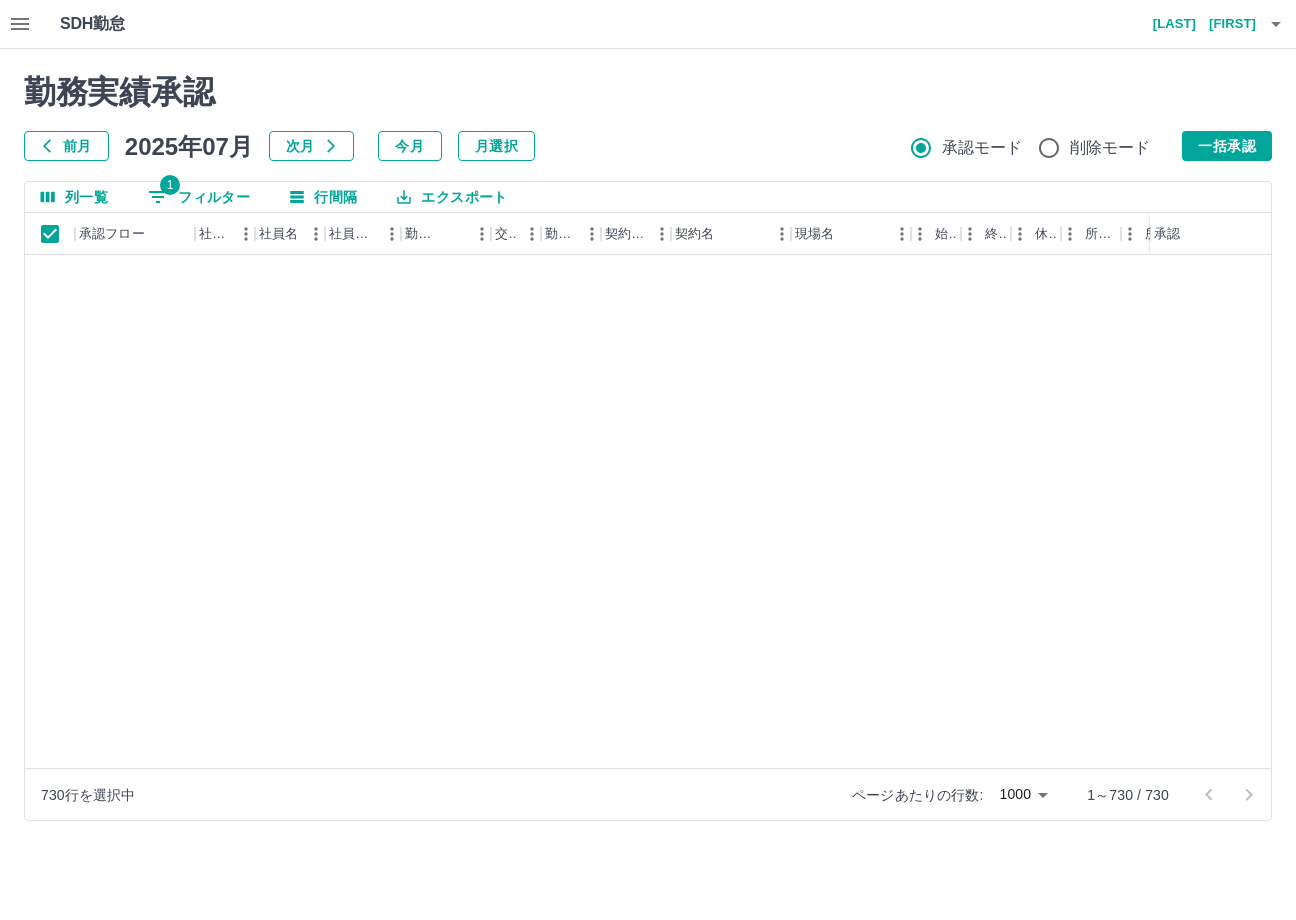 scroll, scrollTop: 0, scrollLeft: 0, axis: both 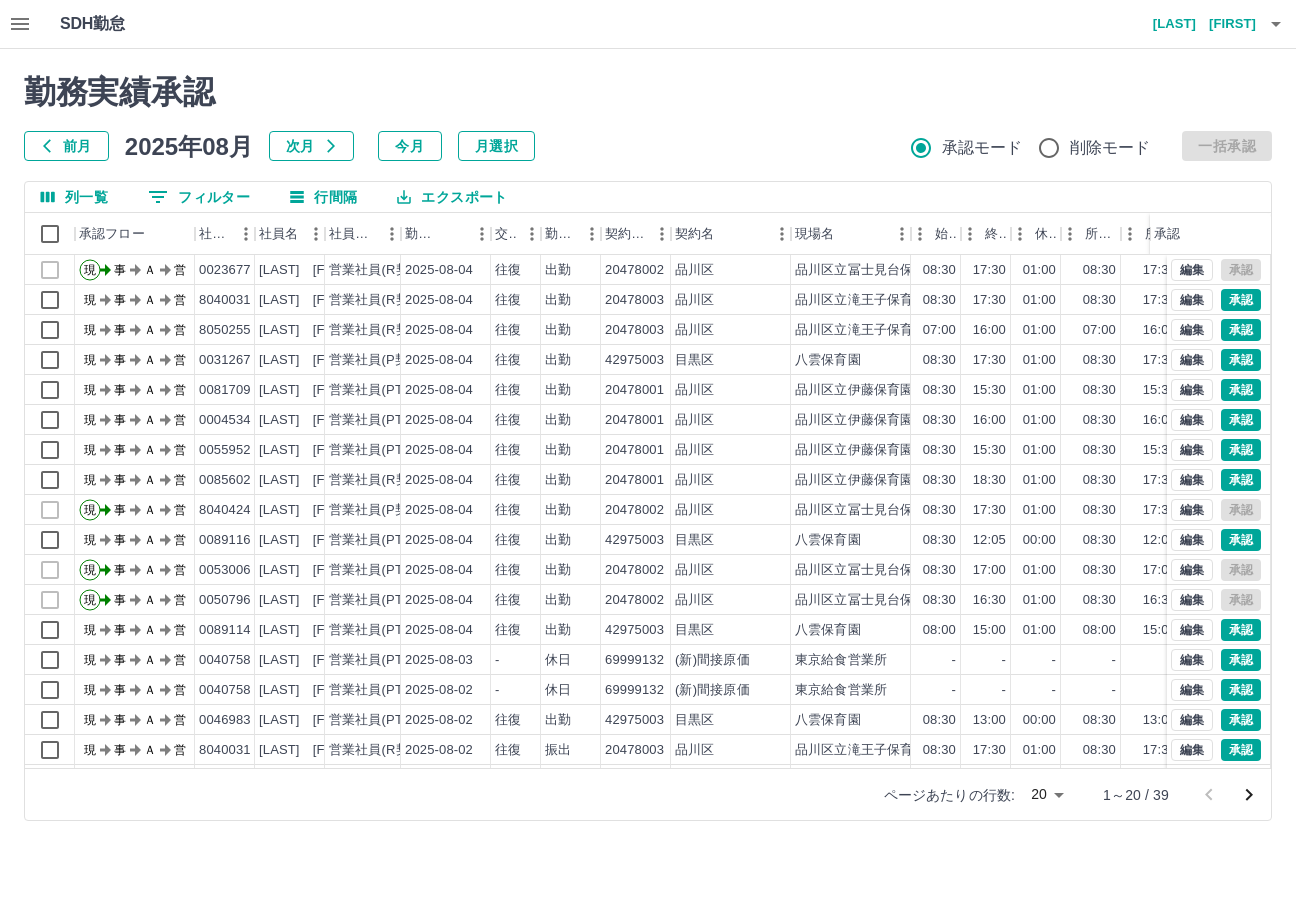 click on "[LAST]　[FIRST]" at bounding box center [1196, 24] 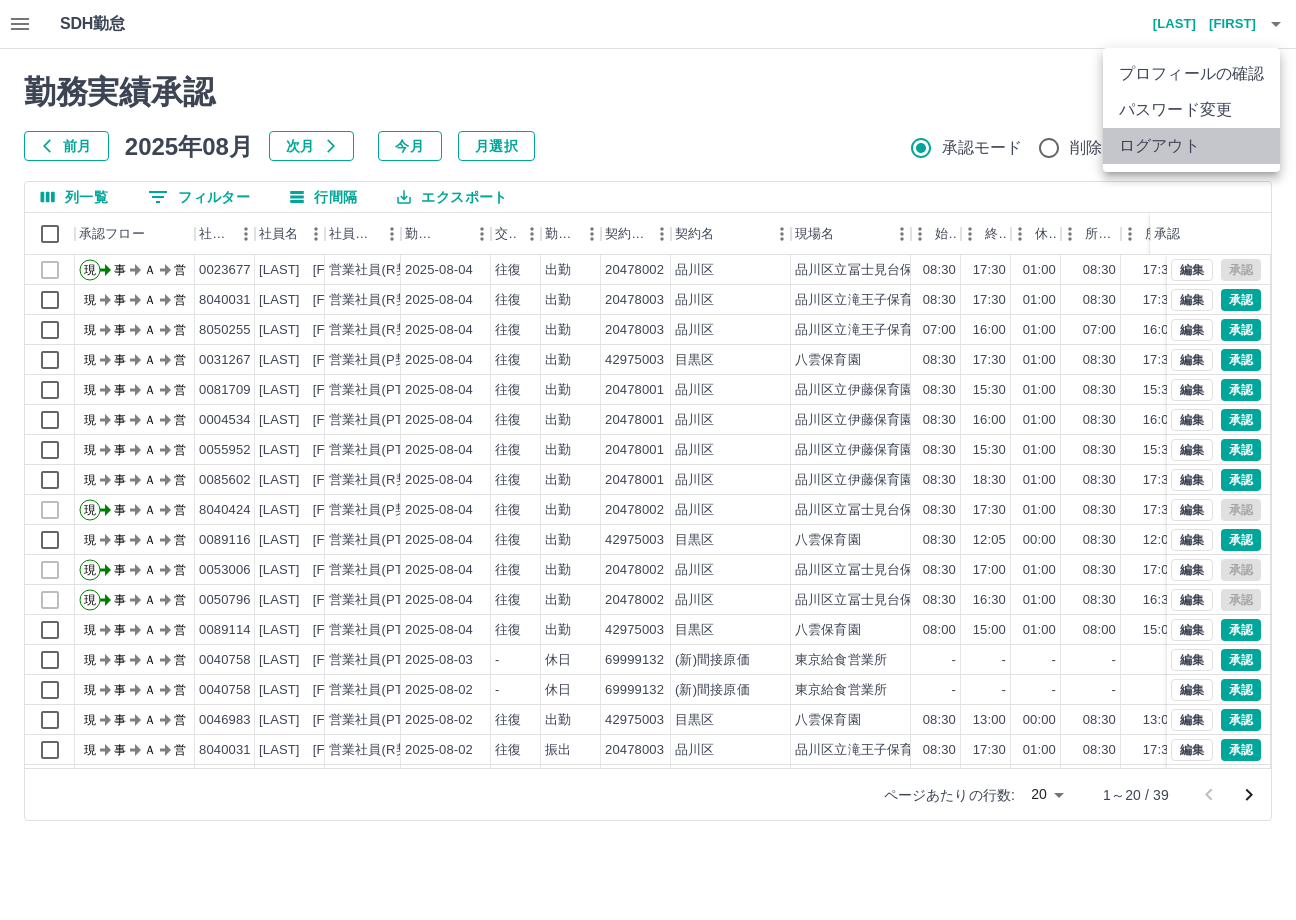 click on "ログアウト" at bounding box center [1191, 146] 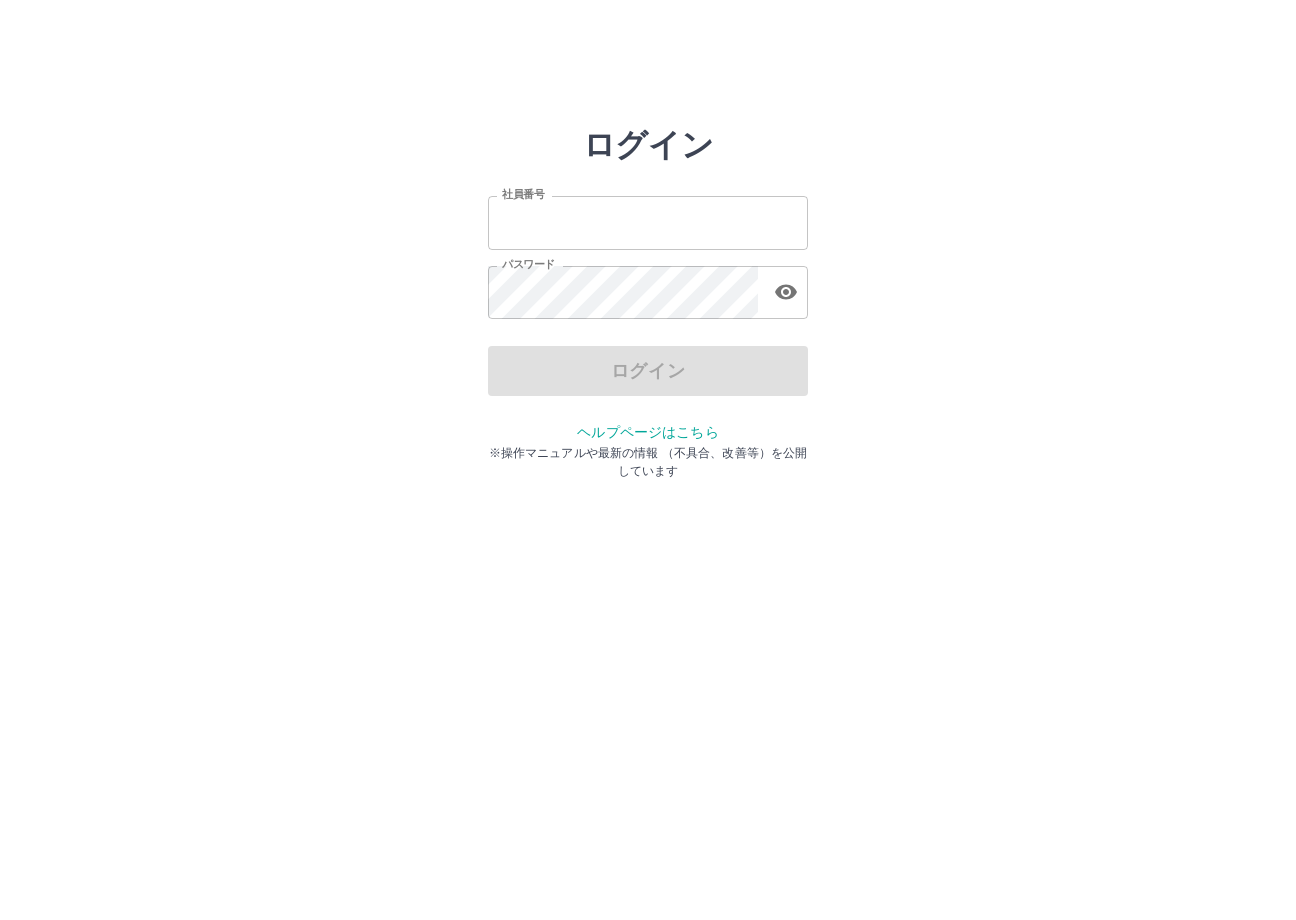 scroll, scrollTop: 0, scrollLeft: 0, axis: both 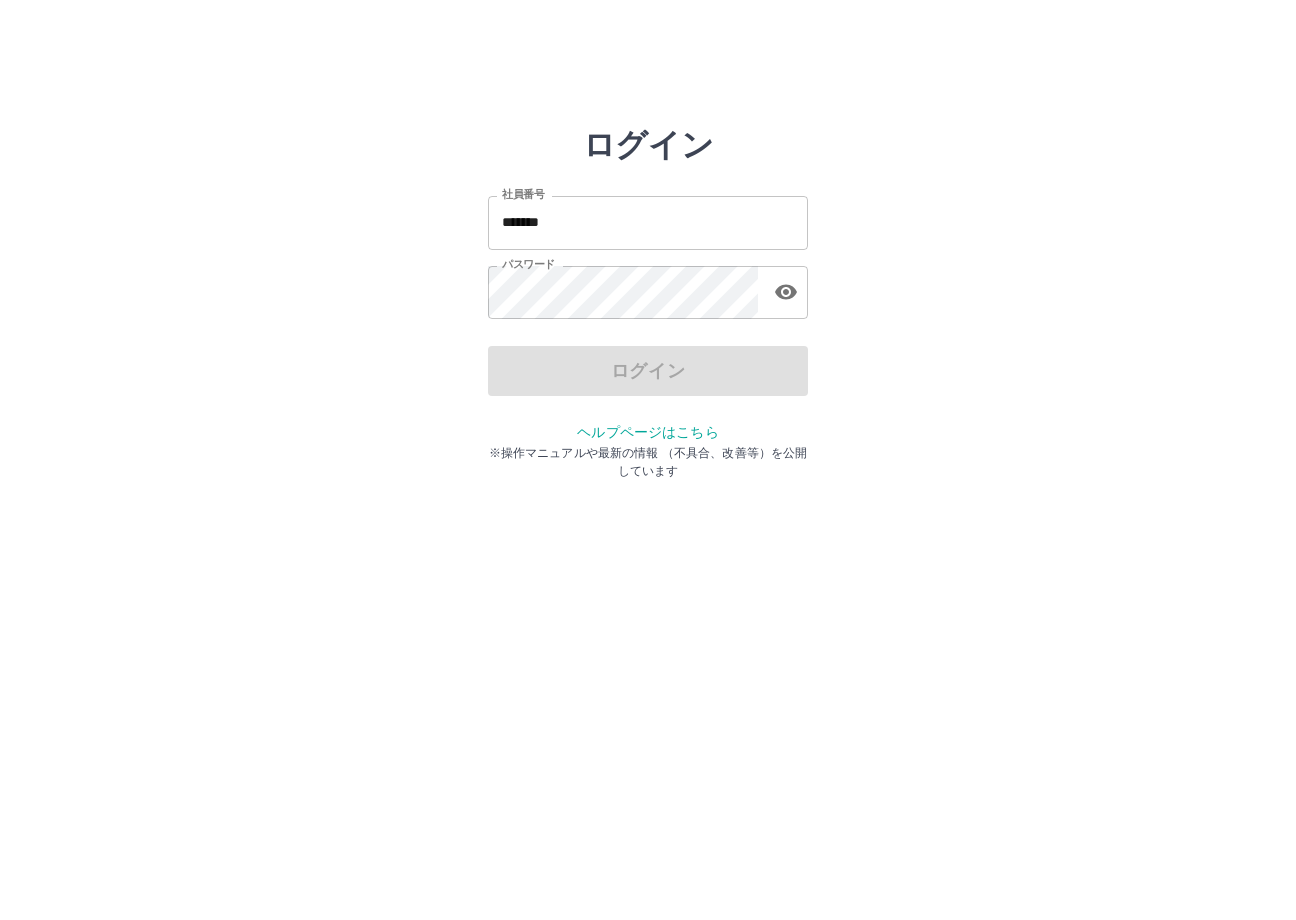 click on "*******" at bounding box center (648, 222) 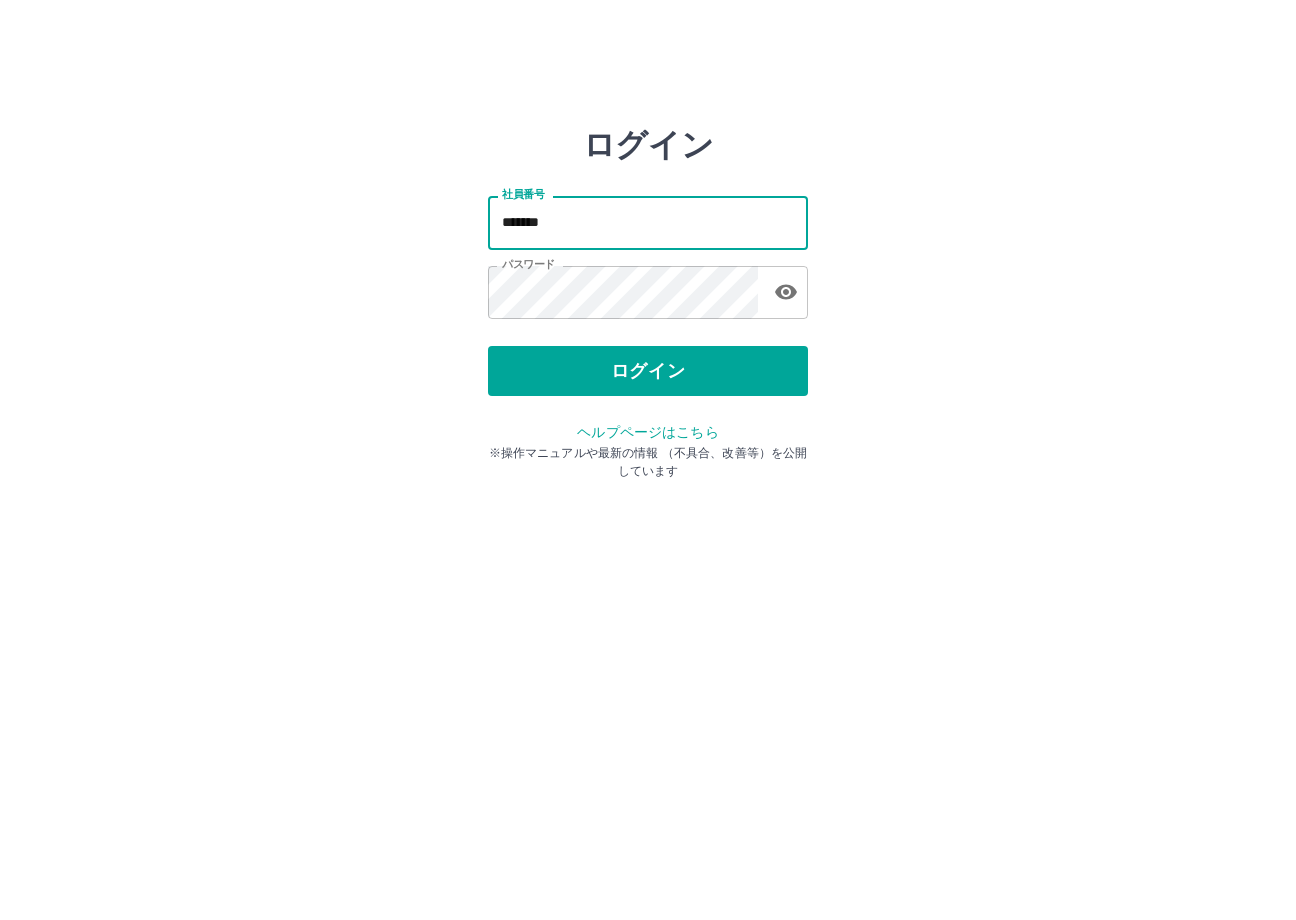 type on "*******" 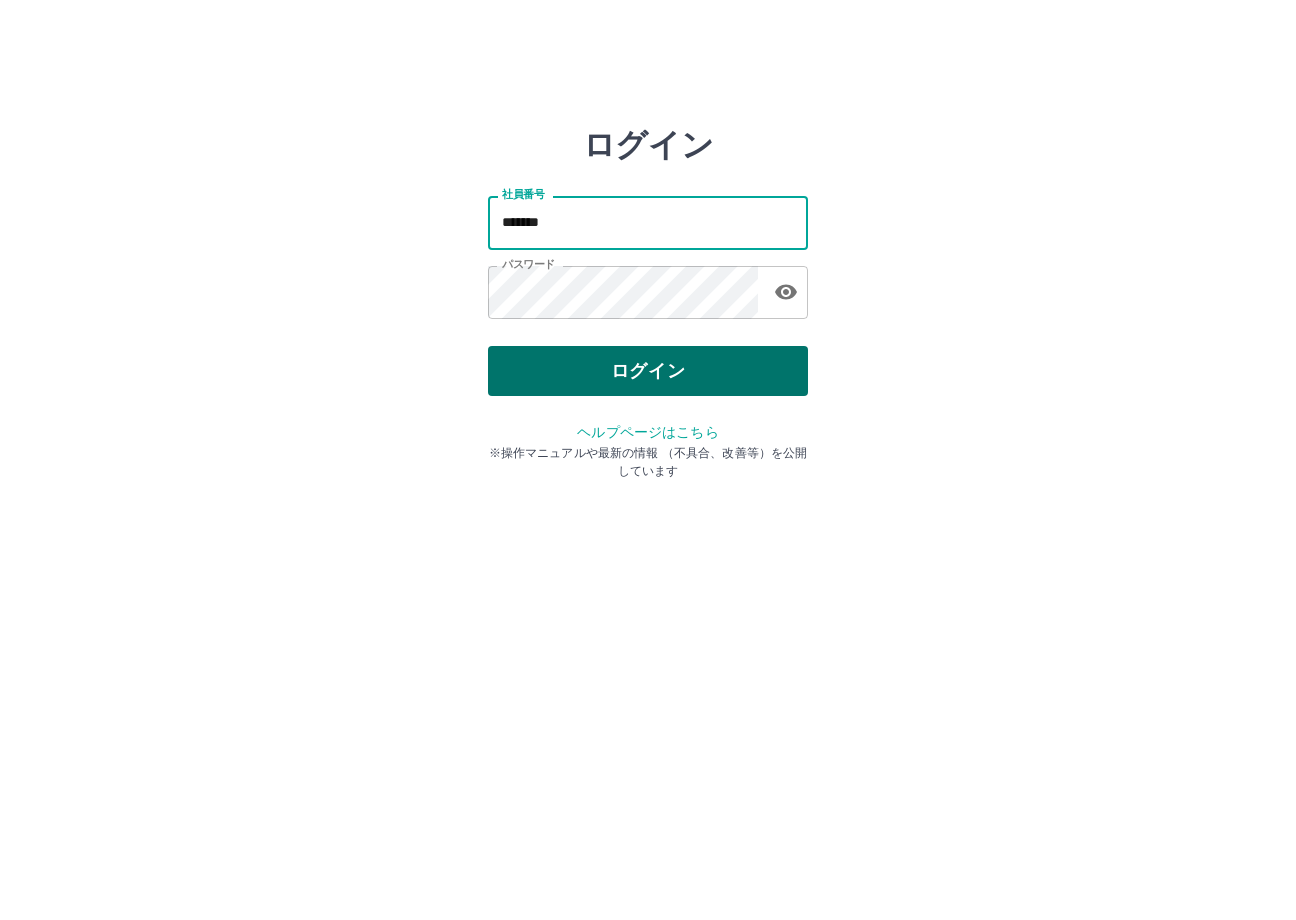 click on "ログイン" at bounding box center (648, 371) 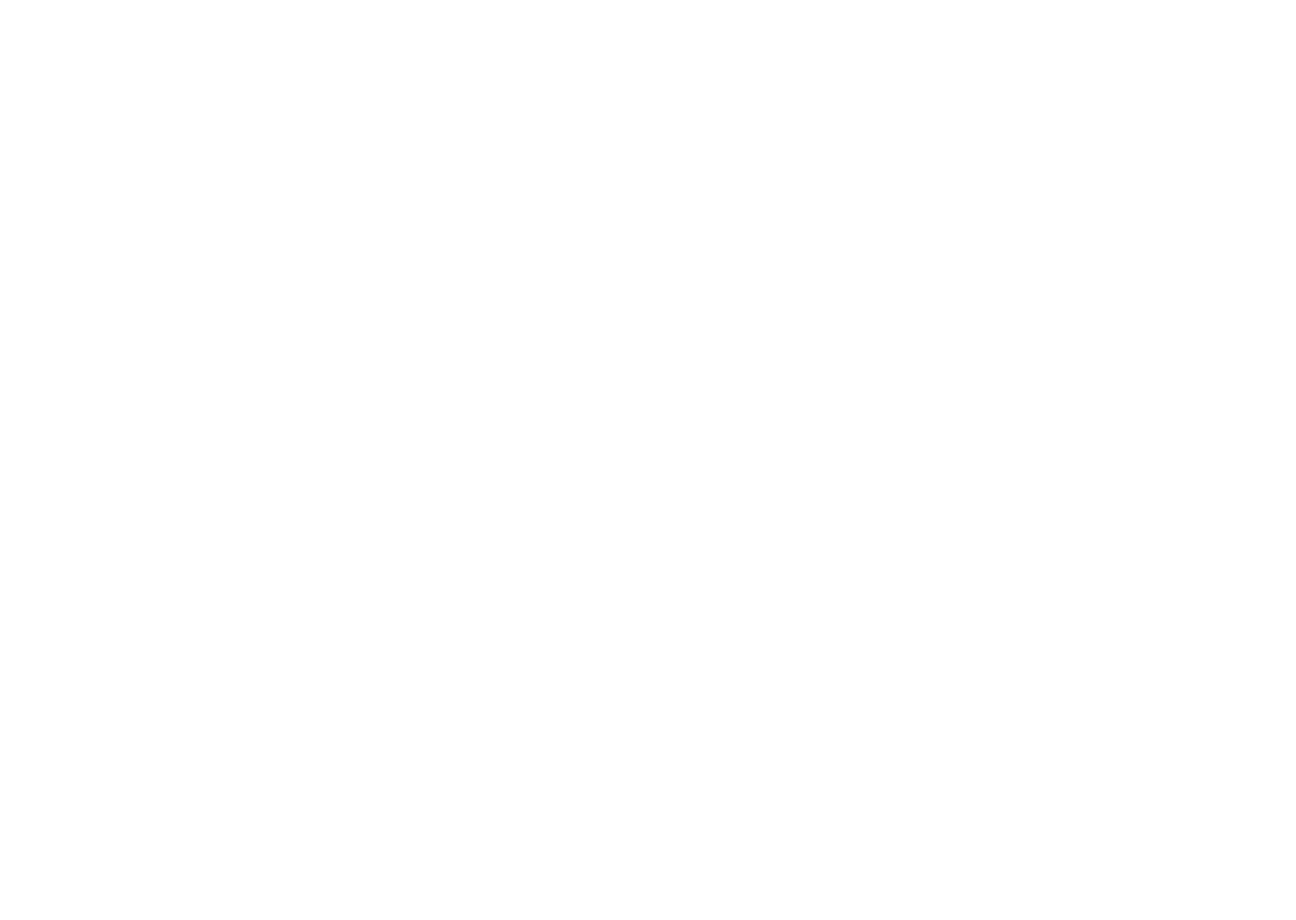 scroll, scrollTop: 0, scrollLeft: 0, axis: both 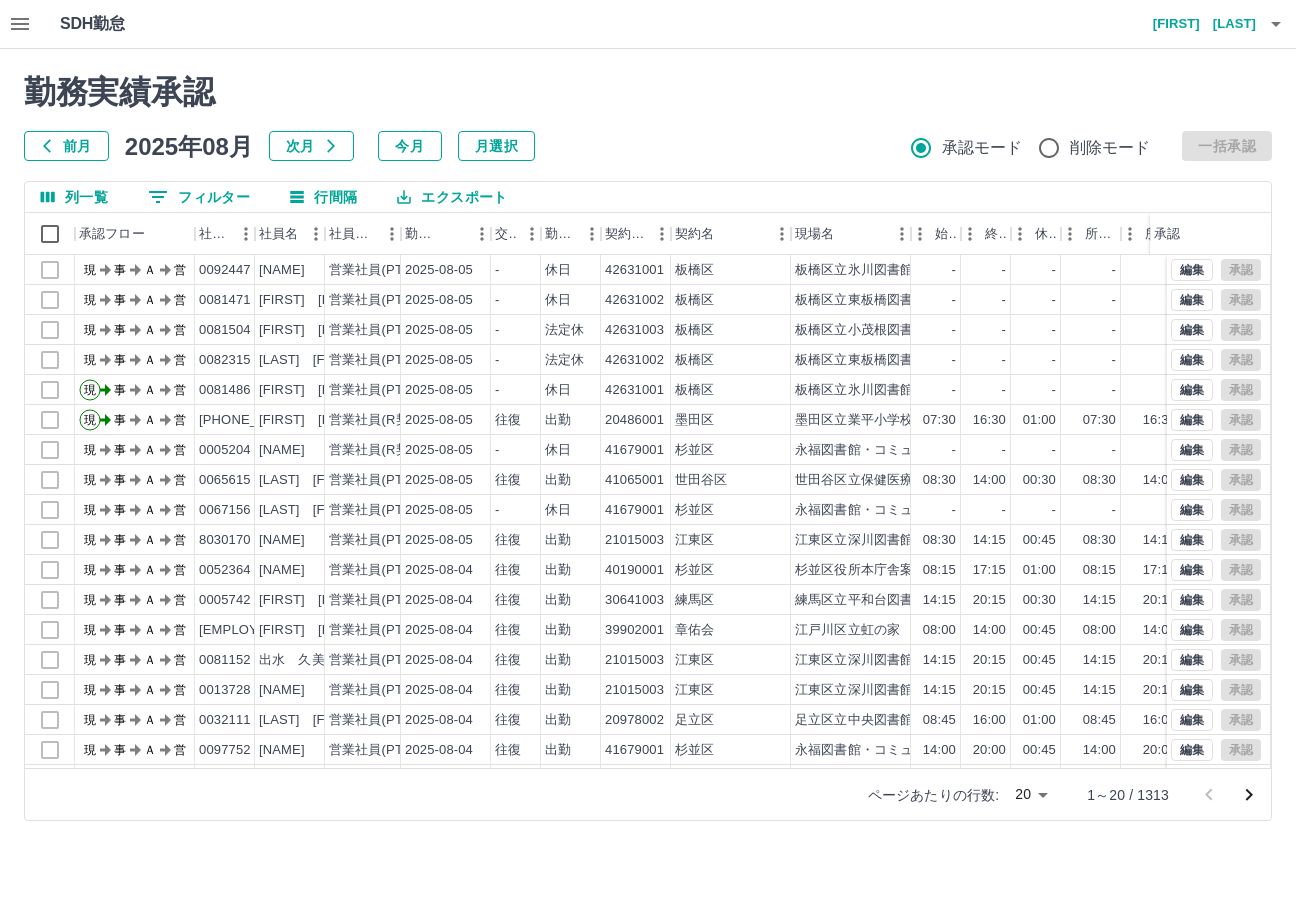 click on "0 フィルター" at bounding box center (199, 197) 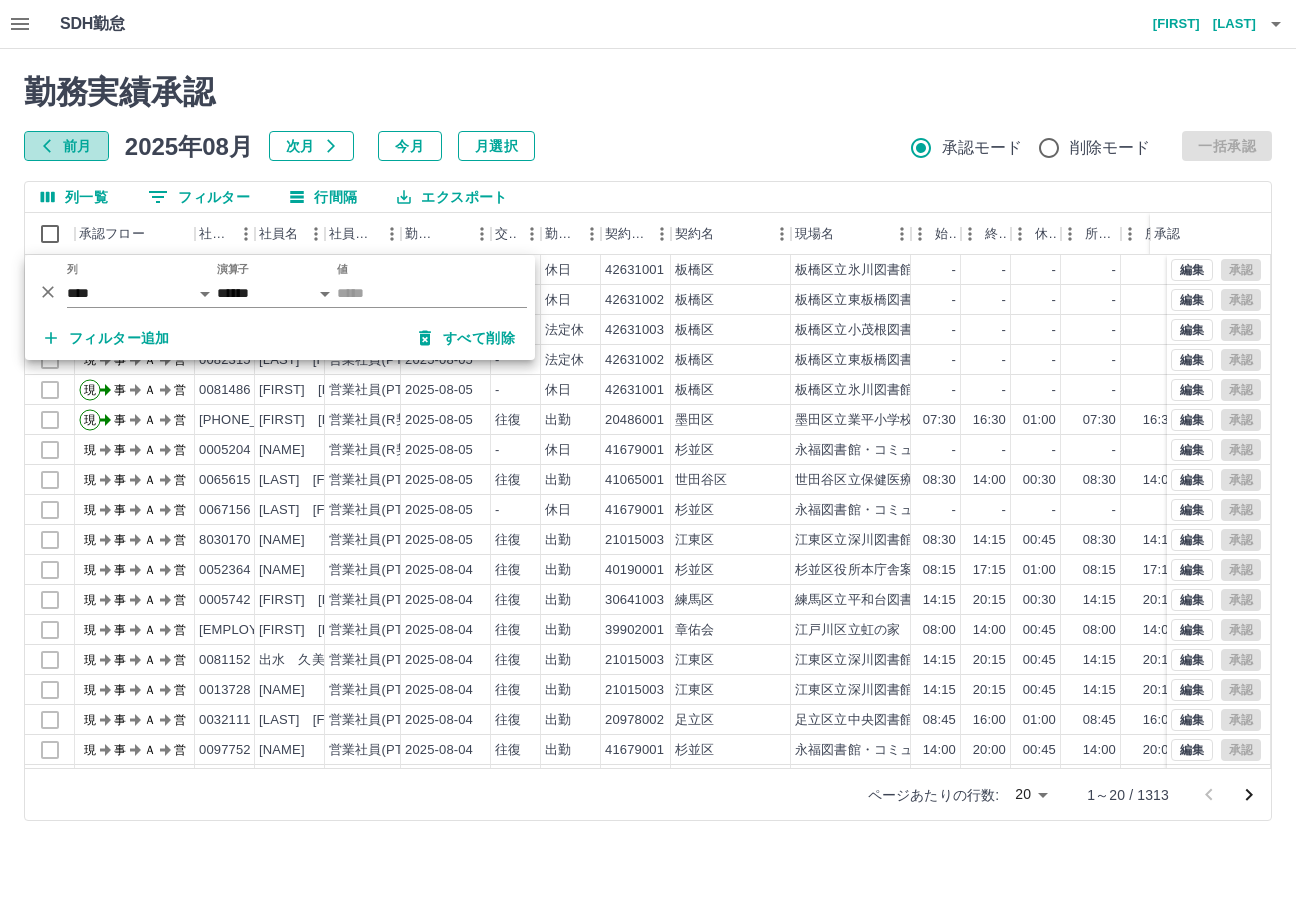 click on "前月" at bounding box center (66, 146) 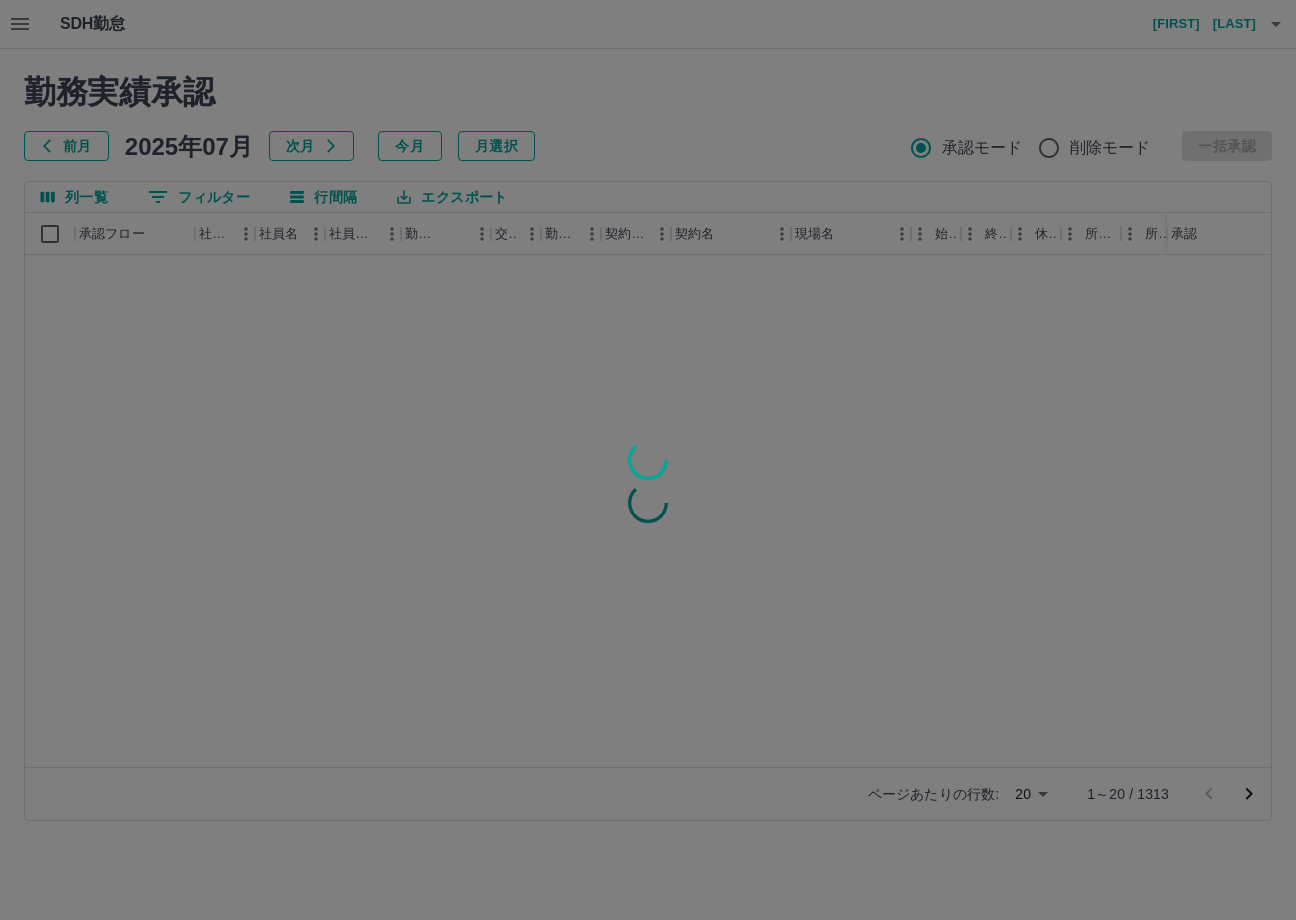 click at bounding box center (648, 460) 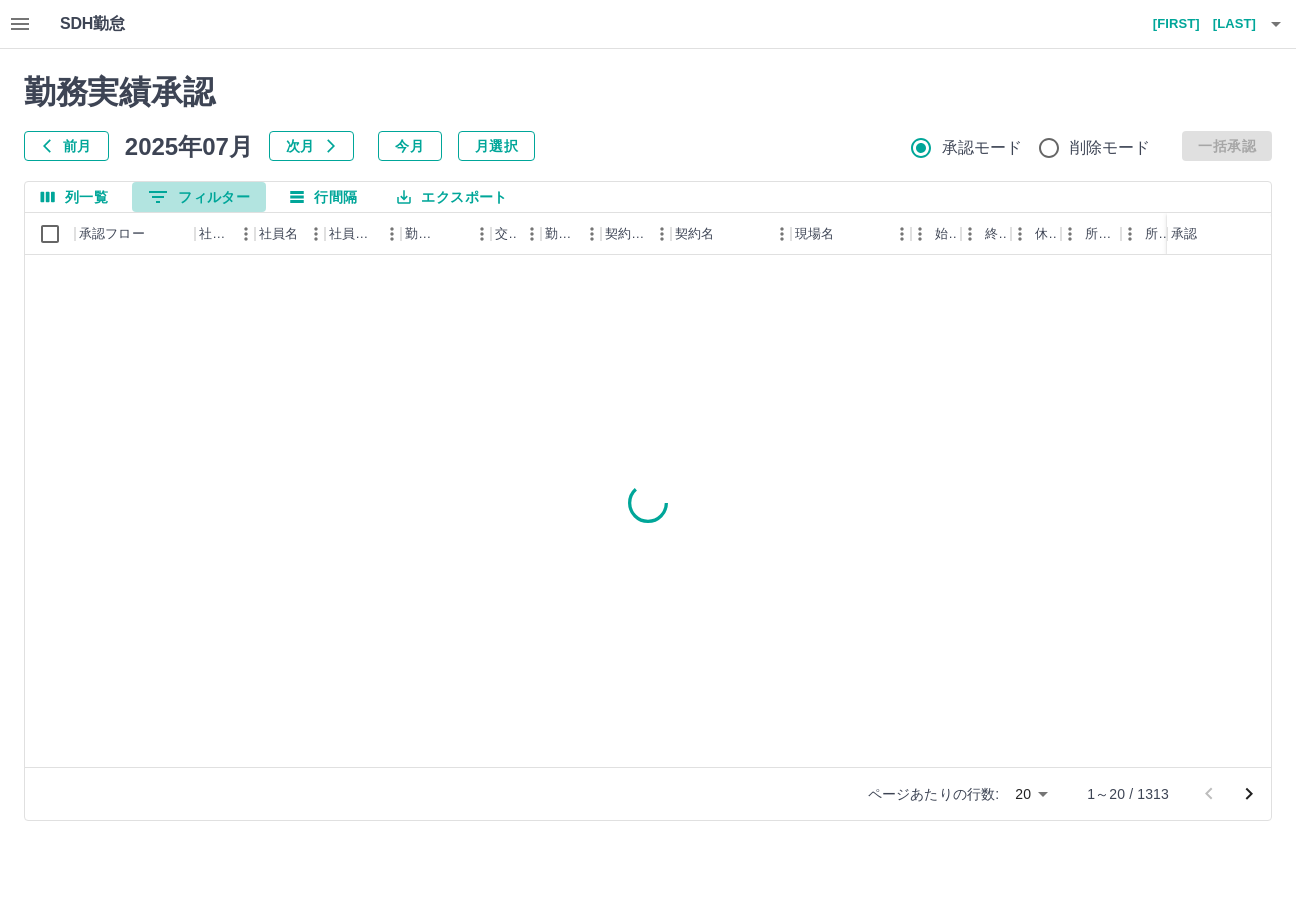 click on "0 フィルター" at bounding box center (199, 197) 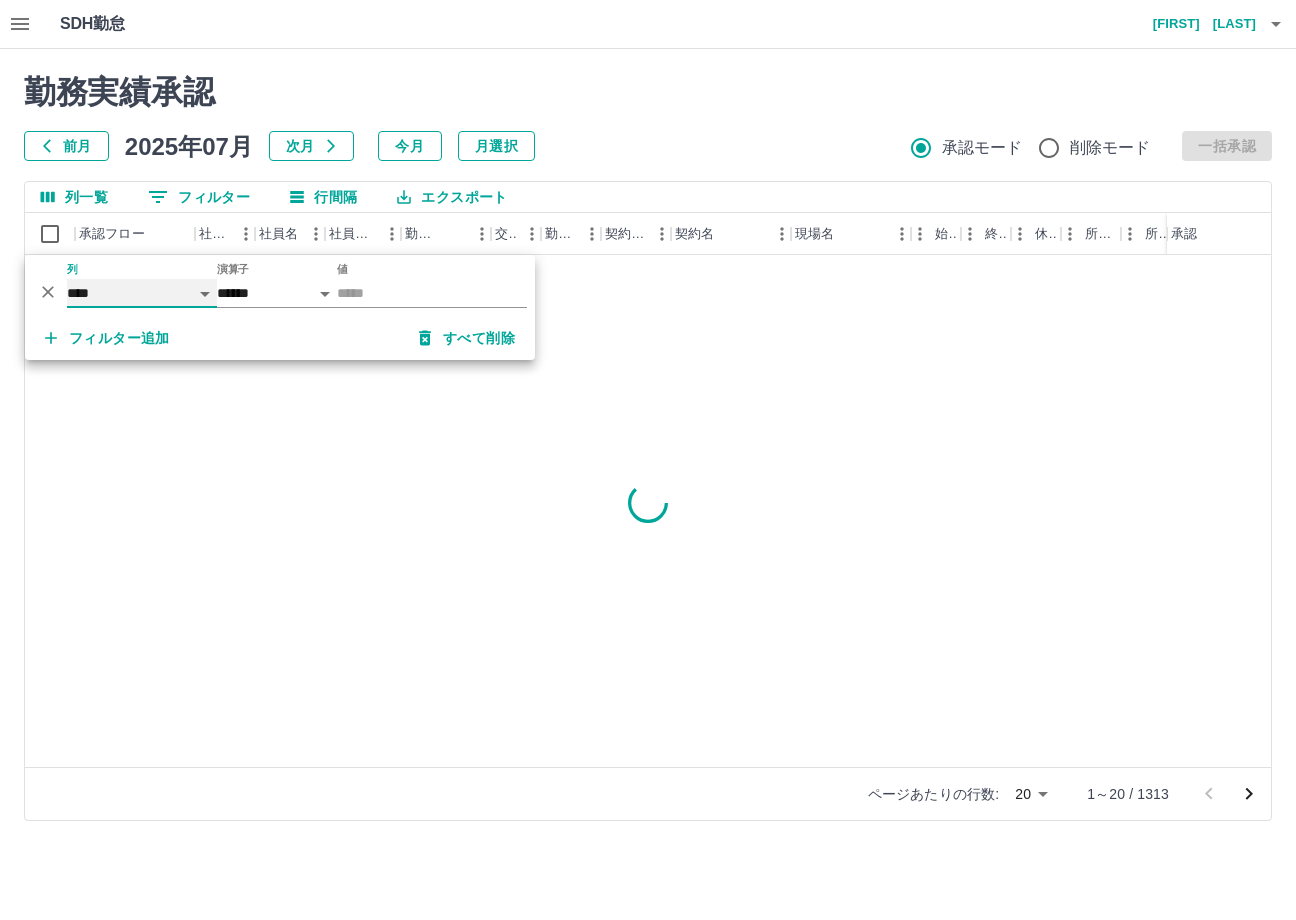 click on "**** *** **** *** *** **** ***** *** *** ** ** ** **** **** **** ** ** *** **** *****" at bounding box center [142, 293] 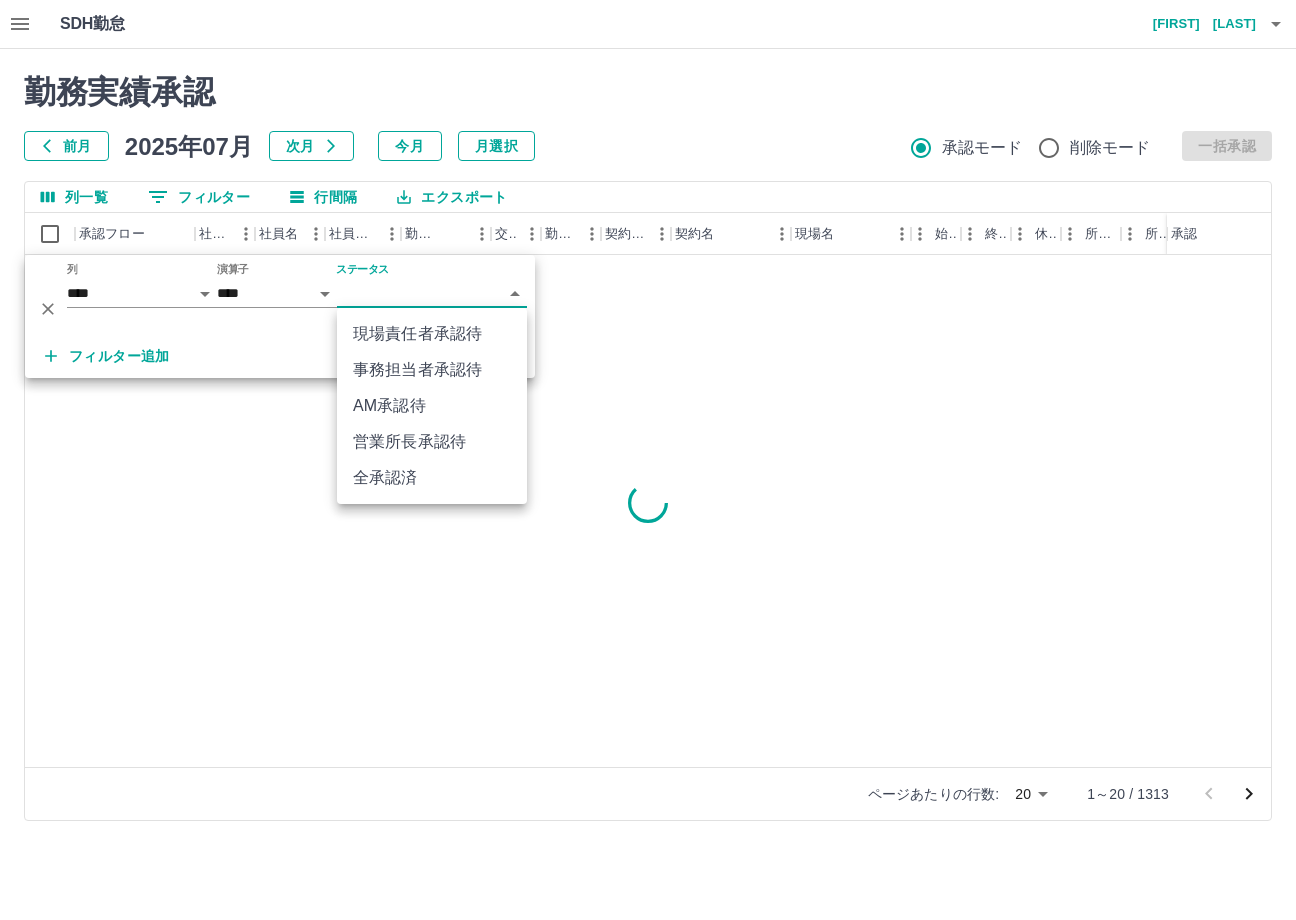 click on "SDH勤怠 [LAST] [FIRST] 勤務実績承認 前月 2025年07月 次月 今月 月選択 承認モード 削除モード 一括承認 列一覧 0 フィルター 行間隔 エクスポート 承認フロー 社員番号 社員名 社員区分 勤務日 交通費 勤務区分 契約コード 契約名 現場名 始業 終業 休憩 所定開始 所定終業 所定休憩 拘束 勤務 遅刻等 コメント 承認 ページあたりの行数: 20 ** 1～20 / 1313 SDH勤怠 *** ** 列 **** *** **** *** *** **** ***** *** *** ** ** ** **** **** **** ** ** *** **** ***** 演算子 **** ****** ステータス ​ ********* フィルター追加 すべて削除 現場責任者承認待 事務担当者承認待 AM承認待 営業所長承認待 全承認済" at bounding box center (648, 422) 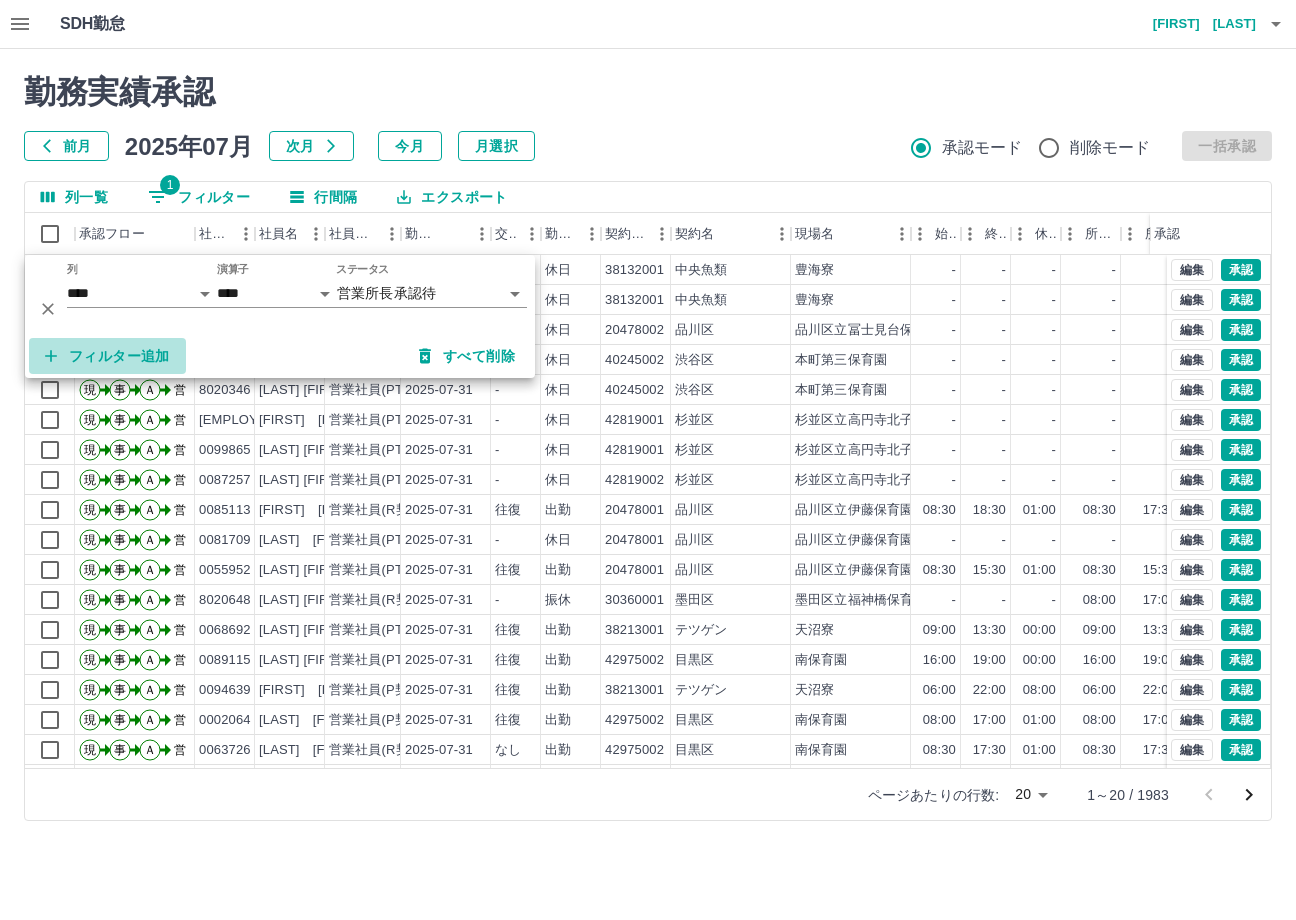 click on "フィルター追加" at bounding box center (107, 356) 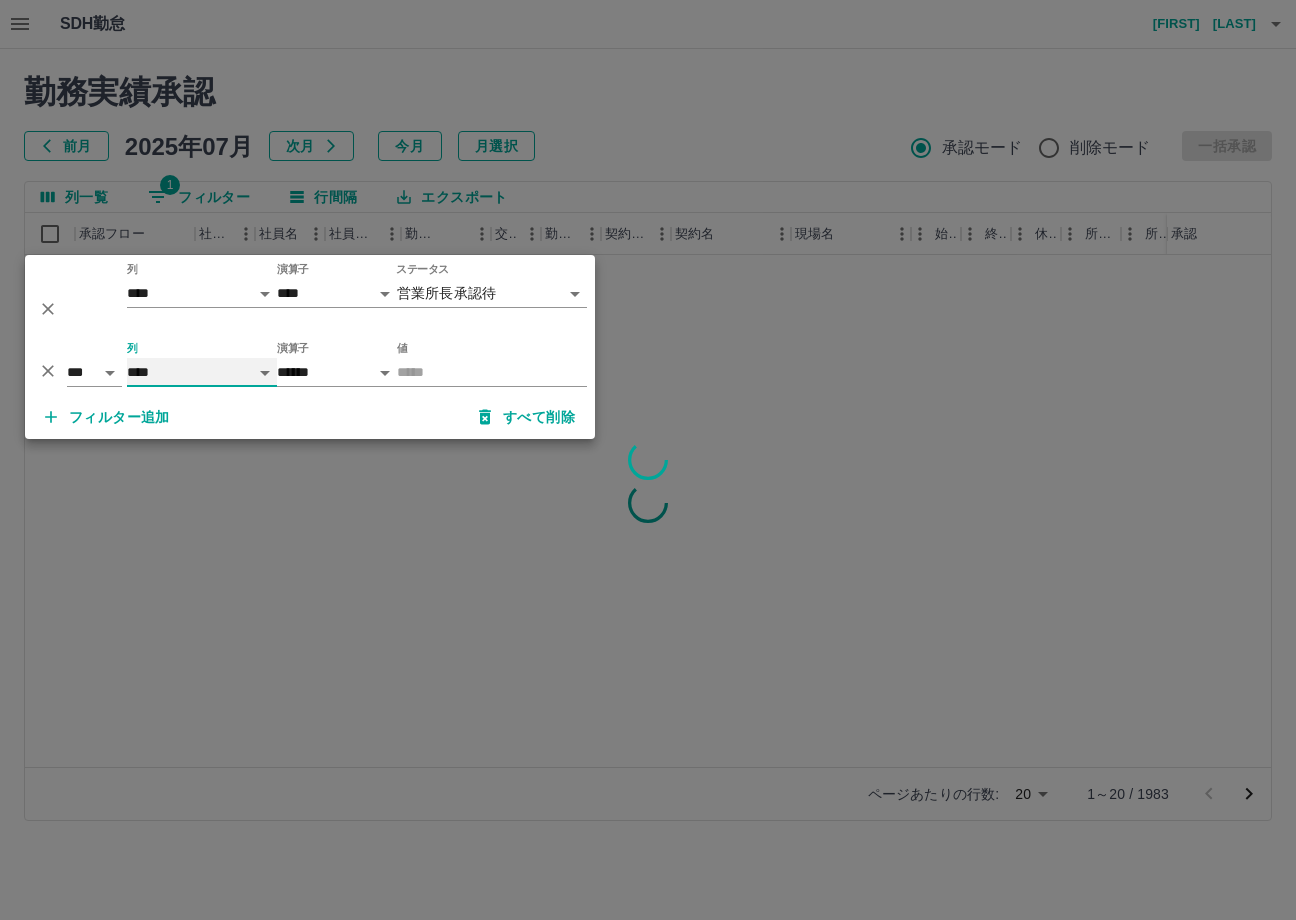 click on "**** *** **** *** *** **** ***** *** *** ** ** ** **** **** **** ** ** *** **** *****" at bounding box center (202, 372) 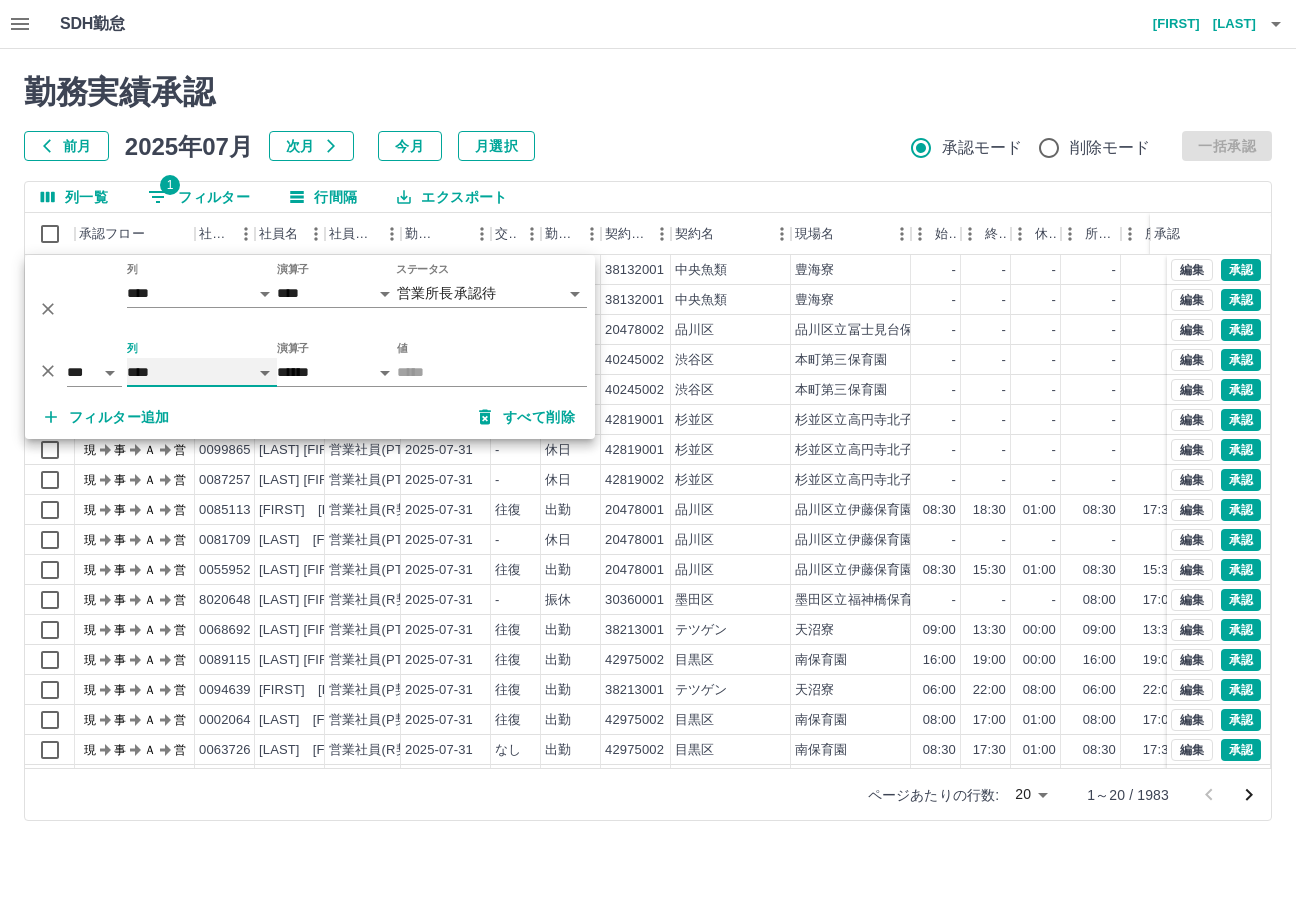 click on "**** *** **** *** *** **** ***** *** *** ** ** ** **** **** **** ** ** *** **** *****" at bounding box center (202, 372) 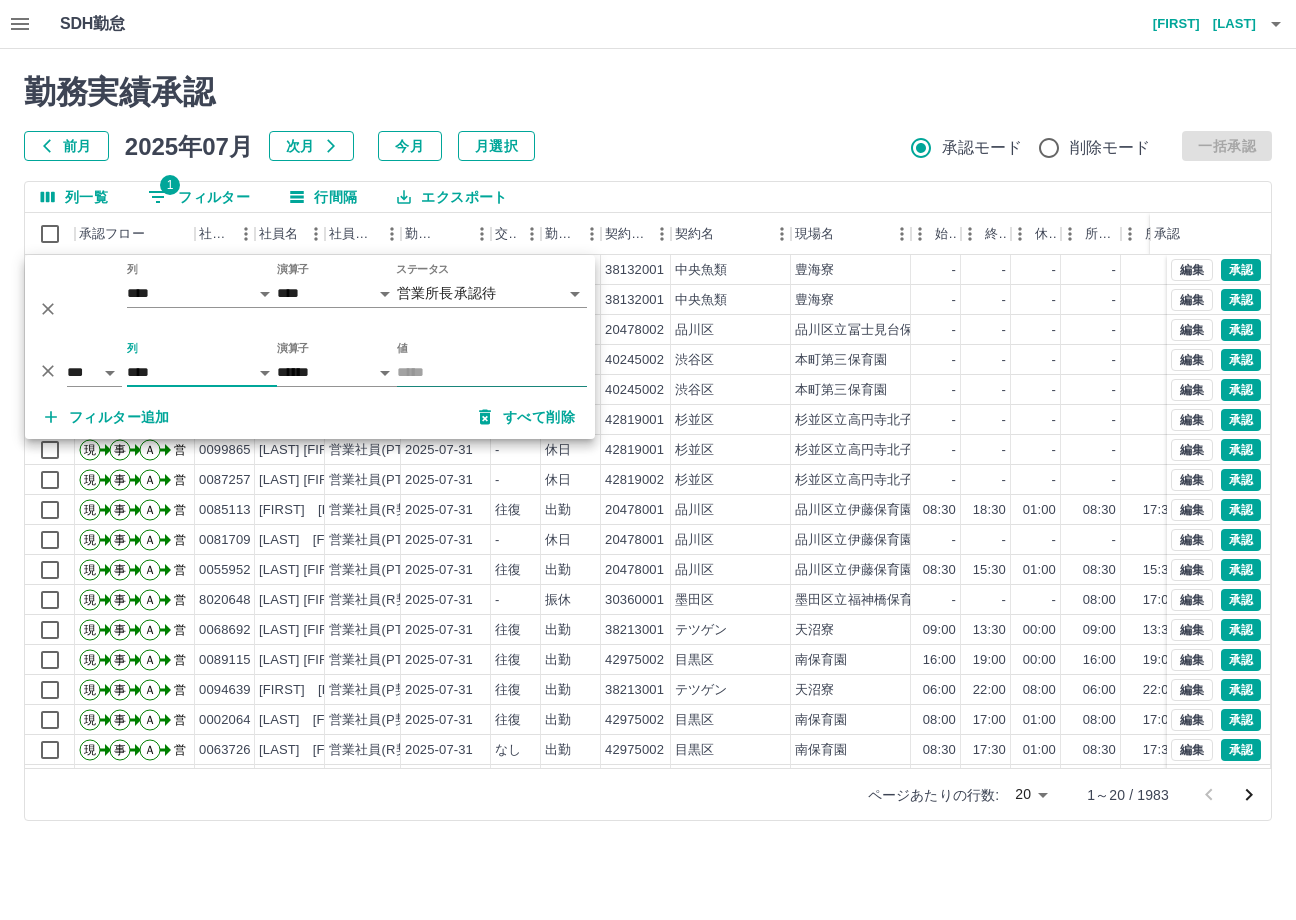 click on "値" at bounding box center (492, 372) 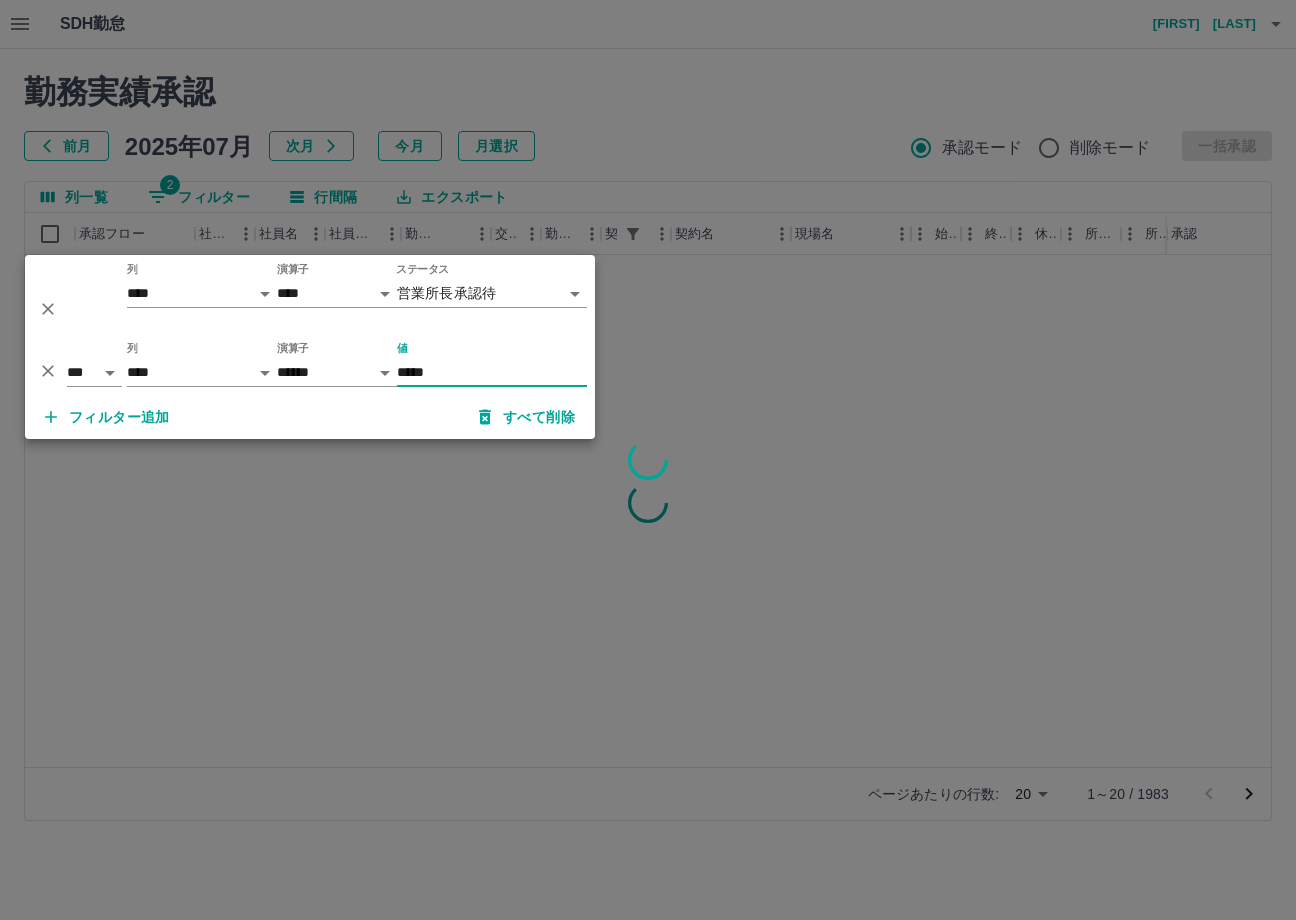 type on "*****" 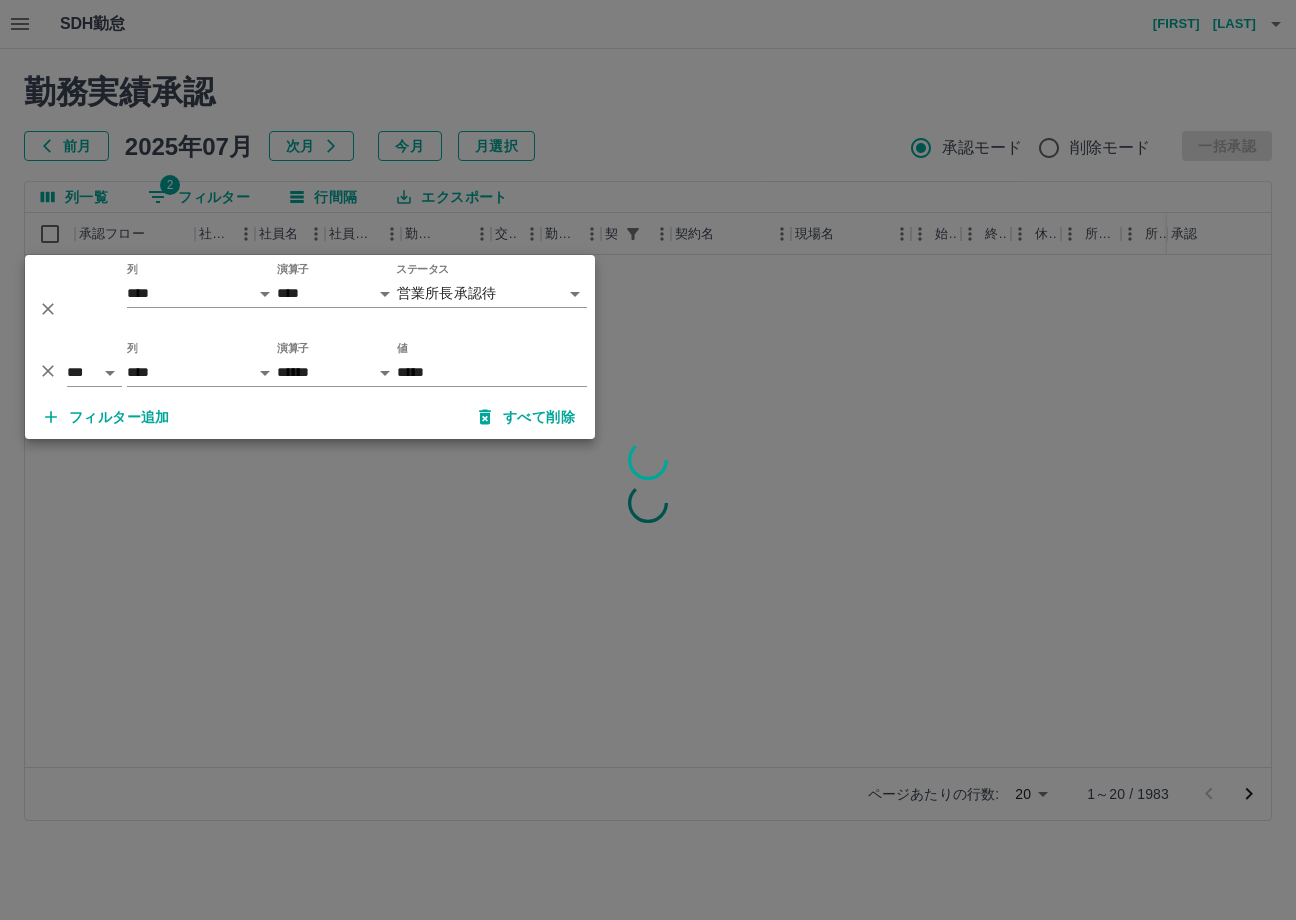click at bounding box center (648, 460) 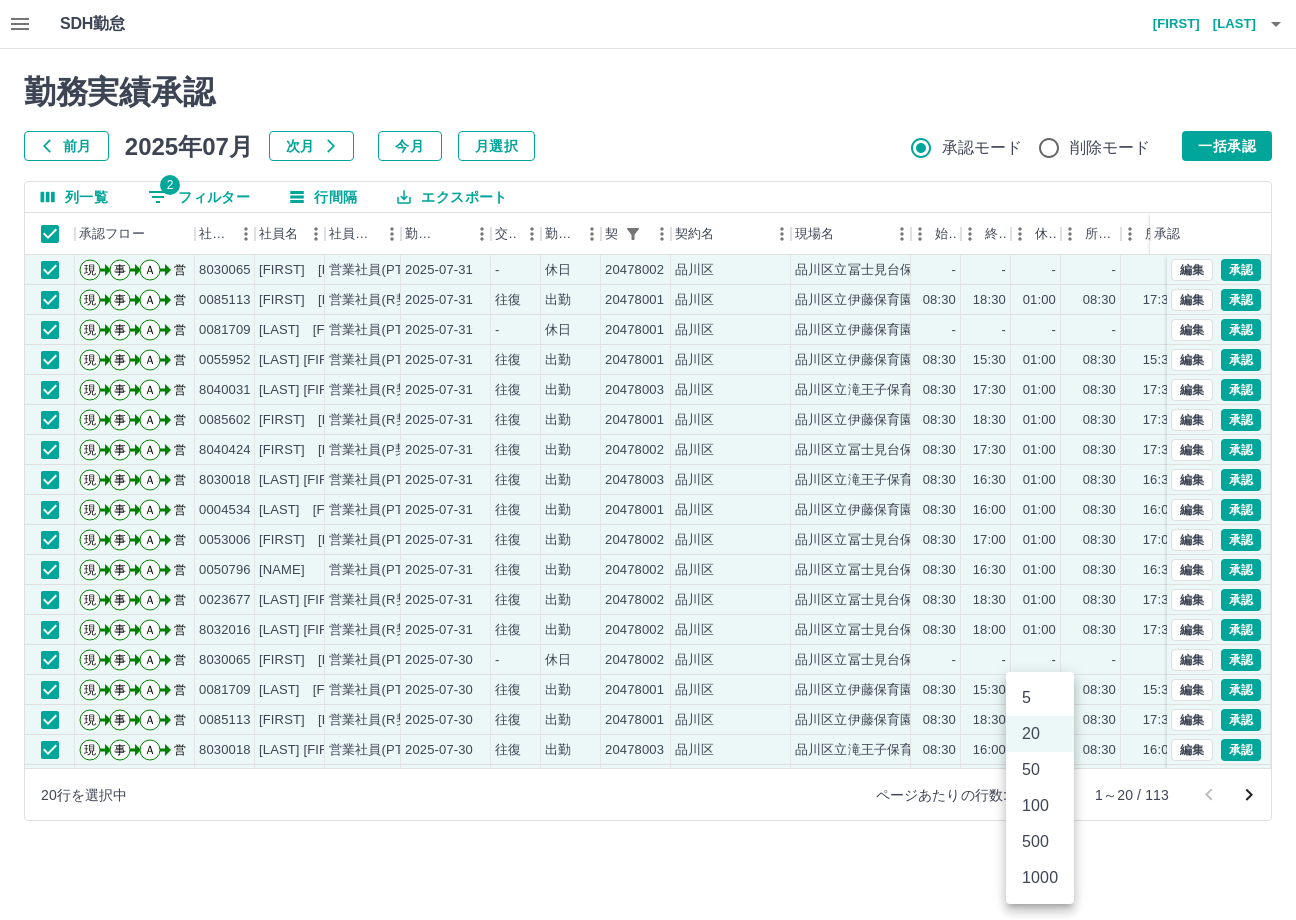 click on "**********" at bounding box center (648, 422) 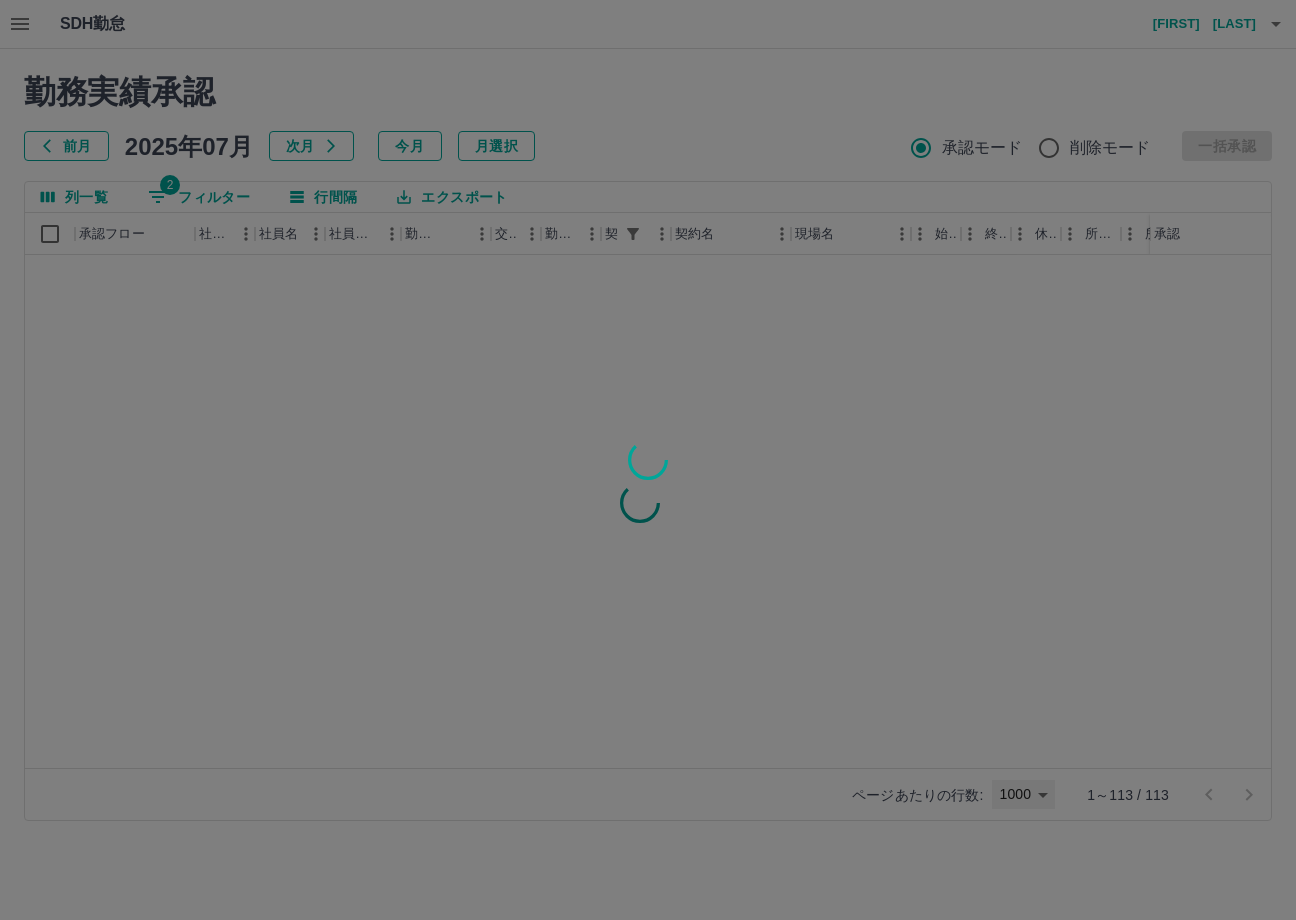 type on "****" 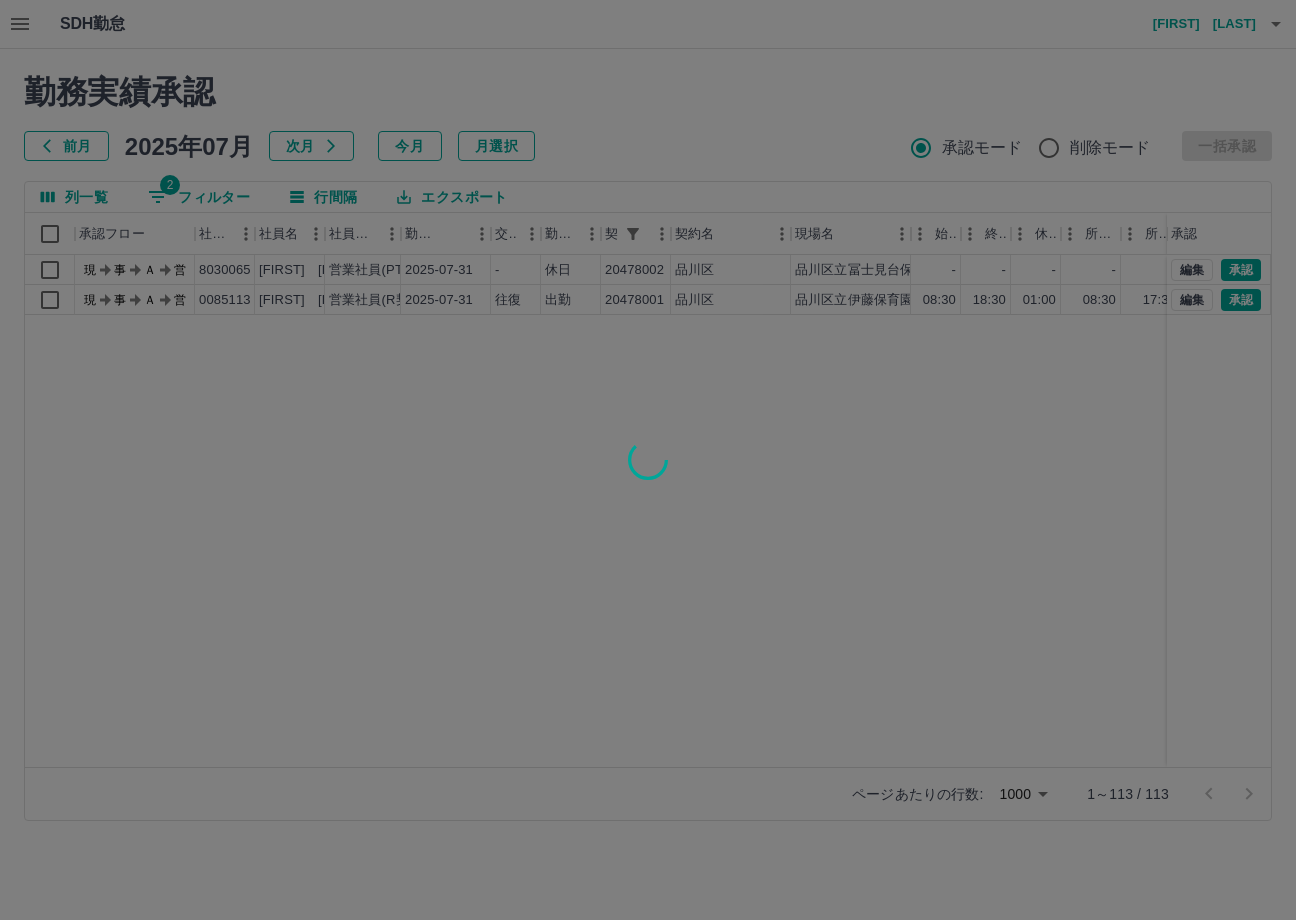 click at bounding box center [648, 460] 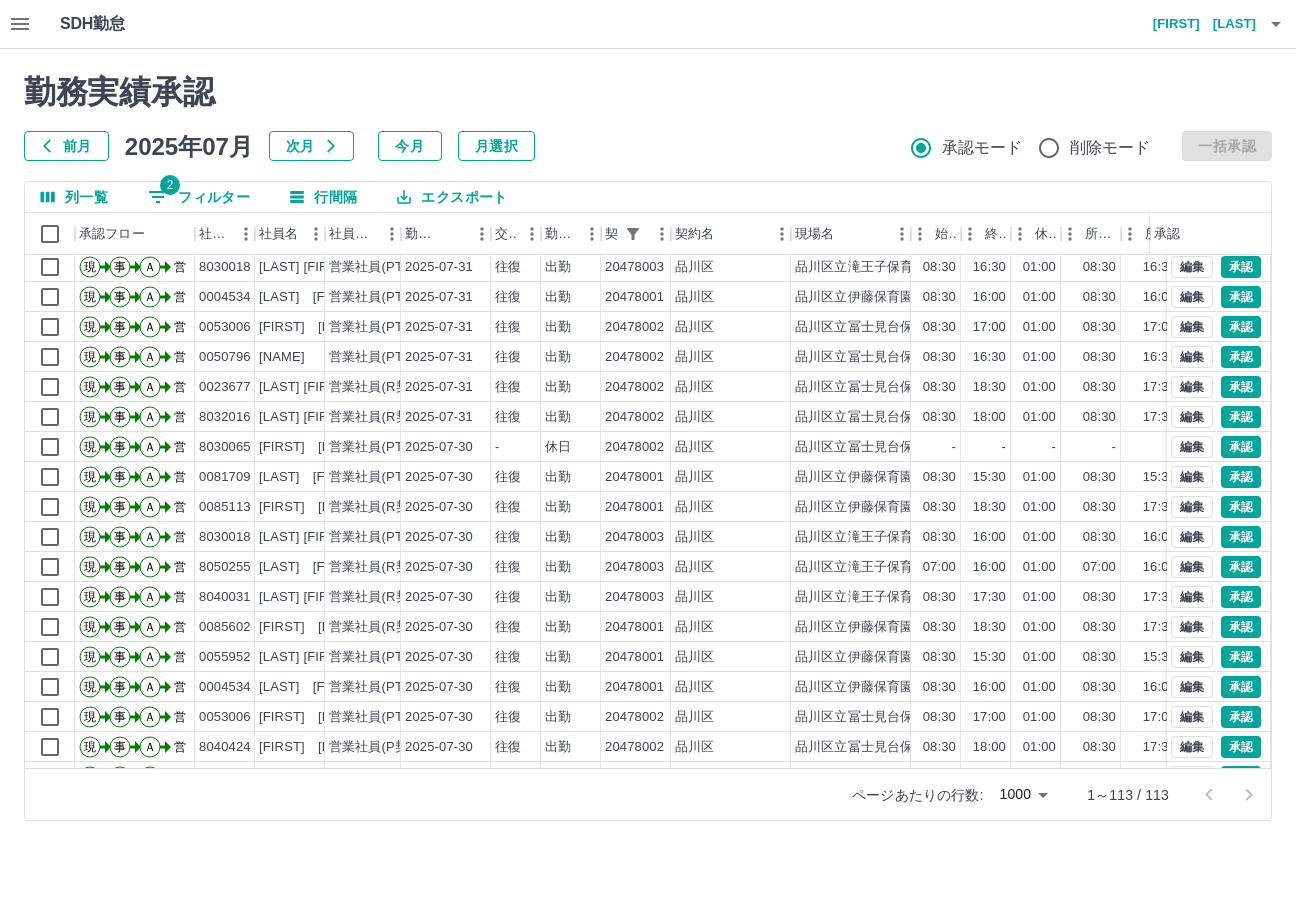 scroll, scrollTop: 400, scrollLeft: 0, axis: vertical 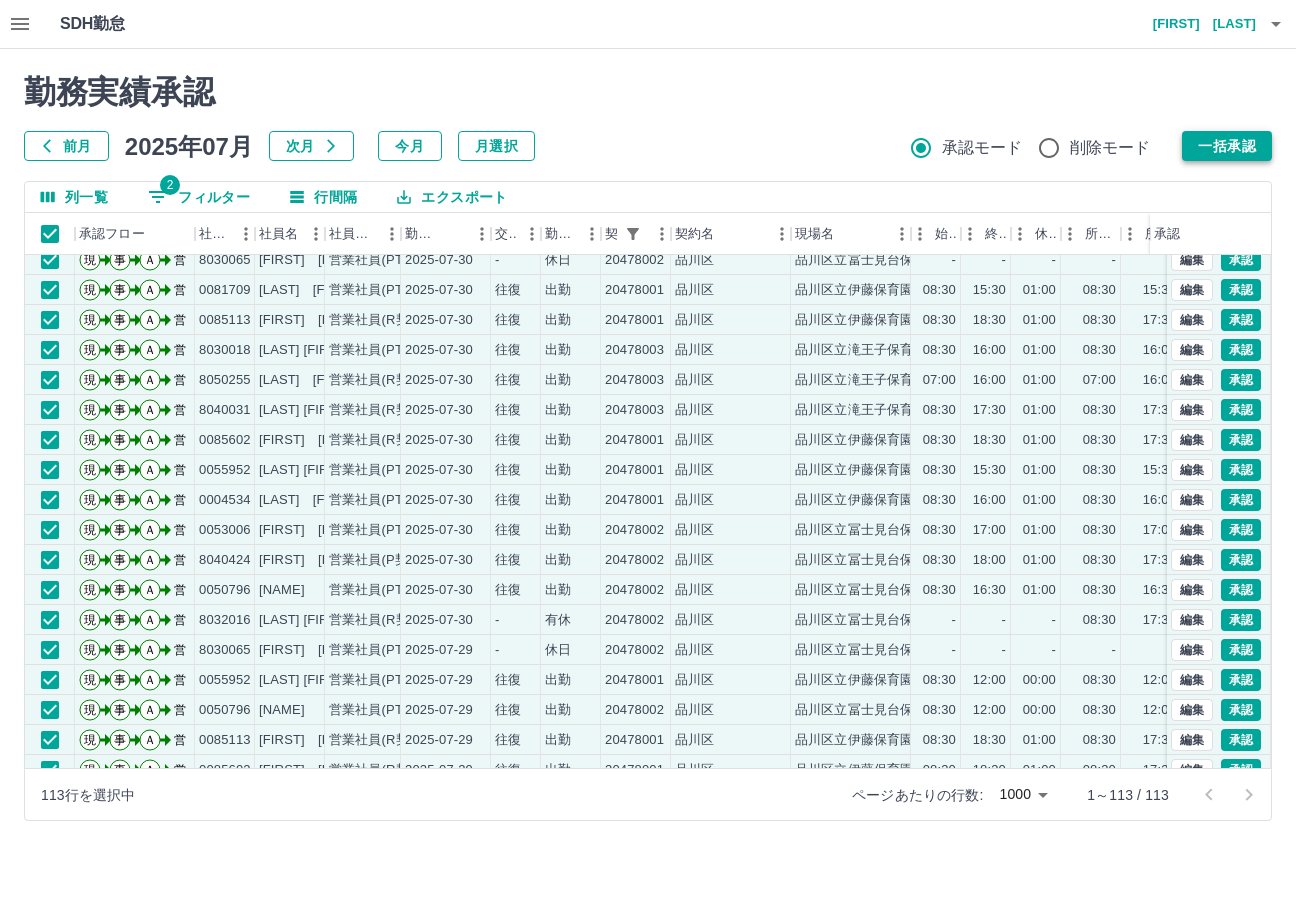 click on "一括承認" at bounding box center (1227, 146) 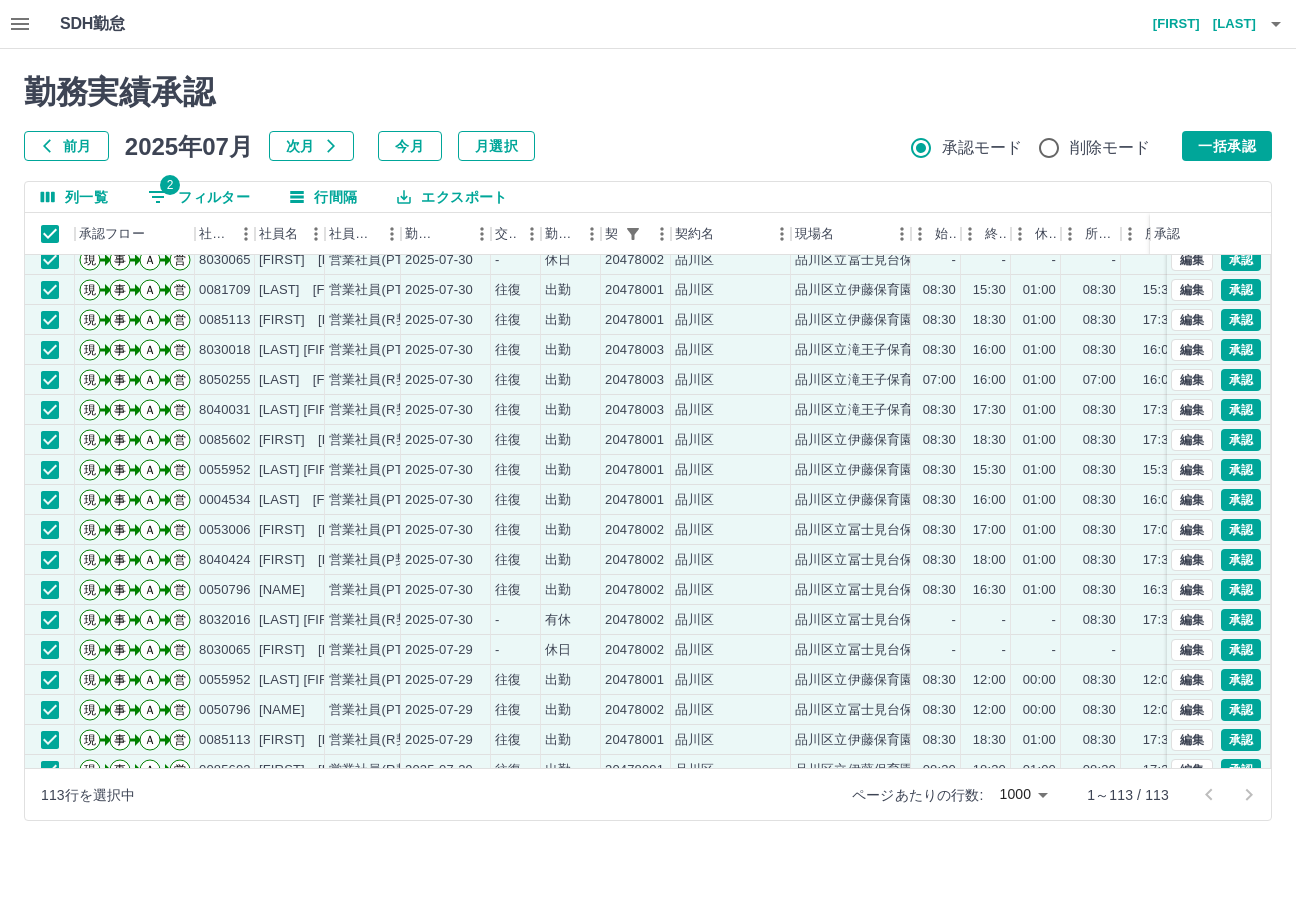 click on "2 フィルター" at bounding box center [199, 197] 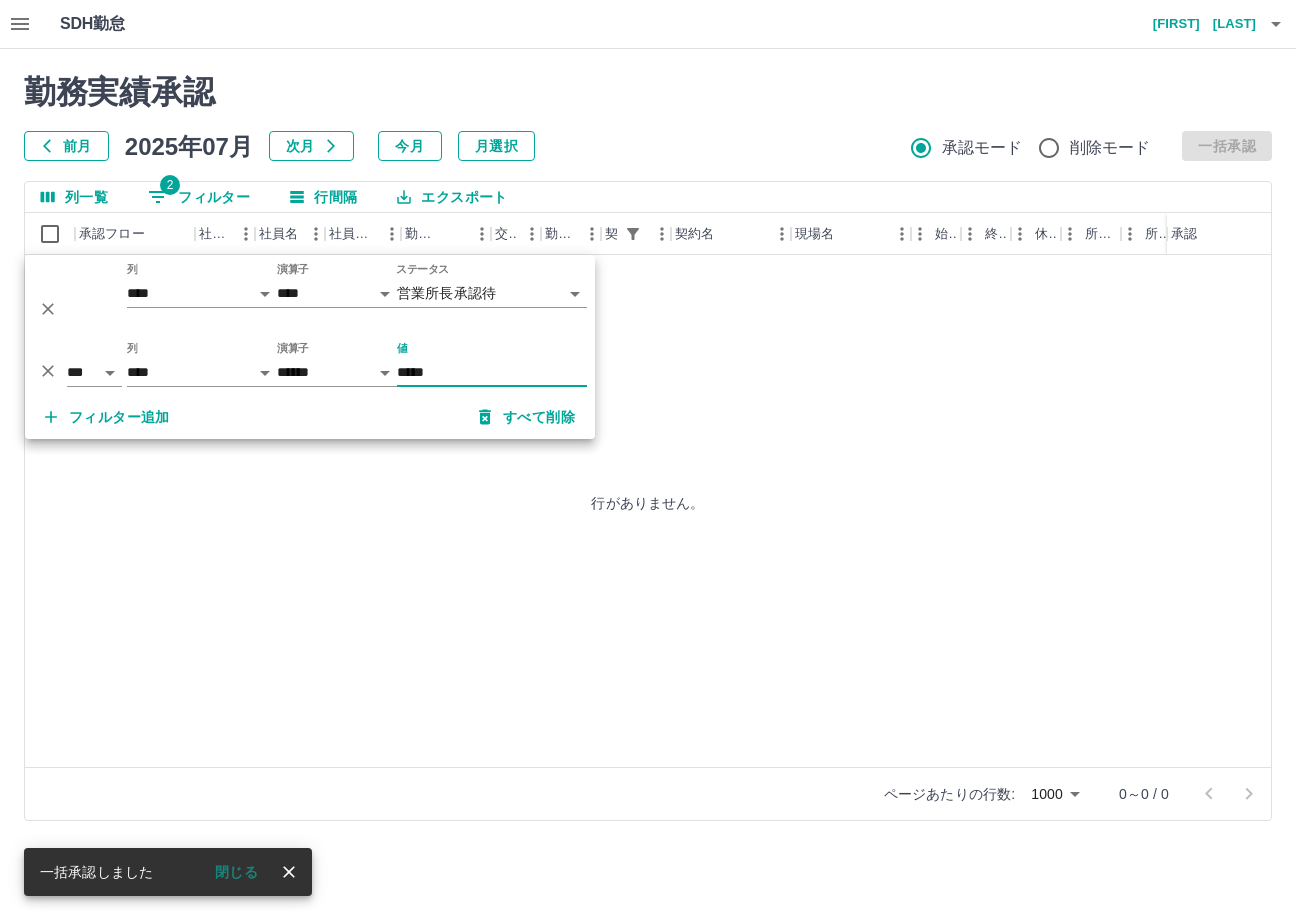 click on "*****" at bounding box center [492, 372] 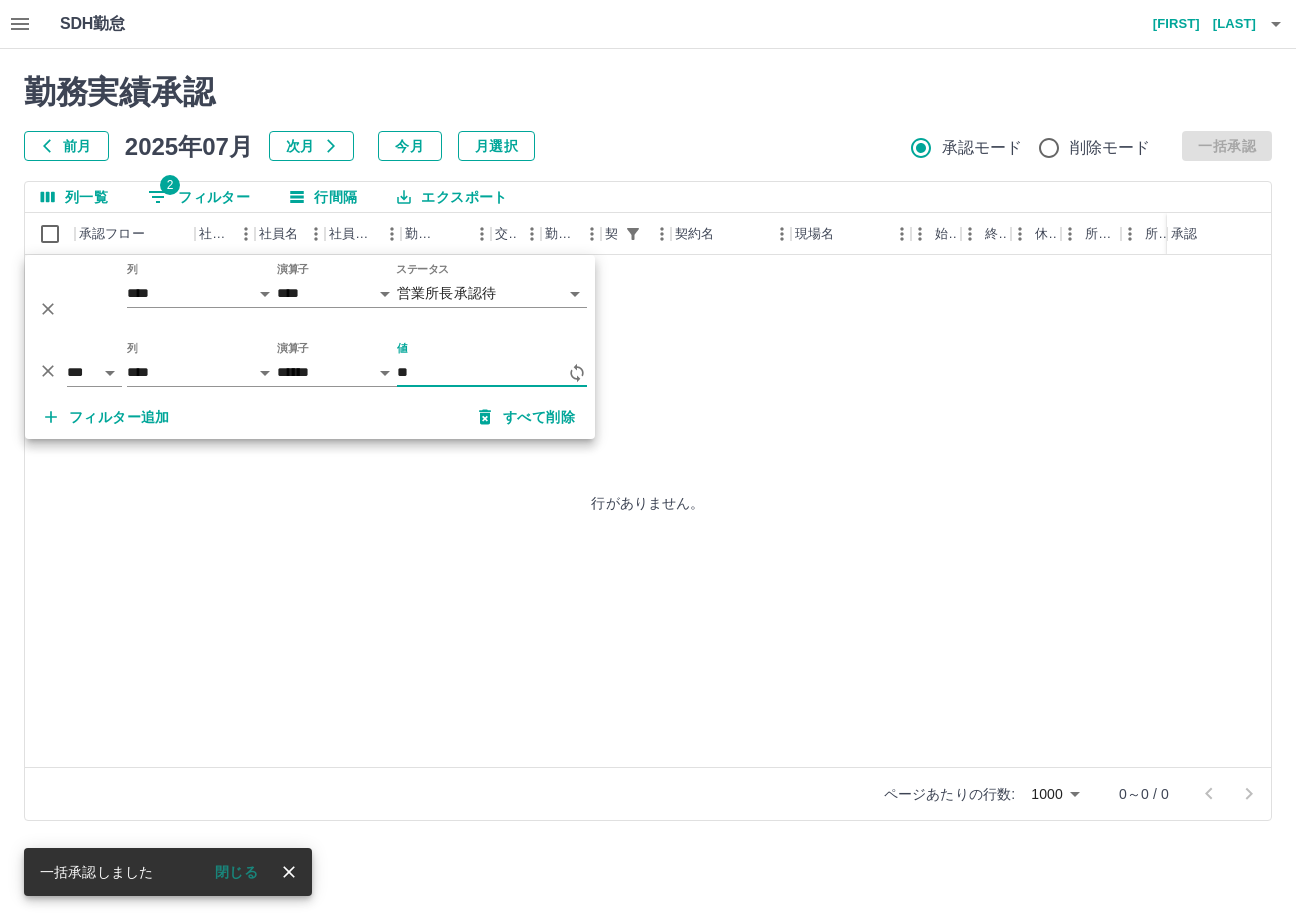 type on "*" 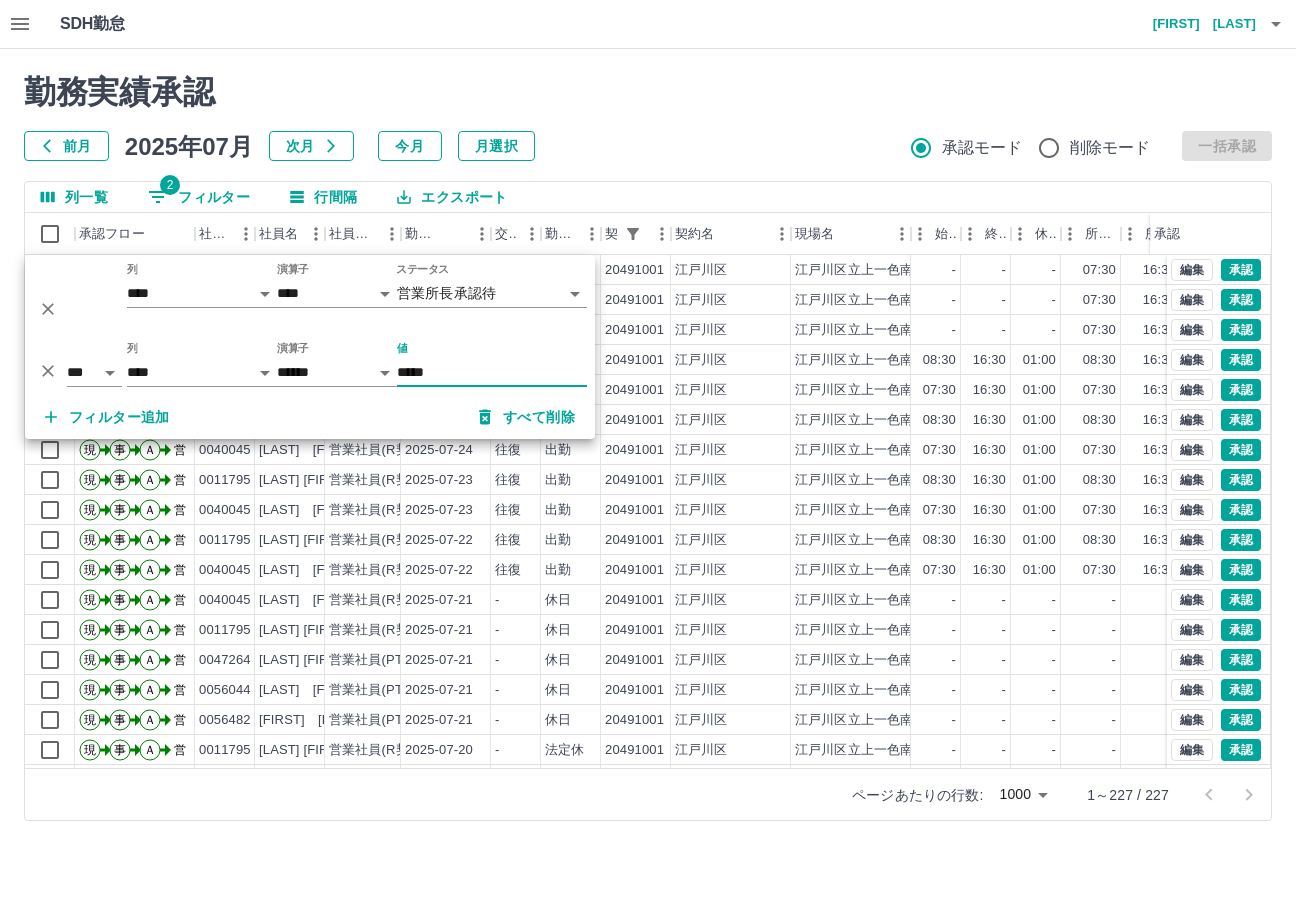 type on "*****" 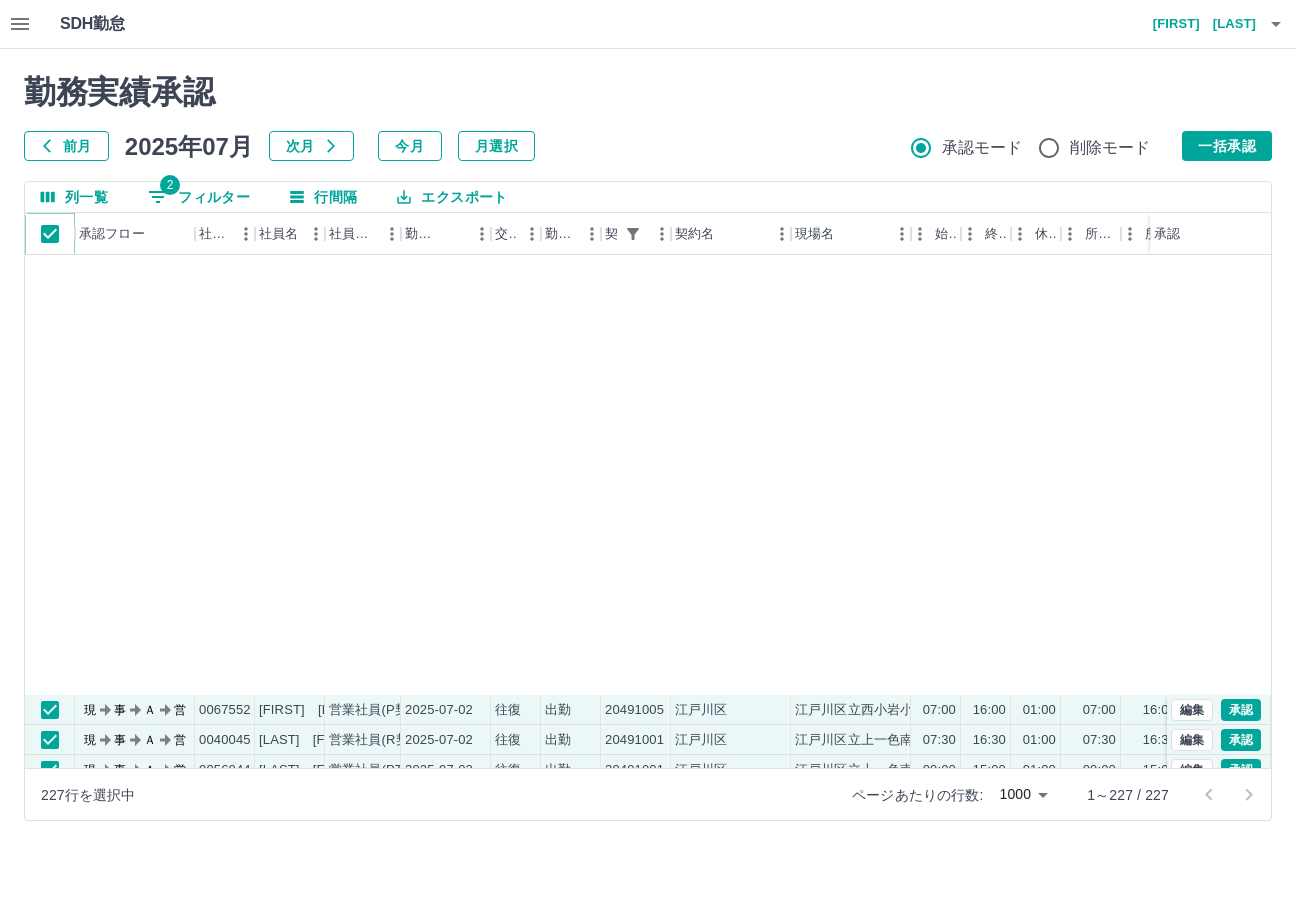 scroll, scrollTop: 6314, scrollLeft: 0, axis: vertical 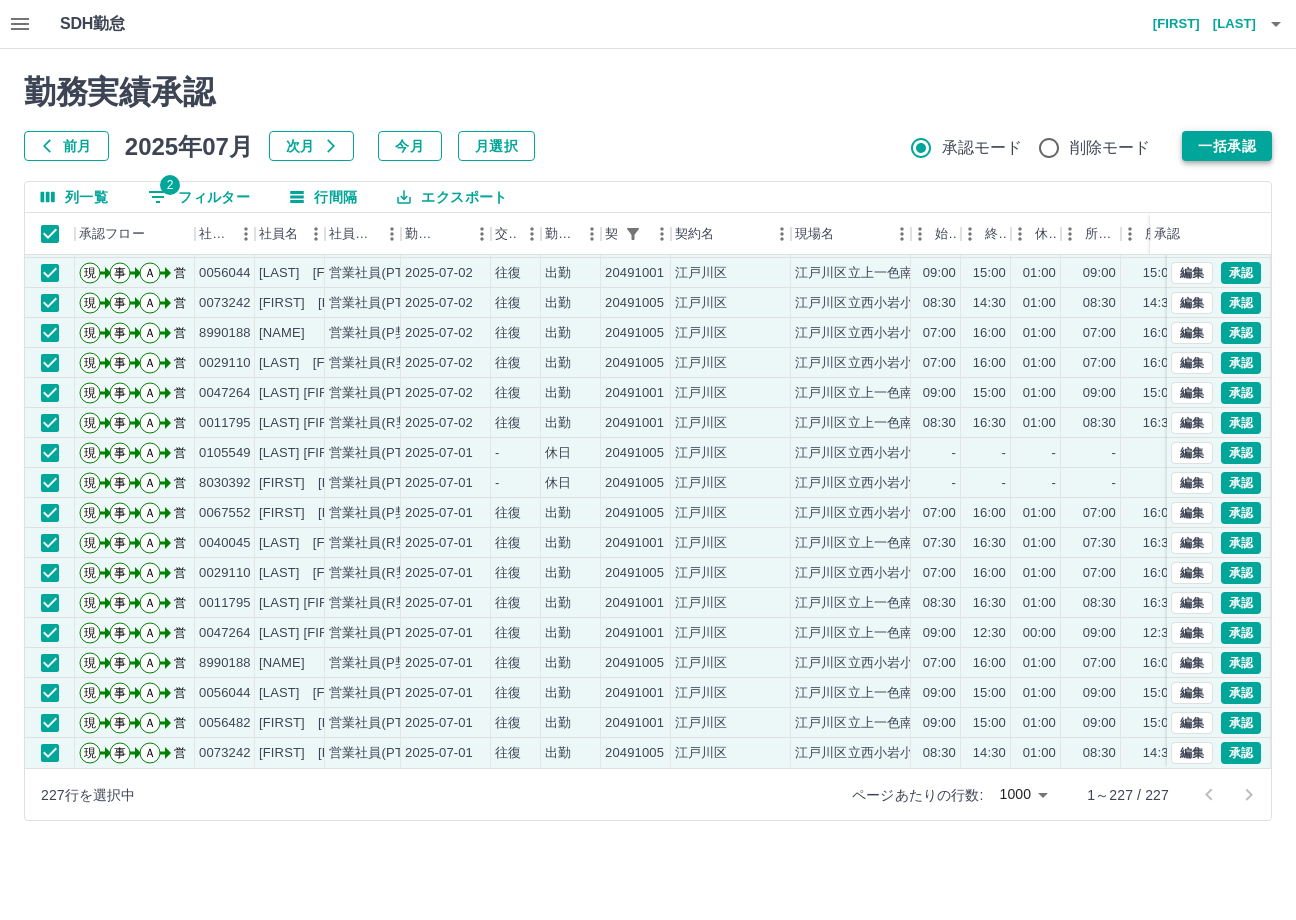 click on "一括承認" at bounding box center [1227, 146] 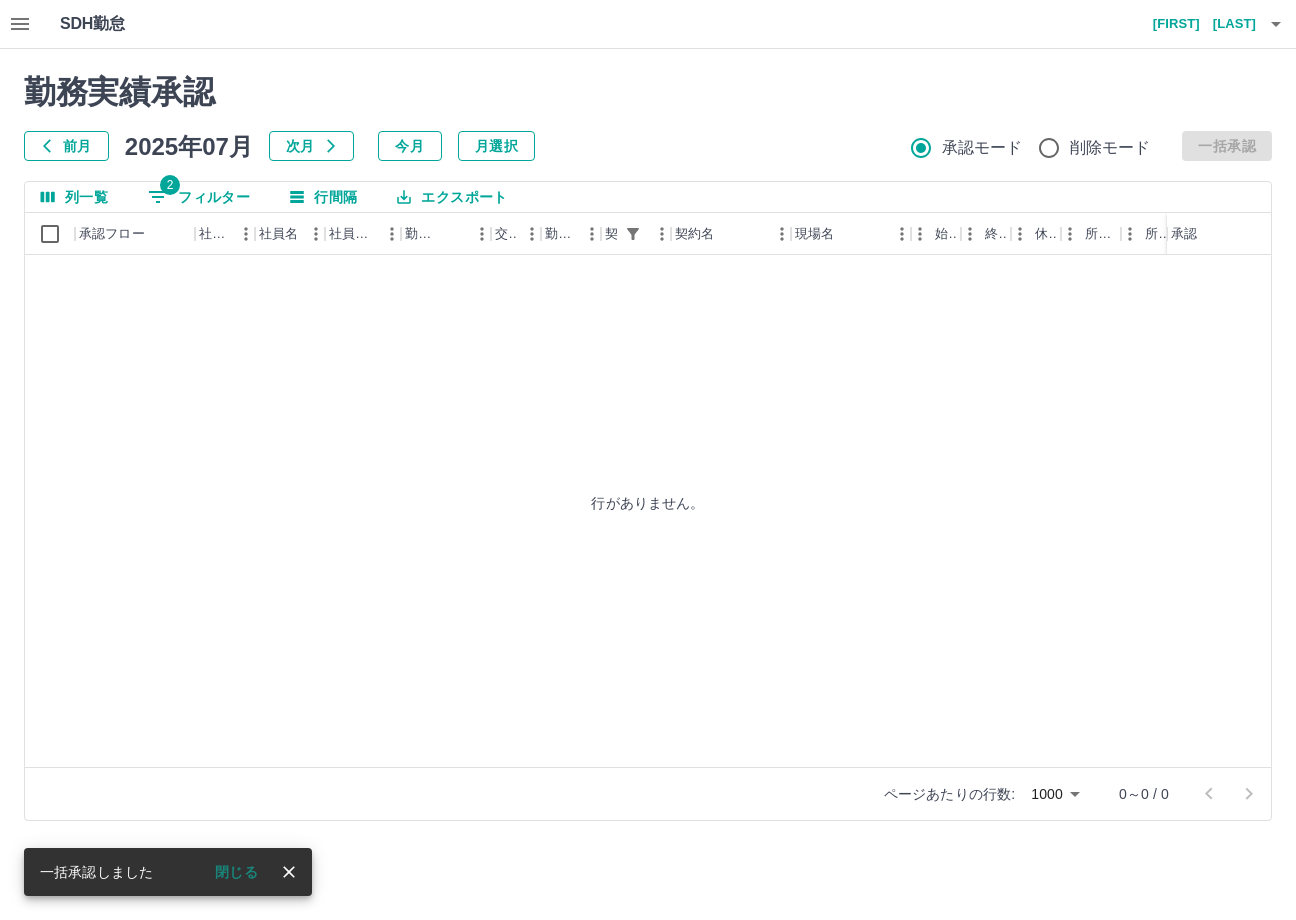 scroll, scrollTop: 0, scrollLeft: 0, axis: both 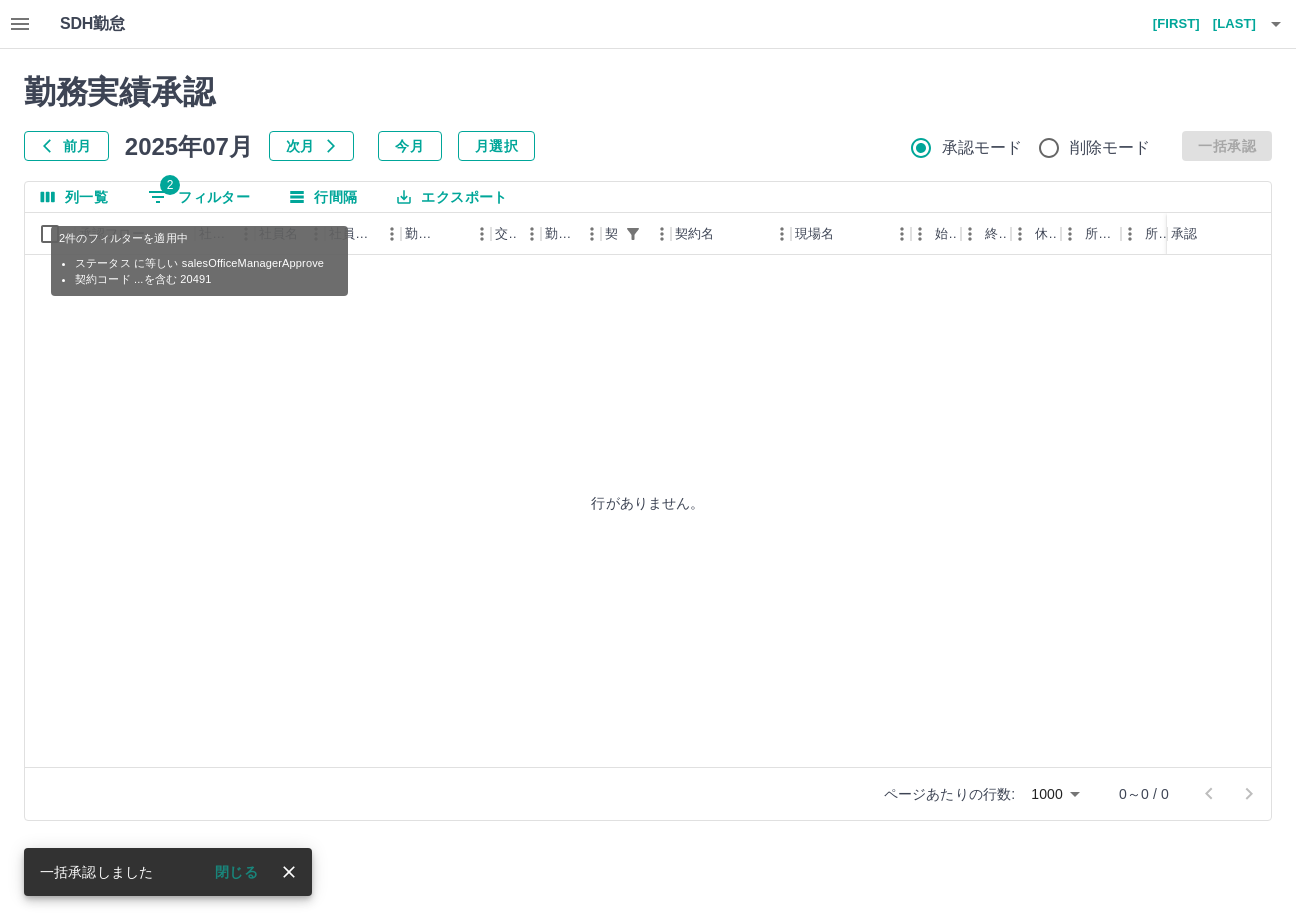 click on "2 フィルター" at bounding box center [199, 197] 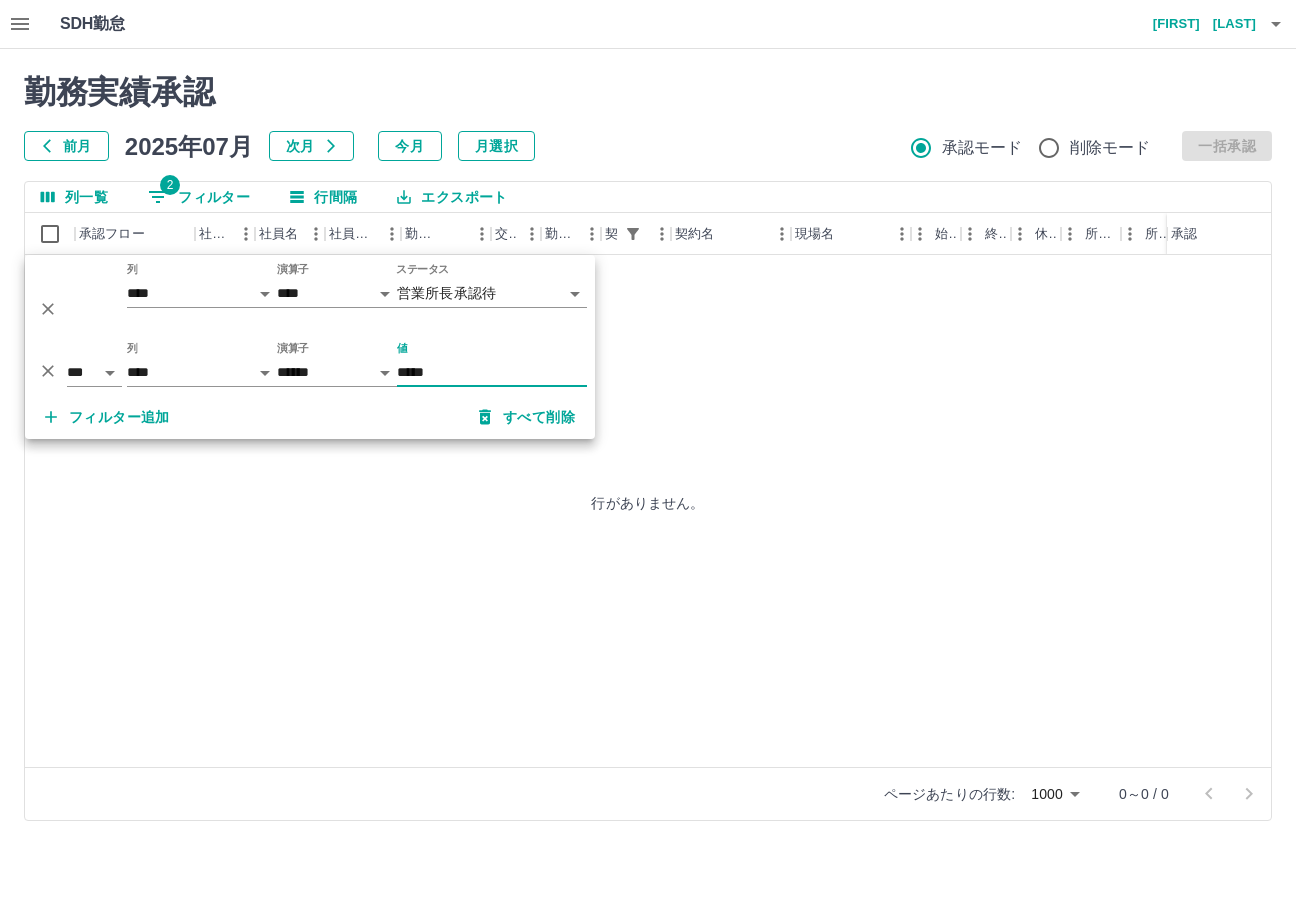 click on "**********" at bounding box center [648, 422] 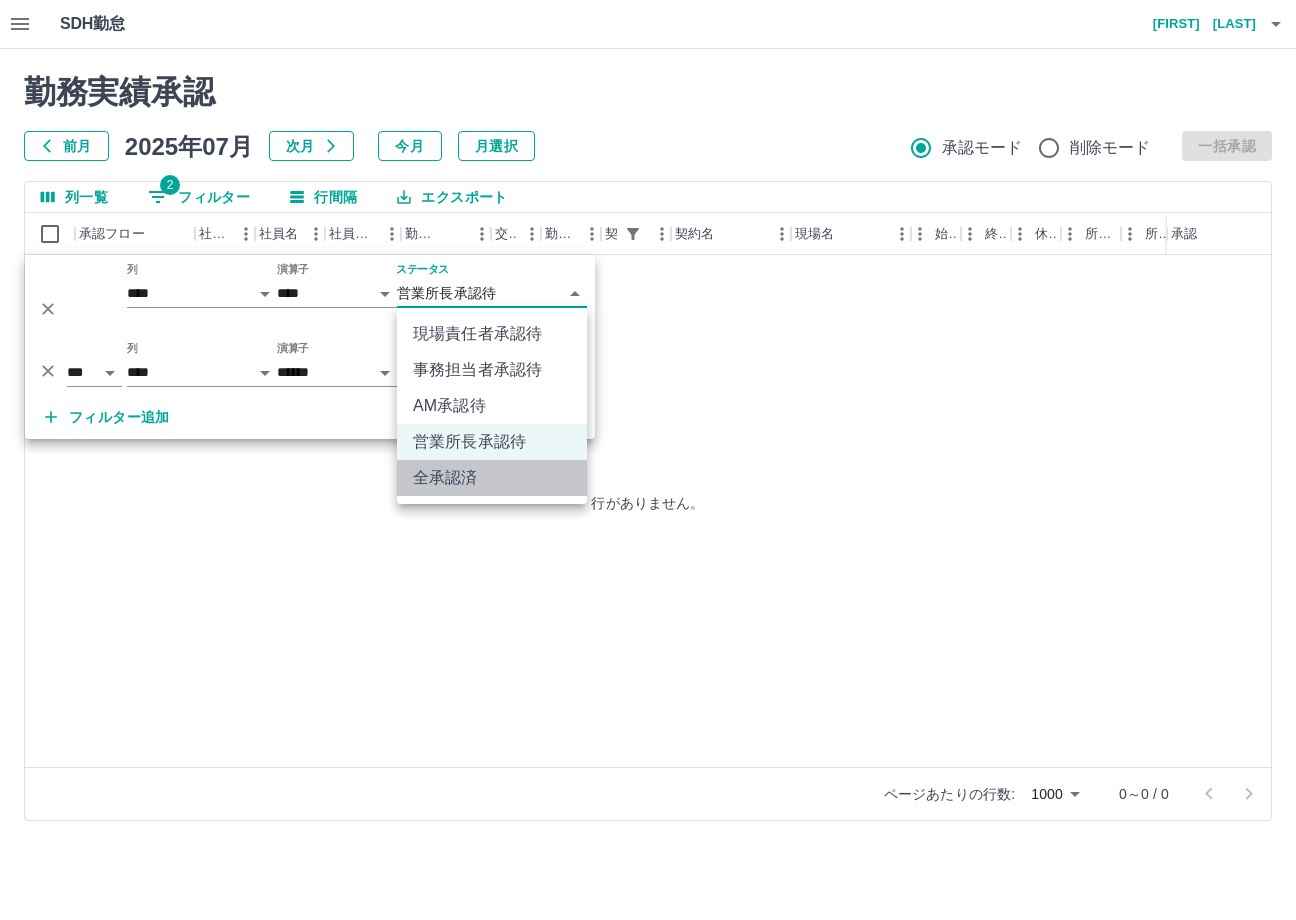 click on "全承認済" at bounding box center (492, 478) 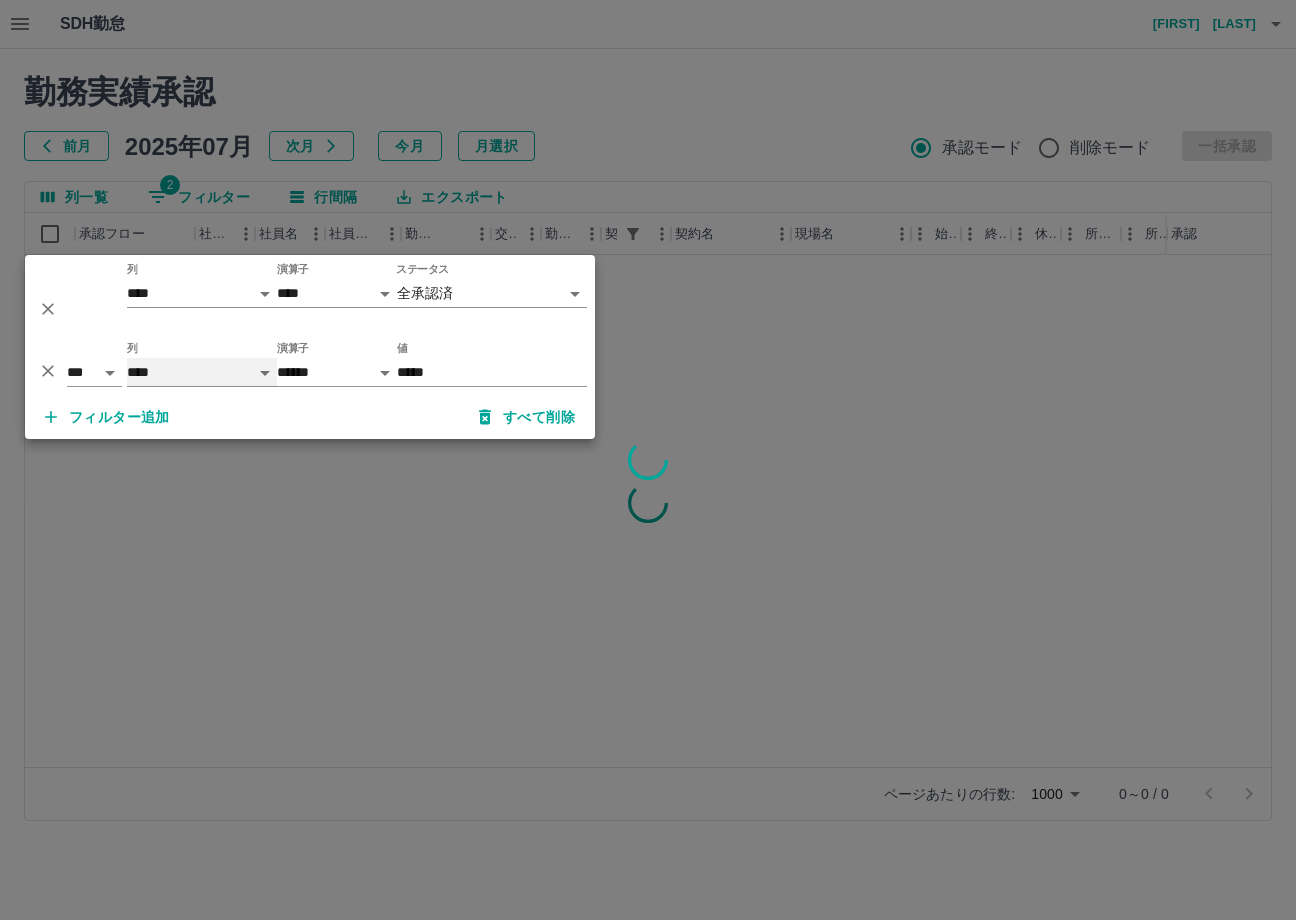 click on "**** *** **** *** *** **** ***** *** *** ** ** ** **** **** **** ** ** *** **** *****" at bounding box center (202, 372) 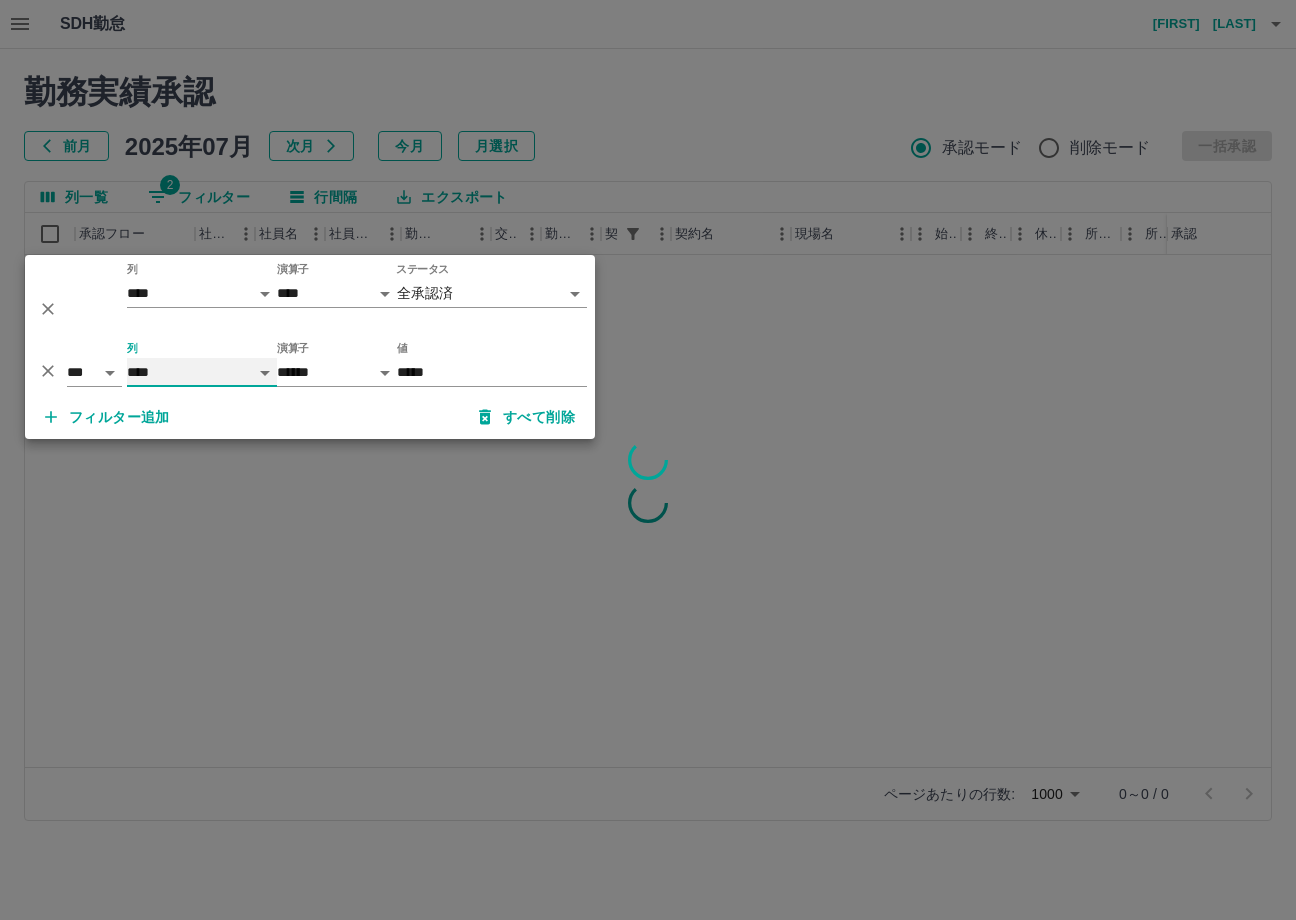 click on "**** *** **** *** *** **** ***** *** *** ** ** ** **** **** **** ** ** *** **** *****" at bounding box center (202, 372) 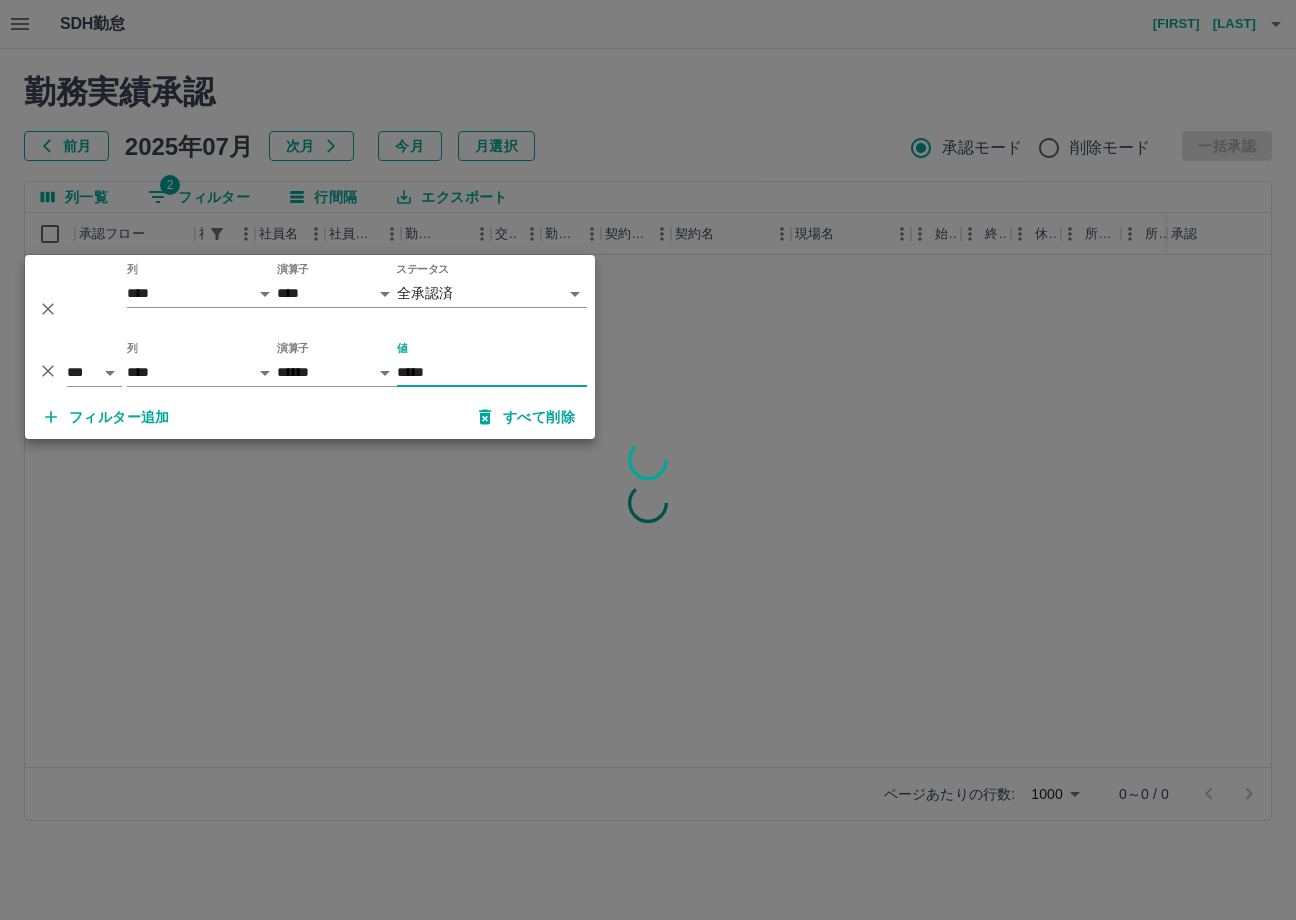 drag, startPoint x: 476, startPoint y: 368, endPoint x: 17, endPoint y: 384, distance: 459.27878 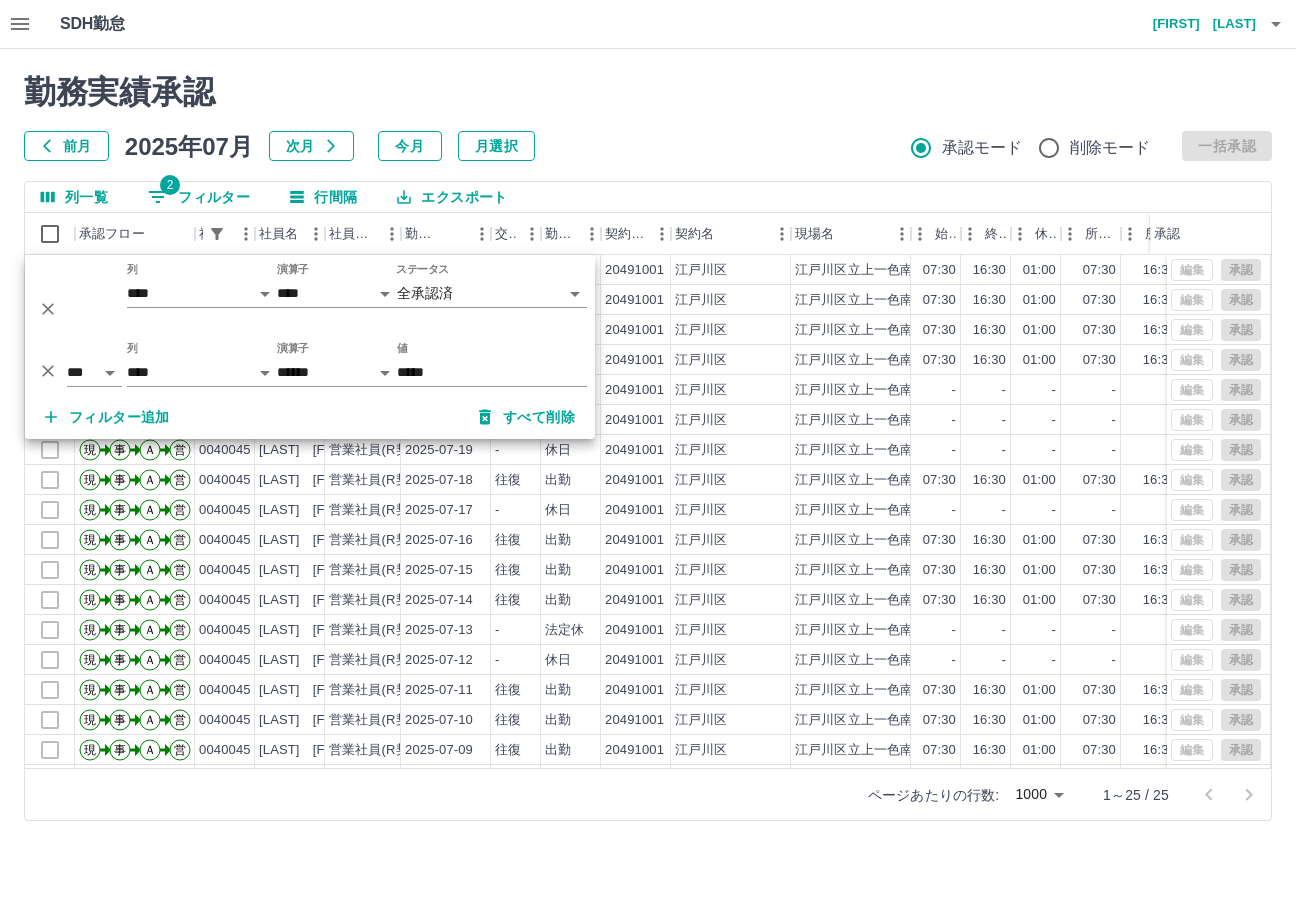 click on "前月 2025年07月 次月 今月 月選択 承認モード 削除モード 一括承認" at bounding box center [648, 146] 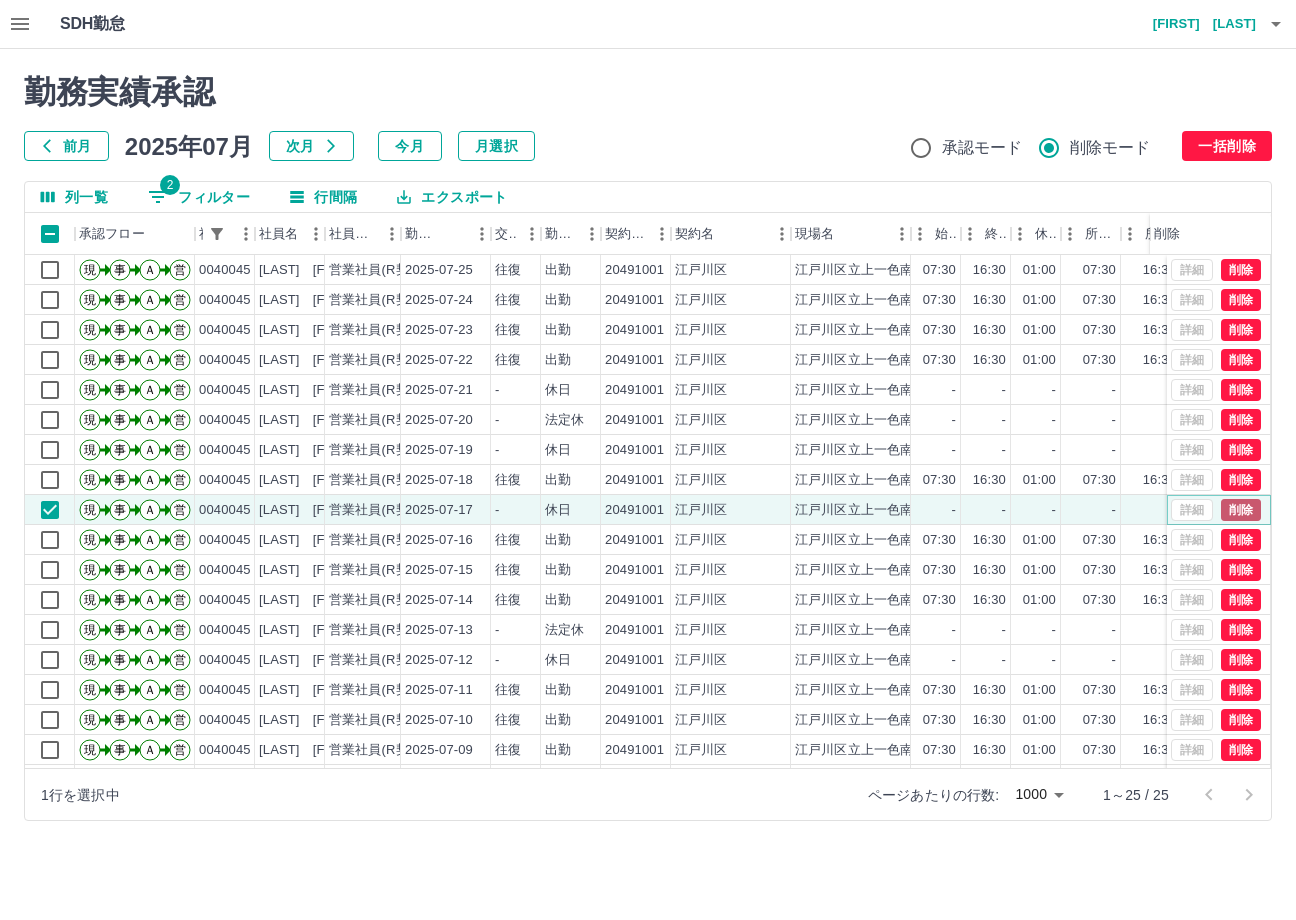 click on "削除" at bounding box center (1241, 510) 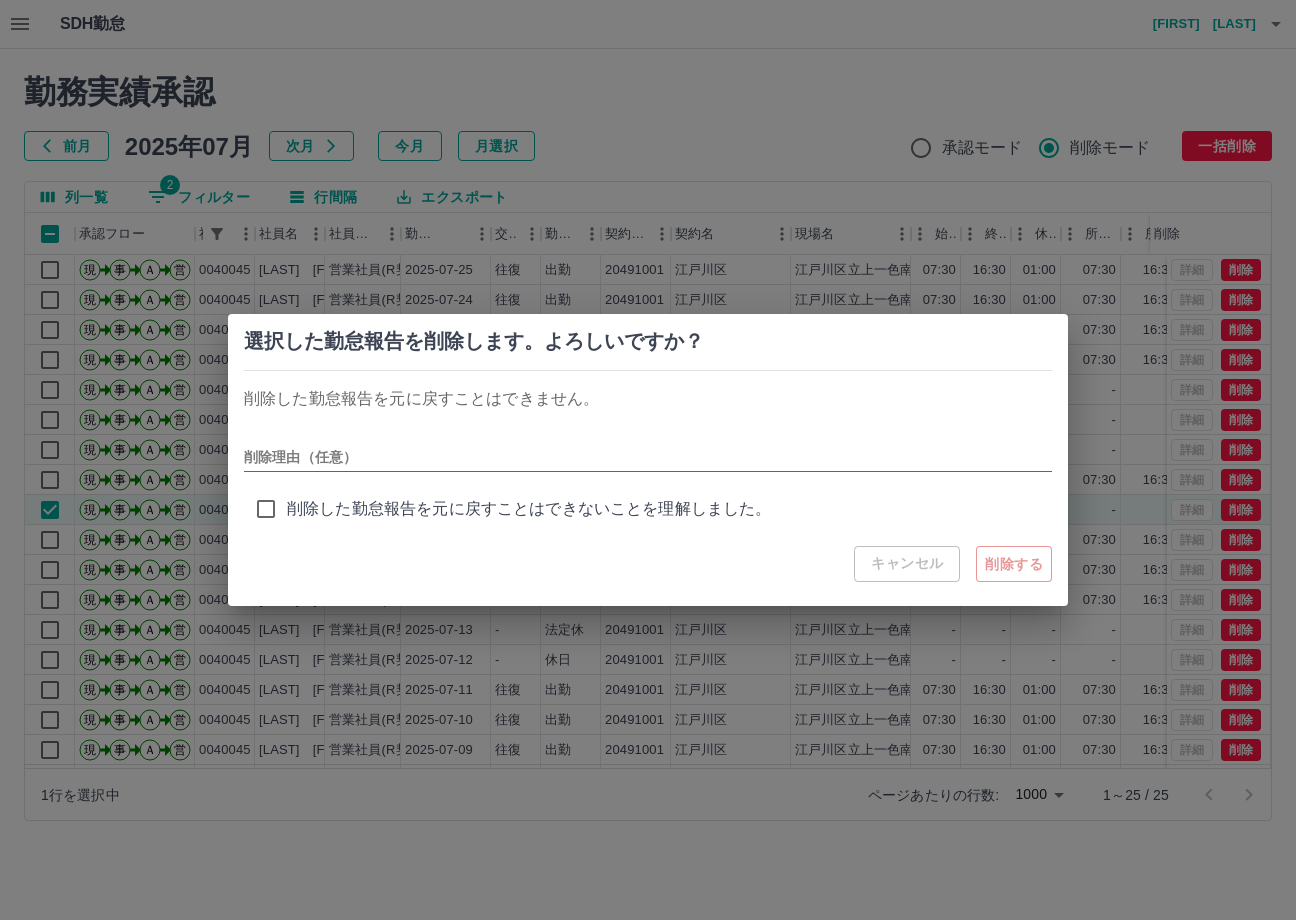 click on "削除理由（任意）" at bounding box center [648, 457] 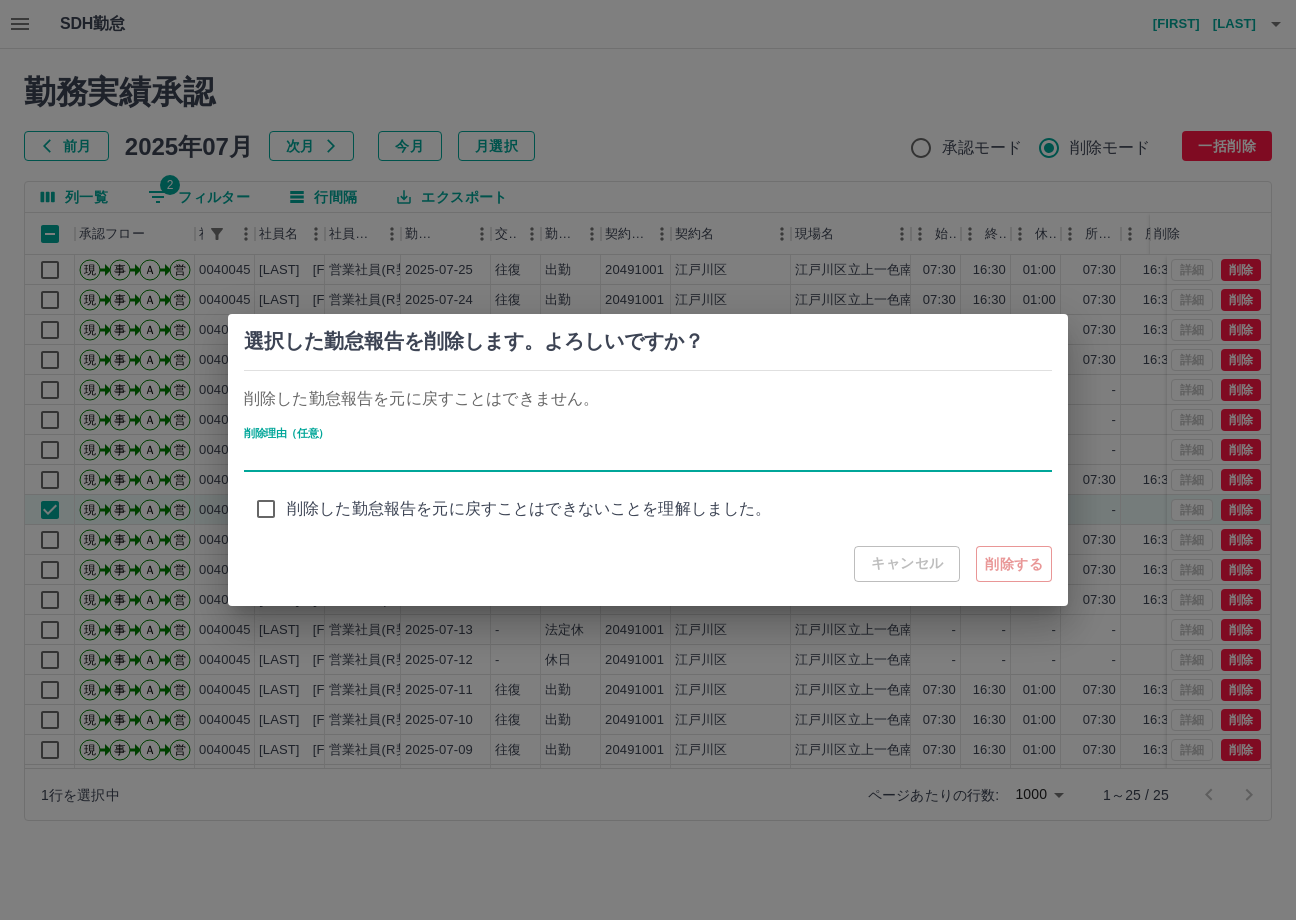 type on "**********" 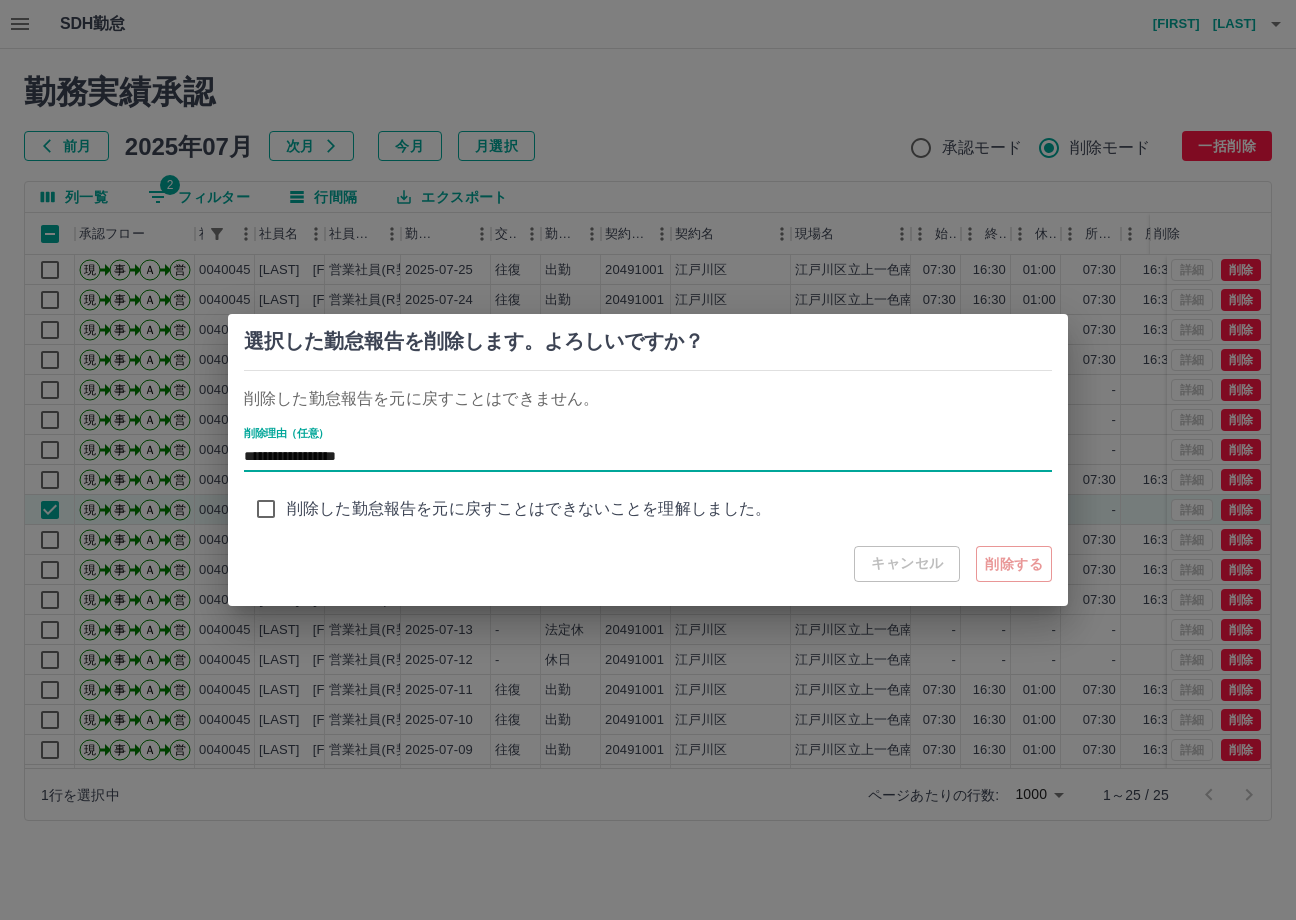 click on "削除した勤怠報告を元に戻すことはできないことを理解しました。" at bounding box center [529, 509] 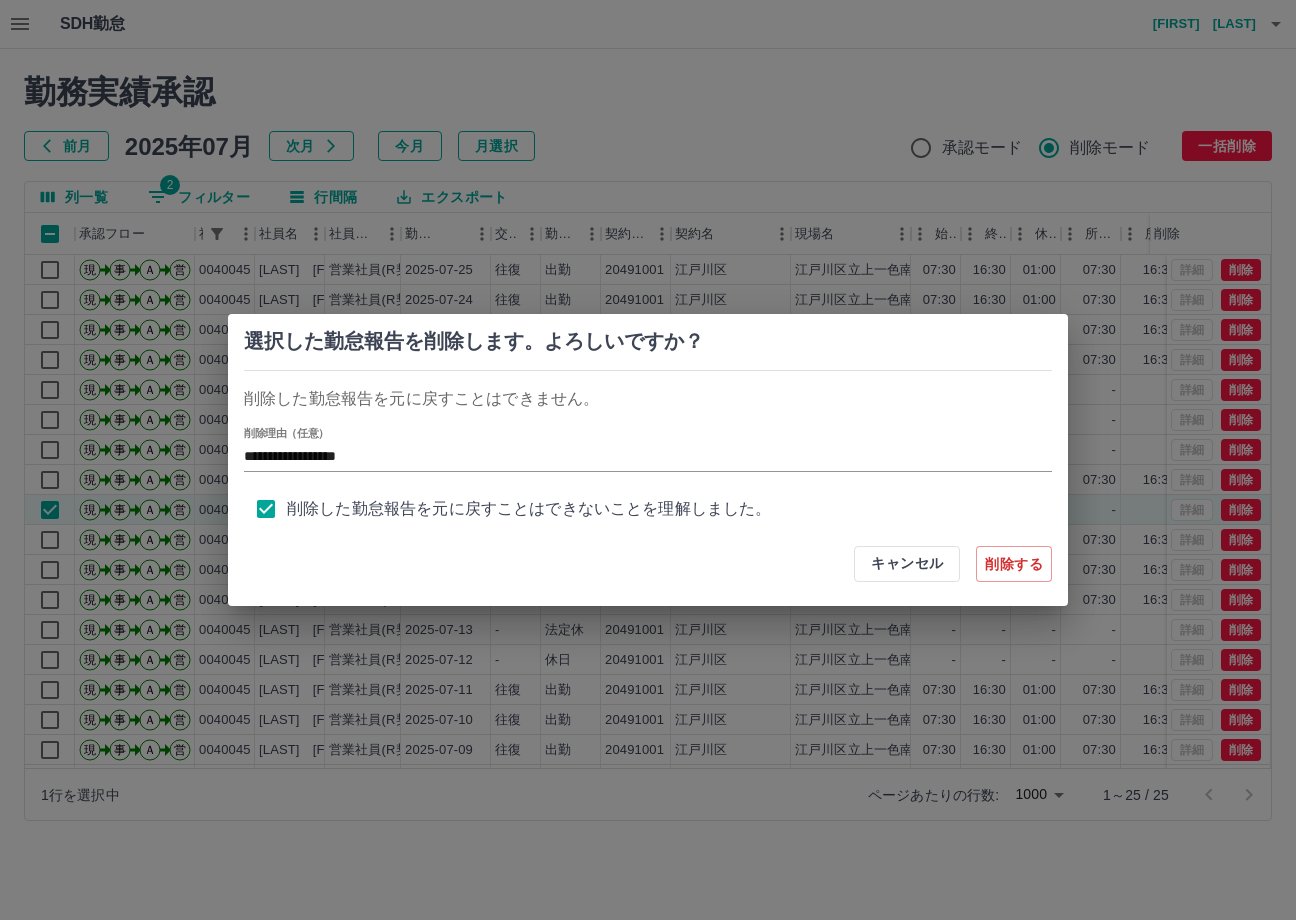 scroll, scrollTop: 8, scrollLeft: 0, axis: vertical 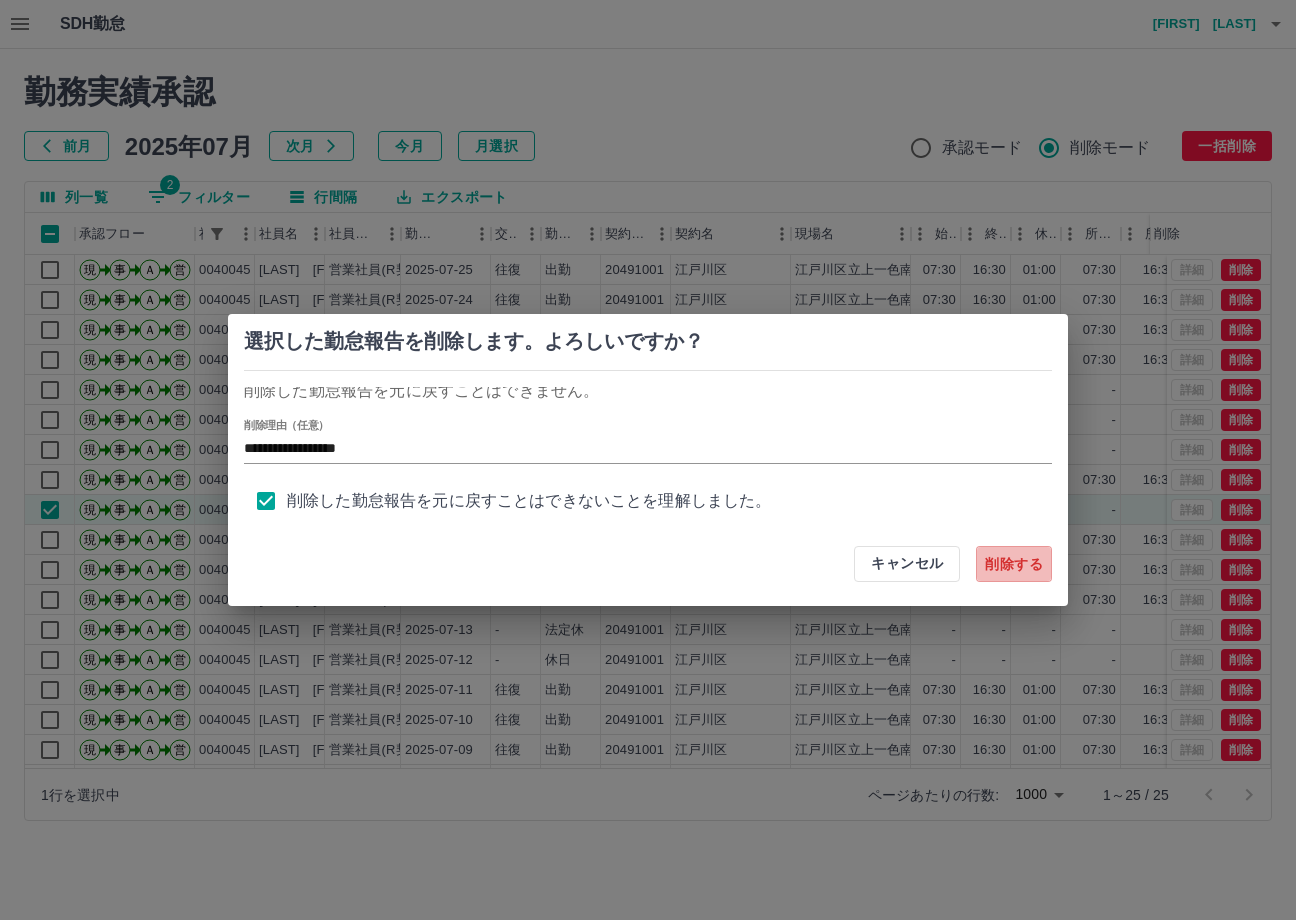 click on "削除する" at bounding box center (1014, 564) 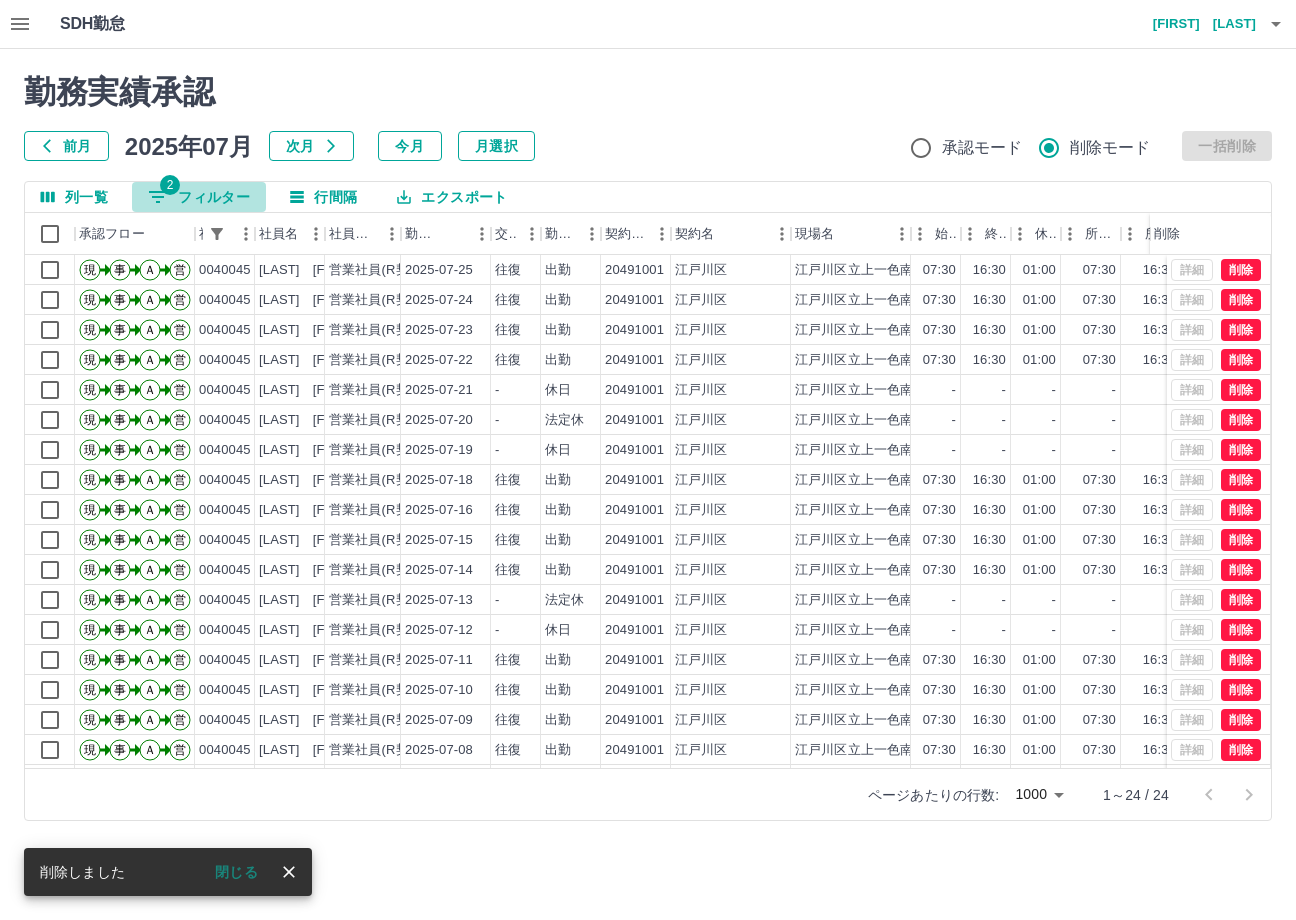 click on "2 フィルター" at bounding box center (199, 197) 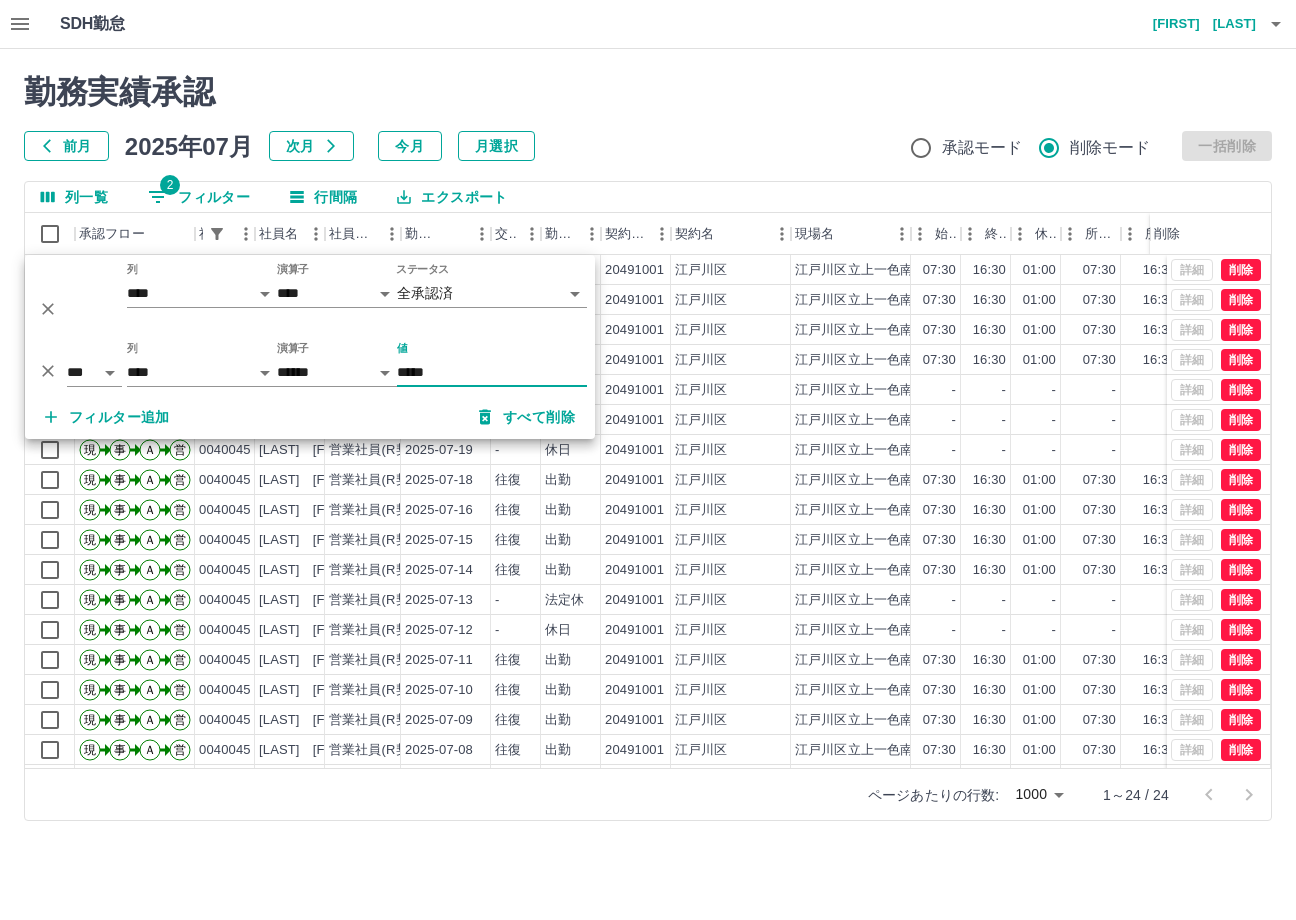 drag, startPoint x: 440, startPoint y: 368, endPoint x: 170, endPoint y: 491, distance: 296.6968 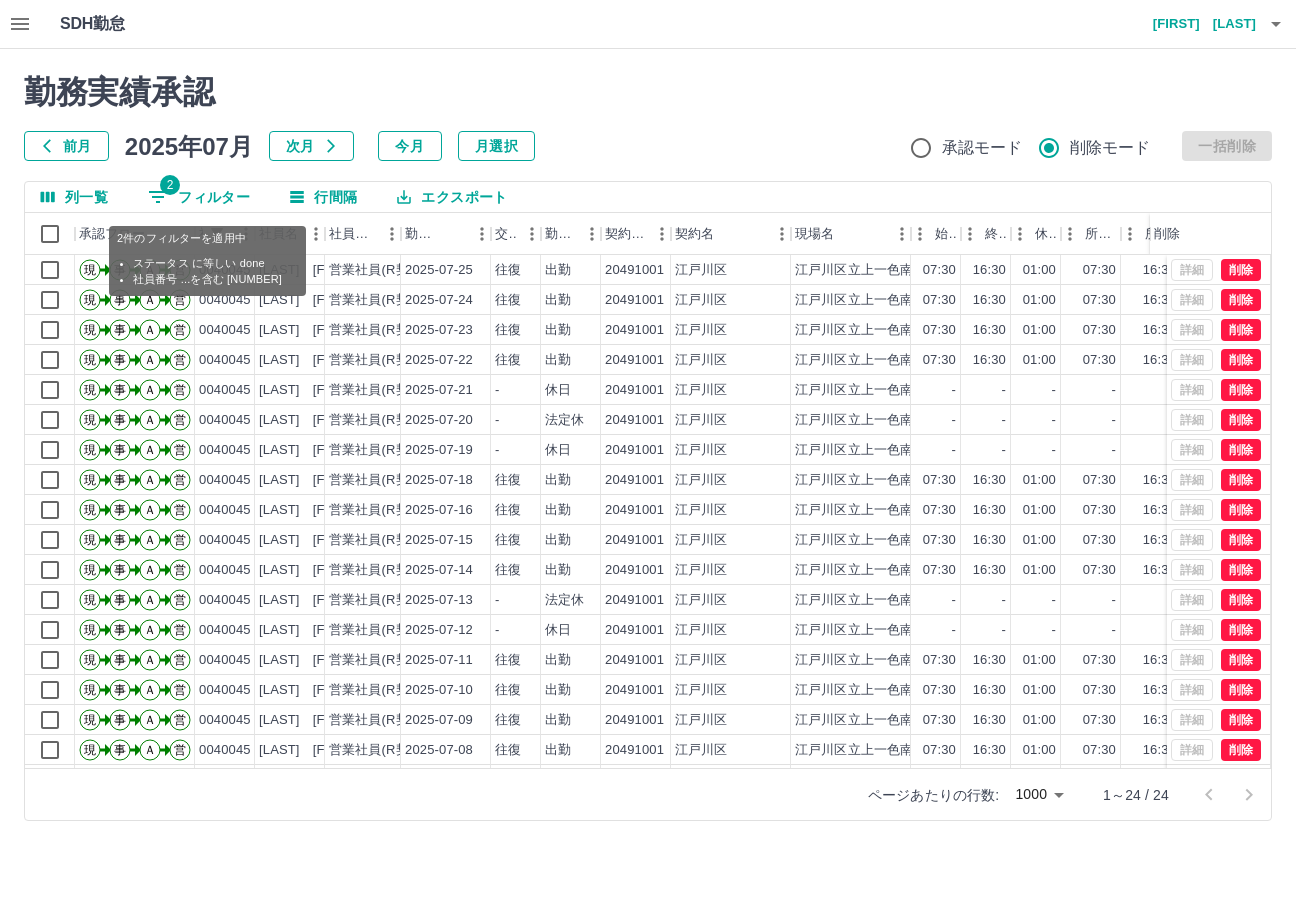 click on "2 フィルター" at bounding box center (199, 197) 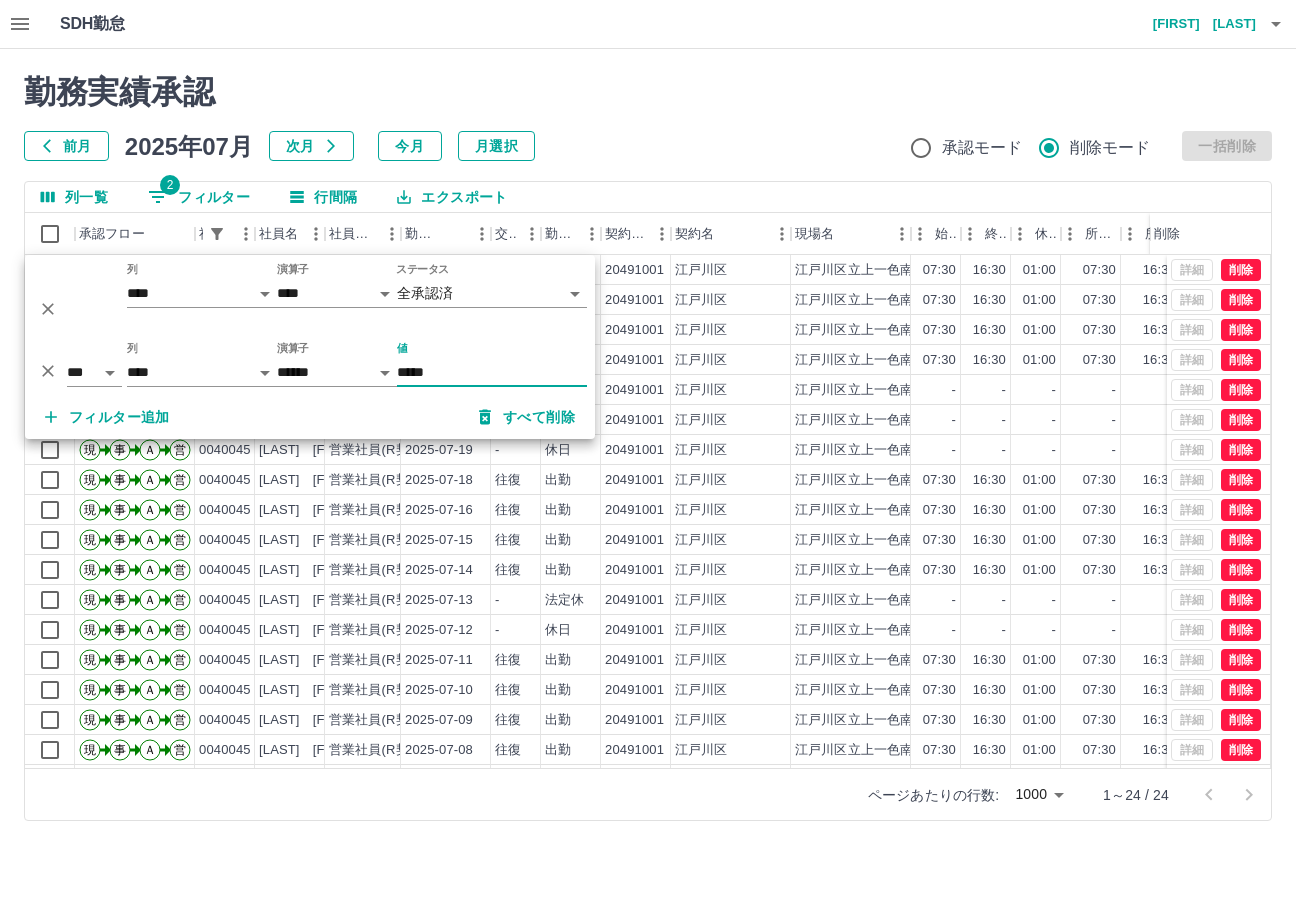 drag, startPoint x: 461, startPoint y: 362, endPoint x: 181, endPoint y: 423, distance: 286.56763 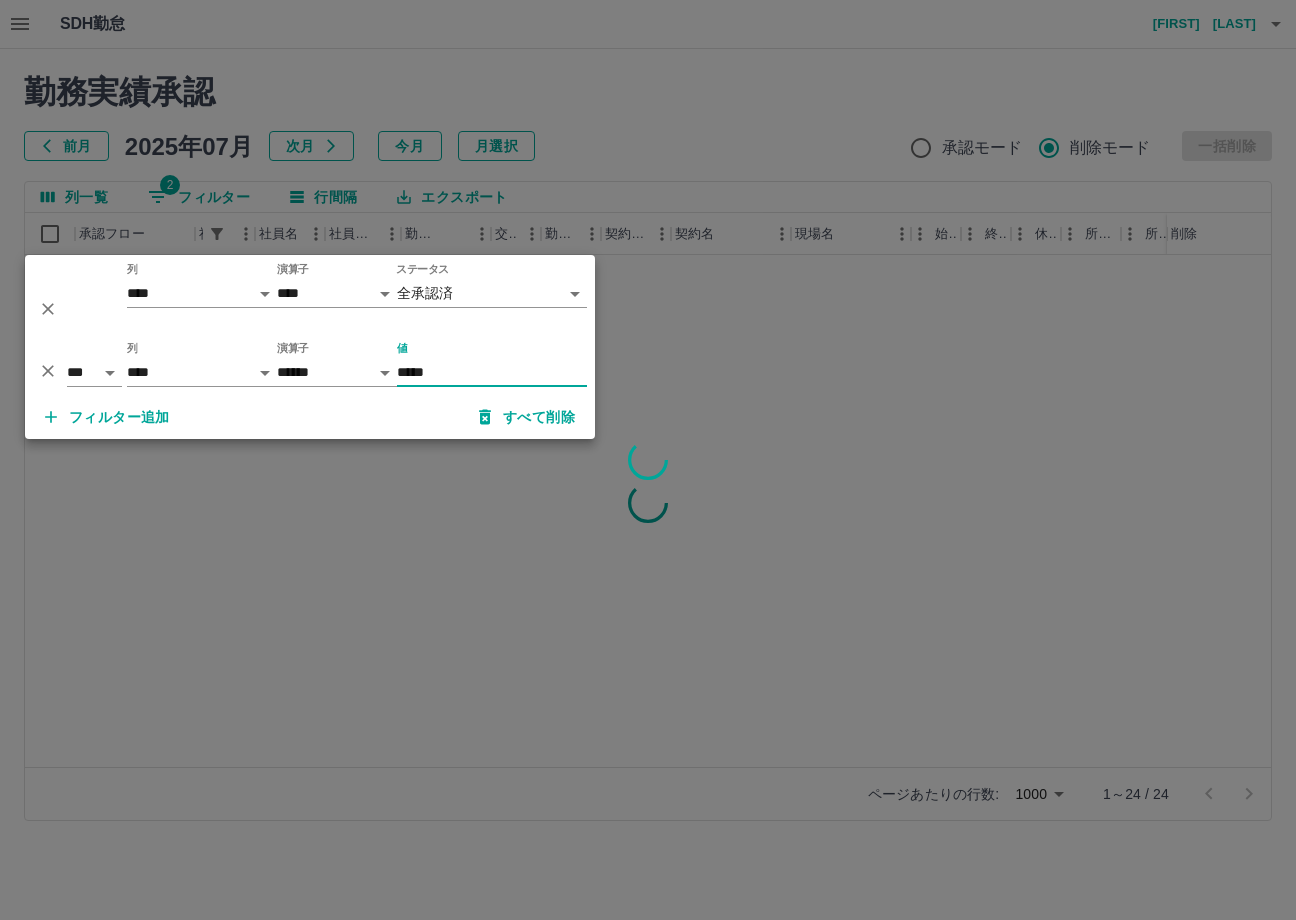 type on "*****" 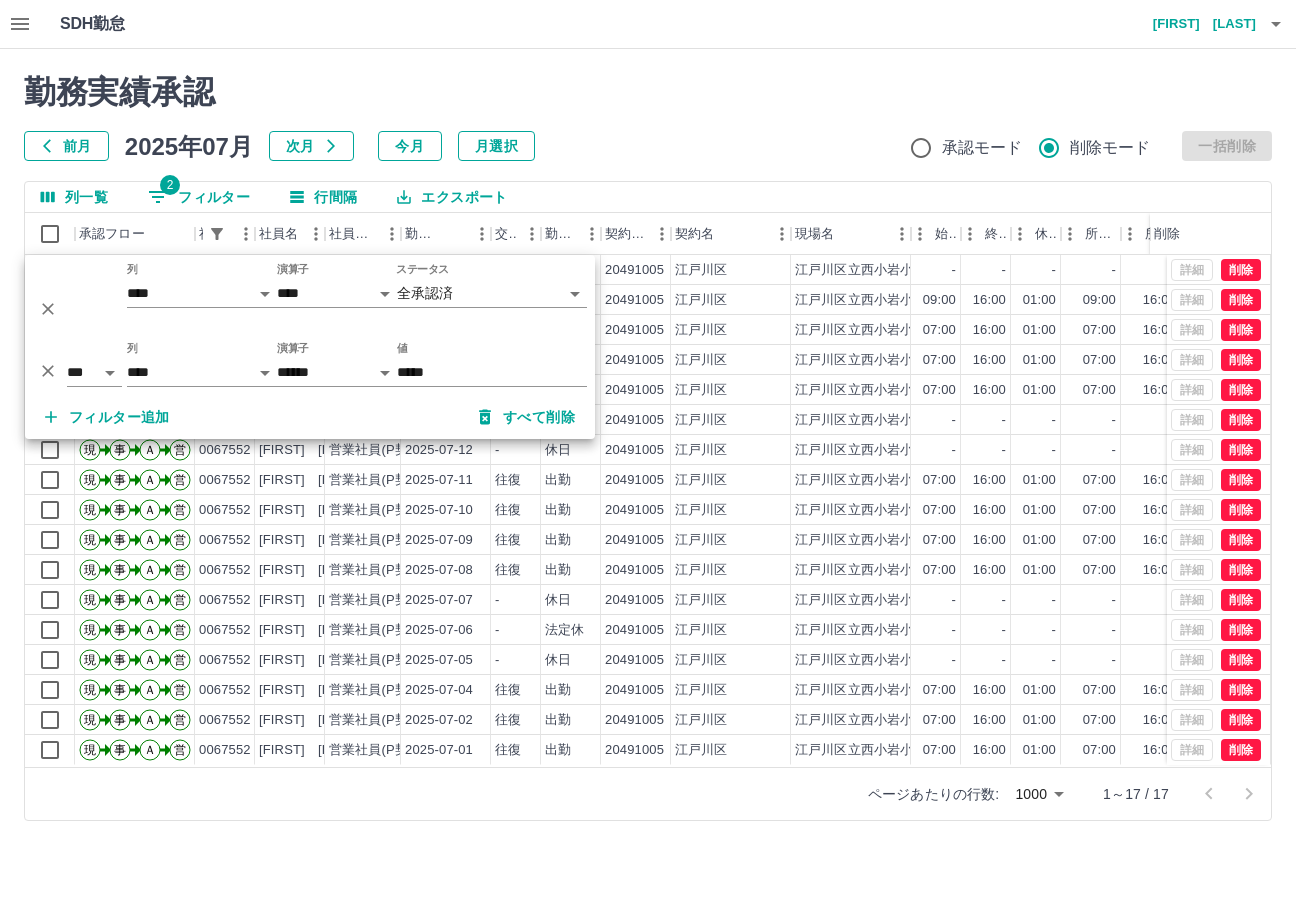 click on "勤務実績承認 前月 2025年07月 次月 今月 月選択 承認モード 削除モード 一括削除 列一覧 2 フィルター 行間隔 エクスポート 承認フロー 社員番号 社員名 社員区分 勤務日 交通費 勤務区分 契約コード 契約名 現場名 始業 終業 休憩 所定開始 所定終業 所定休憩 拘束 勤務 遅刻等 コメント 削除 現 事 Ａ 営 0067552 [LAST] 営業社員(P契約) 2025-07-19  -  休日 20491005 [CITY] [CITY]立西小岩小学校 - - - - - - 00:00 00:00 00:00 現 事 Ａ 営 0067552 [LAST] 営業社員(P契約) 2025-07-18 往復 出勤 20491005 [CITY] [CITY]立西小岩小学校 09:00 16:00 01:00 09:00 16:00 01:00 07:00 06:00 00:00 現 事 Ａ 営 0067552 [LAST] 営業社員(P契約) 2025-07-17 往復 出勤 20491005 [CITY] [CITY]立西小岩小学校 07:00 16:00 01:00 07:00 16:00 01:00 09:00 08:00 00:00 現 事 Ａ 営 0067552 [LAST] 営業社員(P契約) 往復 -" at bounding box center (648, 447) 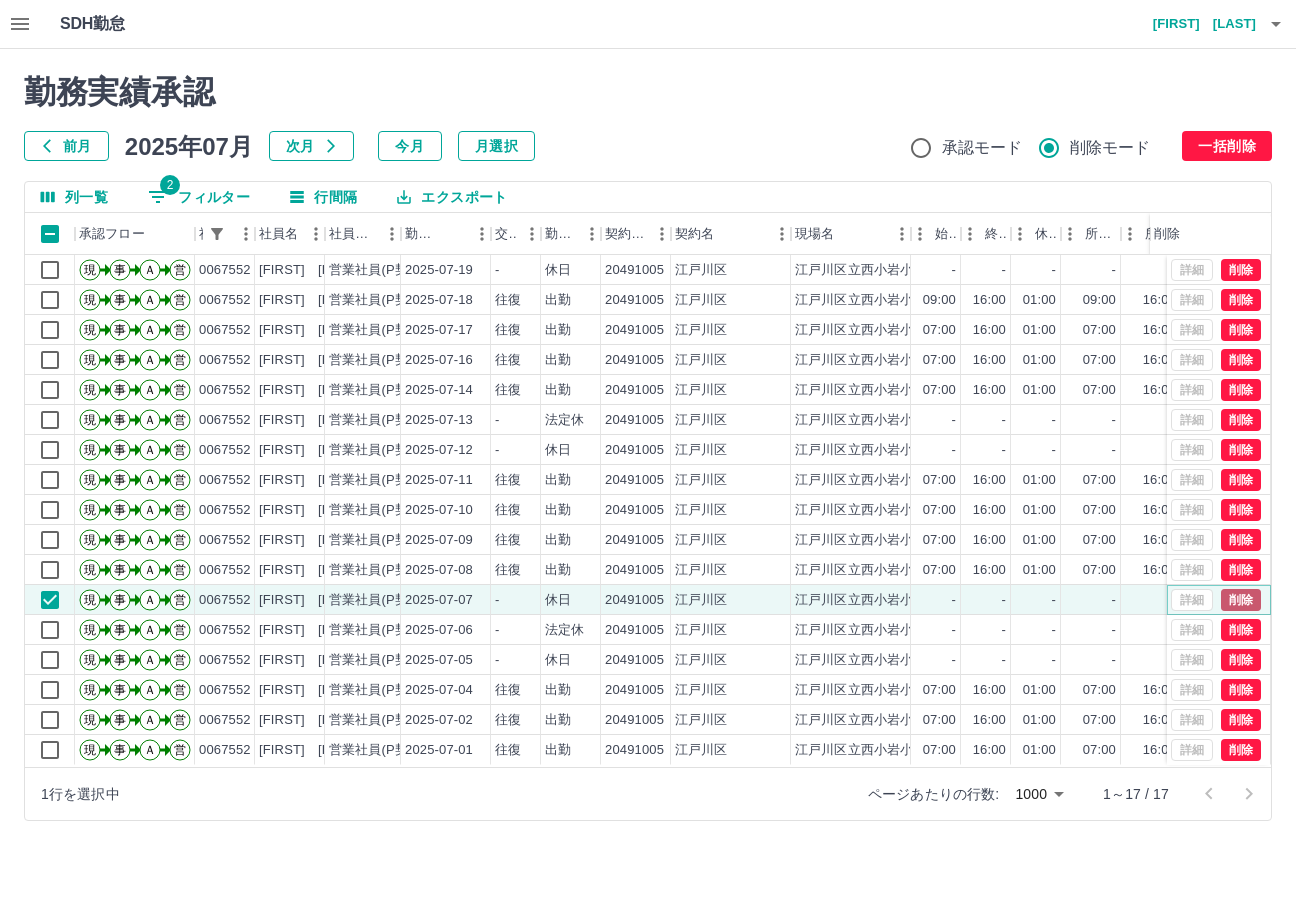 click on "削除" at bounding box center (1241, 600) 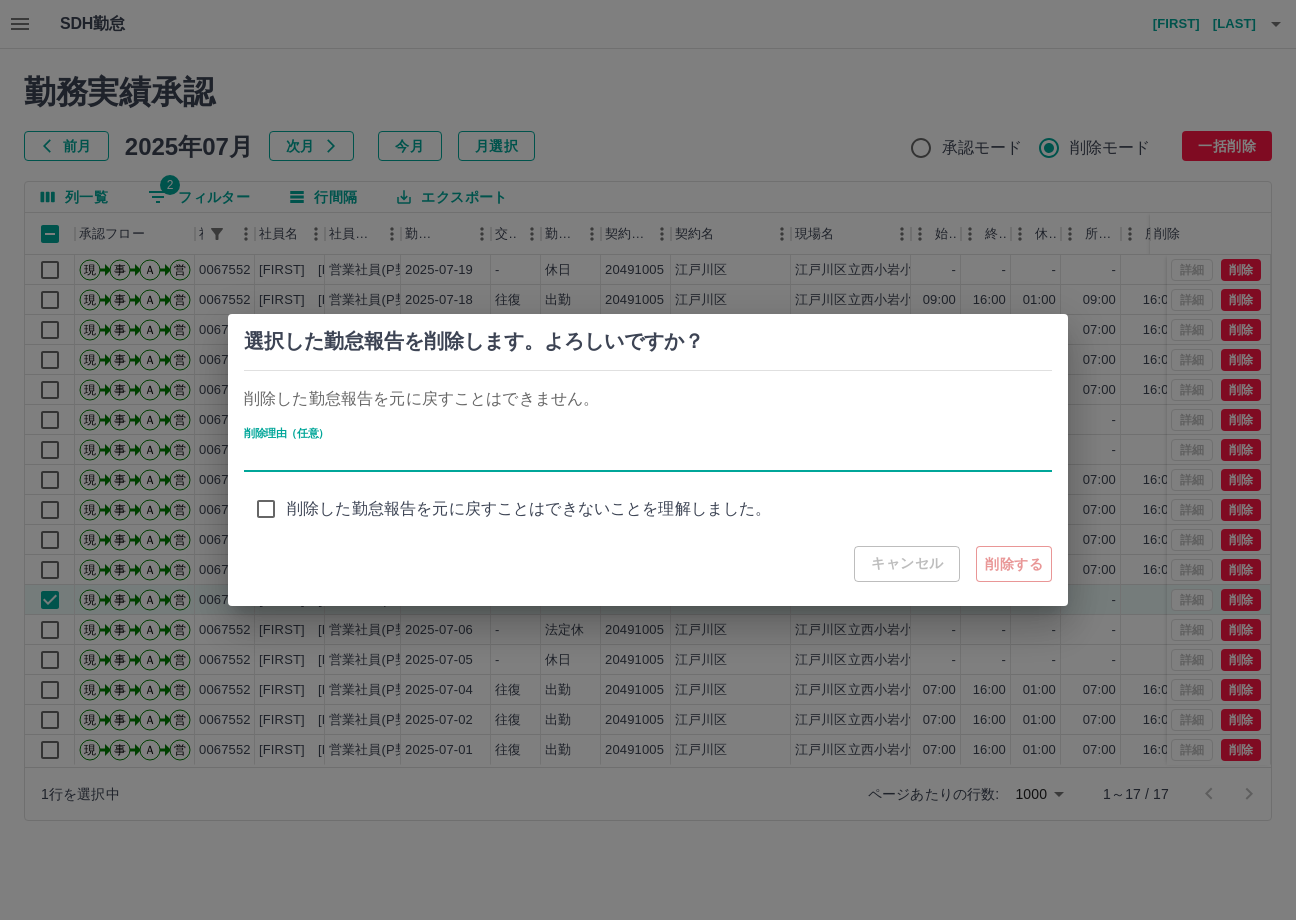 click on "削除理由（任意）" at bounding box center (648, 457) 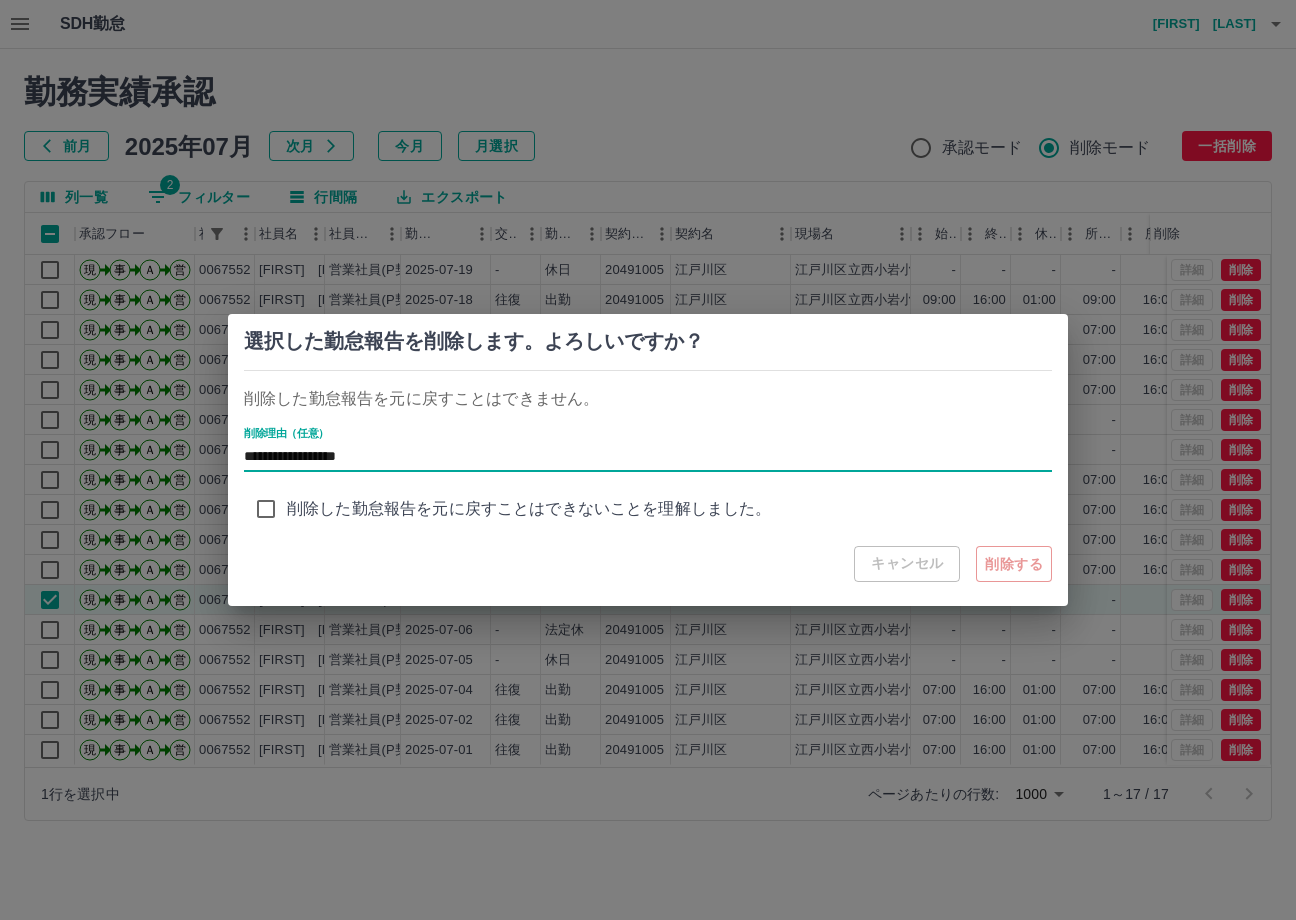 click on "削除した勤怠報告を元に戻すことはできないことを理解しました。" at bounding box center [529, 509] 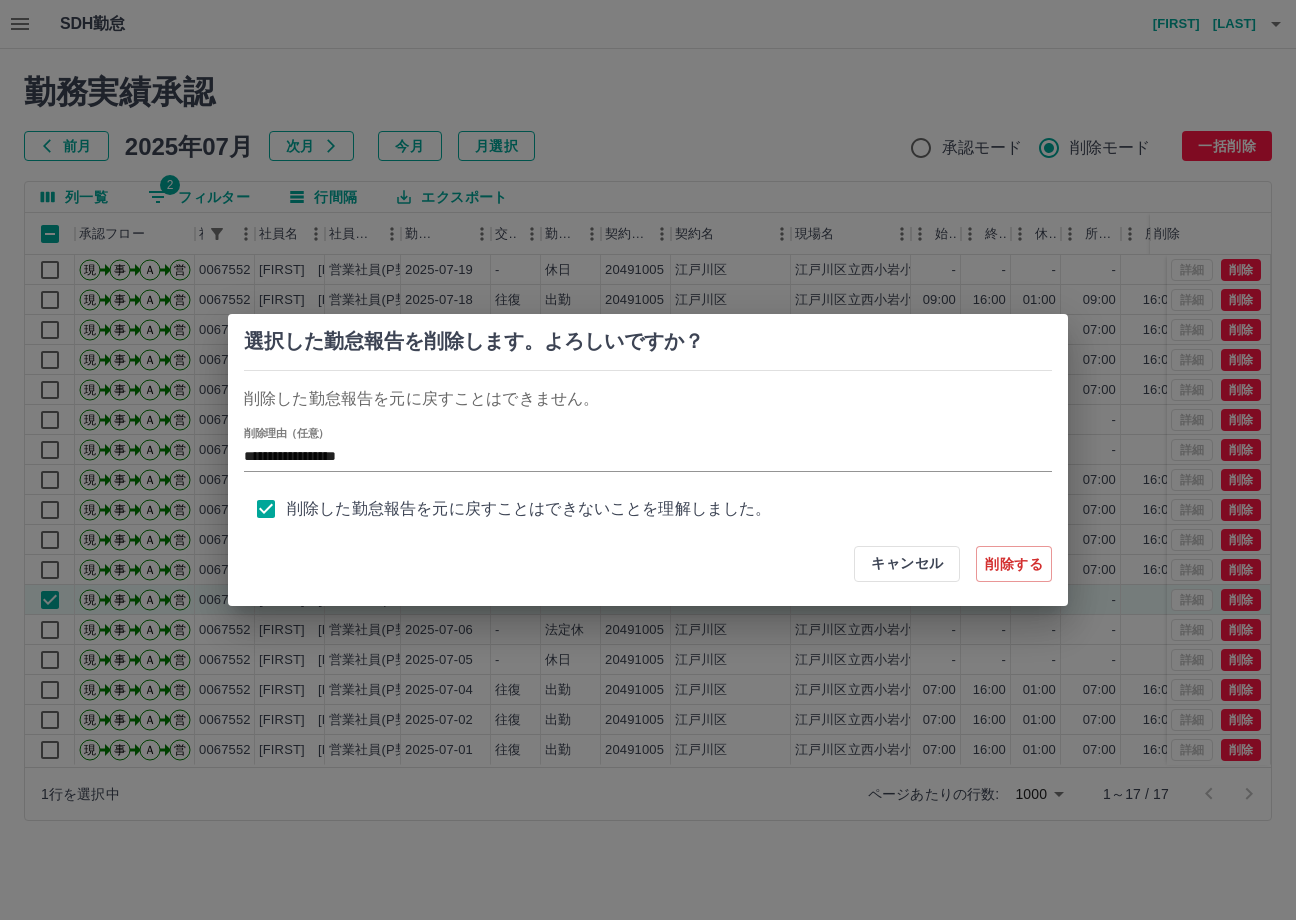 scroll, scrollTop: 8, scrollLeft: 0, axis: vertical 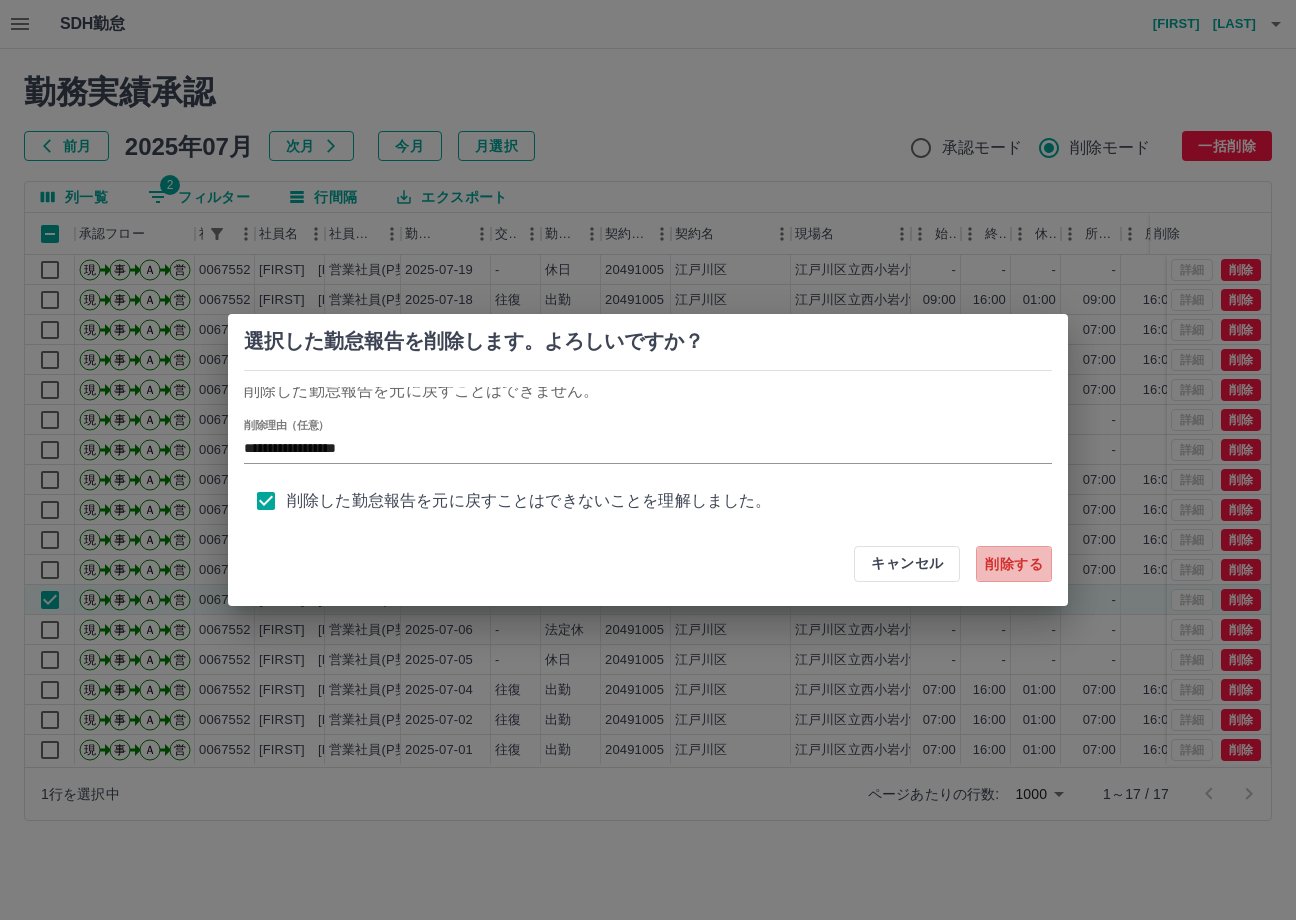 click on "削除する" at bounding box center (1014, 564) 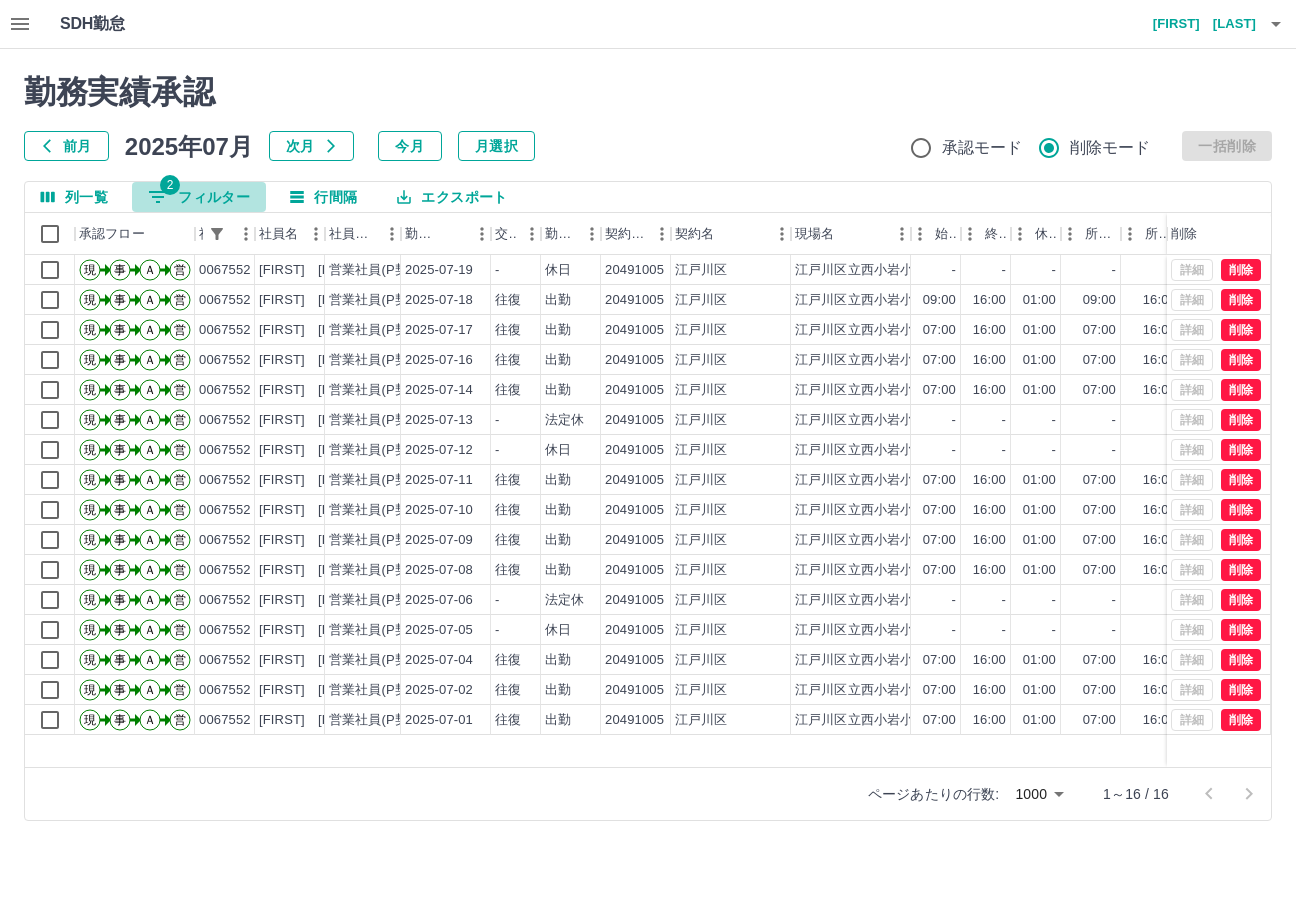 click on "2 フィルター" at bounding box center [199, 197] 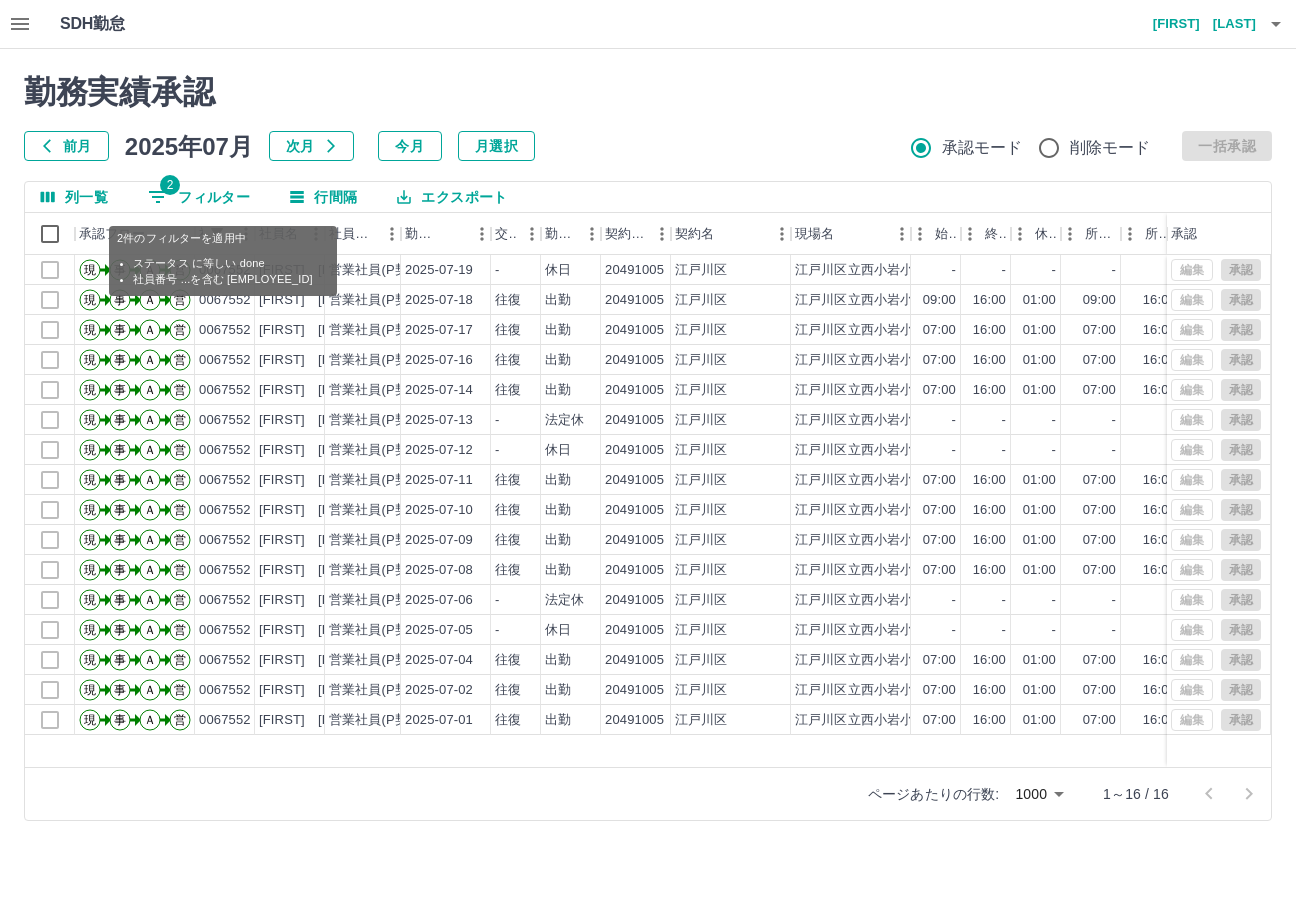 click on "2 フィルター" at bounding box center [199, 197] 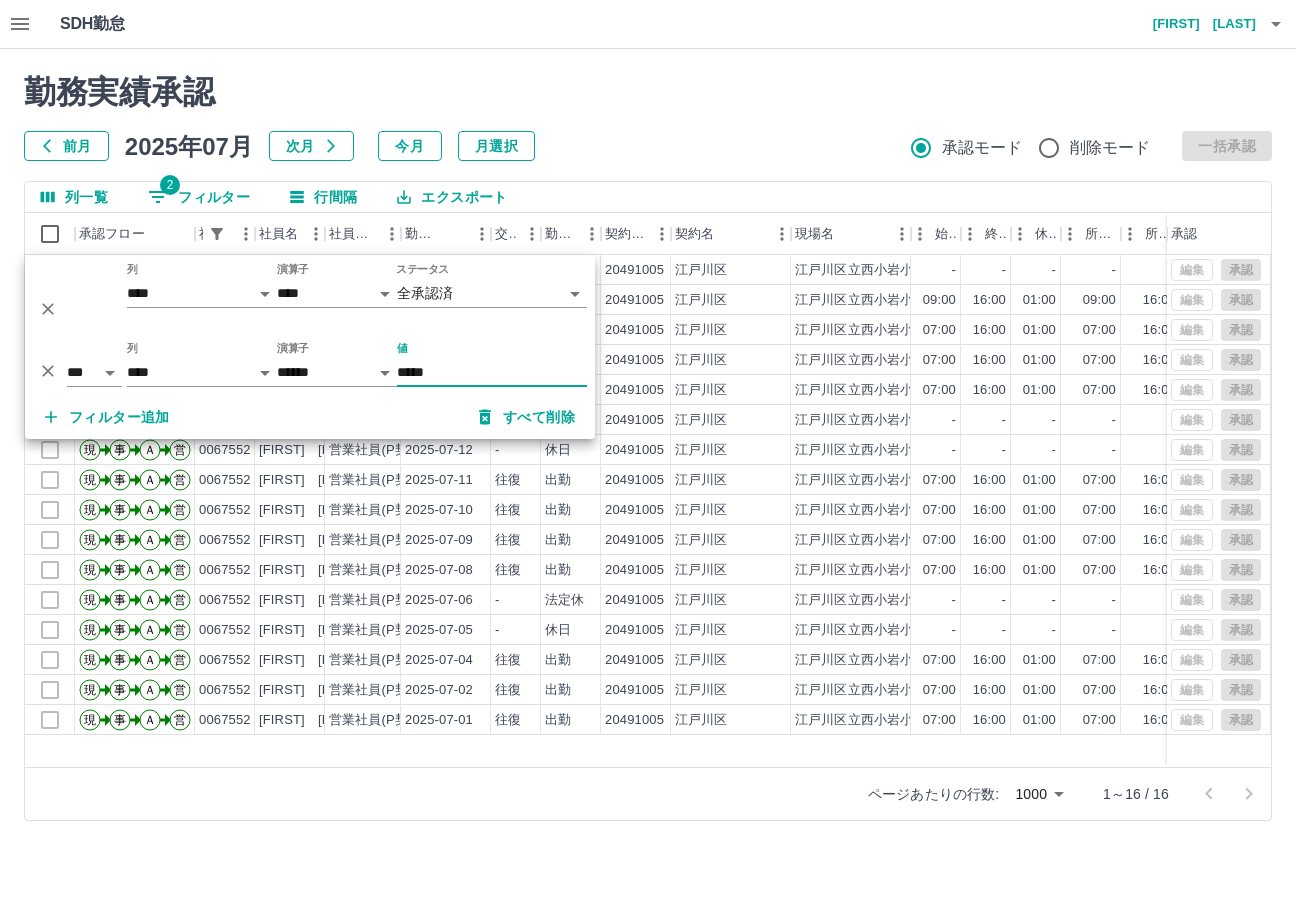 click on "SDH勤怠 [NAME] 勤務実績承認 前月 2025年07月 次月 今月 月選択 承認モード 削除モード 一括承認 列一覧 2 フィルター 行間隔 エクスポート 承認フロー 社員番号 社員名 社員区分 勤務日 交通費 勤務区分 契約コード 契約名 現場名 始業 終業 休憩 所定開始 所定終業 所定休憩 拘束 勤務 遅刻等 コメント 承認 現 事 Ａ 営 [EMPLOYEE_ID] [NAME] 営業社員(P契約) [DATE]  -  休日 [POSTAL_CODE] [CITY] [LOCATION] - - - - - - [TIME] [TIME] [TIME] 現 事 Ａ 営 [EMPLOYEE_ID] [NAME] 営業社員(P契約) [DATE] 往復 出勤 [POSTAL_CODE] [CITY] [LOCATION] [TIME] [TIME] [TIME] [TIME] [TIME] [TIME] [TIME] [TIME] [TIME] 現 事 Ａ 営 [EMPLOYEE_ID] [NAME] 営業社員(P契約) [DATE] 往復 出勤 [POSTAL_CODE] [CITY] [LOCATION] [TIME] [TIME] [TIME] [TIME] [TIME] [TIME] [TIME] [TIME] [TIME] 現 事 Ａ [NAME] -" at bounding box center (648, 422) 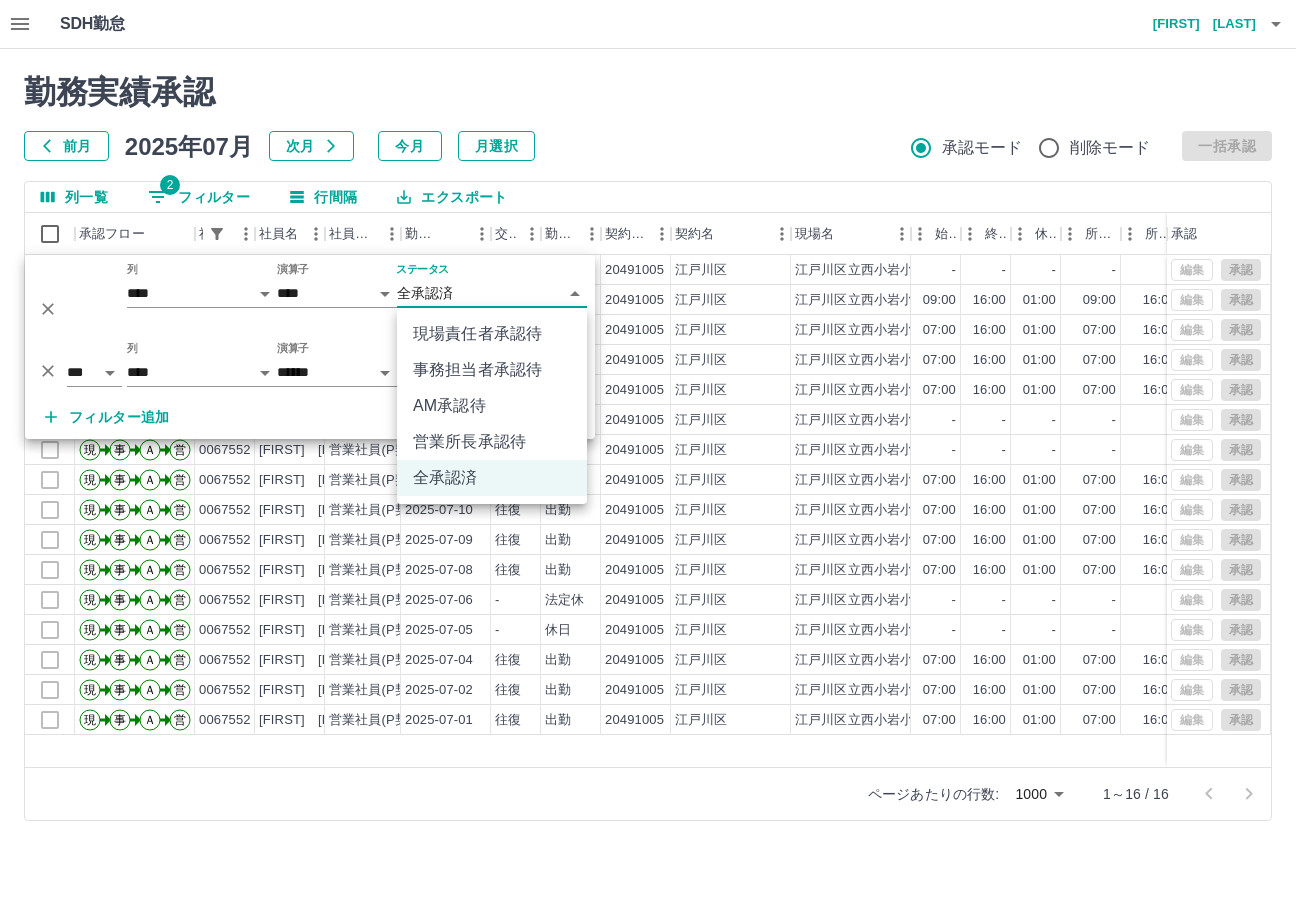 click on "営業所長承認待" at bounding box center [492, 442] 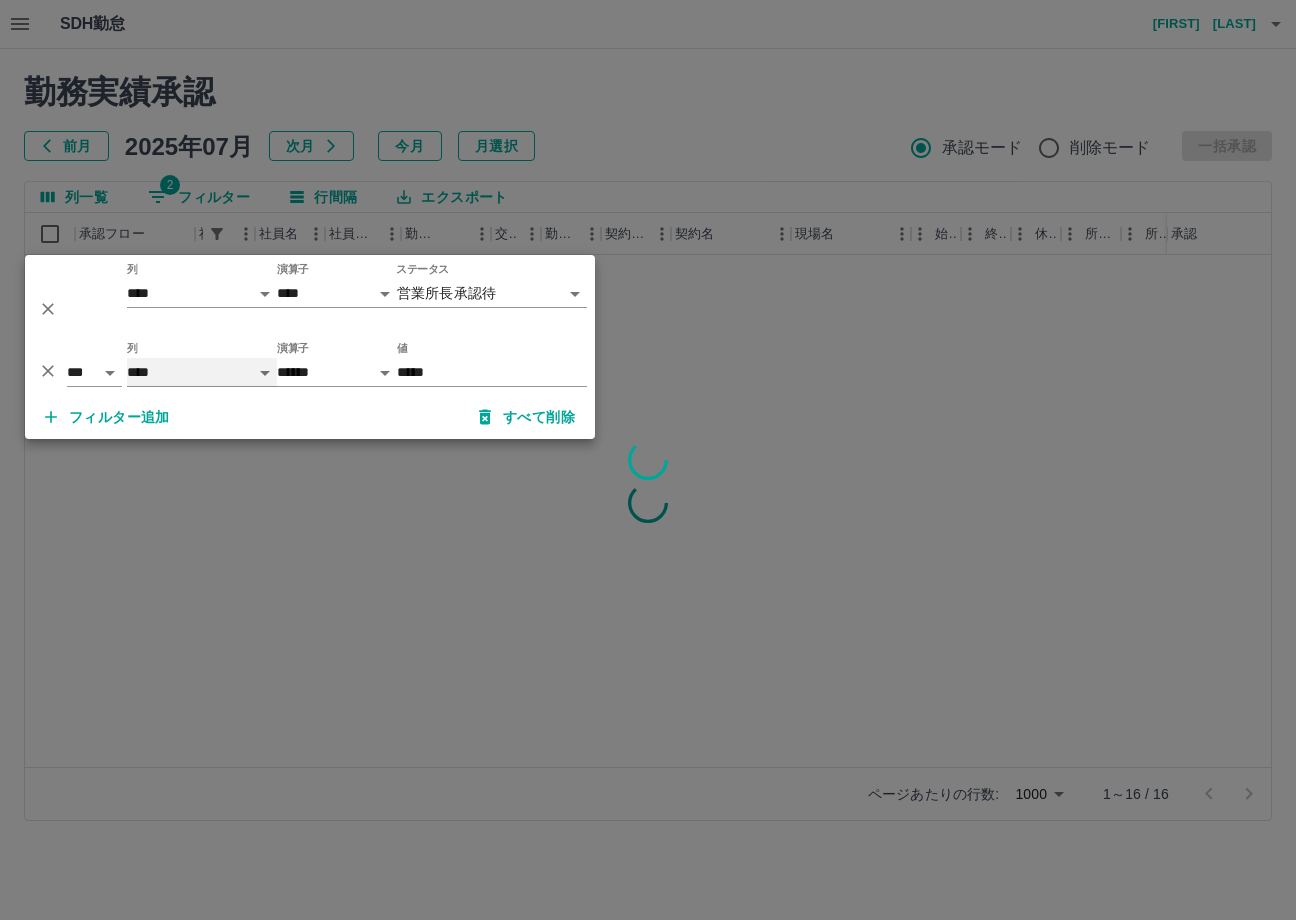 click on "**** *** **** *** *** **** ***** *** *** ** ** ** **** **** **** ** ** *** **** *****" at bounding box center (202, 372) 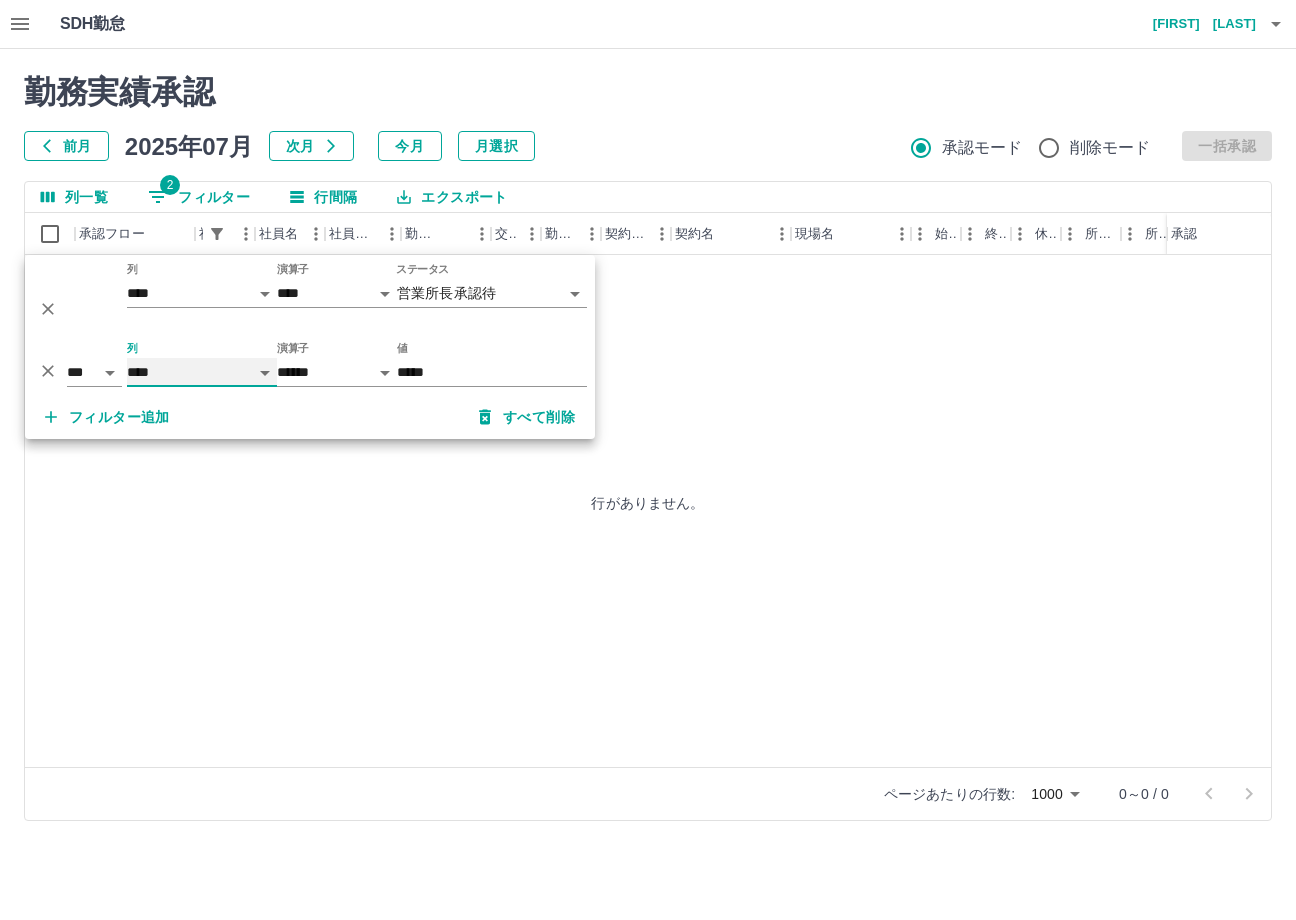 click on "**** *** **** *** *** **** ***** *** *** ** ** ** **** **** **** ** ** *** **** *****" at bounding box center [202, 372] 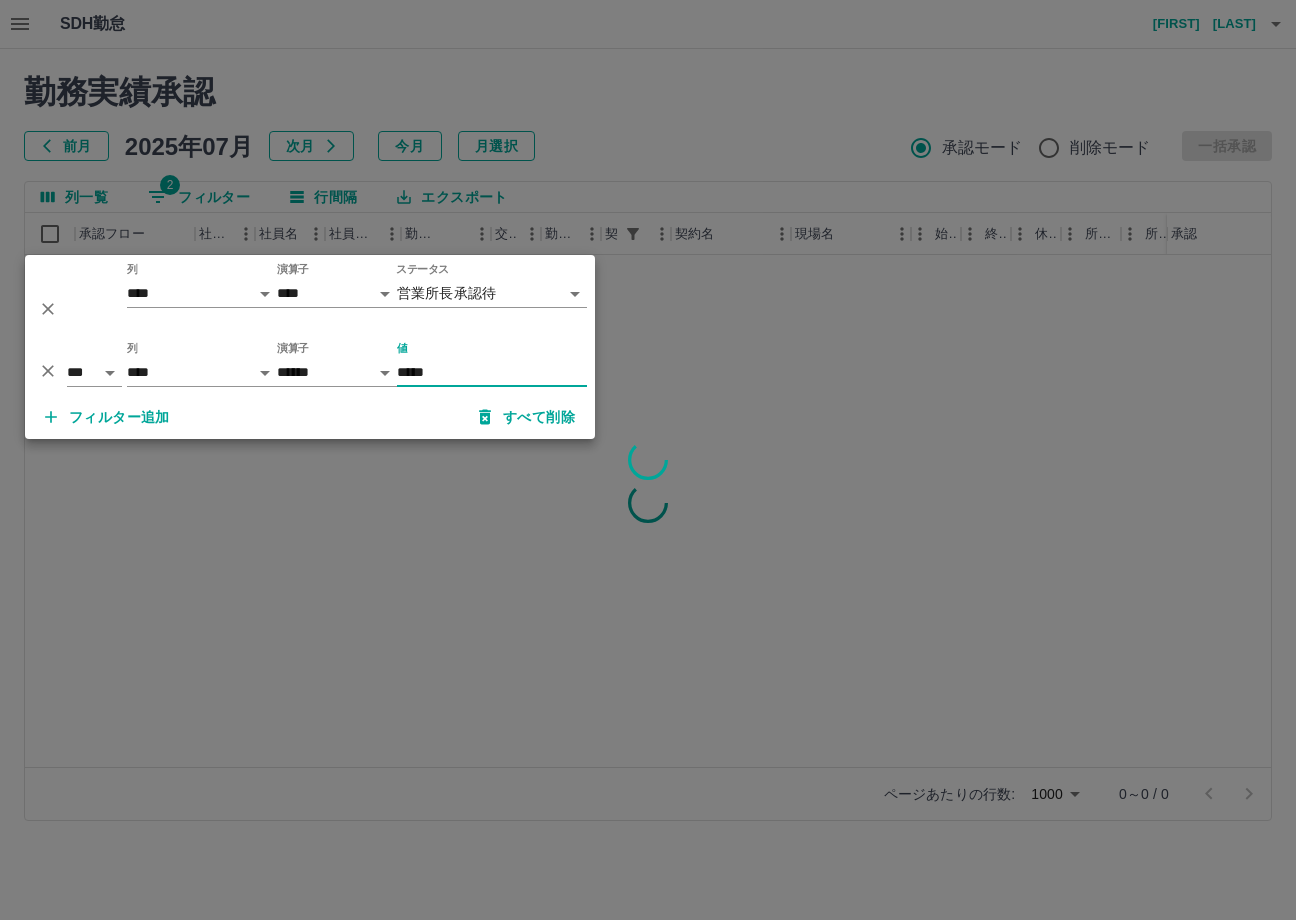 drag, startPoint x: 457, startPoint y: 374, endPoint x: 9, endPoint y: 369, distance: 448.0279 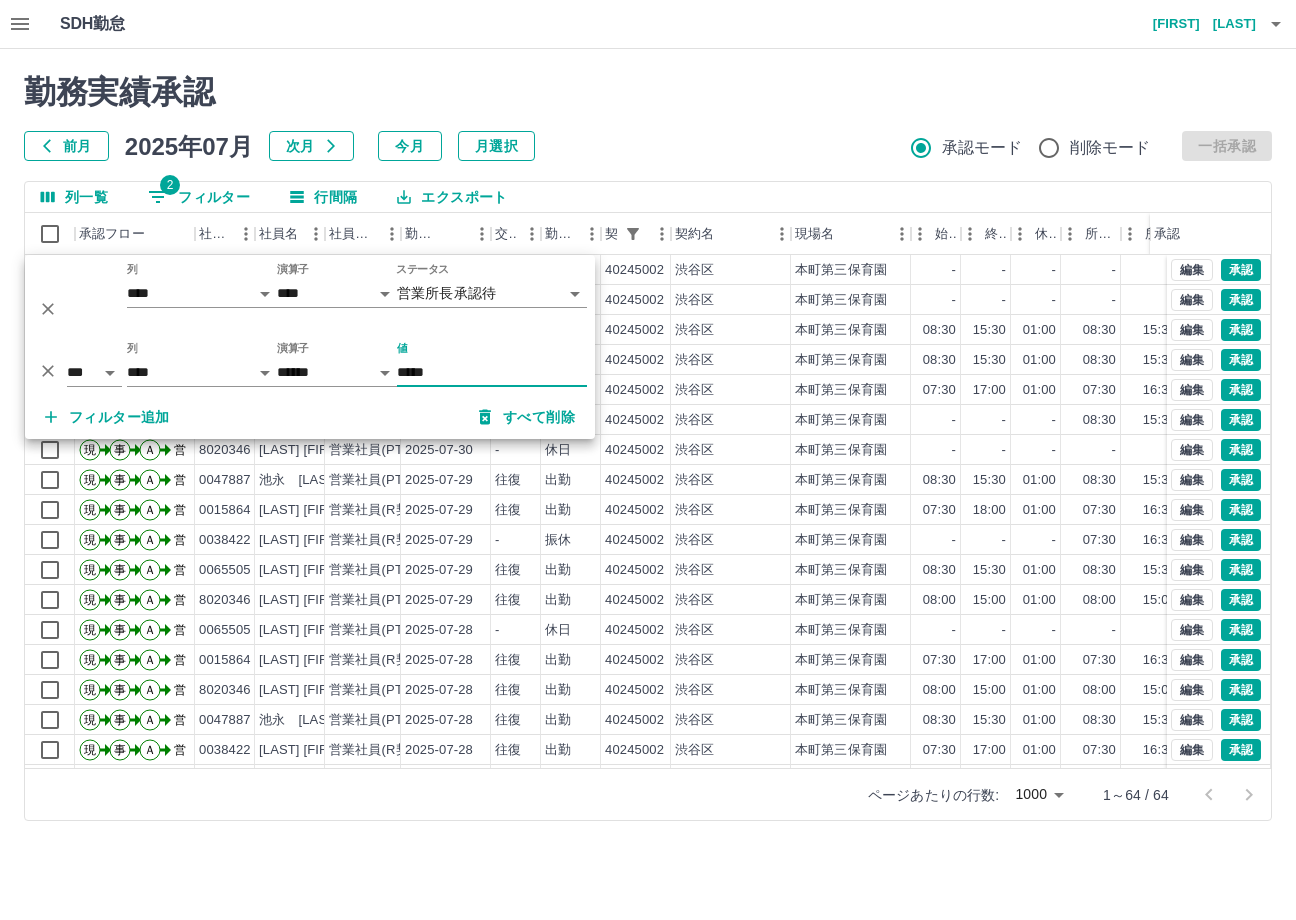 type on "*****" 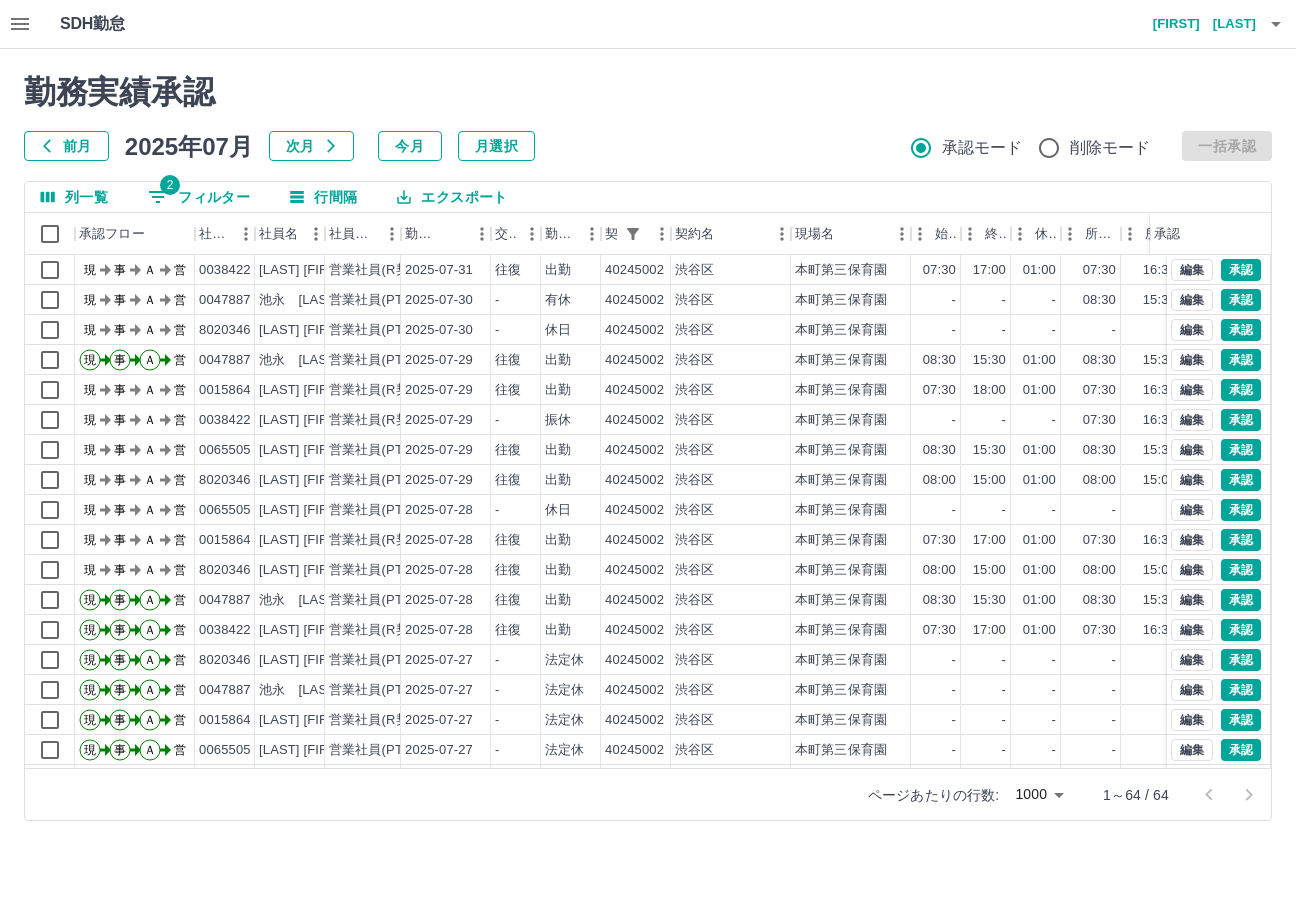 scroll, scrollTop: 0, scrollLeft: 0, axis: both 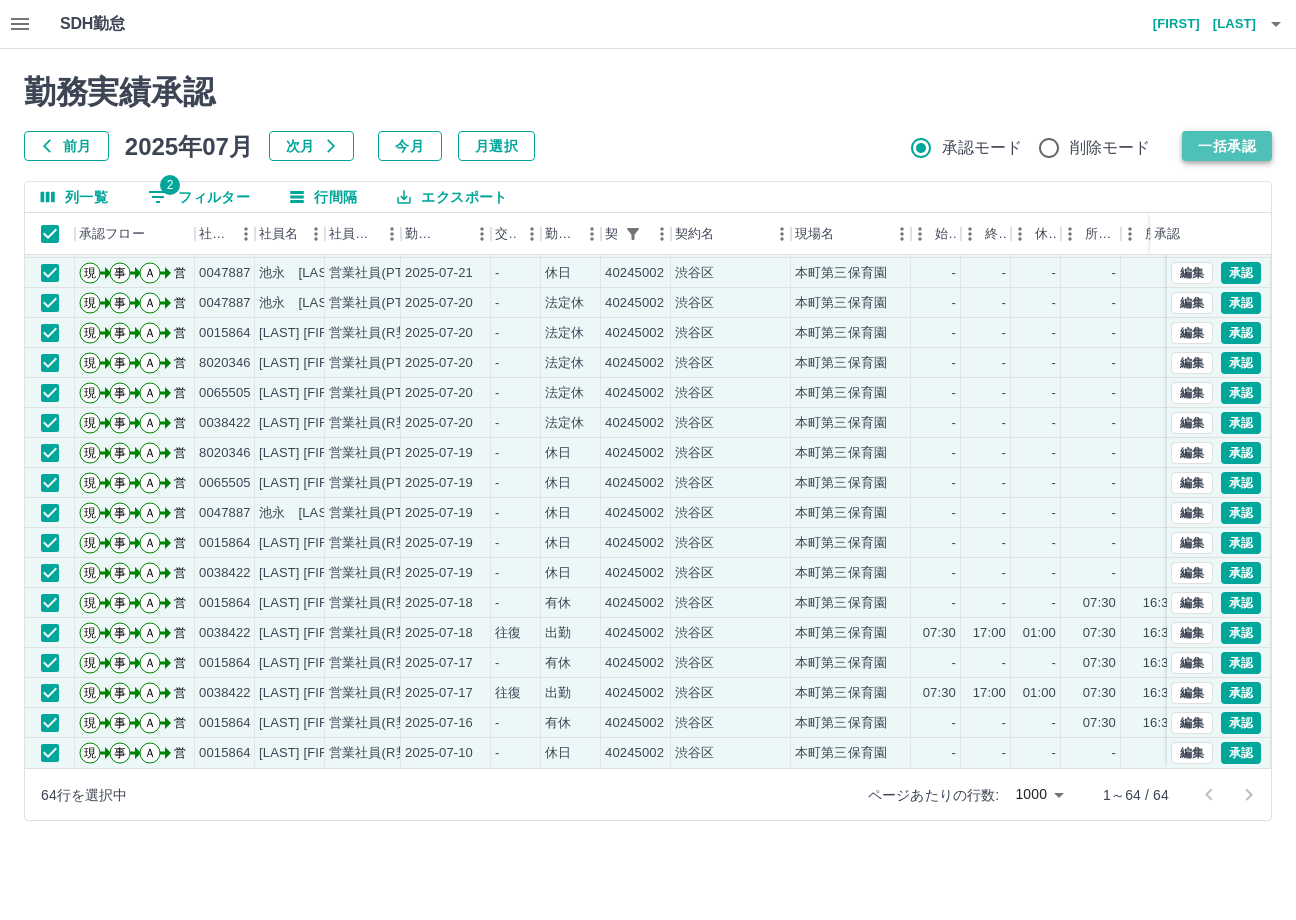 click on "一括承認" at bounding box center [1227, 146] 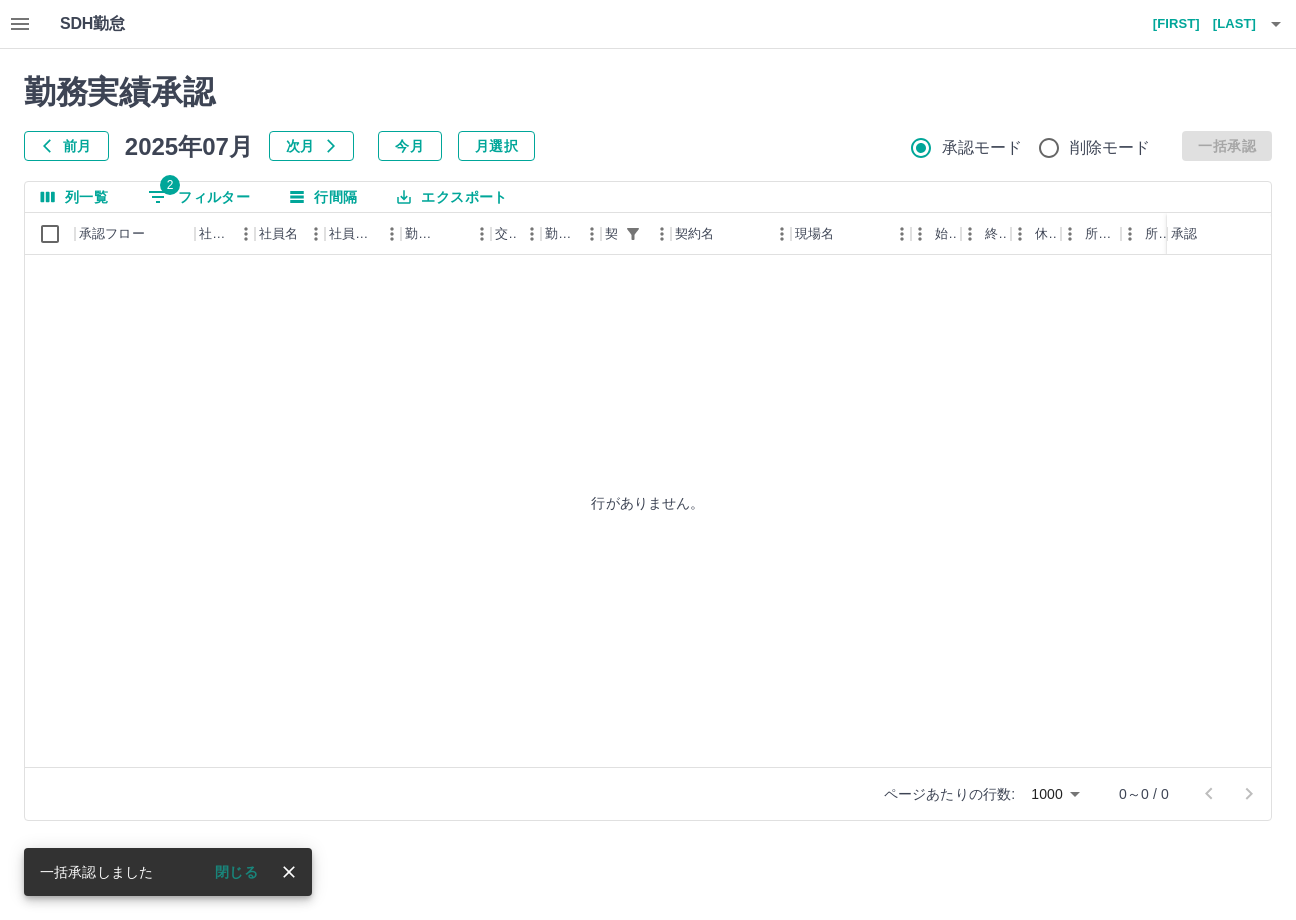 scroll, scrollTop: 0, scrollLeft: 0, axis: both 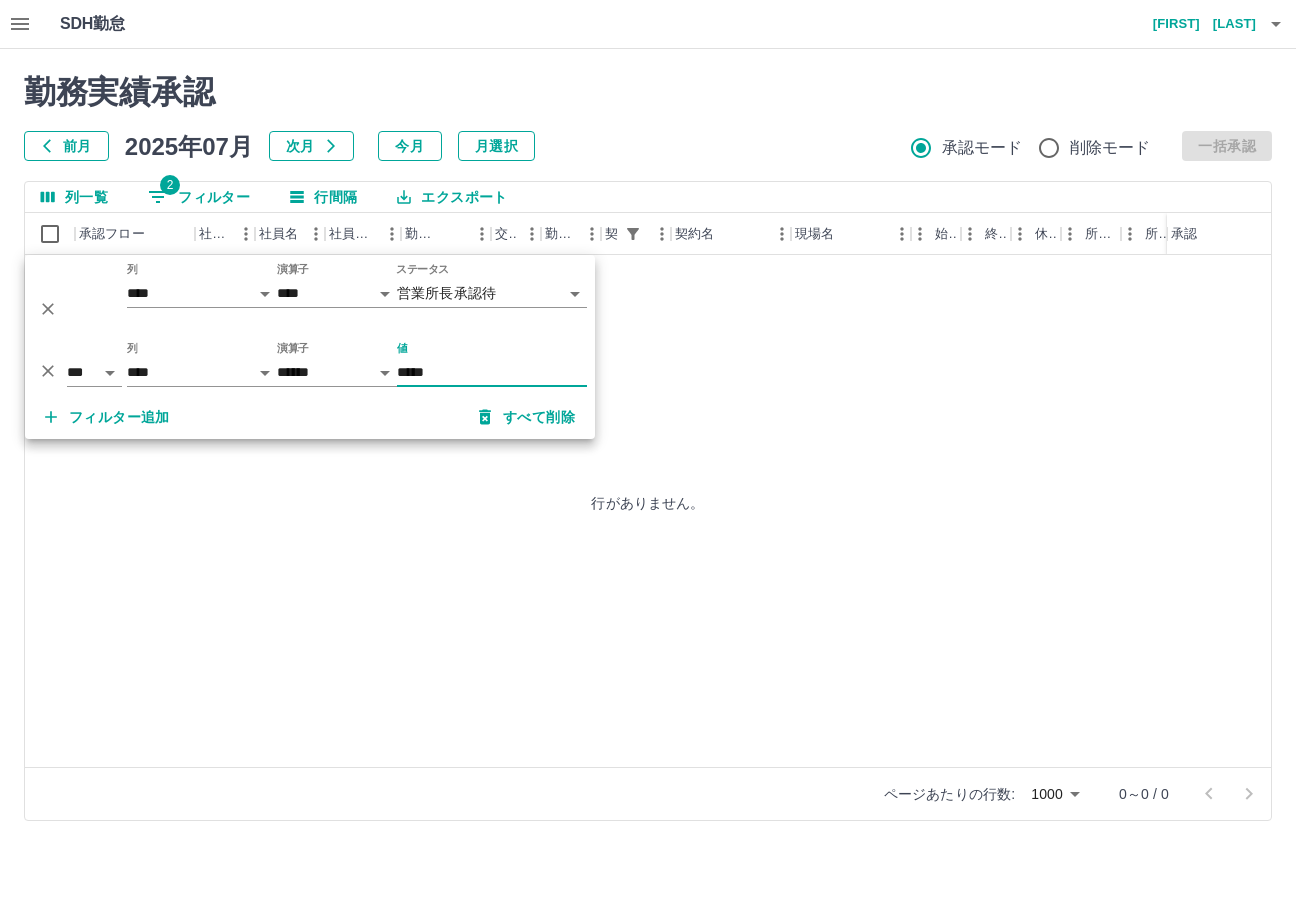 click on "ステータス" at bounding box center [422, 269] 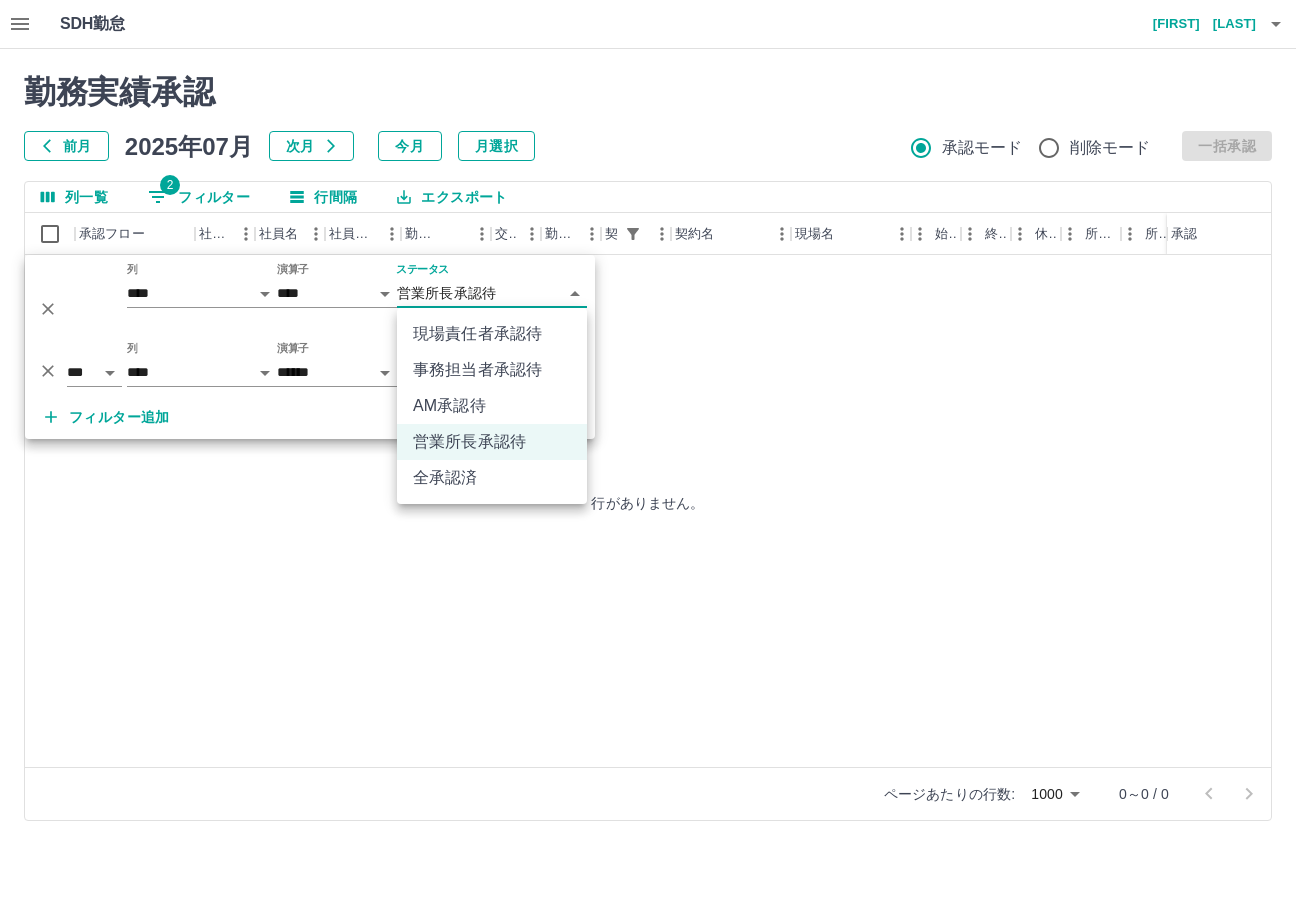 click on "**********" at bounding box center (648, 422) 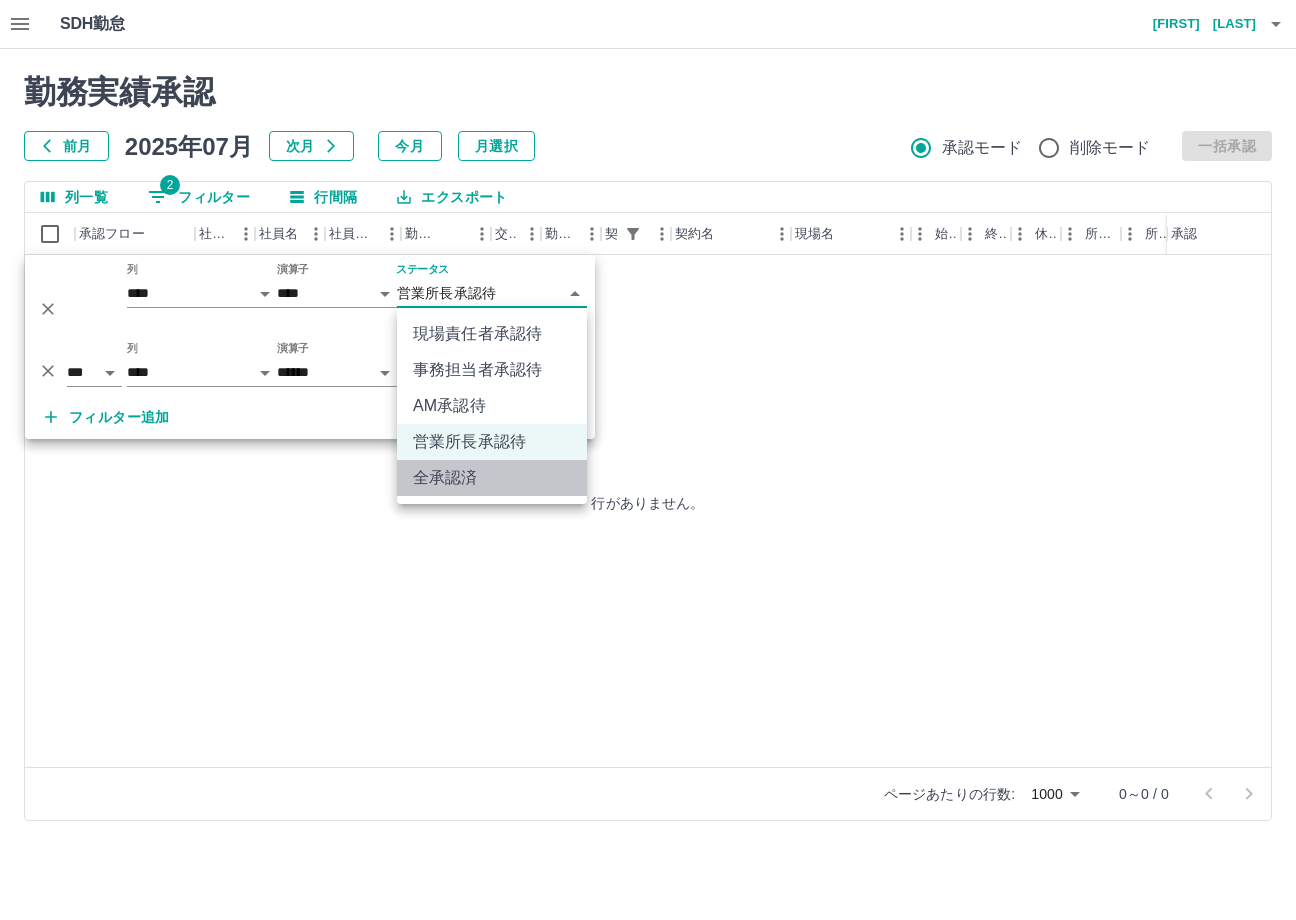click on "全承認済" at bounding box center (492, 478) 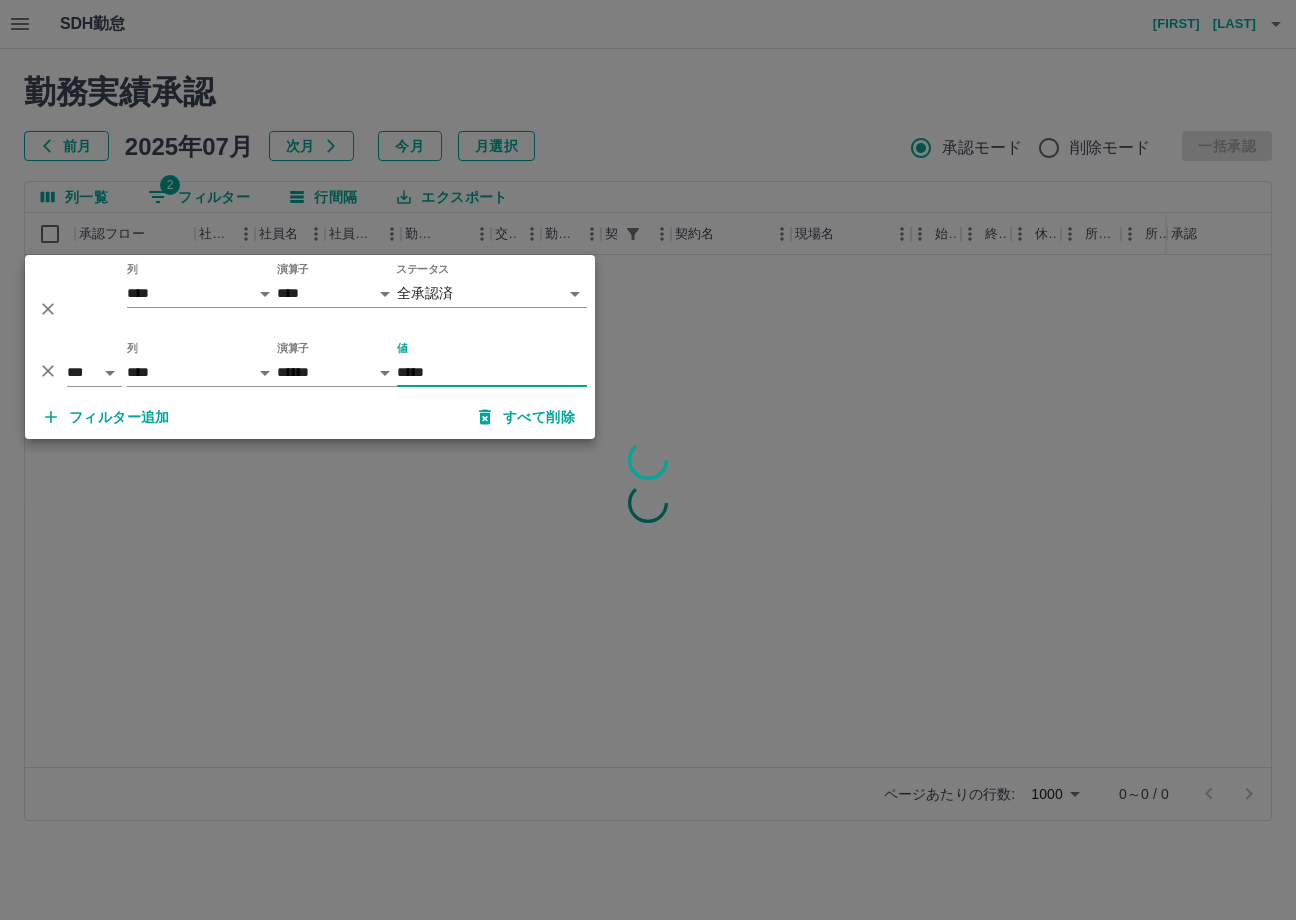 click on "*****" at bounding box center [492, 372] 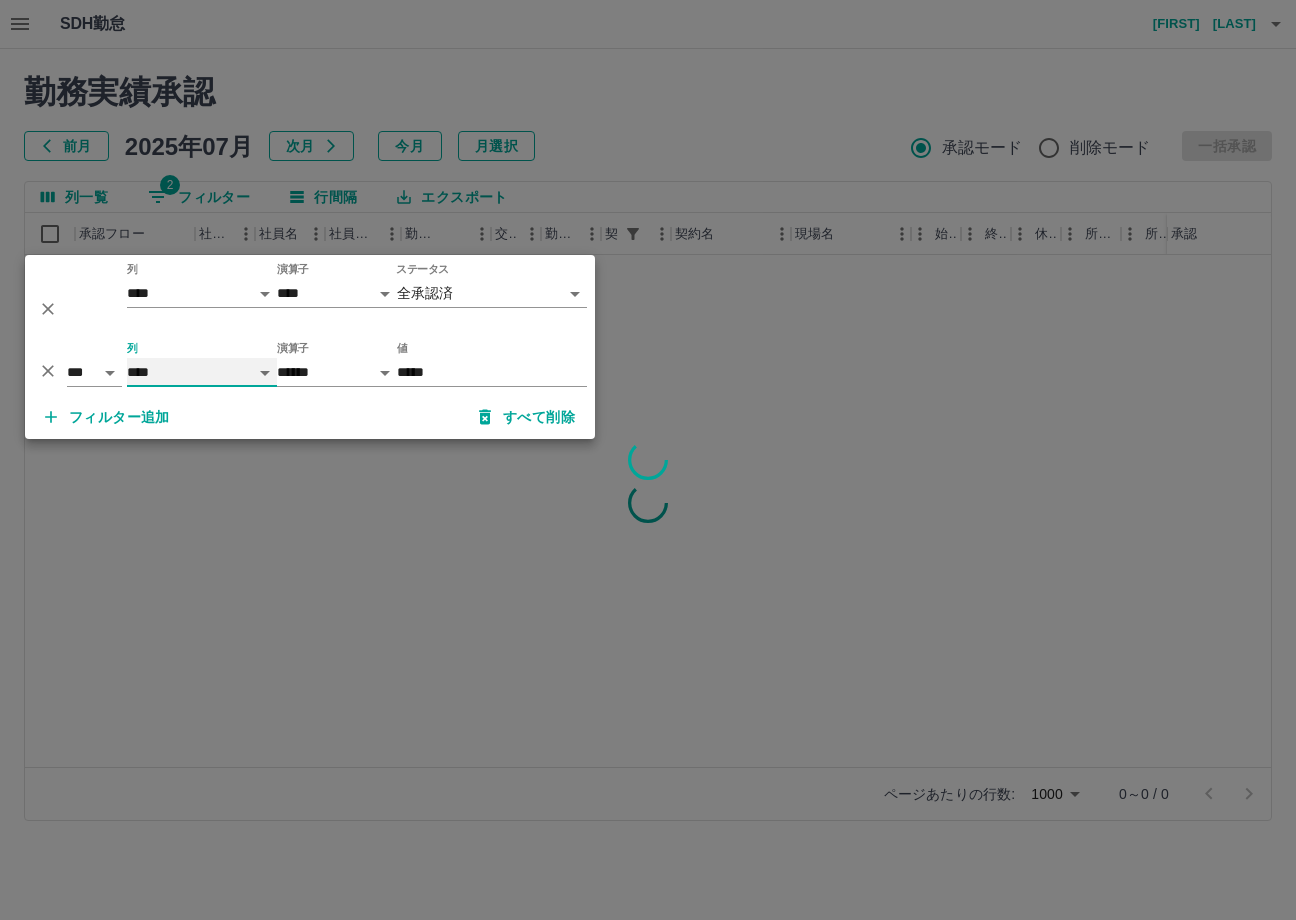 click on "**** *** **** *** *** **** ***** *** *** ** ** ** **** **** **** ** ** *** **** *****" at bounding box center [202, 372] 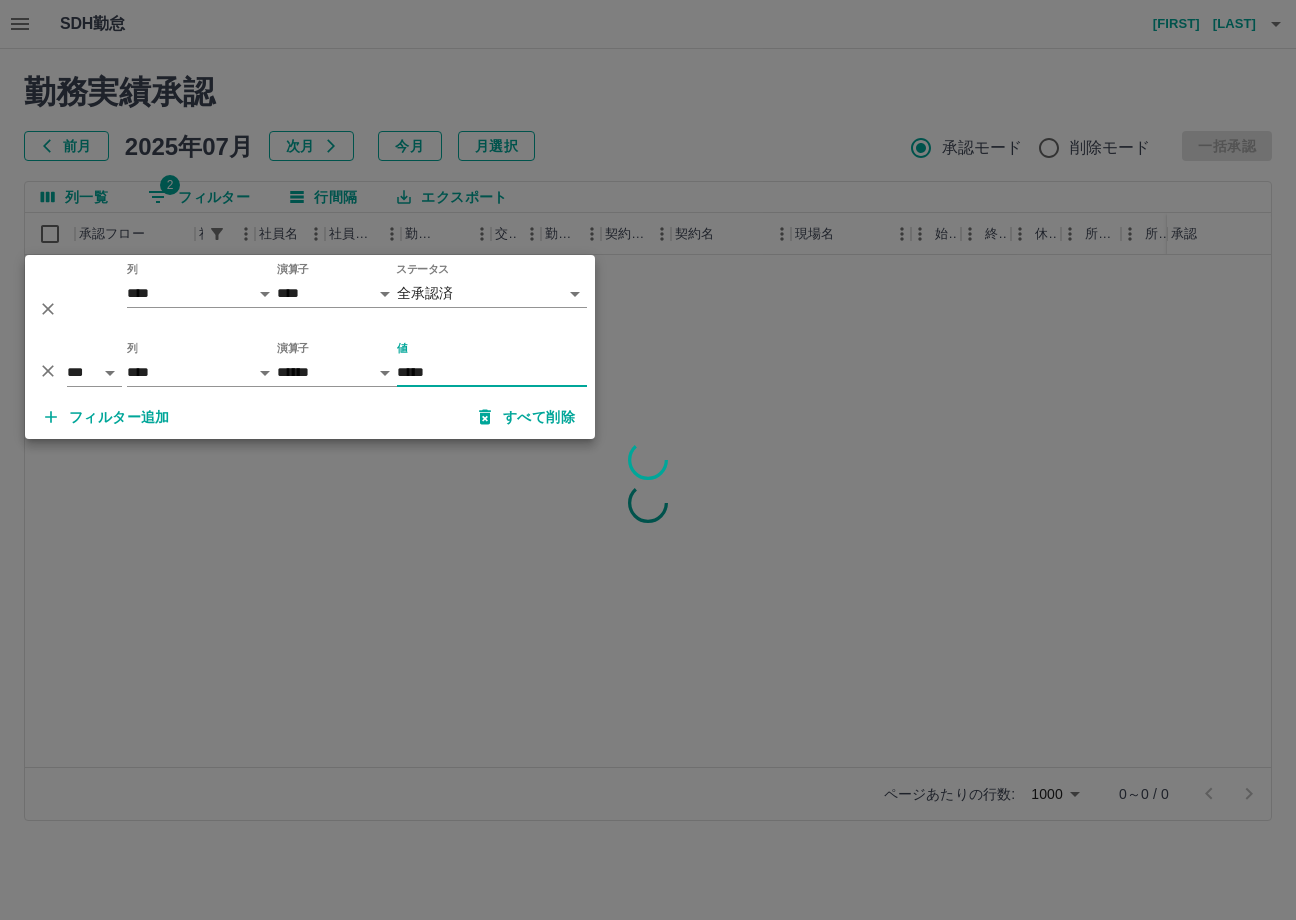drag, startPoint x: 478, startPoint y: 373, endPoint x: 182, endPoint y: 393, distance: 296.6749 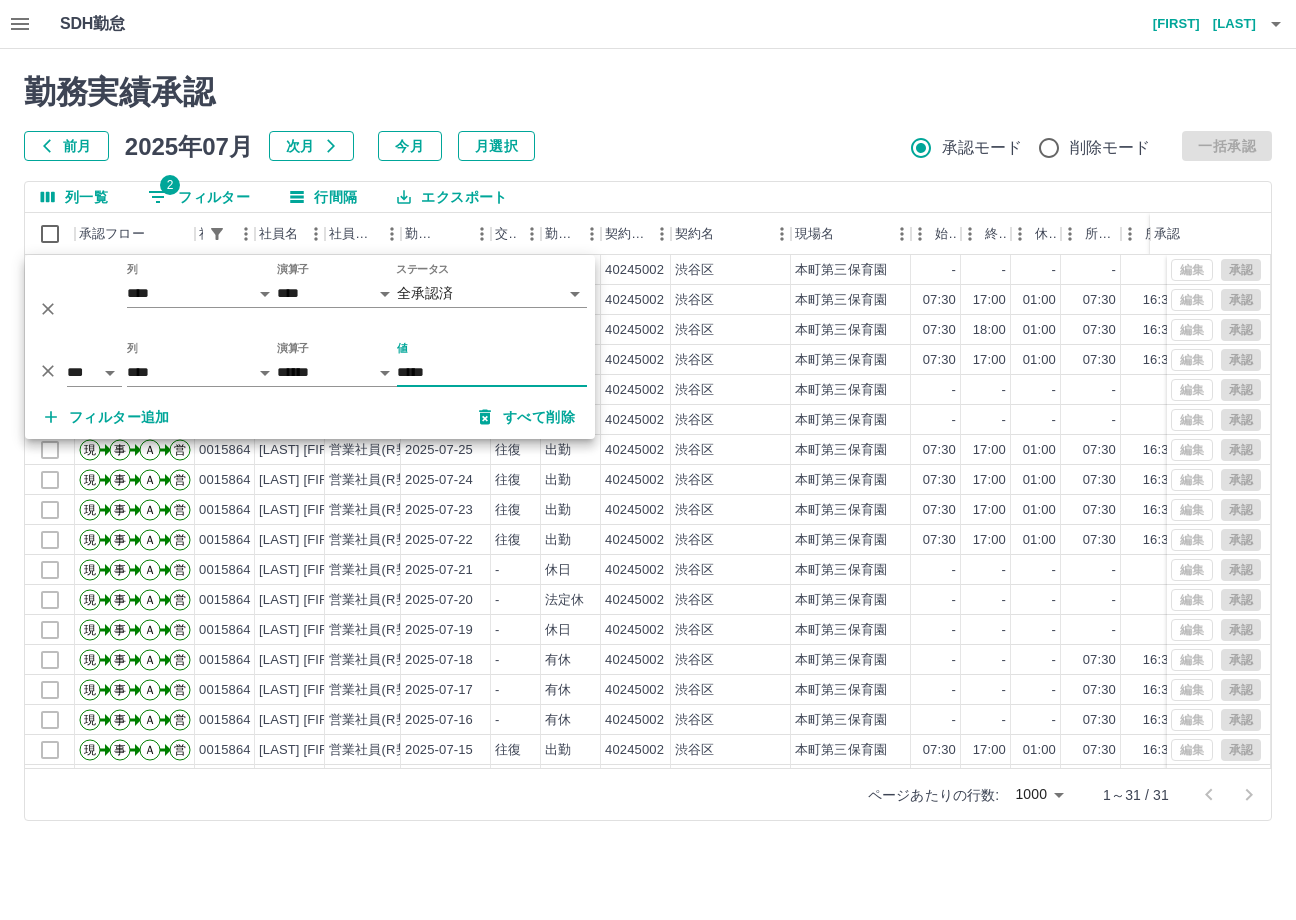 click on "勤務実績承認 前月 2025年07月 次月 今月 月選択 承認モード 削除モード 一括承認" at bounding box center (648, 117) 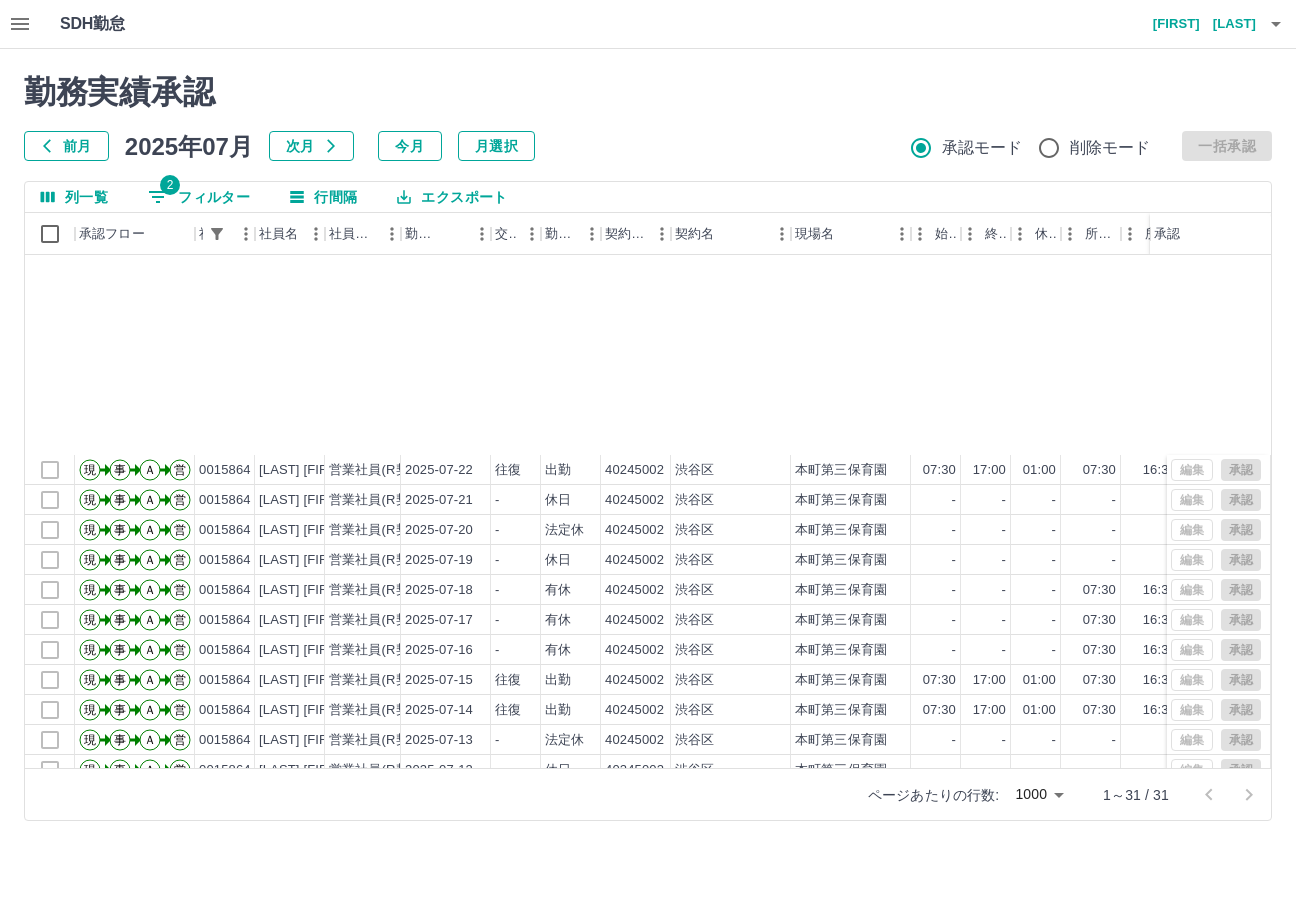 scroll, scrollTop: 400, scrollLeft: 0, axis: vertical 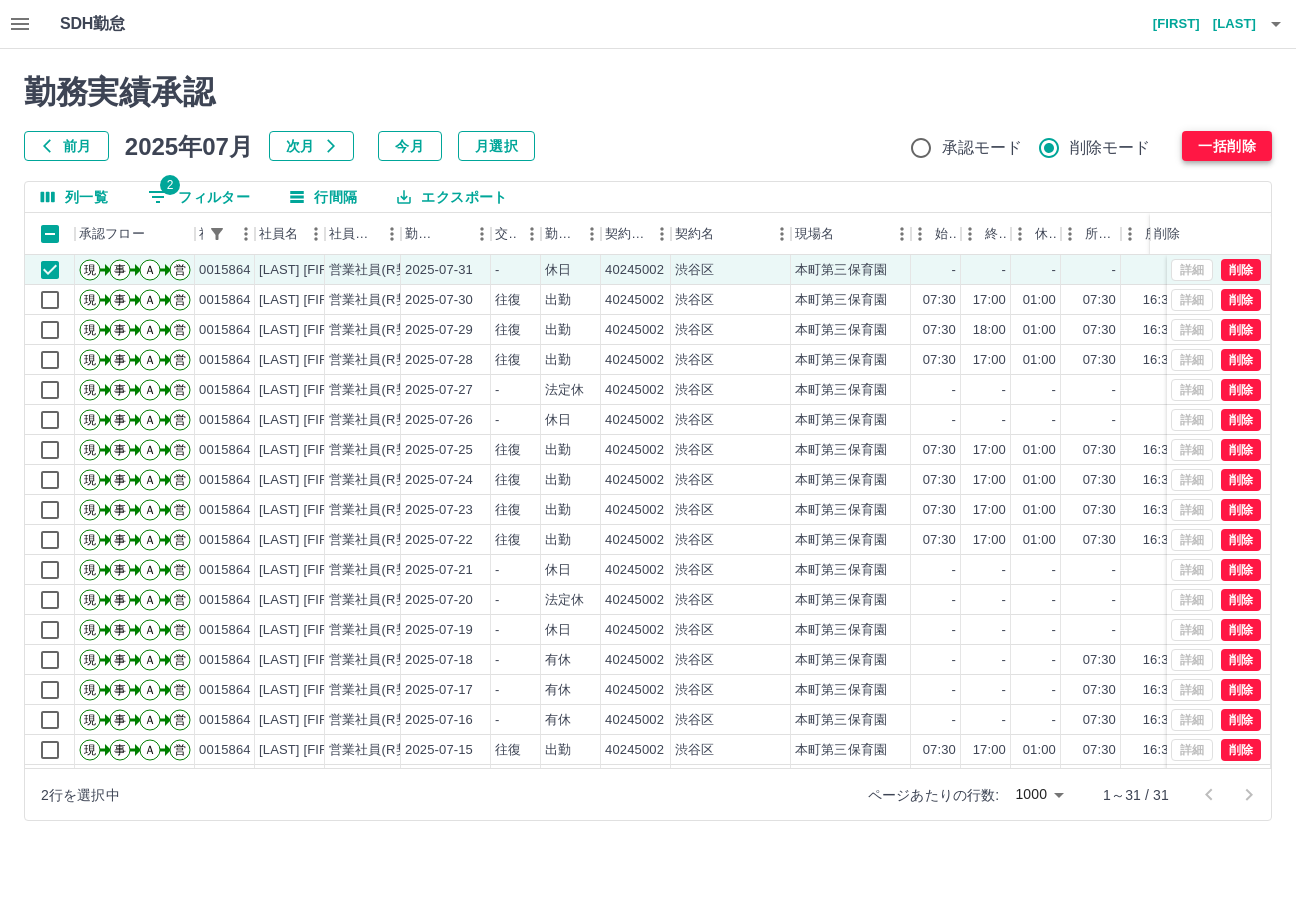 click on "一括削除" at bounding box center (1227, 146) 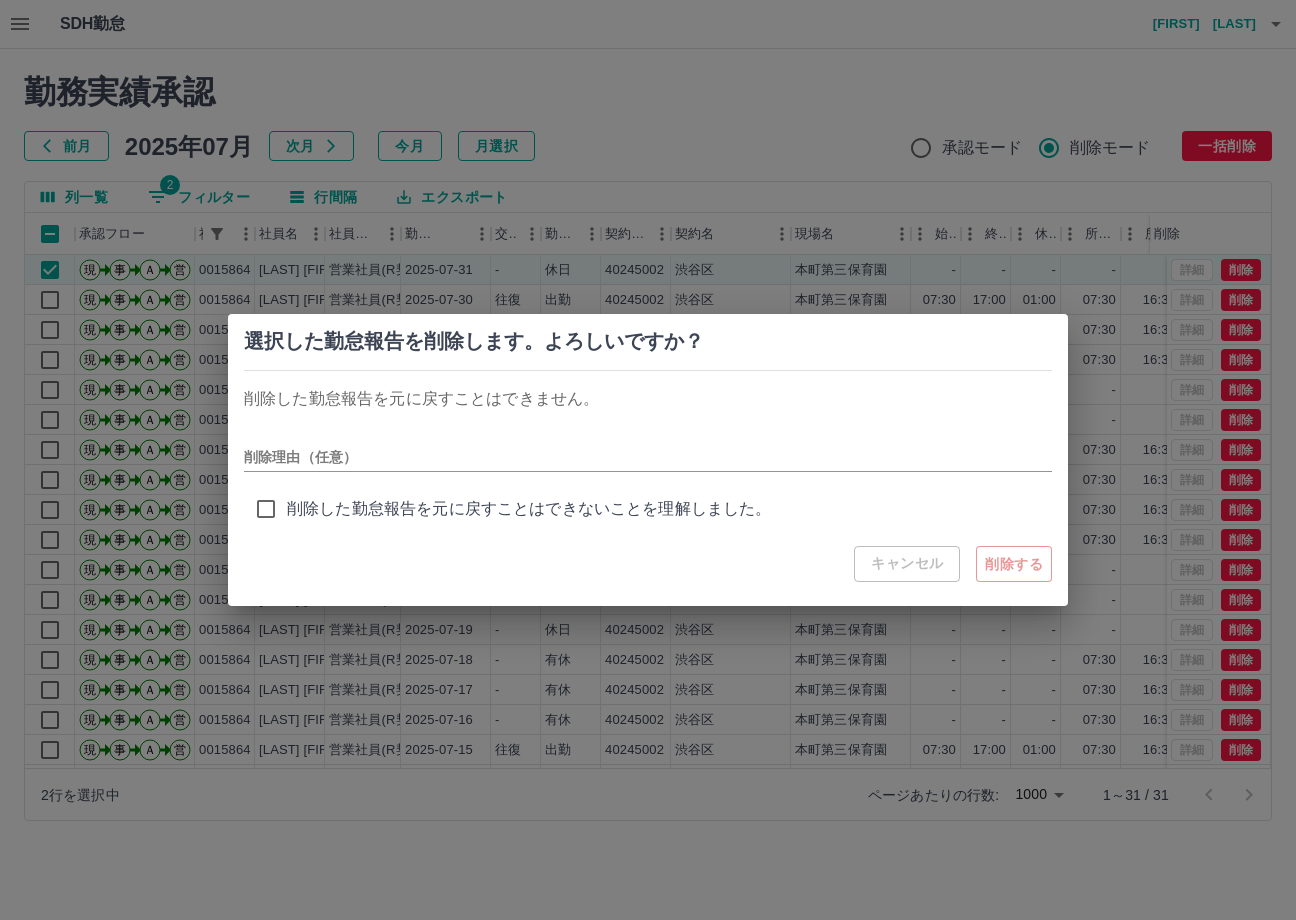 click on "削除理由（任意） 削除した勤怠報告を元に戻すことはできないことを理解しました。" at bounding box center [648, 478] 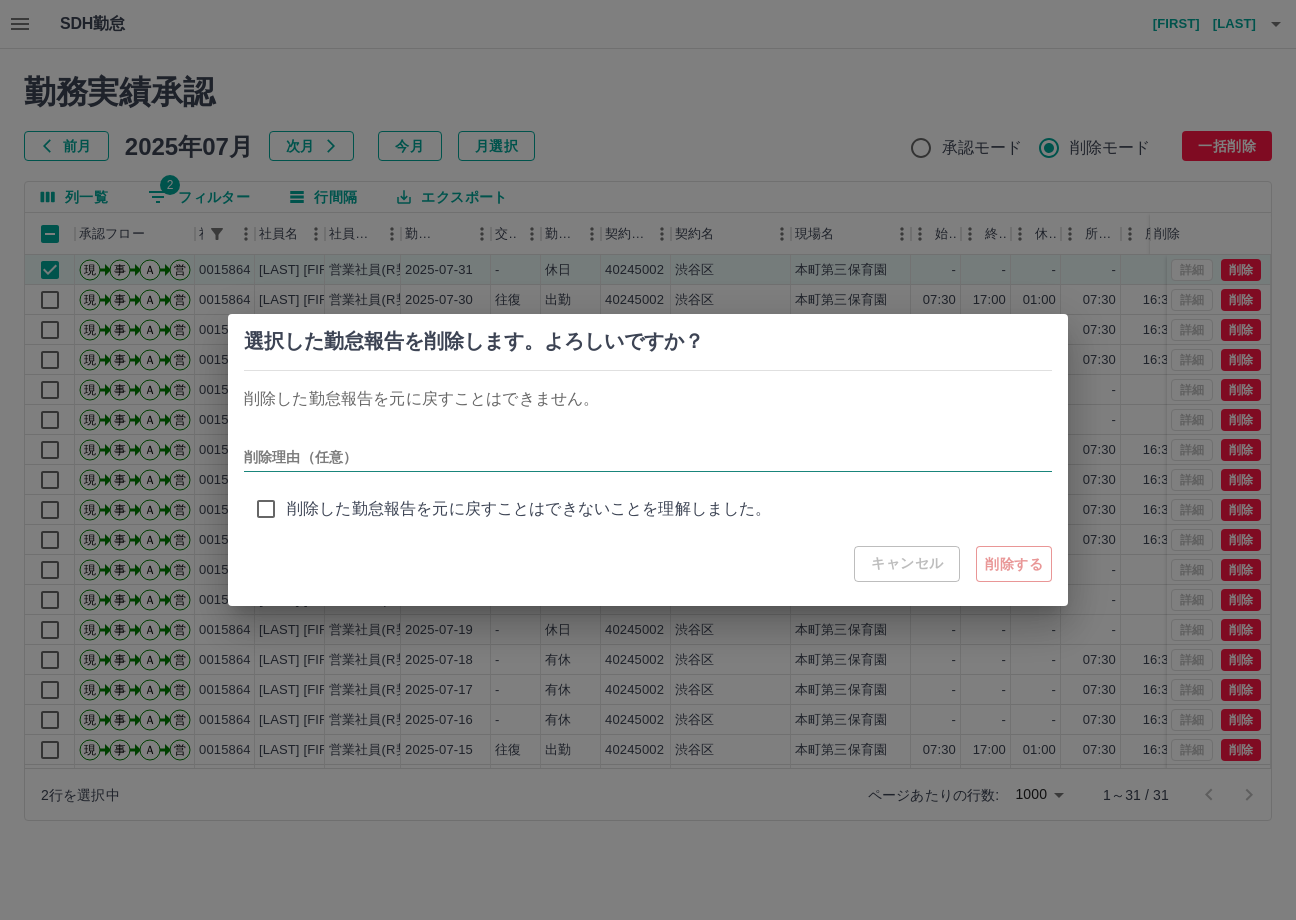 click on "削除理由（任意）" at bounding box center (648, 457) 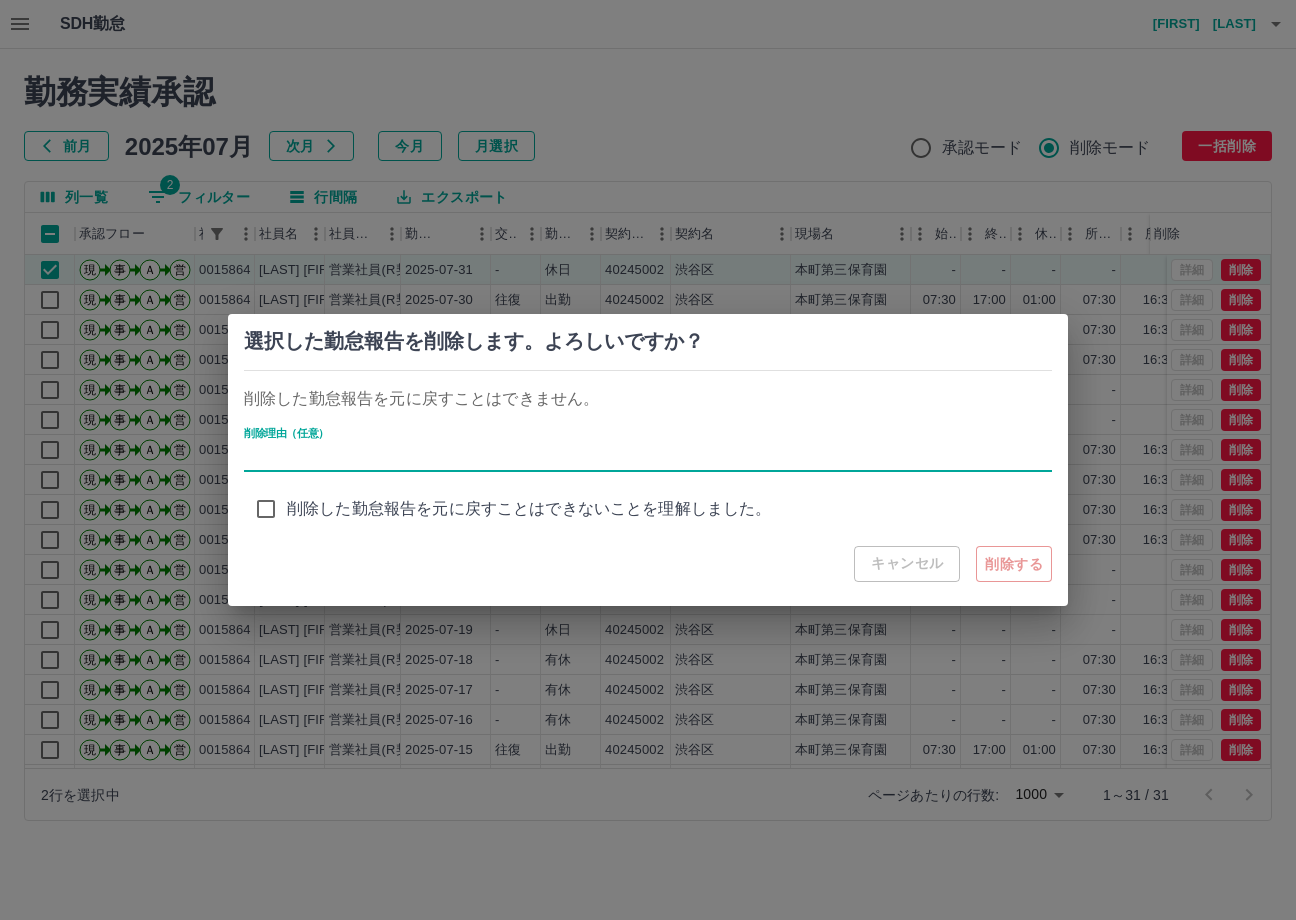 type on "**********" 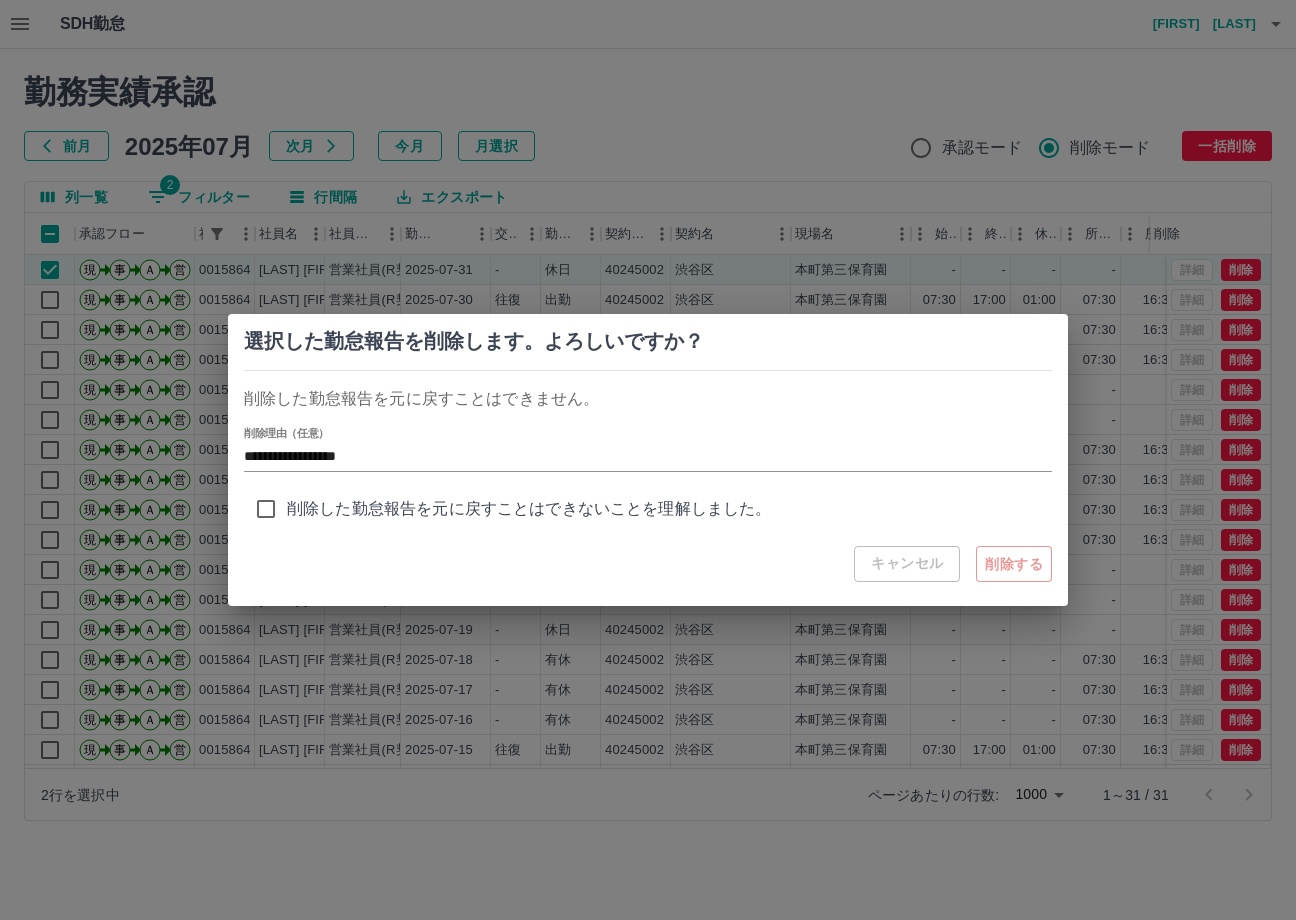 click on "削除した勤怠報告を元に戻すことはできないことを理解しました。" at bounding box center [529, 509] 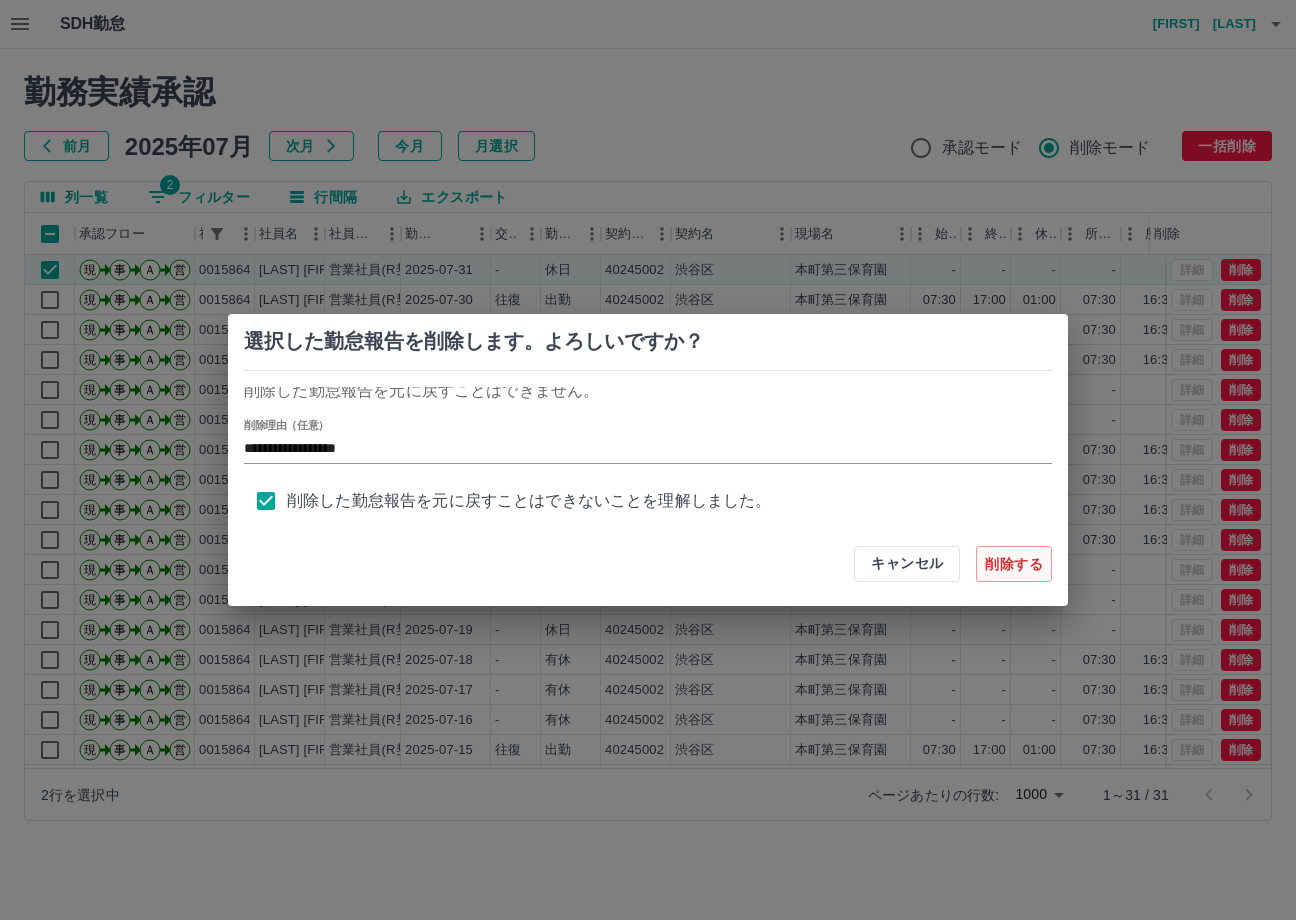 click on "削除する" at bounding box center (1014, 564) 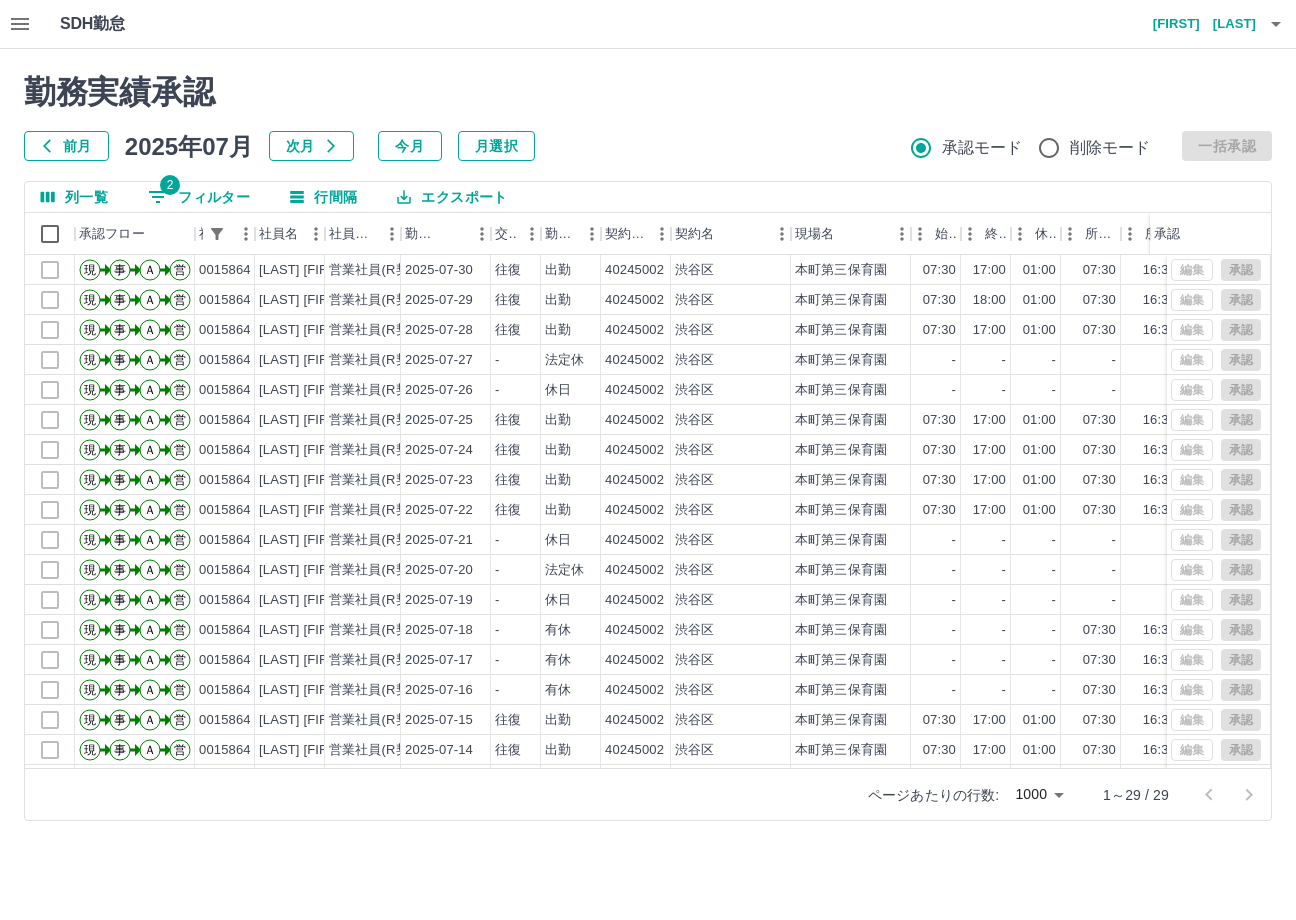 select on "**********" 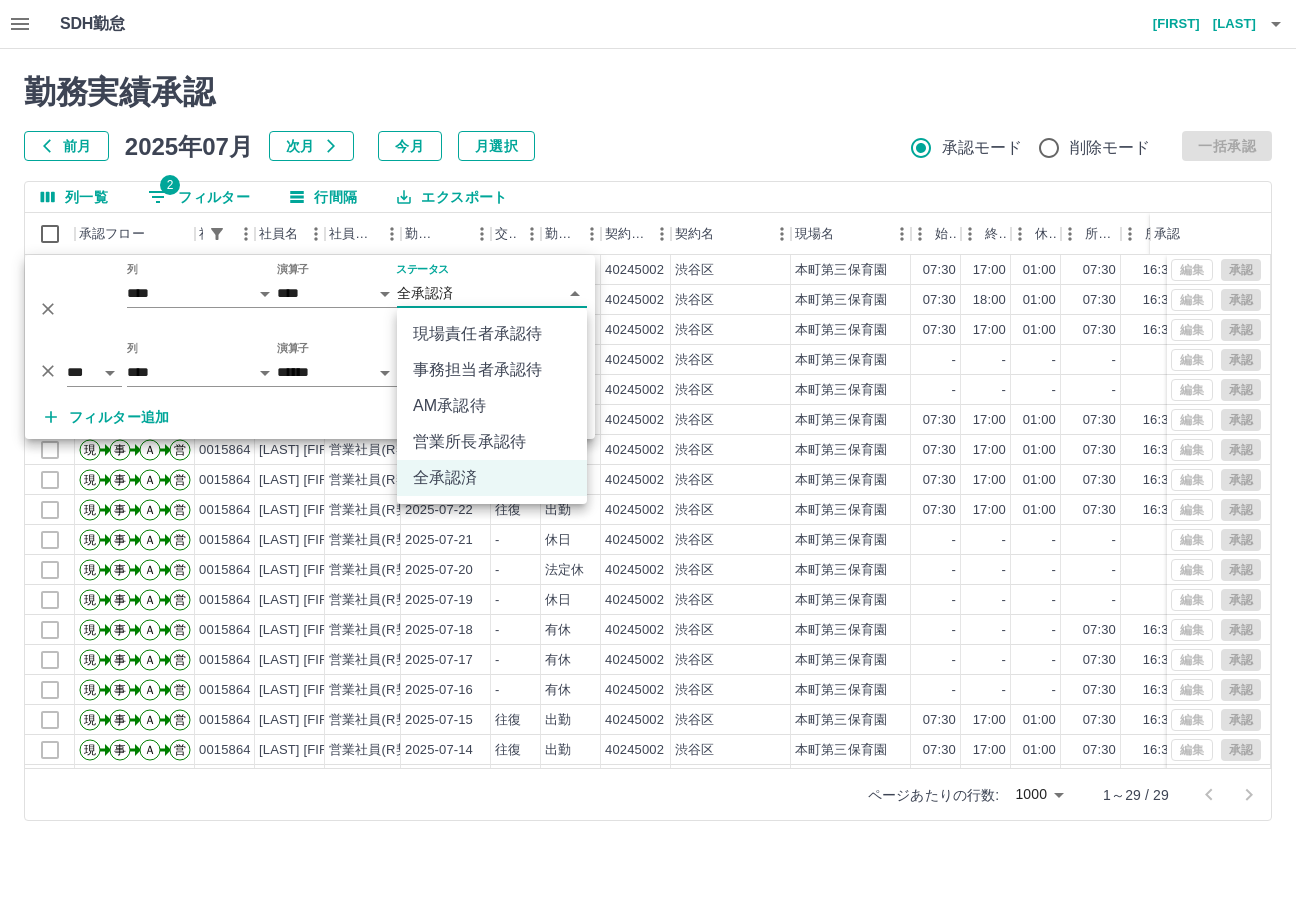 click on "SDH勤怠 [LAST] [FIRST] 勤務実績承認 前月 2025年07月 次月 今月 月選択 承認モード 削除モード 一括承認 列一覧 2 フィルター 行間隔 エクスポート 承認フロー 社員番号 社員名 社員区分 勤務日 交通費 勤務区分 契約コード 契約名 現場名 始業 終業 休憩 所定開始 所定終業 所定休憩 拘束 勤務 遅刻等 コメント 承認 現 事 Ａ 営 0015864 [LAST] [FIRST] 営業社員(R契約) [DATE] 往復 出勤 40245002 [CITY] 本町第三保育園 07:30 17:00 01:00 07:30 16:30 01:00 09:30 08:30 00:00 現 事 Ａ 営 0015864 [LAST] [FIRST] 営業社員(R契約) [DATE] 往復 出勤 40245002 [CITY] 本町第三保育園 07:30 18:00 01:00 07:30 16:30 01:00 10:30 09:30 00:00 現 事 Ａ 営 0015864 [LAST] [FIRST] 営業社員(R契約) [DATE] 往復 出勤 40245002 [CITY] 本町第三保育園 07:30 17:00 01:00 07:30 16:30 01:00 09:30 08:30 00:00 現 事 Ａ 営 0015864 [LAST] [FIRST] [DATE]  -  - -" at bounding box center (648, 422) 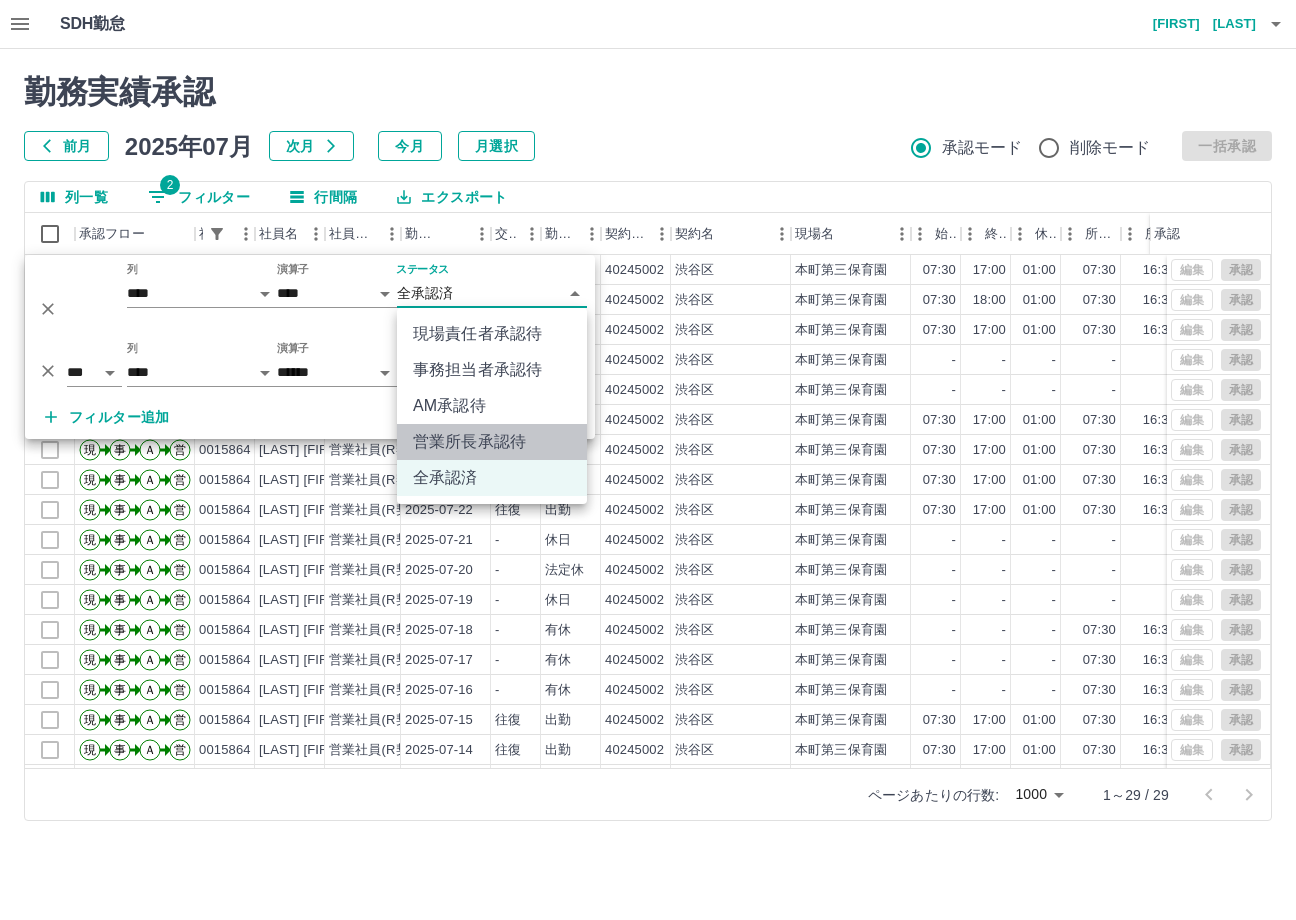 click on "営業所長承認待" at bounding box center (492, 442) 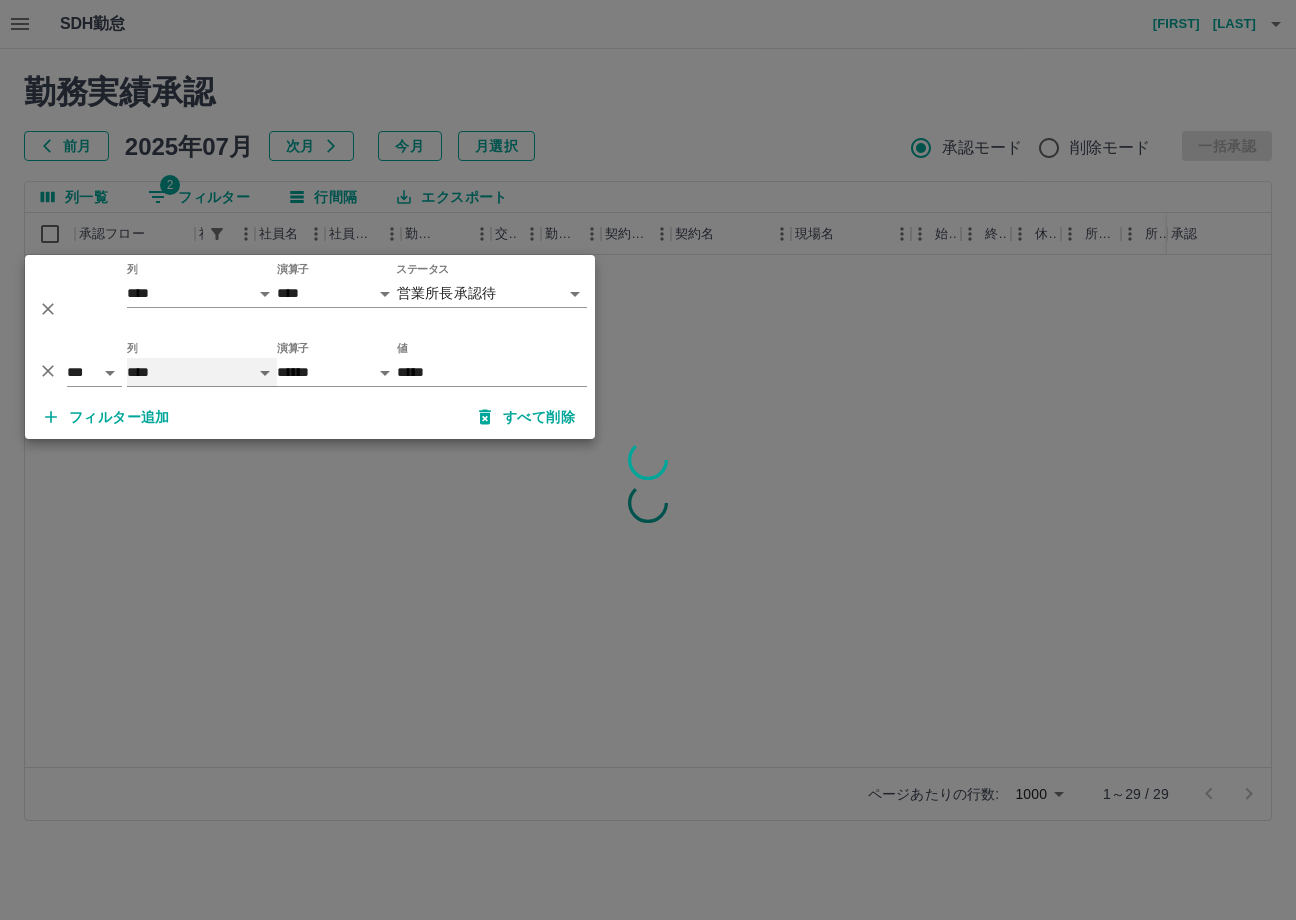 click on "**** *** **** *** *** **** ***** *** *** ** ** ** **** **** **** ** ** *** **** *****" at bounding box center (202, 372) 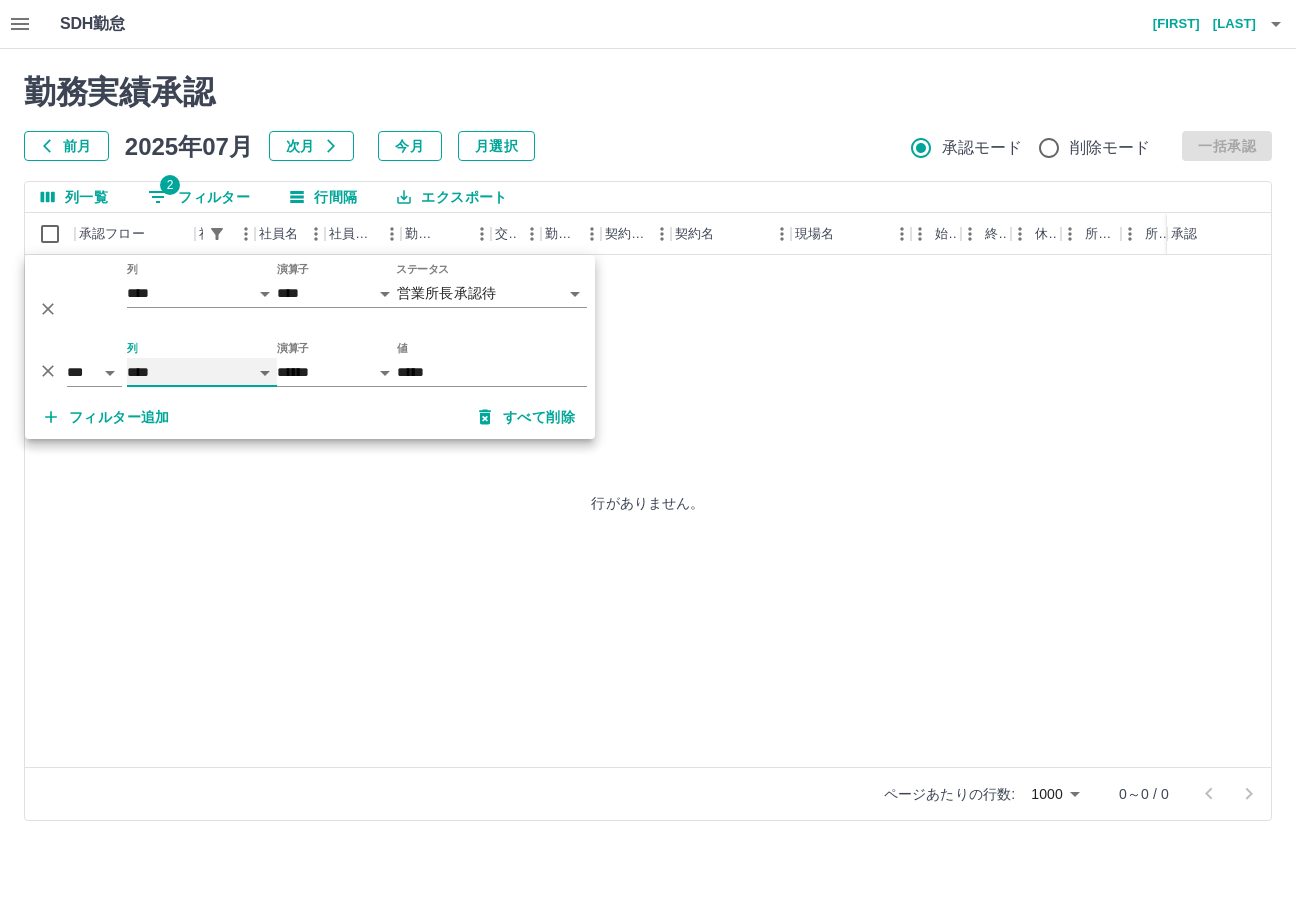 click on "**** *** **** *** *** **** ***** *** *** ** ** ** **** **** **** ** ** *** **** *****" at bounding box center (202, 372) 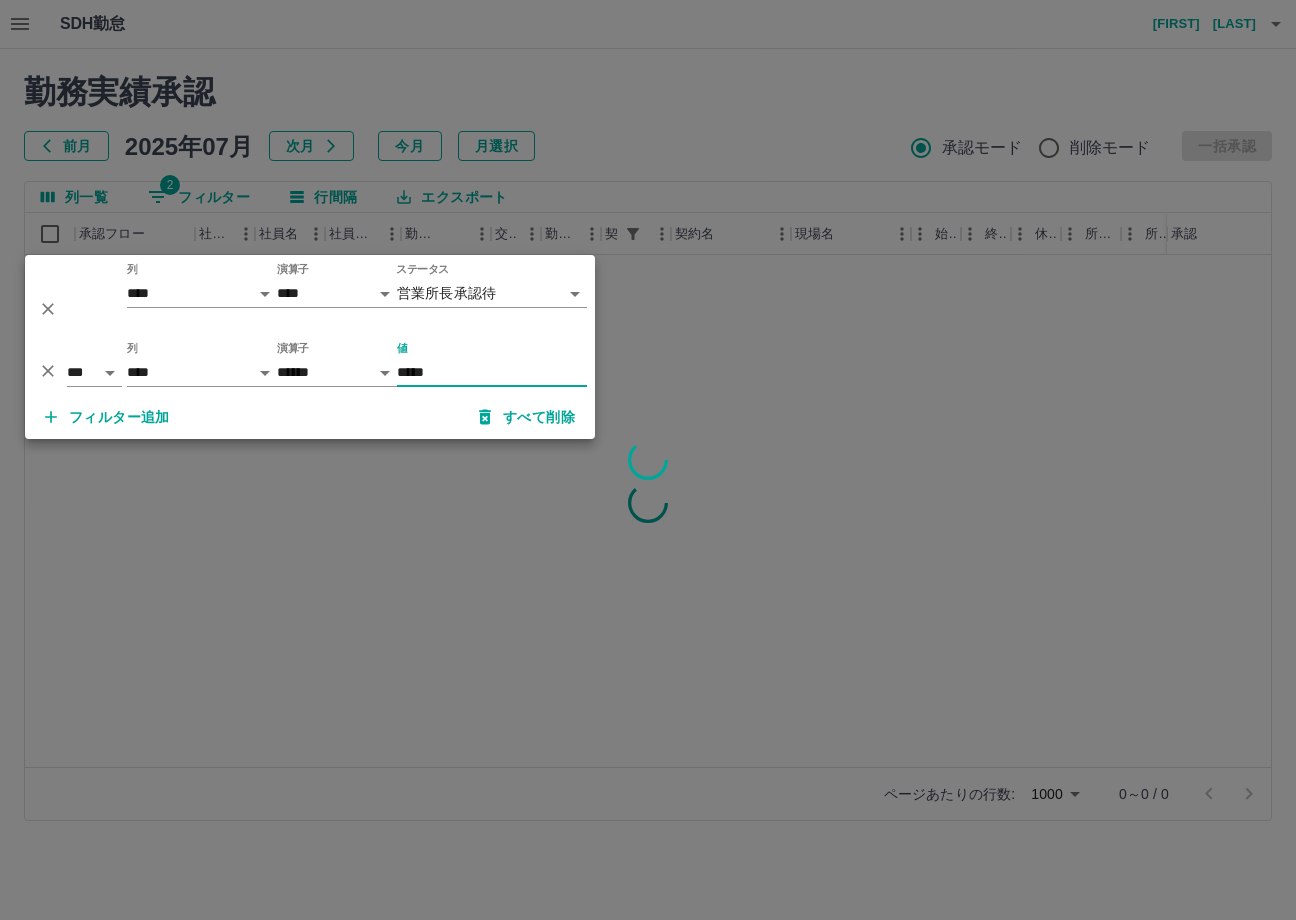 drag, startPoint x: 521, startPoint y: 379, endPoint x: 33, endPoint y: 413, distance: 489.18298 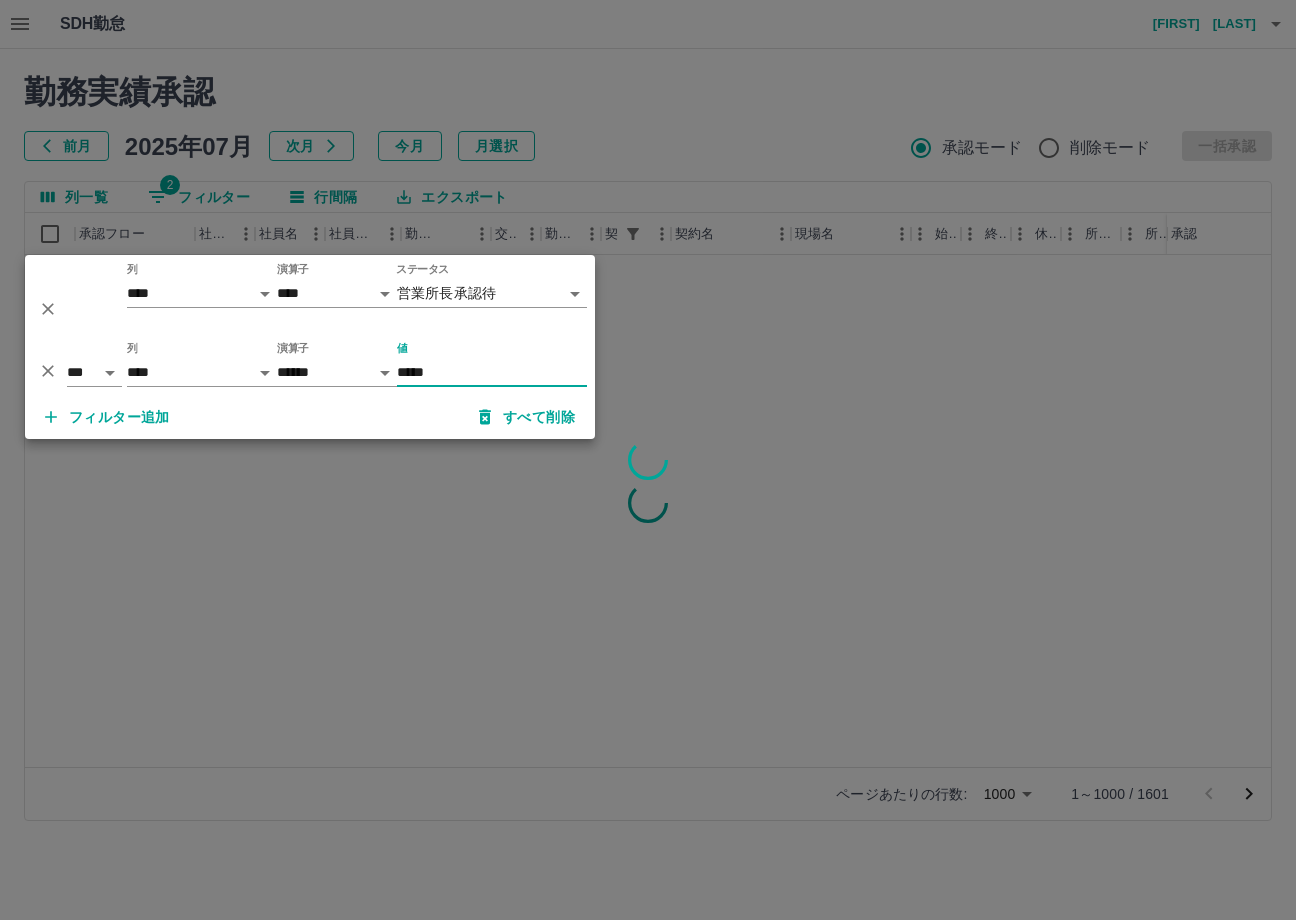 type on "*****" 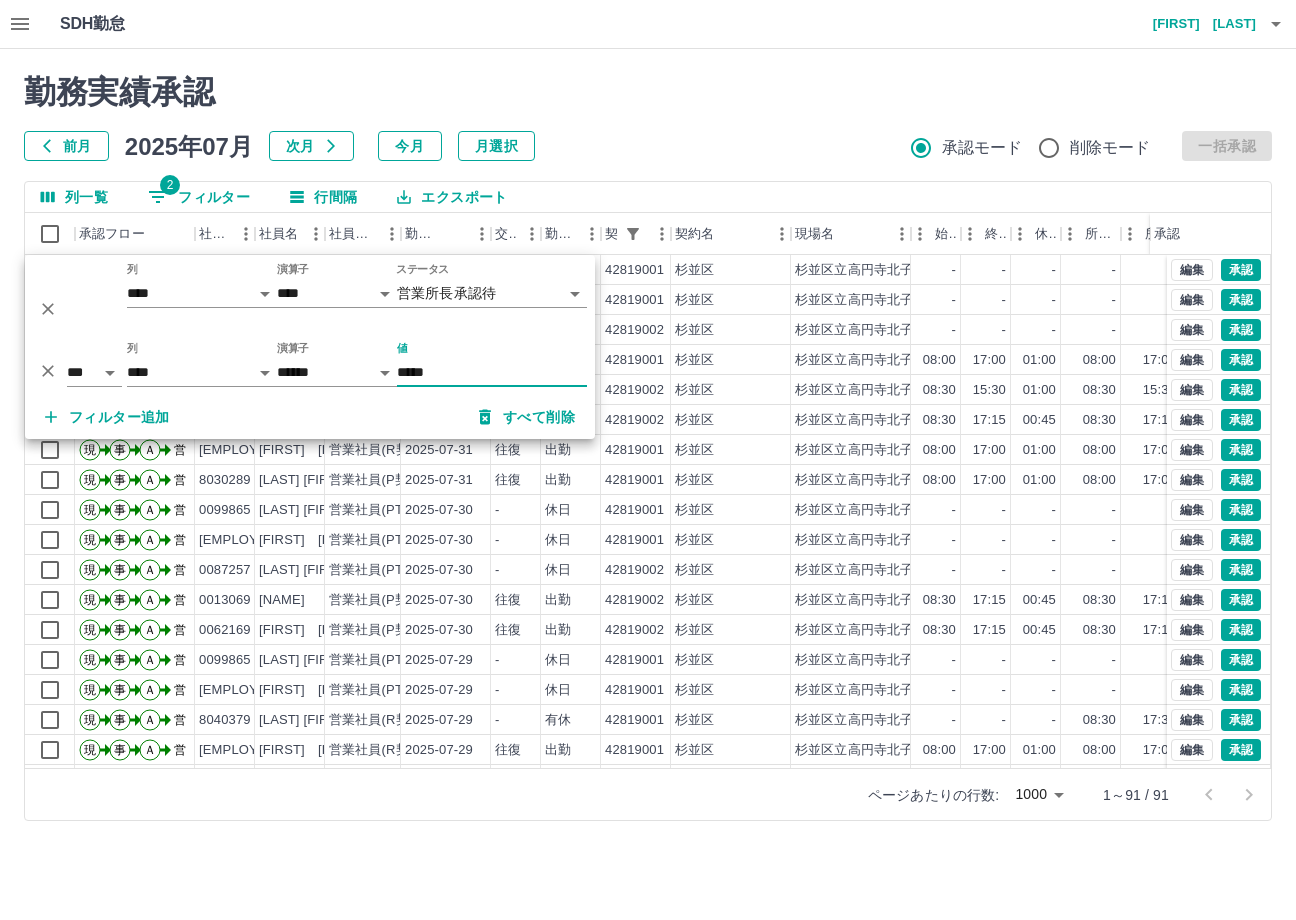 click on "勤務実績承認" at bounding box center (648, 92) 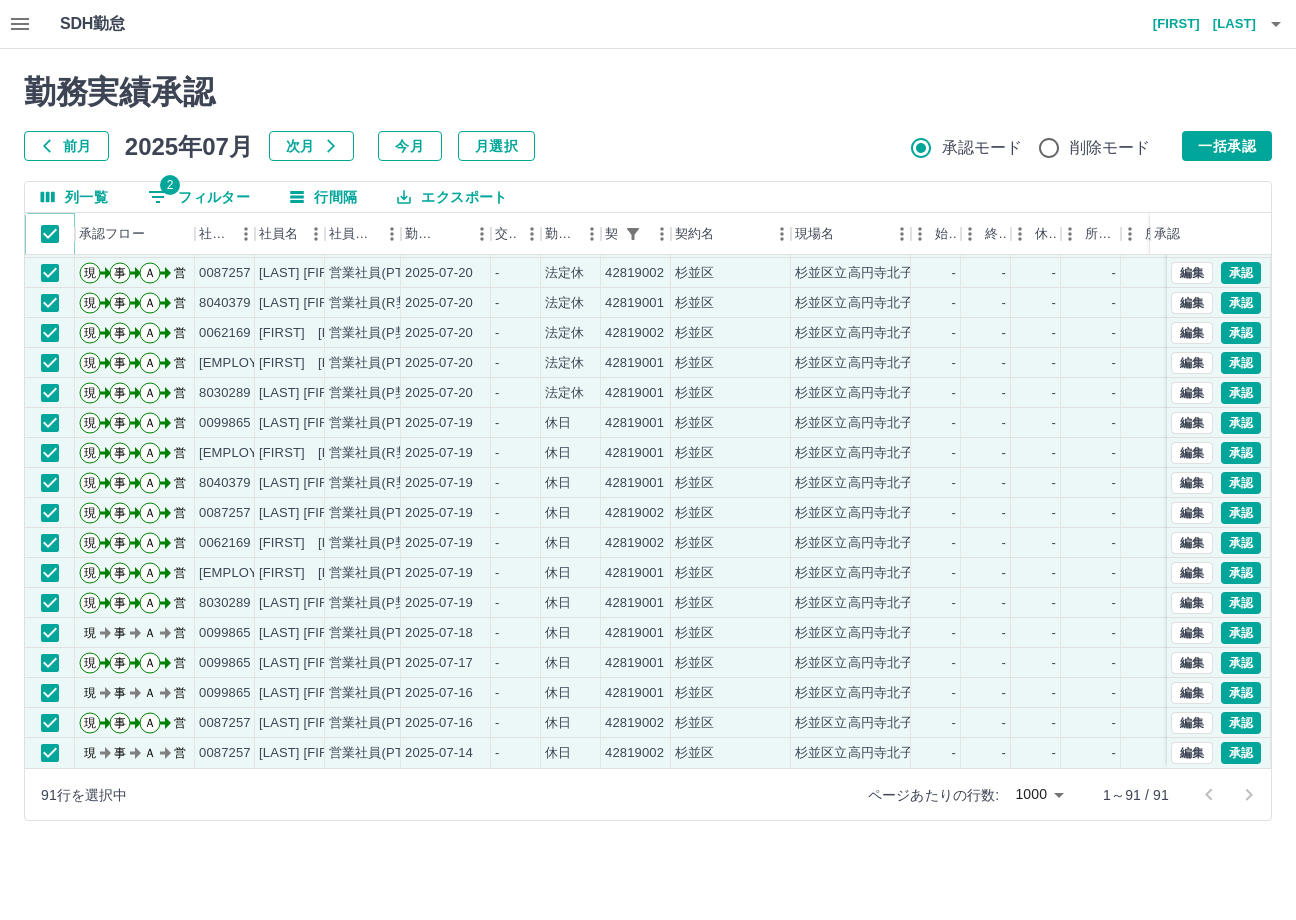 scroll, scrollTop: 2234, scrollLeft: 0, axis: vertical 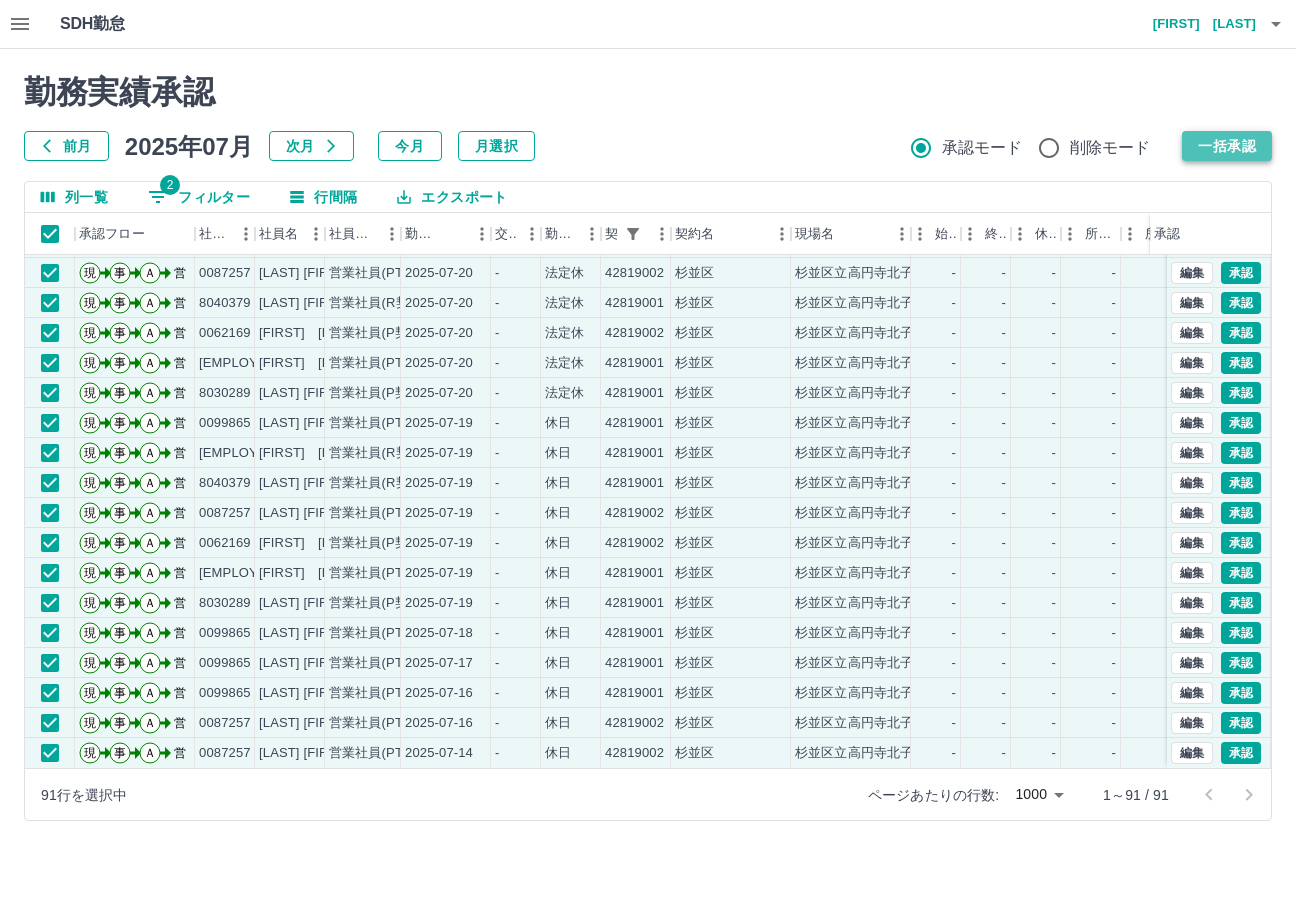 click on "一括承認" at bounding box center [1227, 146] 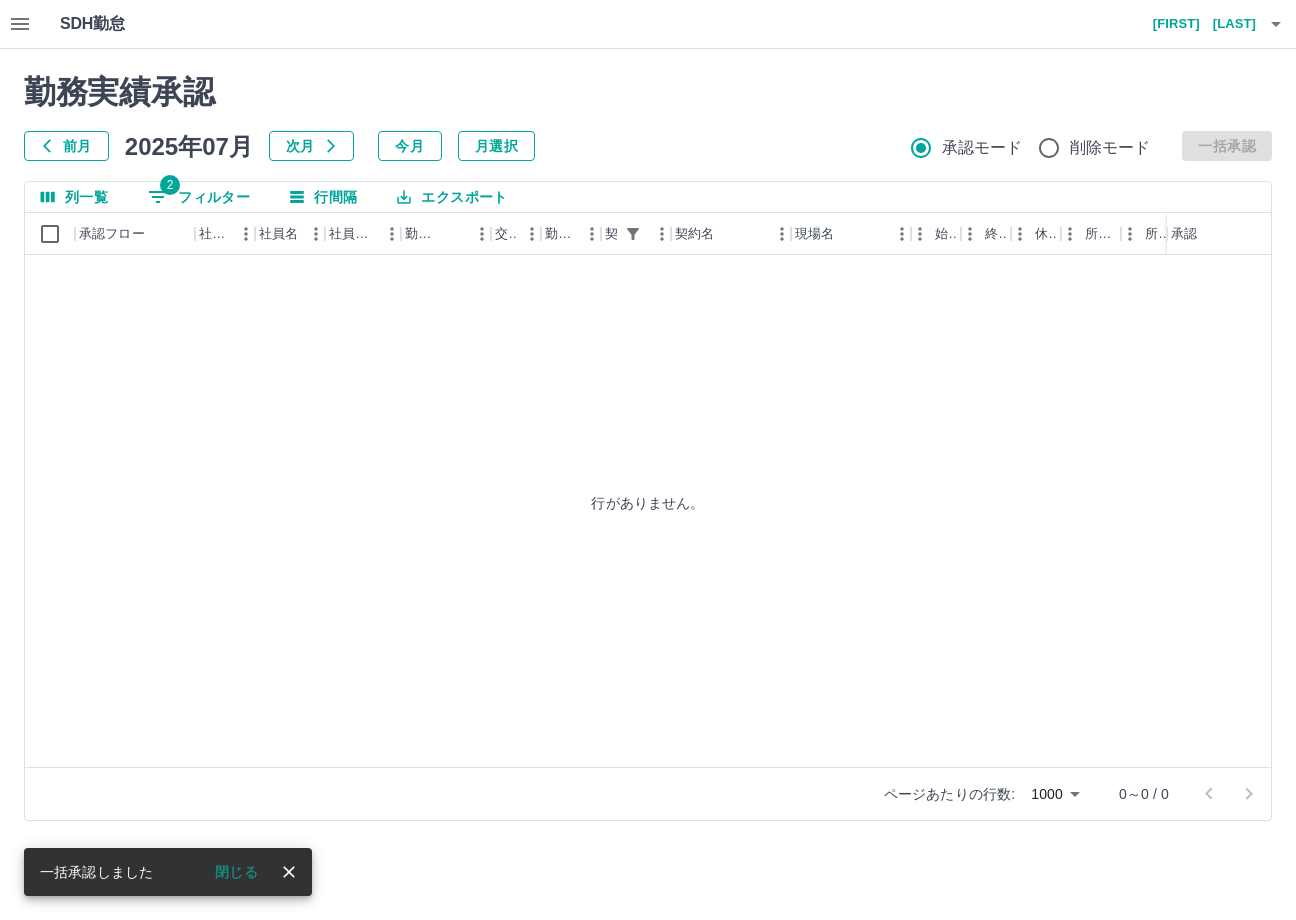 scroll, scrollTop: 0, scrollLeft: 0, axis: both 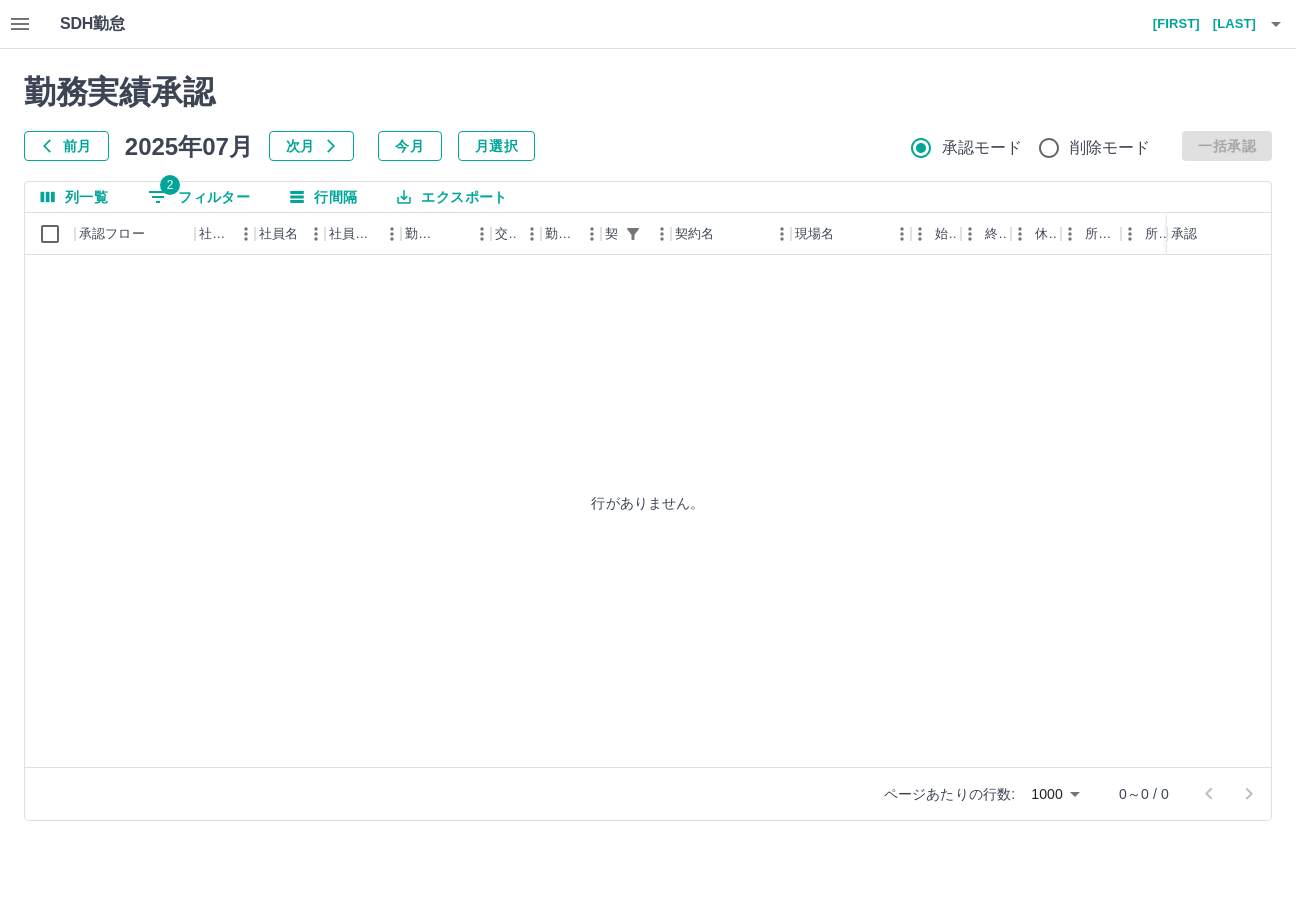 click on "2 フィルター" at bounding box center [199, 197] 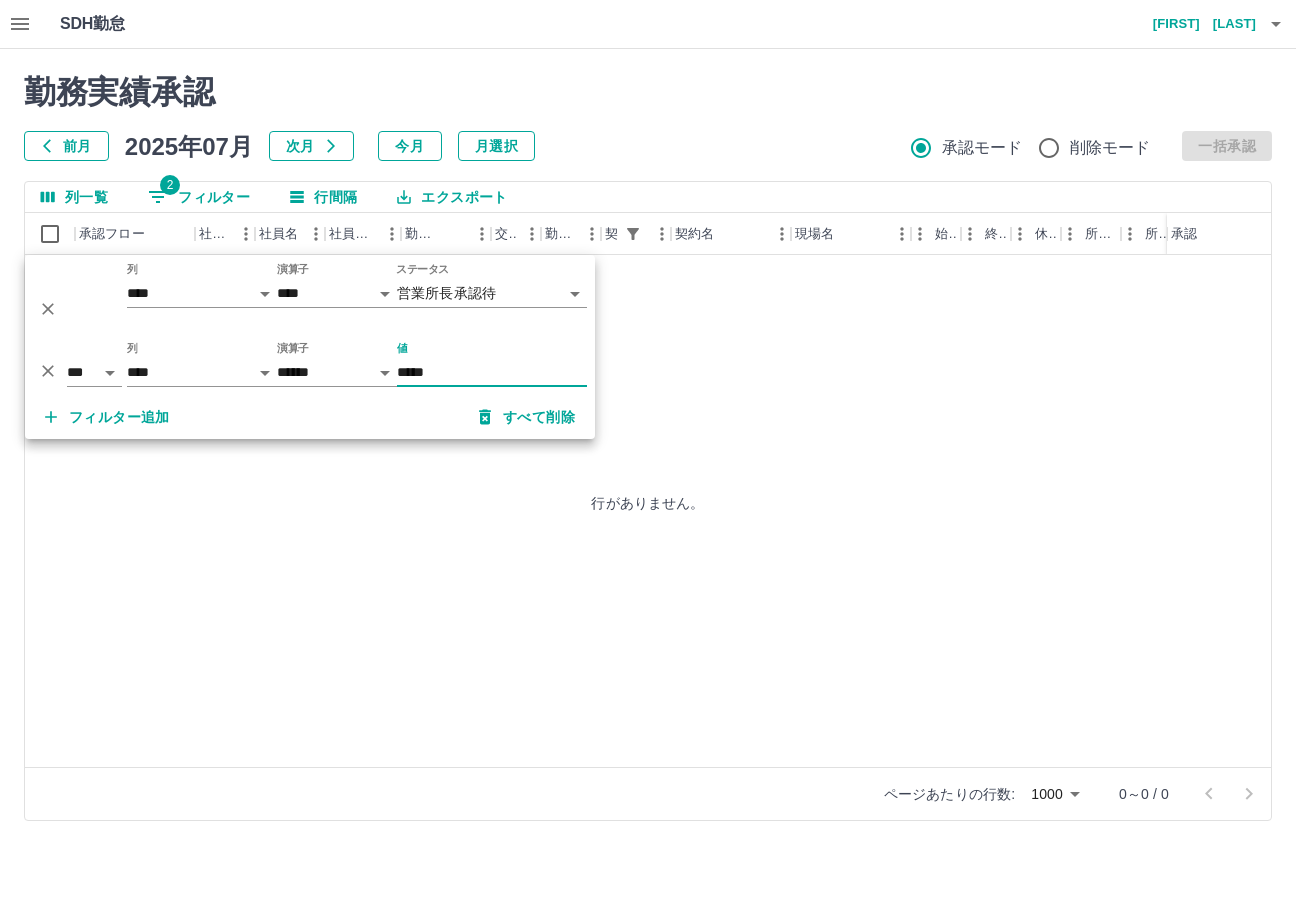 click on "**********" at bounding box center (648, 422) 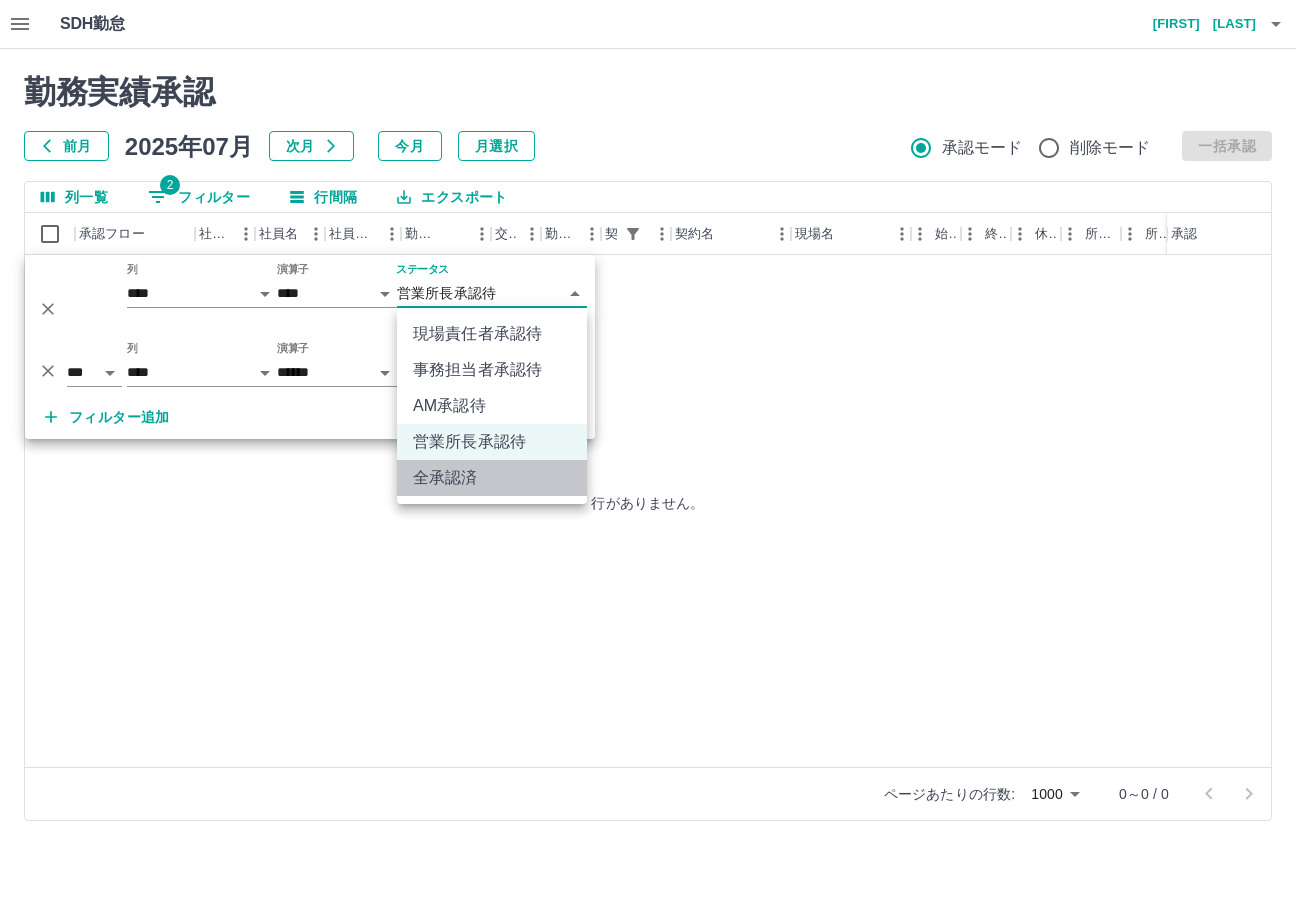 click on "全承認済" at bounding box center (492, 478) 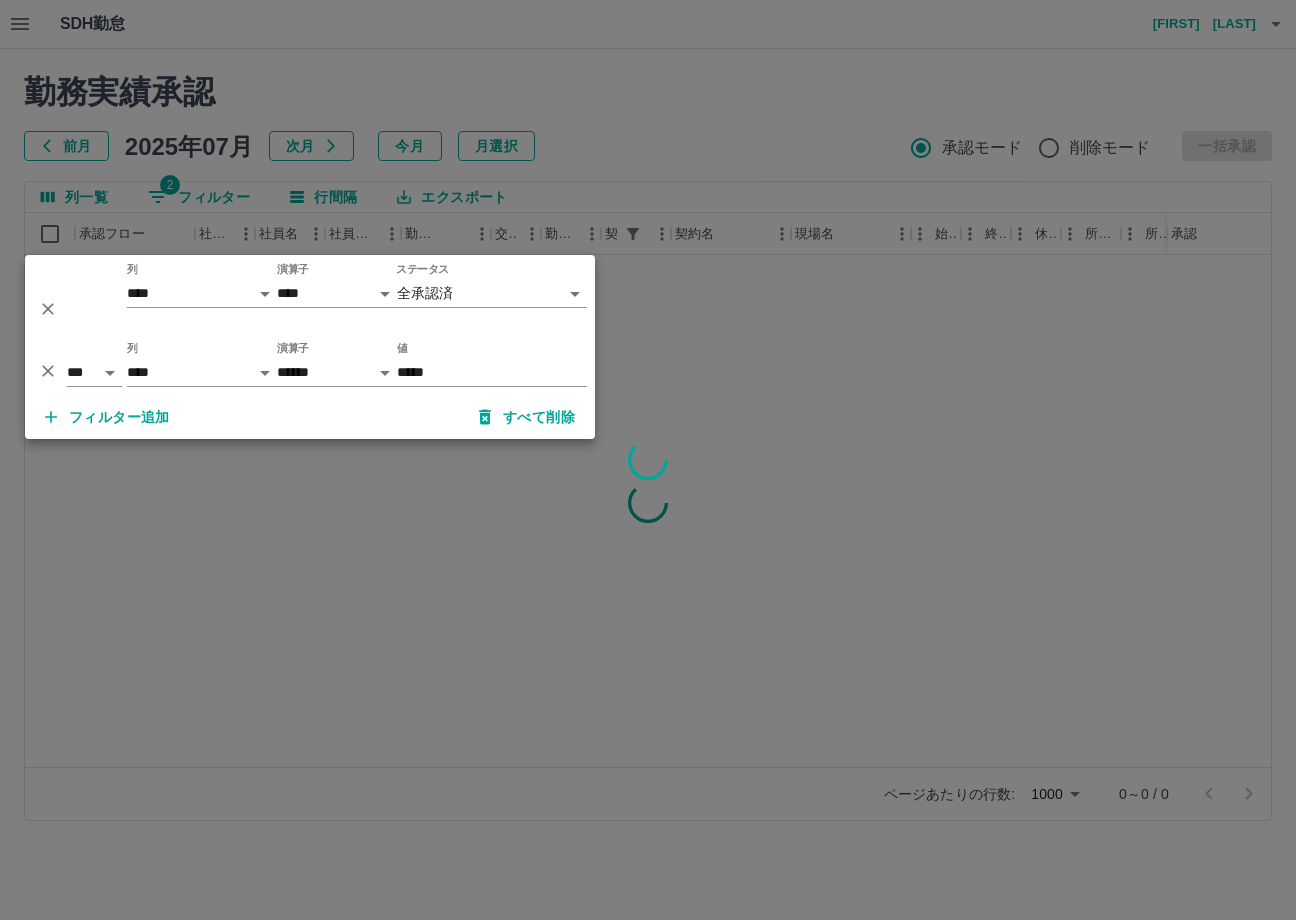 click on "値 *****" at bounding box center [492, 364] 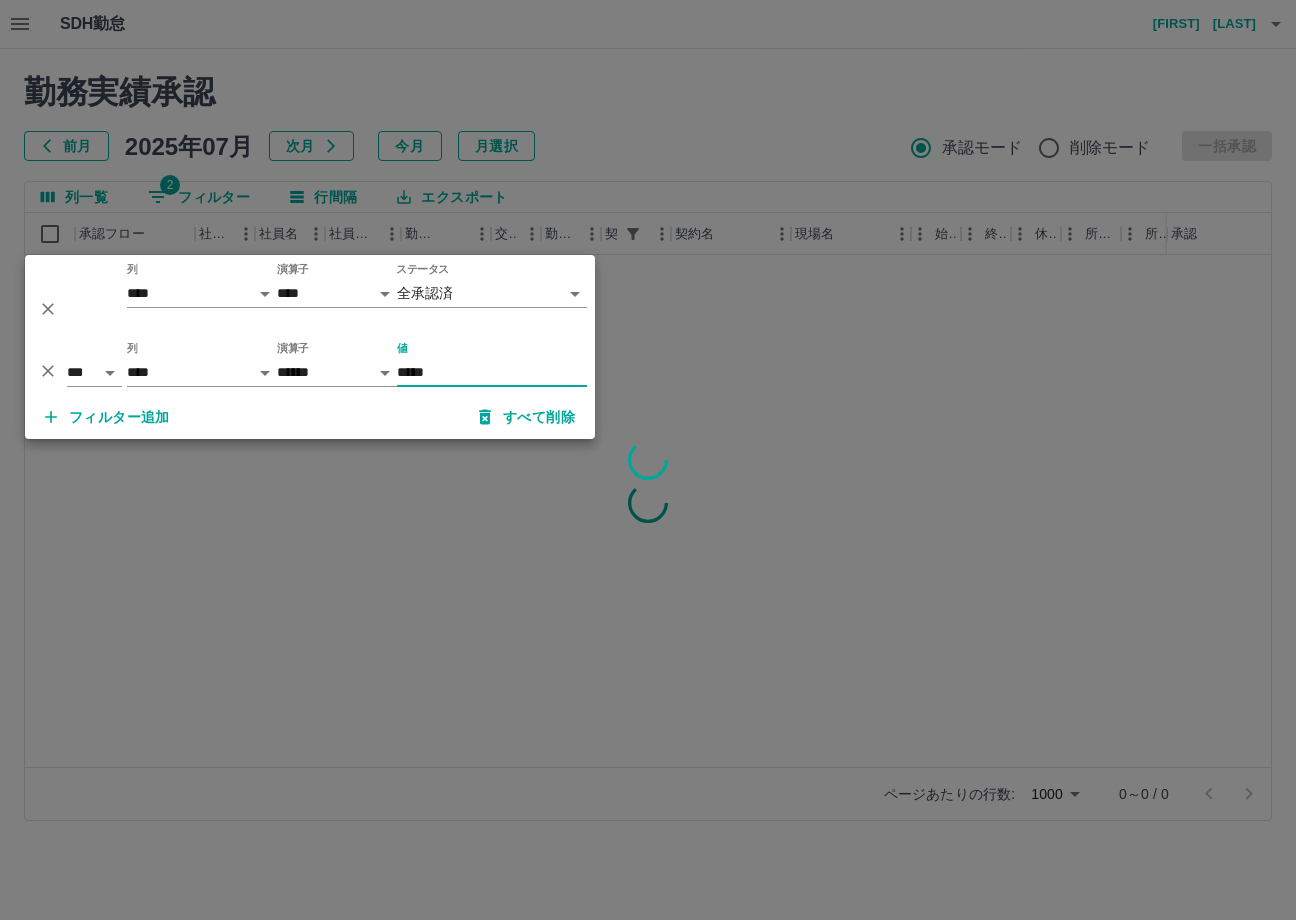 drag, startPoint x: 442, startPoint y: 370, endPoint x: -55, endPoint y: 397, distance: 497.73285 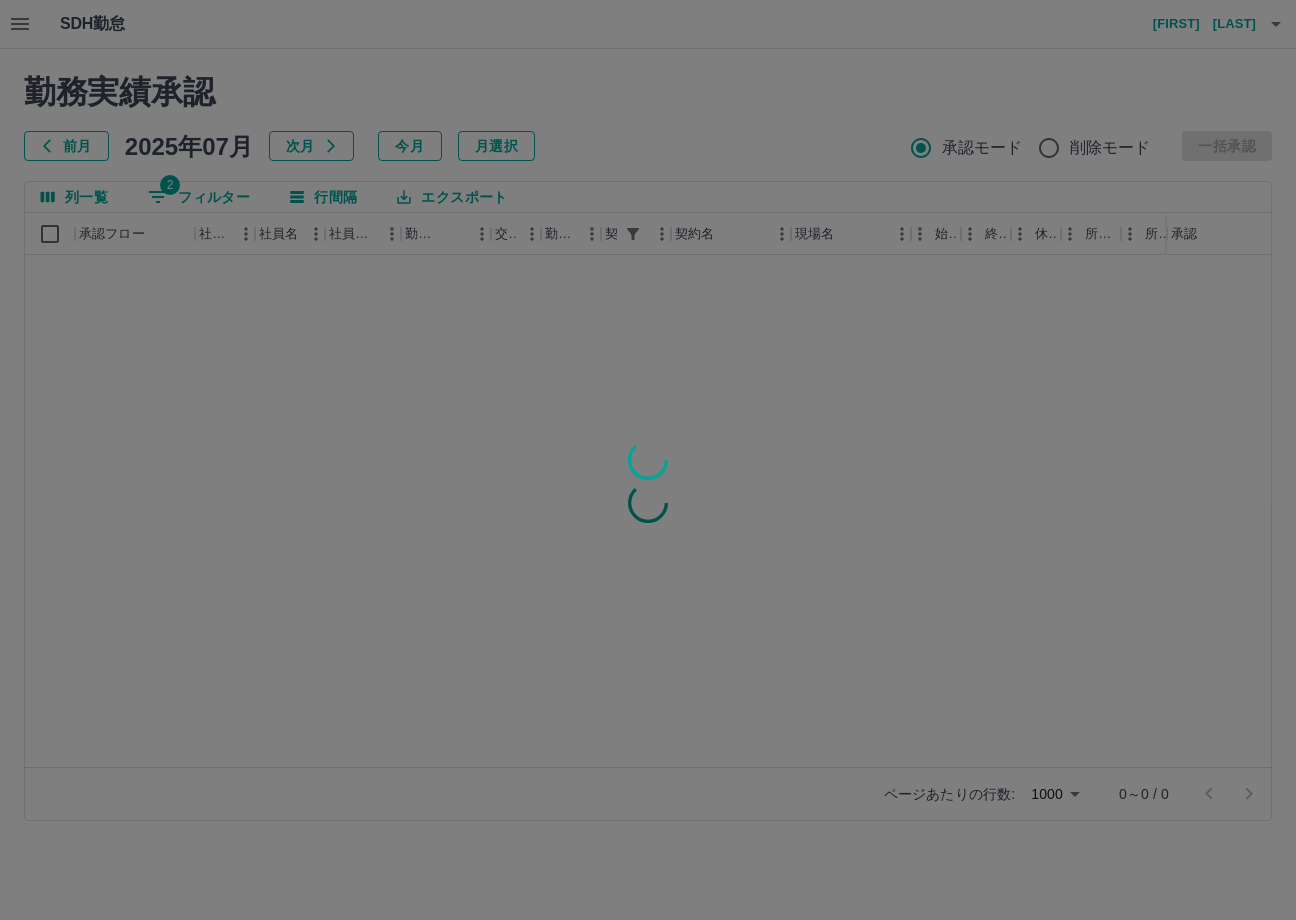 click at bounding box center [648, 460] 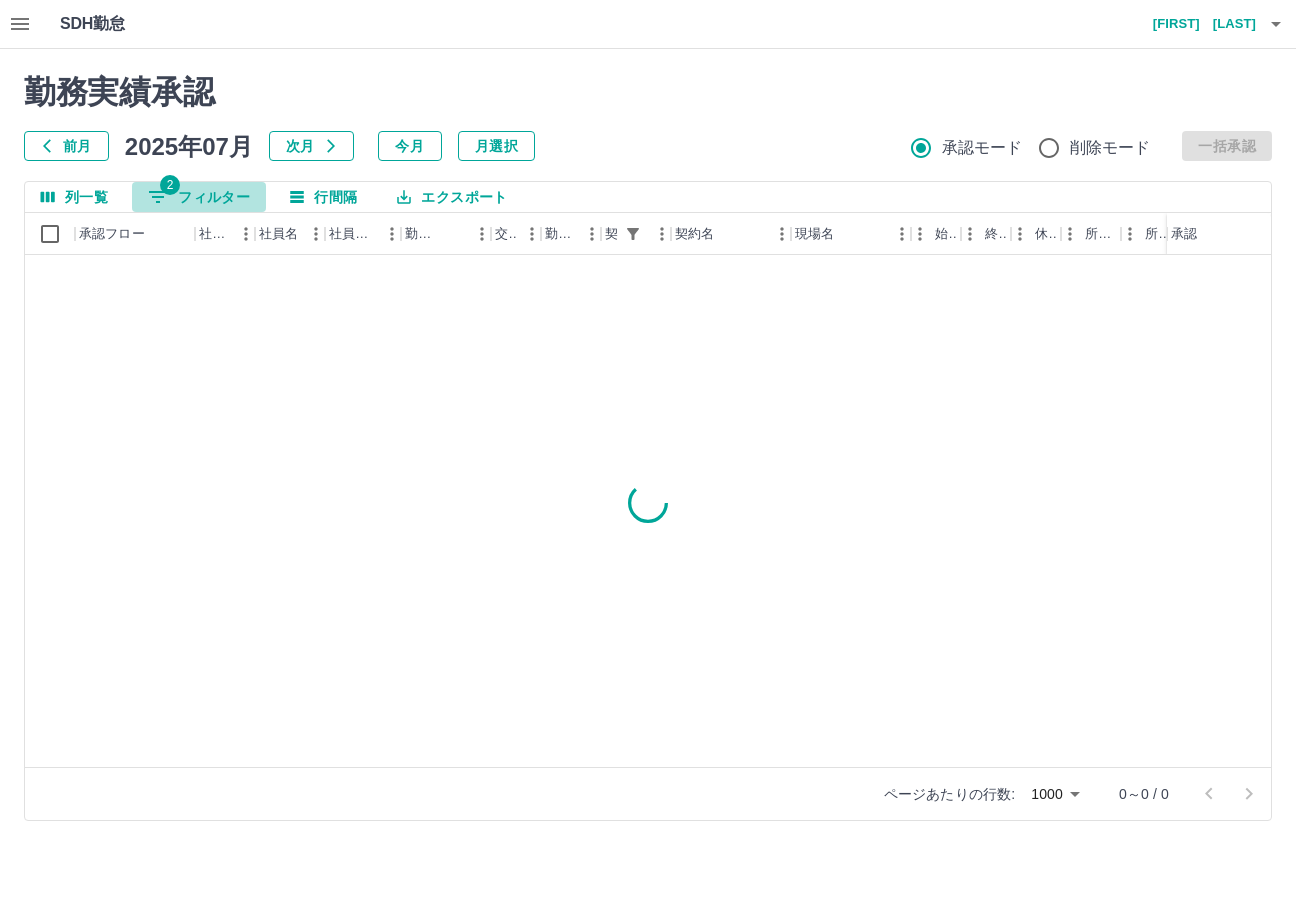 click on "2 フィルター" at bounding box center [199, 197] 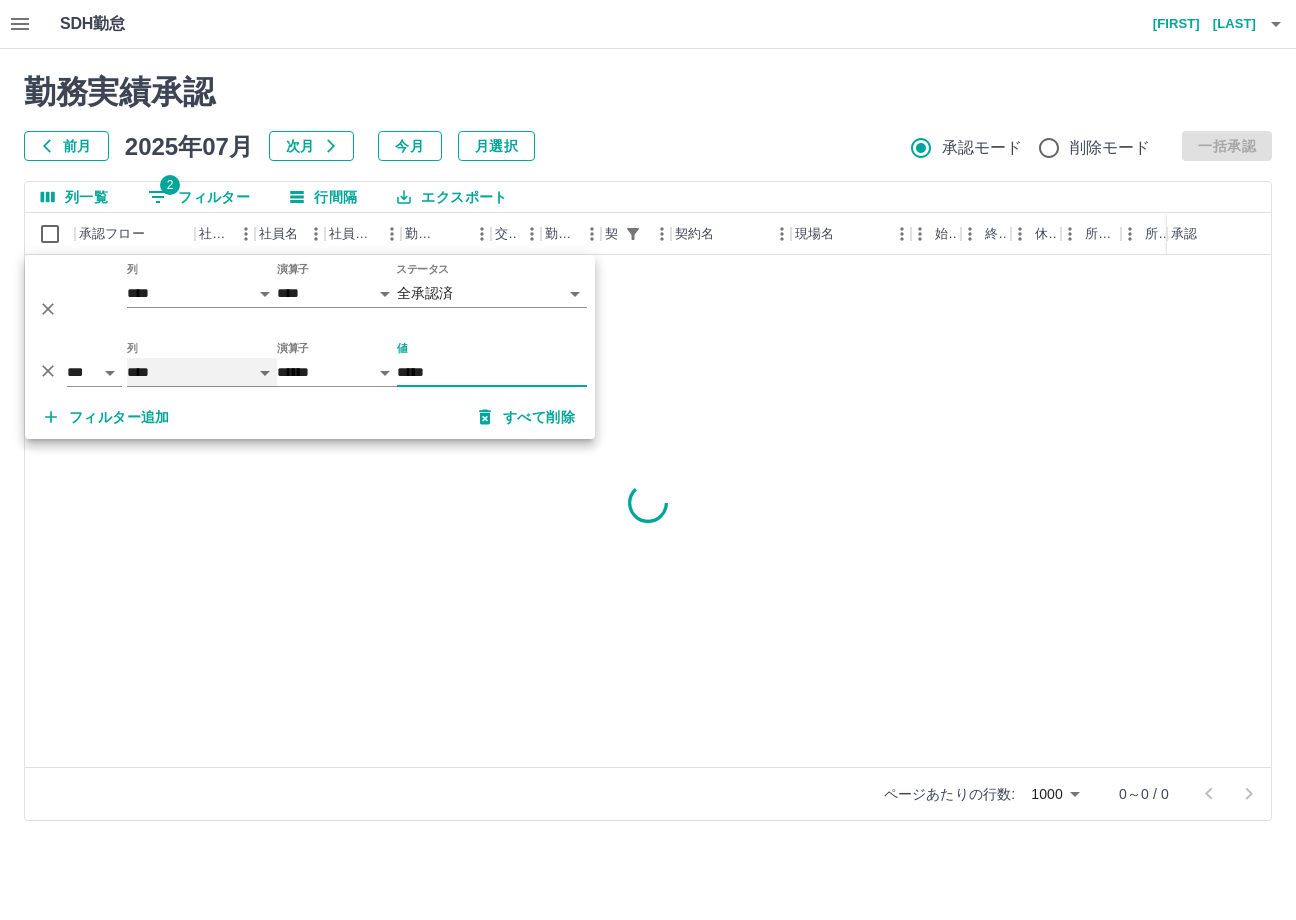 click on "**** *** **** *** *** **** ***** *** *** ** ** ** **** **** **** ** ** *** **** *****" at bounding box center (202, 372) 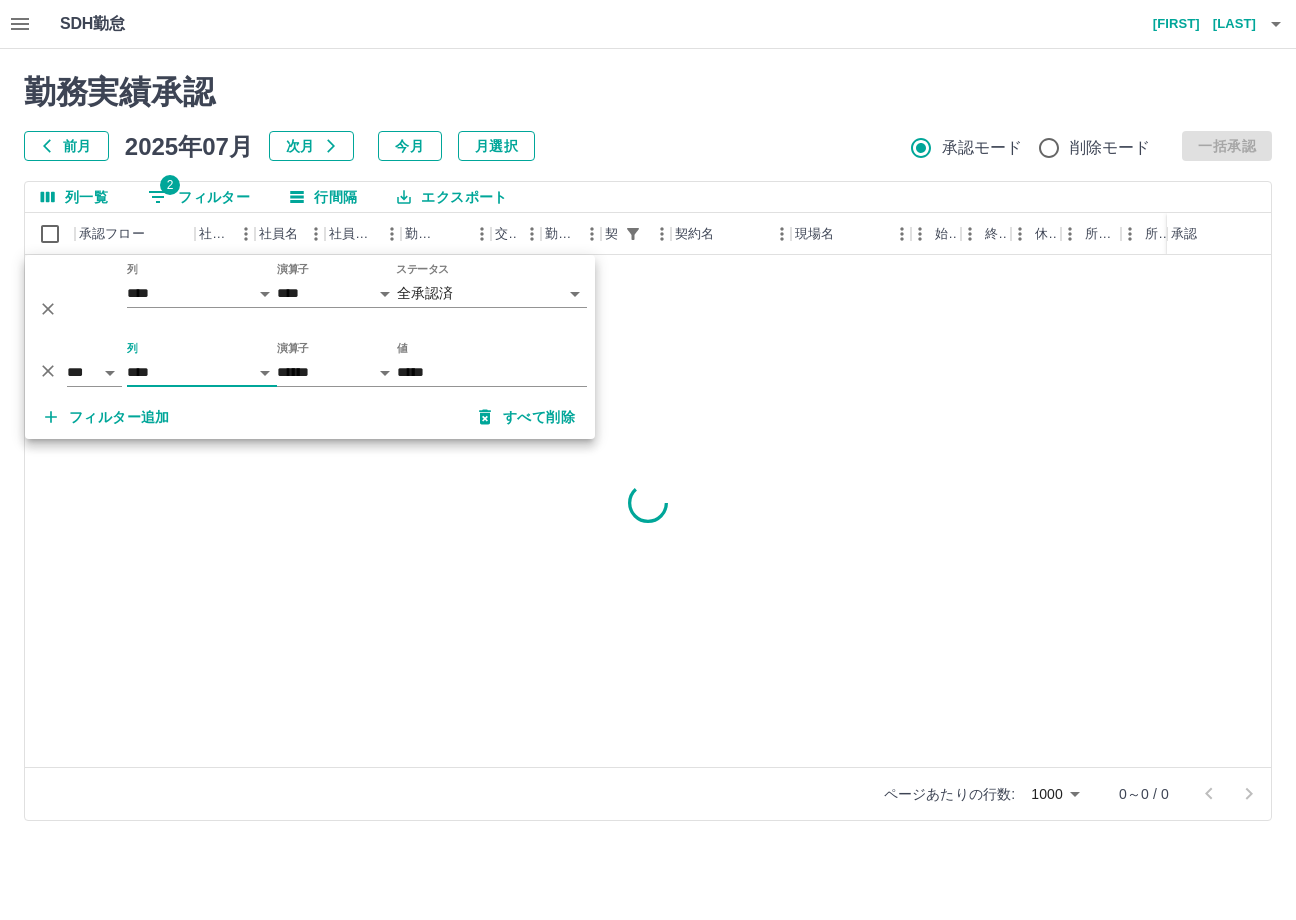 click on "*****" at bounding box center [492, 372] 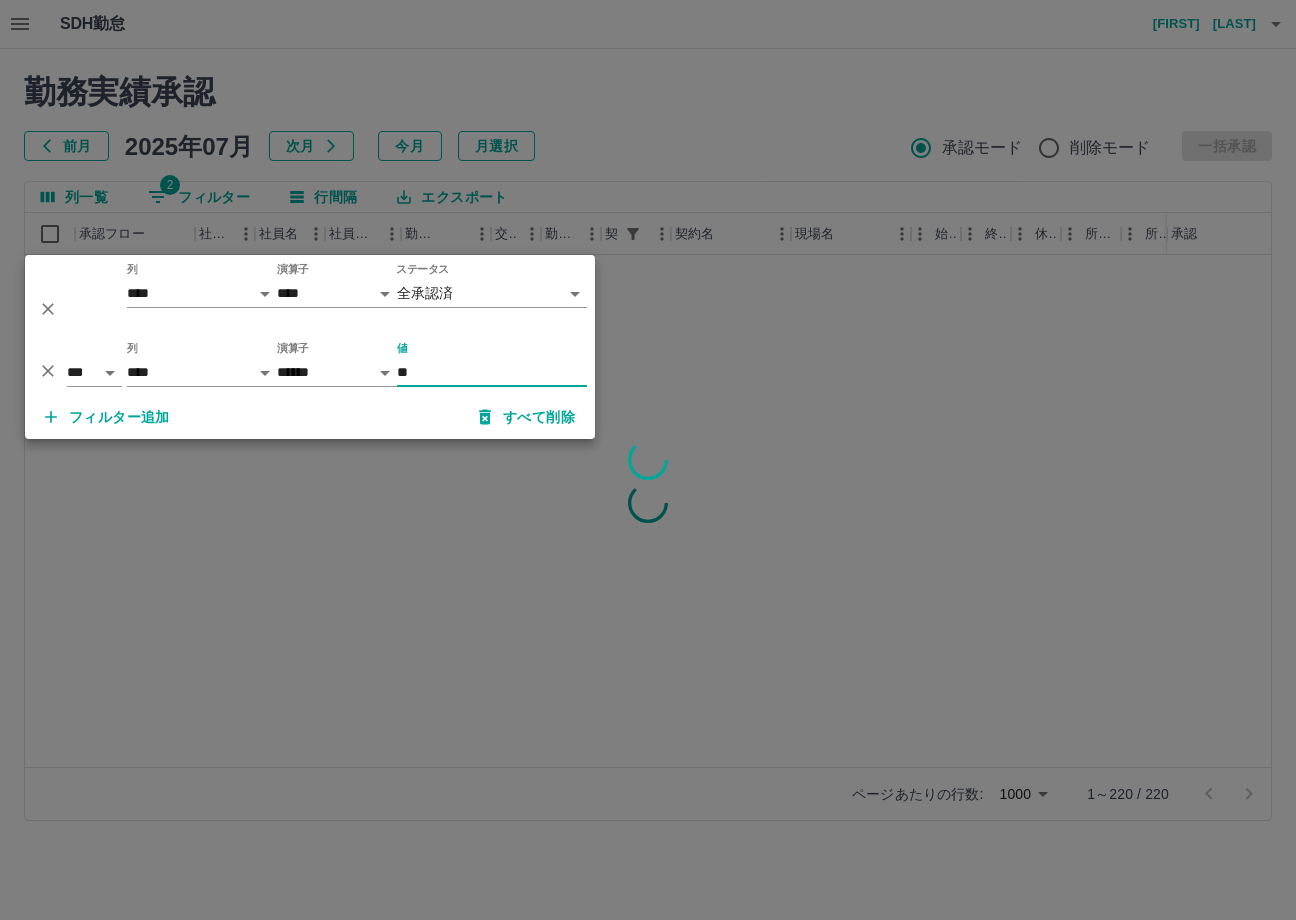 type on "*" 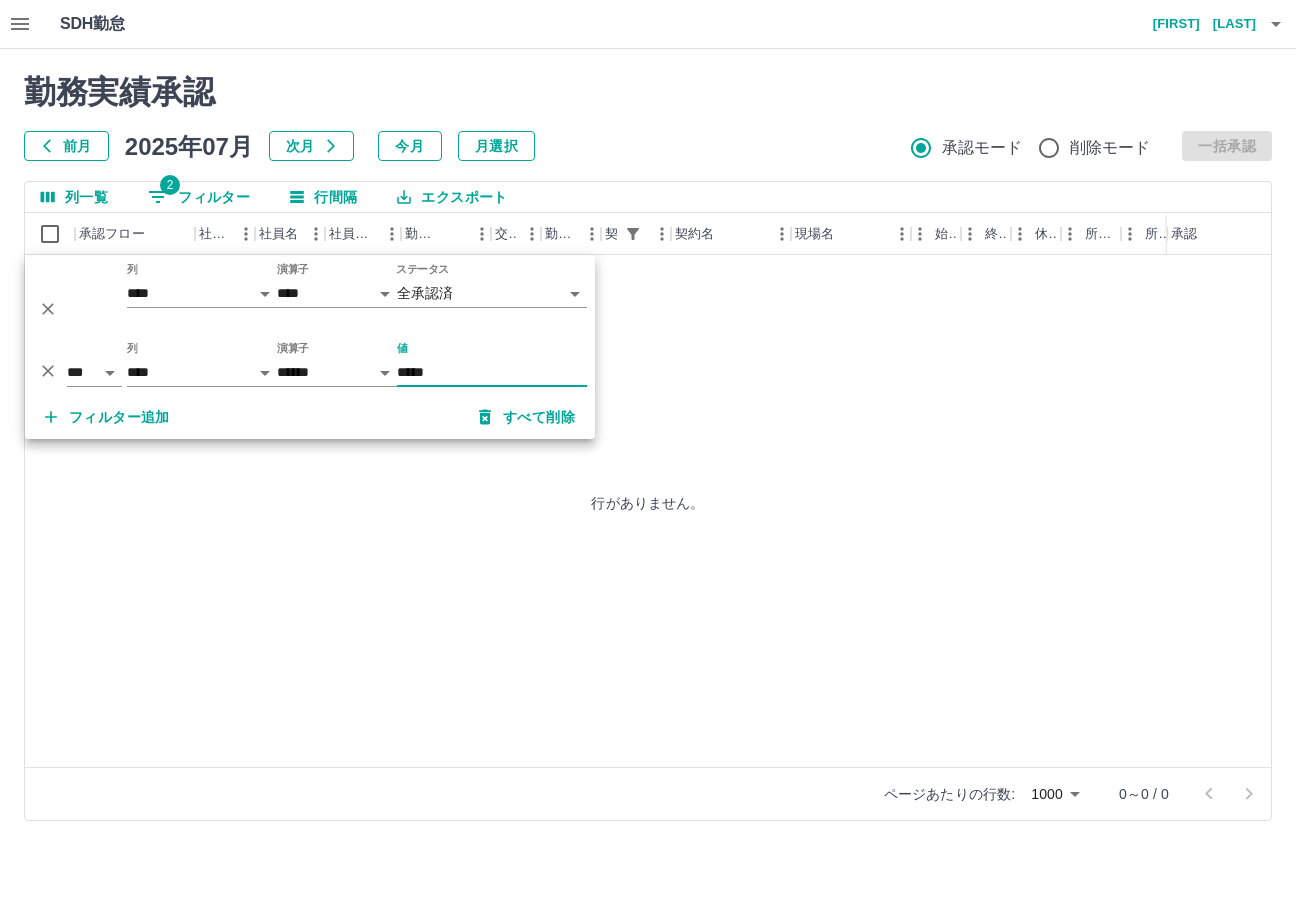 type on "*****" 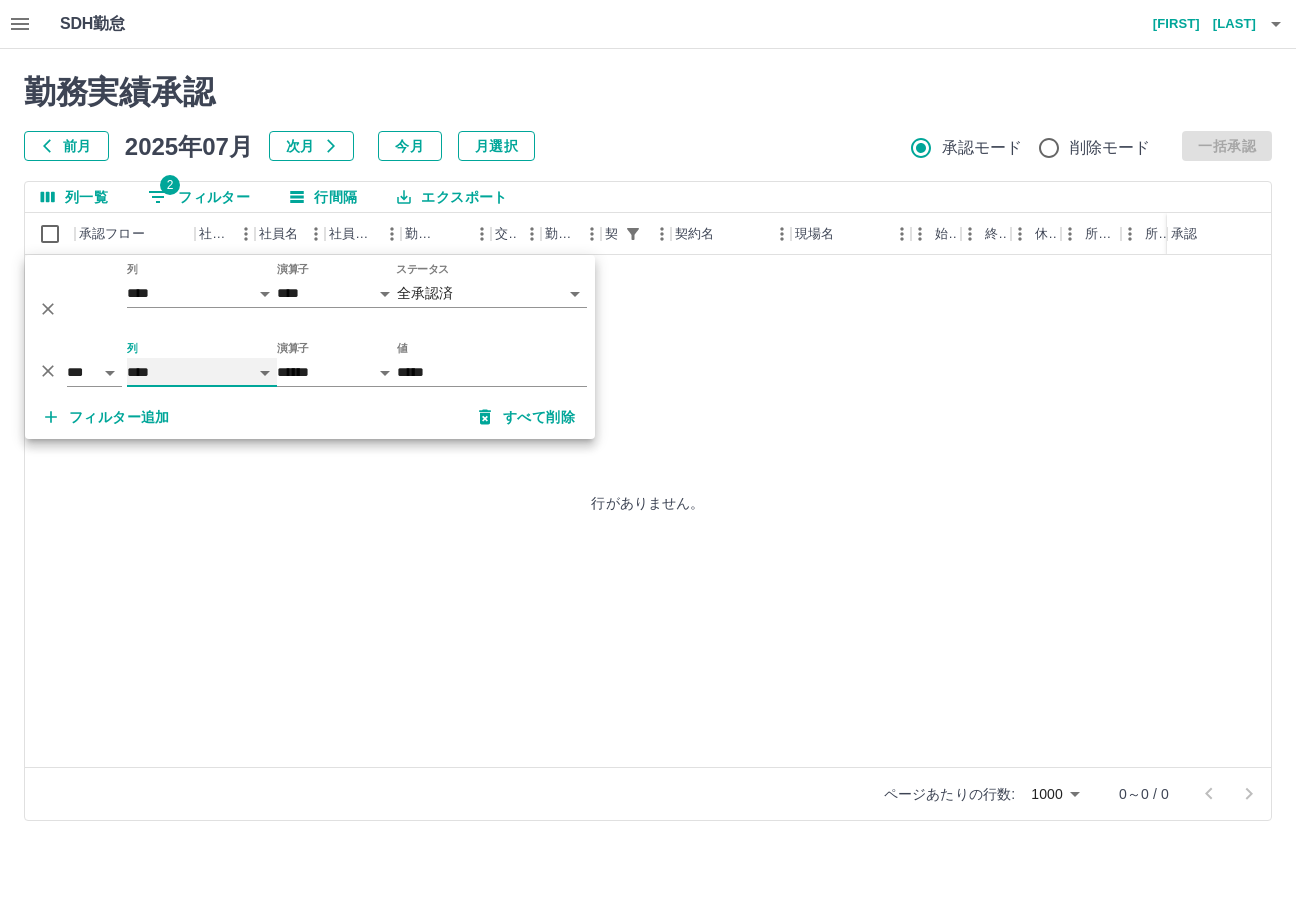 click on "**** *** **** *** *** **** ***** *** *** ** ** ** **** **** **** ** ** *** **** *****" at bounding box center [202, 372] 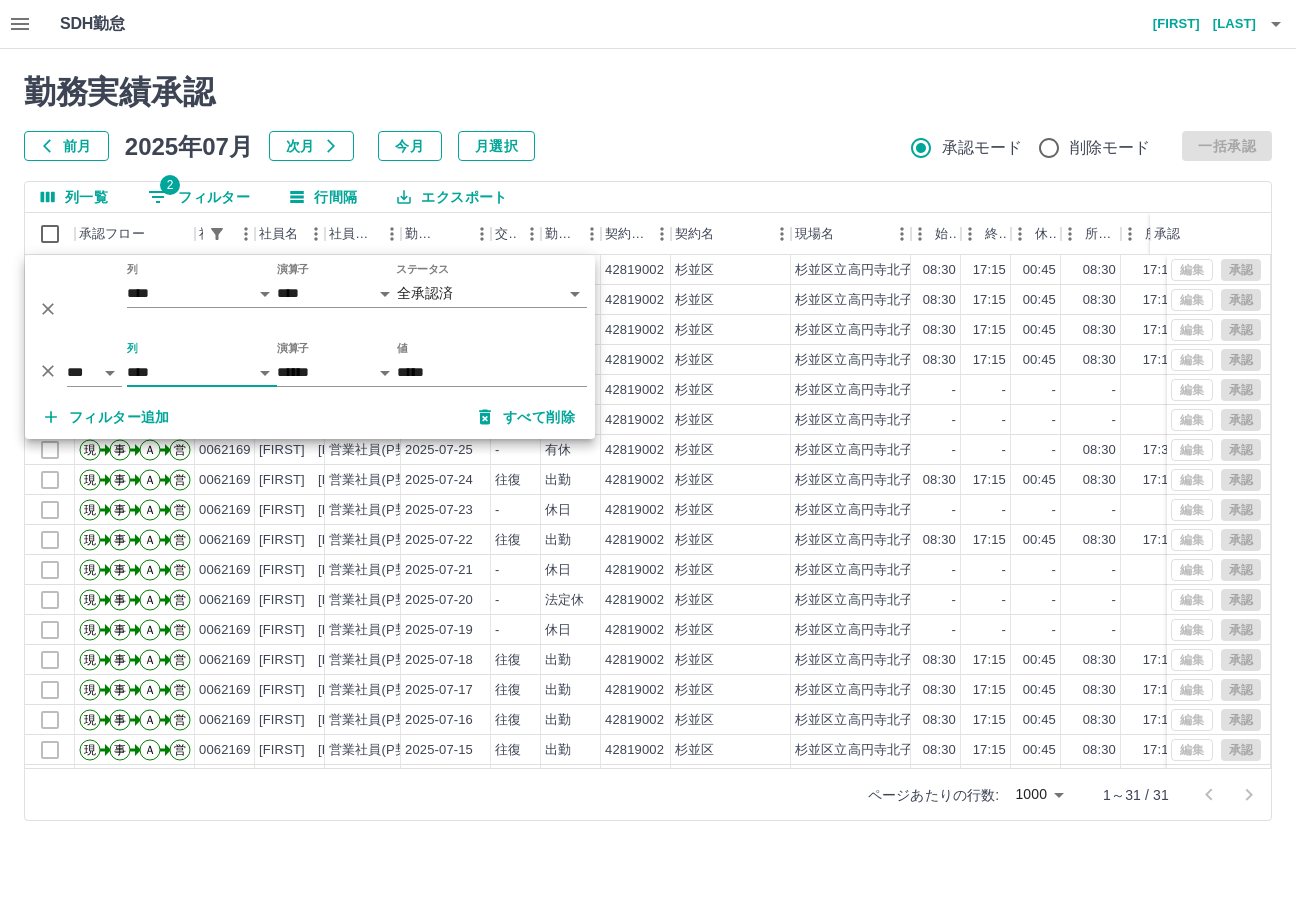 click on "前月 2025年07月 次月 今月 月選択 承認モード 削除モード 一括承認" at bounding box center [648, 146] 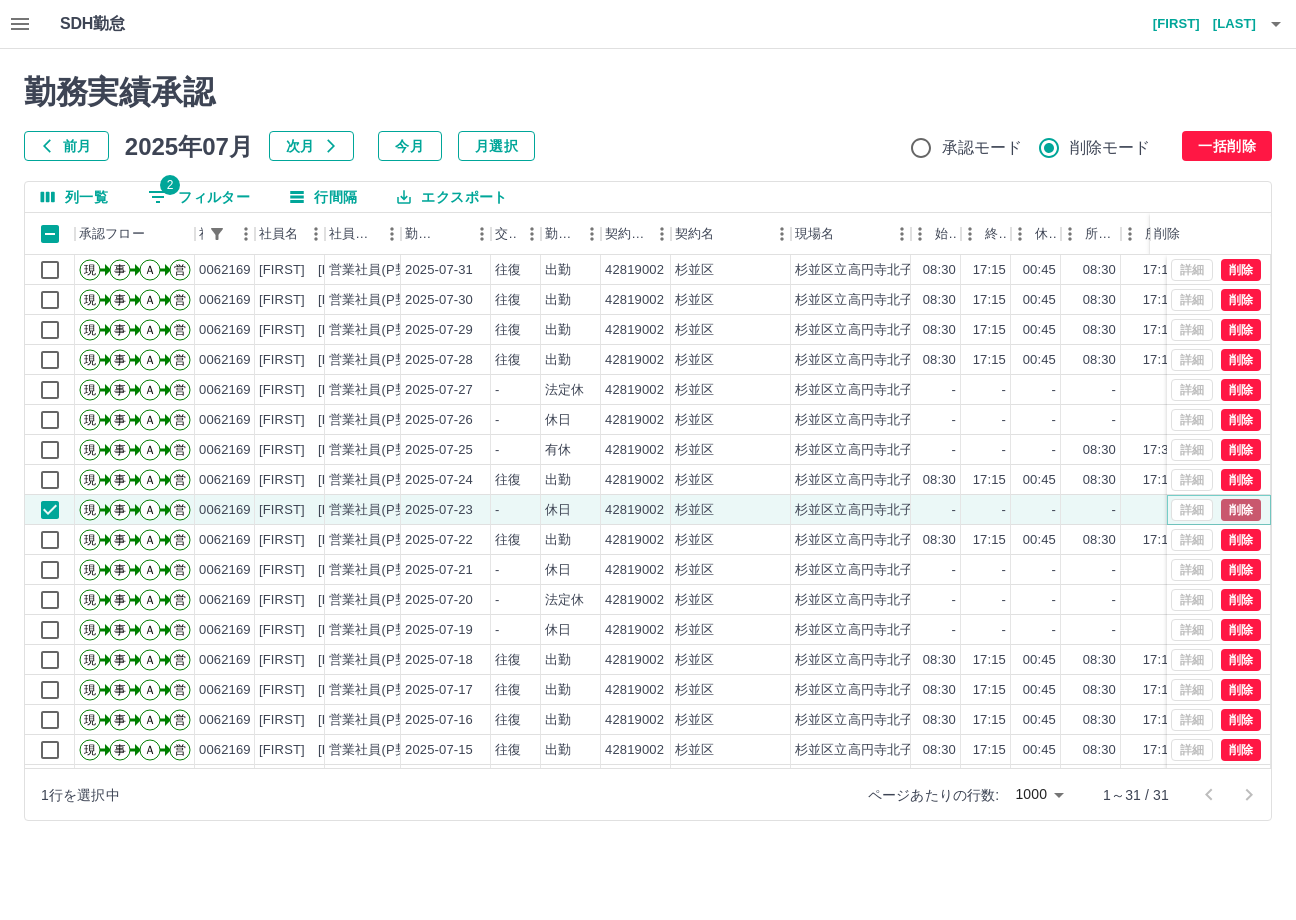 click on "削除" at bounding box center [1241, 510] 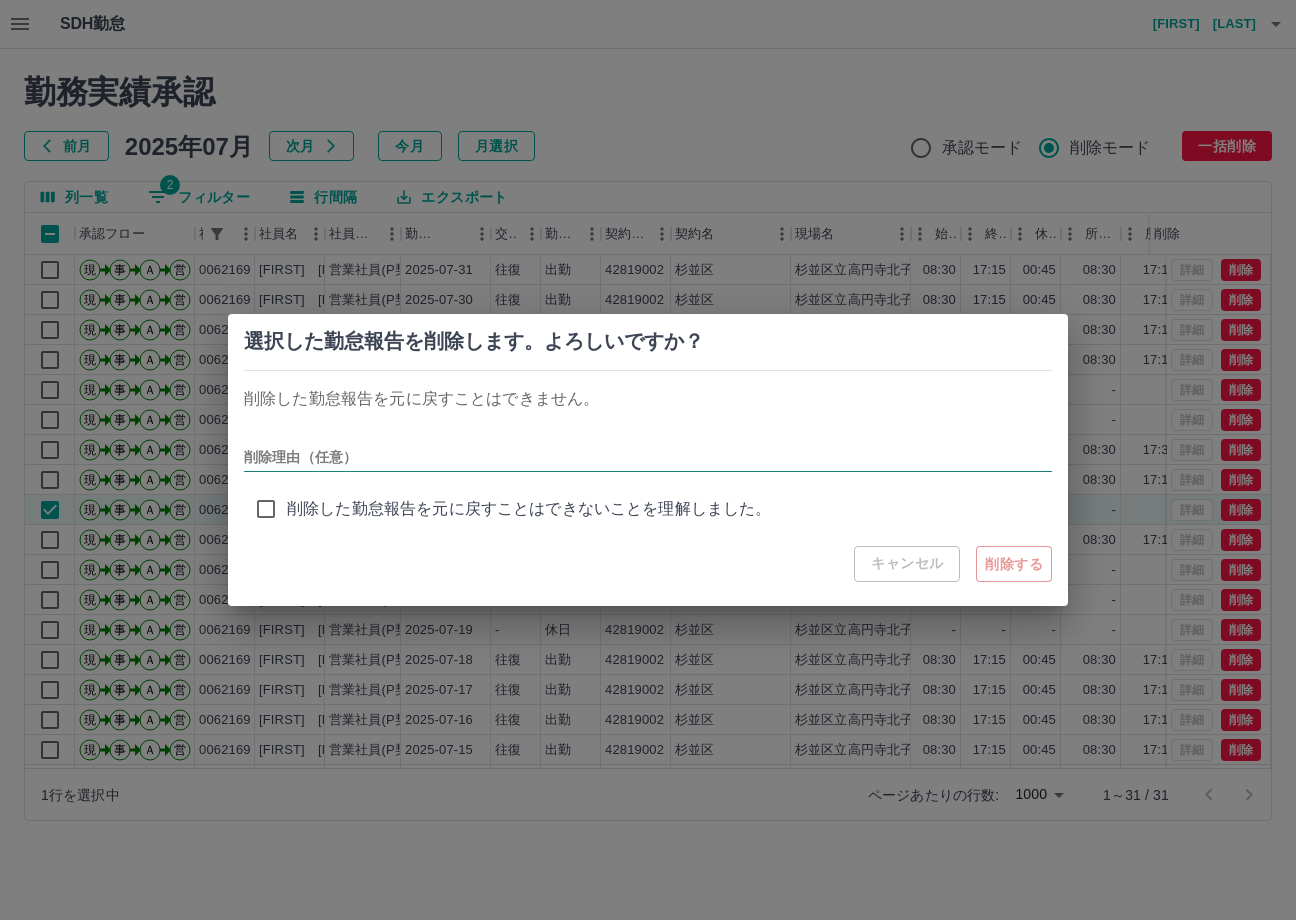 click on "削除理由（任意）" at bounding box center (648, 457) 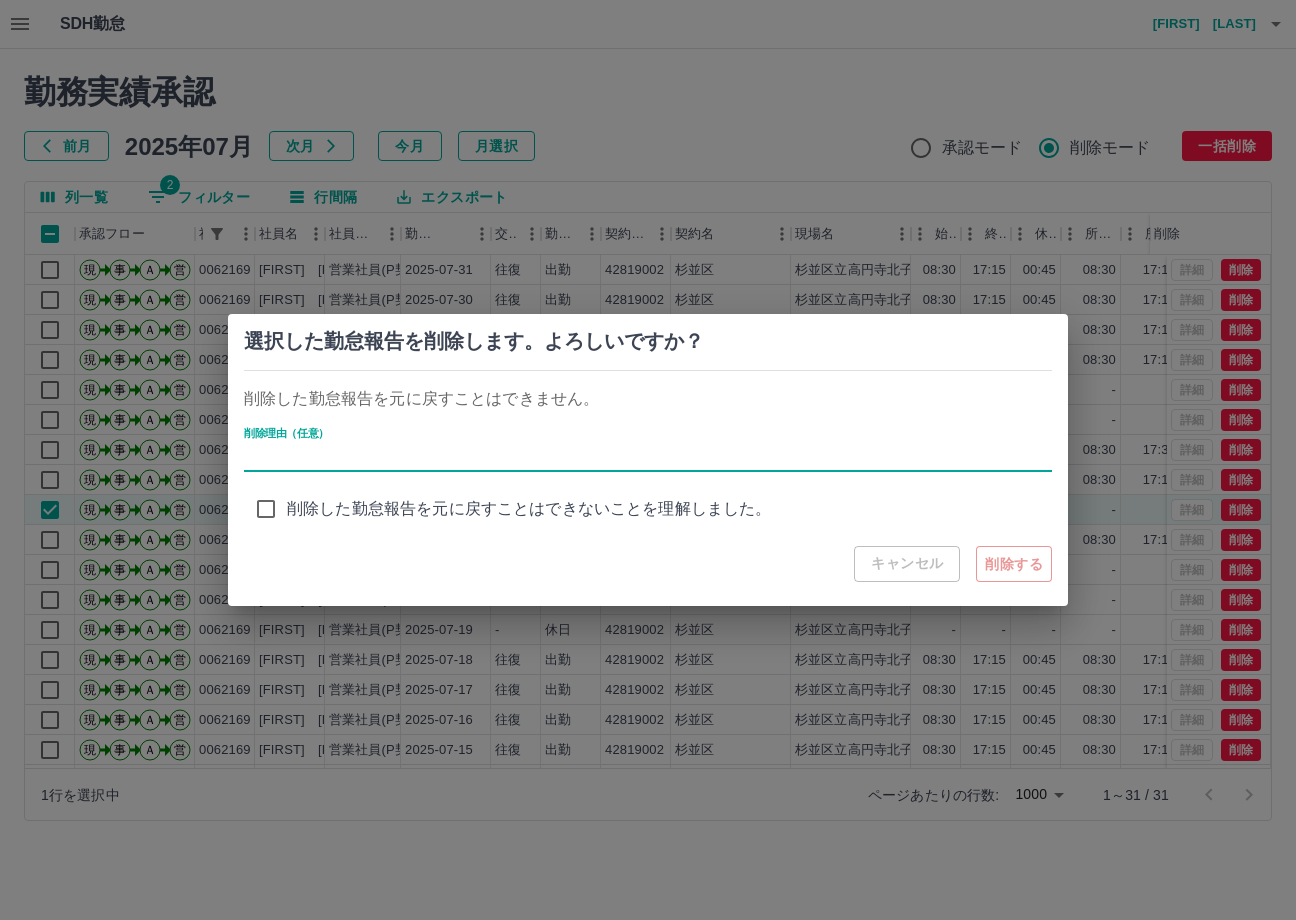 type on "**********" 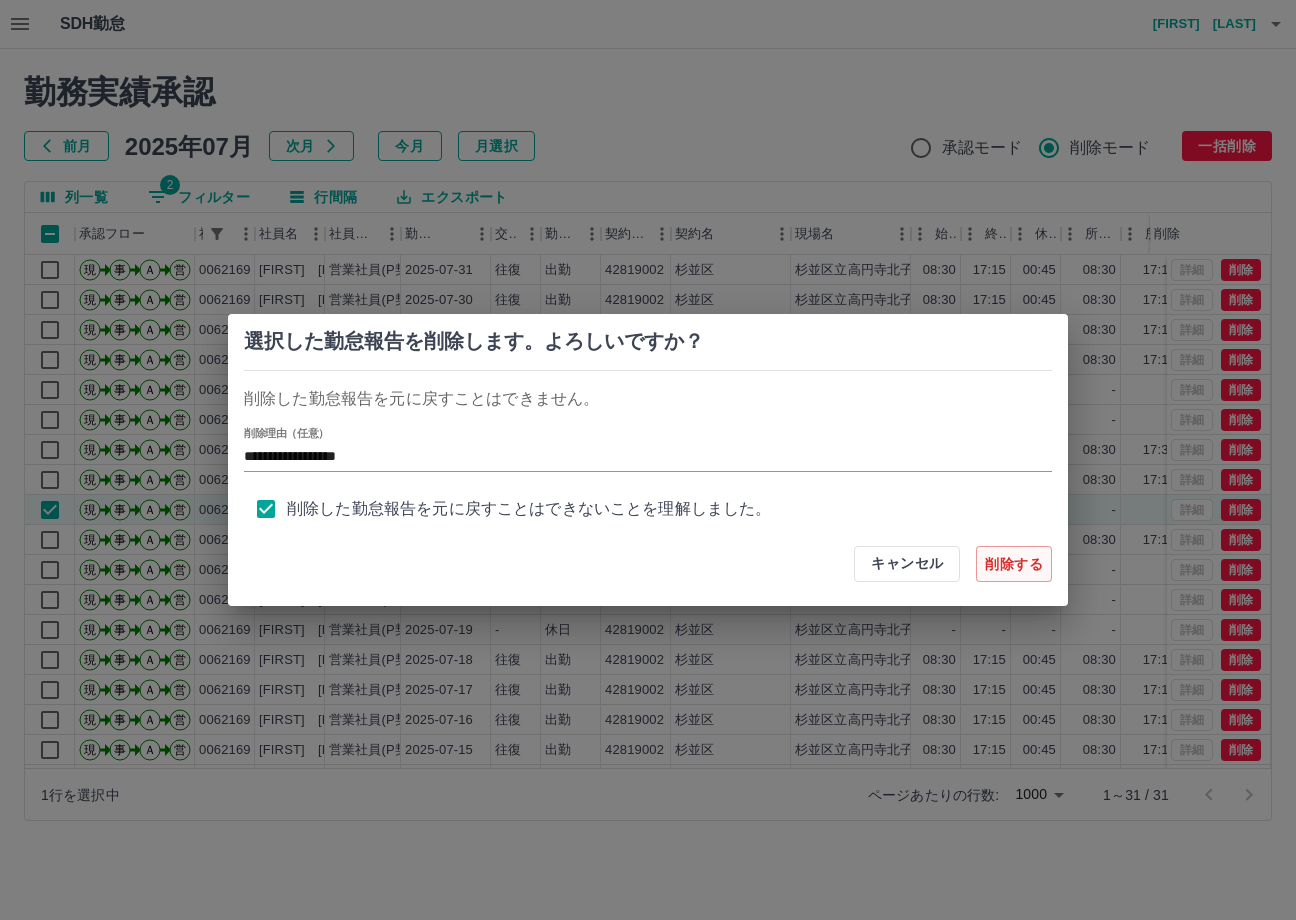 click on "削除する" at bounding box center (1014, 564) 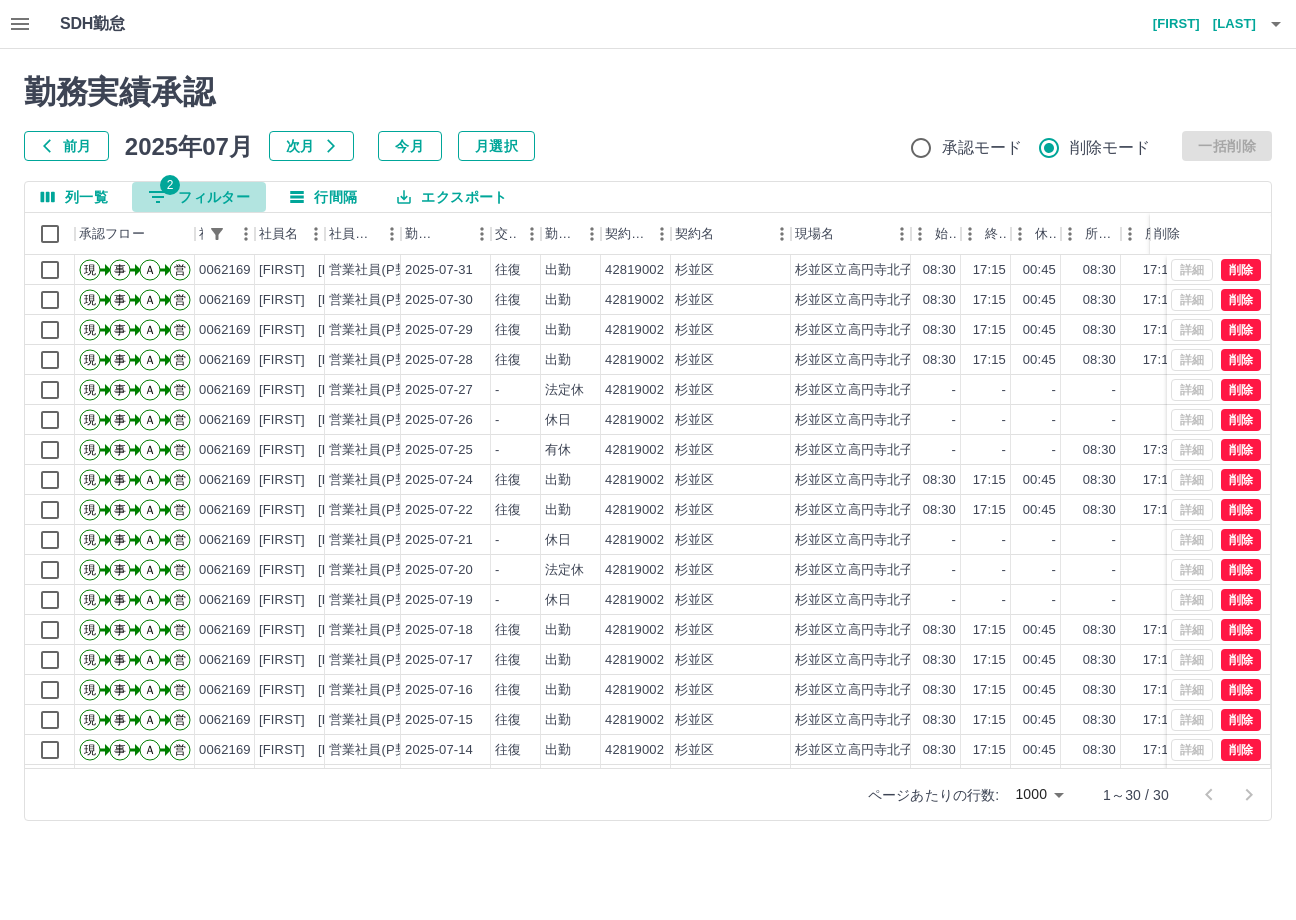 click on "2 フィルター" at bounding box center (199, 197) 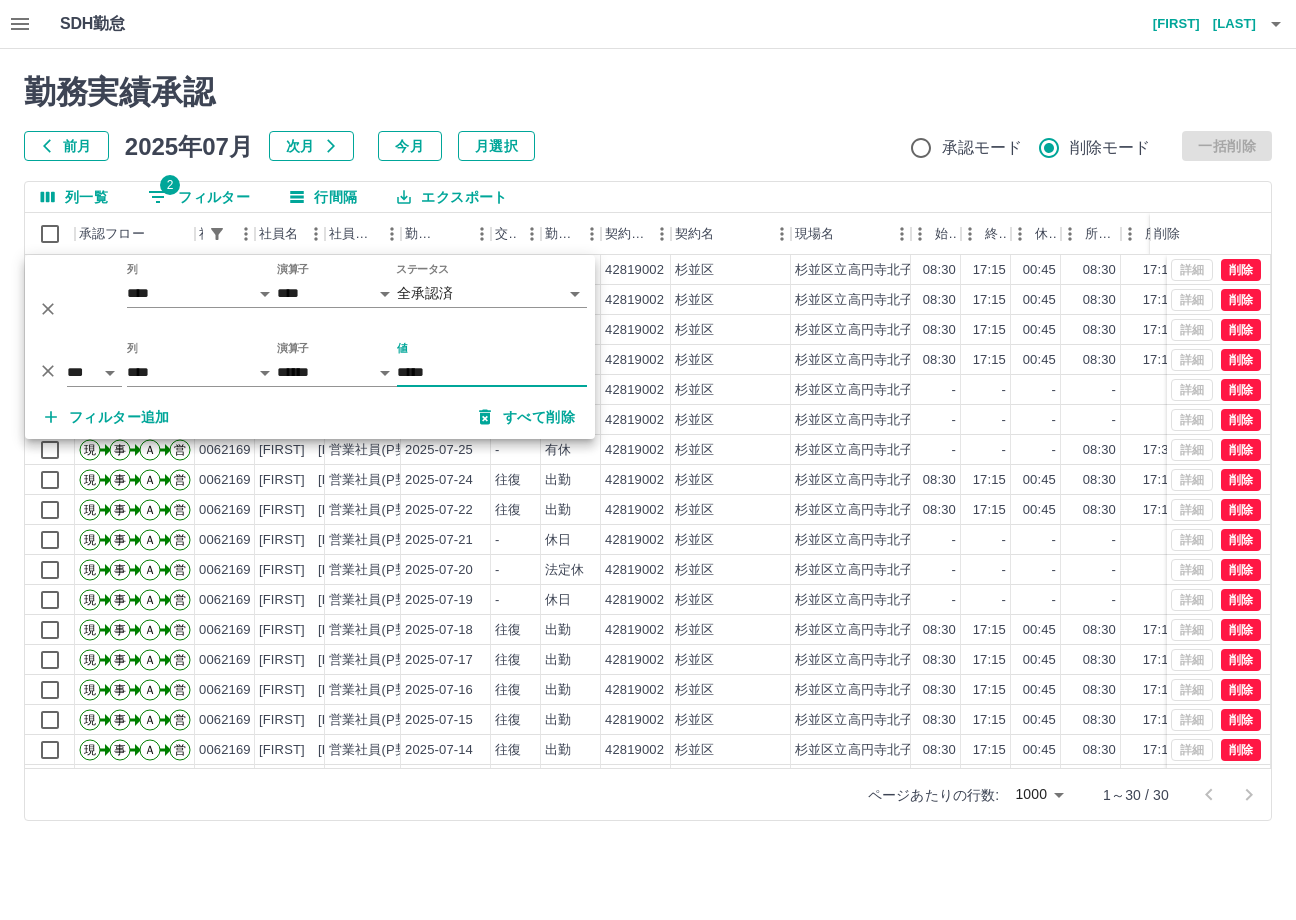 drag, startPoint x: 459, startPoint y: 370, endPoint x: 21, endPoint y: 422, distance: 441.07596 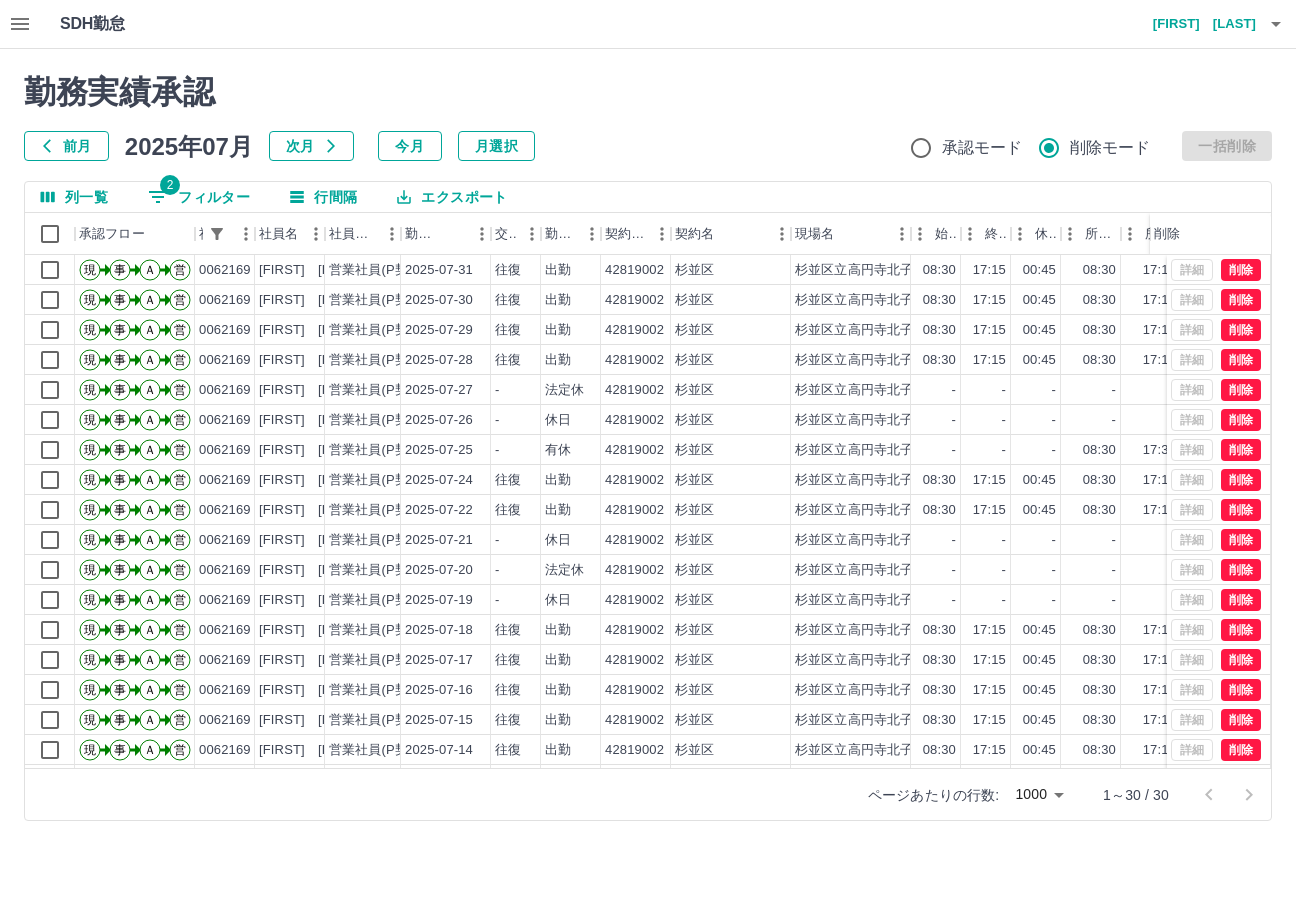 type 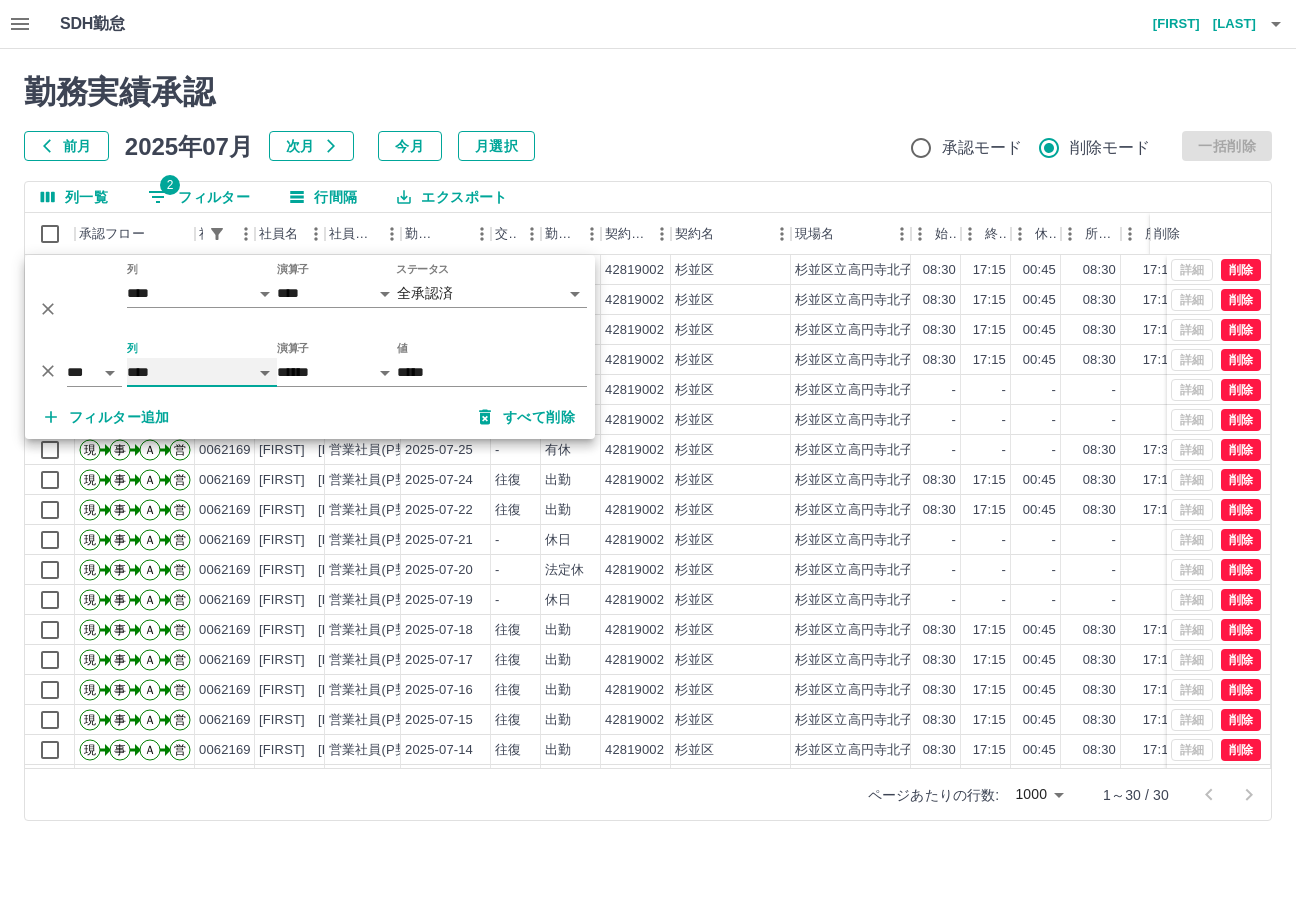 click on "**** *** **** *** *** **** ***** *** *** ** ** ** **** **** **** ** ** *** **** *****" at bounding box center (202, 372) 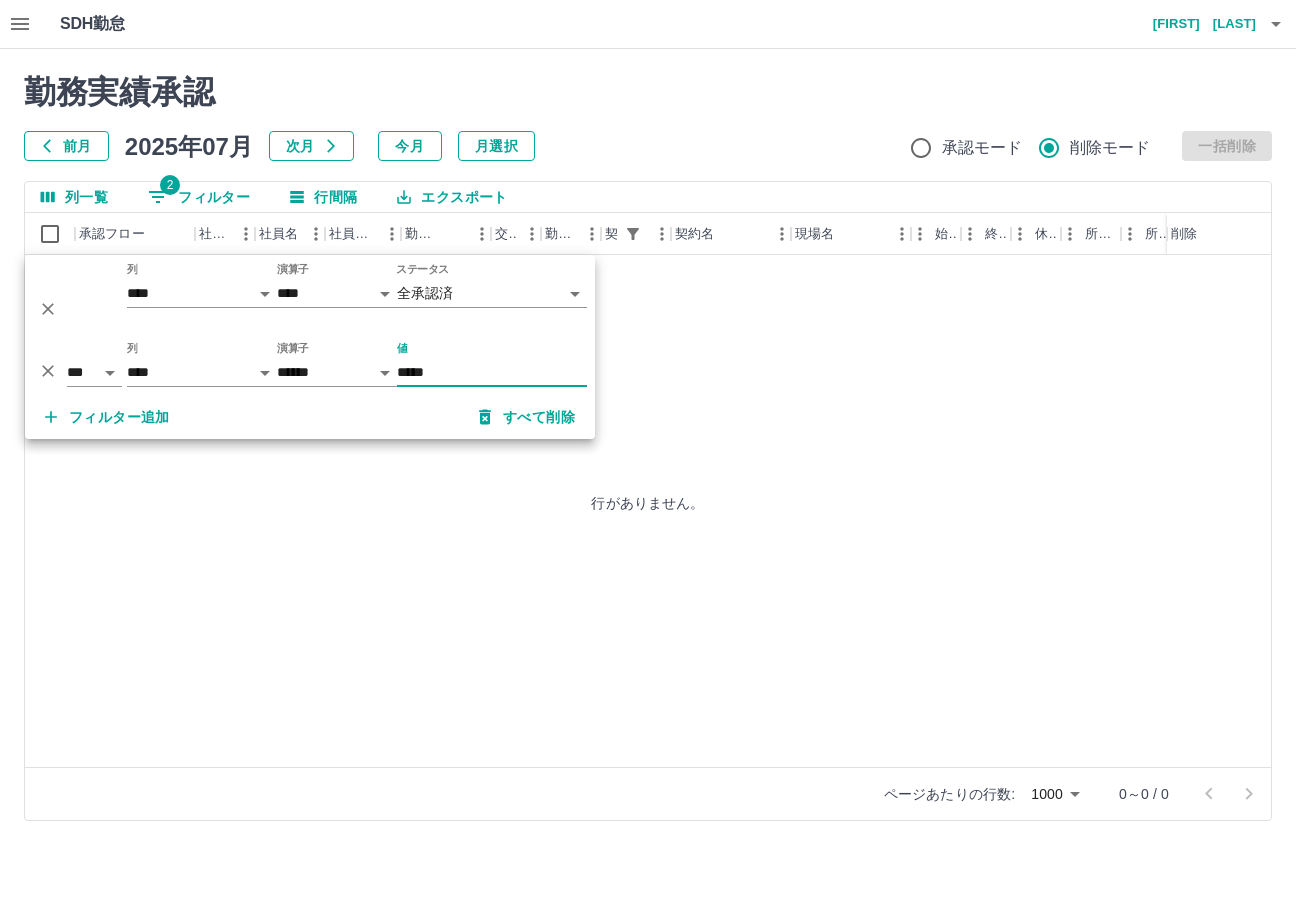 drag, startPoint x: 467, startPoint y: 373, endPoint x: -10, endPoint y: 384, distance: 477.12683 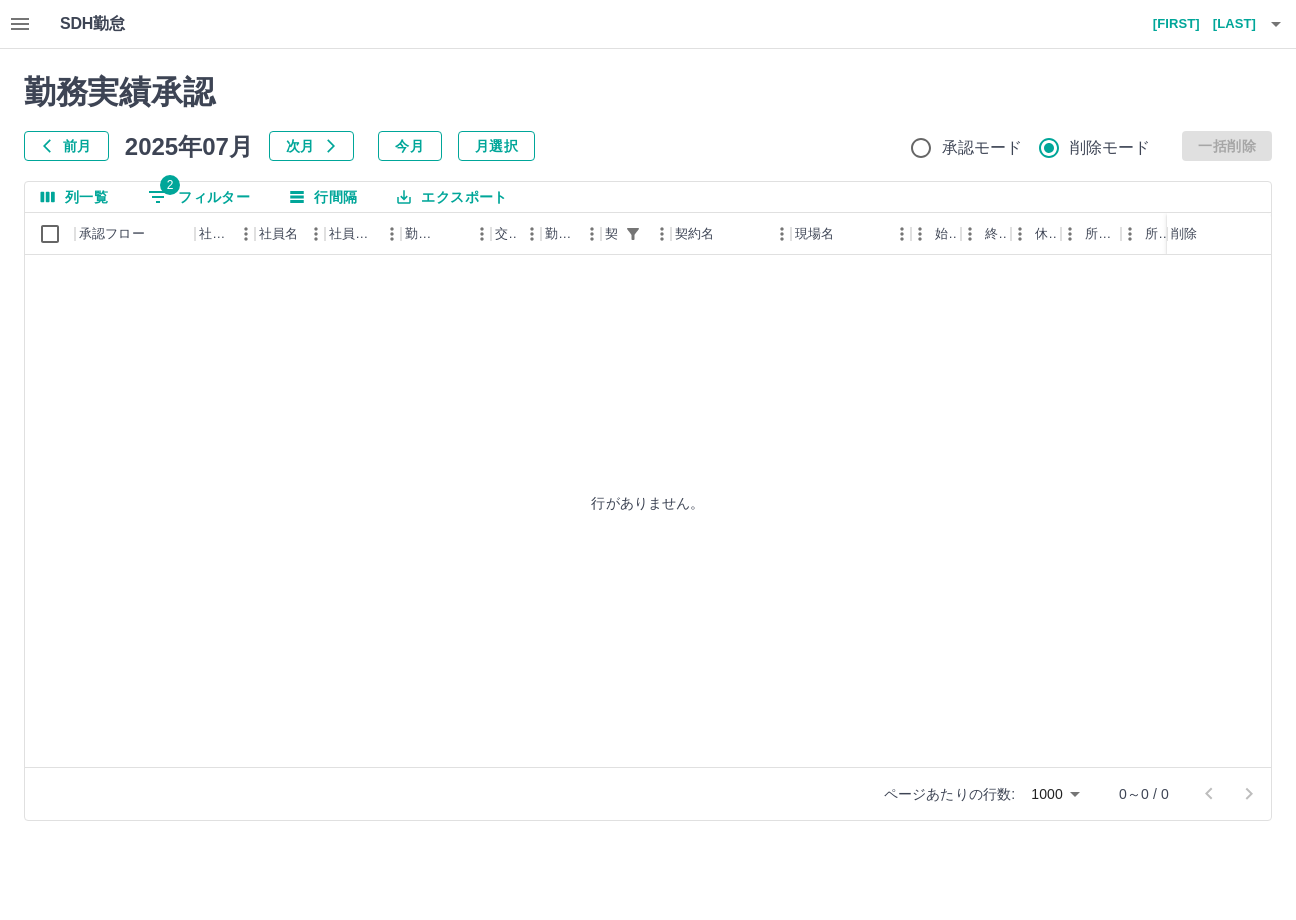 click on "2 フィルター" at bounding box center [199, 197] 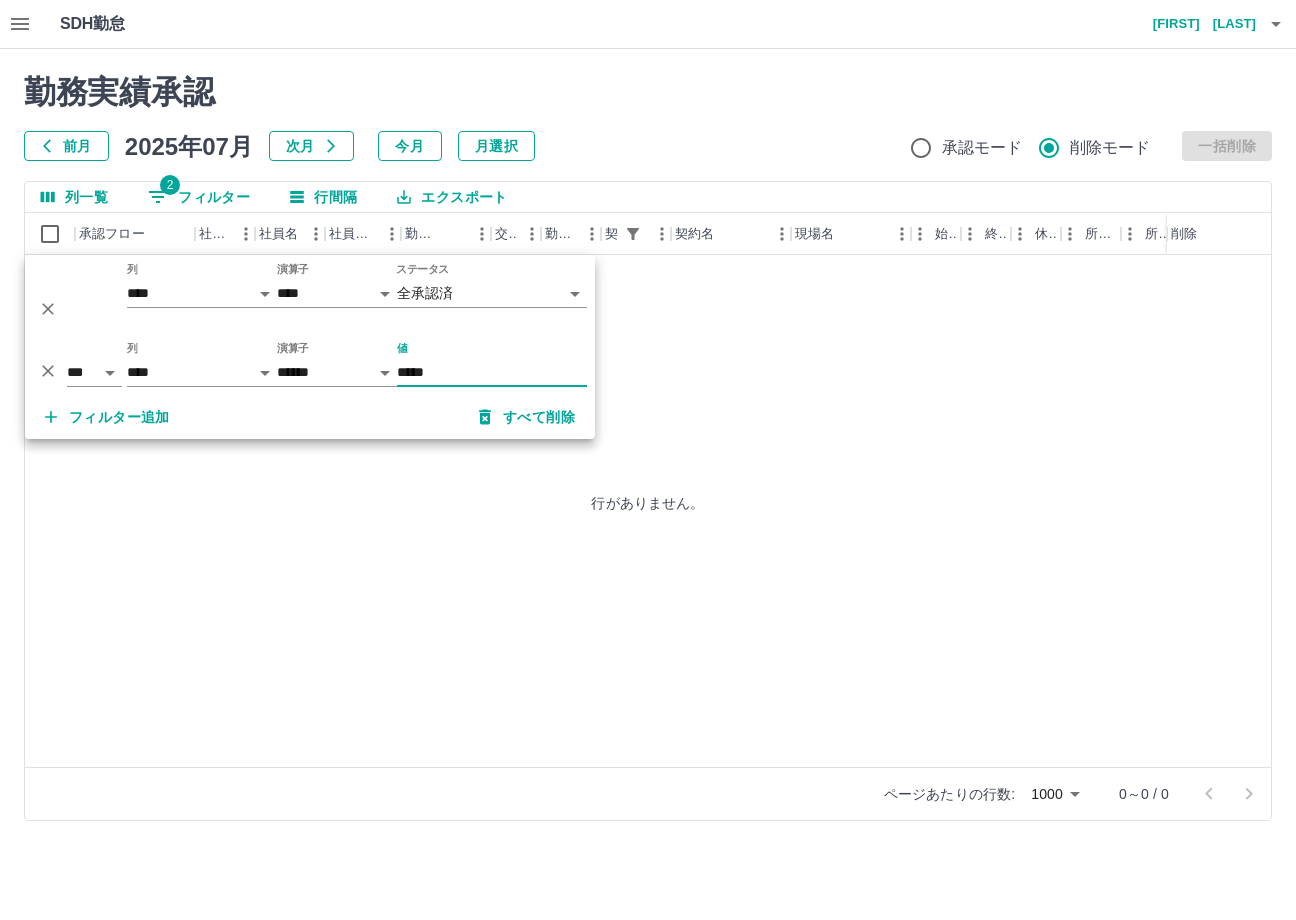 drag, startPoint x: 503, startPoint y: 372, endPoint x: -161, endPoint y: 392, distance: 664.30115 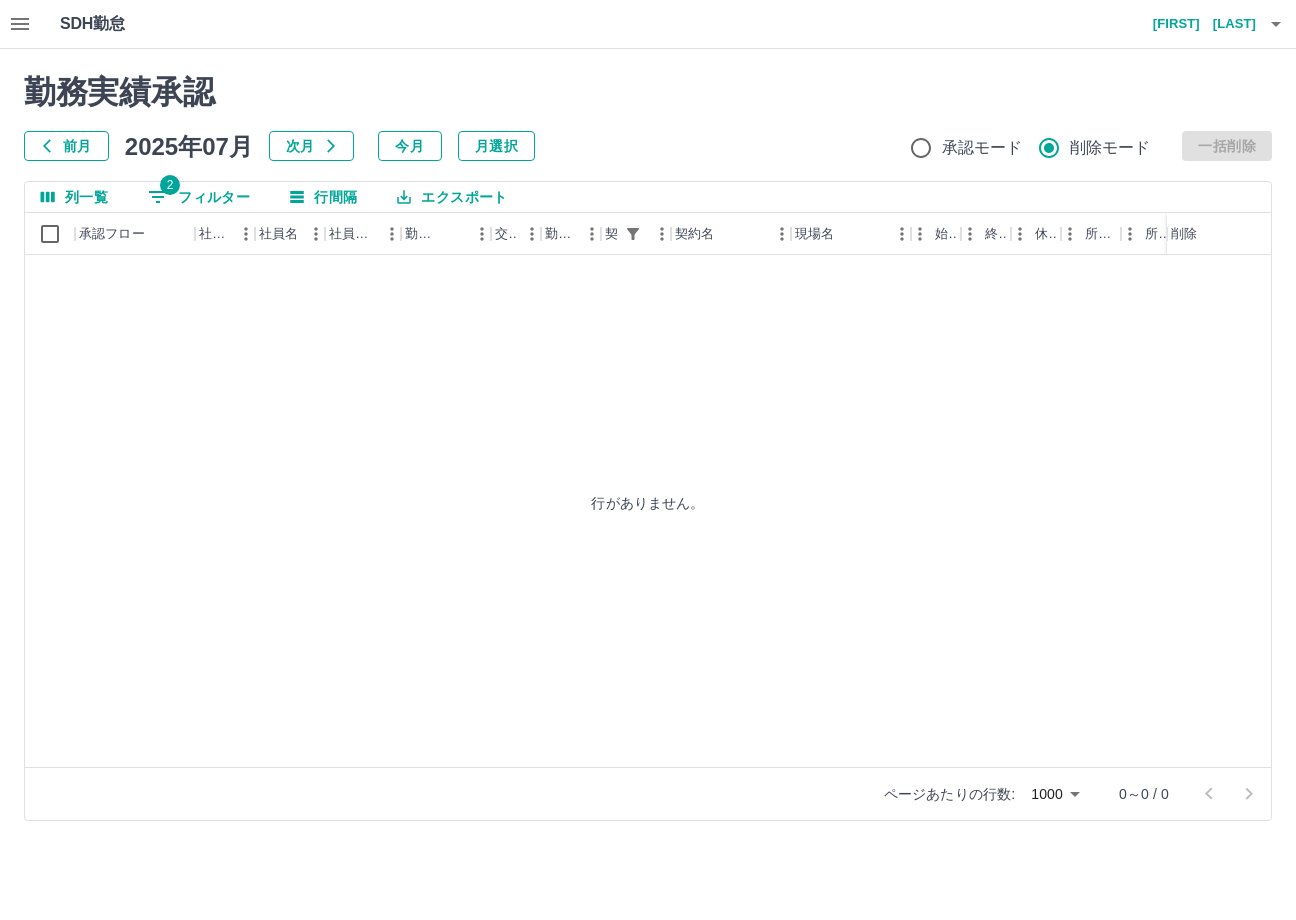 type 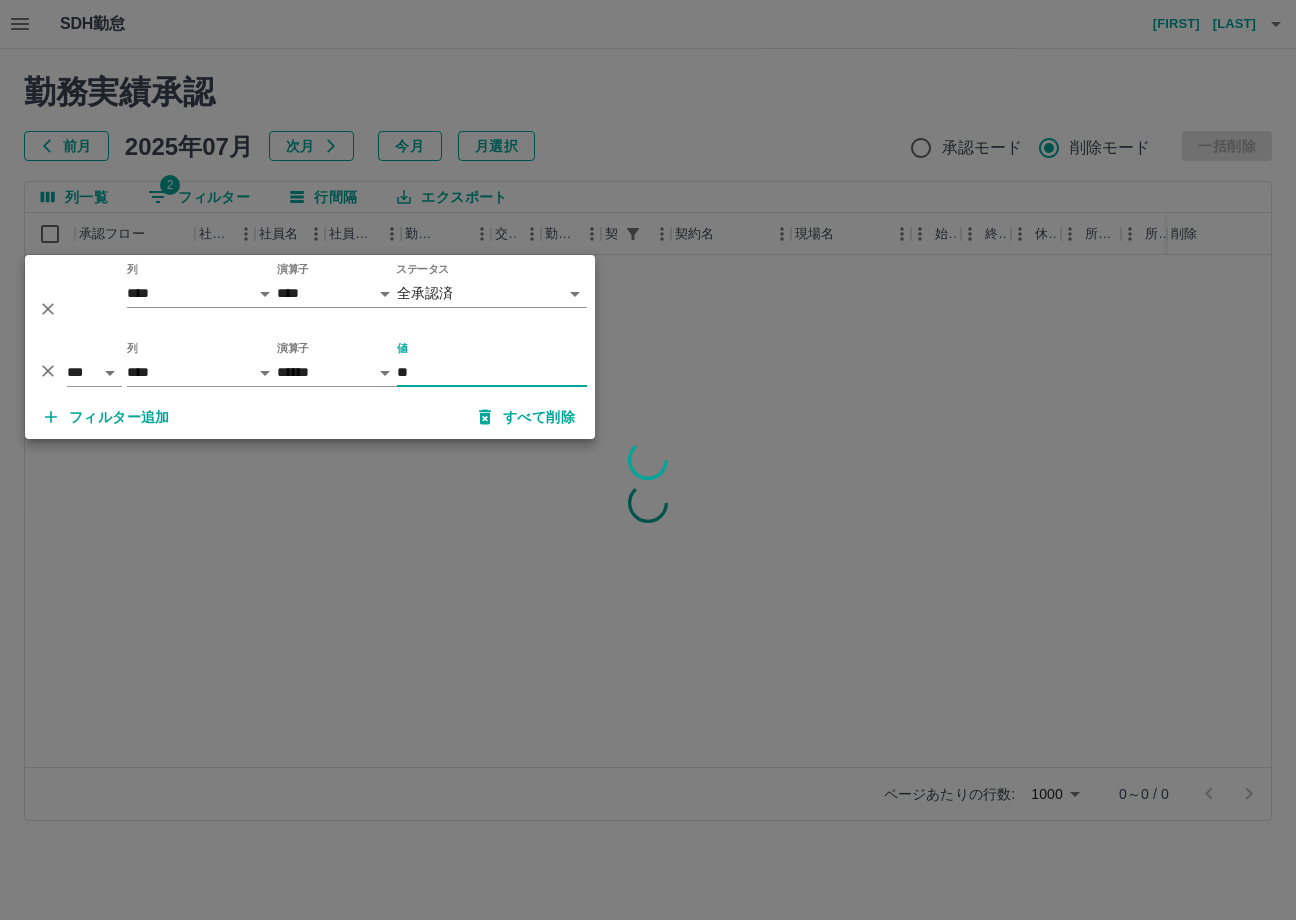 type on "*" 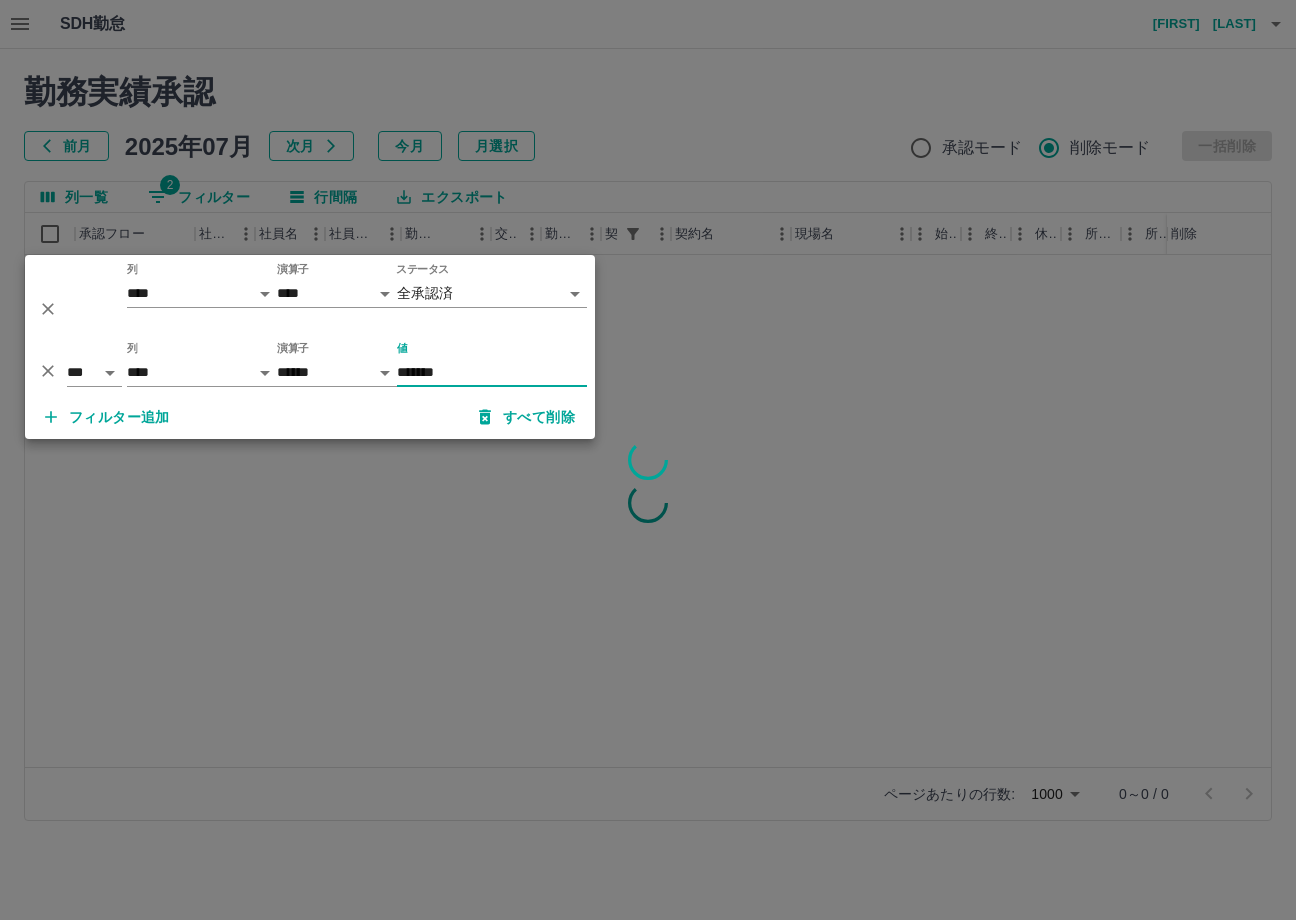 type on "*******" 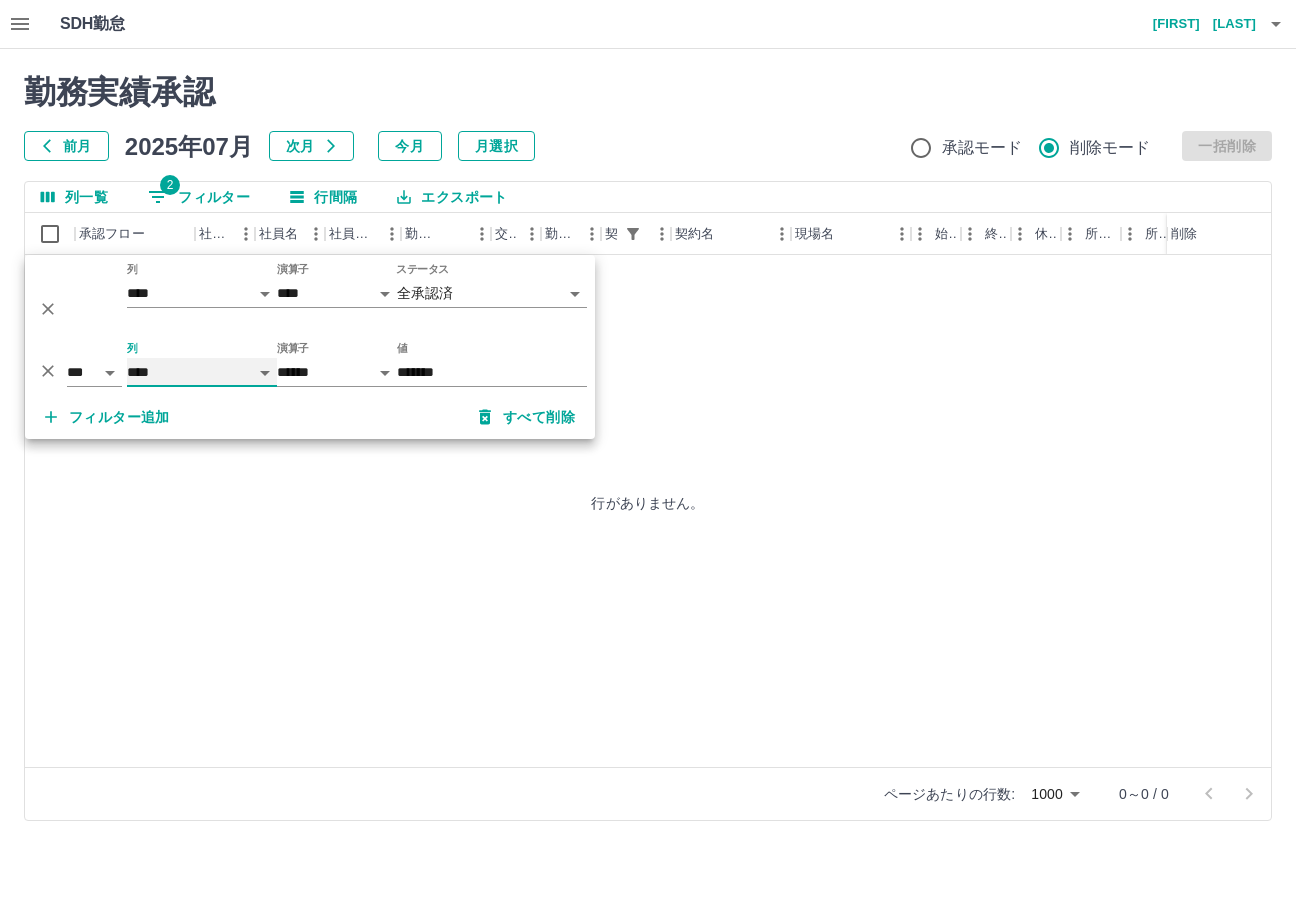 click on "**** *** **** *** *** **** ***** *** *** ** ** ** **** **** **** ** ** *** **** *****" at bounding box center [202, 372] 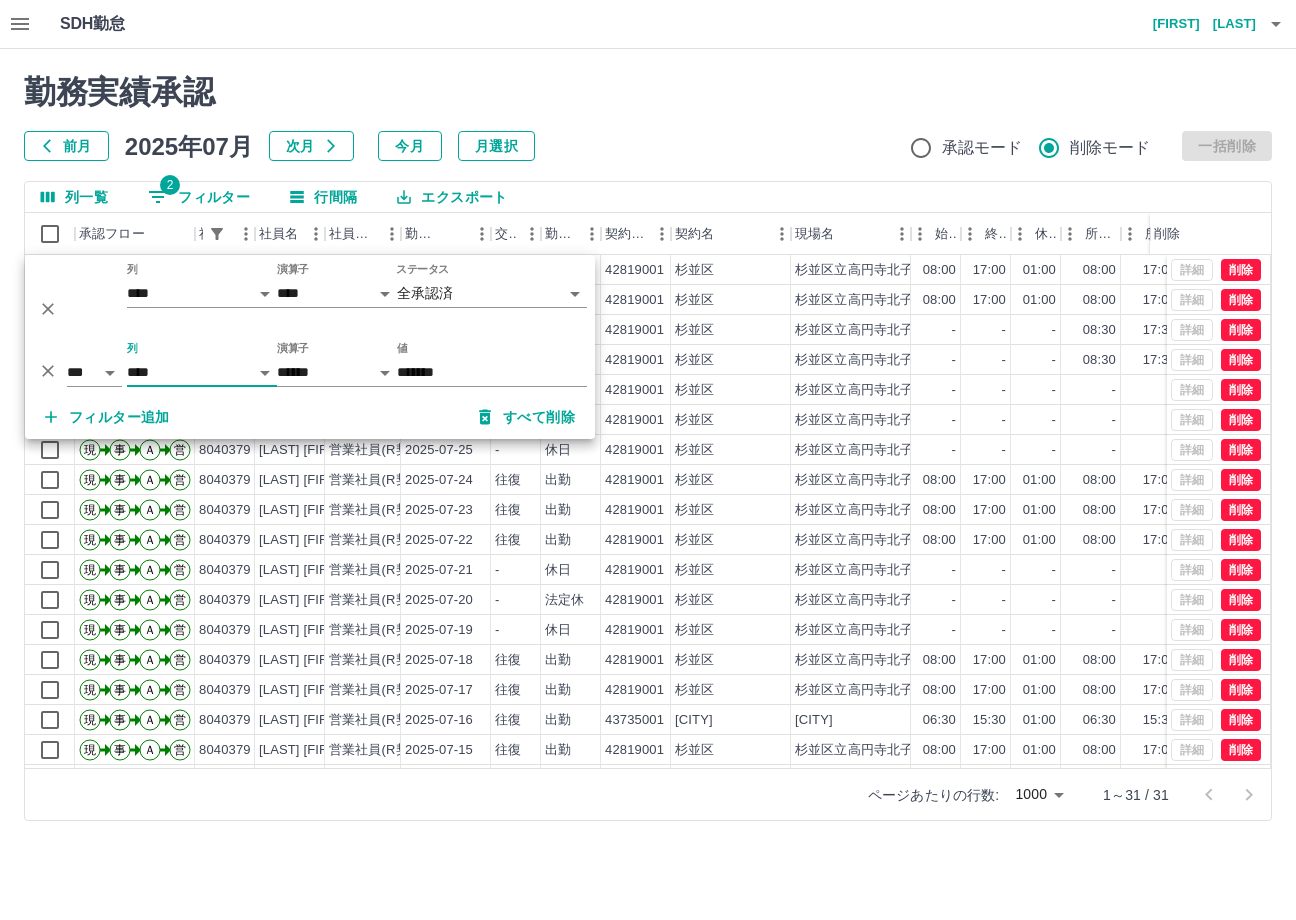 click on "勤務実績承認 前月 2025年07月 次月 今月 月選択 承認モード 削除モード 一括削除 列一覧 2 フィルター 行間隔 エクスポート 承認フロー 社員番号 社員名 社員区分 勤務日 交通費 勤務区分 契約コード 契約名 現場名 始業 終業 休憩 所定開始 所定終業 所定休憩 拘束 勤務 遅刻等 コメント 削除 現 事 Ａ 営 8040379 [LAST] 営業社員(R契約) 2025-07-31 往復 出勤 42819001 [CITY] [CITY]立高円寺北子供園 08:00 17:00 01:00 08:00 17:00 01:00 09:00 08:00 00:00 現 事 Ａ 営 8040379 [LAST] 営業社員(R契約) 2025-07-30 往復 出勤 42819001 [CITY] [CITY]立高円寺北子供園 08:00 17:00 01:00 08:00 17:00 01:00 09:00 08:00 00:00 現 事 Ａ 営 8040379 [LAST] 営業社員(R契約) 2025-07-29  -  有休 42819001 [CITY] [CITY]立高円寺北子供園 - - - 08:30 17:30 01:00 00:00 00:00 00:00 現 事 Ａ 営 8040379 [LAST] 営業社員(R契約)  -  -" at bounding box center [648, 447] 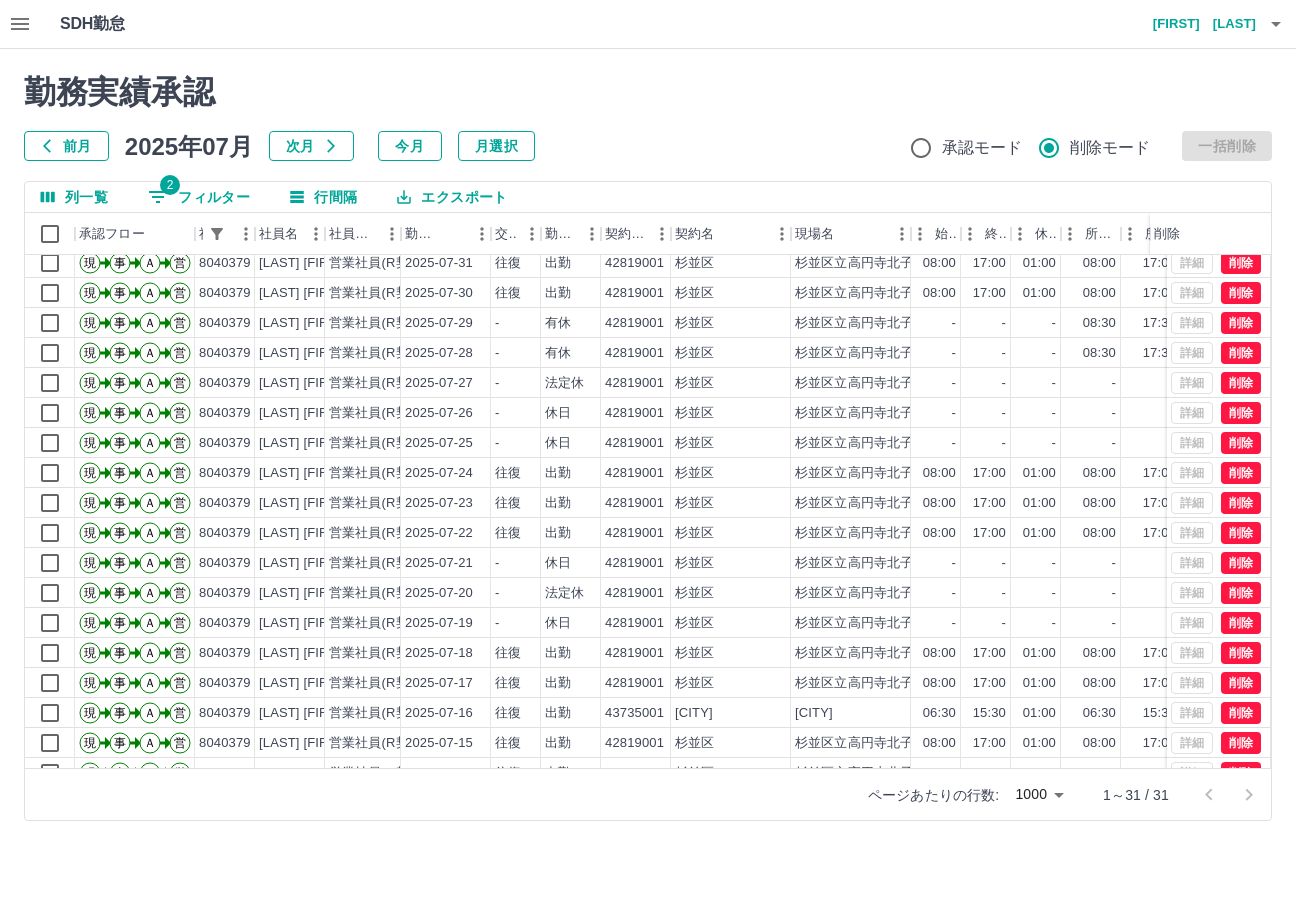 scroll, scrollTop: 0, scrollLeft: 0, axis: both 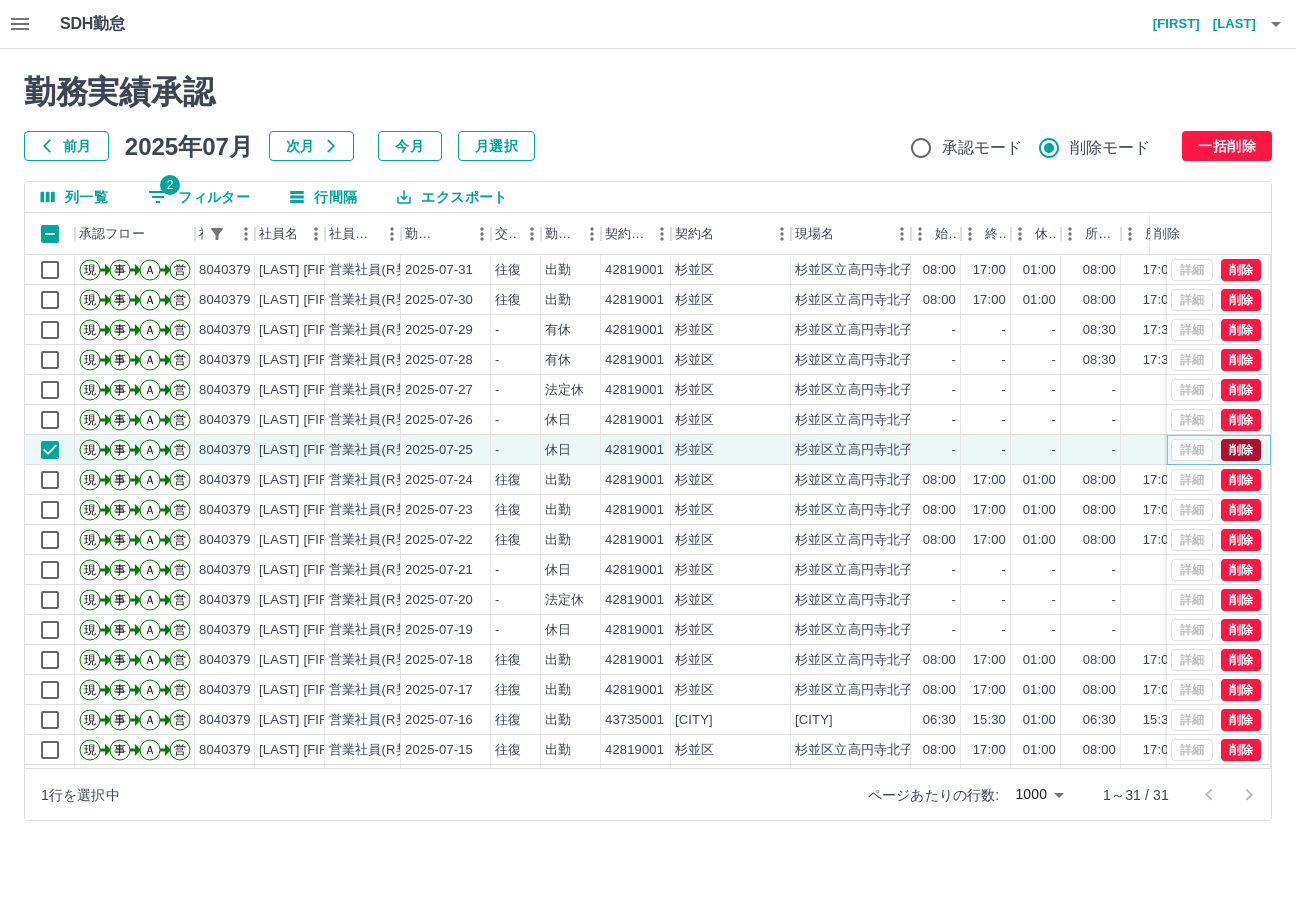 click on "削除" at bounding box center [1241, 450] 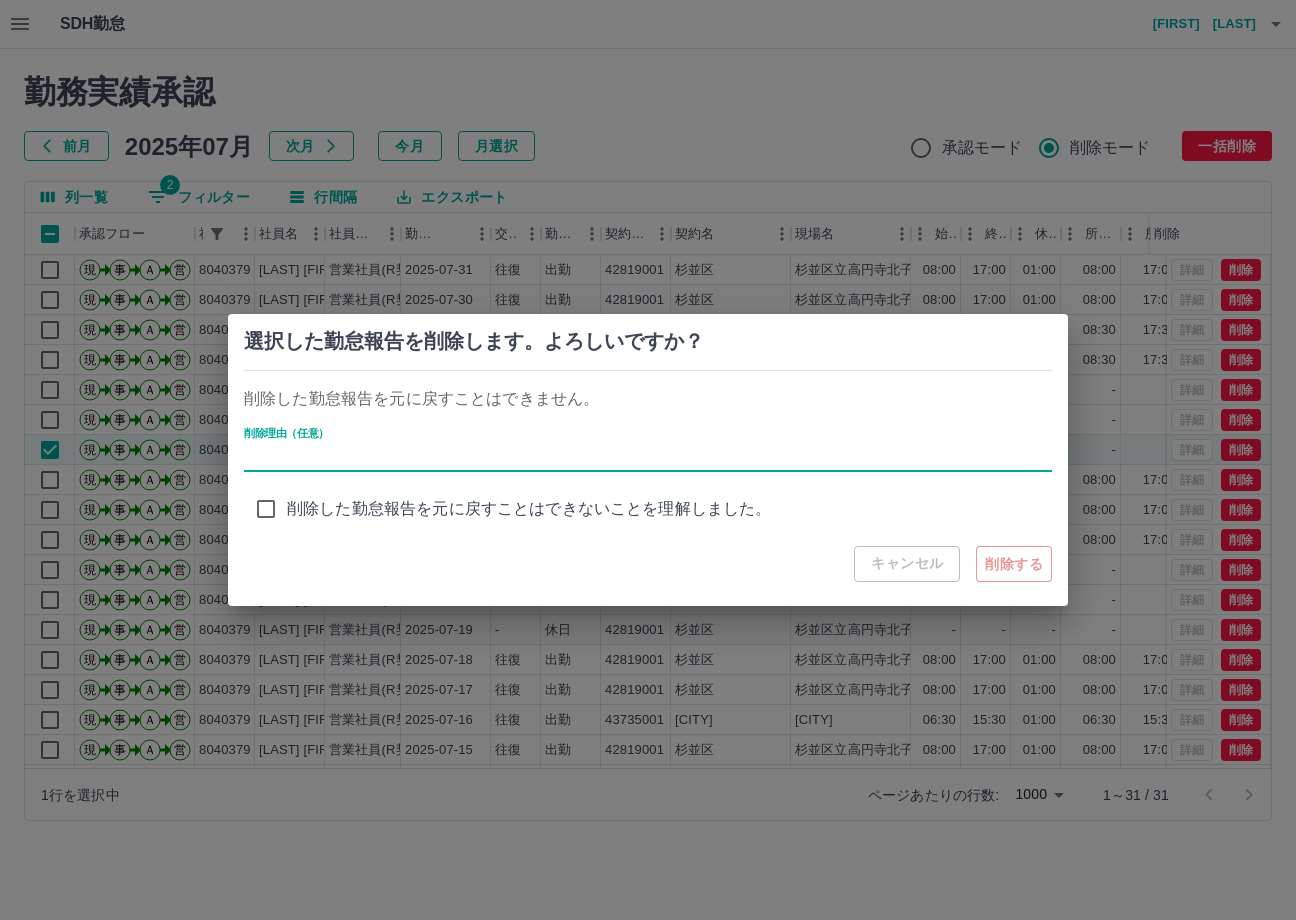 click on "削除理由（任意）" at bounding box center (648, 457) 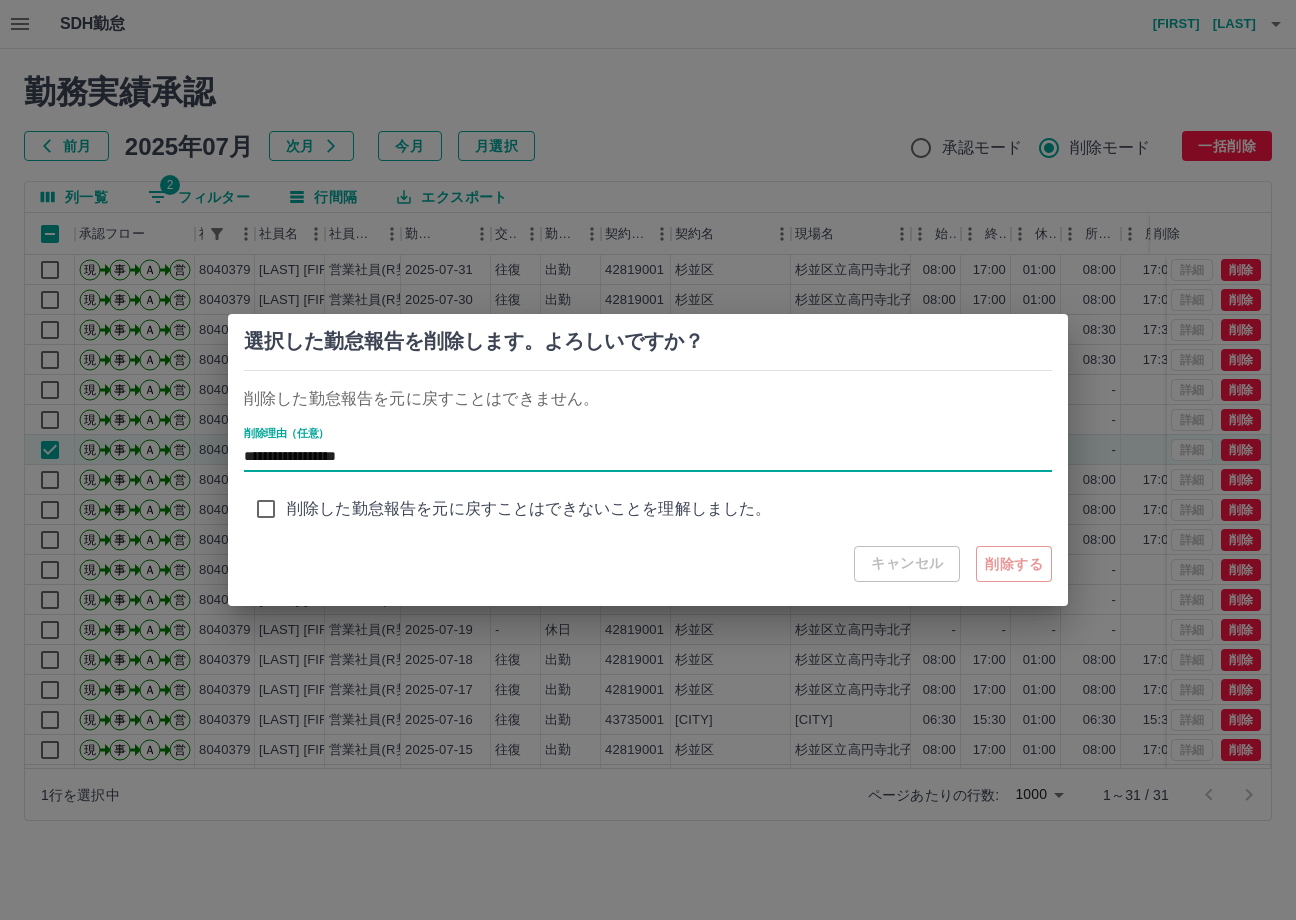 click on "削除した勤怠報告を元に戻すことはできないことを理解しました。" at bounding box center (529, 509) 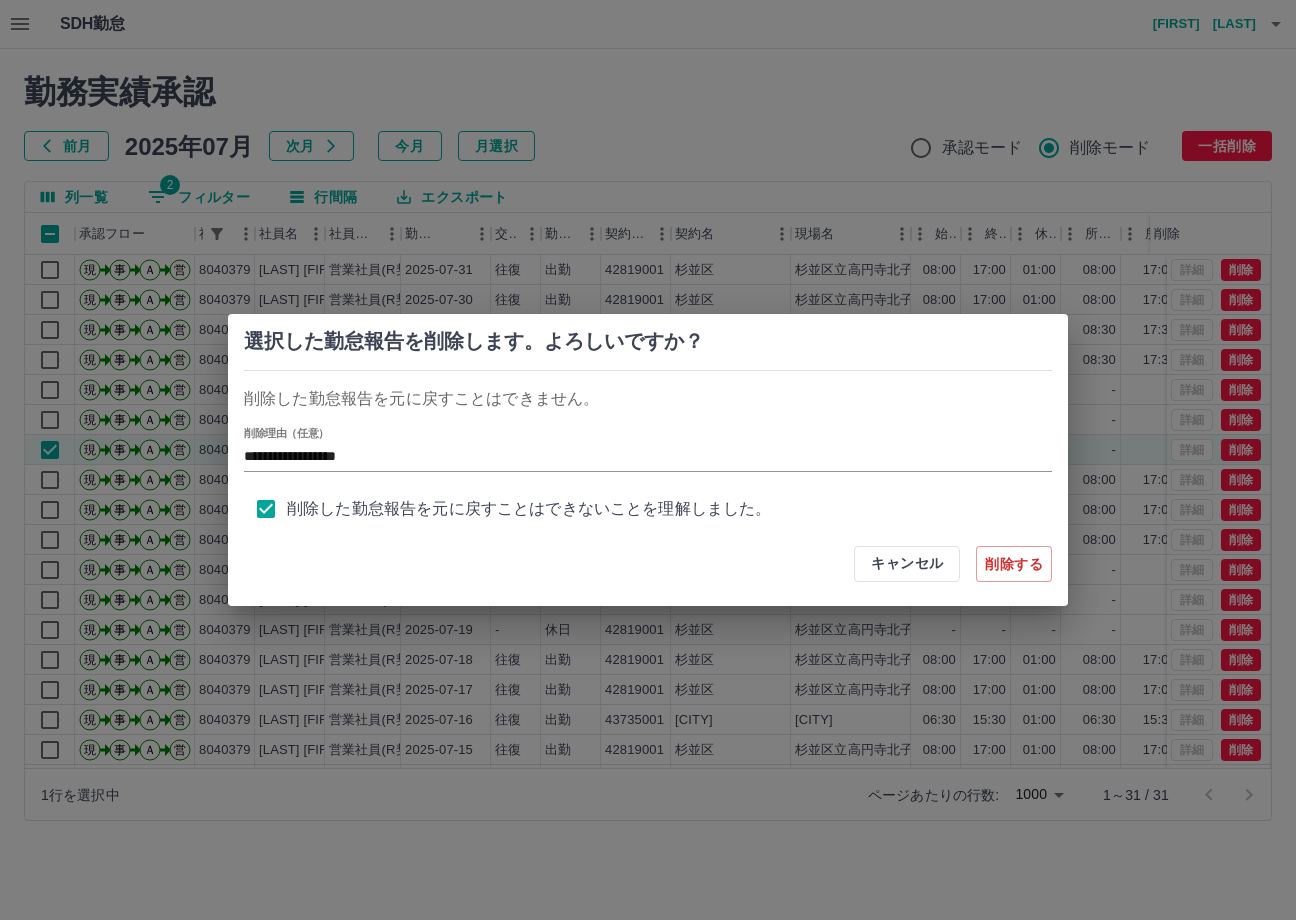 scroll, scrollTop: 8, scrollLeft: 0, axis: vertical 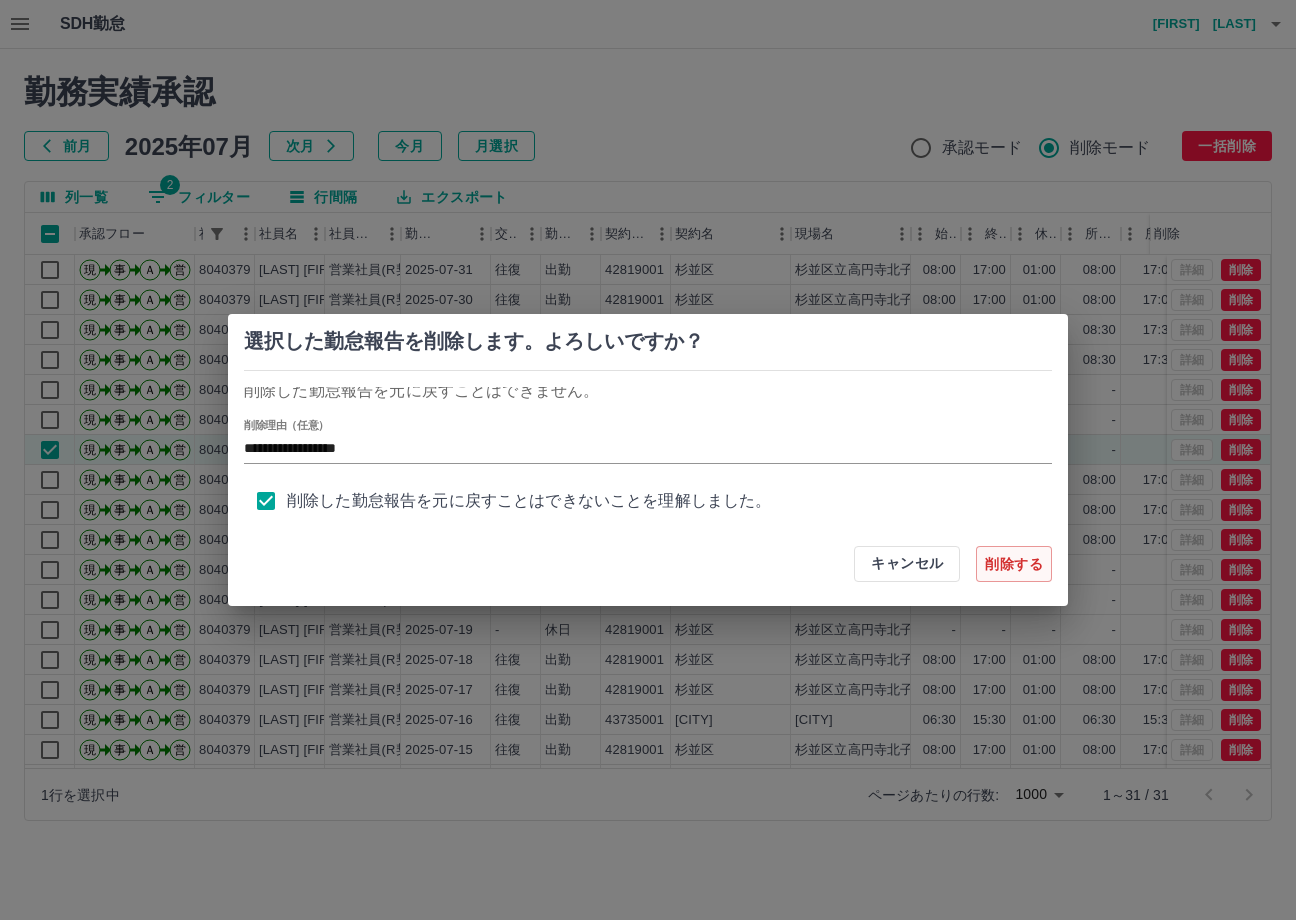 click on "削除する" at bounding box center (1014, 564) 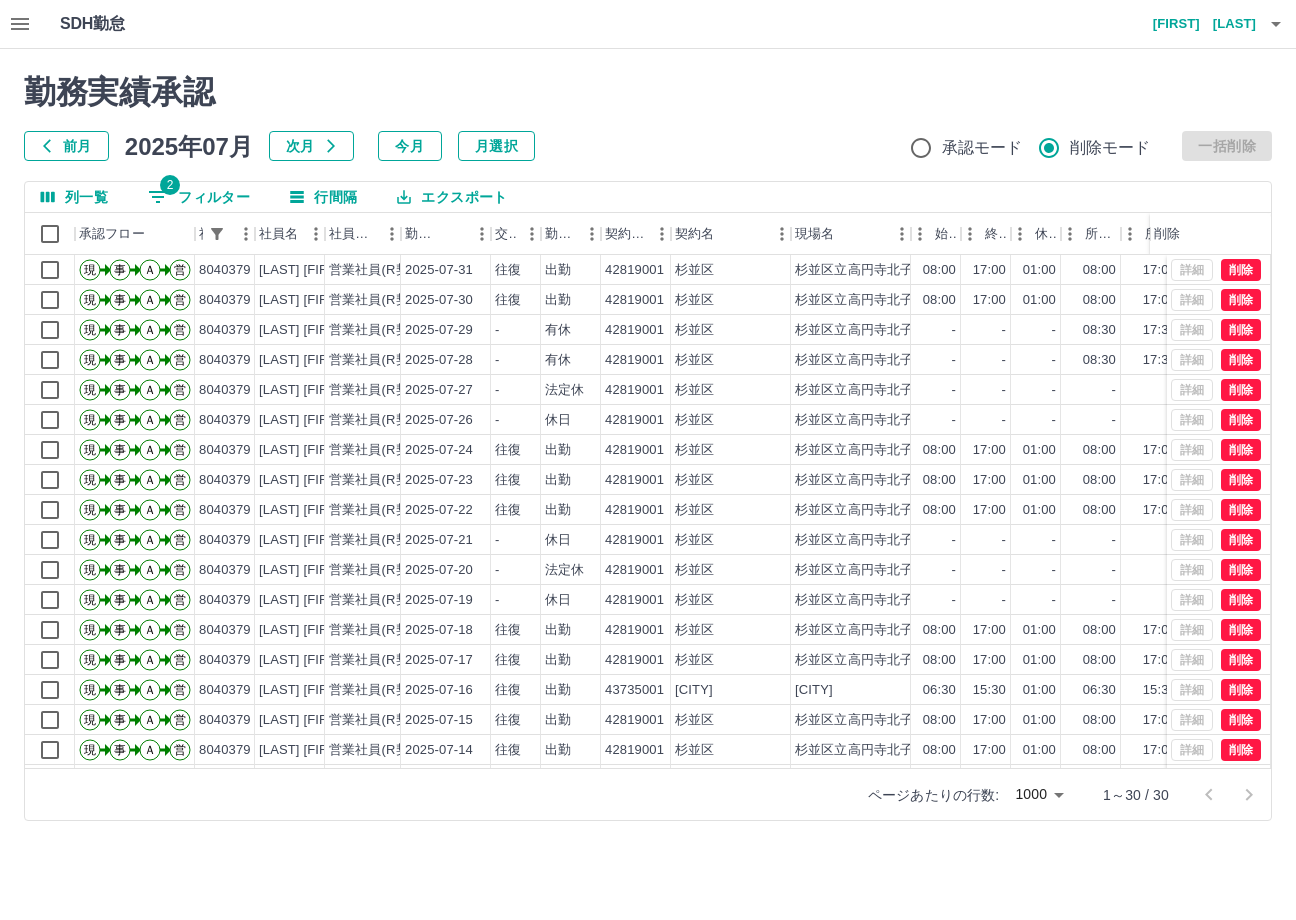 click on "2 フィルター" at bounding box center [199, 197] 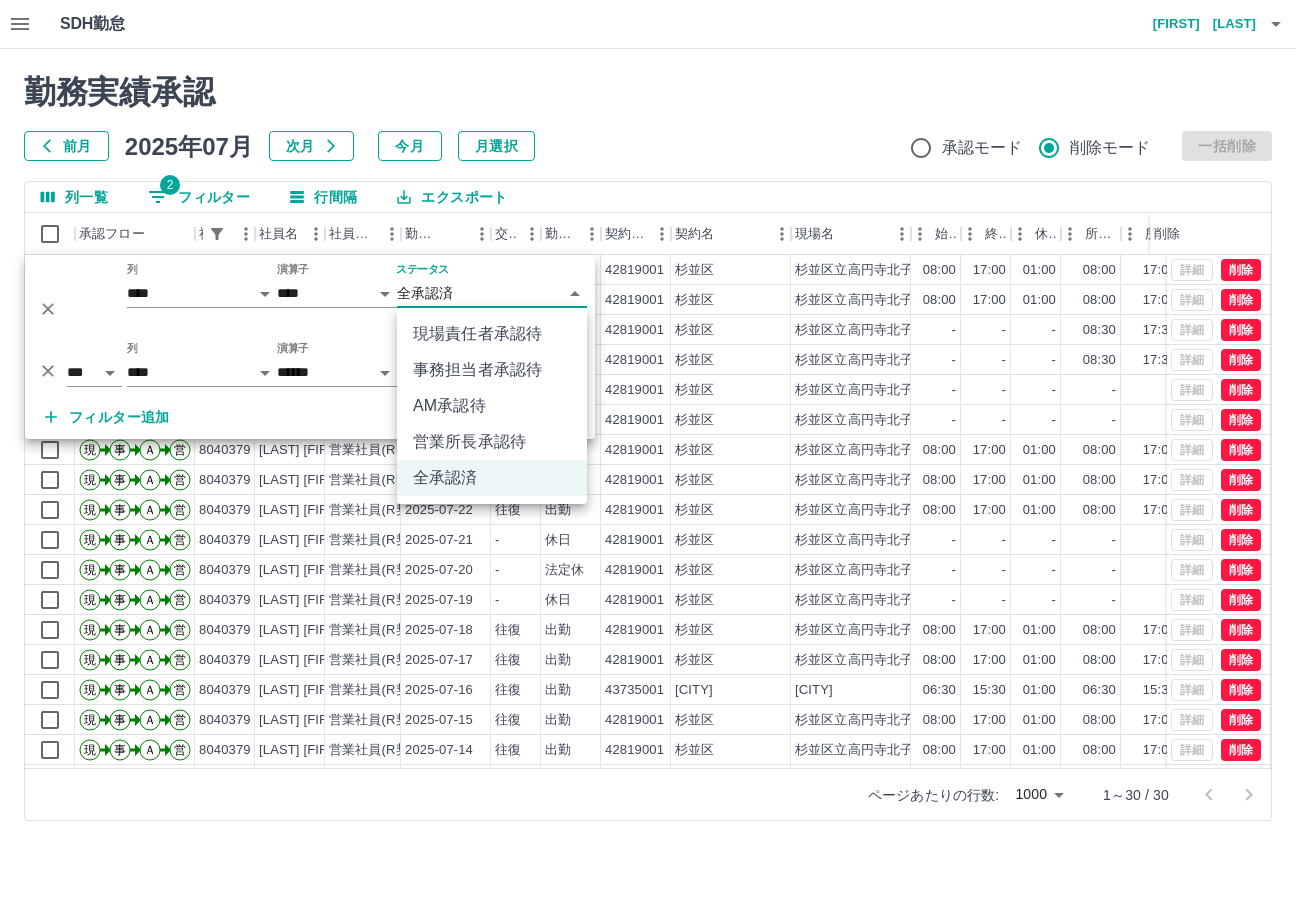 click on "SDH勤怠 [NAME] 勤務実績承認 前月 2025年07月 次月 今月 月選択 承認モード 削除モード 一括削除 列一覧 2 フィルター 行間隔 エクスポート 承認フロー 社員番号 社員名 社員区分 勤務日 交通費 勤務区分 契約コード 契約名 現場名 始業 終業 休憩 所定開始 所定終業 所定休憩 拘束 勤務 遅刻等 コメント 削除 現 事 Ａ 営 [EMPLOYEE_ID] [NAME] 営業社員(R契約) [DATE] 往復 出勤 [POSTAL_CODE] [CITY] [LOCATION] [TIME] [TIME] [TIME] [TIME] [TIME] [TIME] [TIME] [TIME] [TIME] 現 事 Ａ 営 [EMPLOYEE_ID] [NAME] 営業社員(R契約) [DATE] 往復 出勤 [POSTAL_CODE] [CITY] [LOCATION] [TIME] [TIME] [TIME] [TIME] [TIME] [TIME] [TIME] [TIME] [TIME] 現 事 Ａ 営 [EMPLOYEE_ID] [NAME] 営業社員(R契約) [DATE]  -  有休 [POSTAL_CODE] [CITY] [LOCATION] - - - [TIME] [TIME] [TIME] [TIME]" at bounding box center [648, 422] 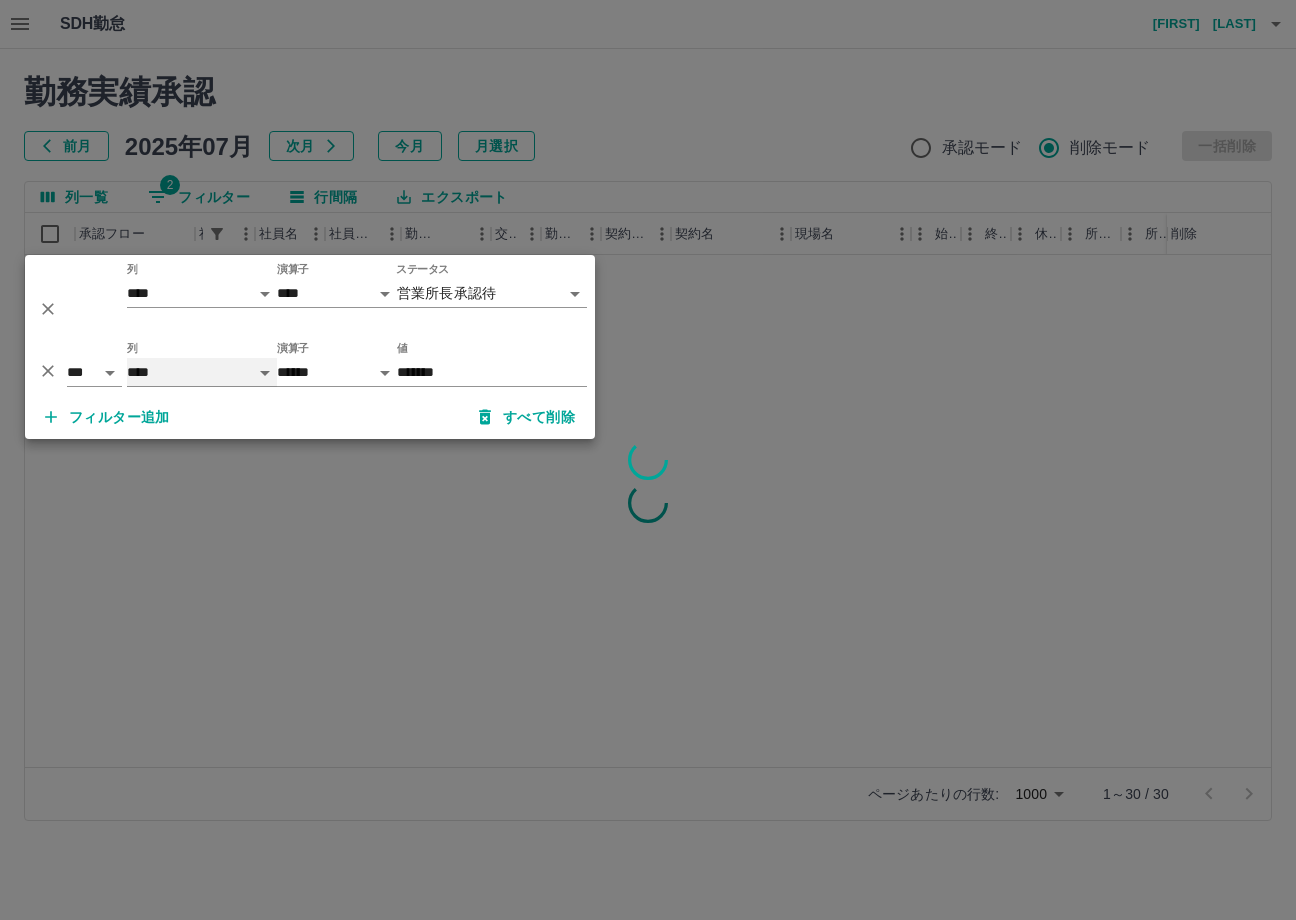 click on "**** *** **** *** *** **** ***** *** *** ** ** ** **** **** **** ** ** *** **** *****" at bounding box center [202, 372] 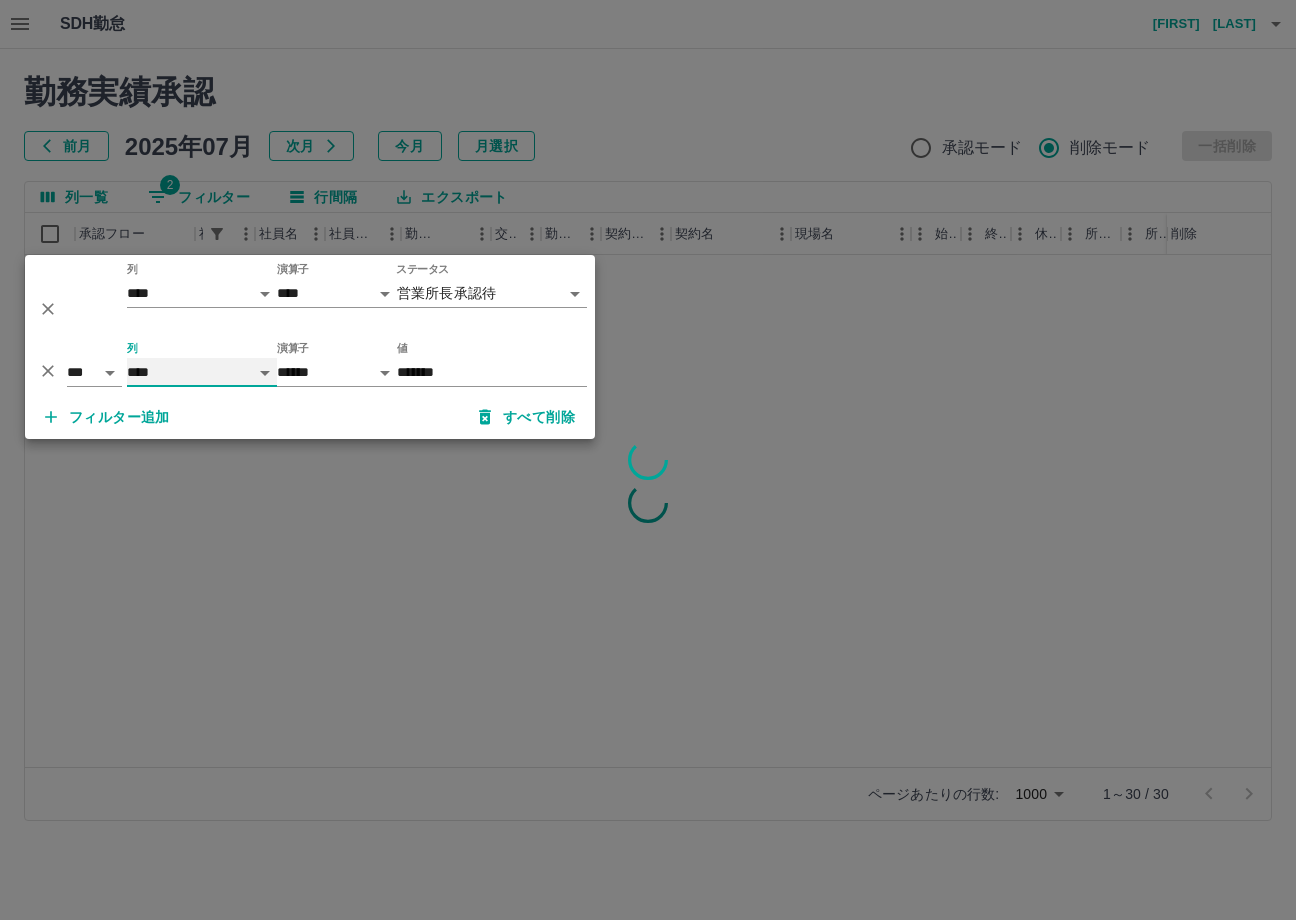 click on "**** *** **** *** *** **** ***** *** *** ** ** ** **** **** **** ** ** *** **** *****" at bounding box center [202, 372] 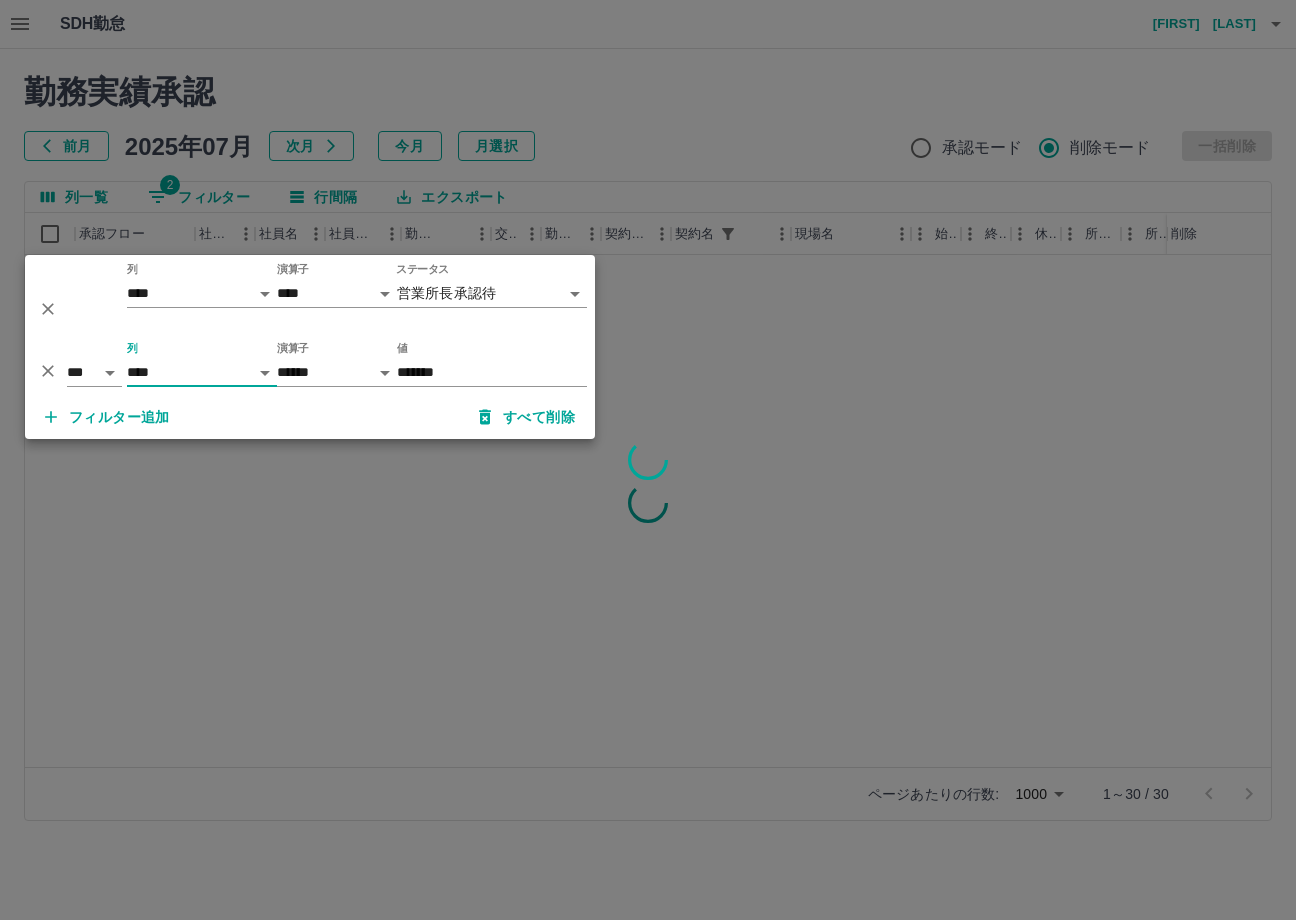 click on "列 **** *** **** *** *** **** ***** *** *** ** ** ** **** **** **** ** ** *** **** *****" at bounding box center [202, 364] 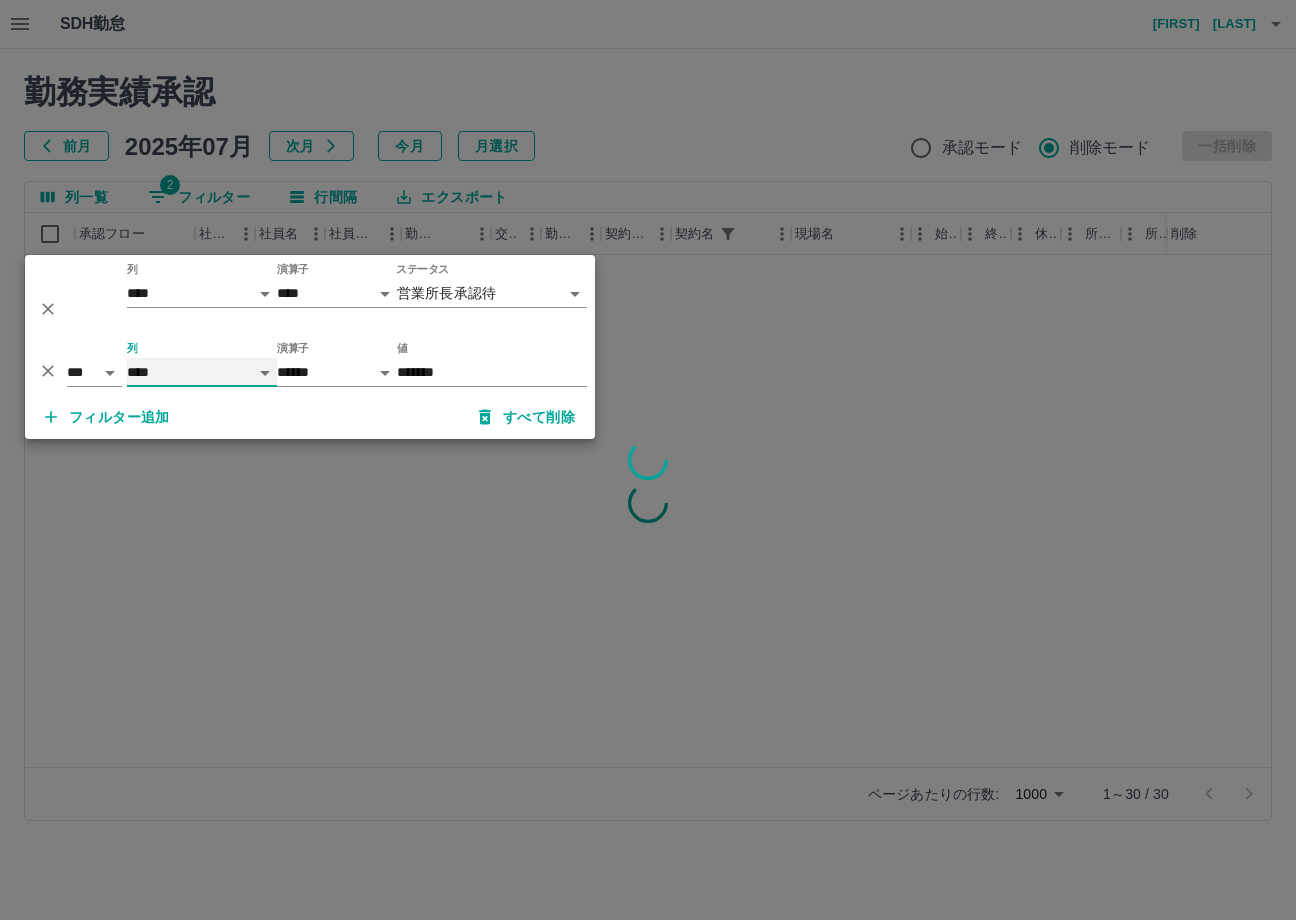 click on "**** *** **** *** *** **** ***** *** *** ** ** ** **** **** **** ** ** *** **** *****" at bounding box center (202, 372) 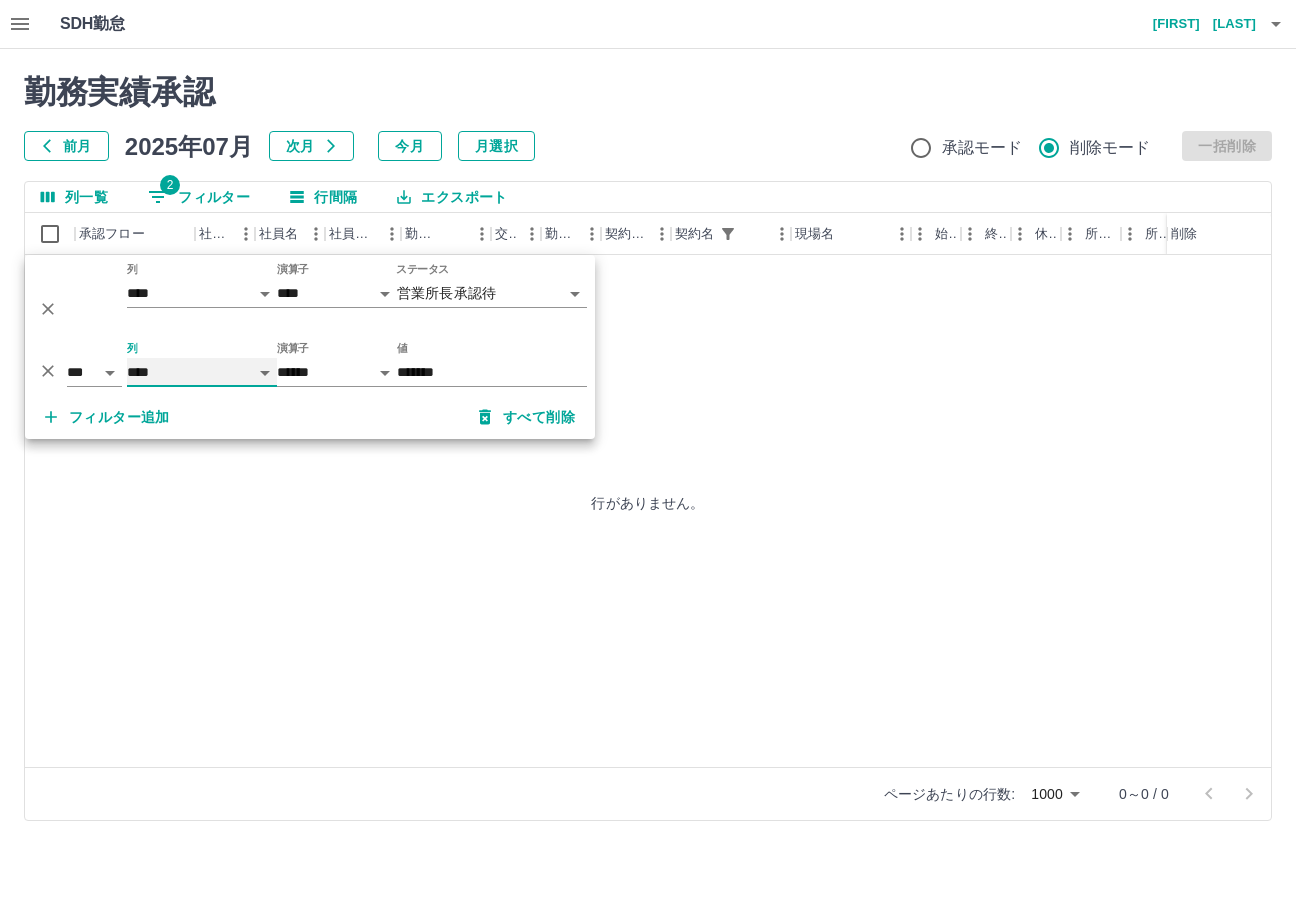 click on "**** *** **** *** *** **** ***** *** *** ** ** ** **** **** **** ** ** *** **** *****" at bounding box center (202, 372) 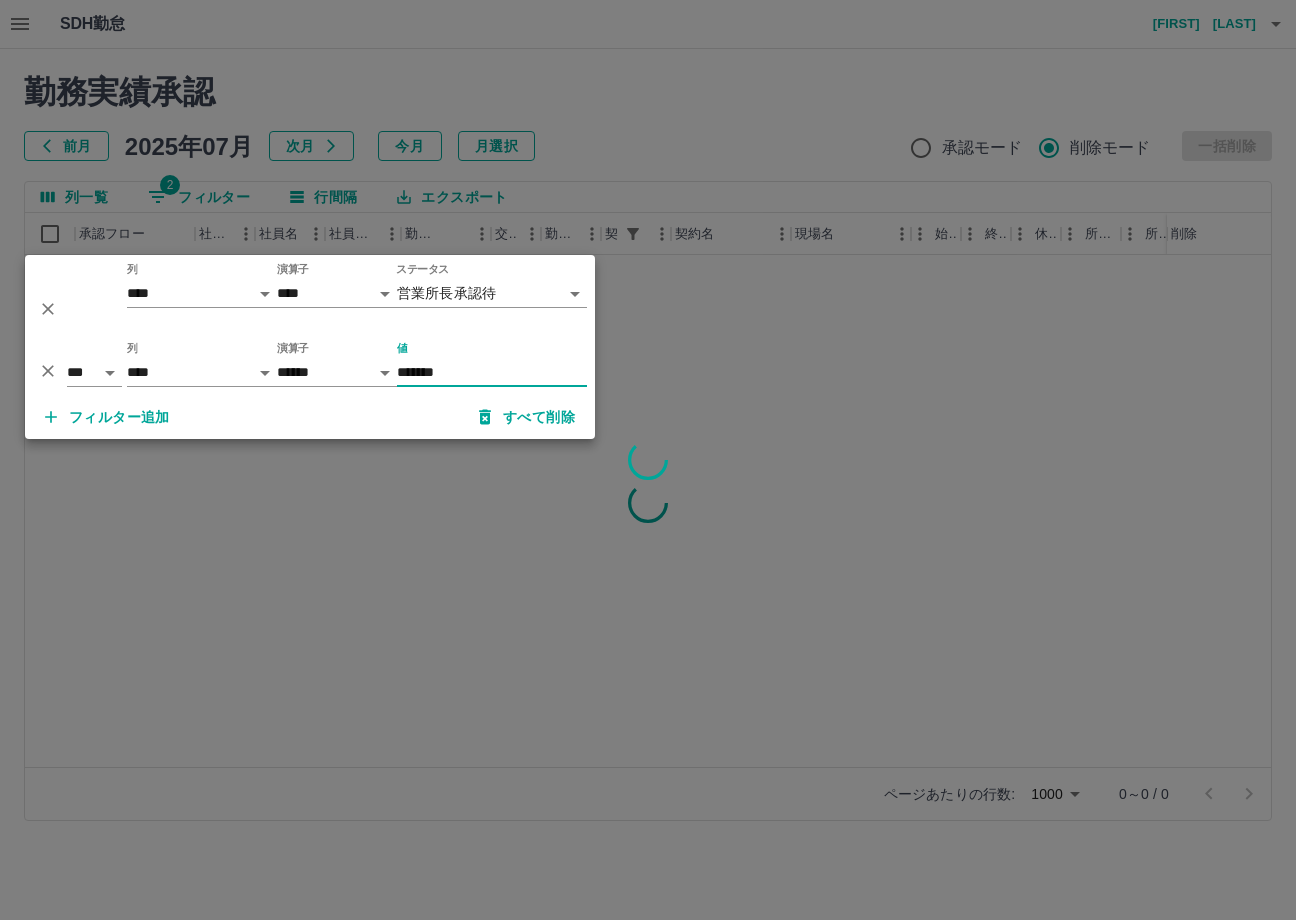 drag, startPoint x: 488, startPoint y: 383, endPoint x: 58, endPoint y: 413, distance: 431.04523 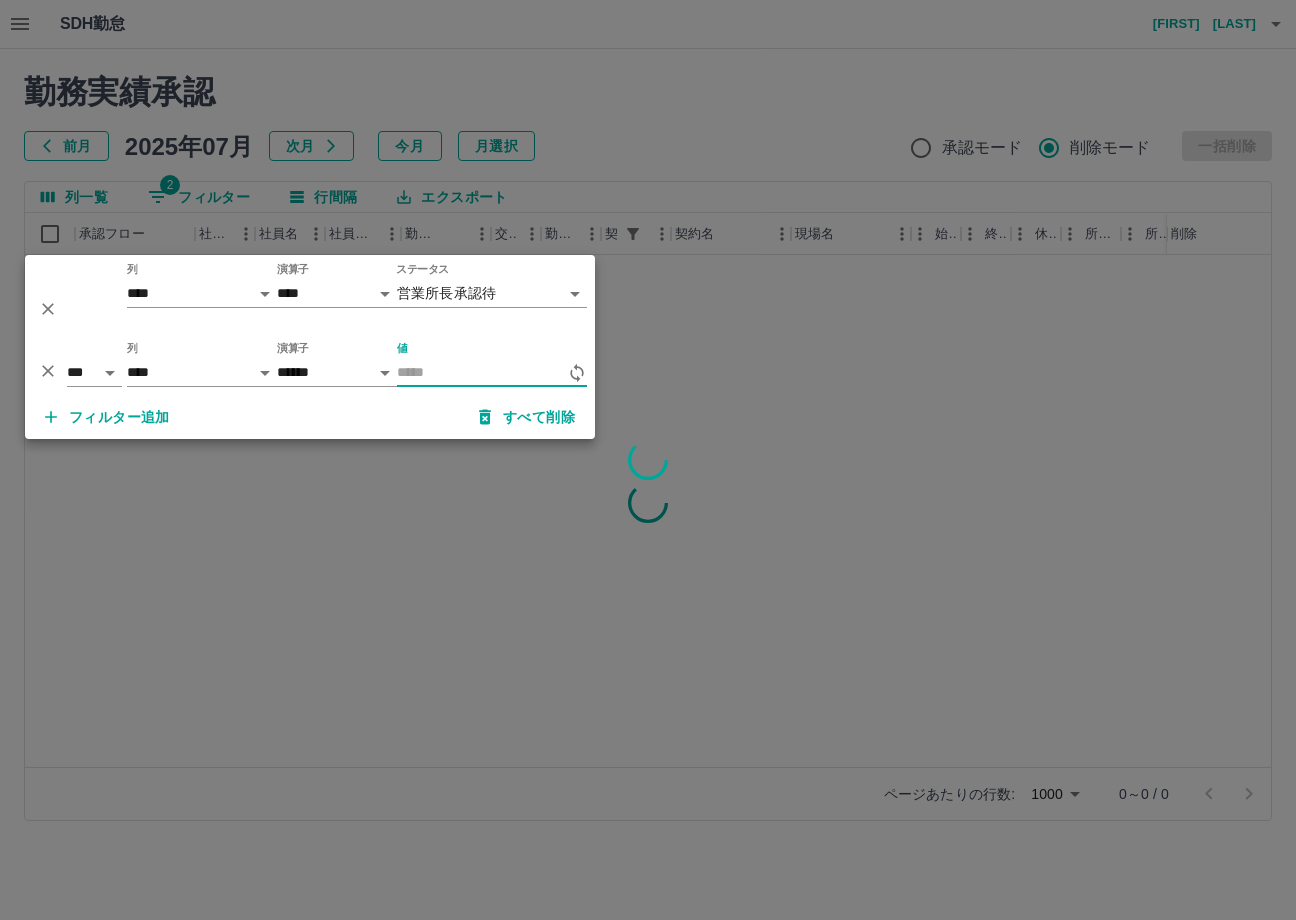 type 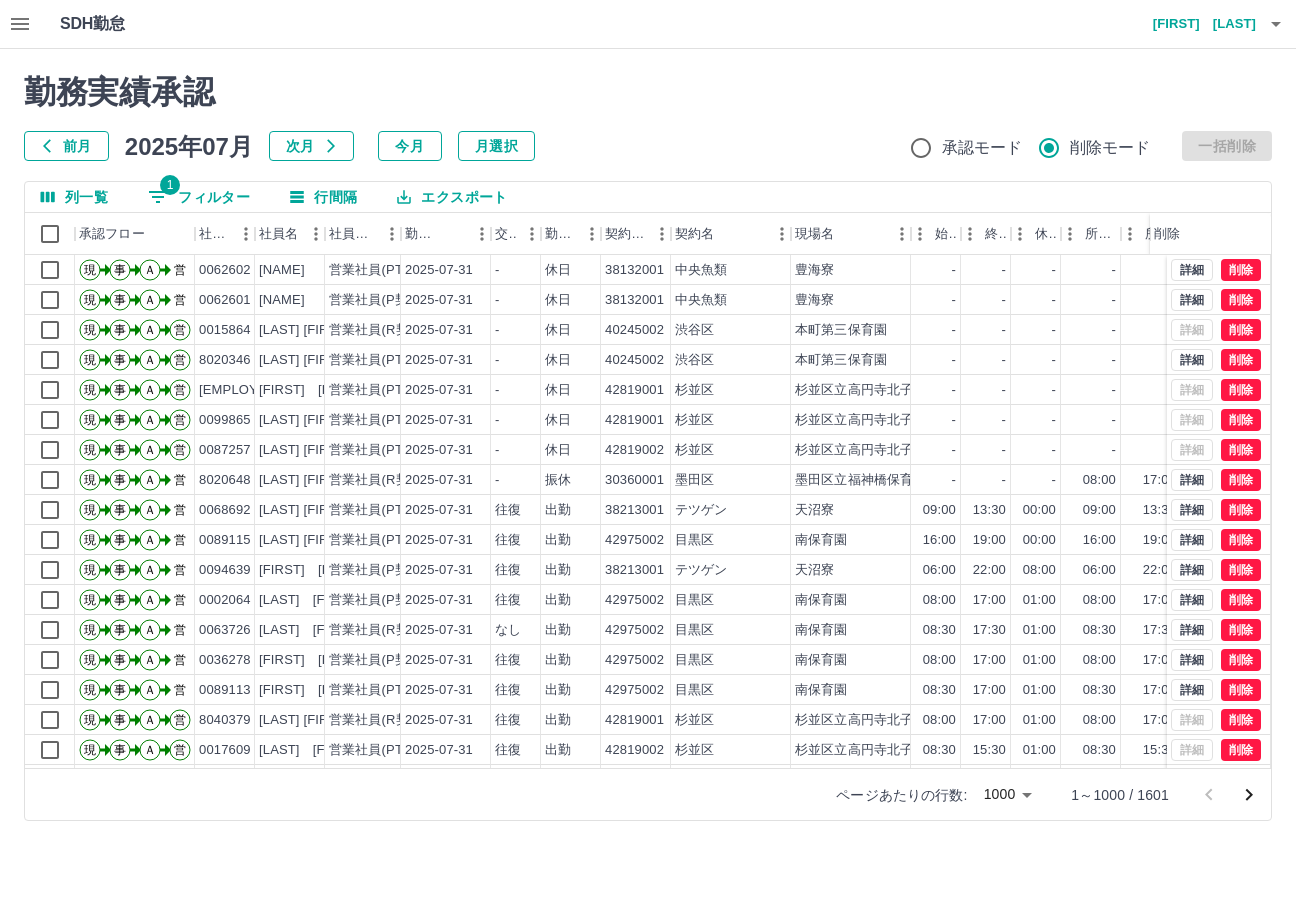 select on "**********" 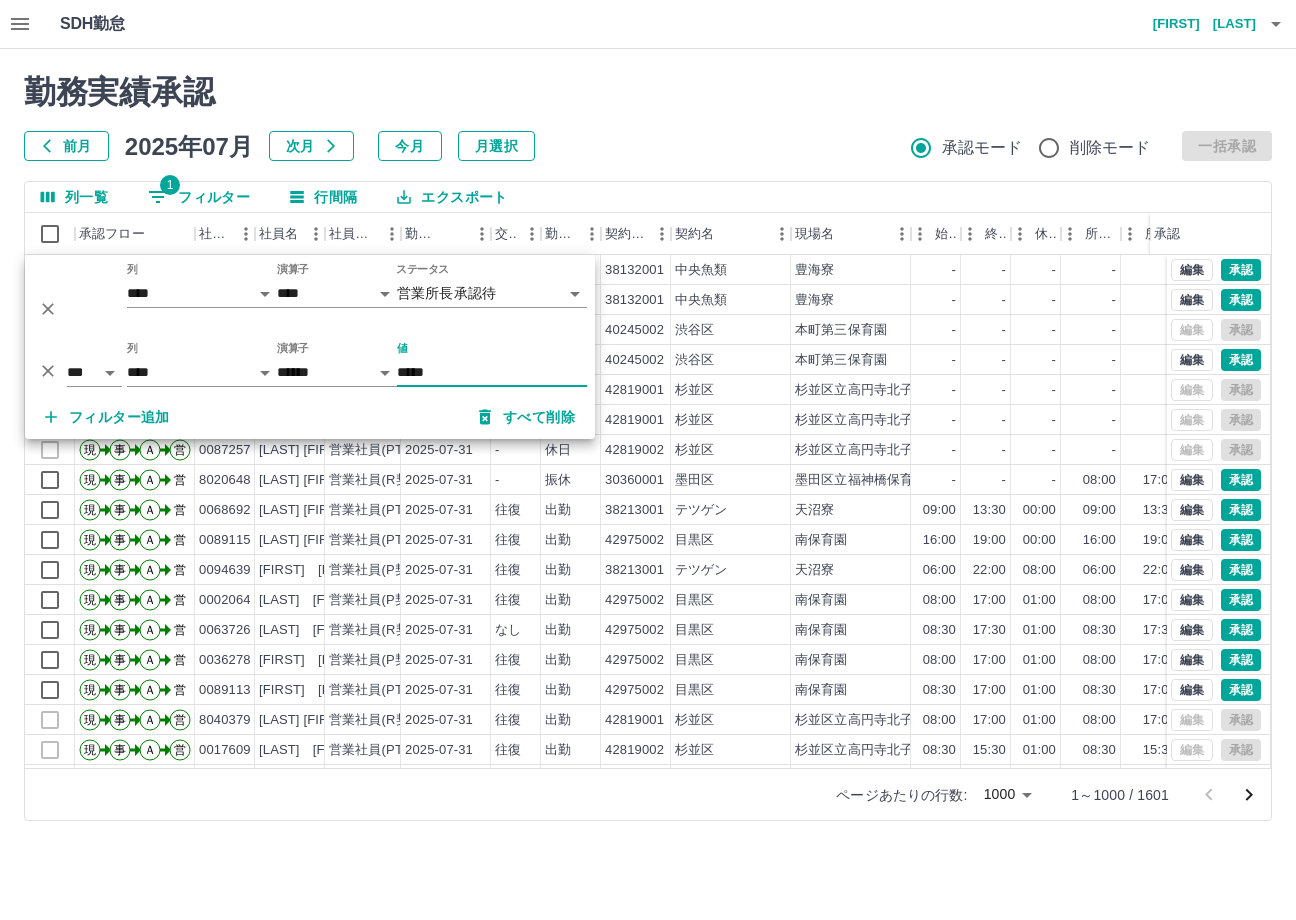 click on "*****" at bounding box center [492, 372] 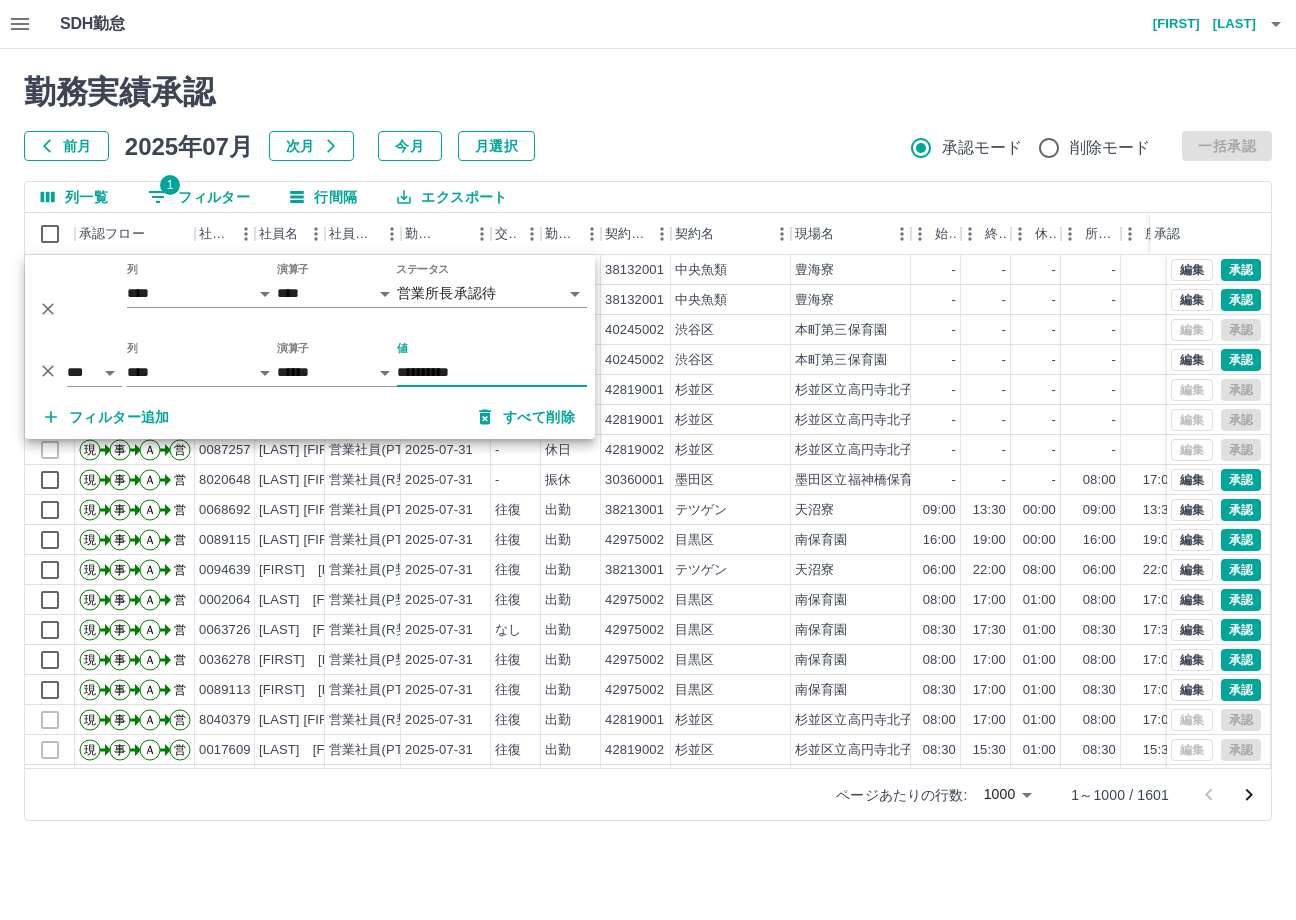click on "**********" at bounding box center (492, 372) 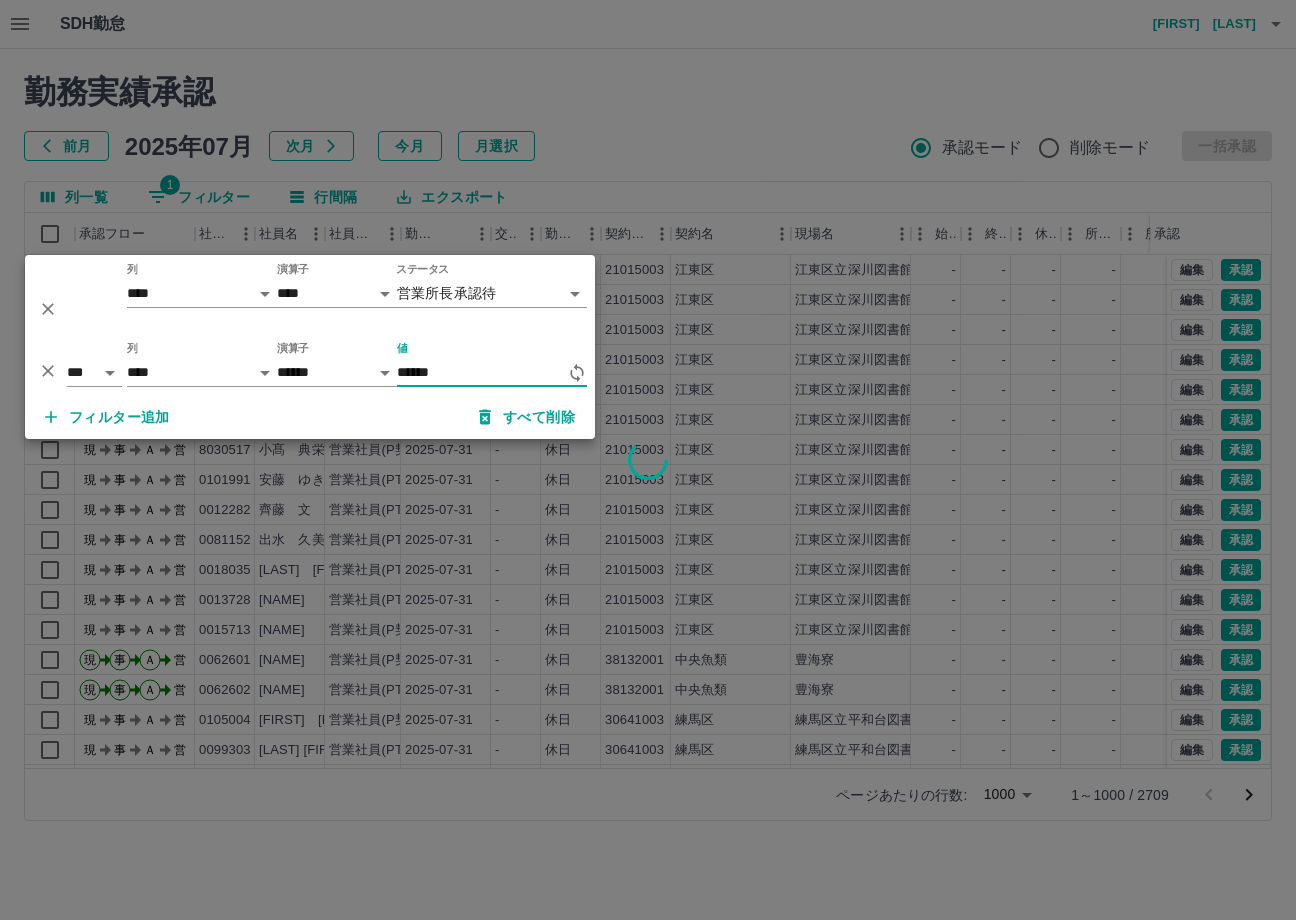 type on "*****" 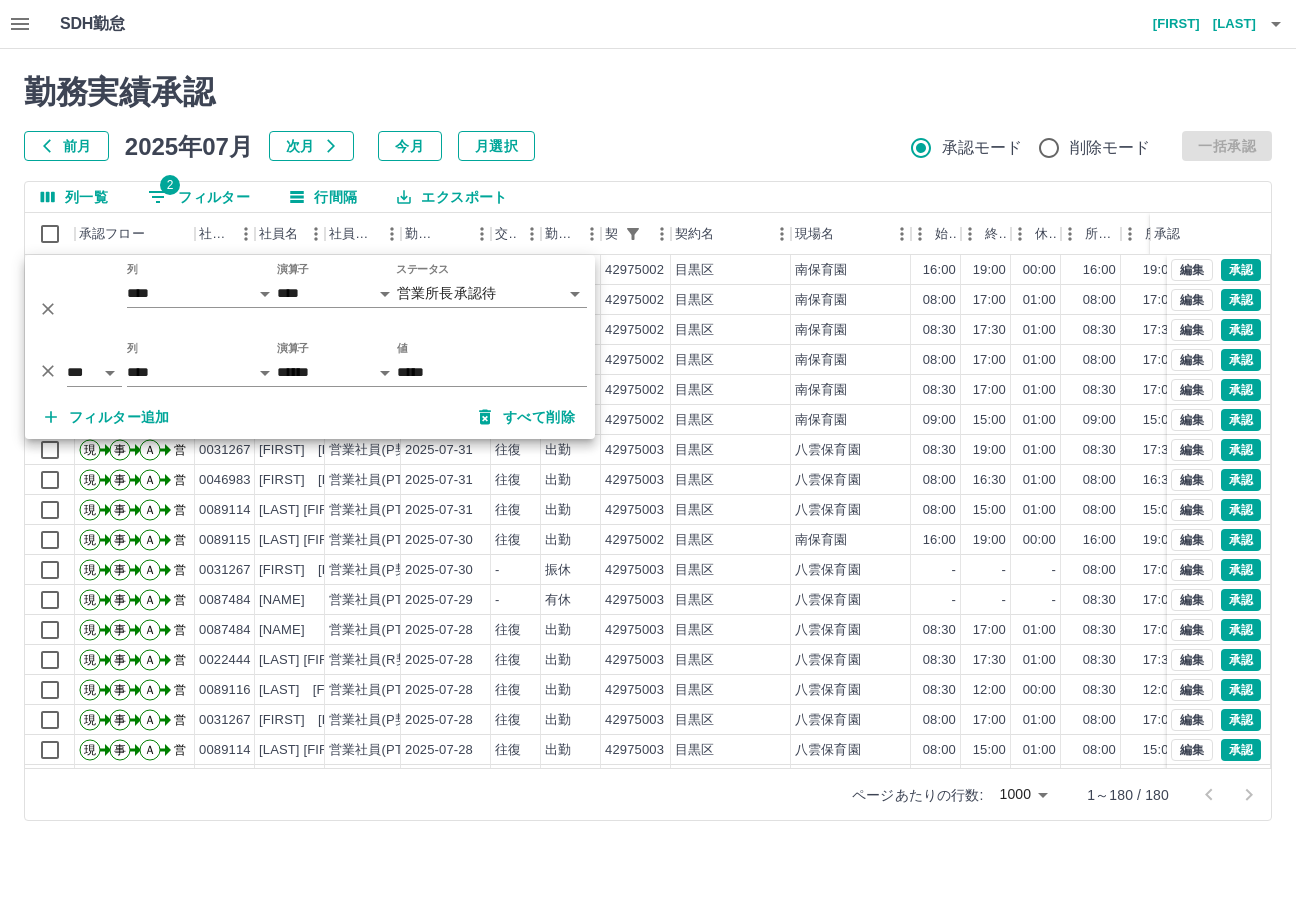 click on "前月 2025年07月 次月 今月 月選択 承認モード 削除モード 一括承認" at bounding box center [648, 146] 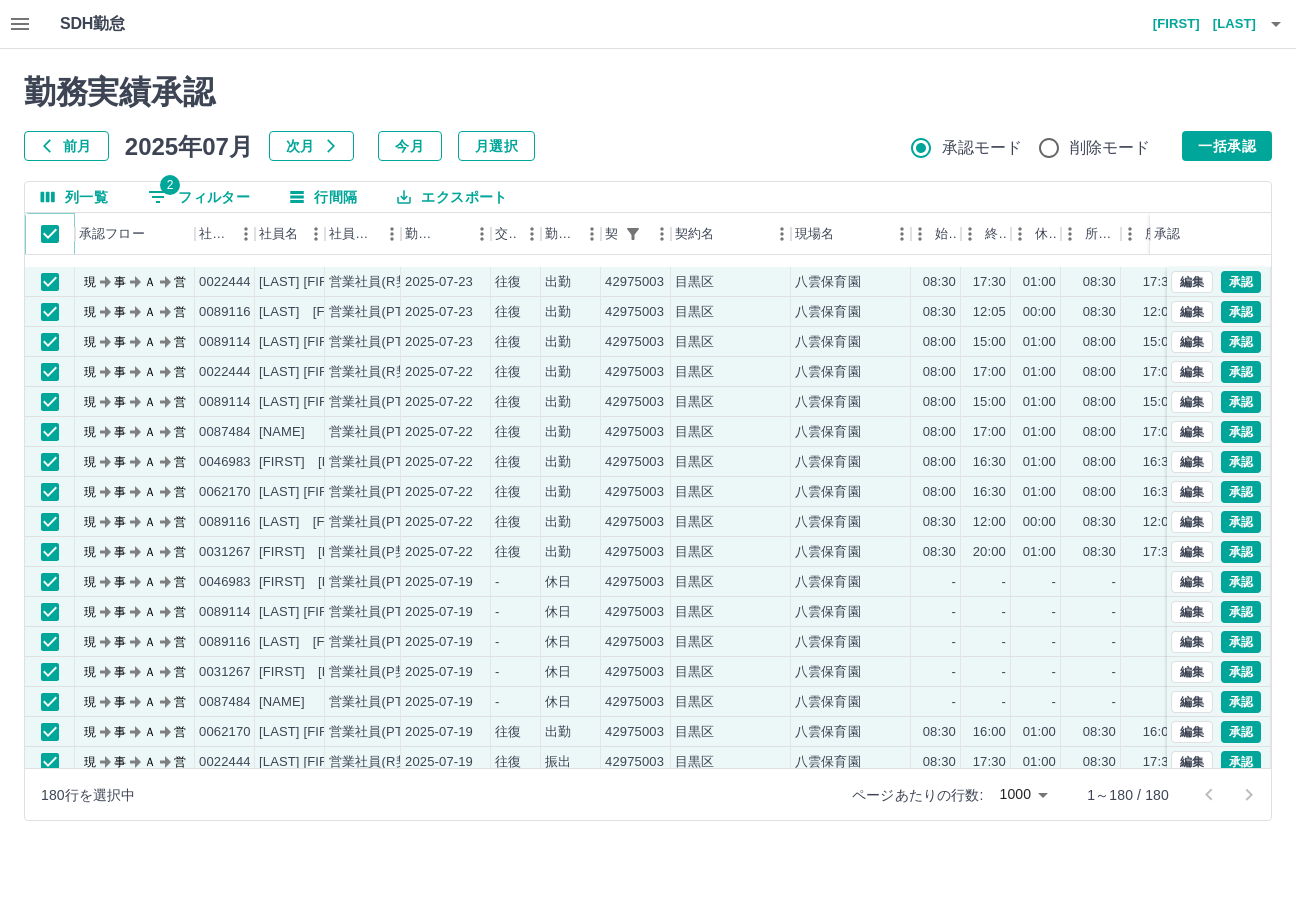 scroll, scrollTop: 1200, scrollLeft: 0, axis: vertical 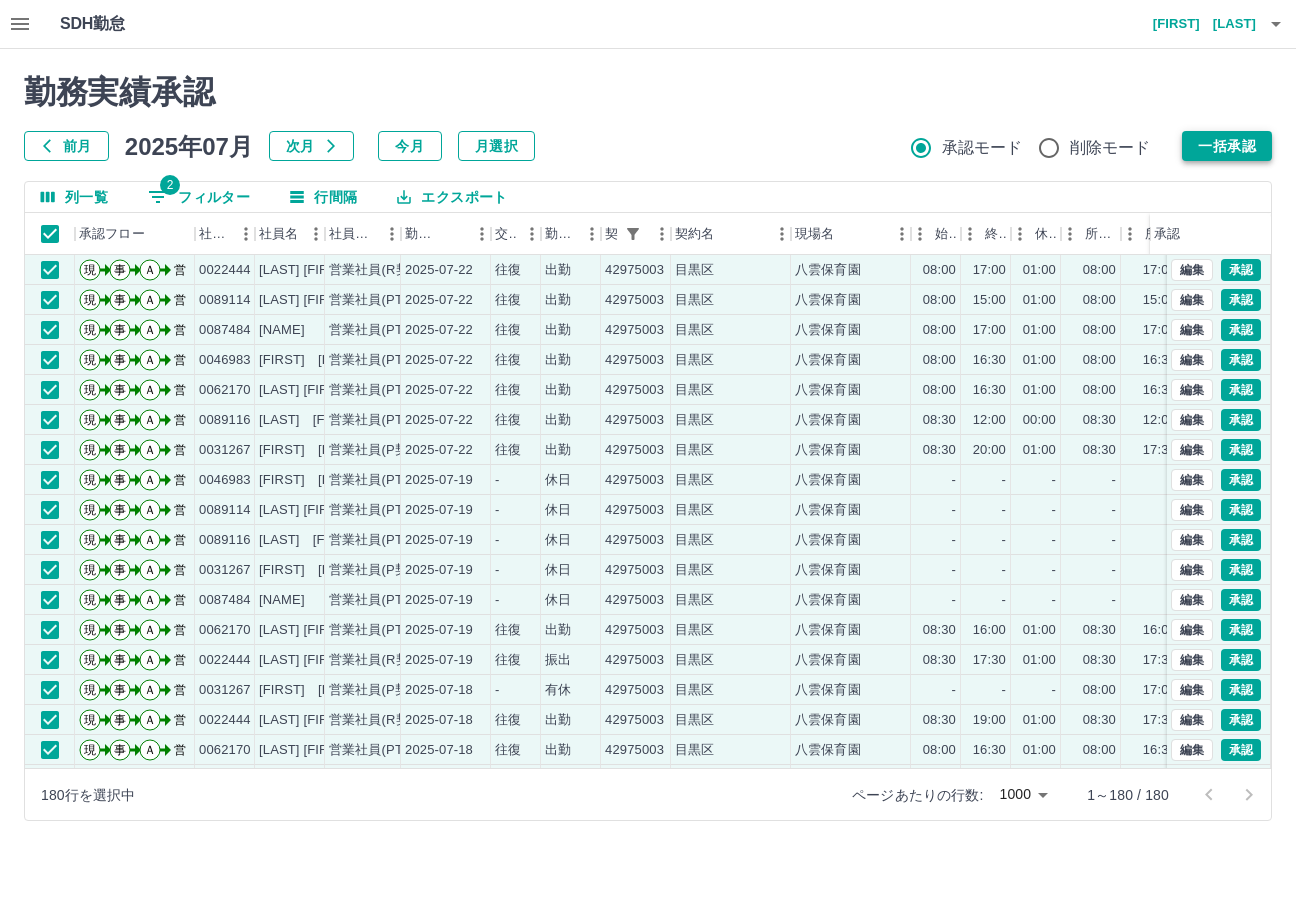 click on "一括承認" at bounding box center [1227, 146] 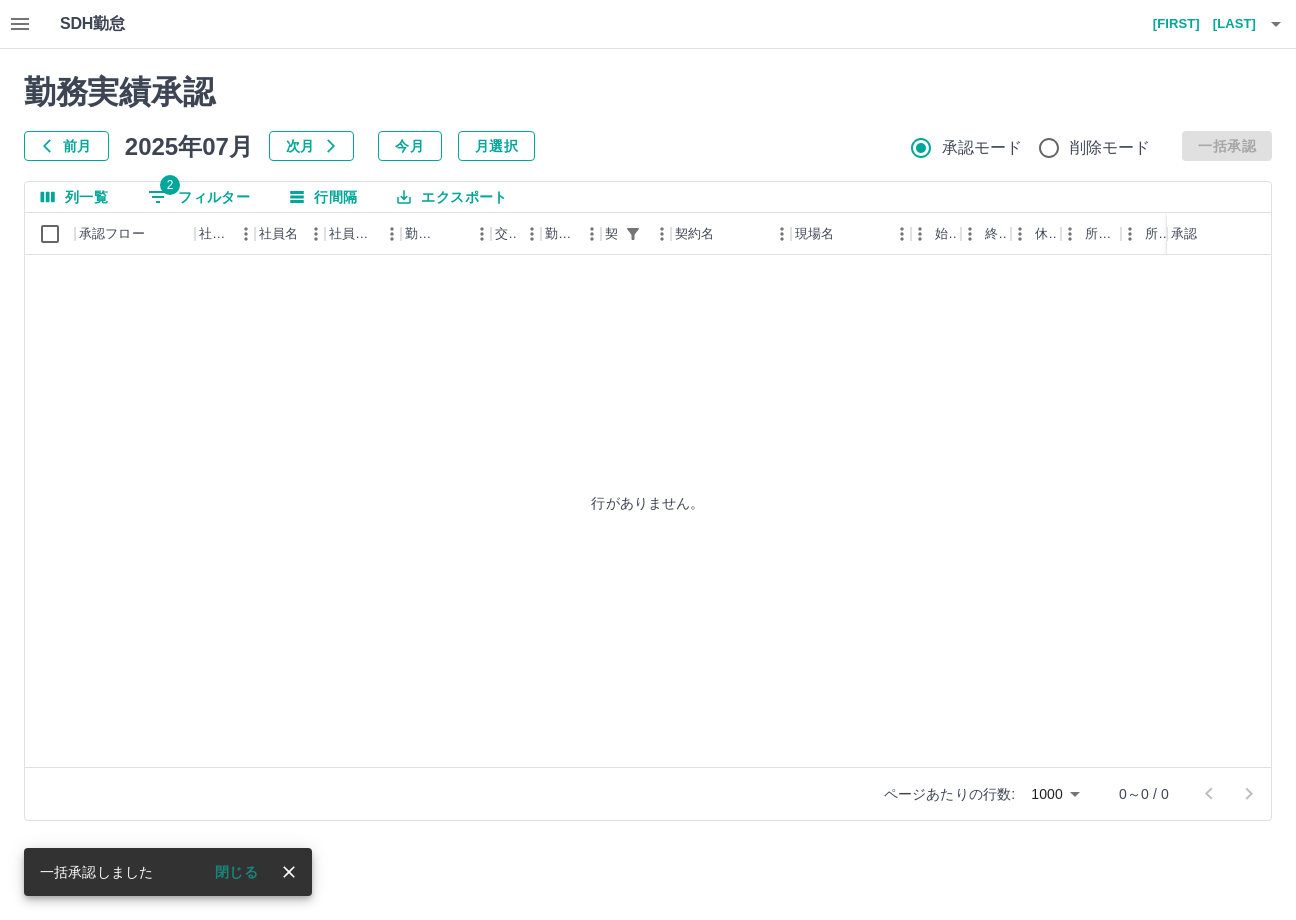 scroll, scrollTop: 0, scrollLeft: 0, axis: both 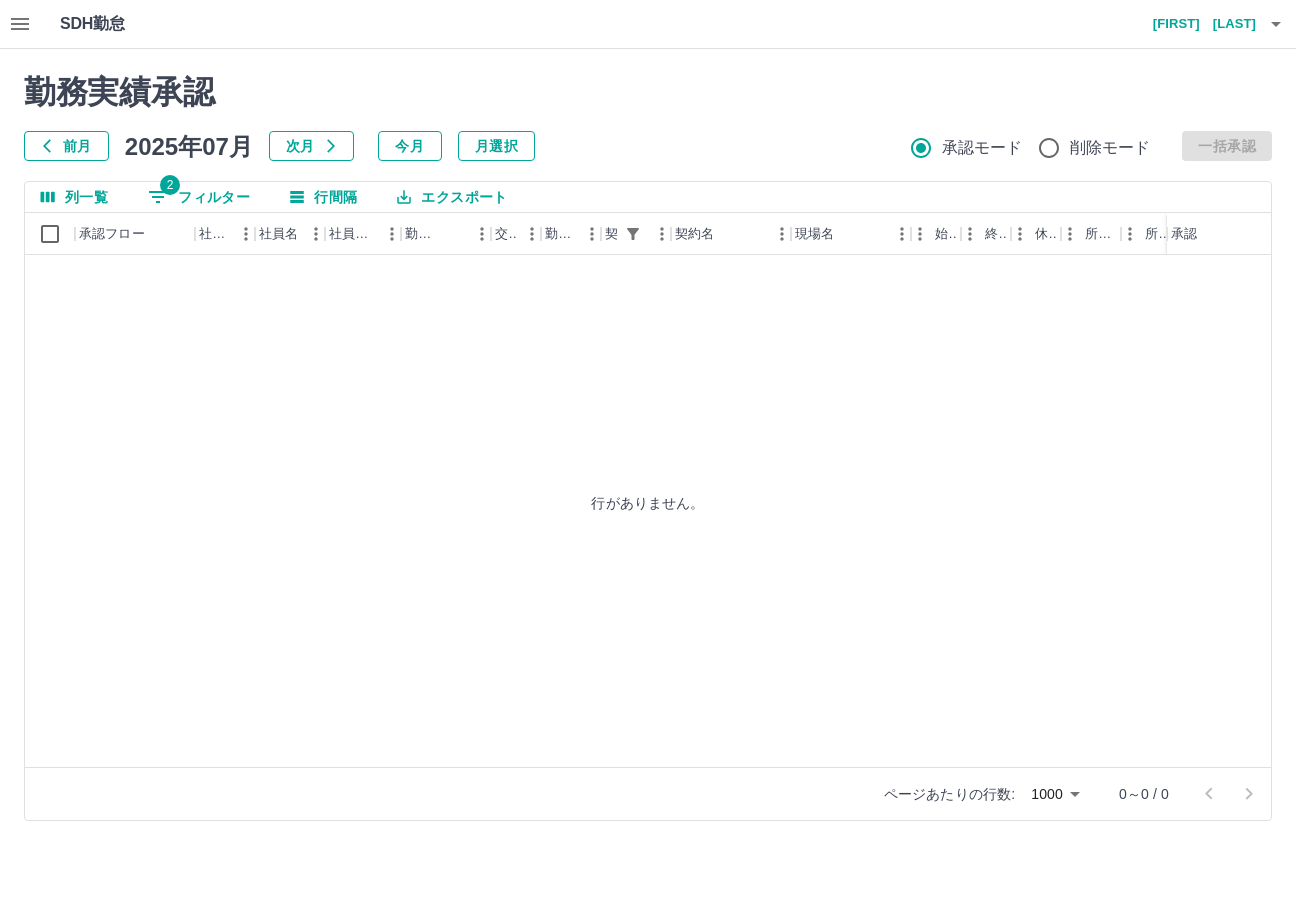 click on "2 フィルター" at bounding box center [199, 197] 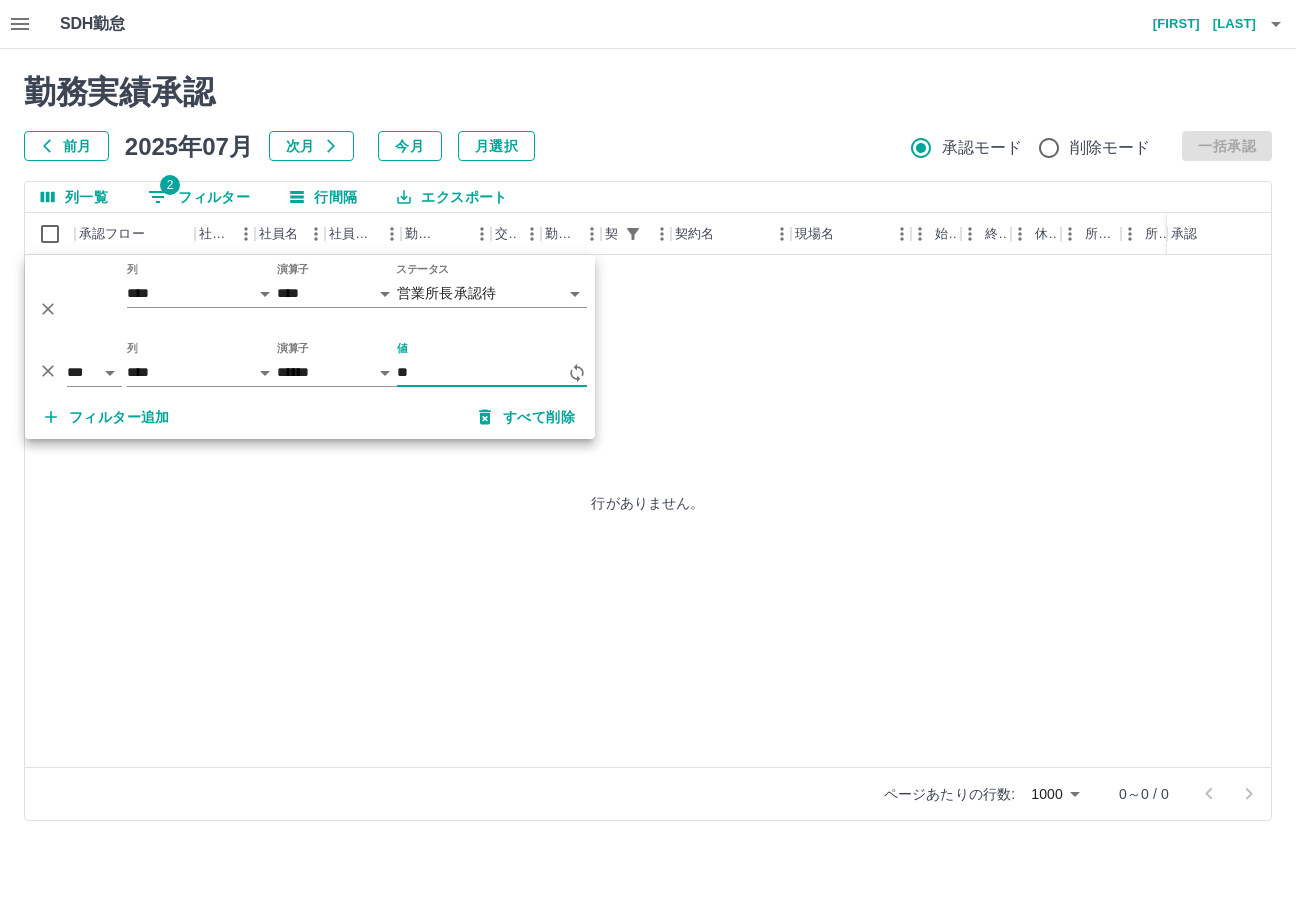 type on "*" 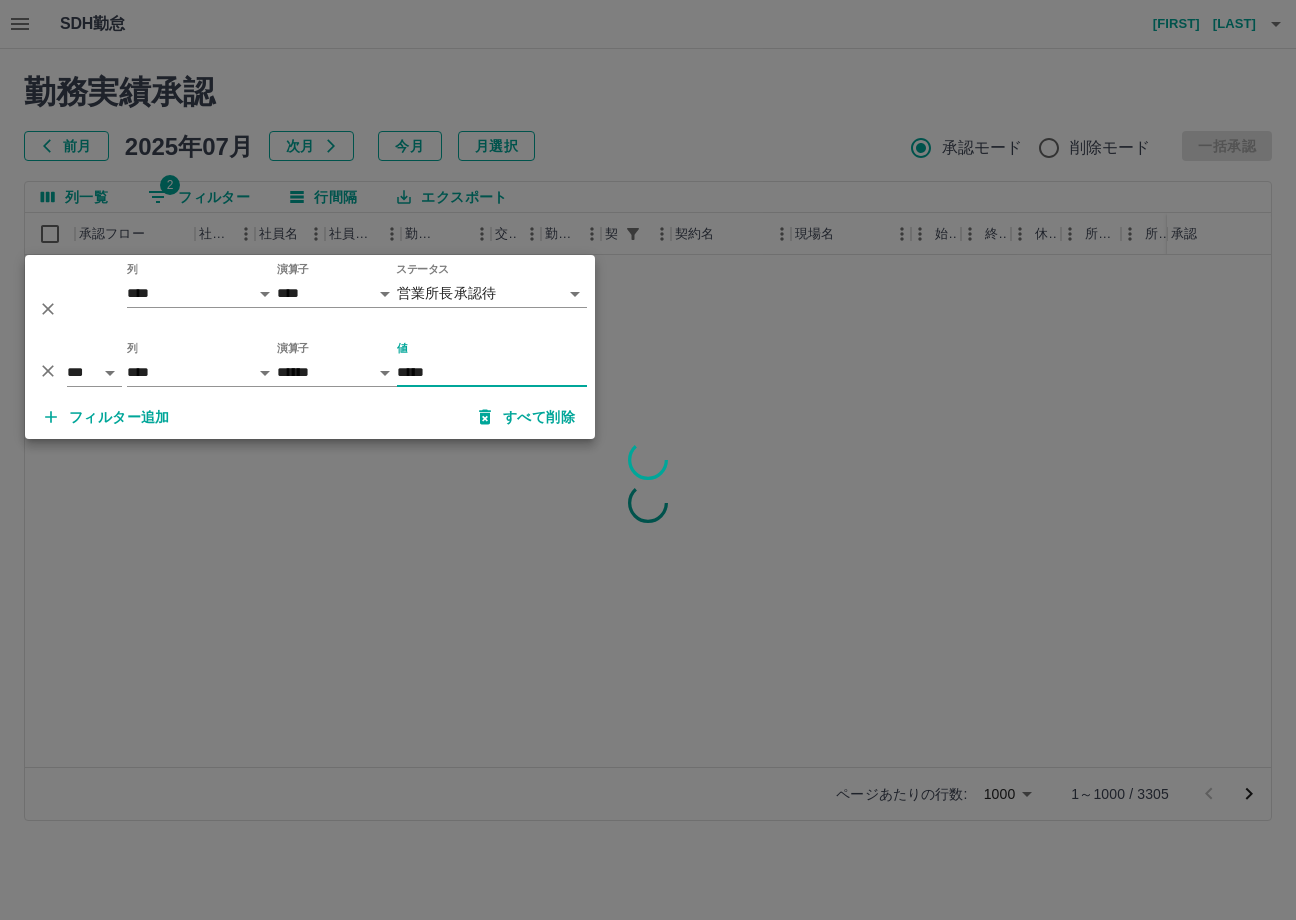 scroll, scrollTop: 0, scrollLeft: 0, axis: both 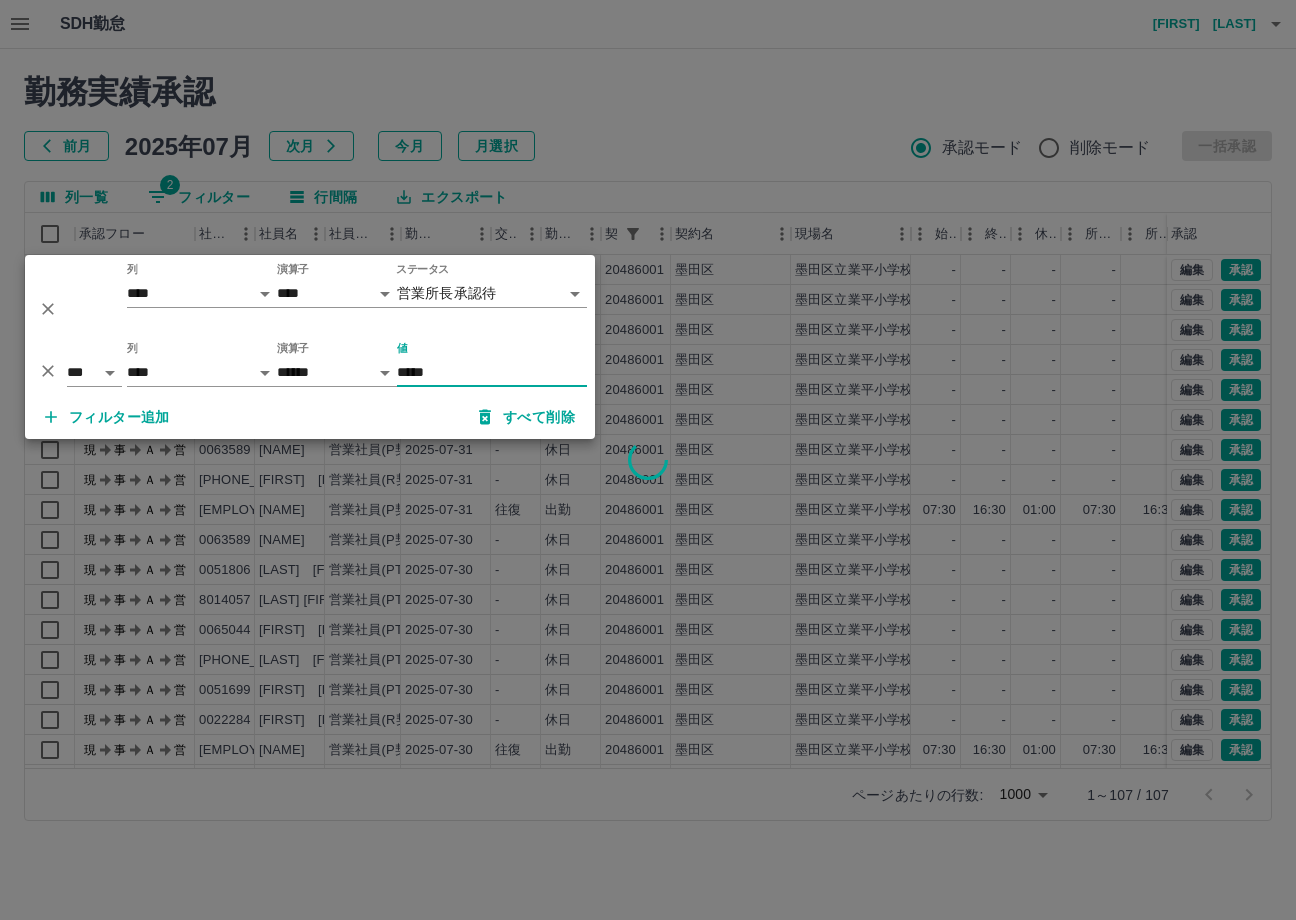 type on "*****" 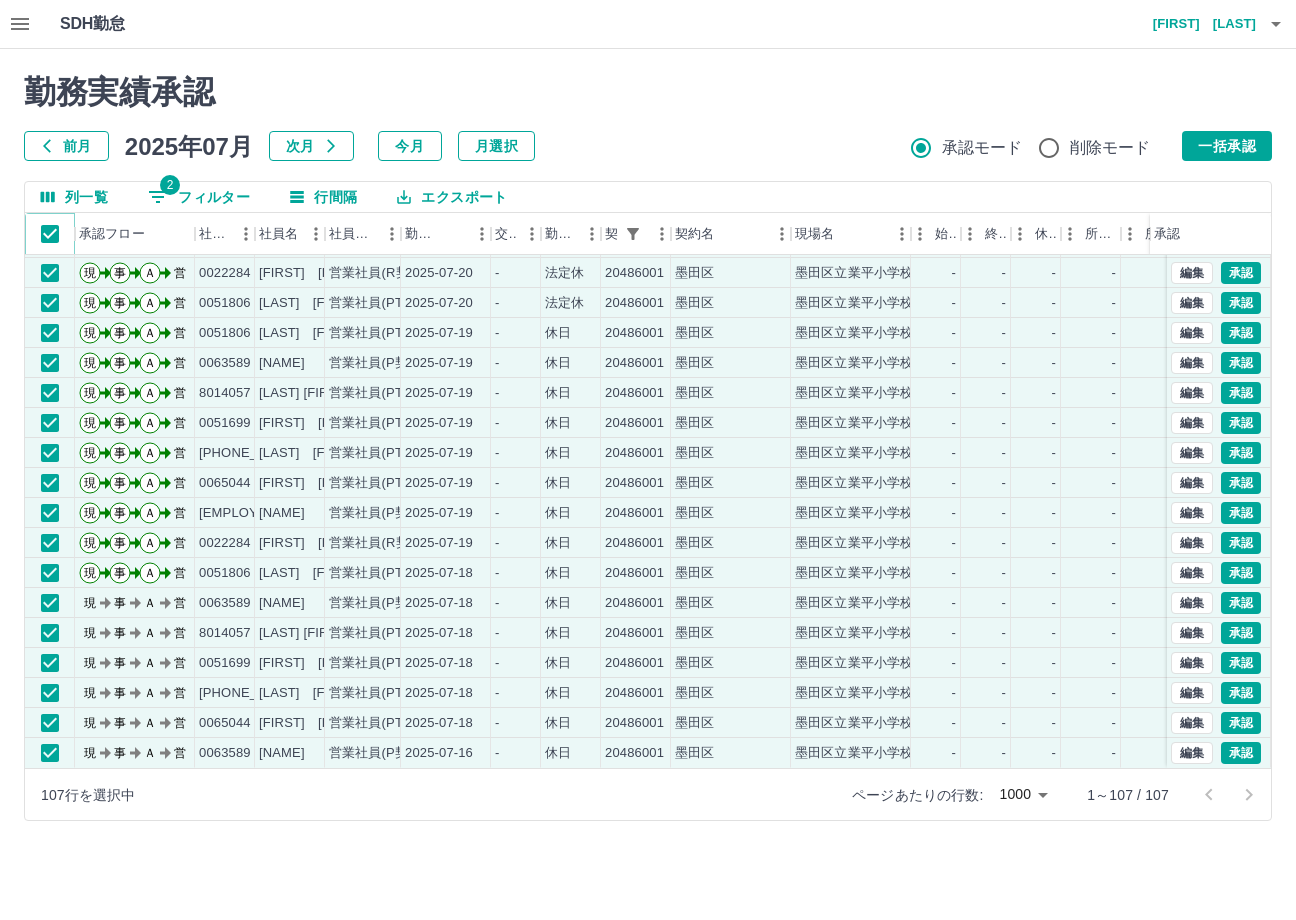 scroll, scrollTop: 2714, scrollLeft: 0, axis: vertical 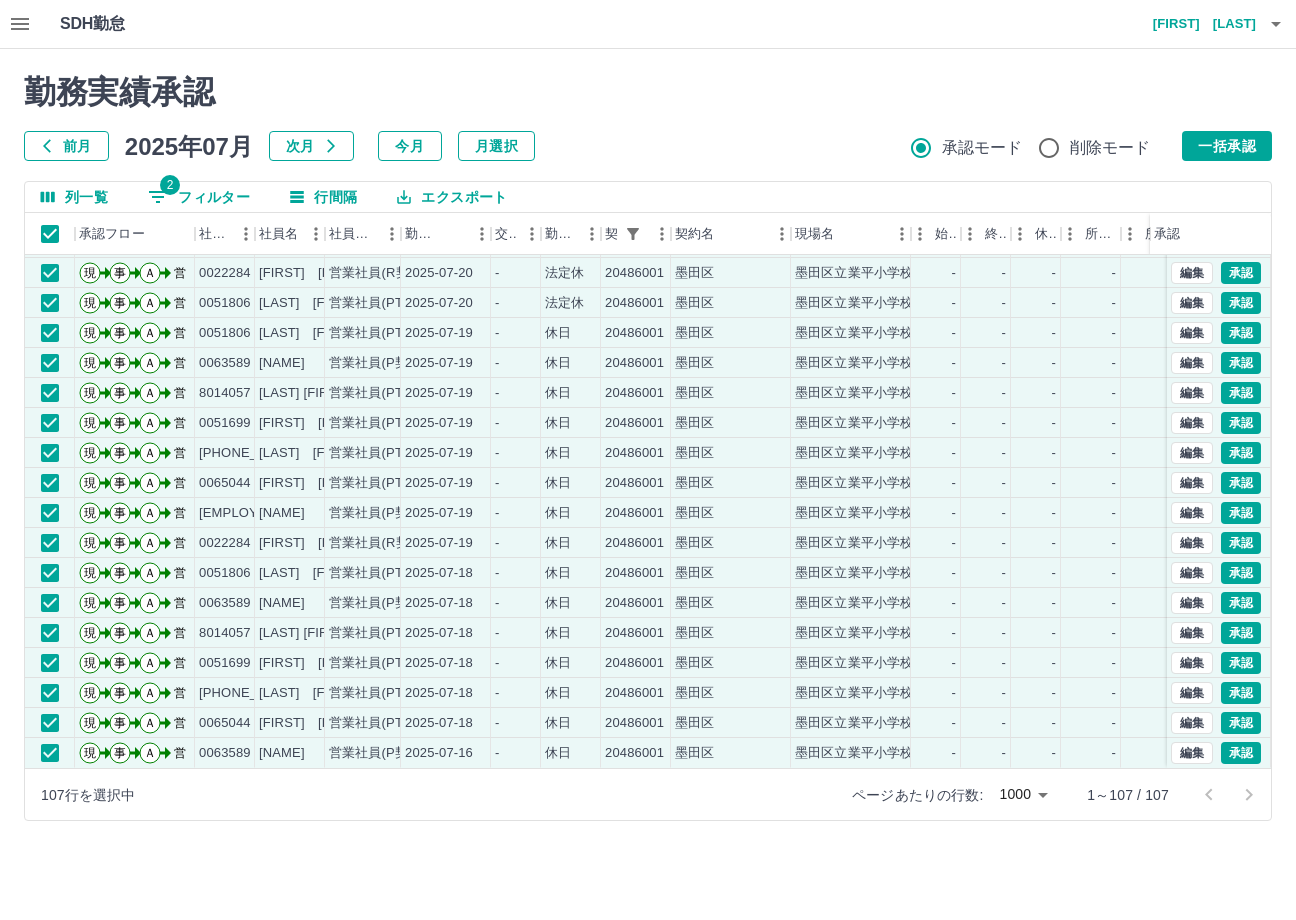 click on "勤務実績承認 前月 2025年07月 次月 今月 月選択 承認モード 削除モード 一括承認" at bounding box center [648, 117] 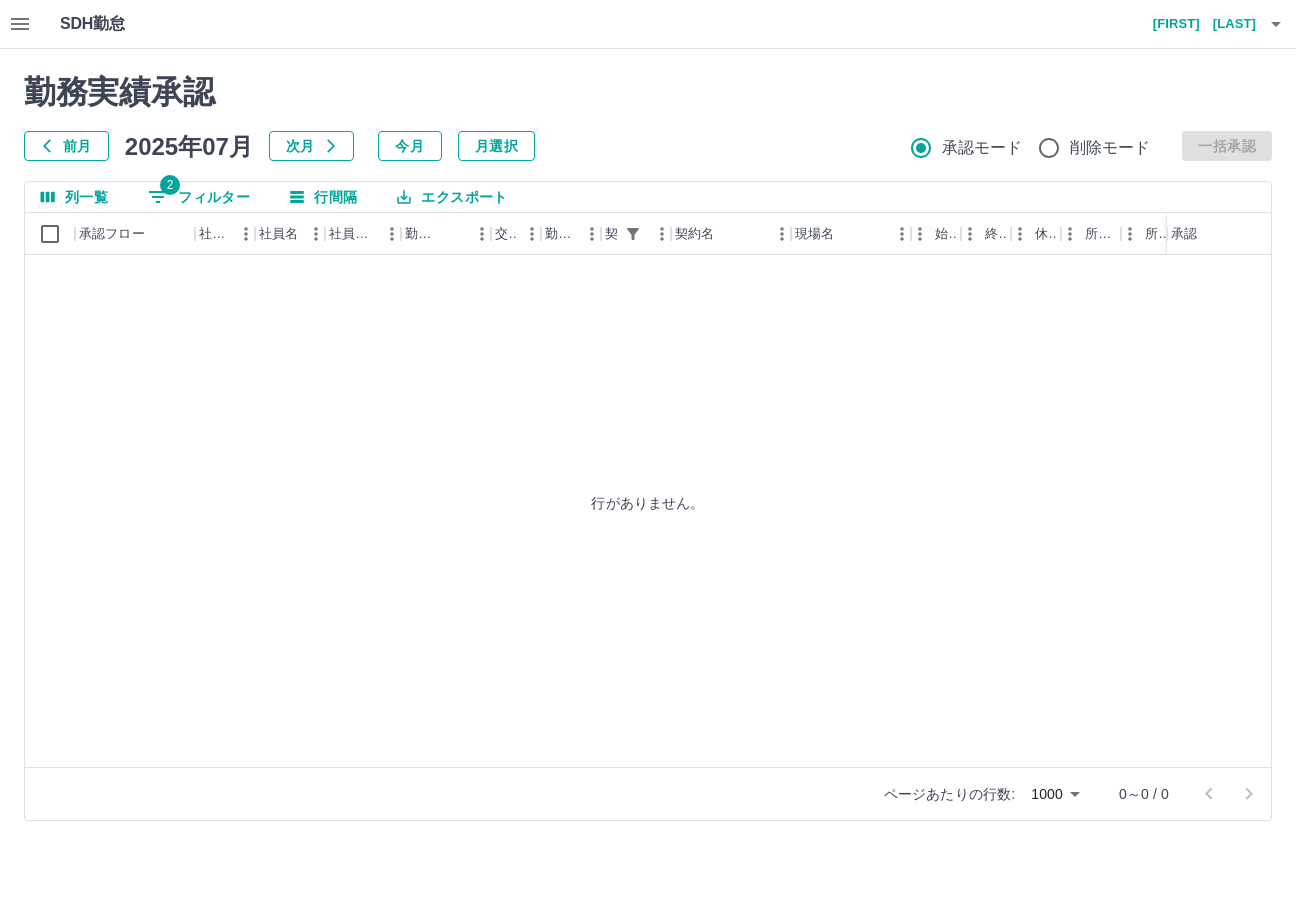 scroll, scrollTop: 0, scrollLeft: 0, axis: both 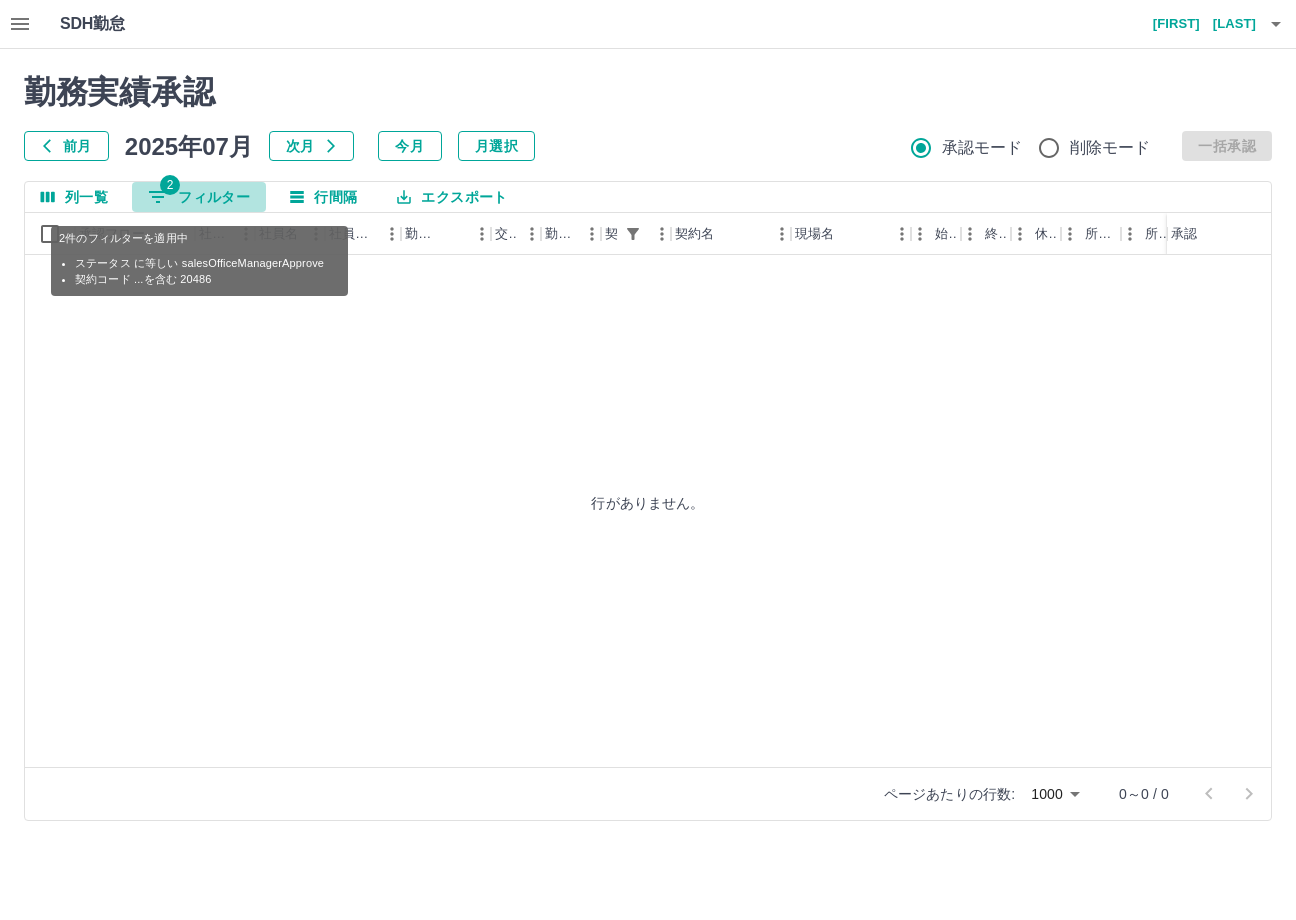 click on "2 フィルター" at bounding box center [199, 197] 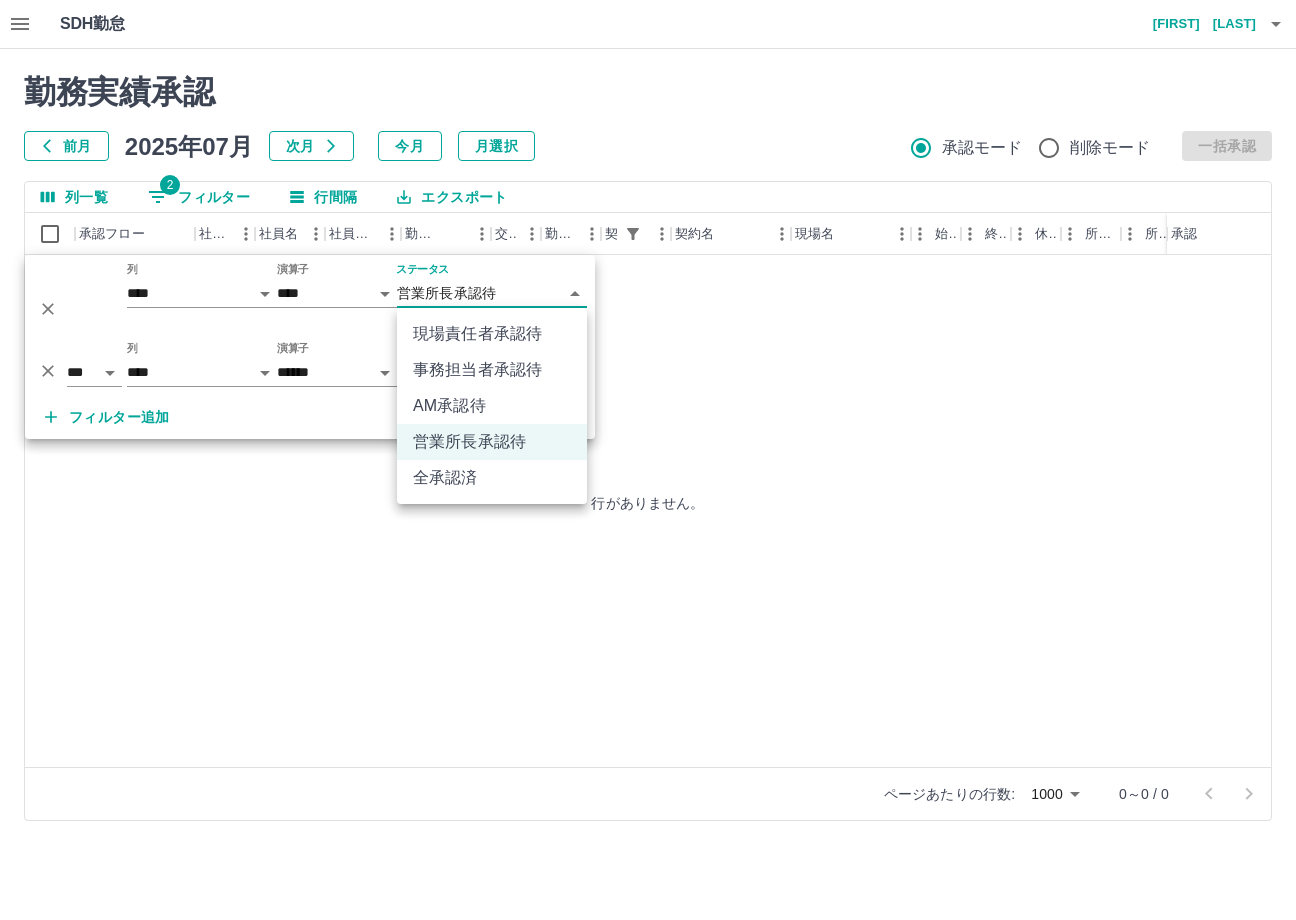click on "**********" at bounding box center (648, 422) 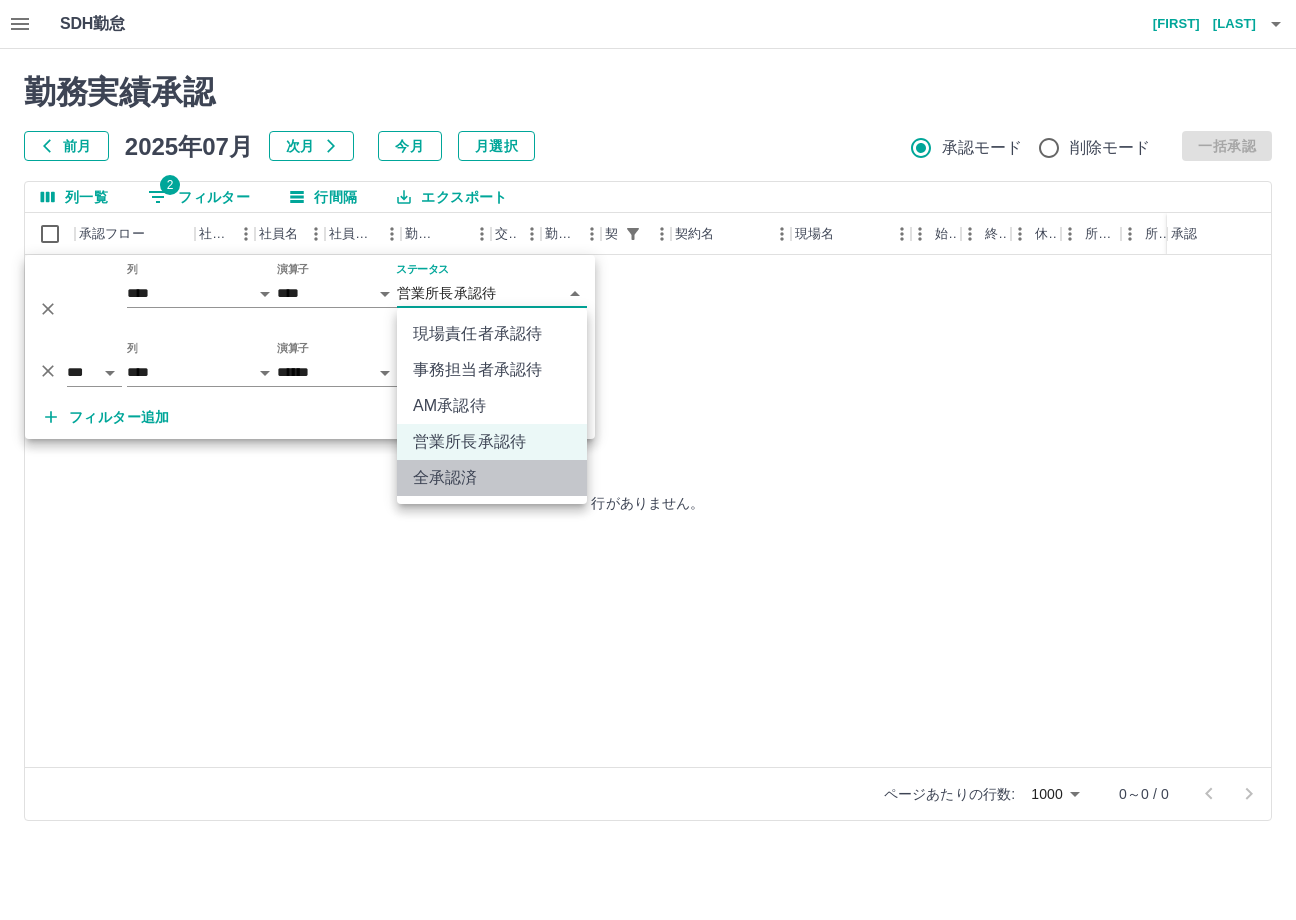 click on "全承認済" at bounding box center (492, 478) 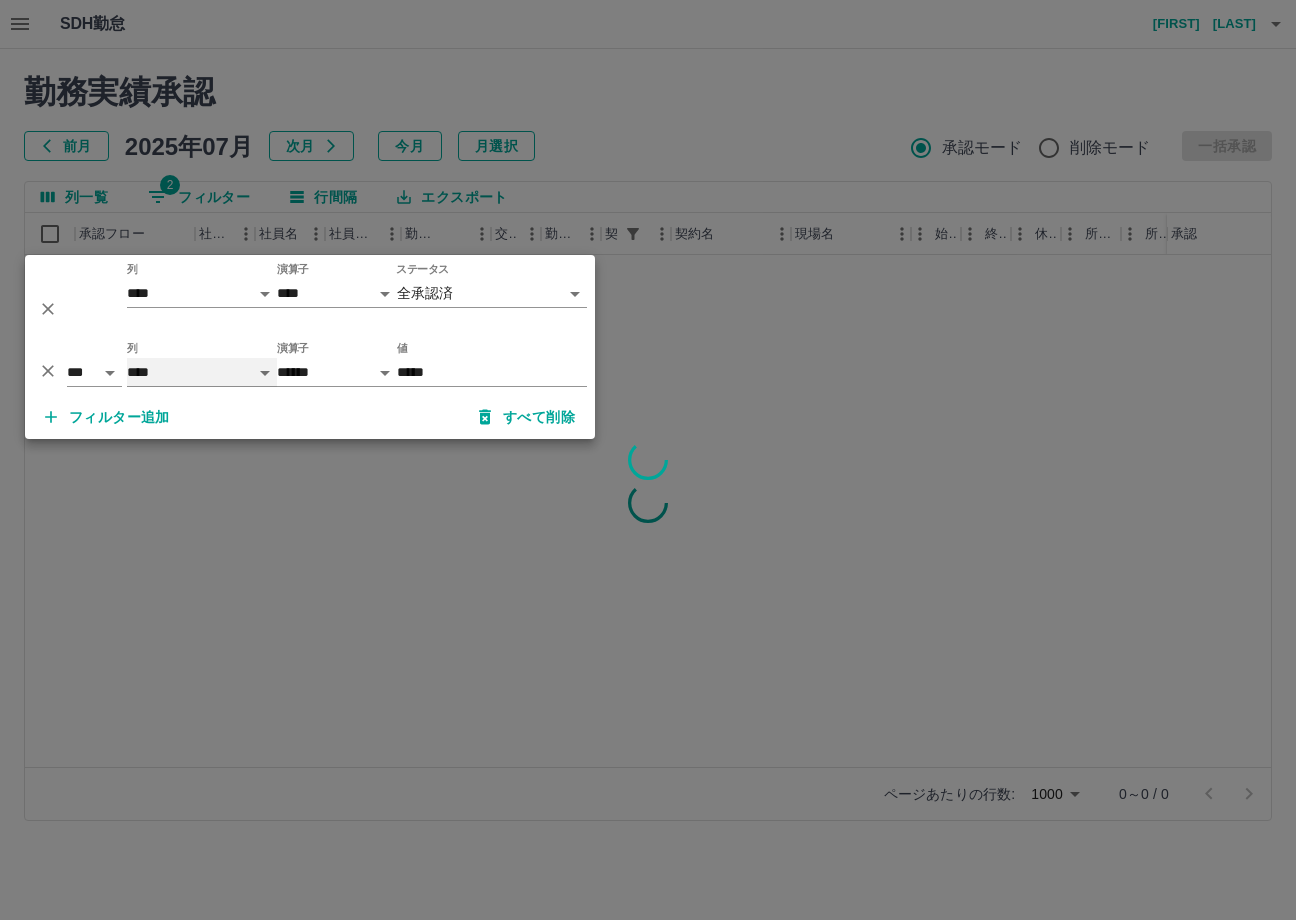 click on "**** *** **** *** *** **** ***** *** *** ** ** ** **** **** **** ** ** *** **** *****" at bounding box center (202, 372) 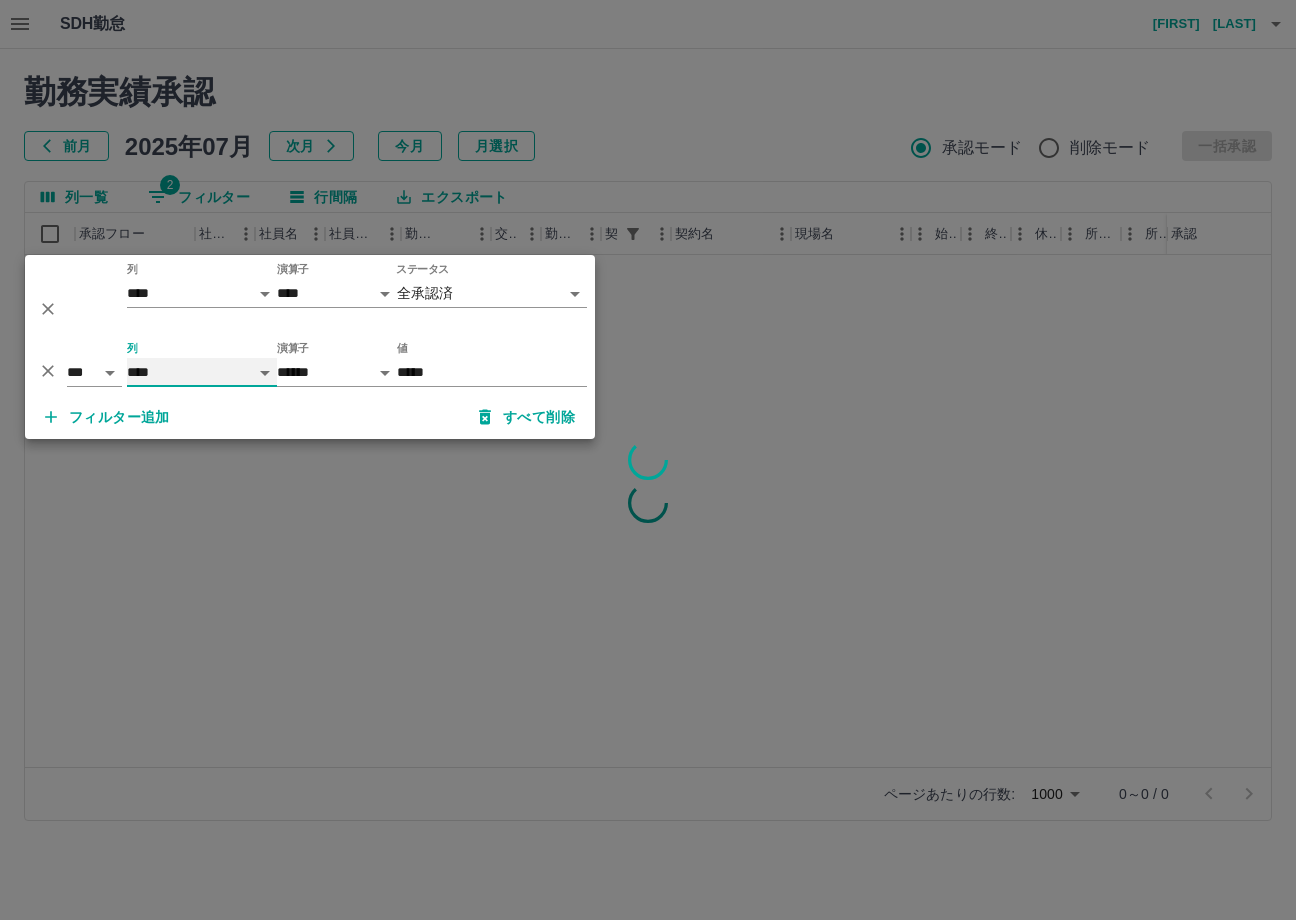 click on "**** *** **** *** *** **** ***** *** *** ** ** ** **** **** **** ** ** *** **** *****" at bounding box center (202, 372) 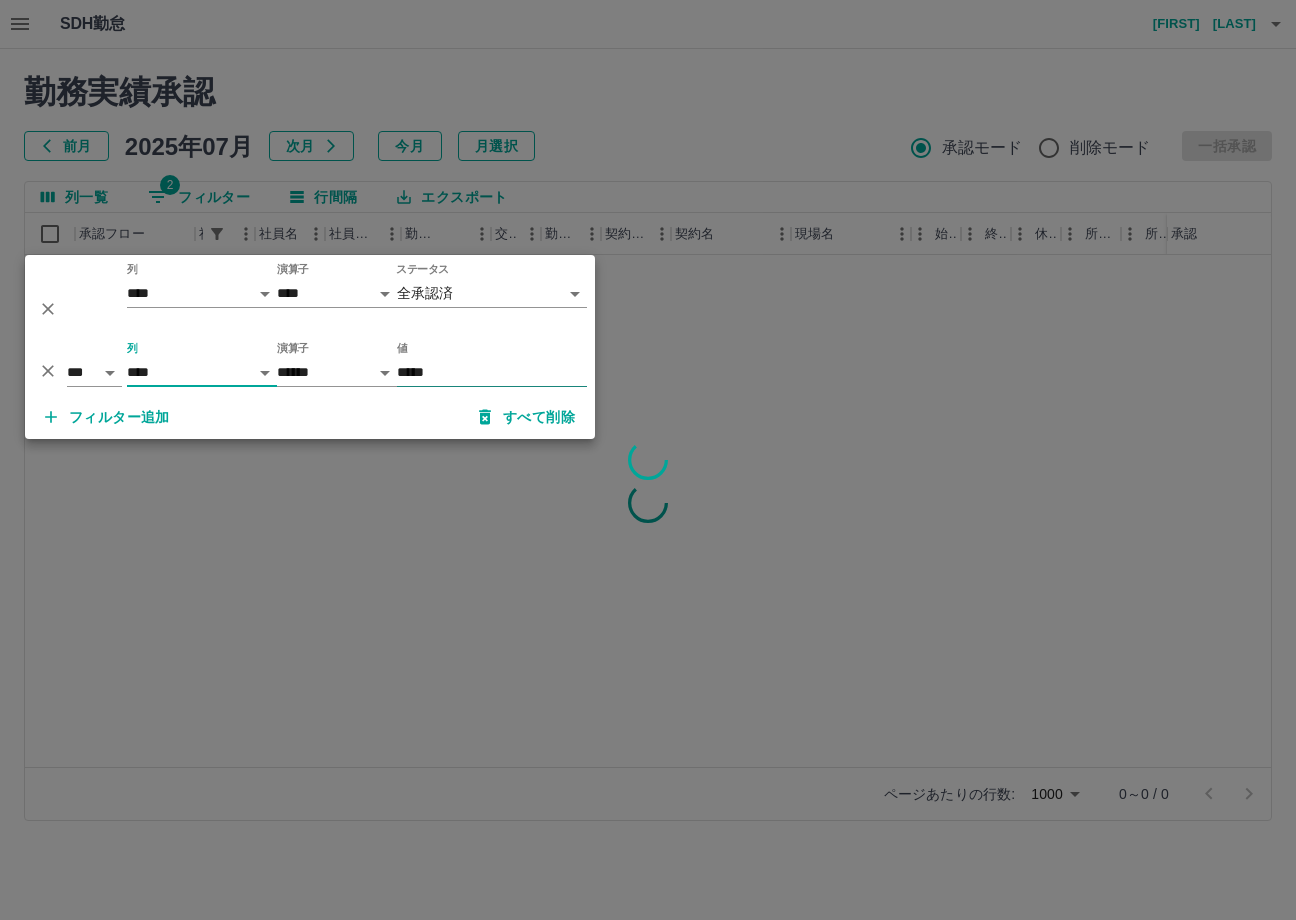 click on "*****" at bounding box center [492, 372] 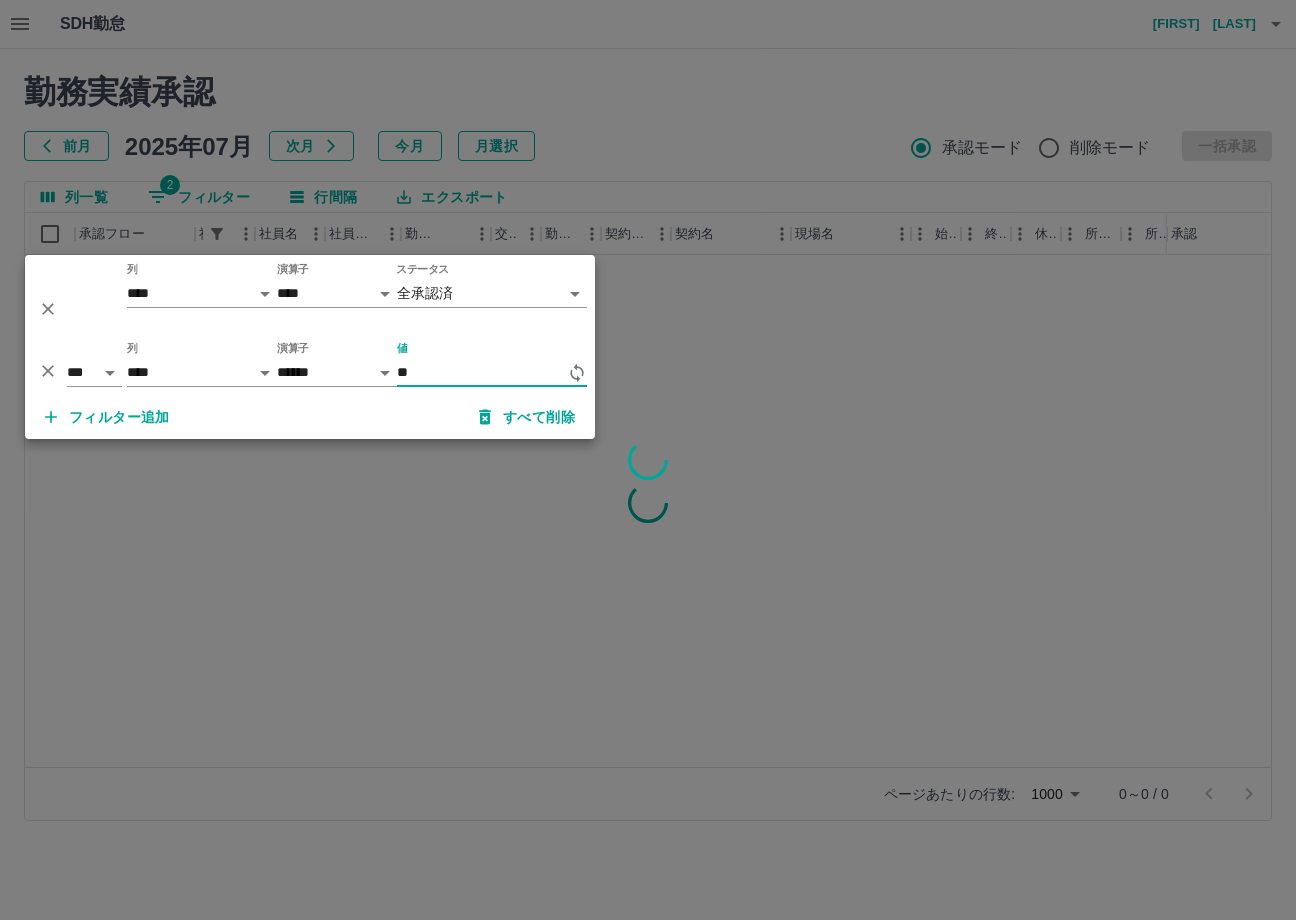 type on "*" 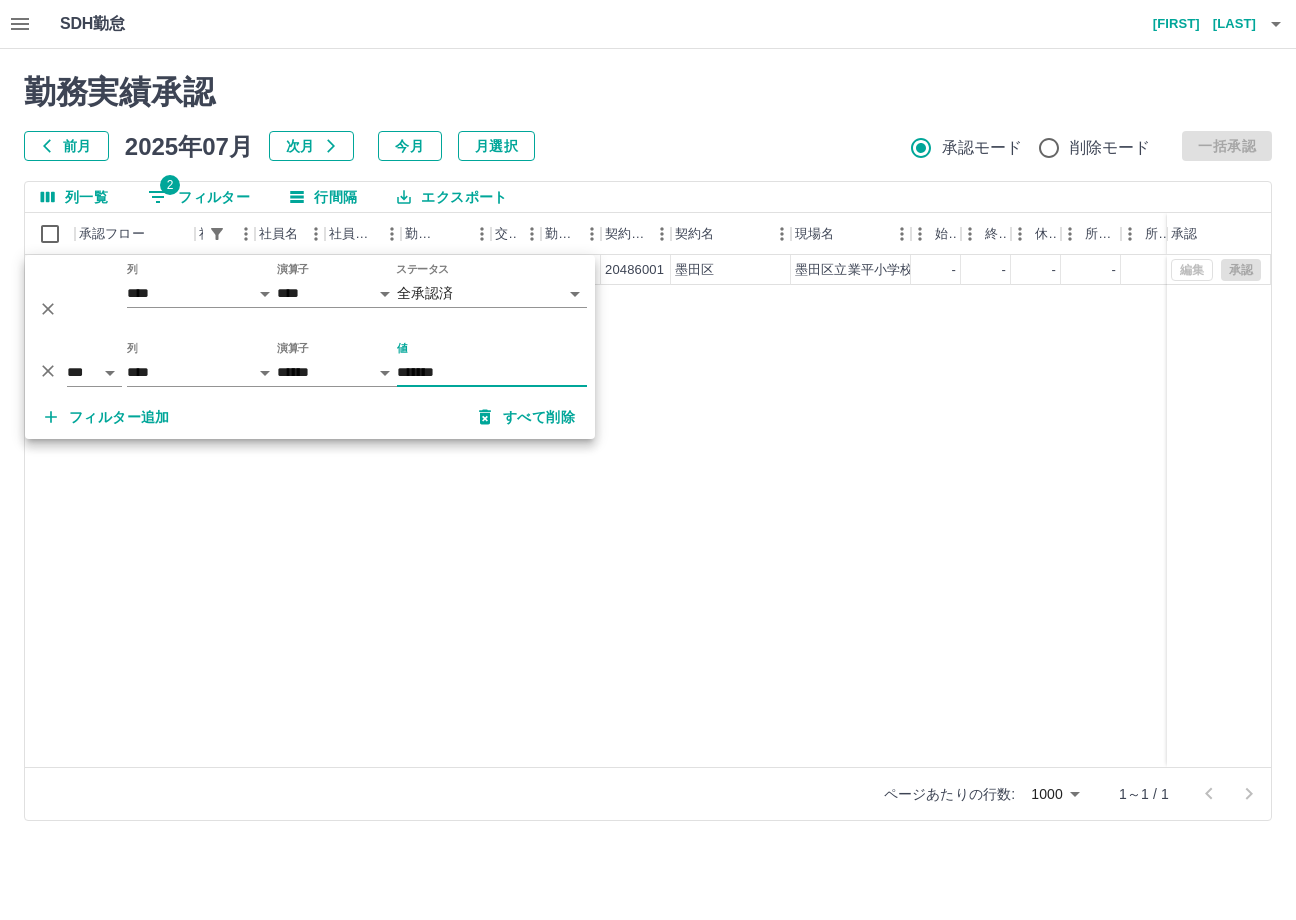 type on "*******" 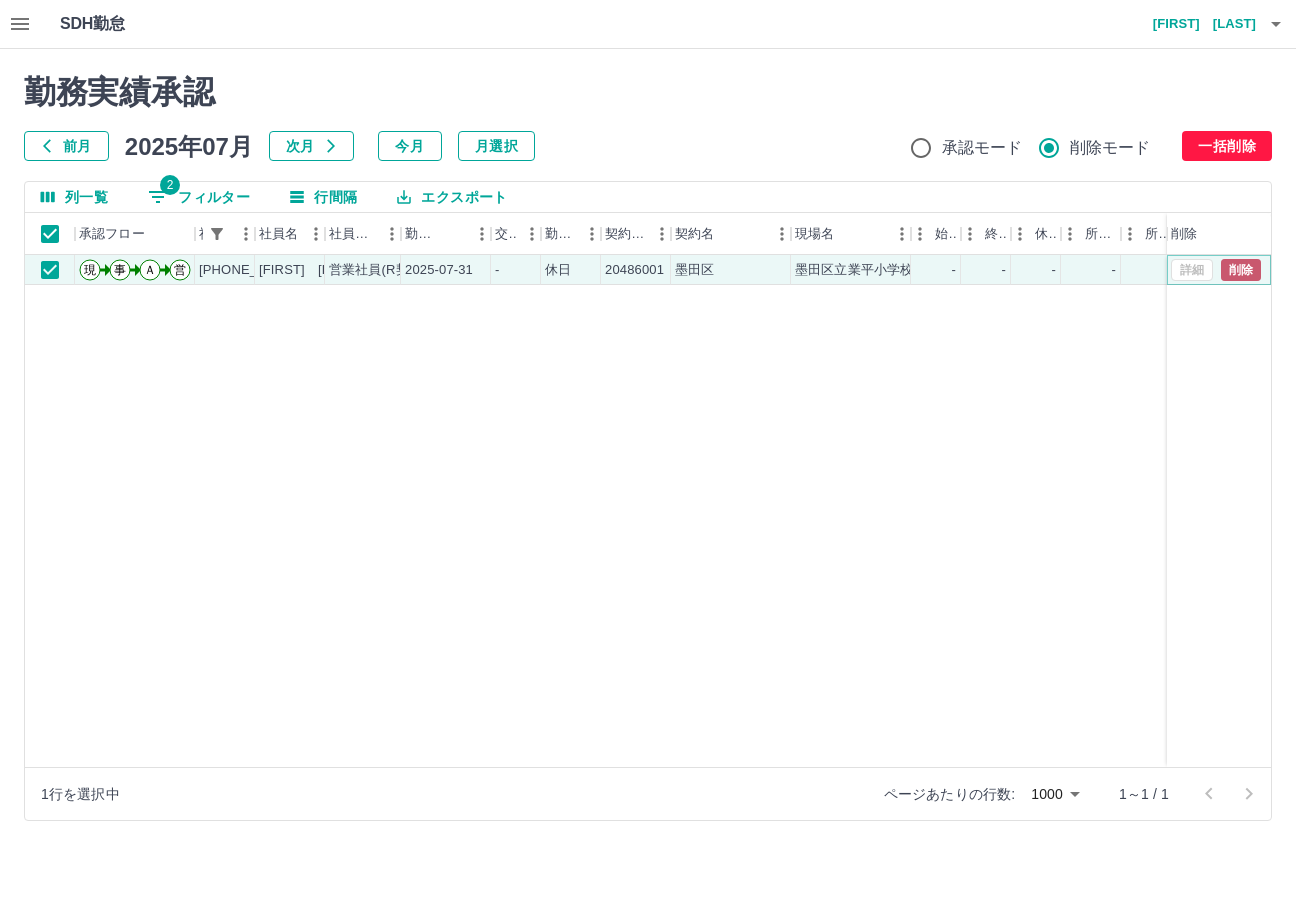 click on "削除" at bounding box center (1241, 270) 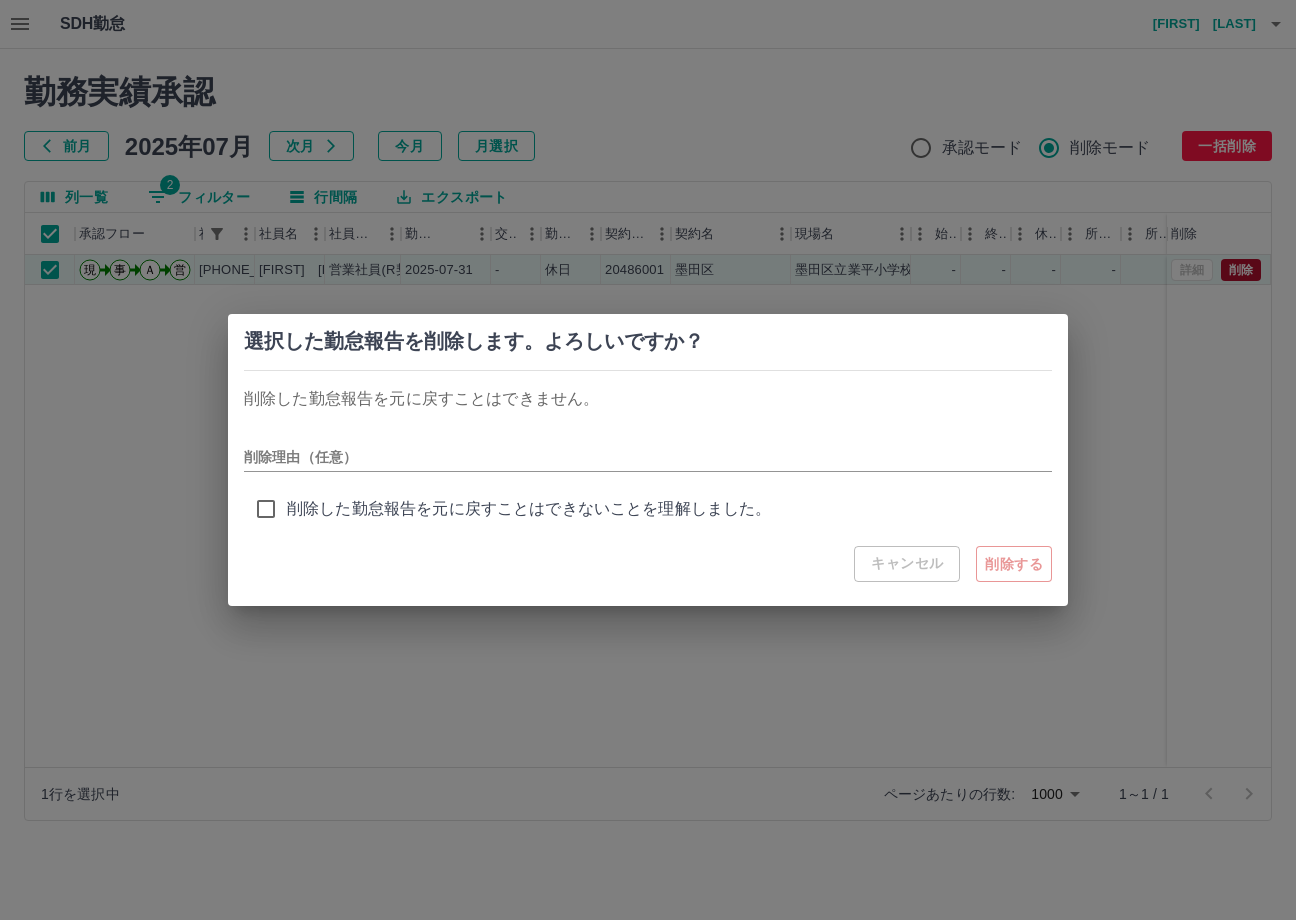 click on "選択した勤怠報告を削除します。よろしいですか？ 削除した勤怠報告を元に戻すことはできません。 削除理由（任意） 削除した勤怠報告を元に戻すことはできないことを理解しました。 キャンセル 削除する" at bounding box center (648, 460) 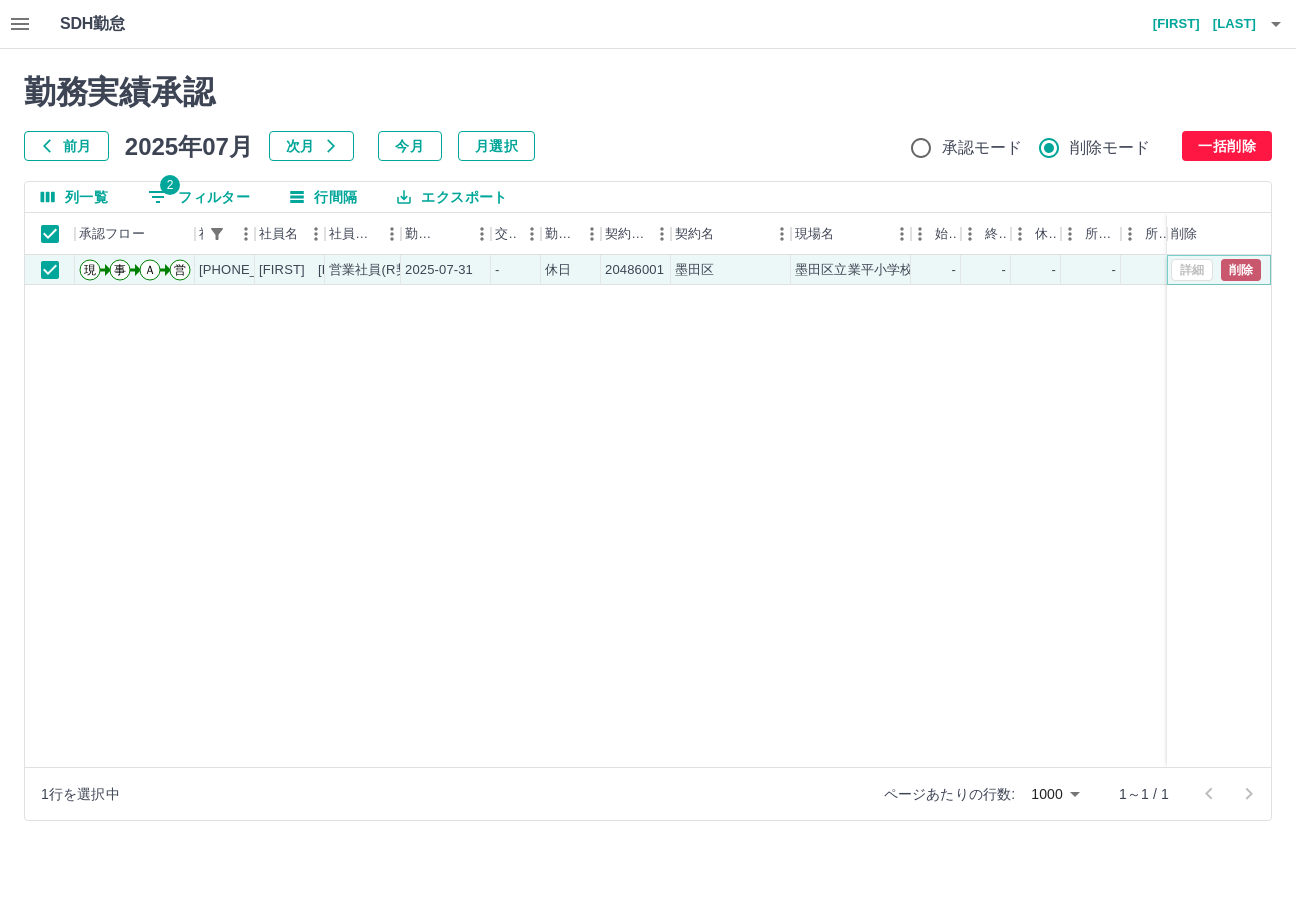 click on "削除" at bounding box center [1241, 270] 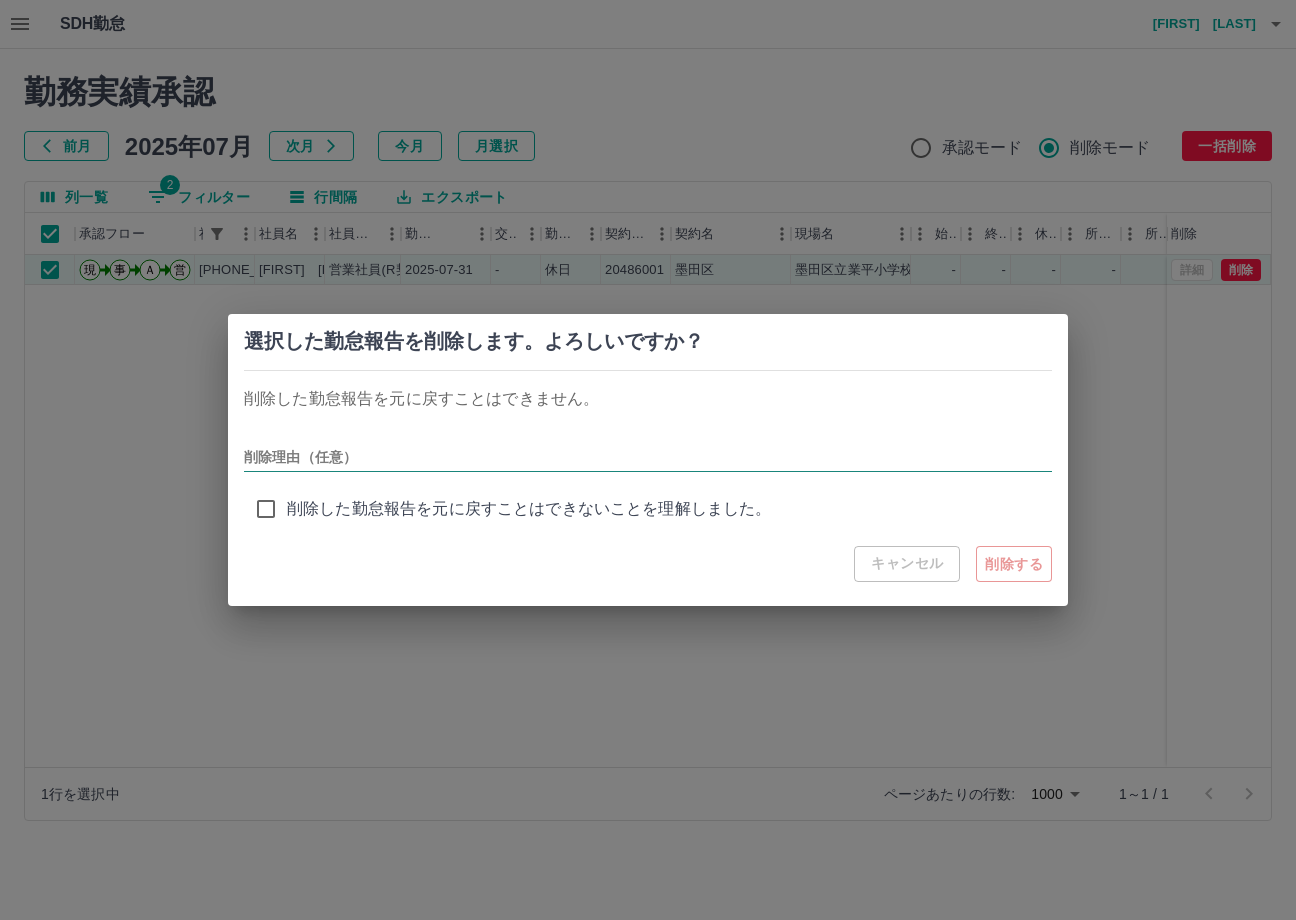 click on "削除理由（任意）" at bounding box center [648, 457] 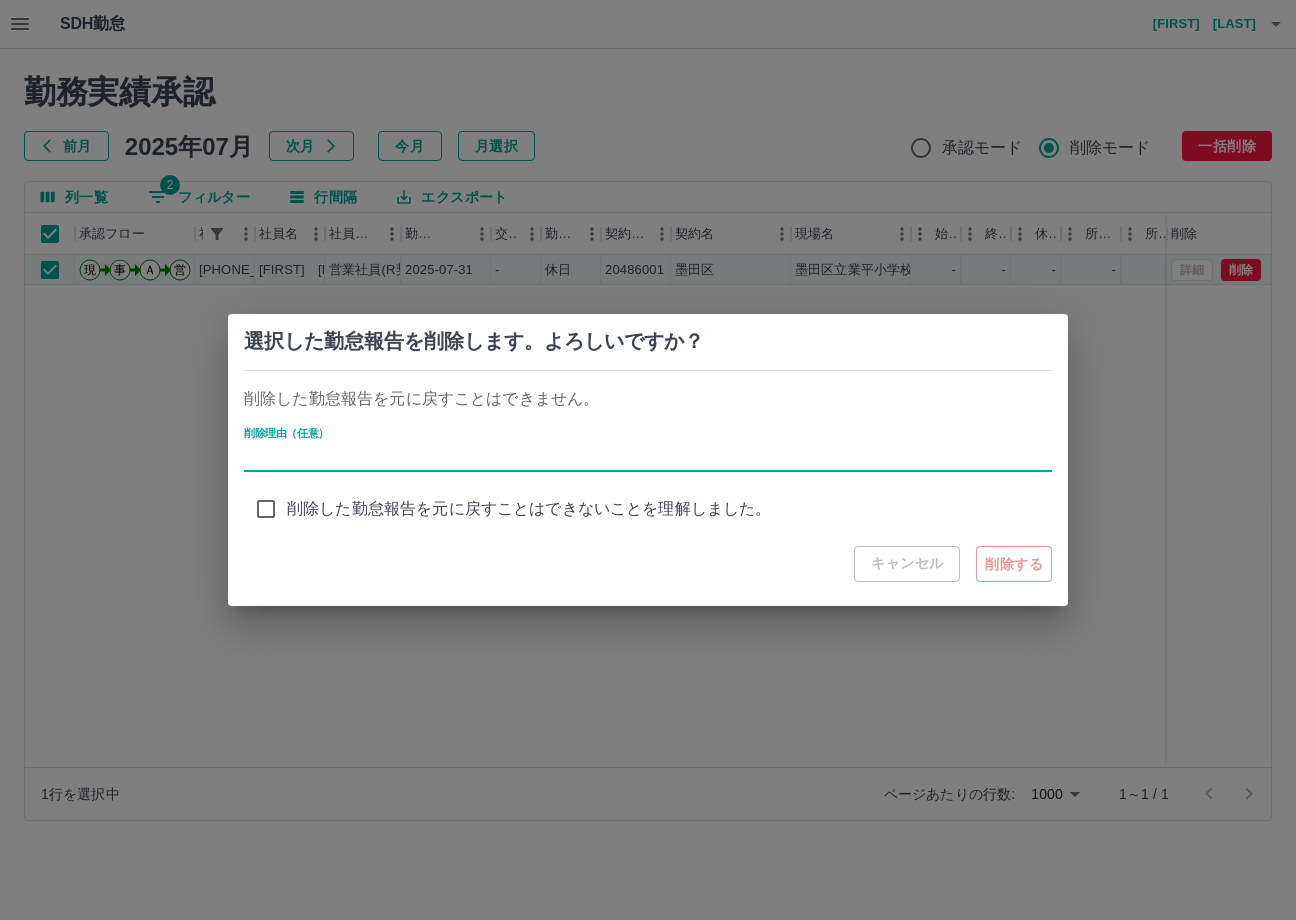 type on "**********" 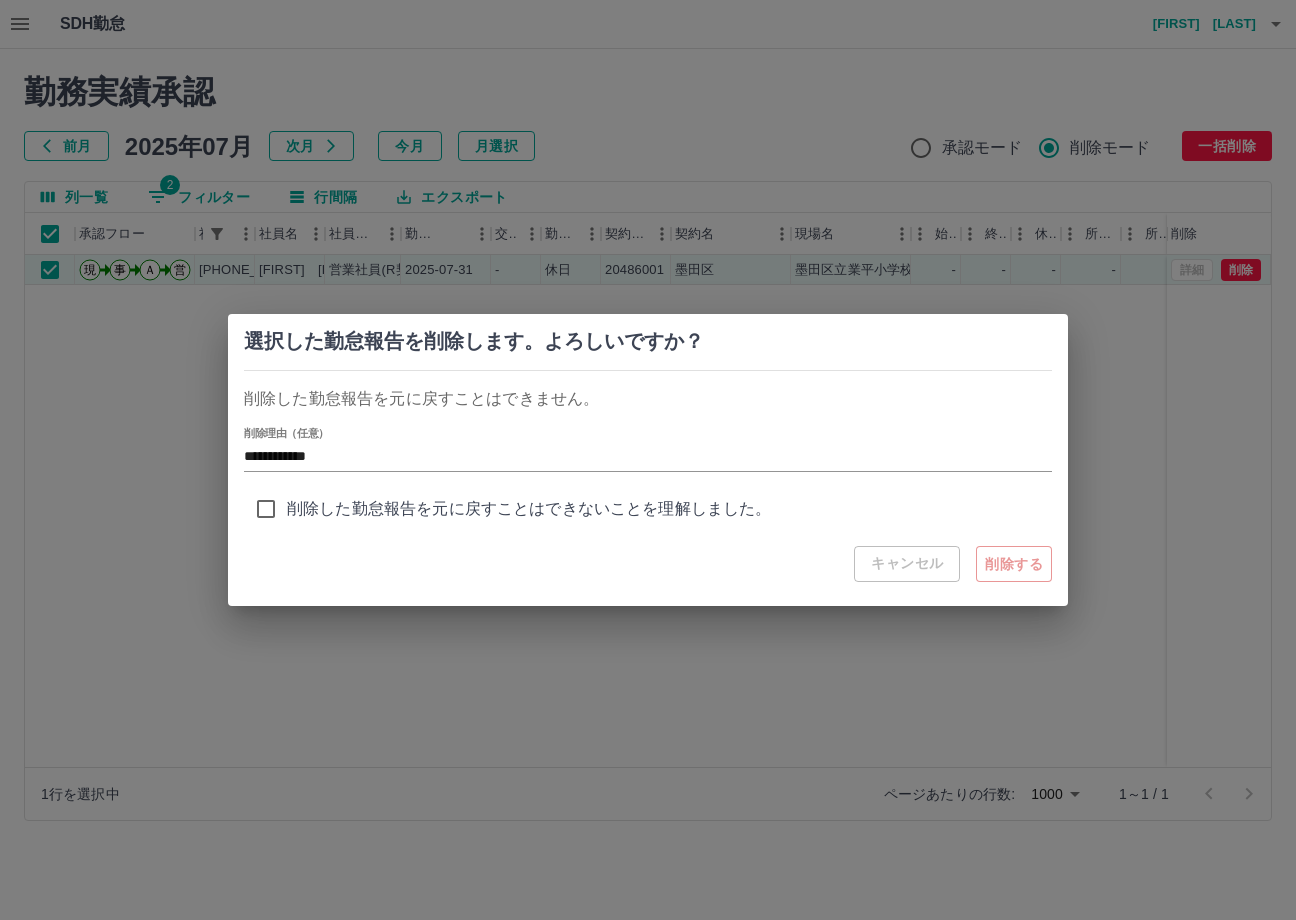 click on "キャンセル 削除する" at bounding box center (648, 564) 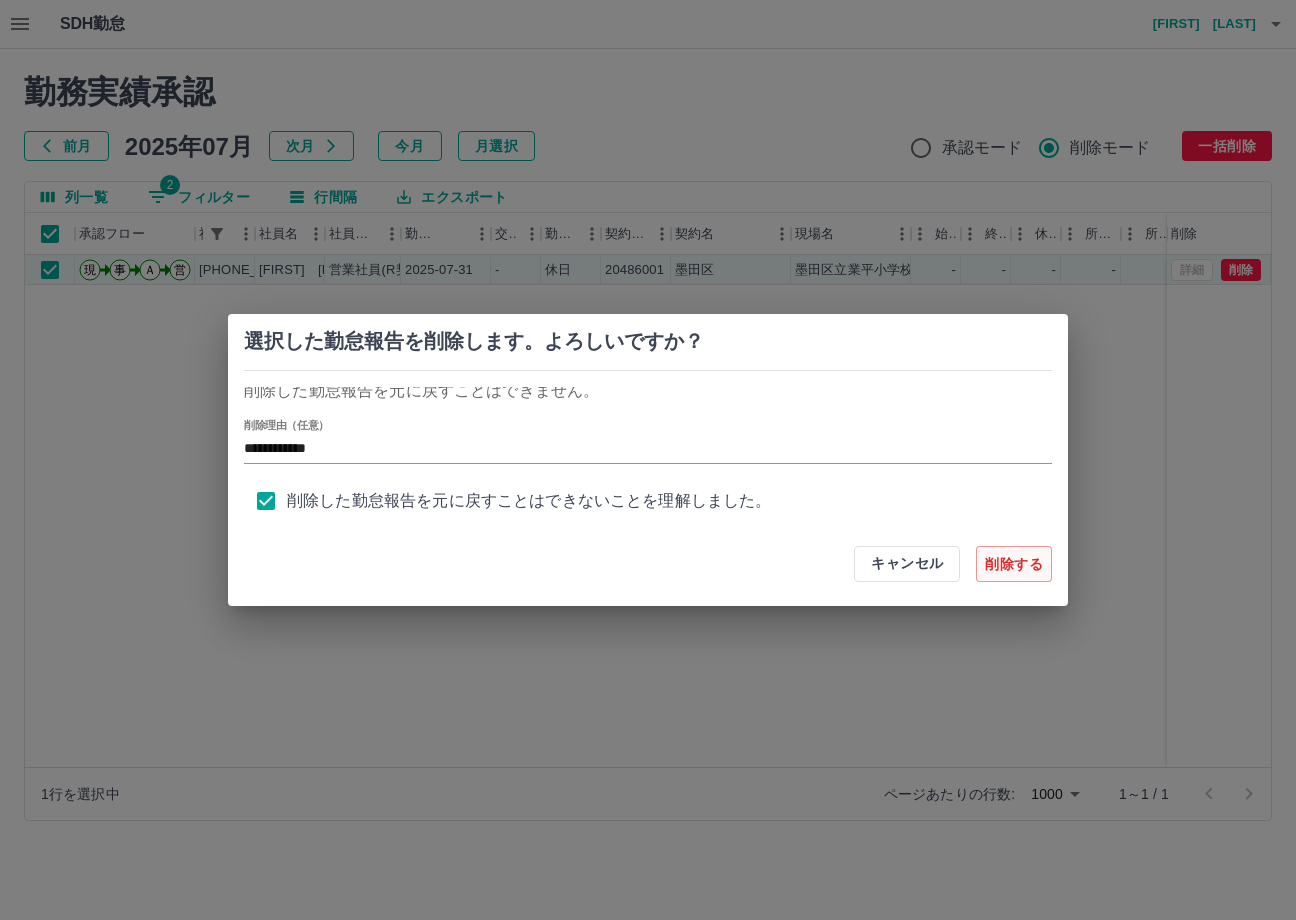 click on "削除する" at bounding box center [1014, 564] 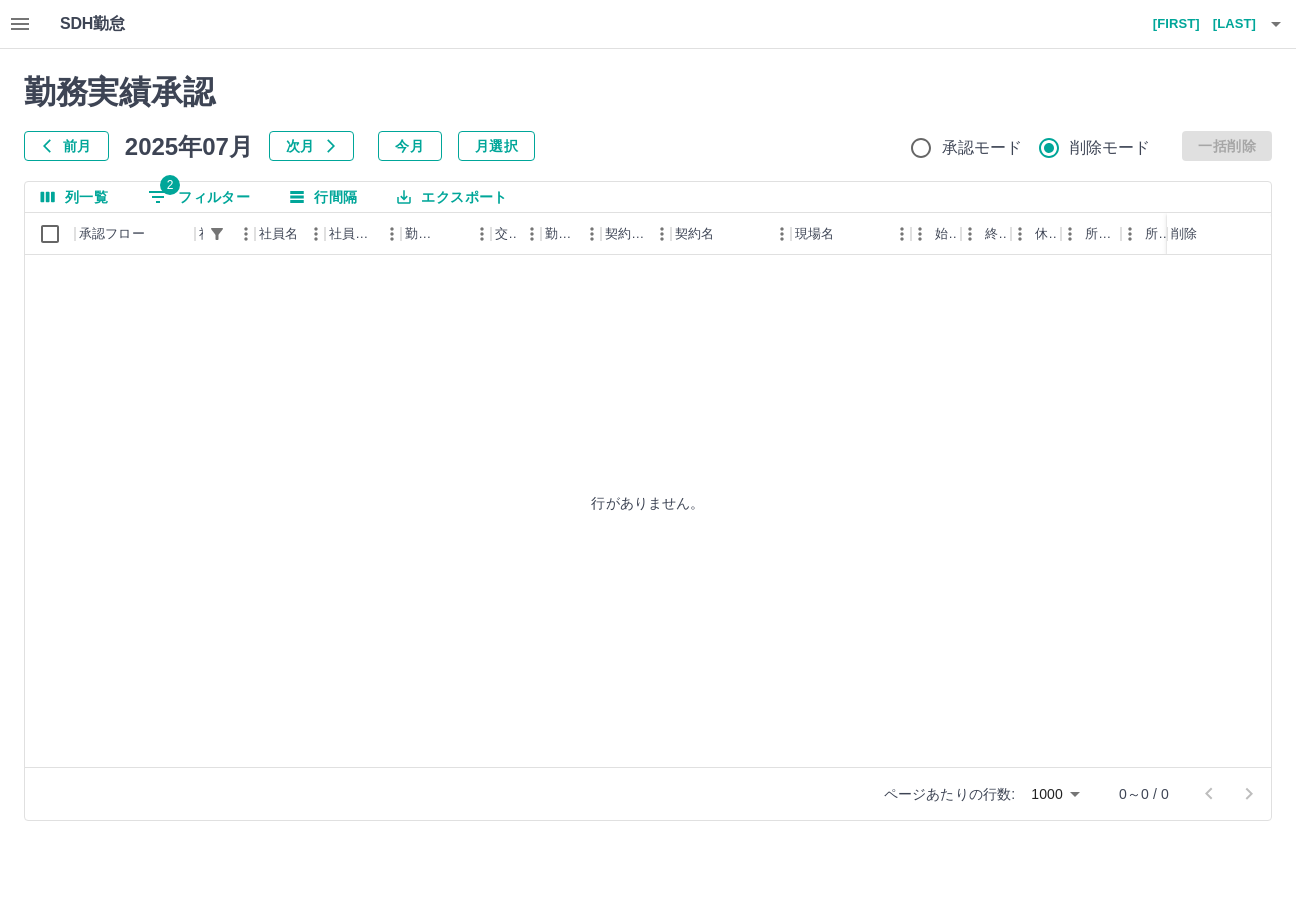 type 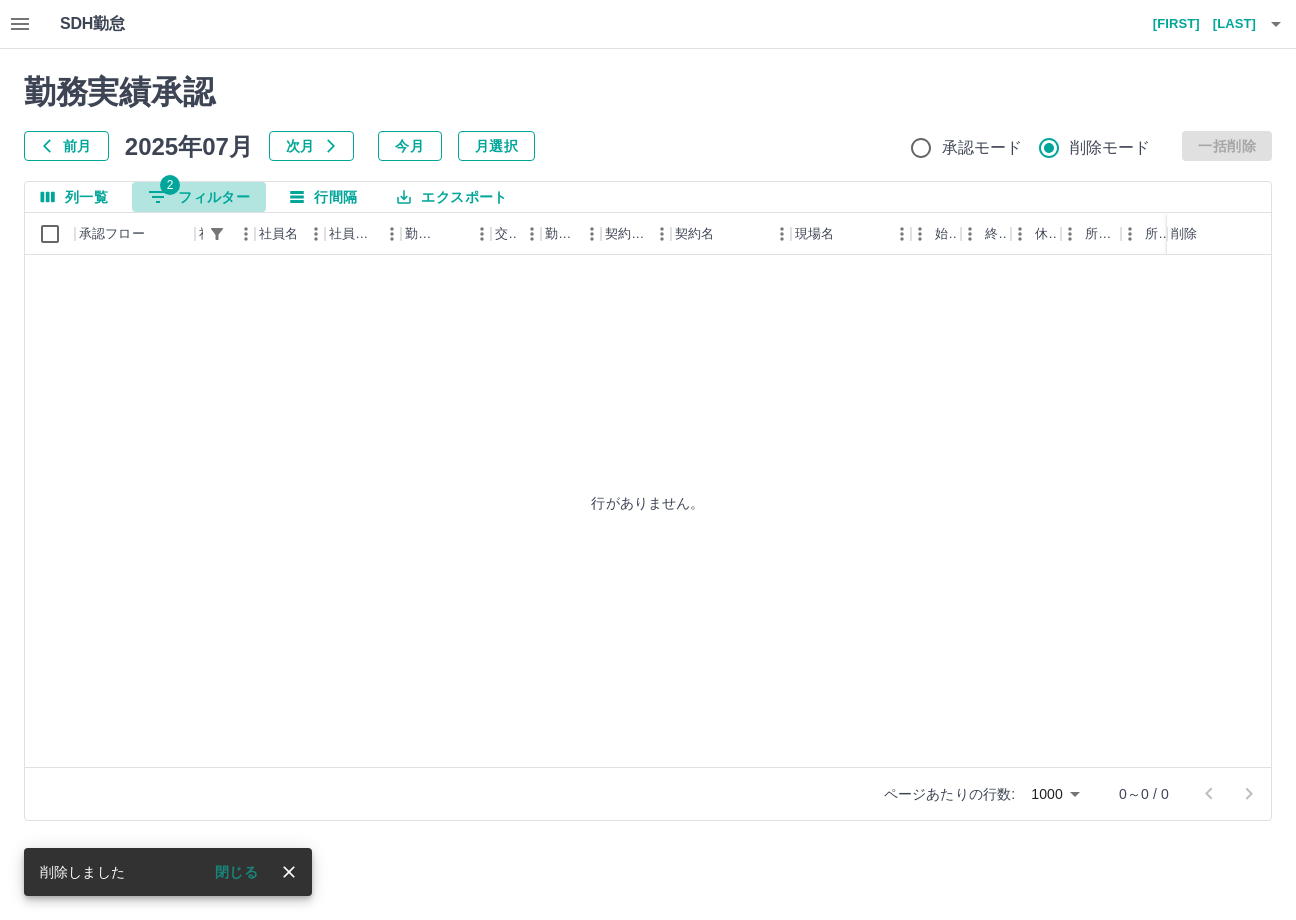 click on "2 フィルター" at bounding box center (199, 197) 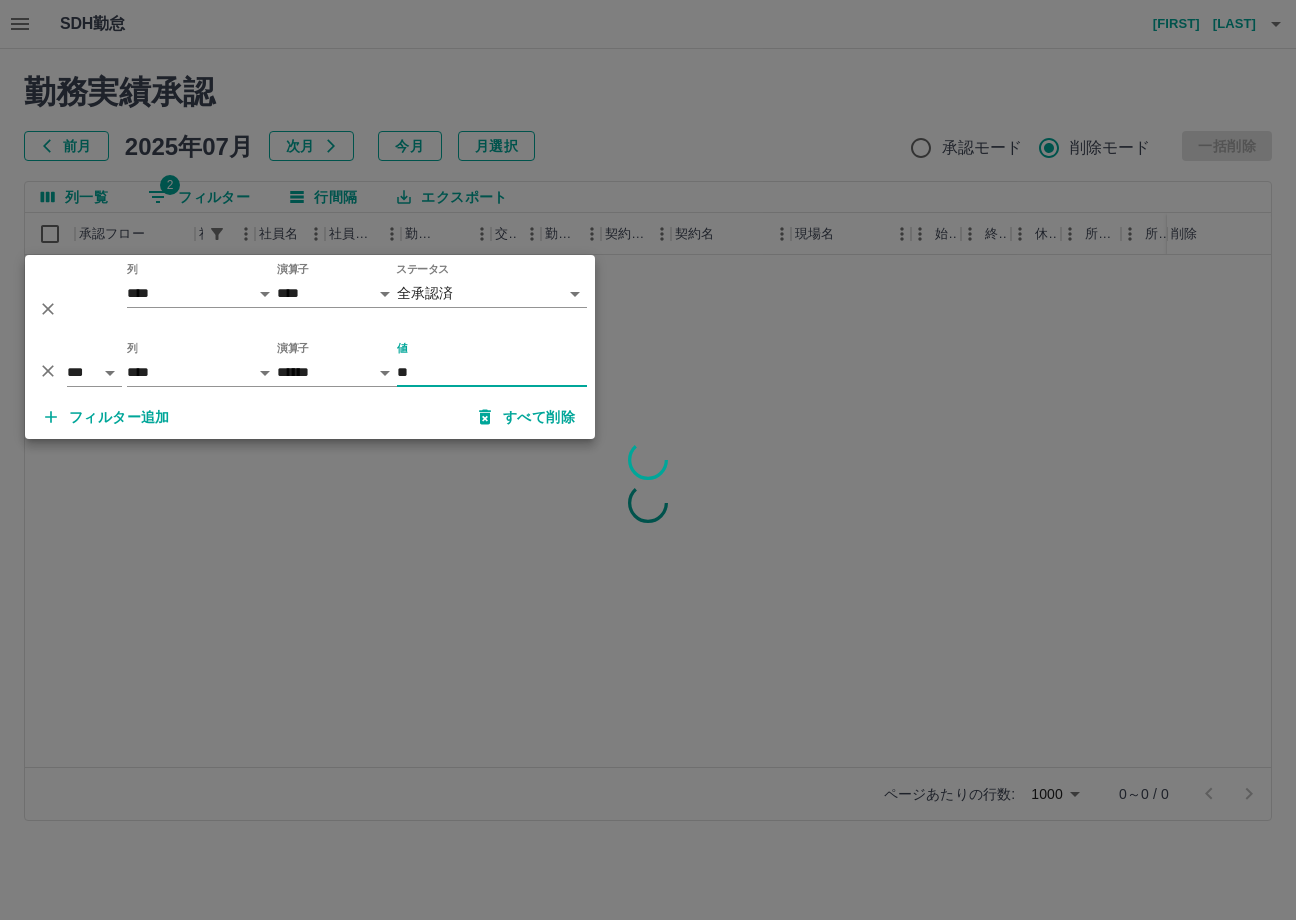 type on "*" 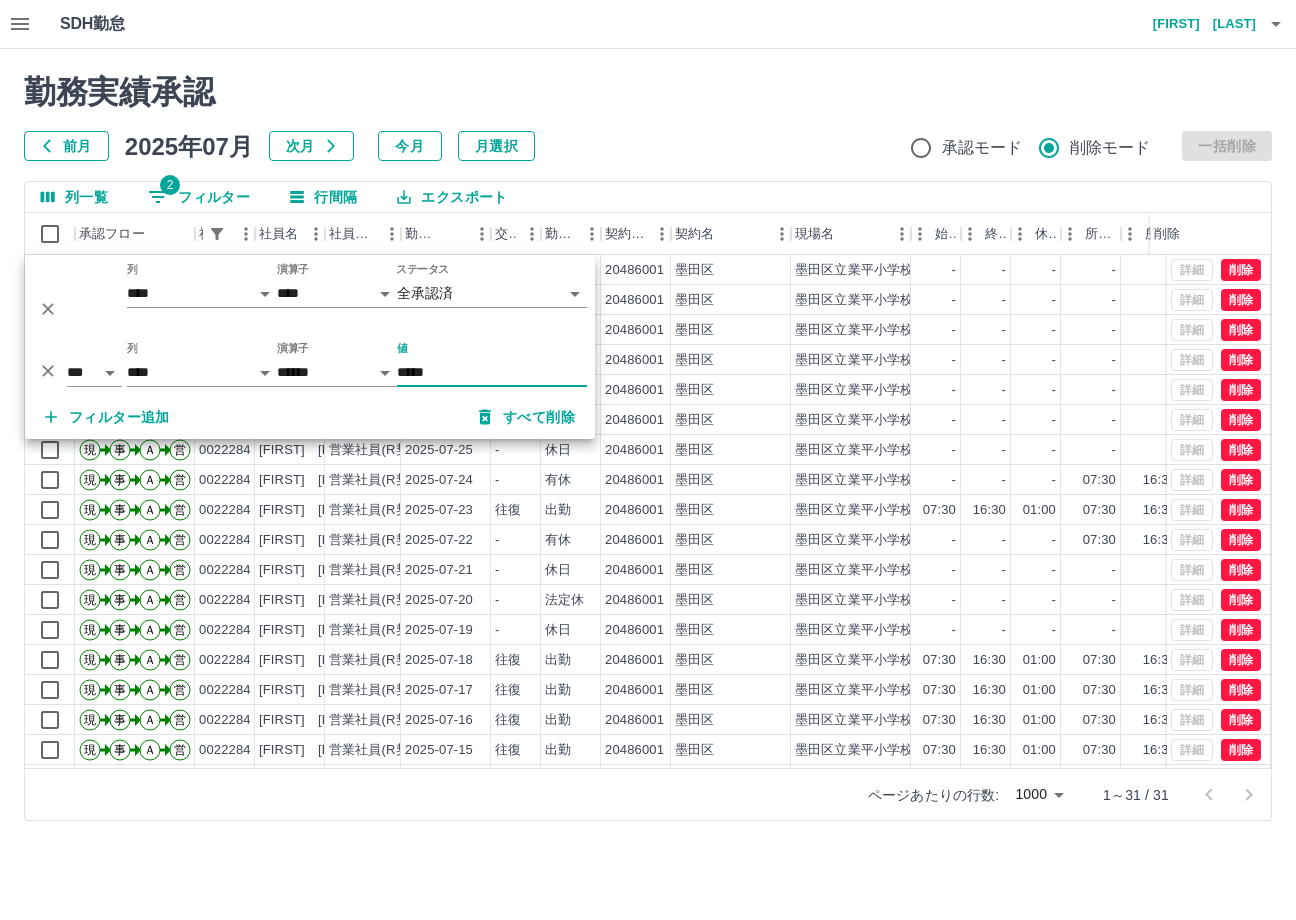 type on "*****" 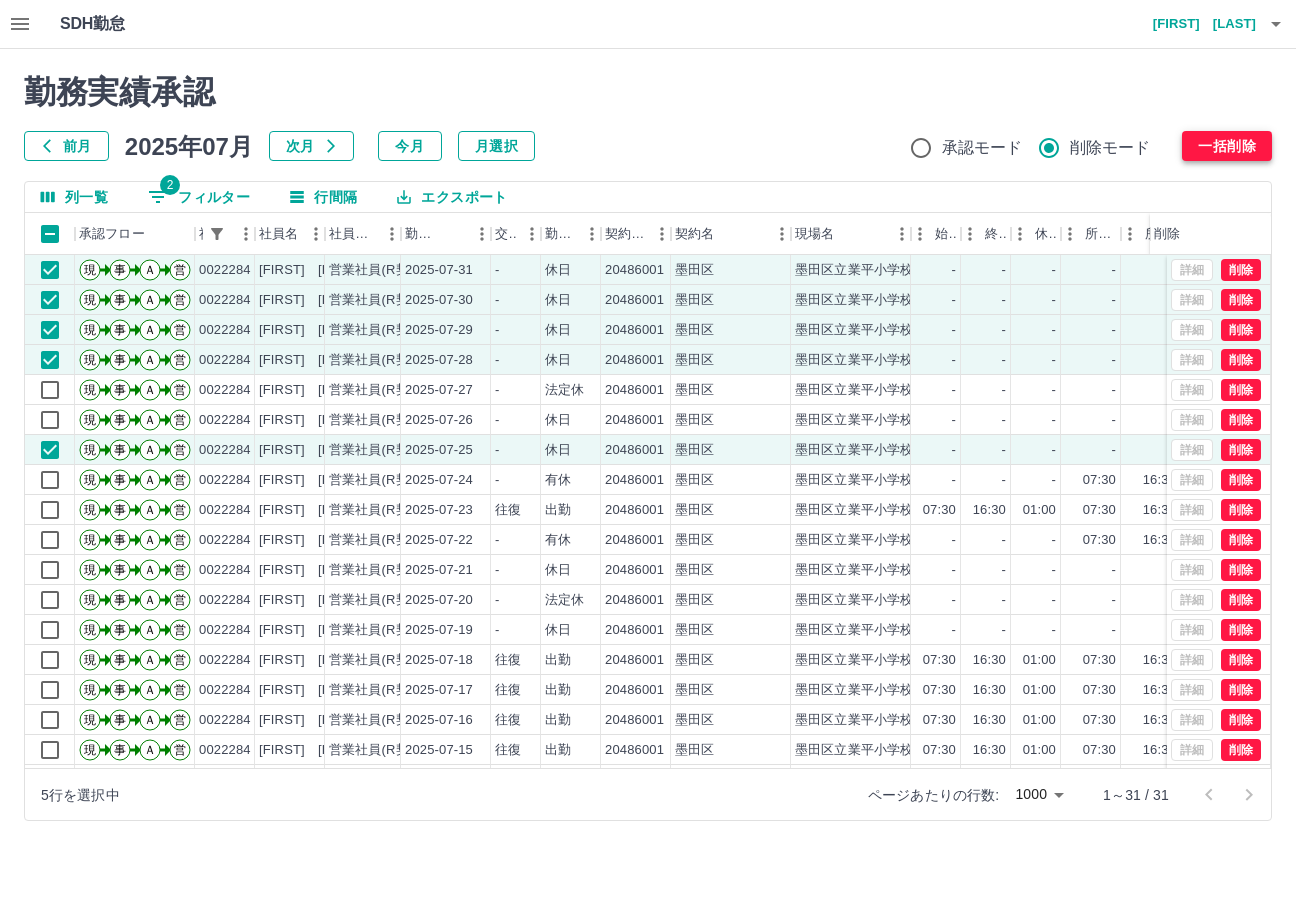 click on "一括削除" at bounding box center [1227, 146] 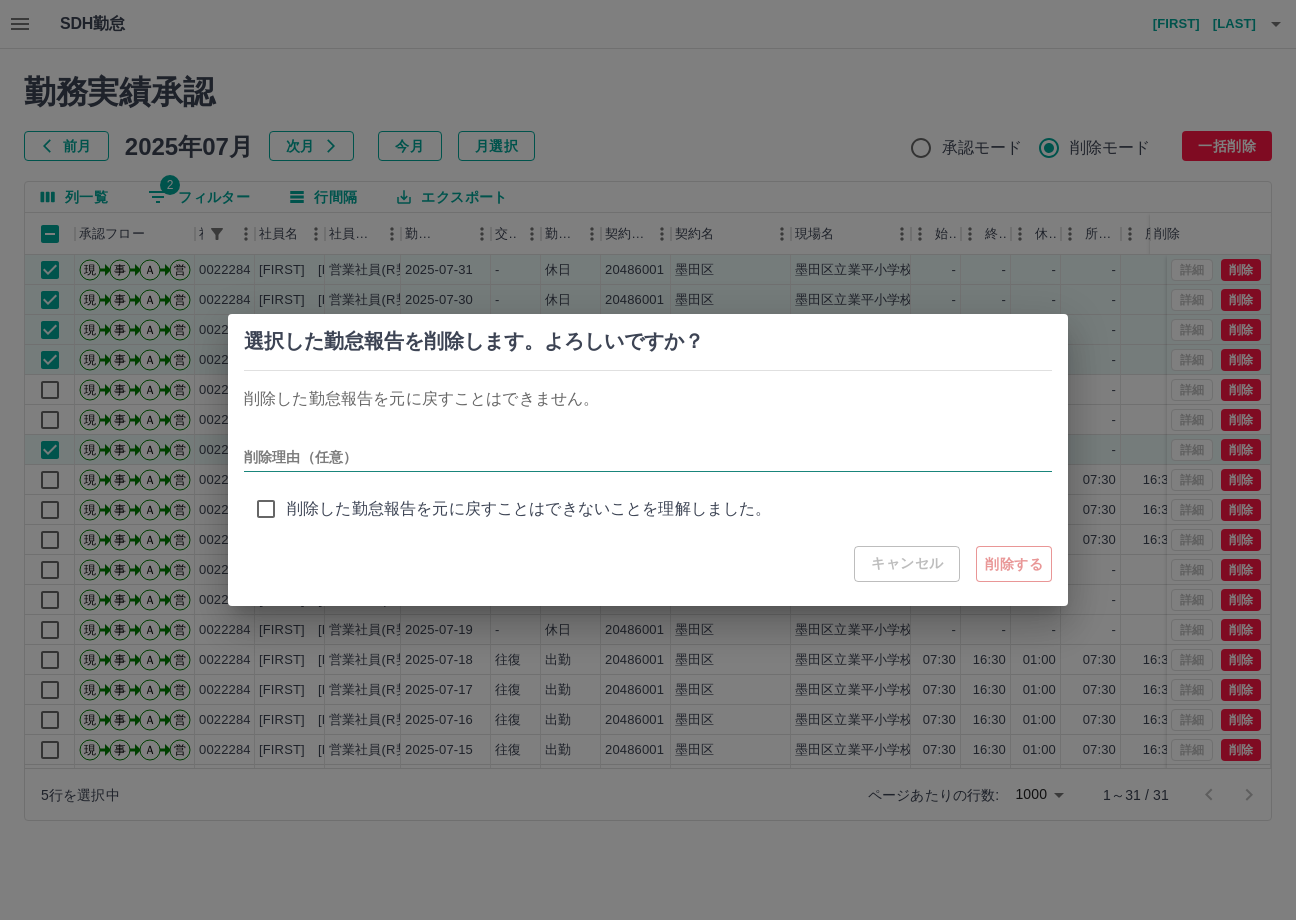 click on "削除理由（任意）" at bounding box center (648, 457) 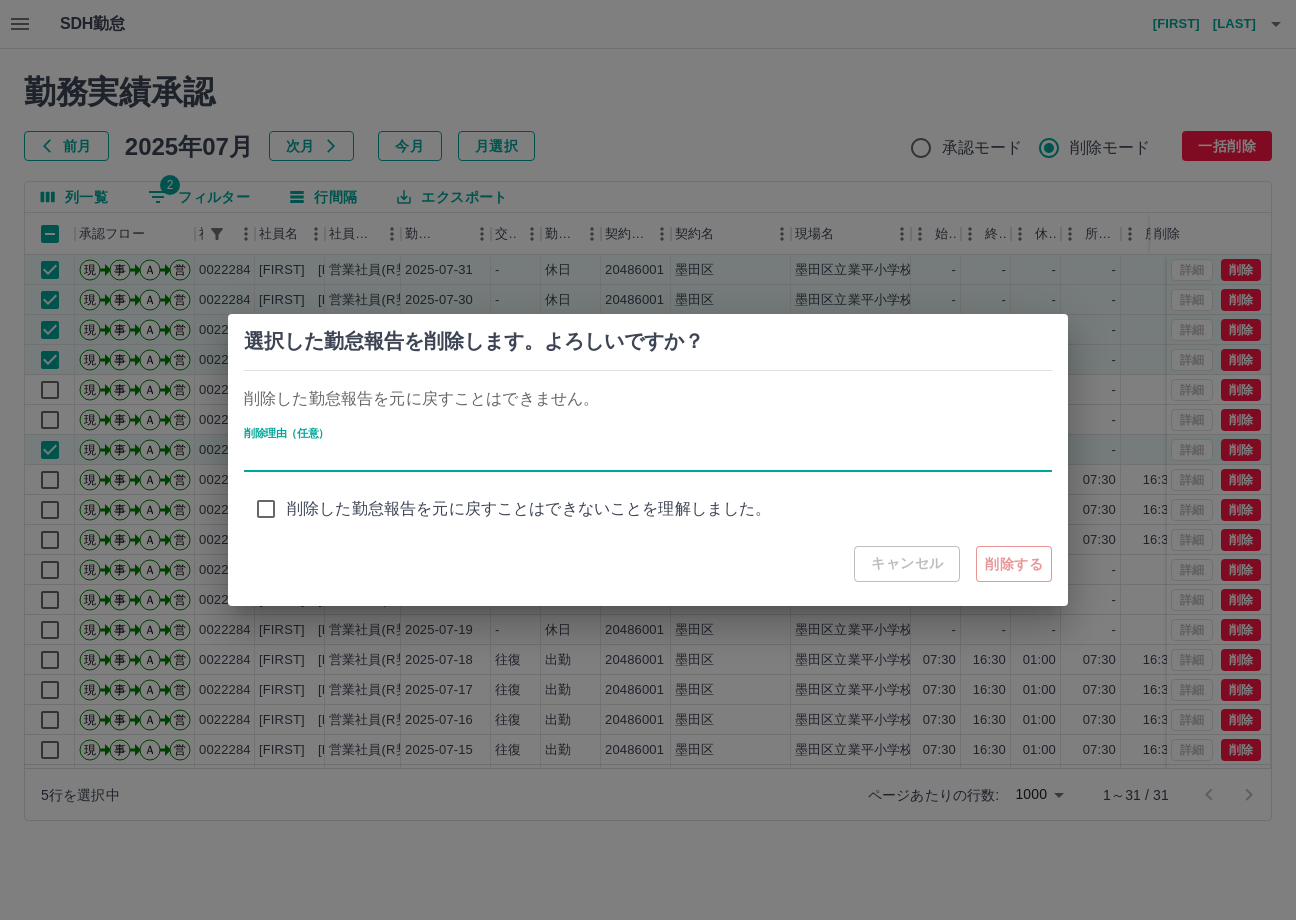 type on "**********" 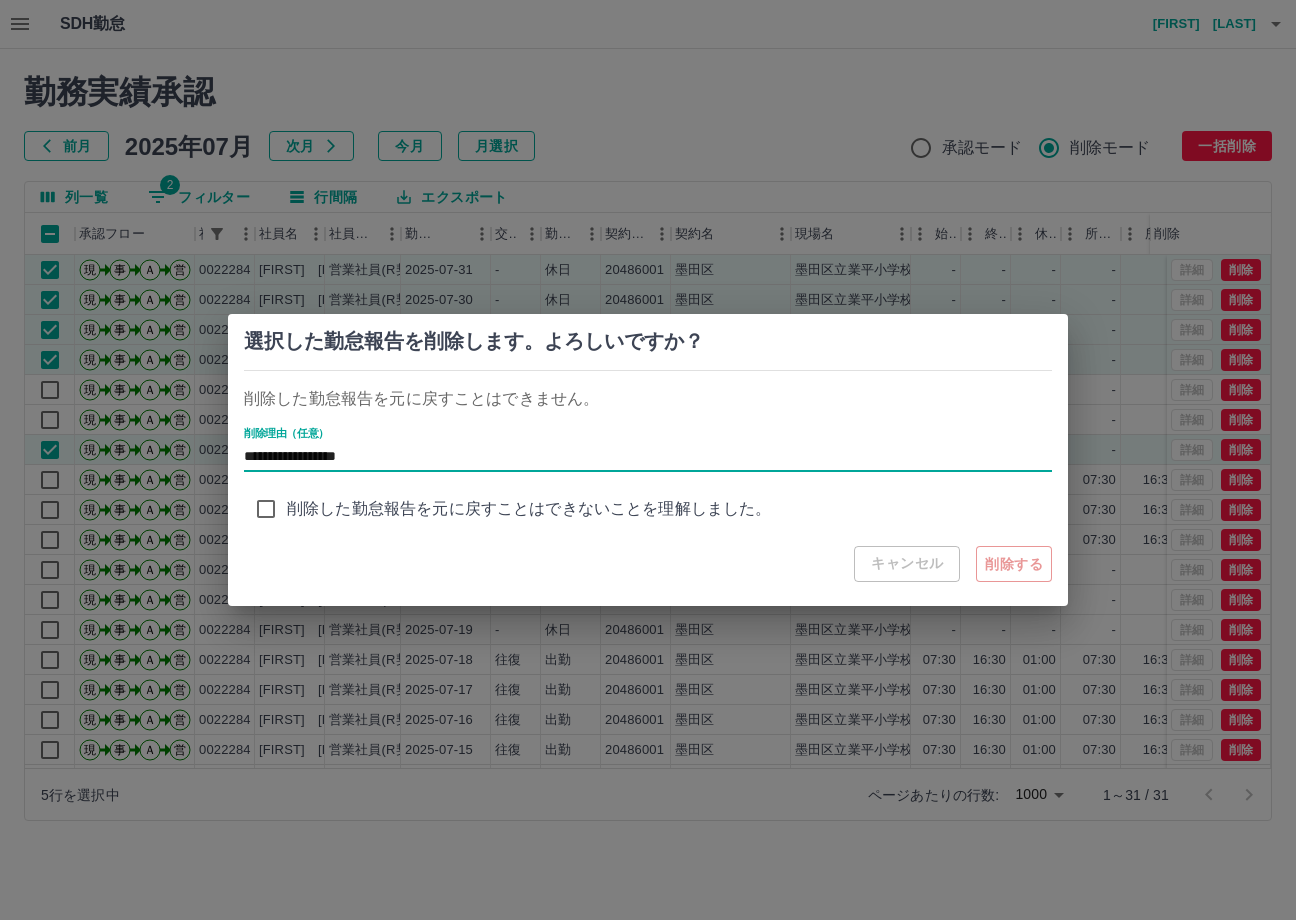 click on "削除した勤怠報告を元に戻すことはできないことを理解しました。" at bounding box center (529, 509) 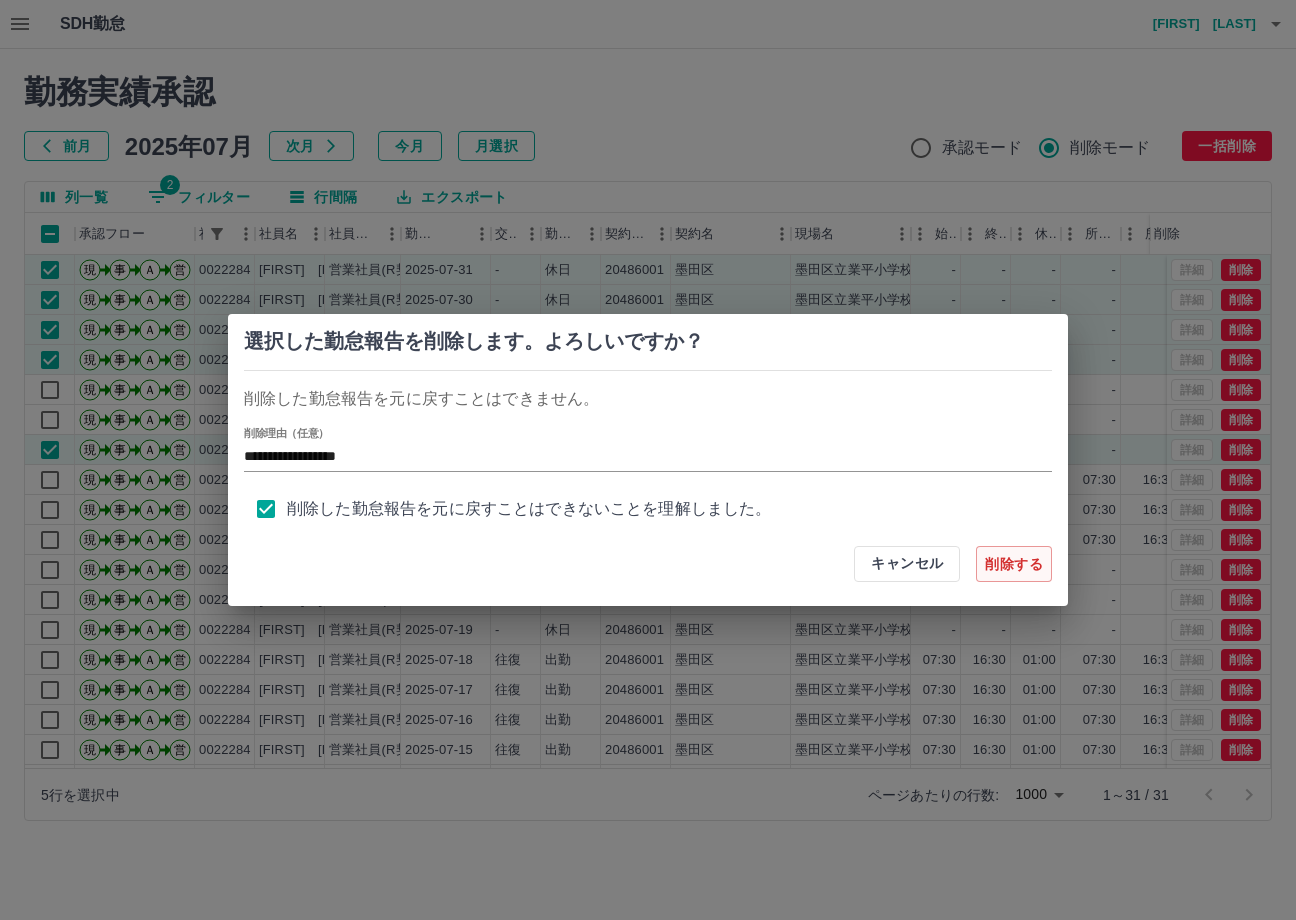 scroll, scrollTop: 8, scrollLeft: 0, axis: vertical 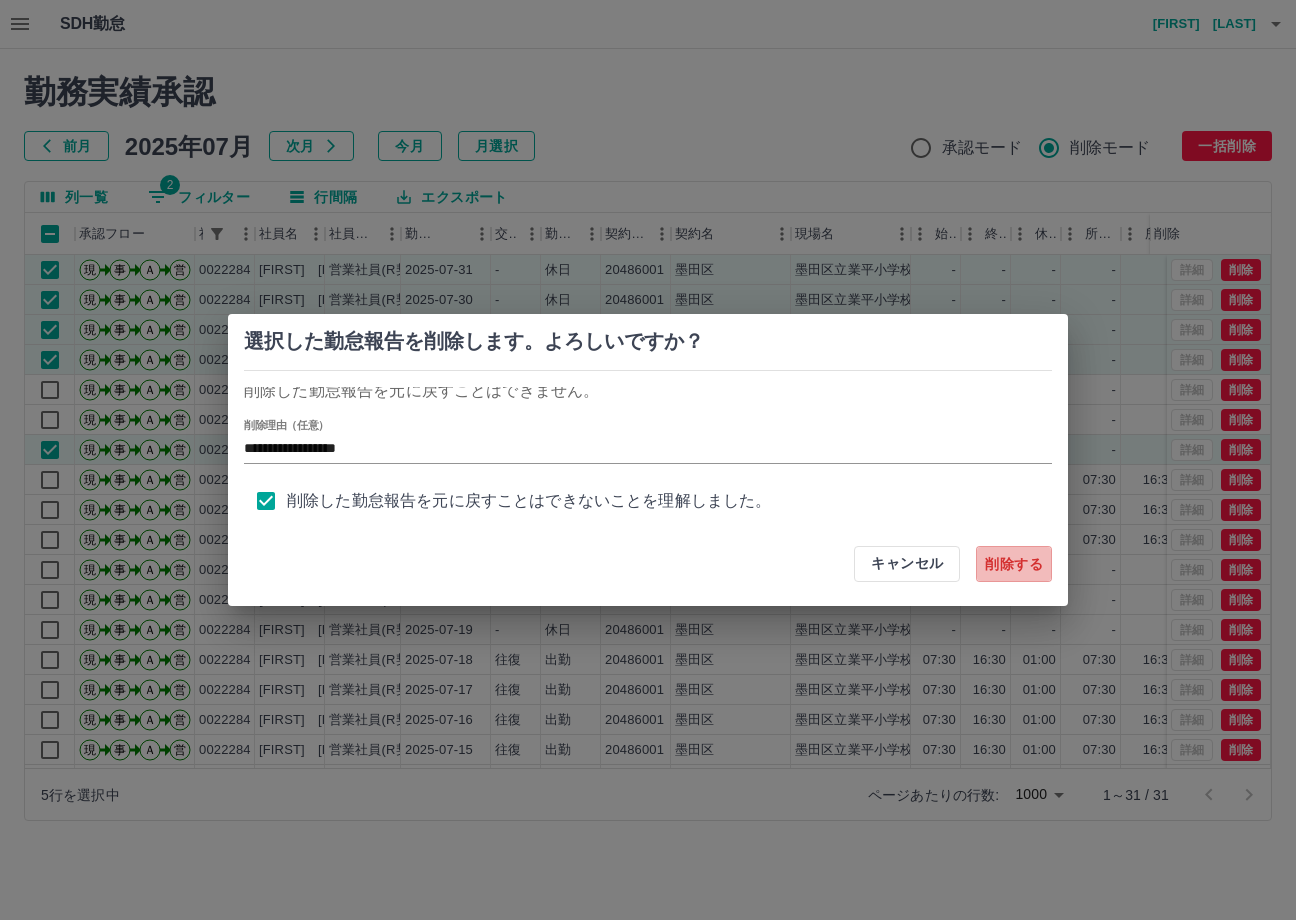 click on "削除する" at bounding box center [1014, 564] 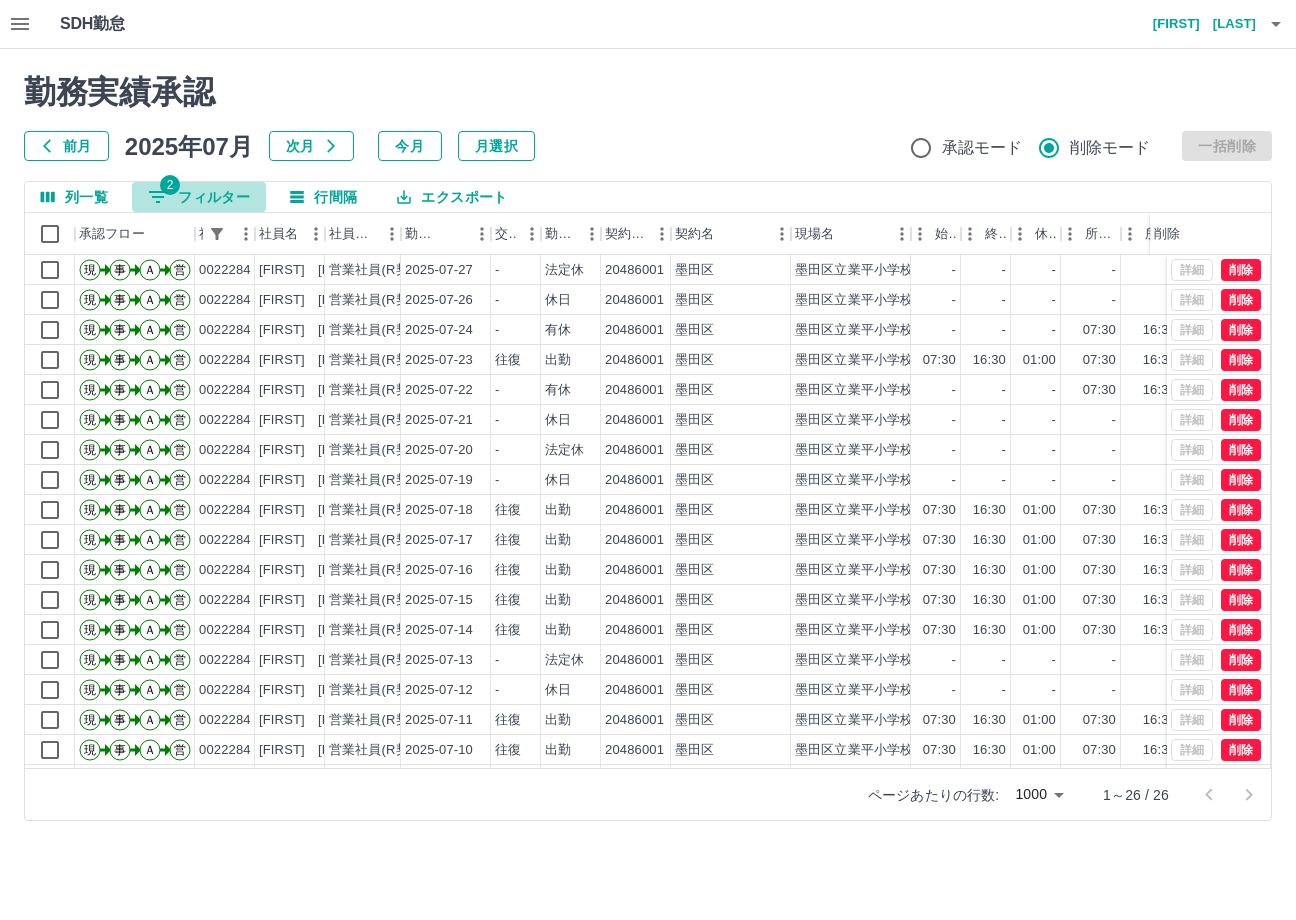 click on "2 フィルター" at bounding box center [199, 197] 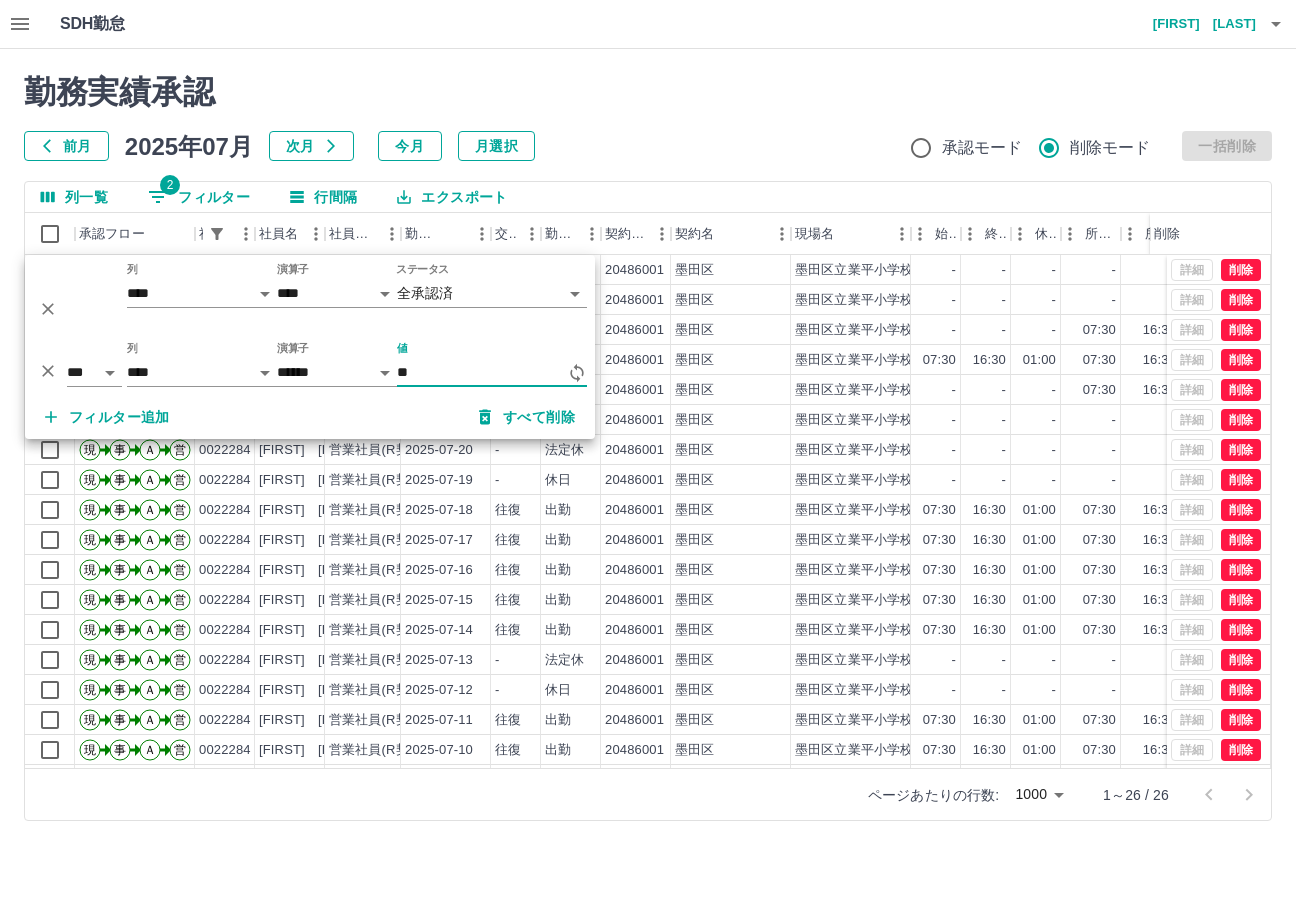 type on "*" 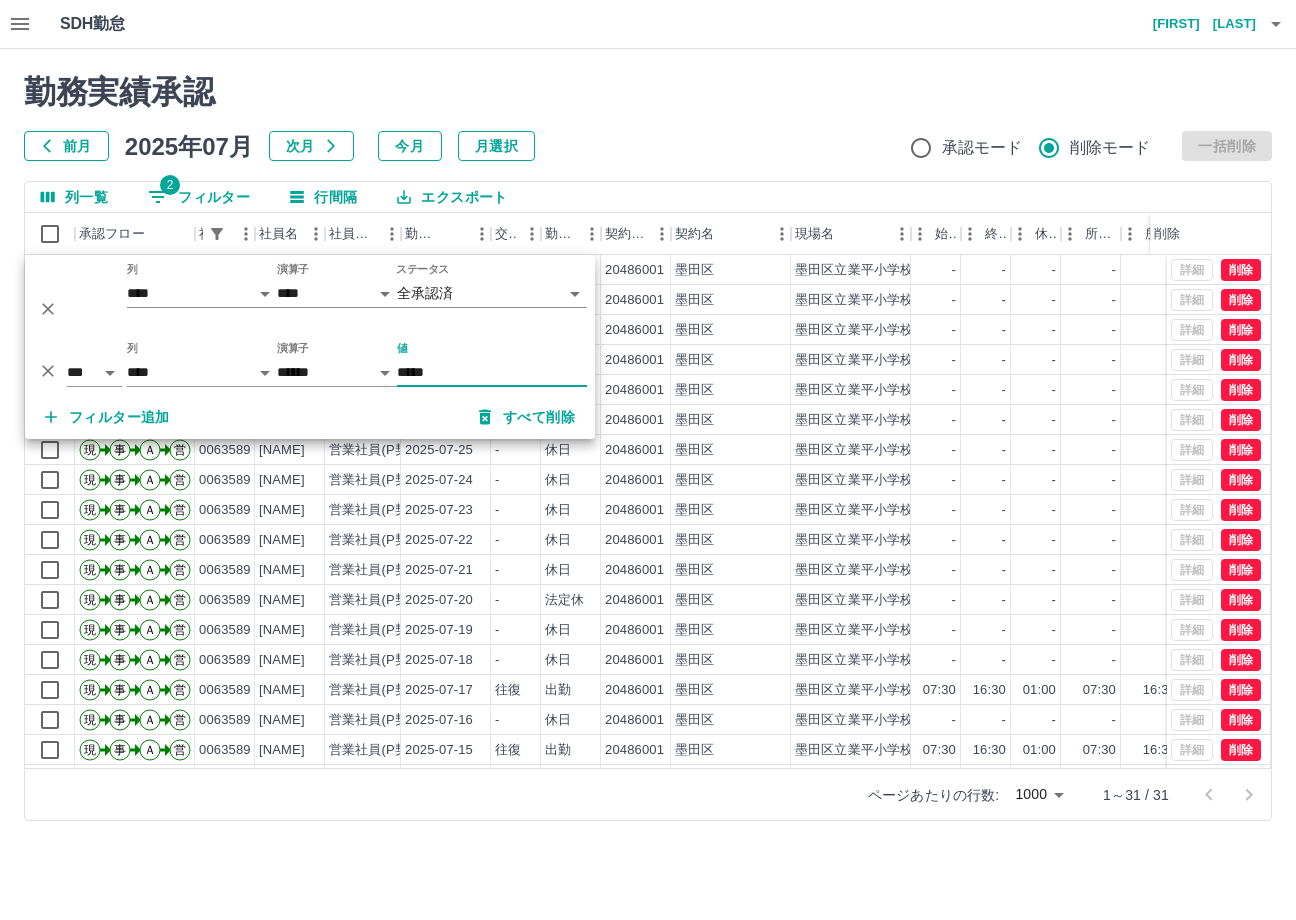 type on "*****" 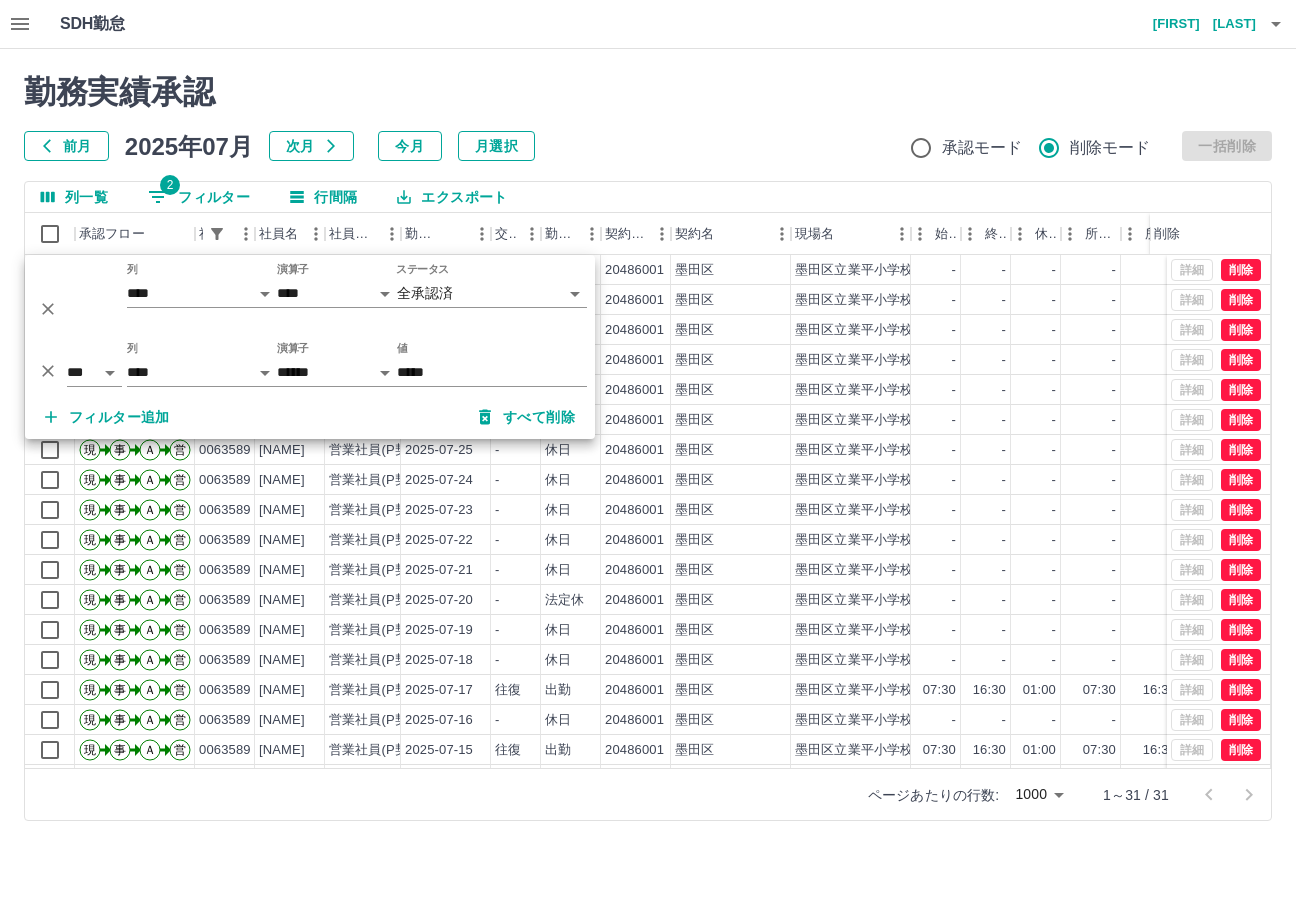 click on "勤務実績承認 前月 2025年07月 次月 今月 月選択 承認モード 削除モード 一括削除 列一覧 2 フィルター 行間隔 エクスポート 承認フロー 社員番号 社員名 社員区分 勤務日 交通費 勤務区分 契約コード 契約名 現場名 始業 終業 休憩 所定開始 所定終業 所定休憩 拘束 勤務 遅刻等 コメント 削除 現 事 Ａ 営 0063589 [LAST] 営業社員(P契約) 2025-07-31  -  休日 20486001 [CITY] [CITY]立業平小学校 - - - - - - 00:00 00:00 00:00 現 事 Ａ 営 0063589 [LAST] 営業社員(P契約) 2025-07-30  -  休日 20486001 [CITY] [CITY]立業平小学校 - - - - - - 00:00 00:00 00:00 現 事 Ａ 営 0063589 [LAST] 営業社員(P契約) 2025-07-29  -  休日 20486001 [CITY] [CITY]立業平小学校 - - - - - - 00:00 -" at bounding box center (648, 447) 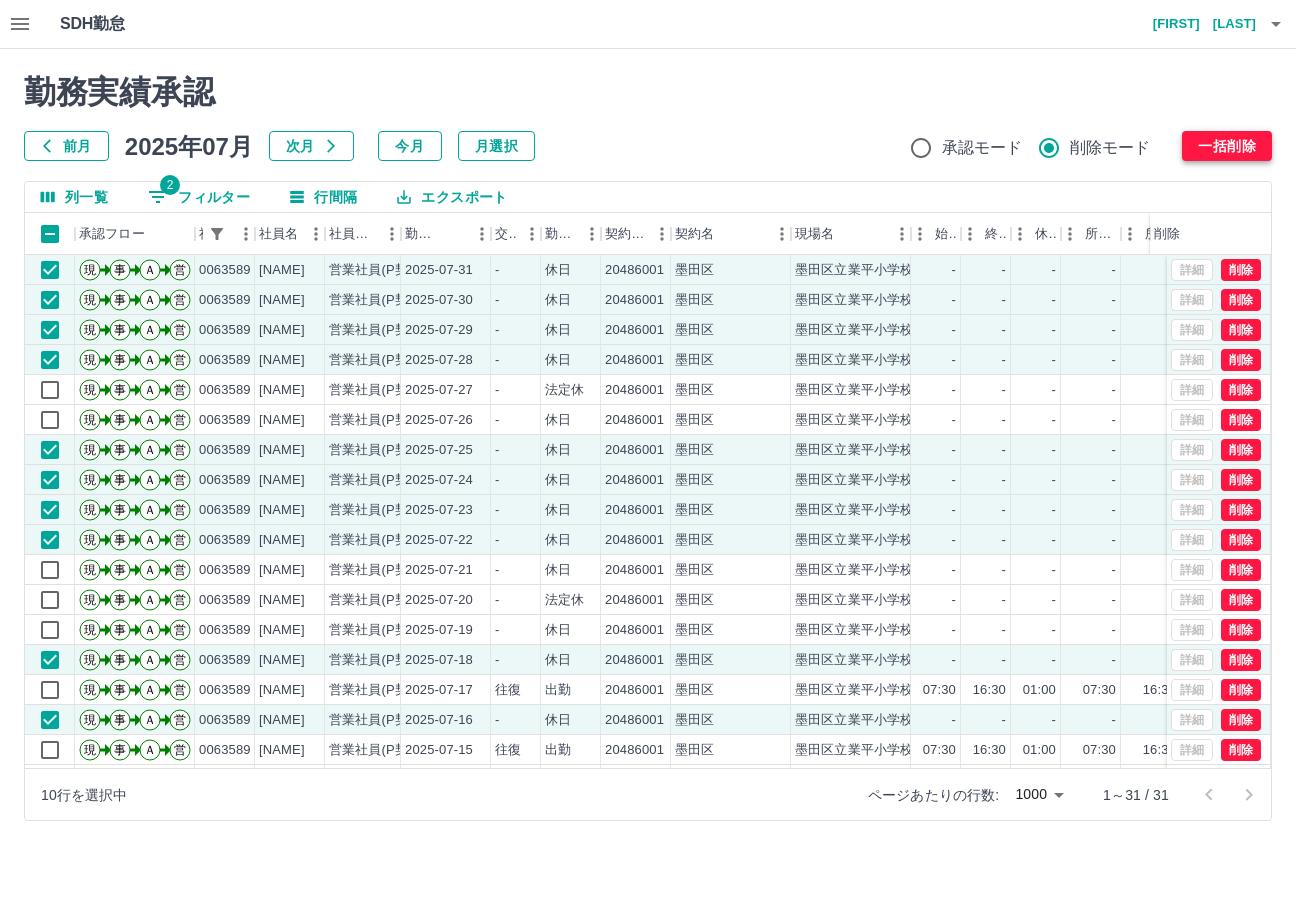 click on "一括削除" at bounding box center [1227, 146] 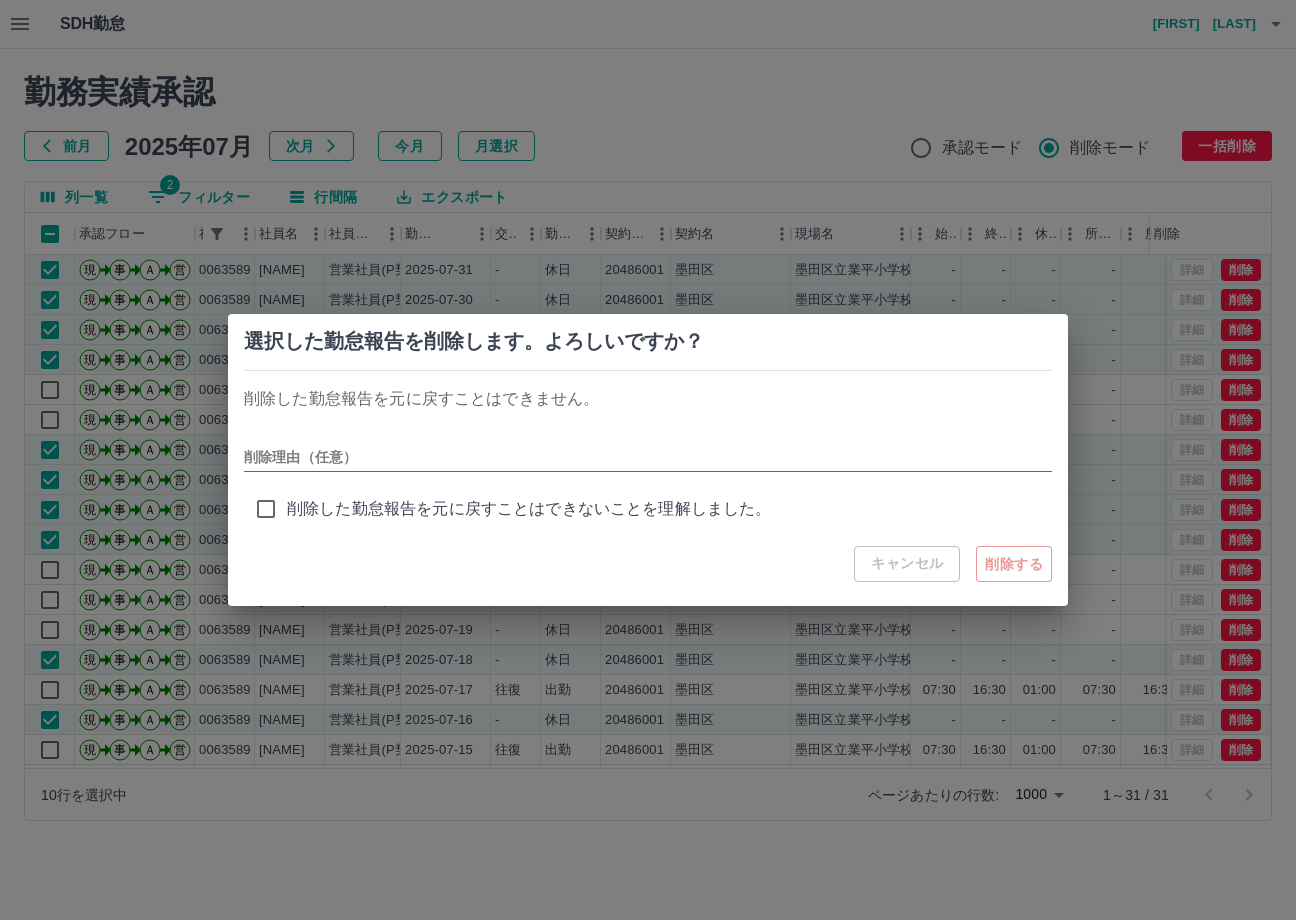 click on "削除理由（任意）" at bounding box center [648, 457] 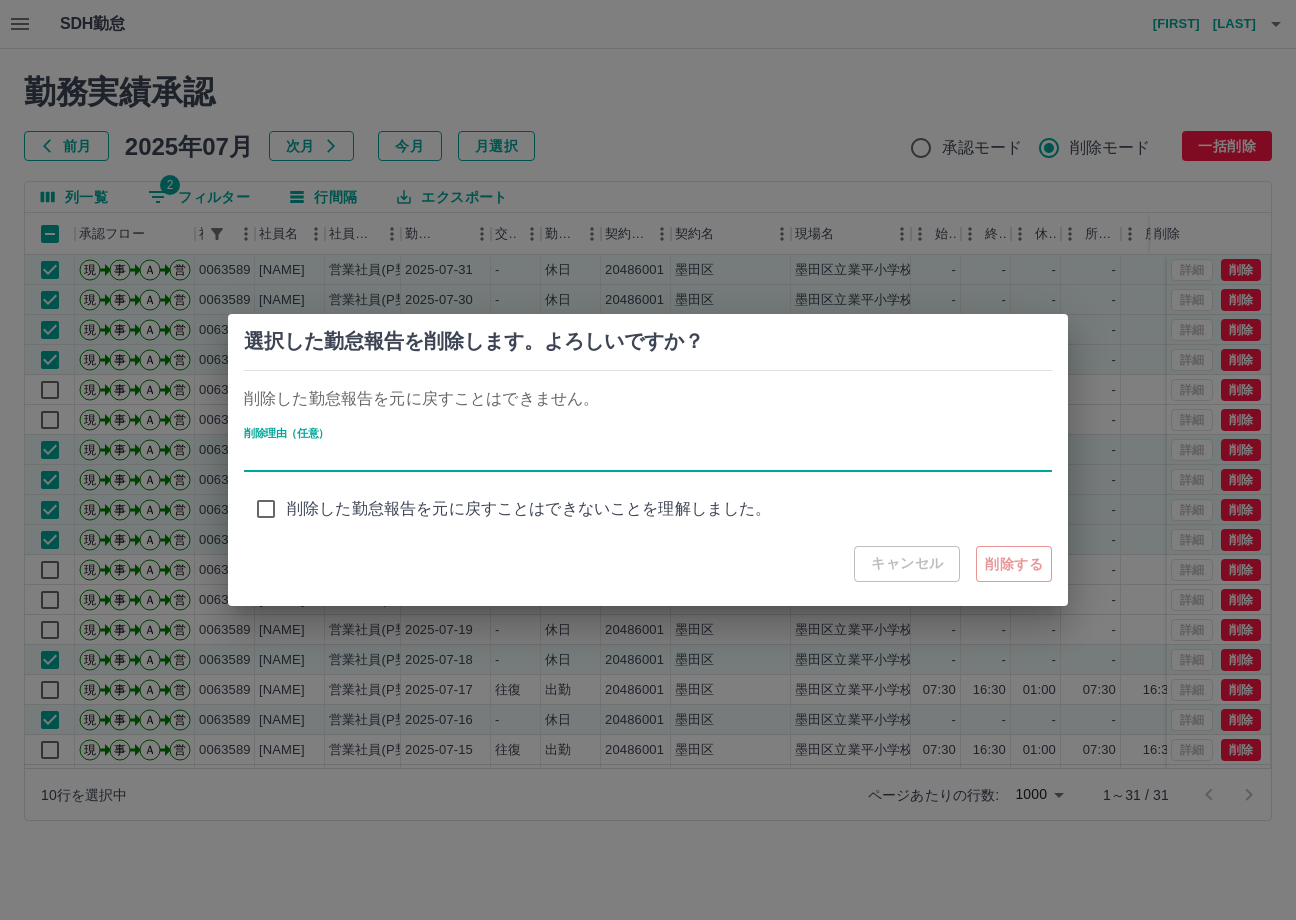type on "**********" 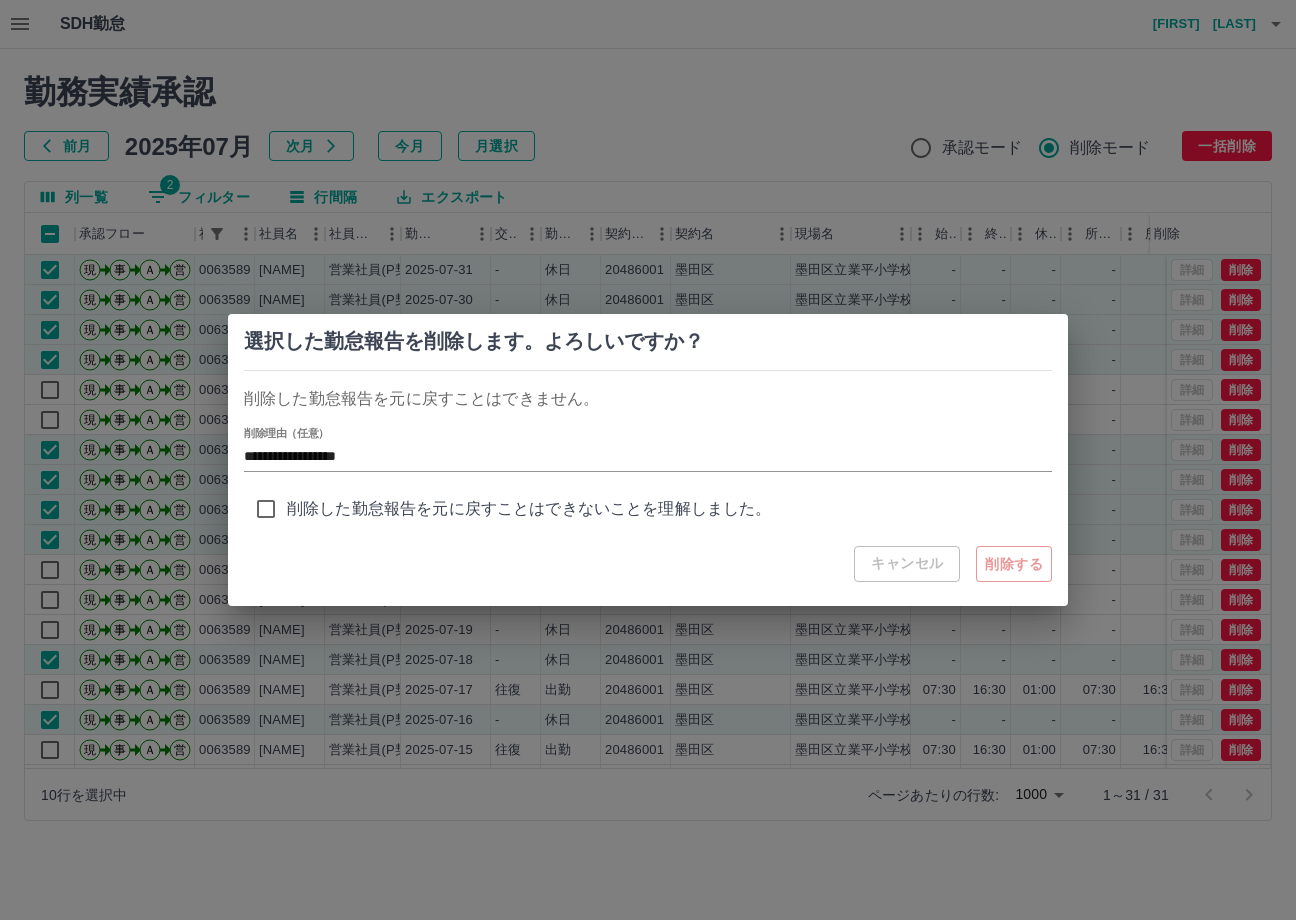 click on "削除した勤怠報告を元に戻すことはできないことを理解しました。" at bounding box center (529, 509) 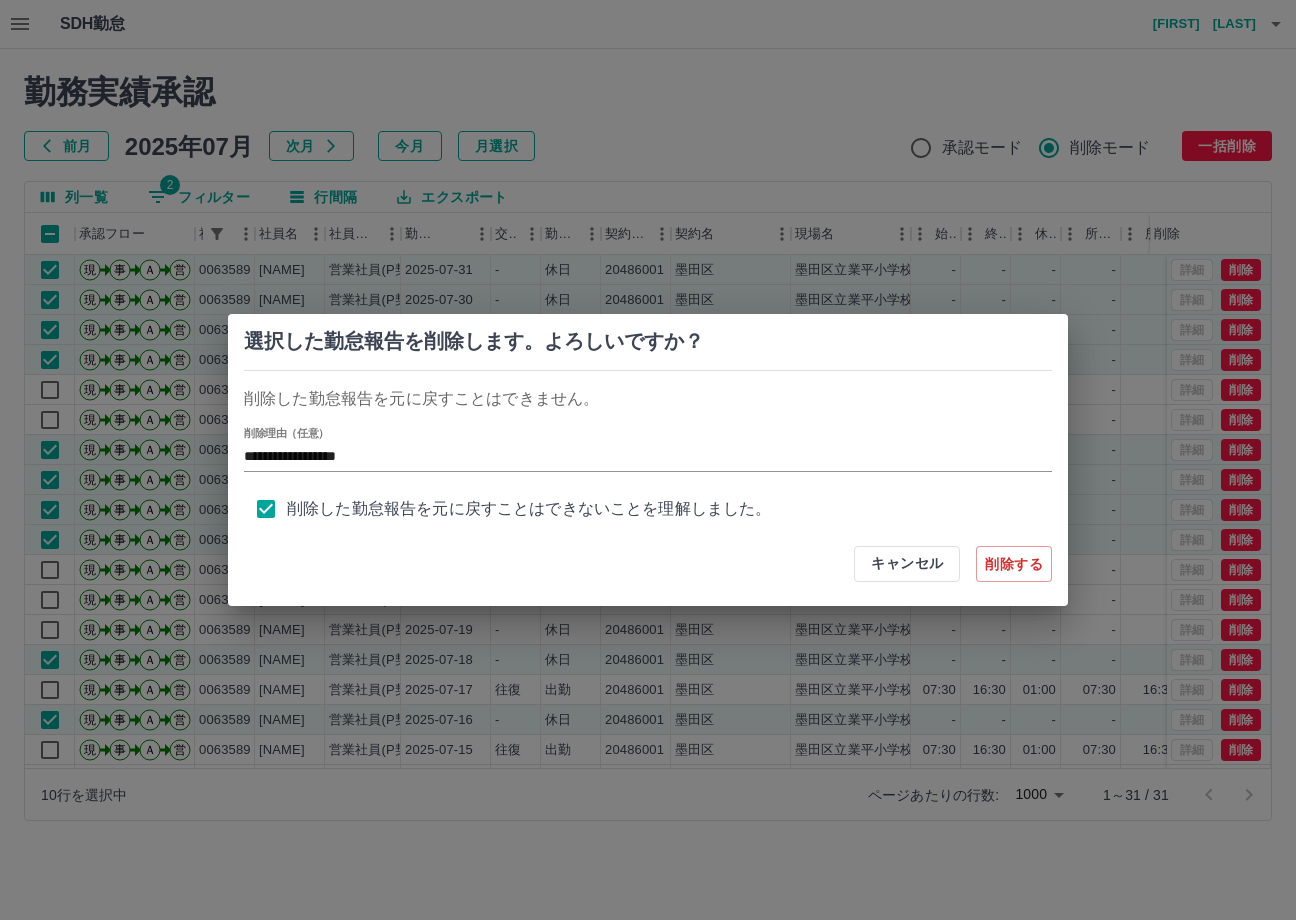 scroll, scrollTop: 8, scrollLeft: 0, axis: vertical 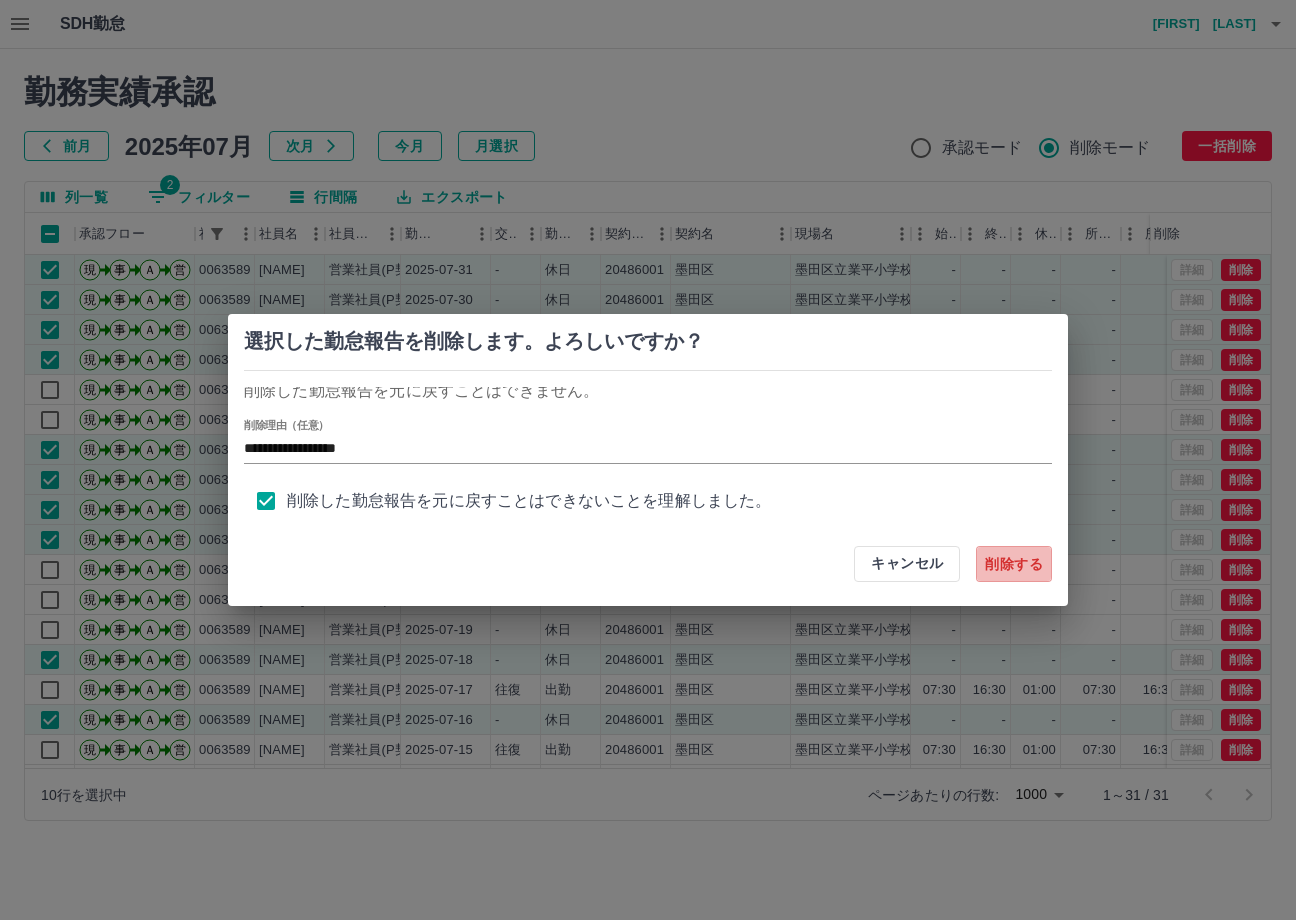 click on "削除する" at bounding box center [1014, 564] 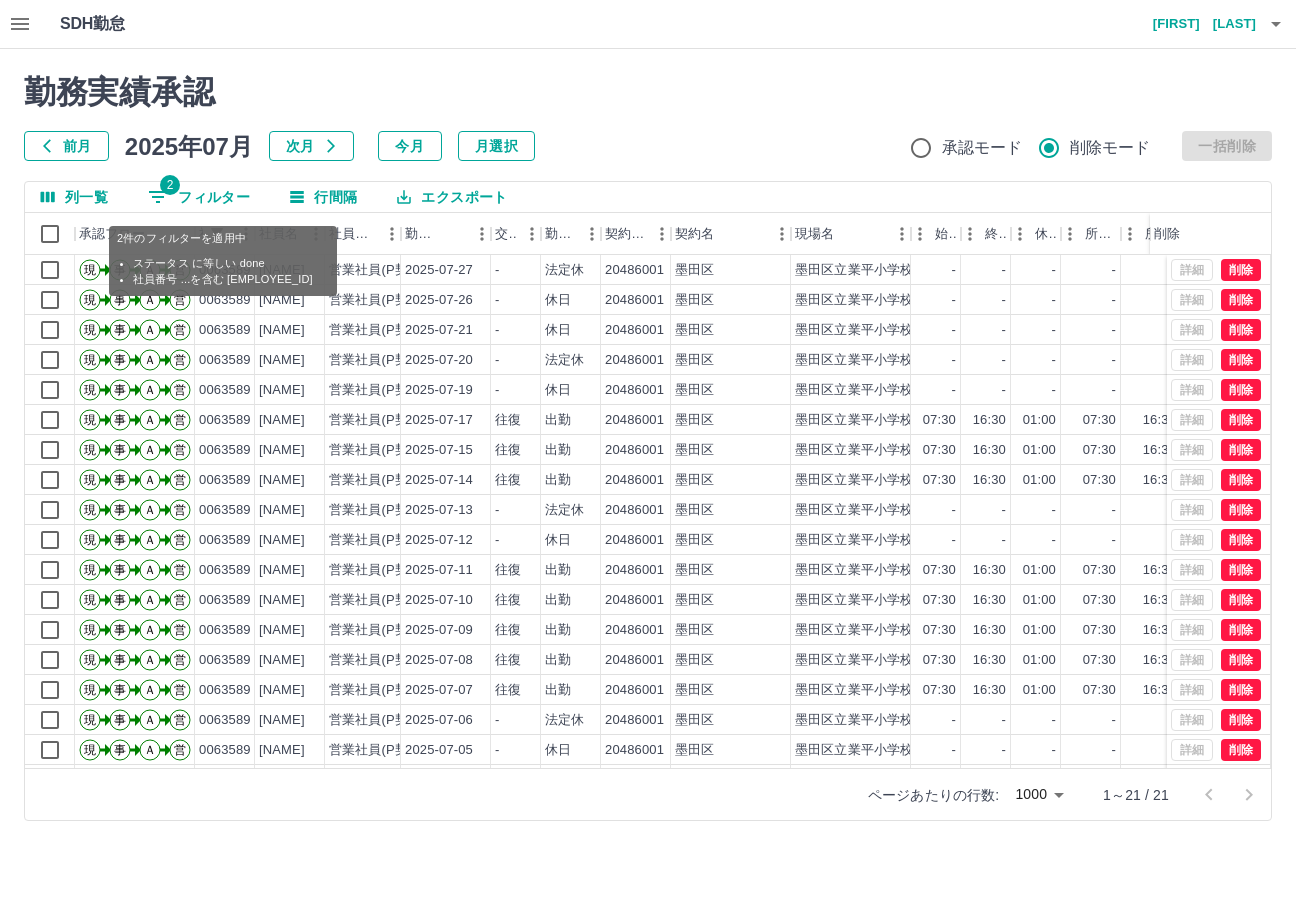 click on "2 フィルター" at bounding box center [199, 197] 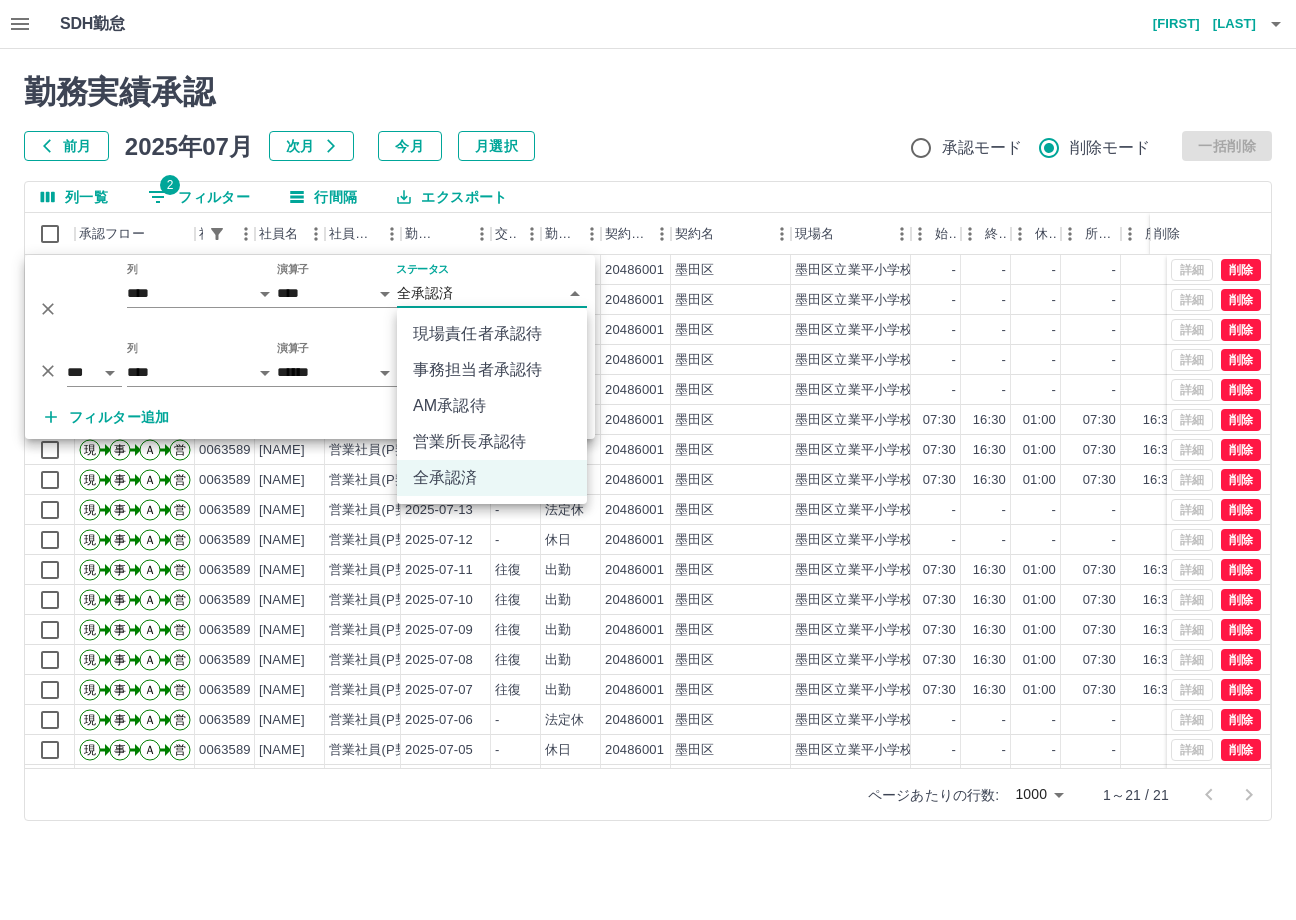 click on "SDH勤怠 [LAST] [LAST] 勤務実績承認 前月 2025年07月 次月 今月 月選択 承認モード 削除モード 一括削除 列一覧 2 フィルター 行間隔 エクスポート 承認フロー 社員番号 社員名 社員区分 勤務日 交通費 勤務区分 契約コード 契約名 現場名 始業 終業 休憩 所定開始 所定終業 所定休憩 拘束 勤務 遅刻等 コメント 削除 現 事 Ａ 営 0063589 [LAST] 営業社員(P契約) 2025-07-27  -  法定休 20486001 [CITY] [CITY]立業平小学校 - - - - - - 00:00 00:00 00:00 現 事 Ａ 営 0063589 [LAST] 営業社員(P契約) 2025-07-26  -  休日 20486001 [CITY] [CITY]立業平小学校 - - - - - - 00:00 00:00 00:00 現 事 Ａ 営 0063589 [LAST] 営業社員(P契約) 2025-07-21  -  休日 20486001 [CITY] [CITY]立業平小学校 - - - - - - 00:00 00:00 00:00 現 事 Ａ 営 0063589 [LAST] 営業社員(P契約) 2025-07-20  -  法定休 20486001 [CITY] - - - - - - -" at bounding box center (648, 422) 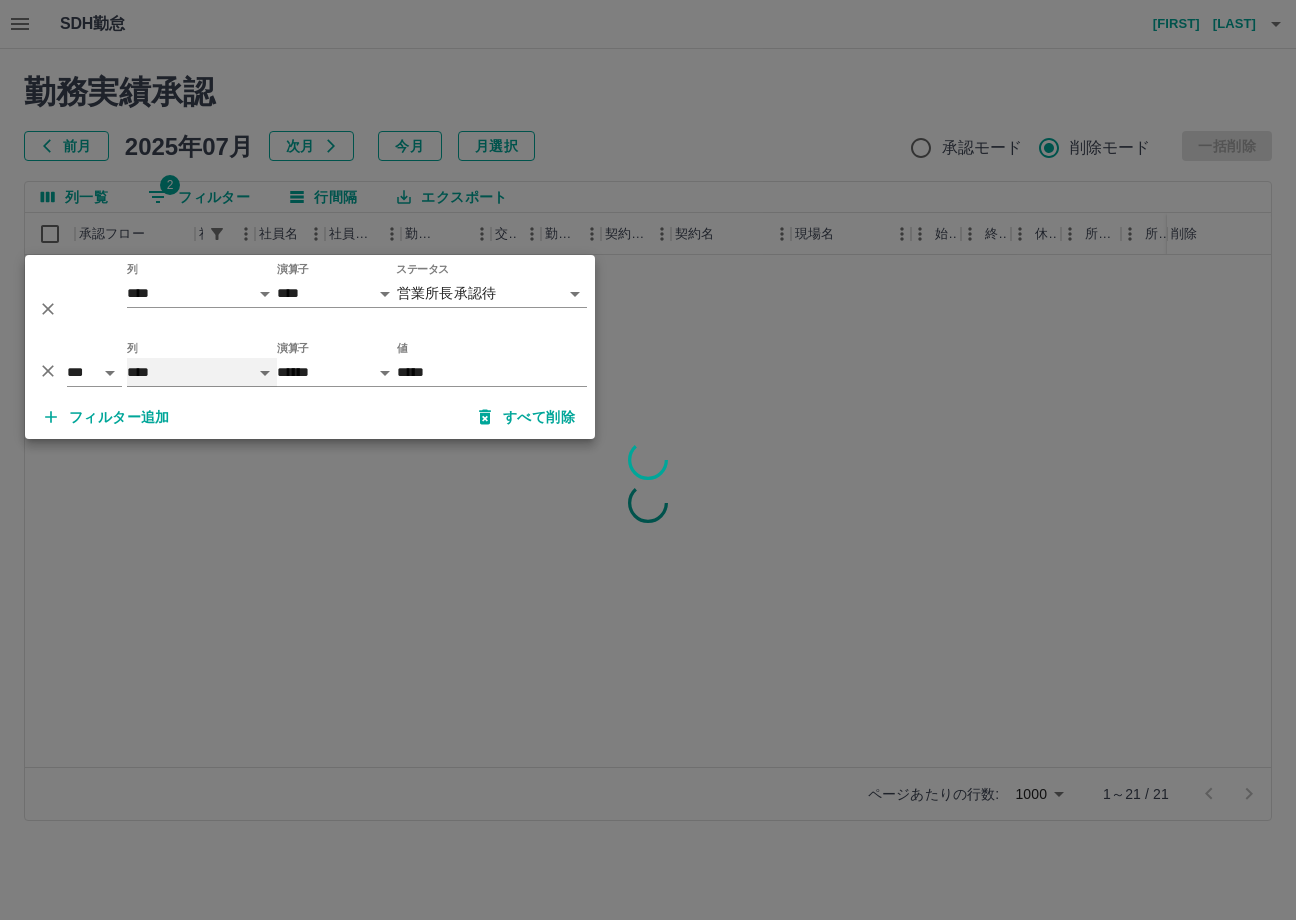 click on "**** *** **** *** *** **** ***** *** *** ** ** ** **** **** **** ** ** *** **** *****" at bounding box center (202, 372) 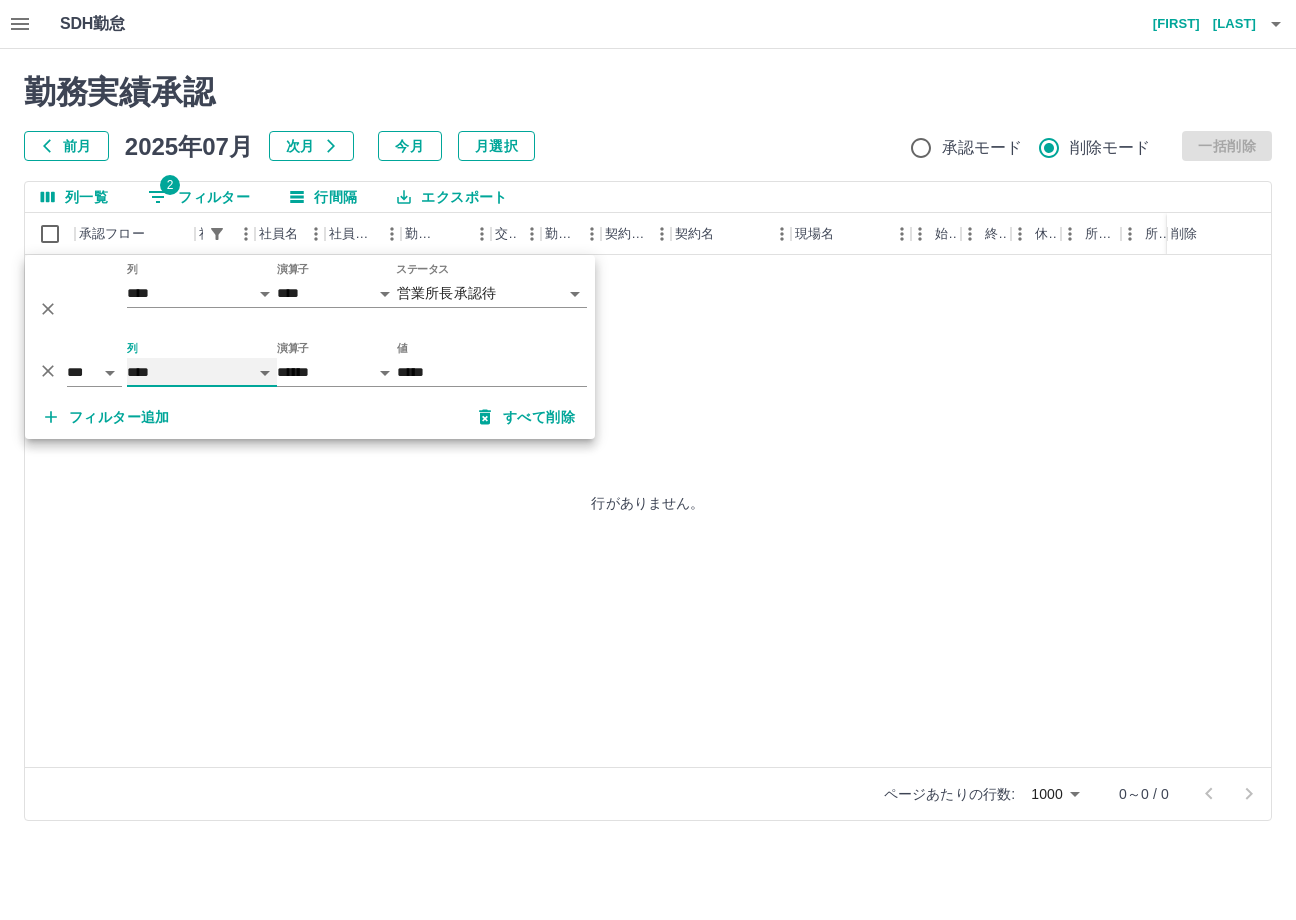 click on "**** *** **** *** *** **** ***** *** *** ** ** ** **** **** **** ** ** *** **** *****" at bounding box center (202, 372) 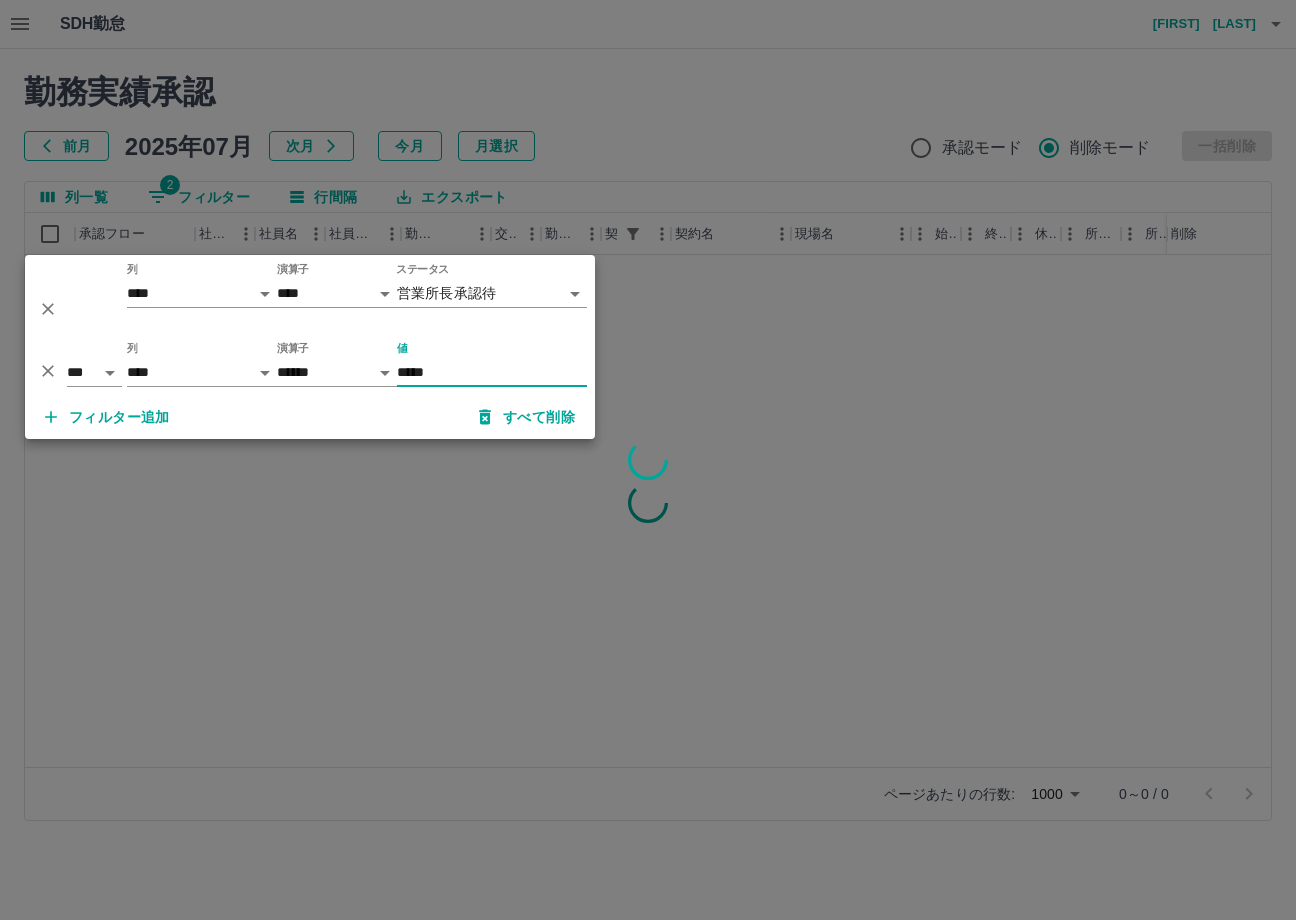 drag, startPoint x: 494, startPoint y: 372, endPoint x: -154, endPoint y: 416, distance: 649.4921 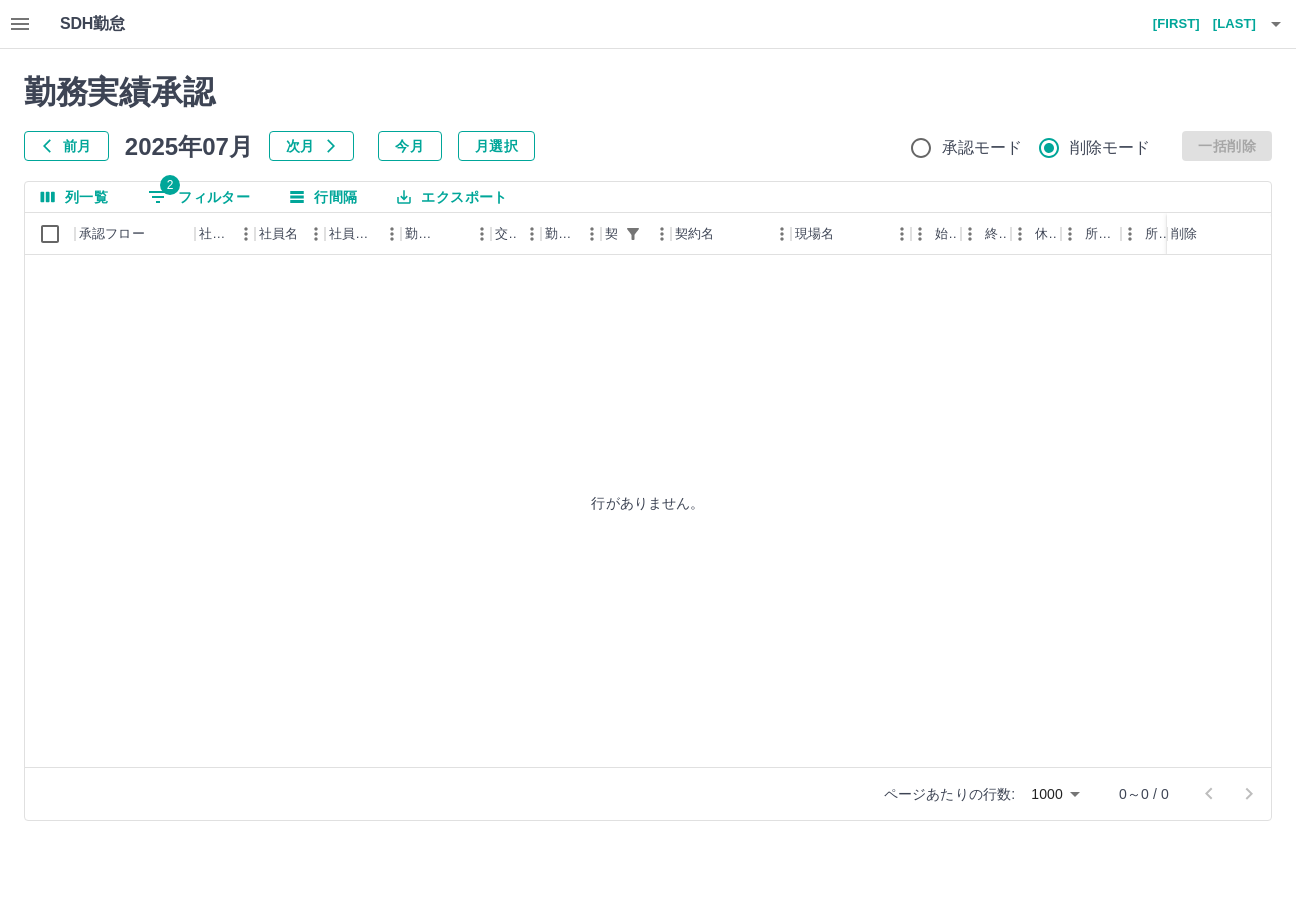 click 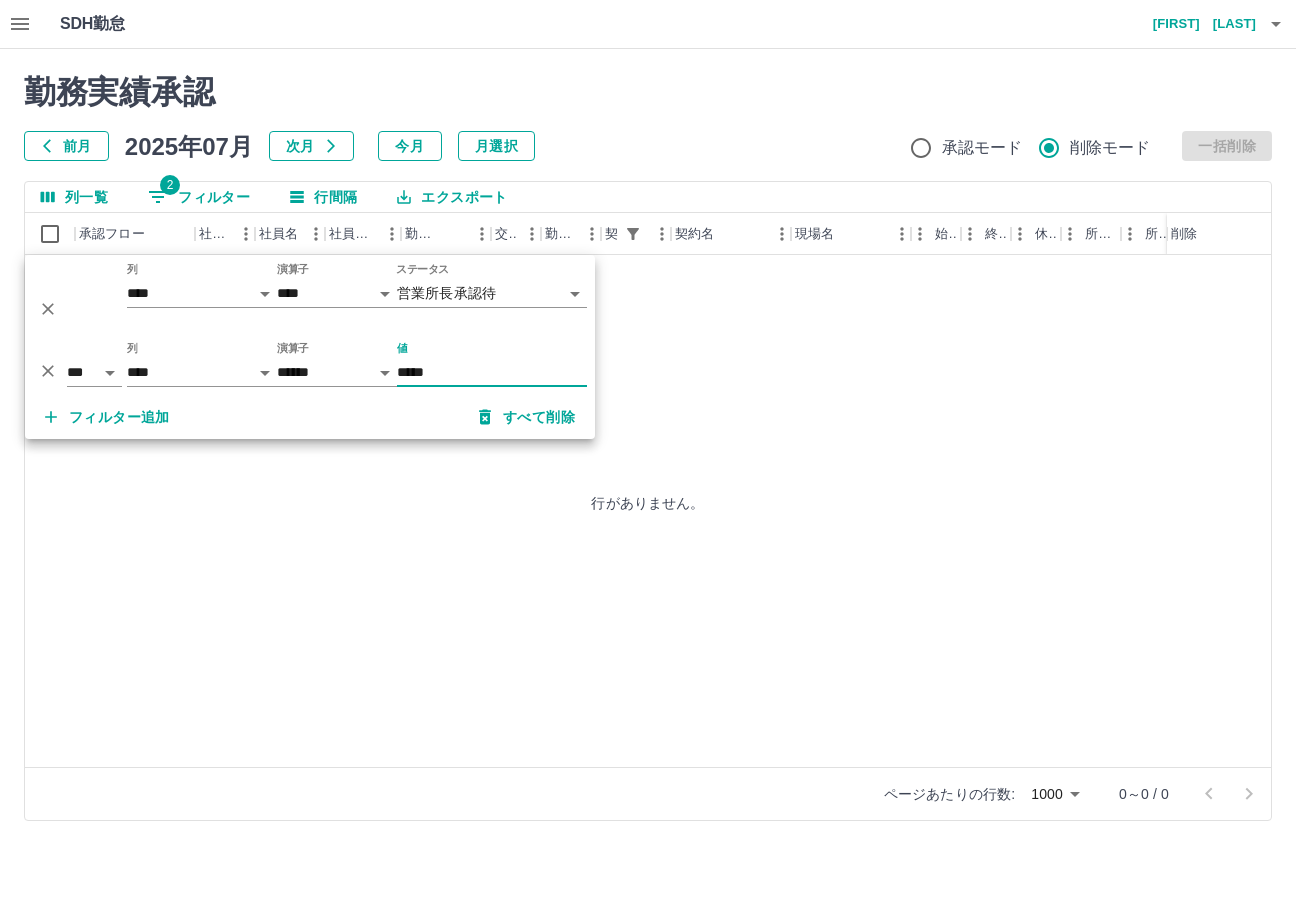 drag, startPoint x: 464, startPoint y: 371, endPoint x: -81, endPoint y: 358, distance: 545.155 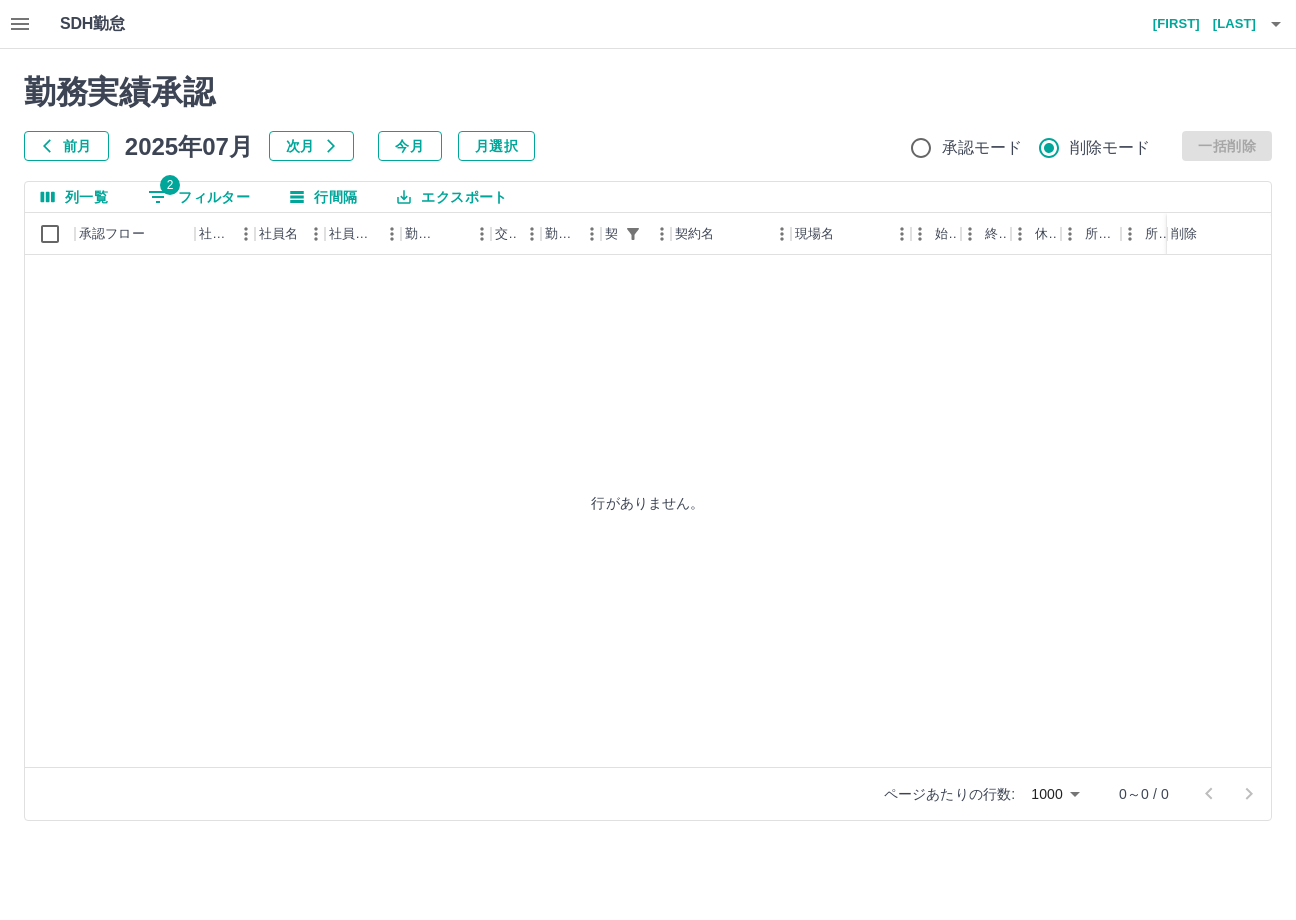 click on "2 フィルター" at bounding box center (199, 197) 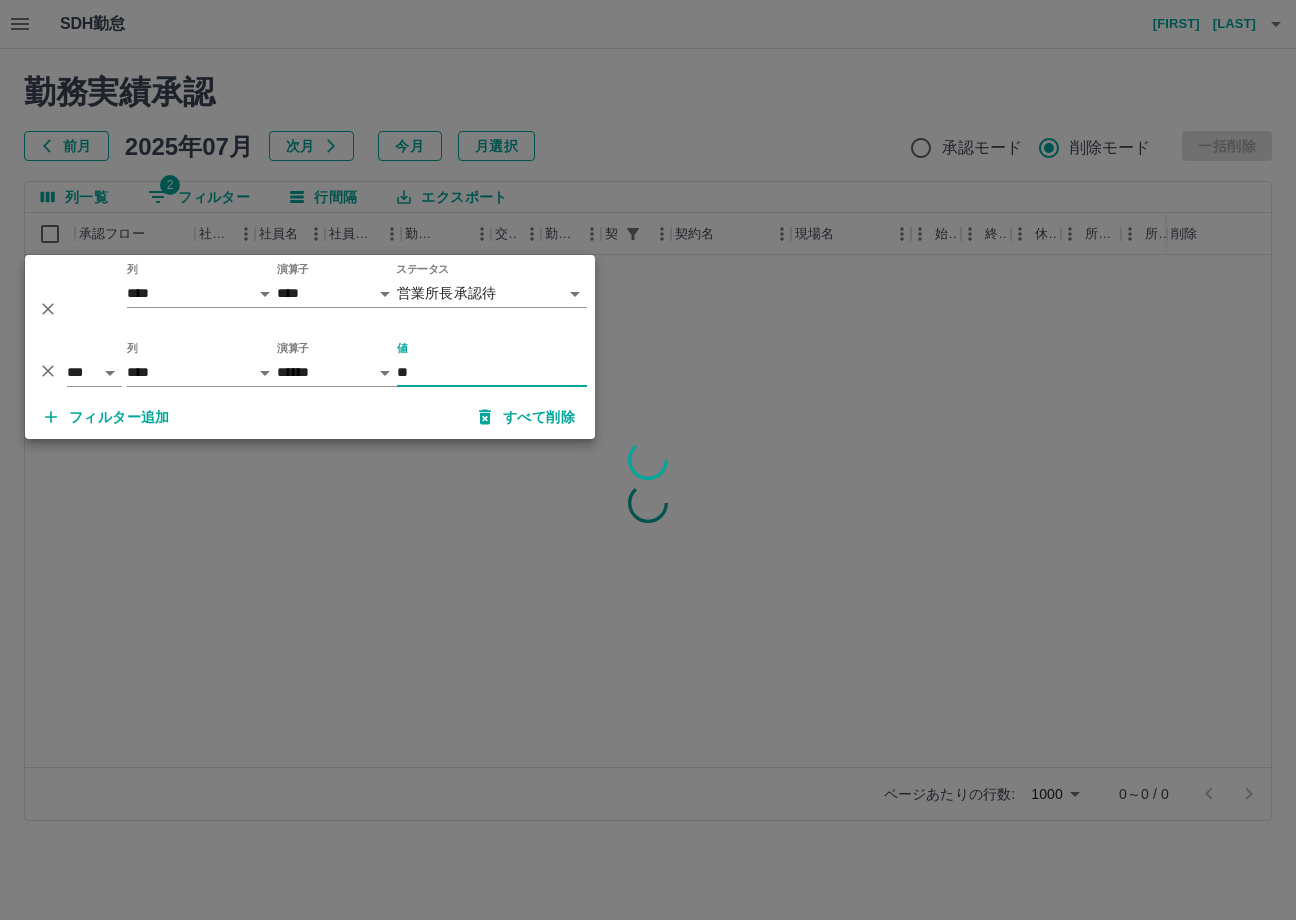 type on "*" 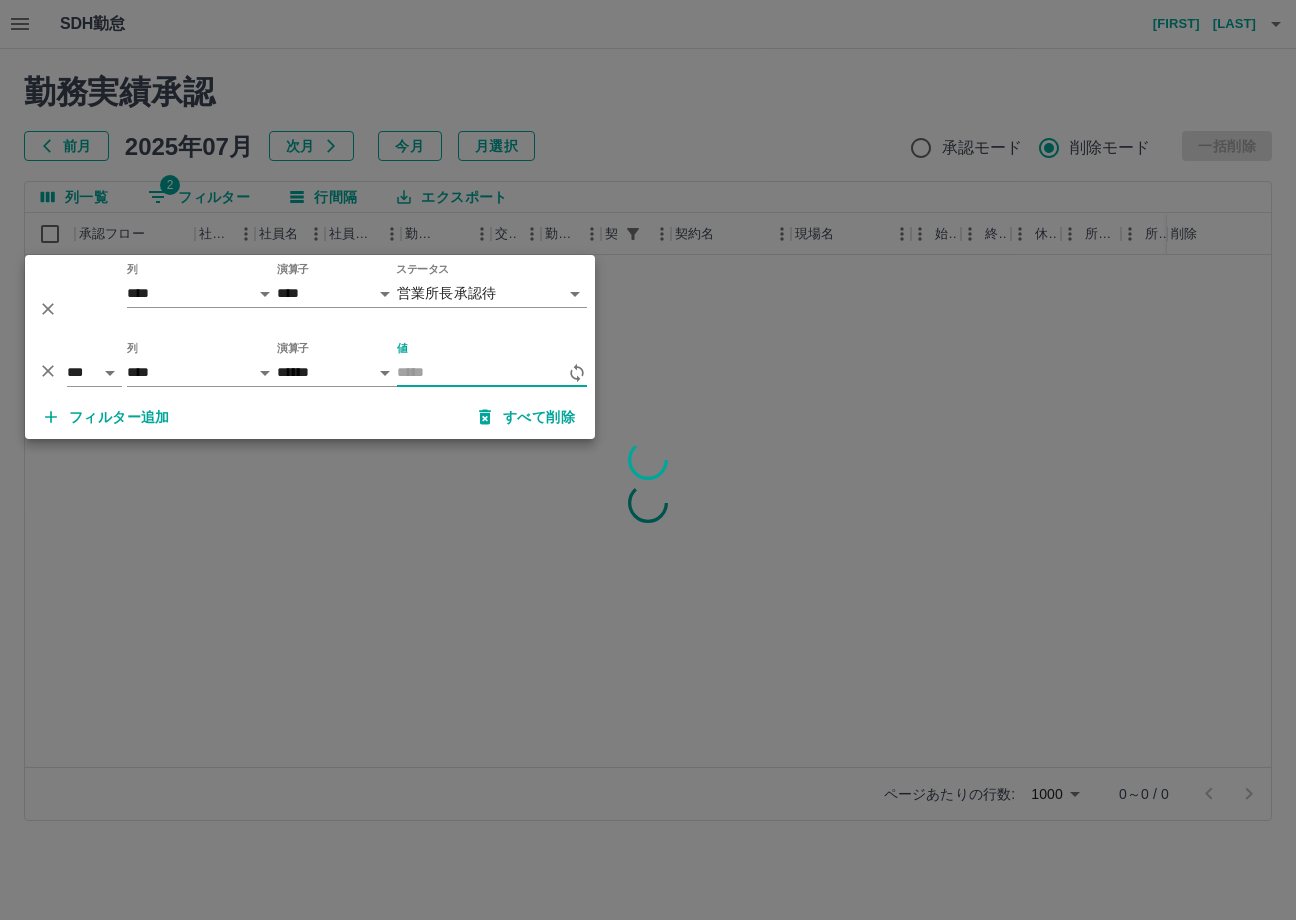 type 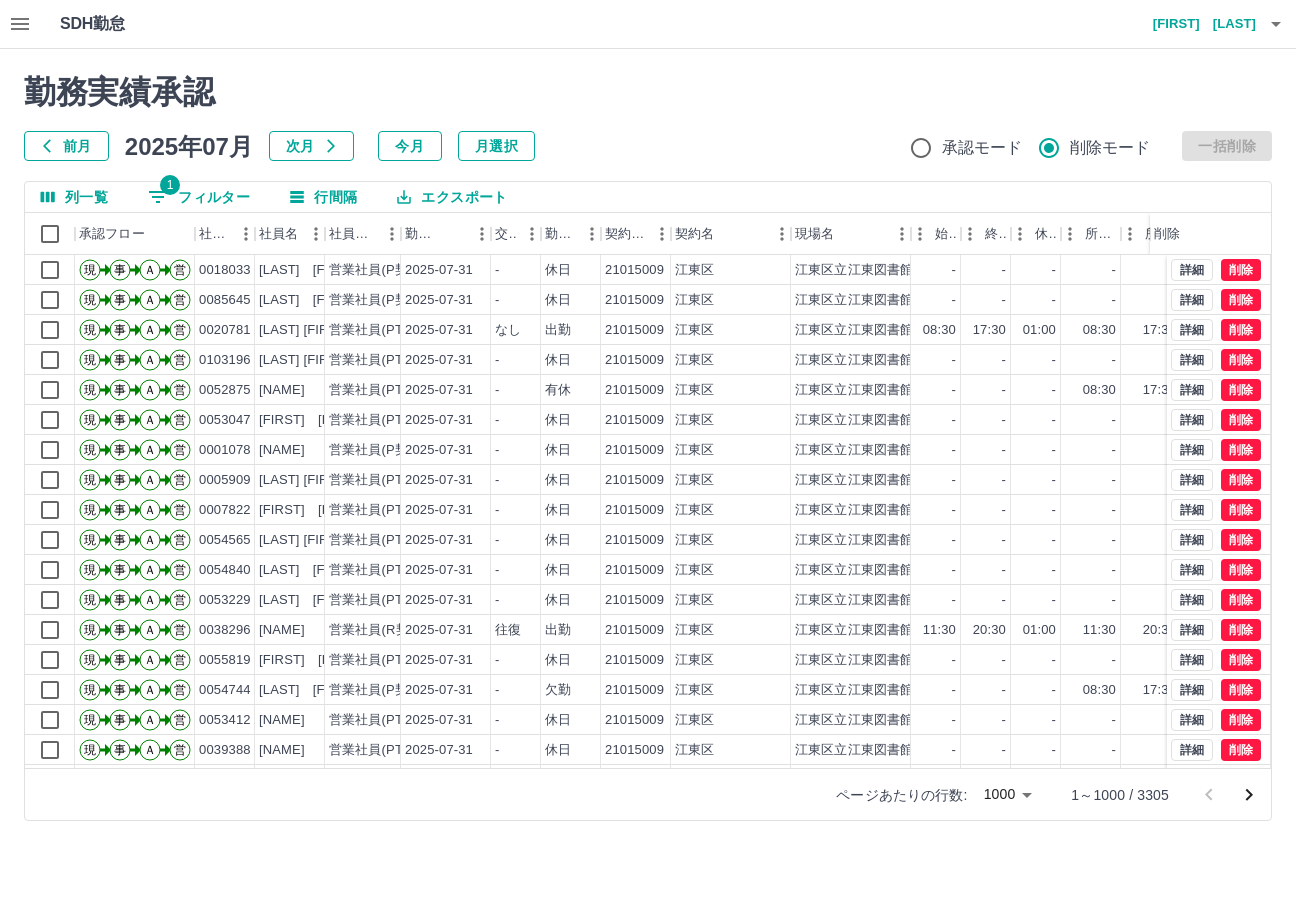 click at bounding box center [648, 460] 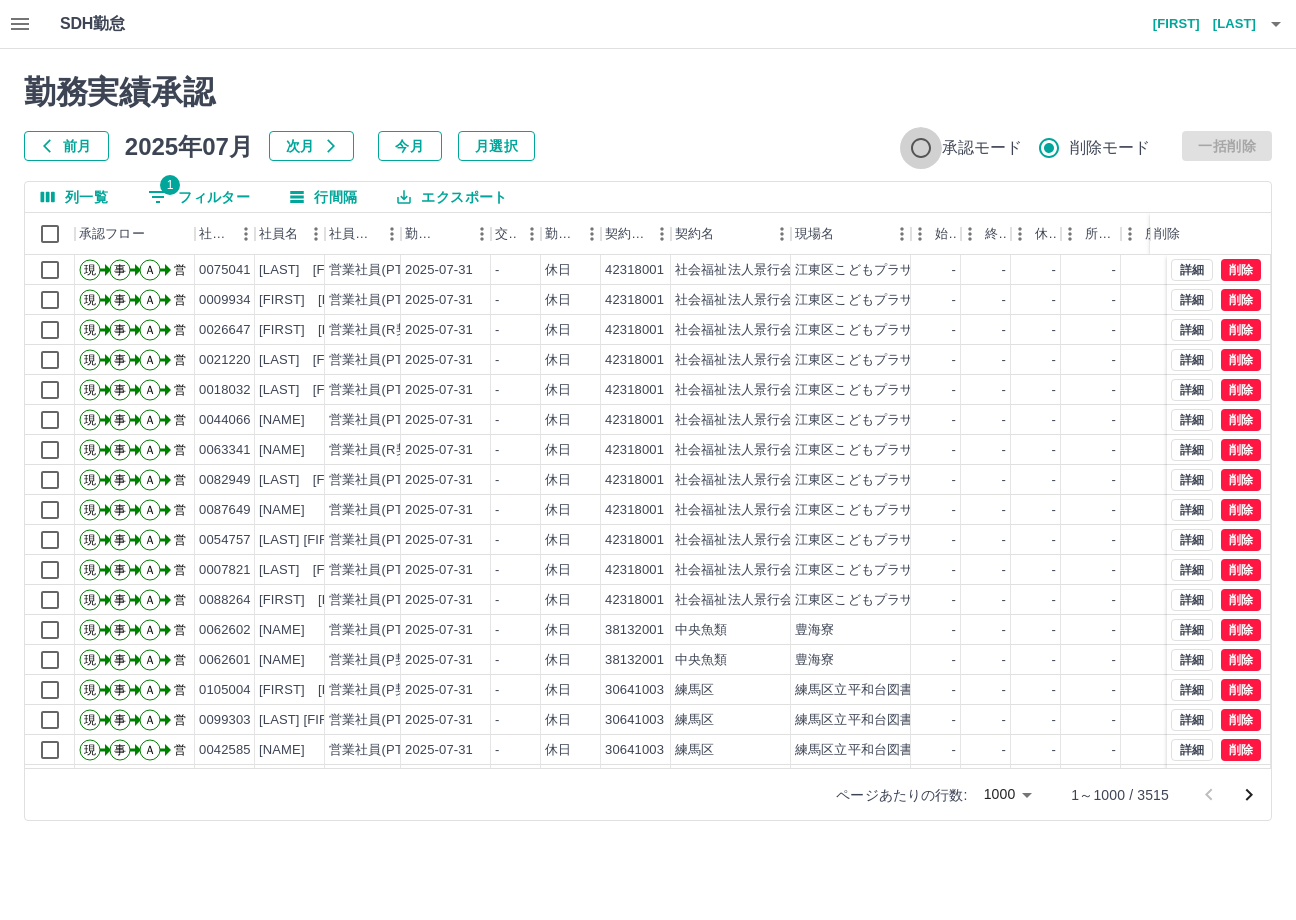 select on "**********" 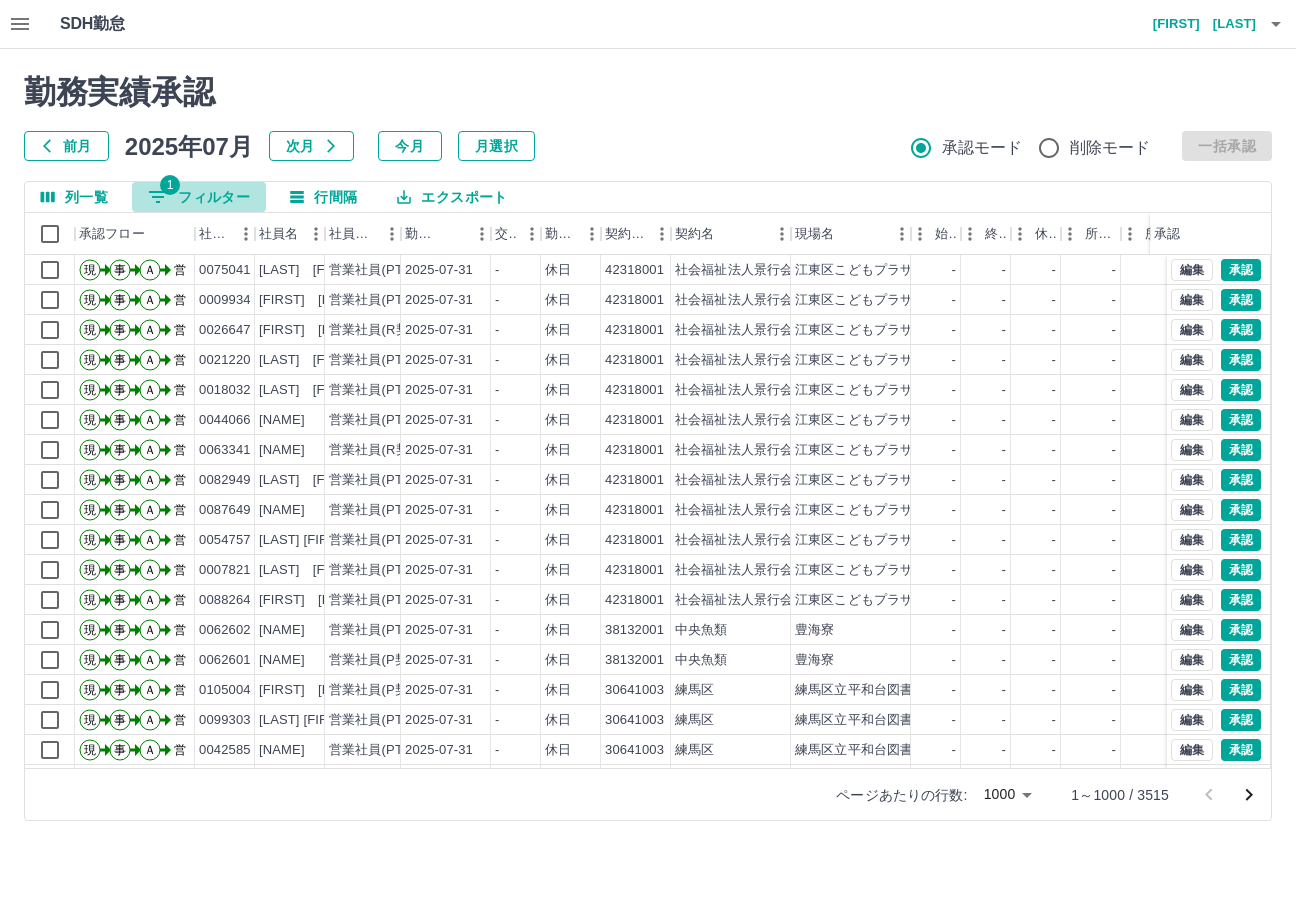 click on "1 フィルター" at bounding box center [199, 197] 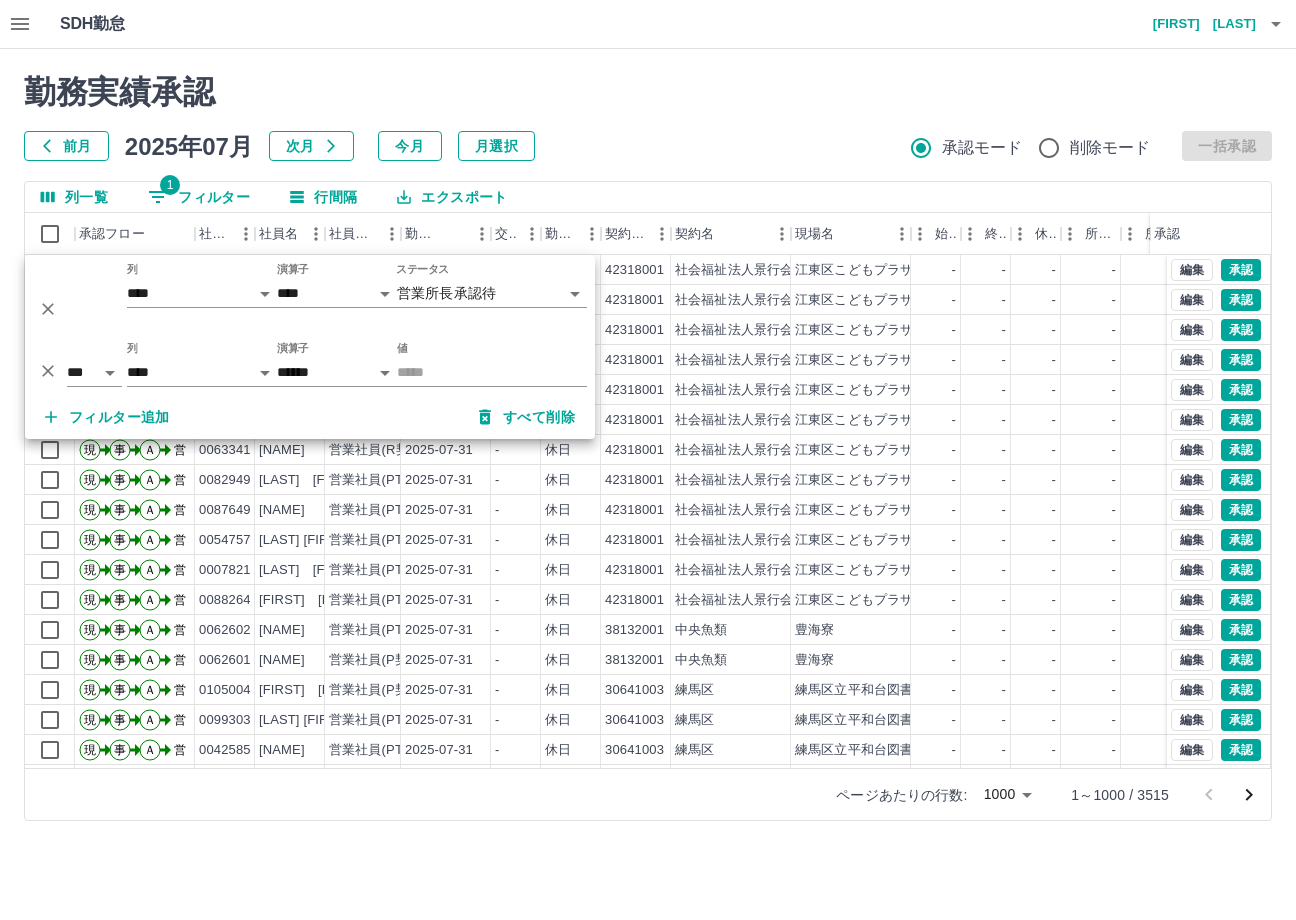 click on "勤務実績承認" at bounding box center [648, 92] 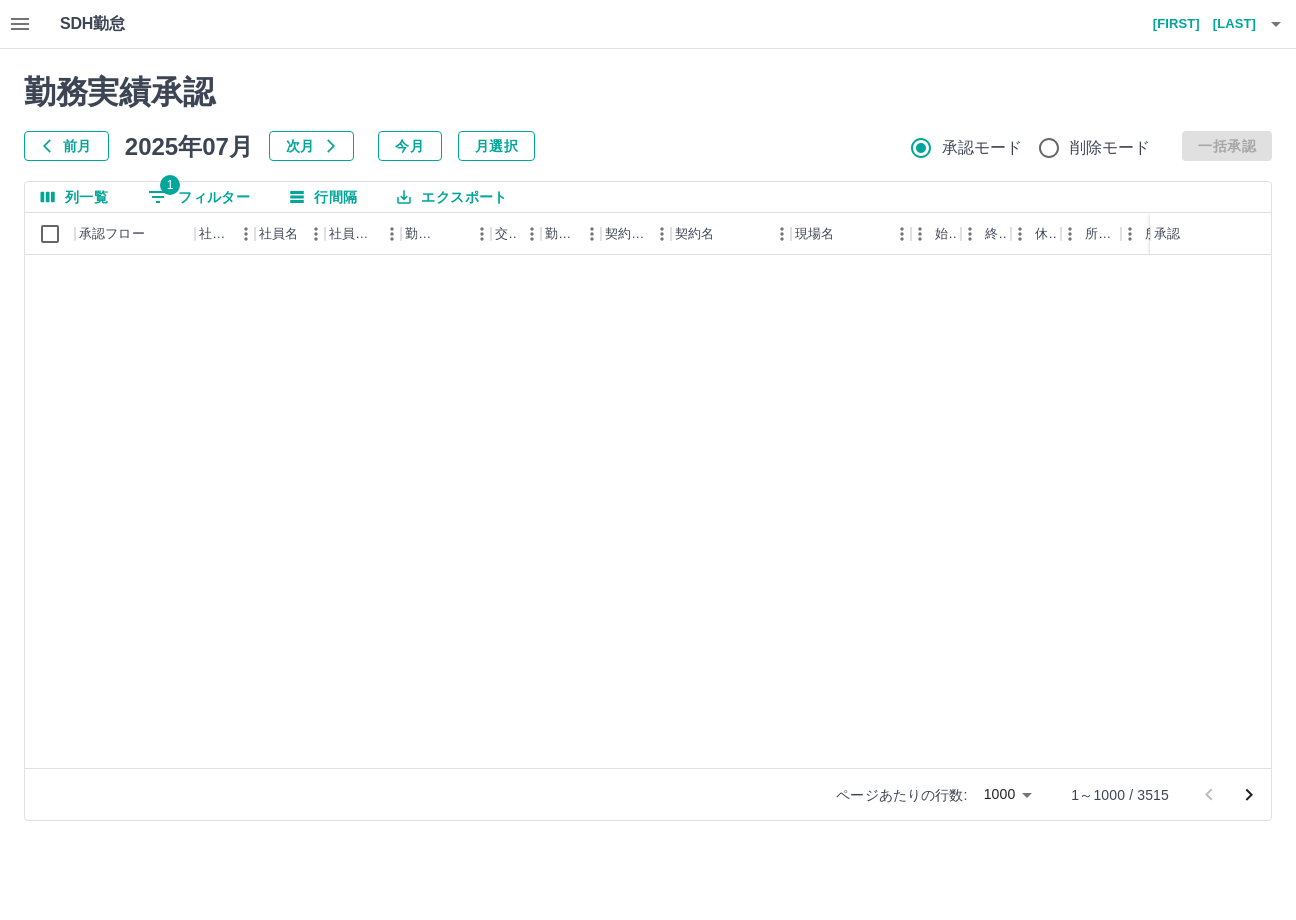 scroll, scrollTop: 5300, scrollLeft: 0, axis: vertical 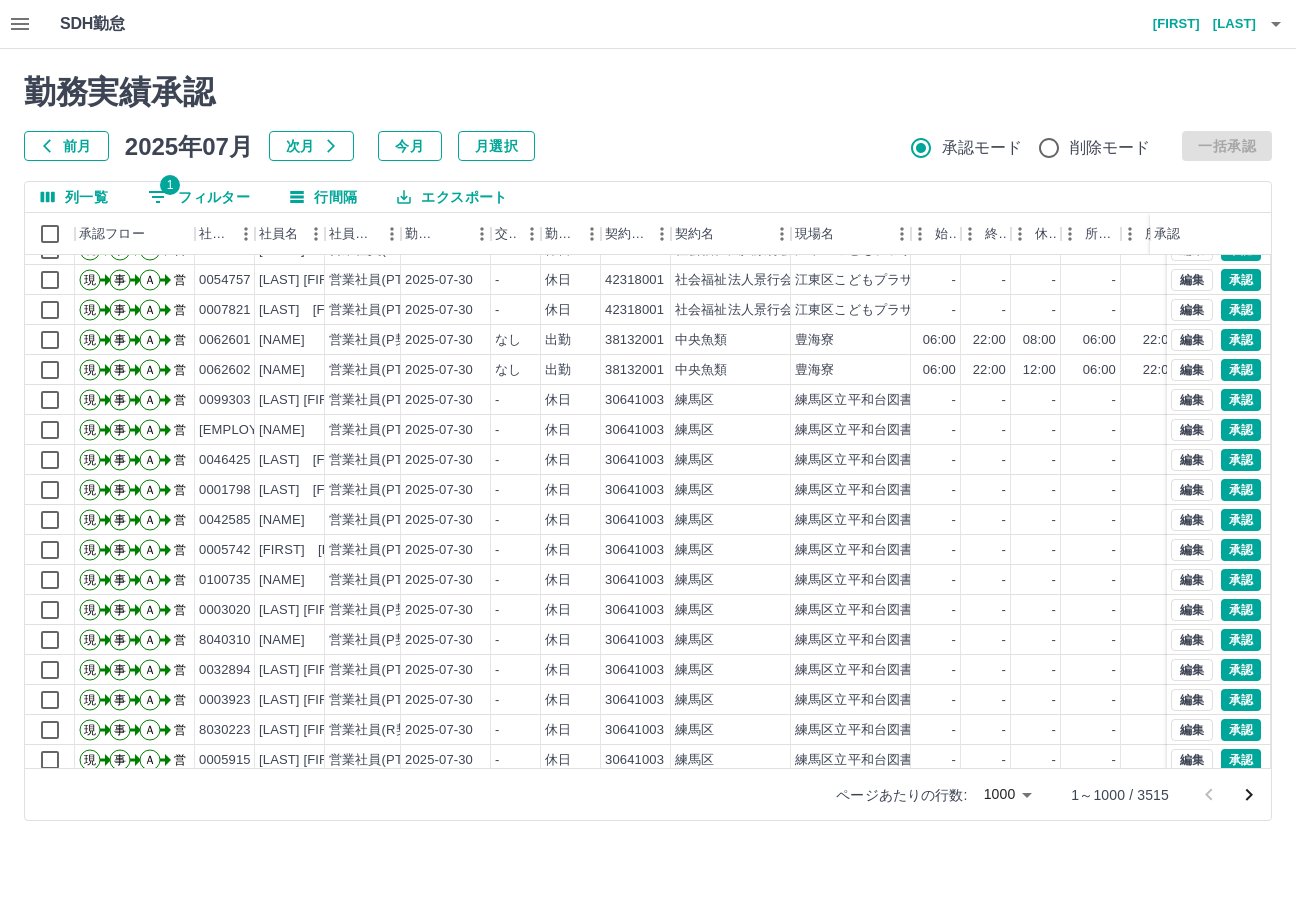 click on "1 フィルター" at bounding box center [199, 197] 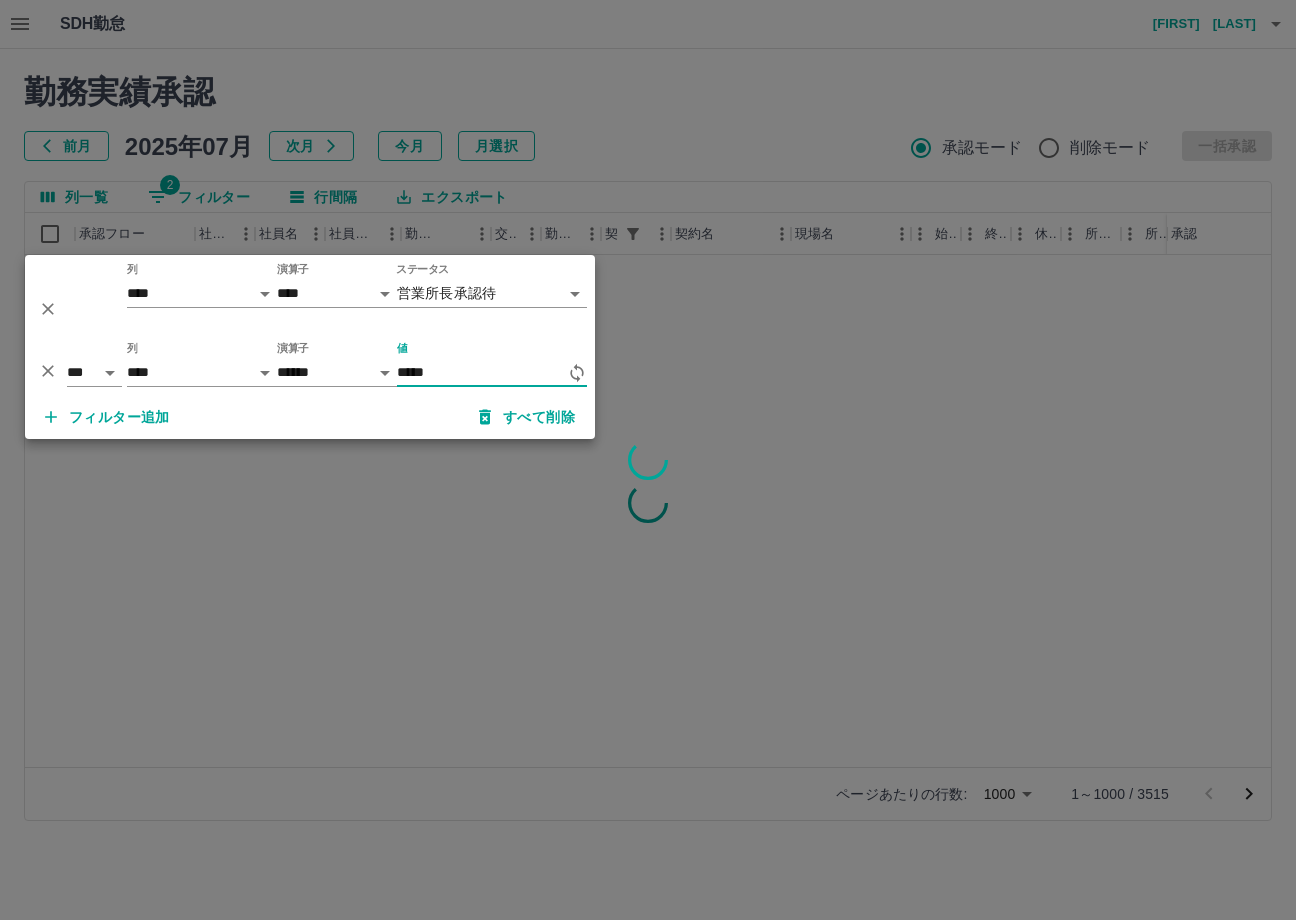 scroll, scrollTop: 0, scrollLeft: 0, axis: both 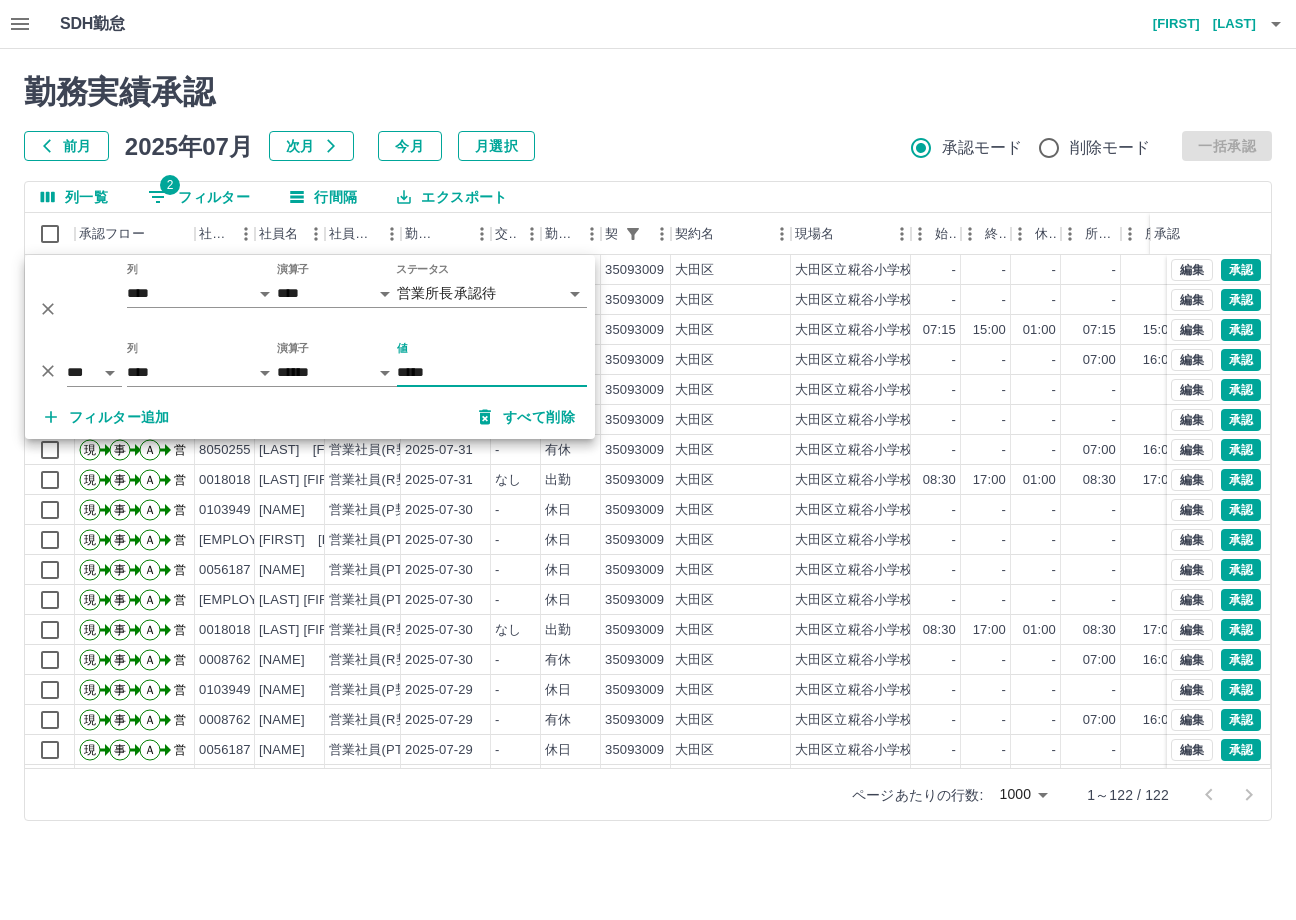 type on "*****" 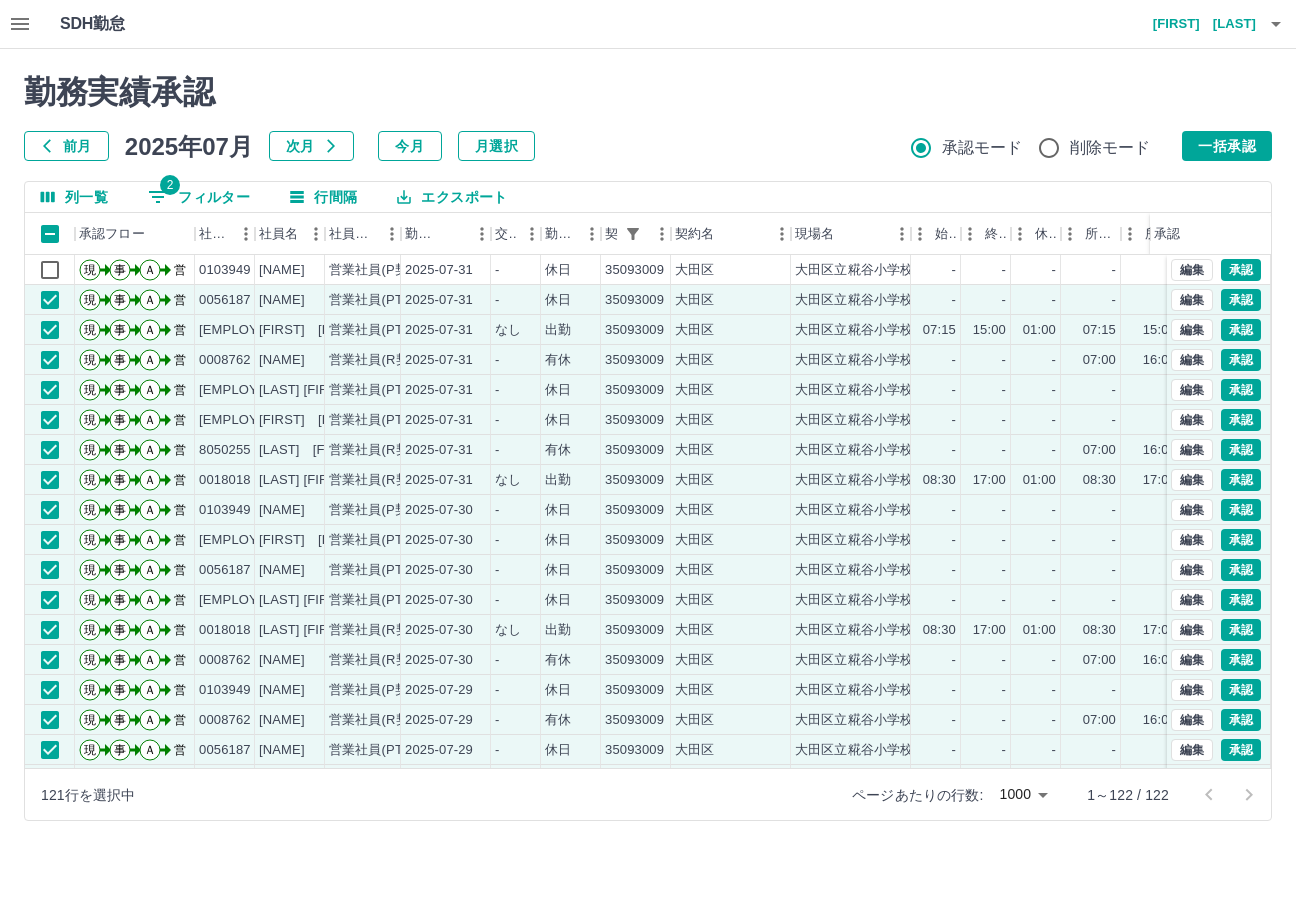 click on "前月 2025年07月 次月 今月 月選択 承認モード 削除モード 一括承認" at bounding box center [648, 146] 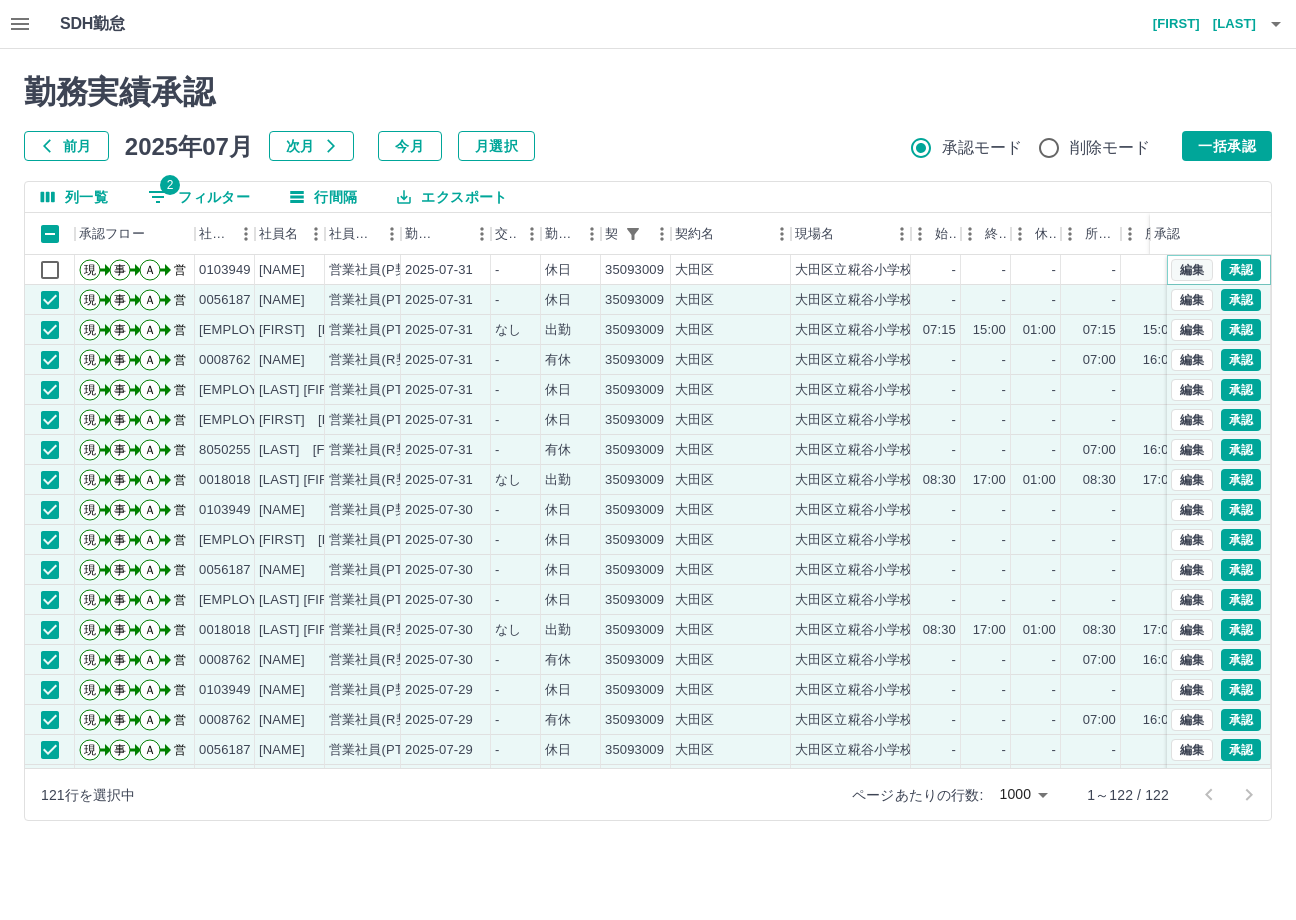 click on "編集" at bounding box center (1192, 270) 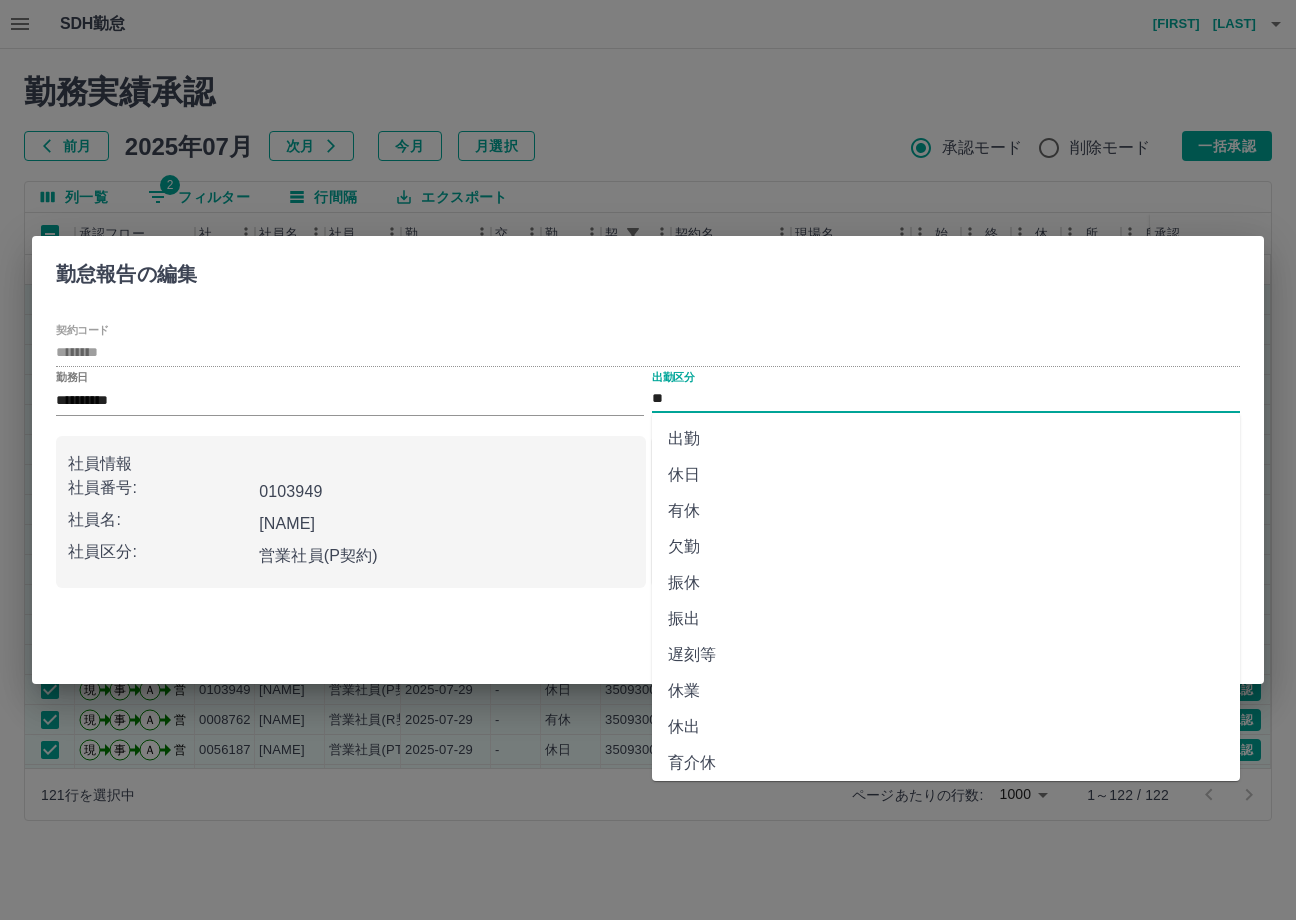 click on "欠勤" at bounding box center [946, 547] 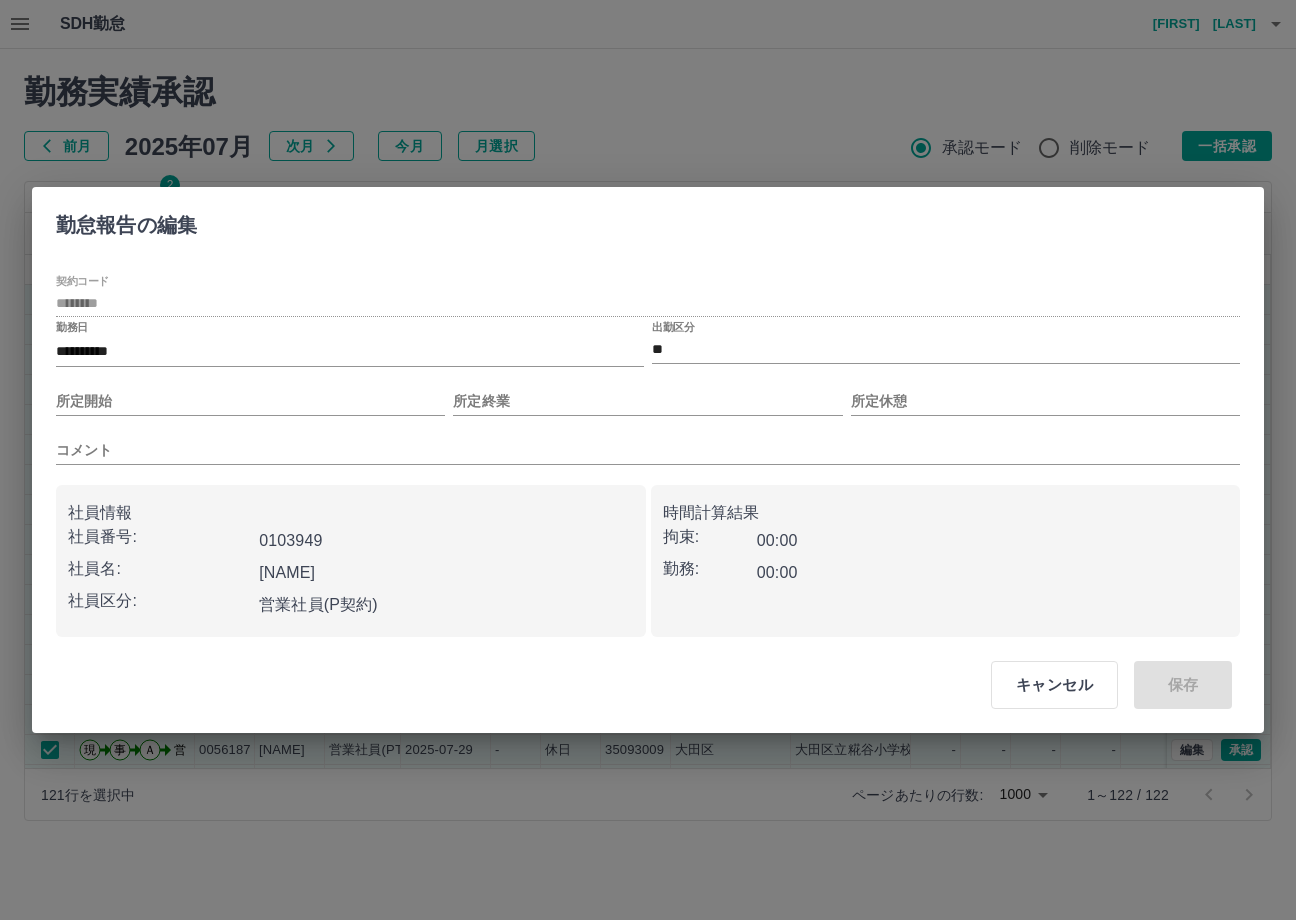 click on "キャンセル 保存" at bounding box center [1103, 685] 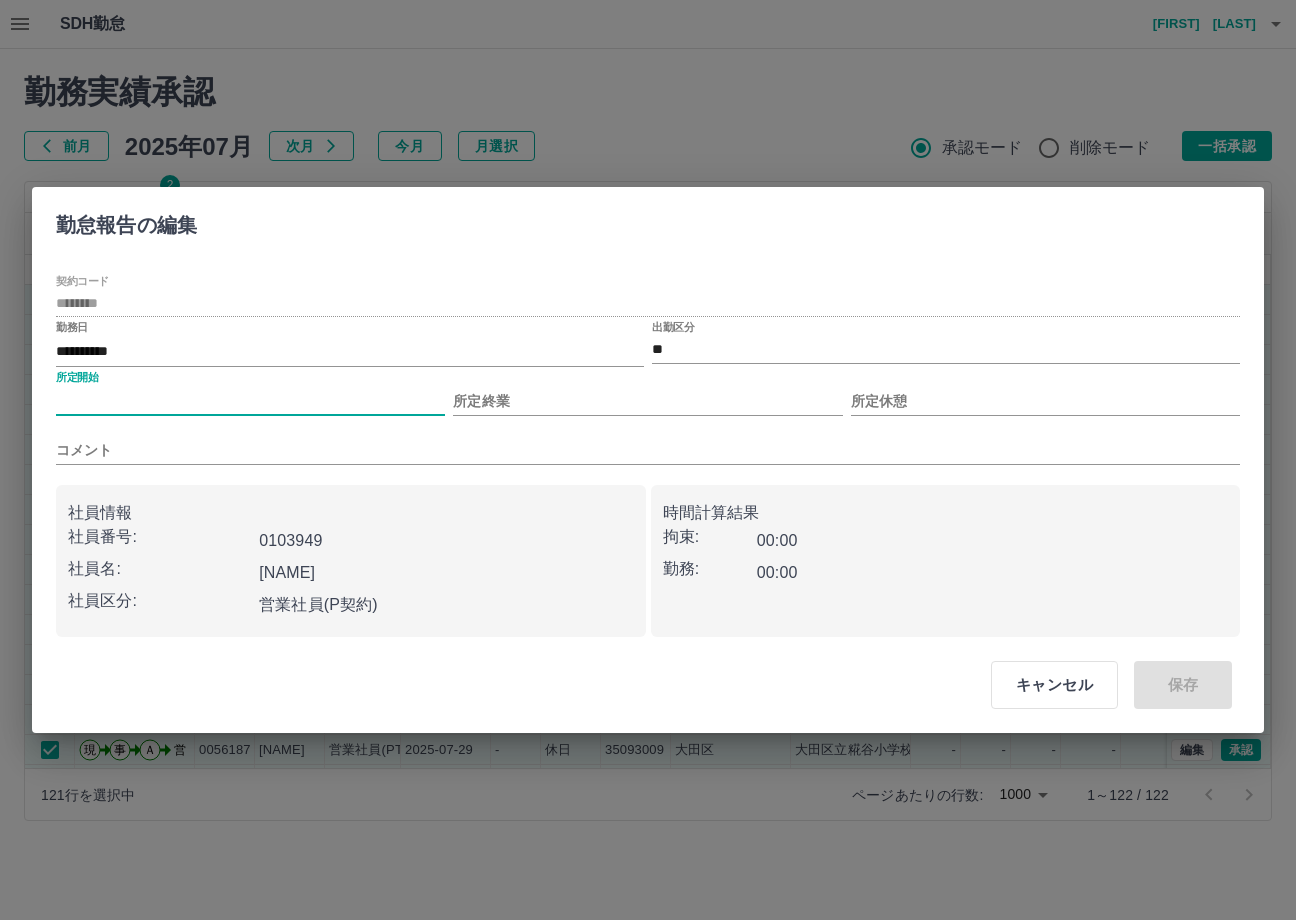 click on "所定開始" at bounding box center (250, 401) 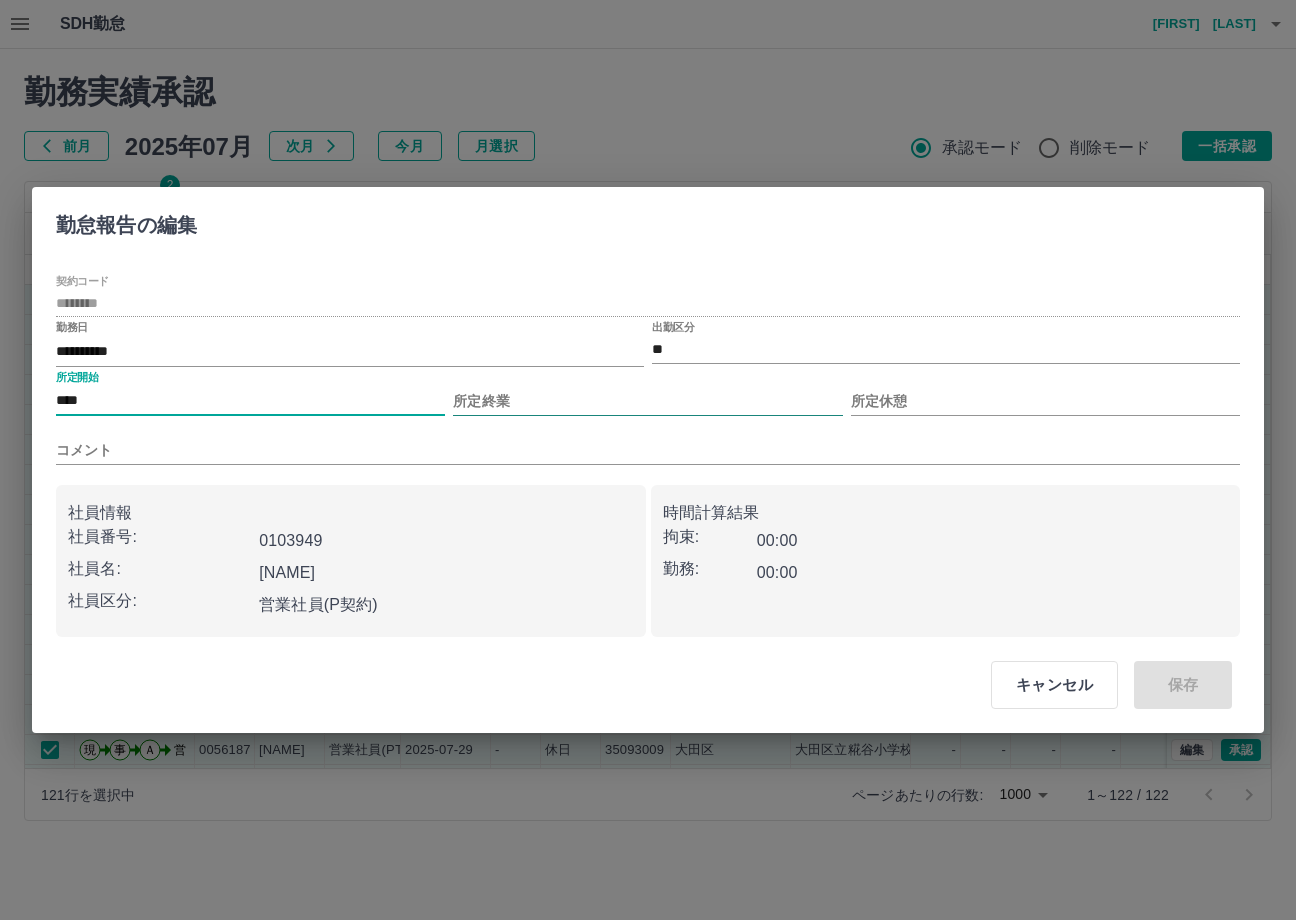 click on "所定終業" at bounding box center [647, 401] 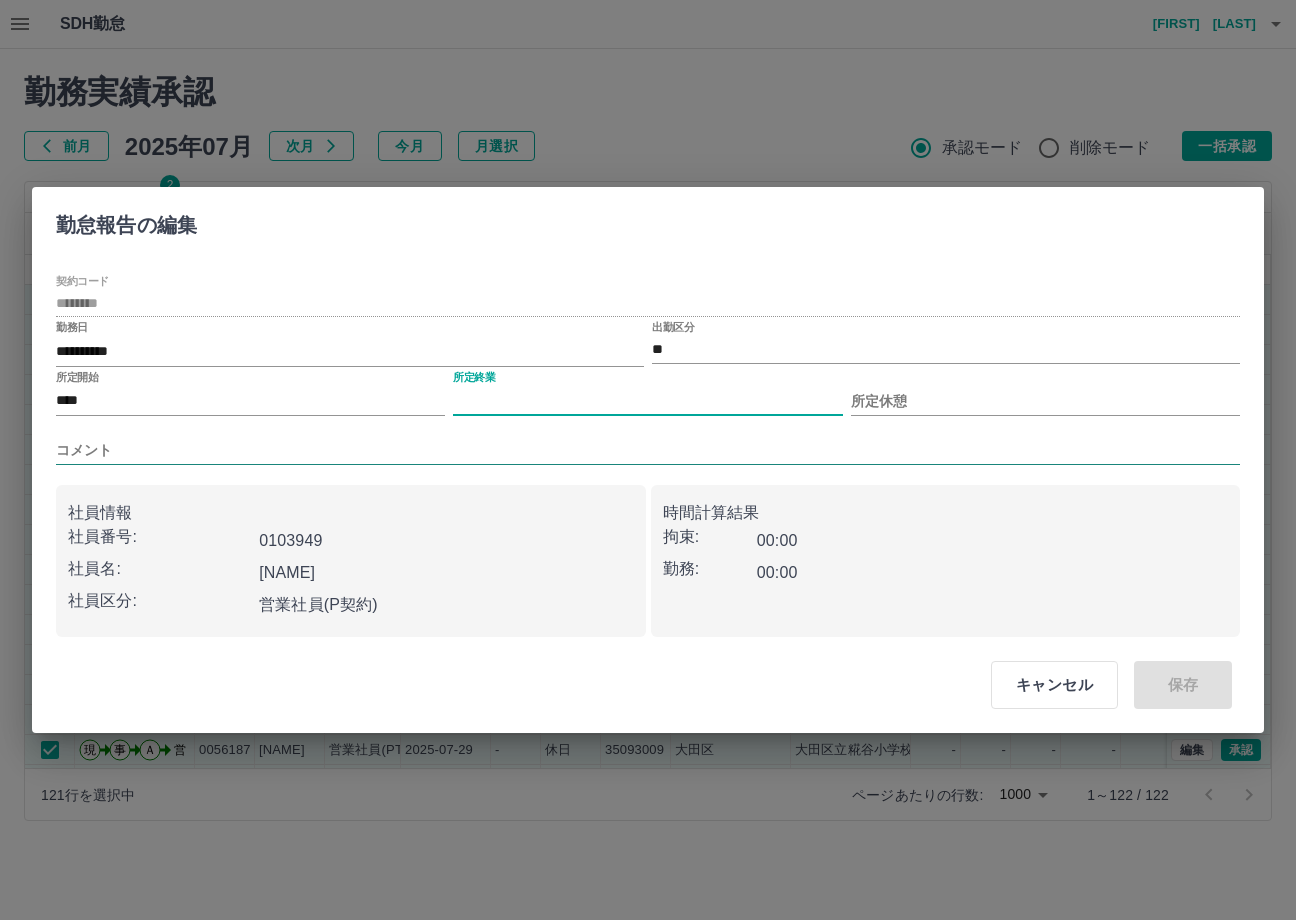 type on "****" 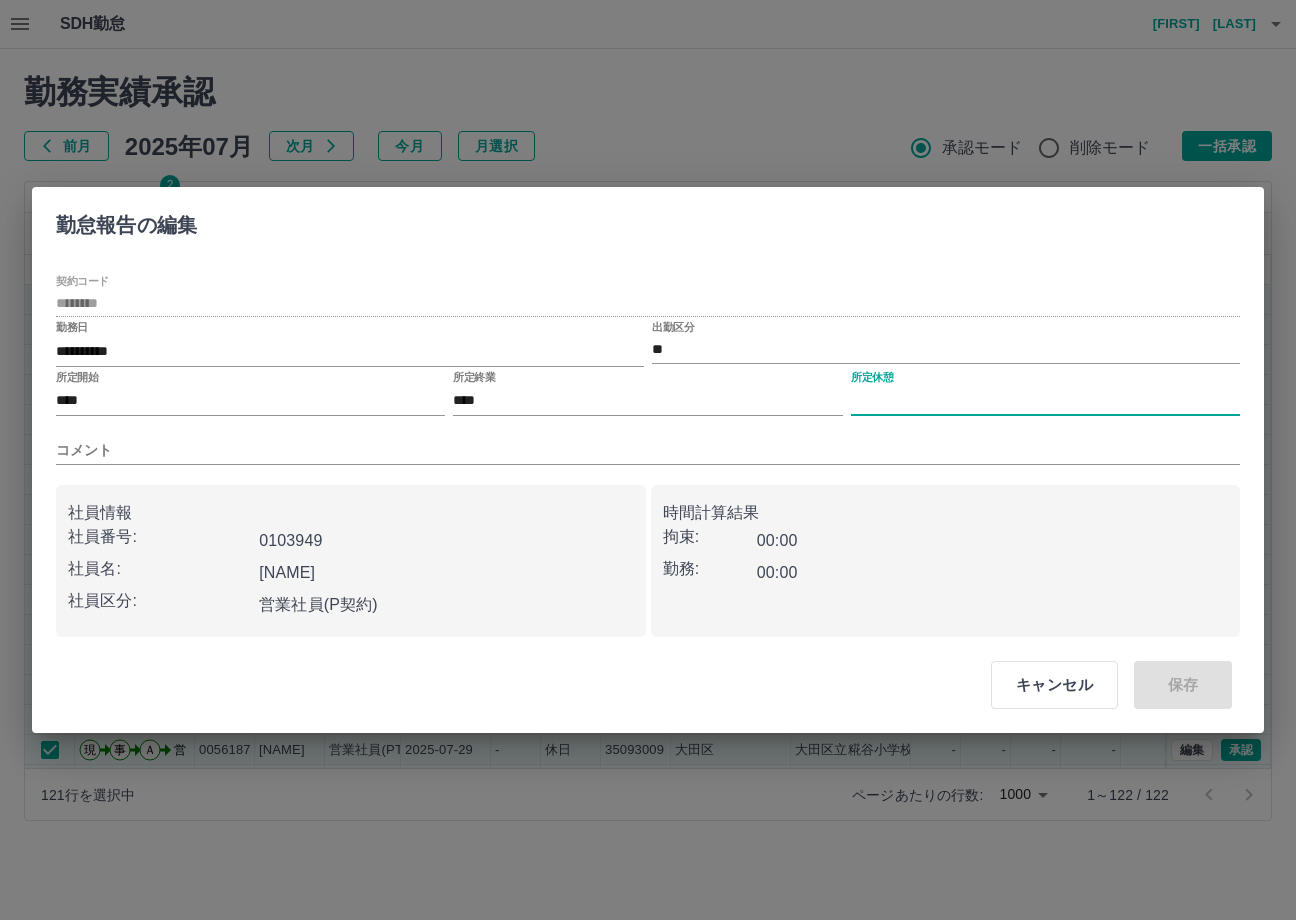 click on "所定休憩" at bounding box center [1045, 401] 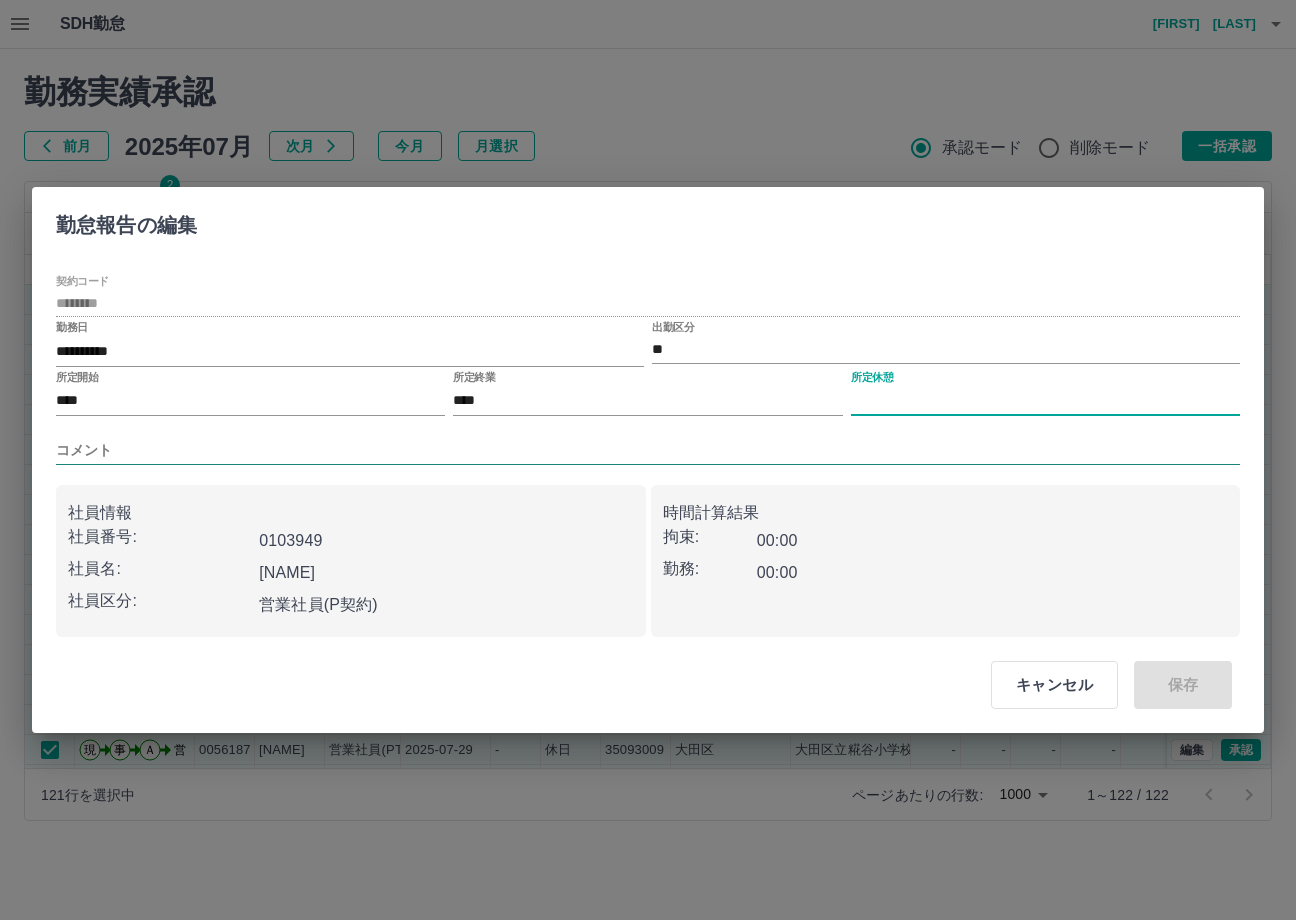 type on "****" 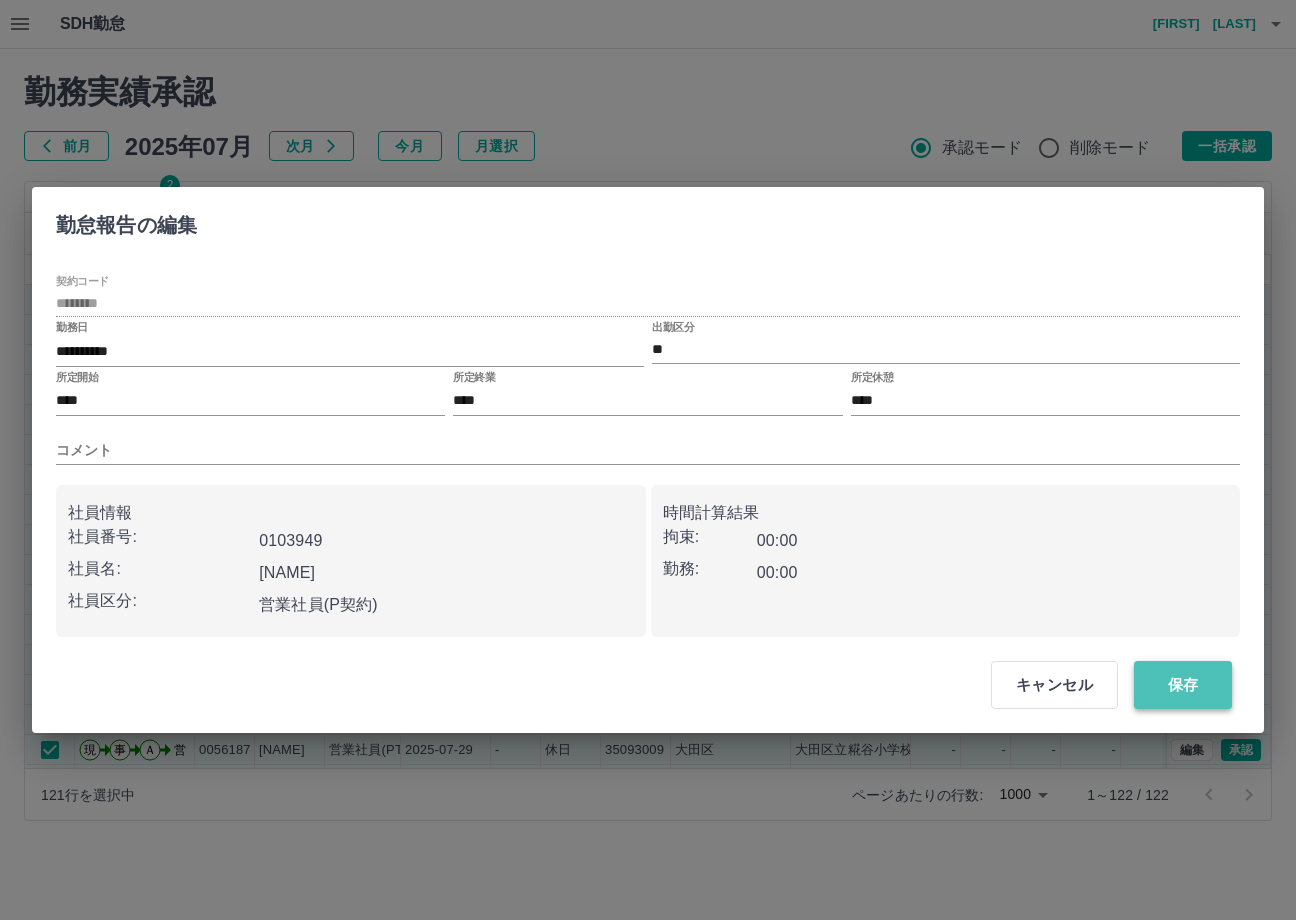 click on "保存" at bounding box center [1183, 685] 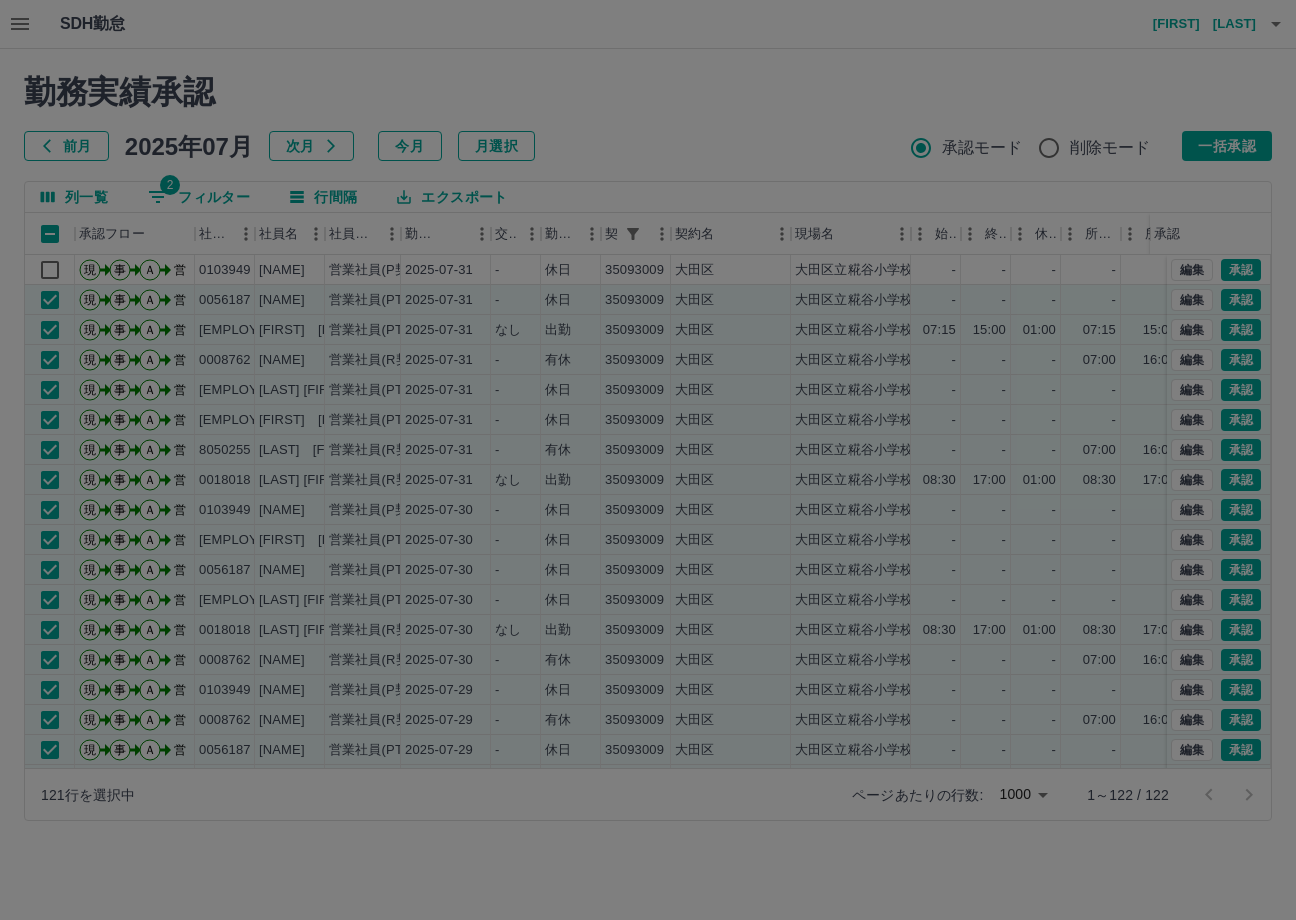 click at bounding box center (648, 460) 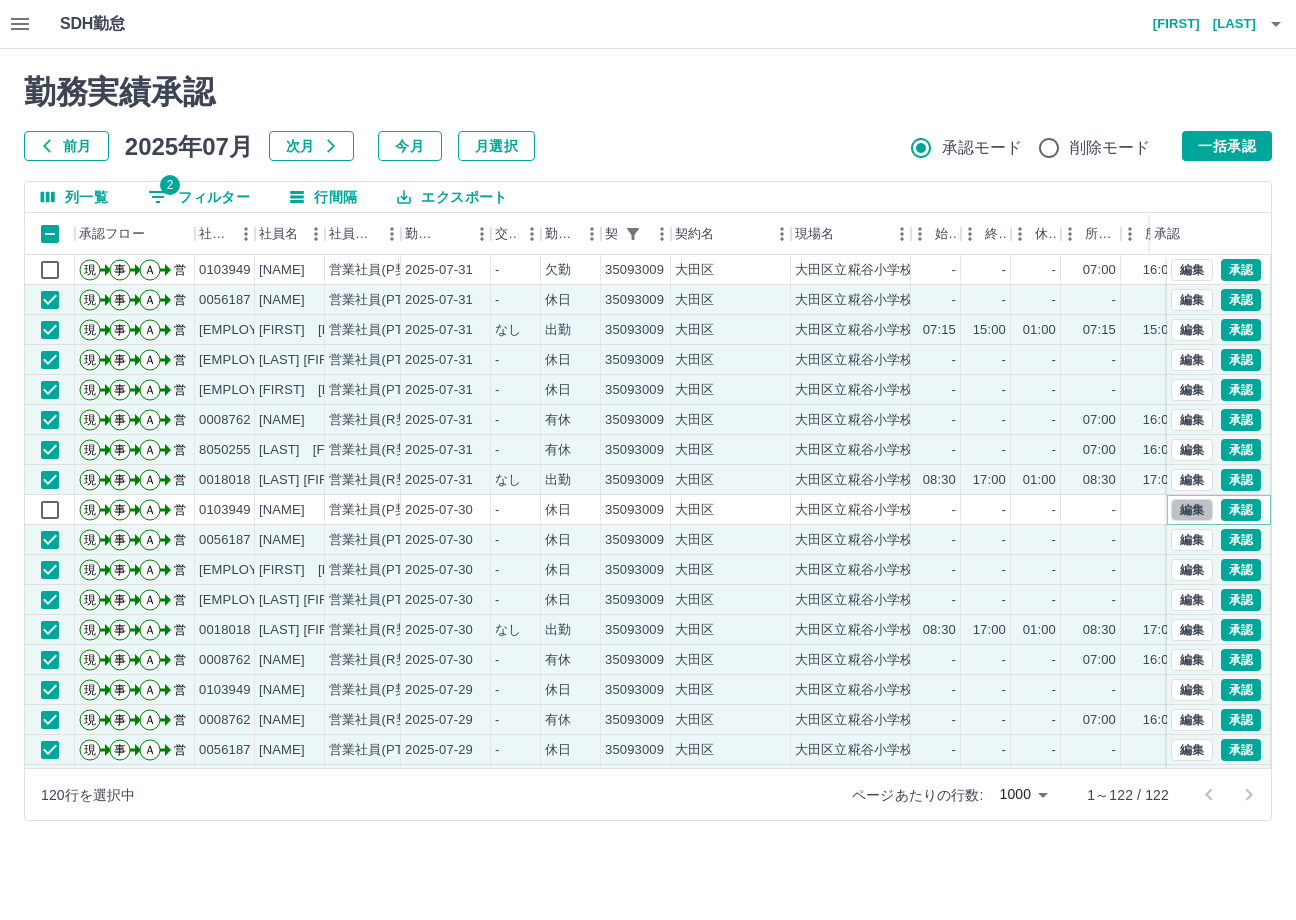 click on "編集" at bounding box center [1192, 510] 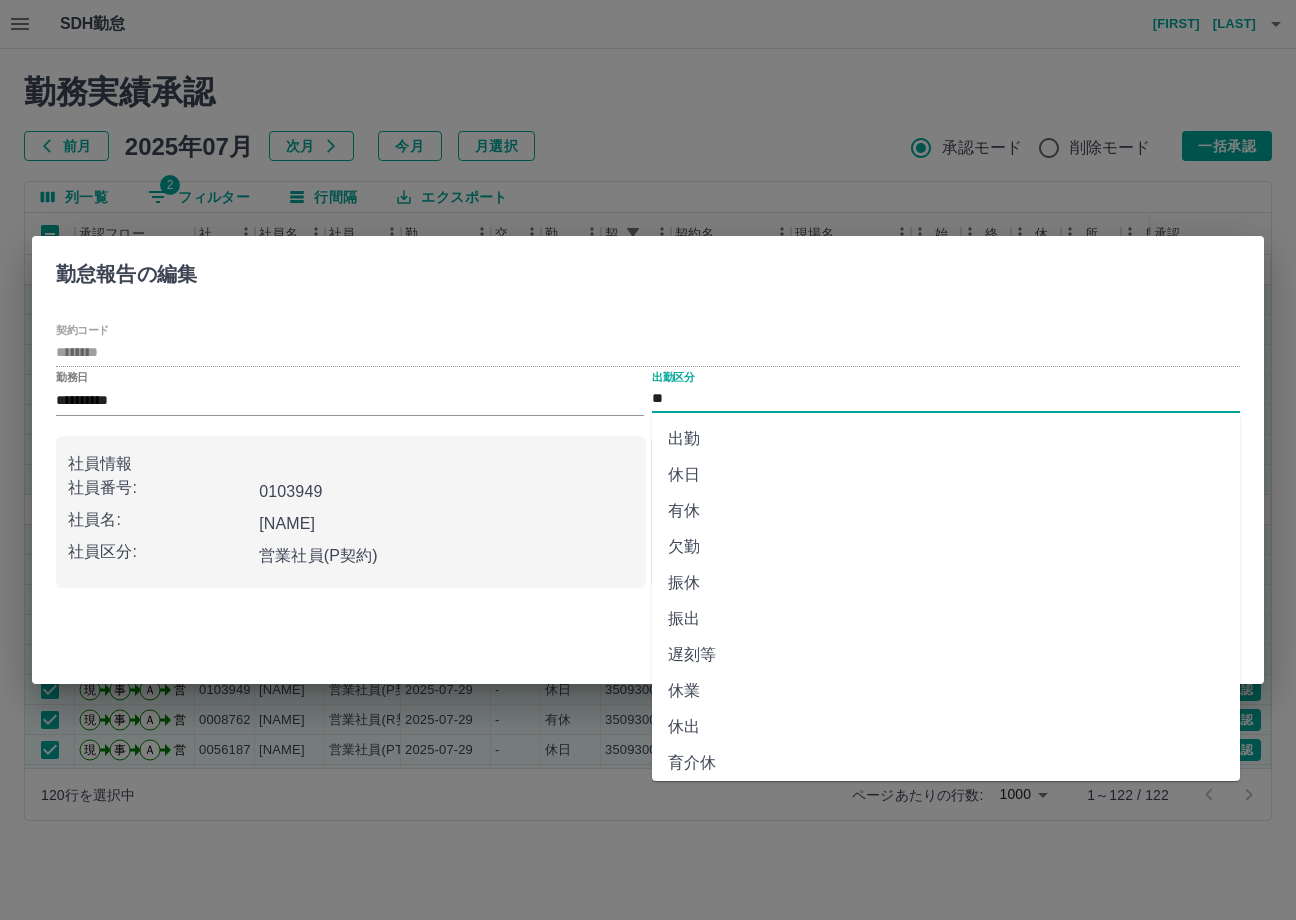 click on "欠勤" at bounding box center [946, 547] 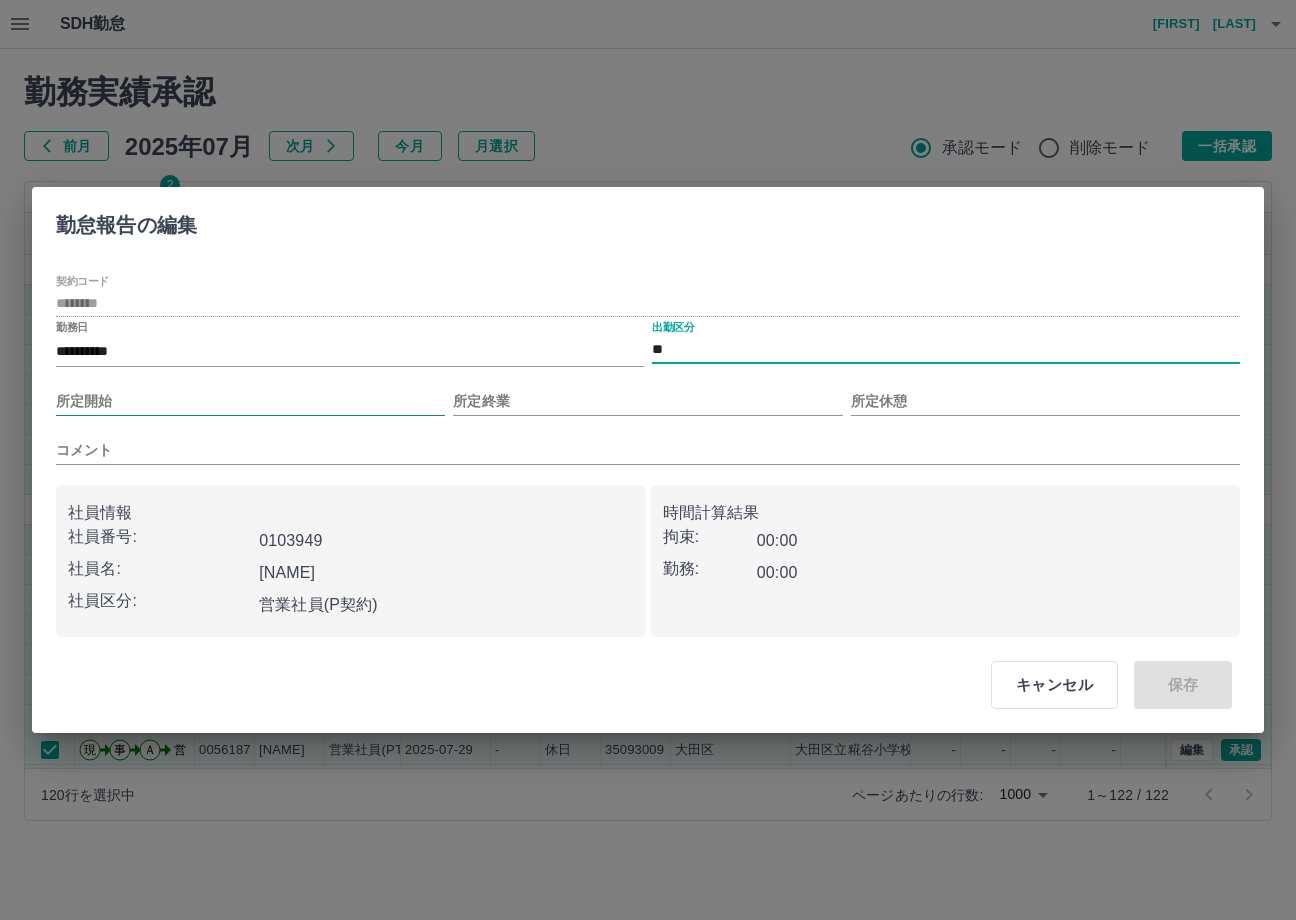 click on "所定開始" at bounding box center [250, 401] 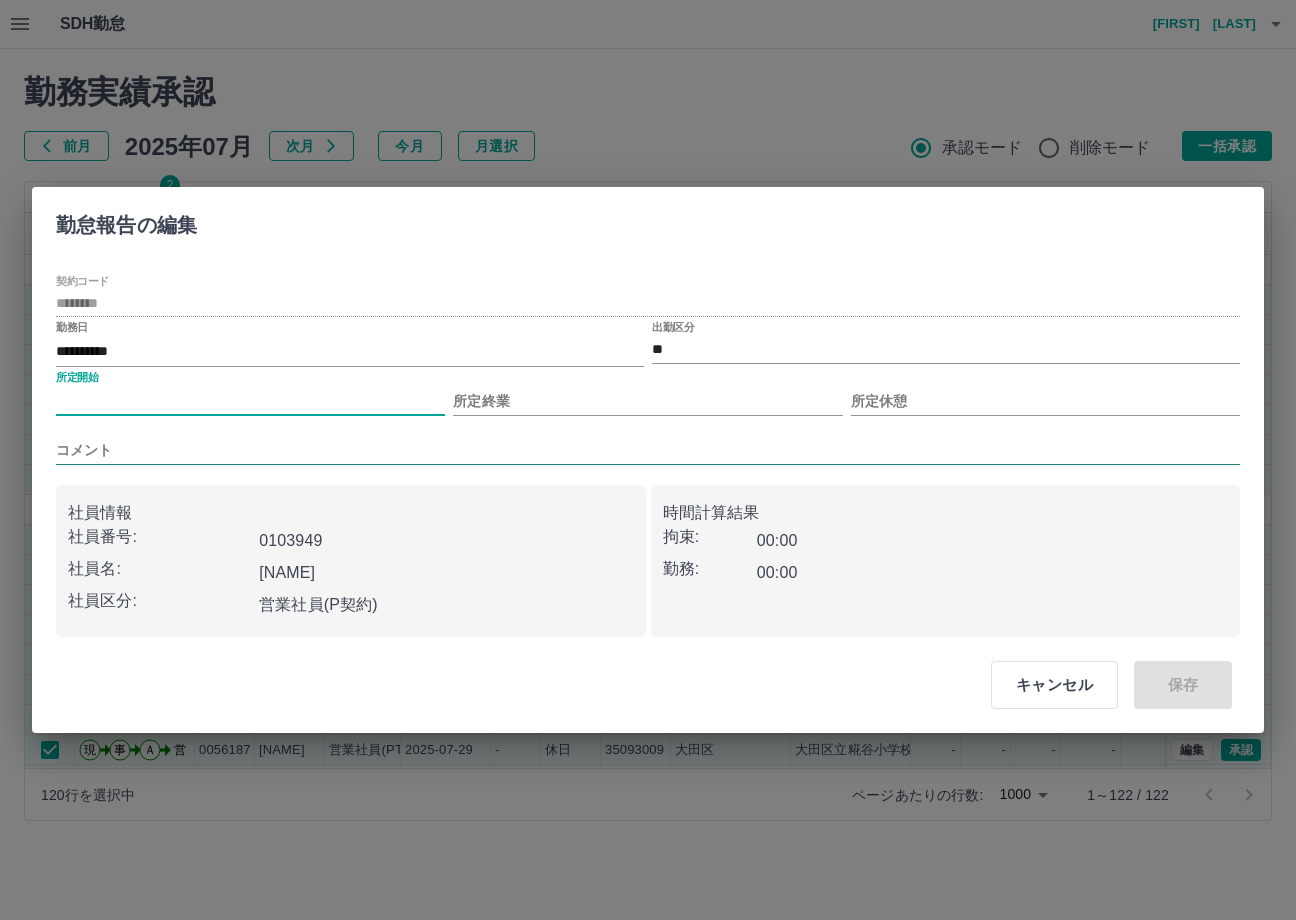 type on "****" 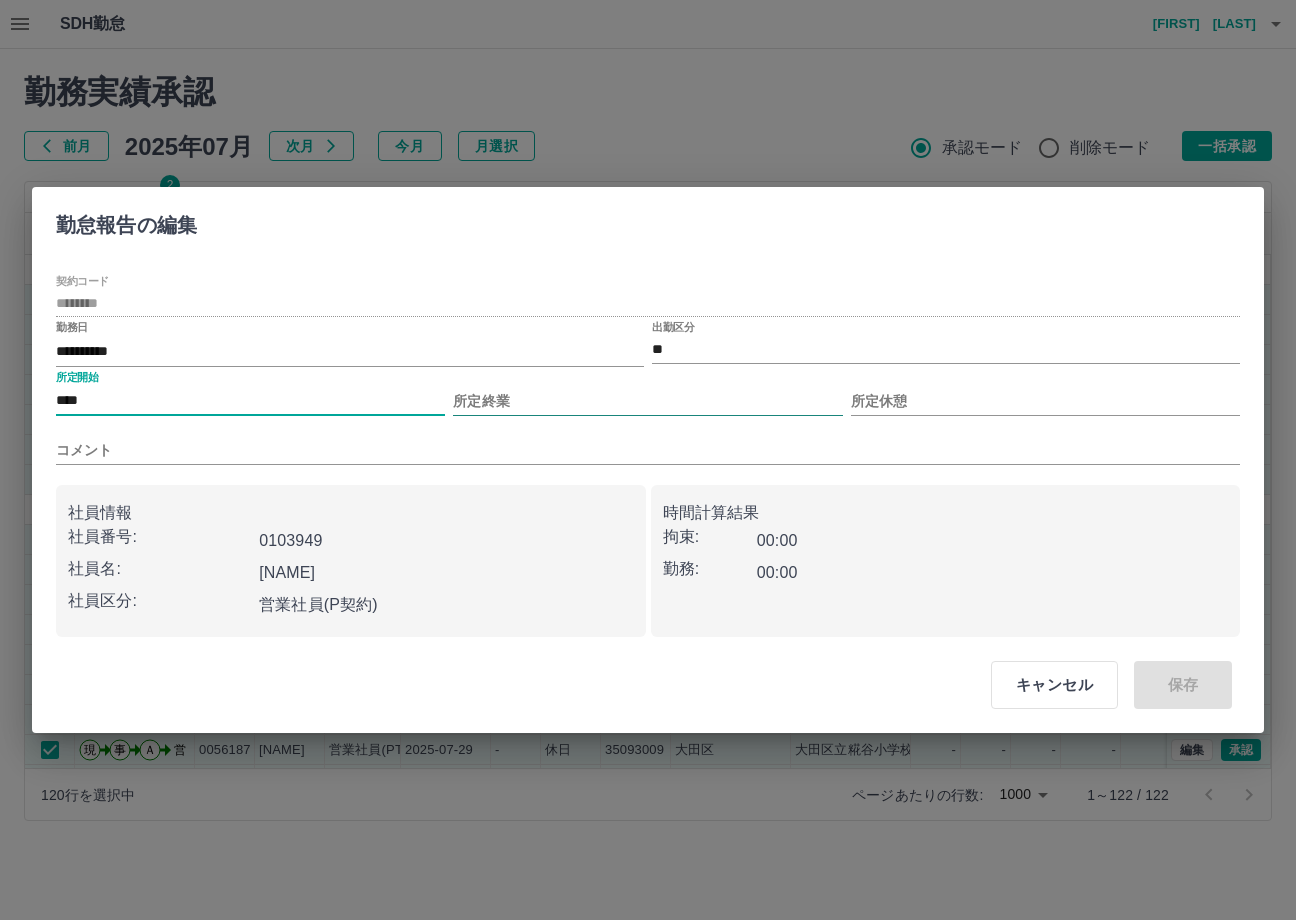 click on "所定終業" at bounding box center [647, 401] 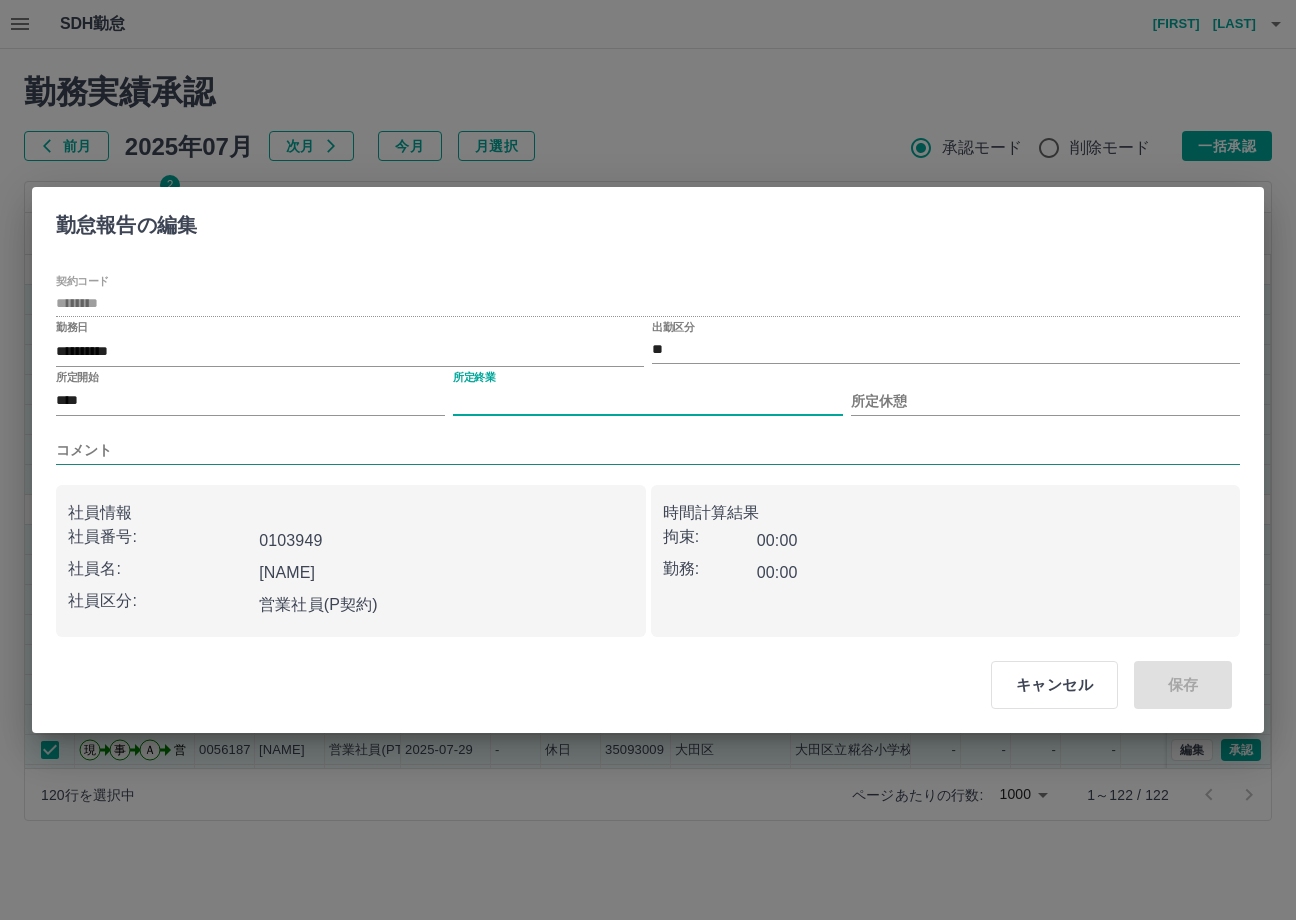 type on "****" 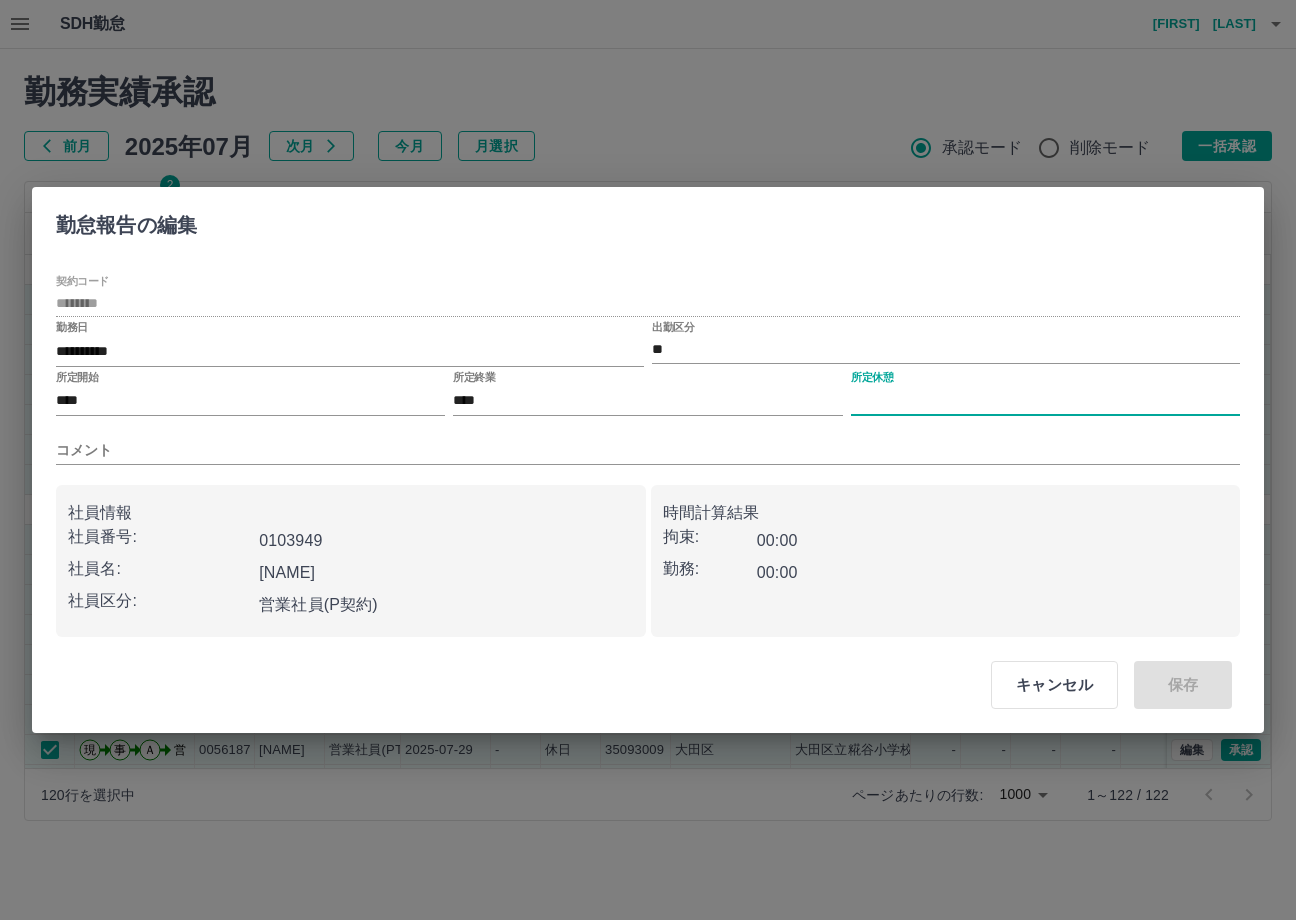 click on "所定休憩" at bounding box center [1045, 401] 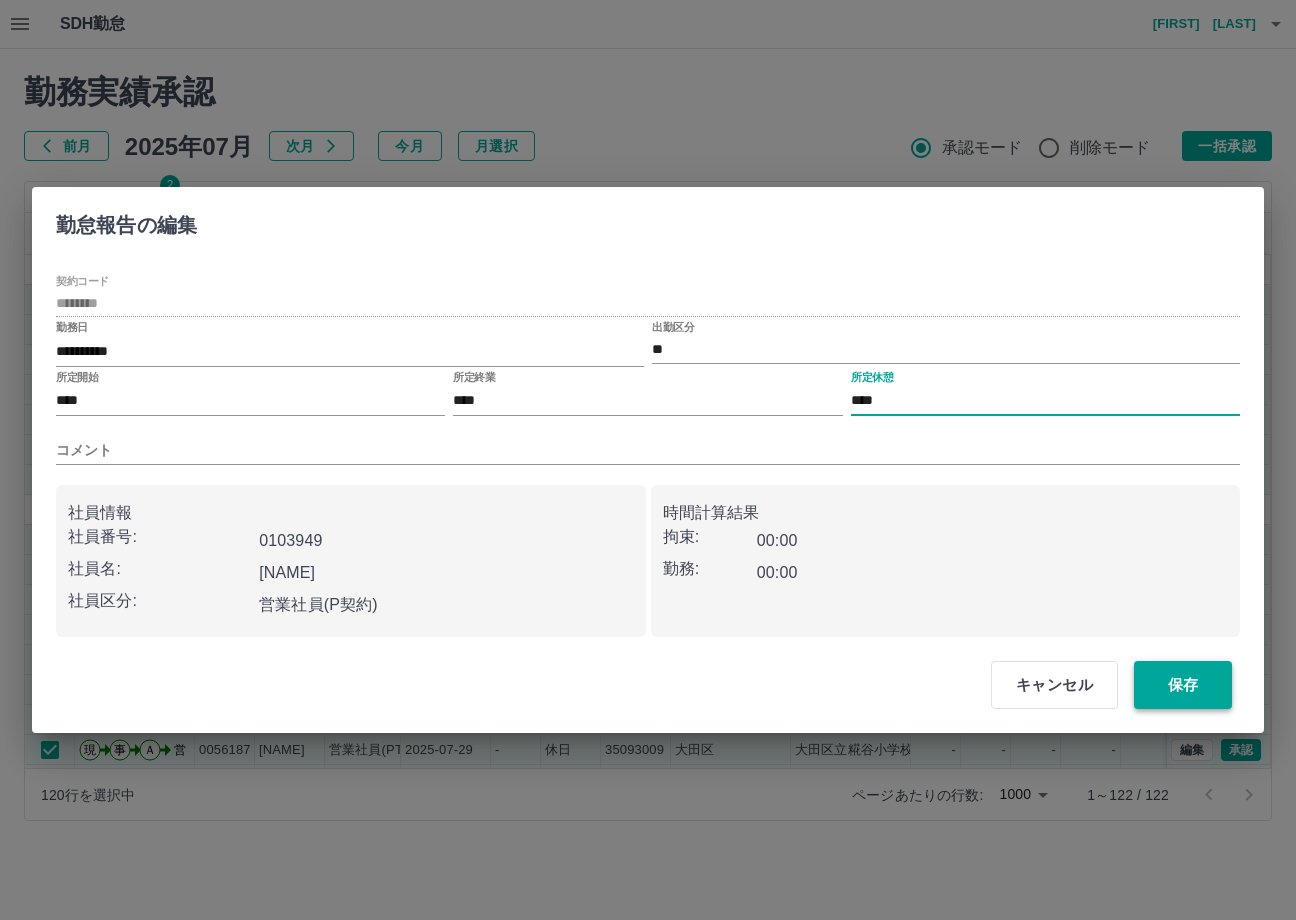 click on "保存" at bounding box center [1183, 685] 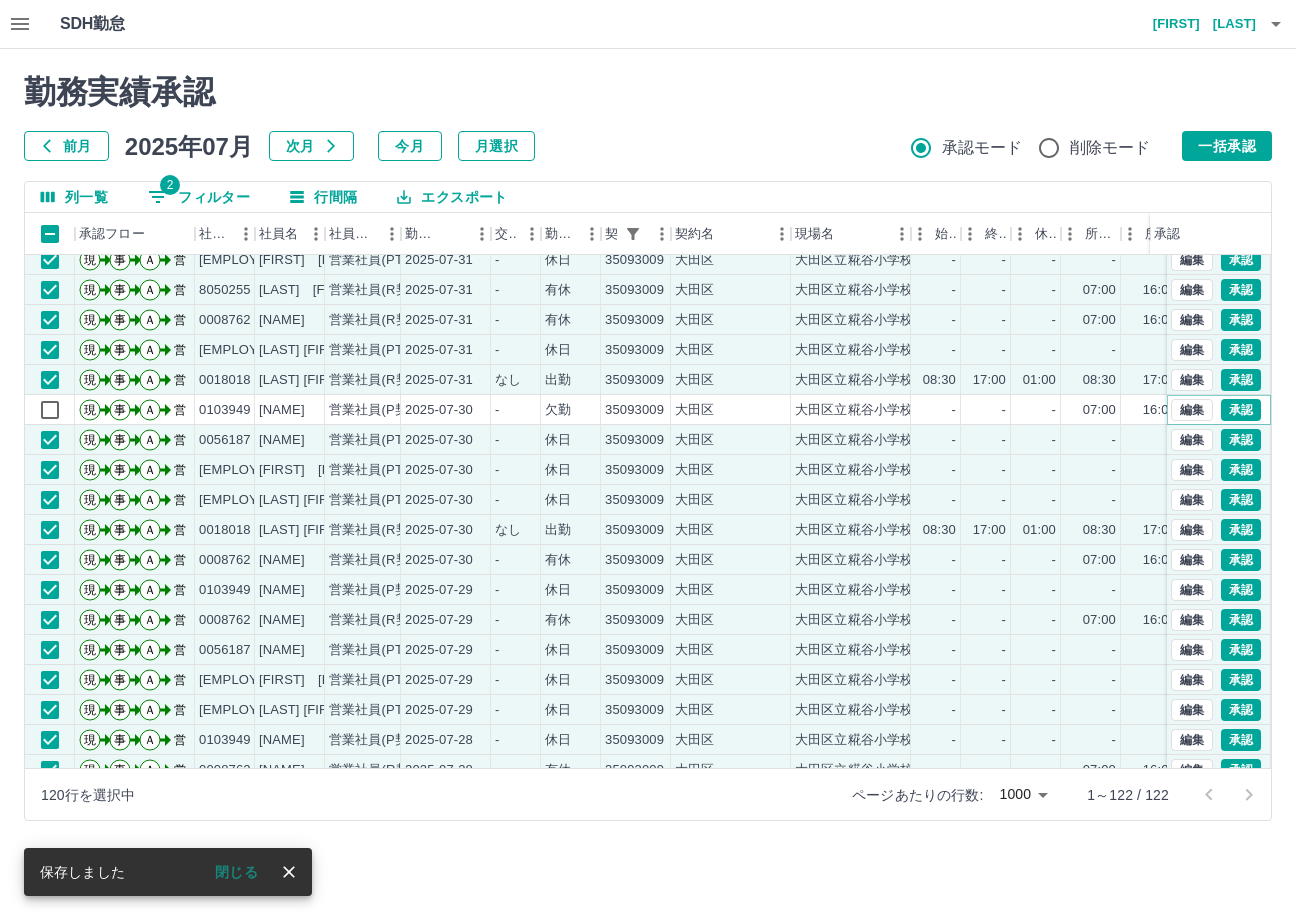 scroll, scrollTop: 200, scrollLeft: 0, axis: vertical 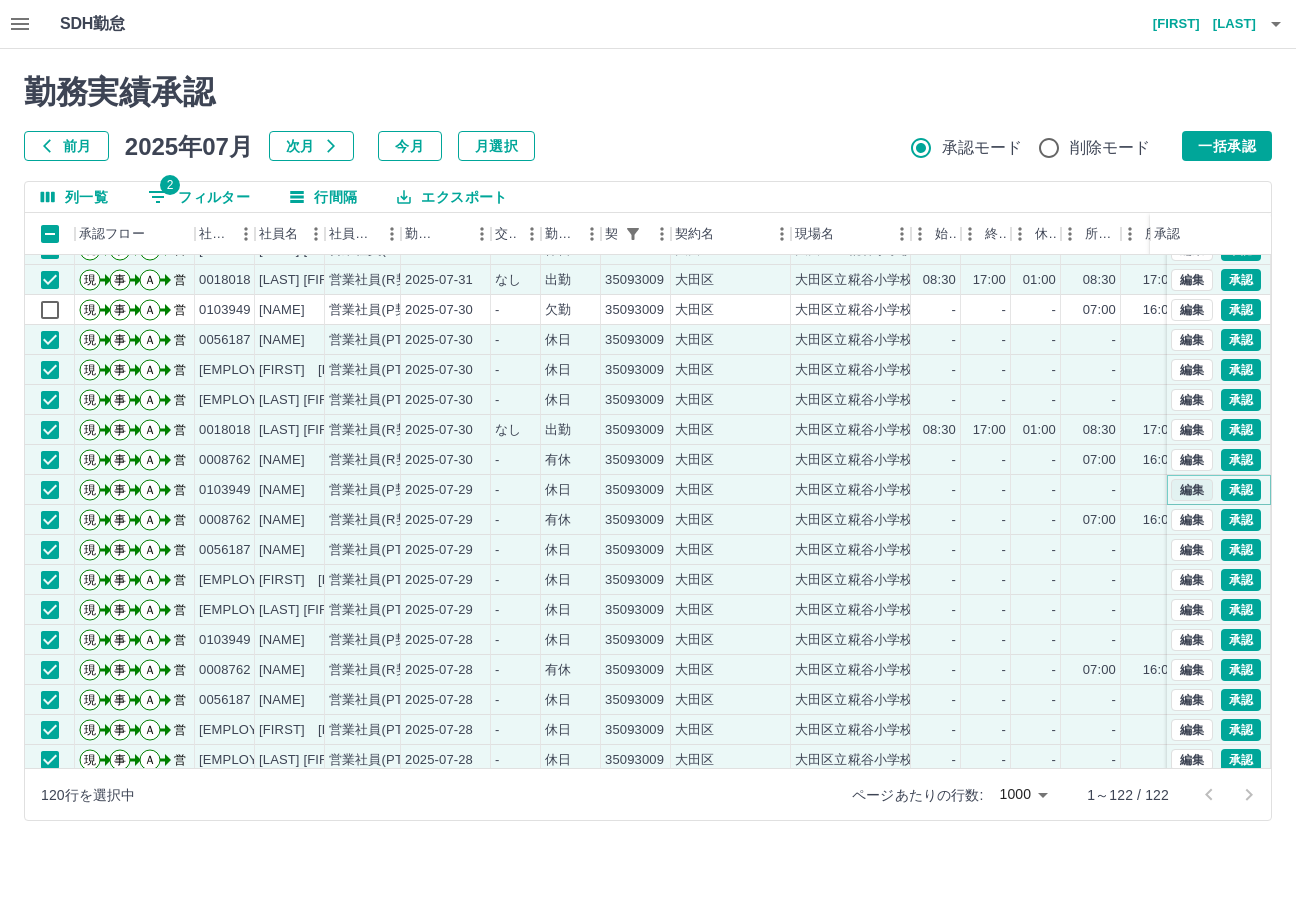 click on "編集" at bounding box center [1192, 490] 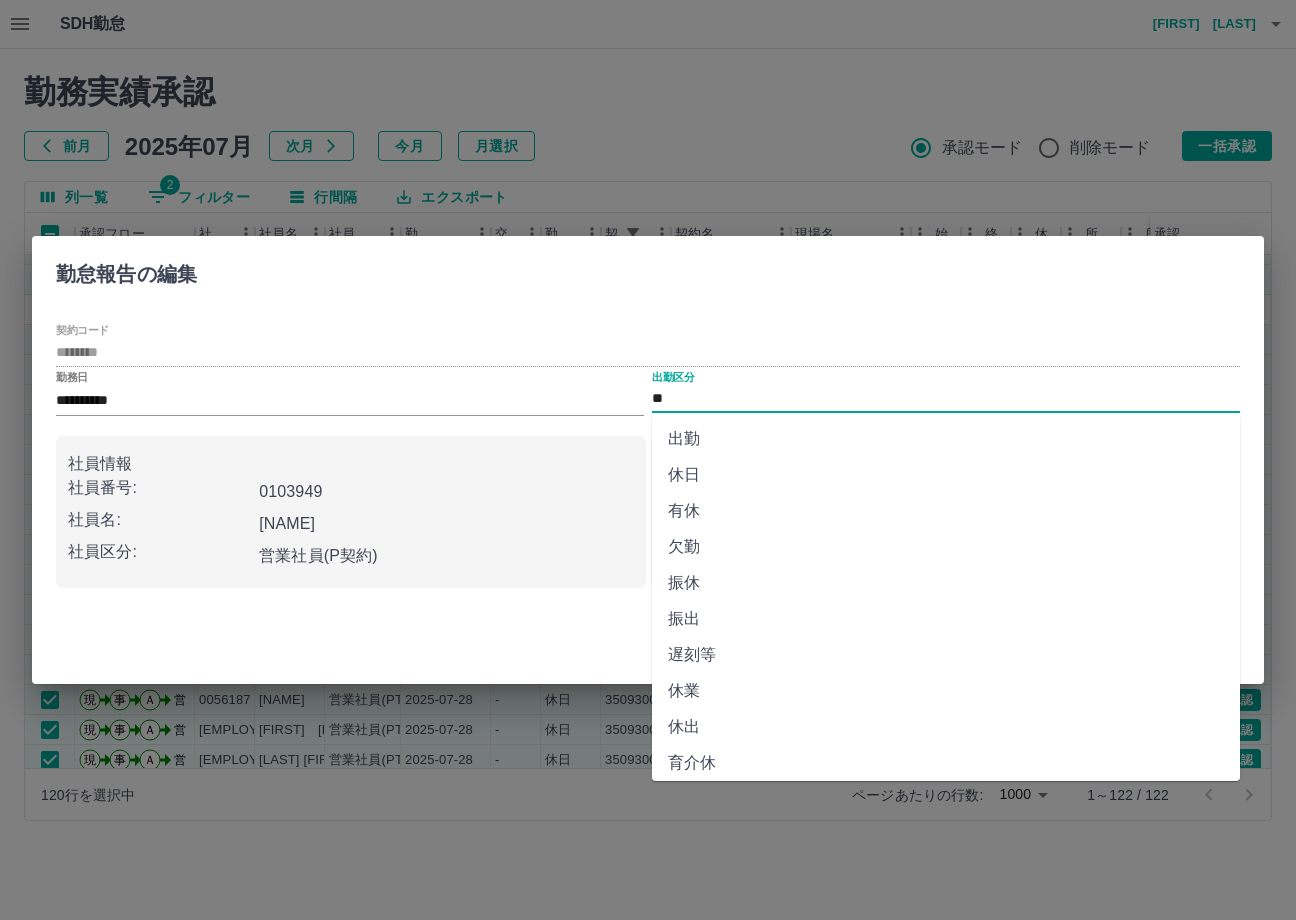 click on "欠勤" at bounding box center (946, 547) 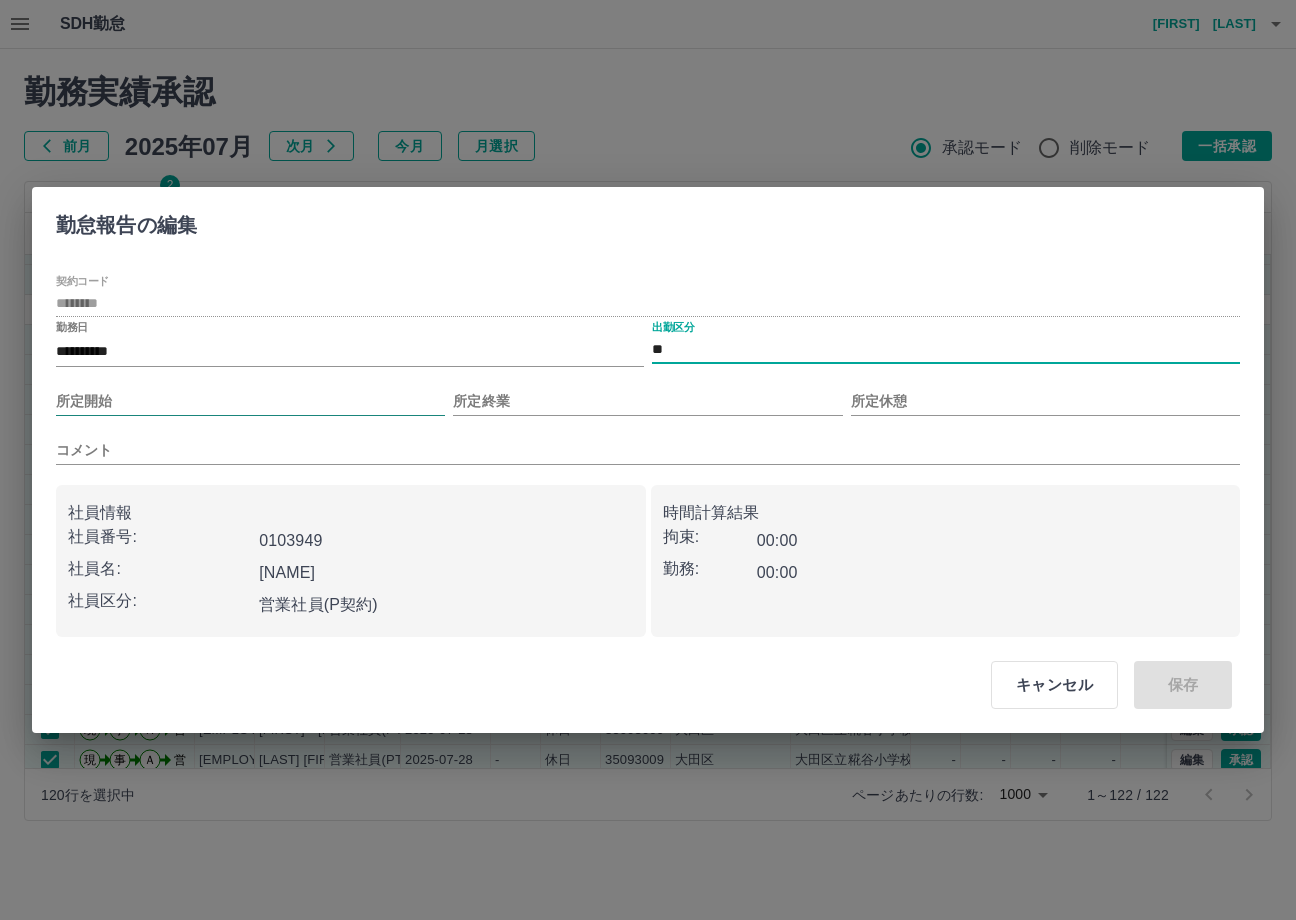 click on "所定開始" at bounding box center (250, 401) 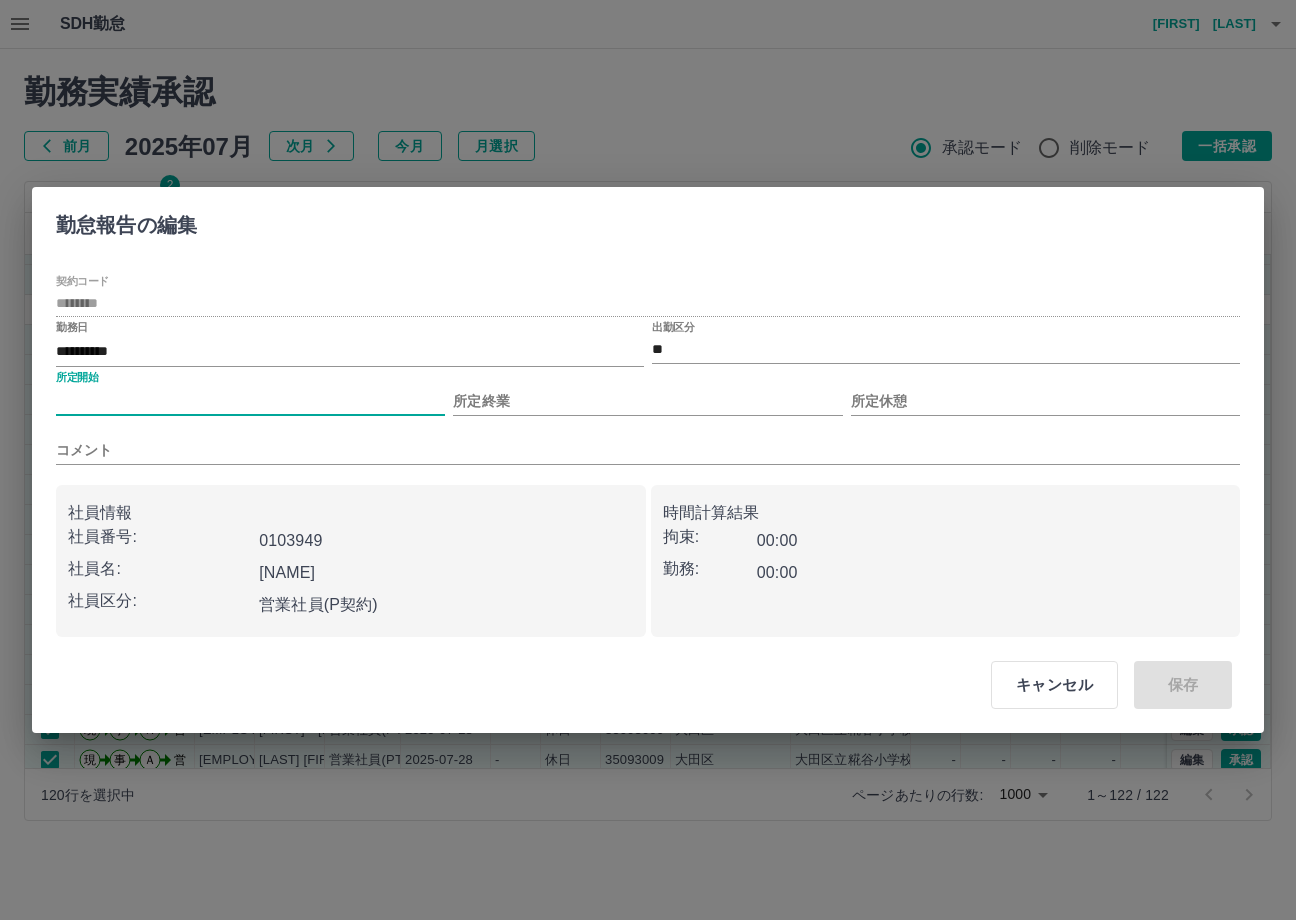 type on "****" 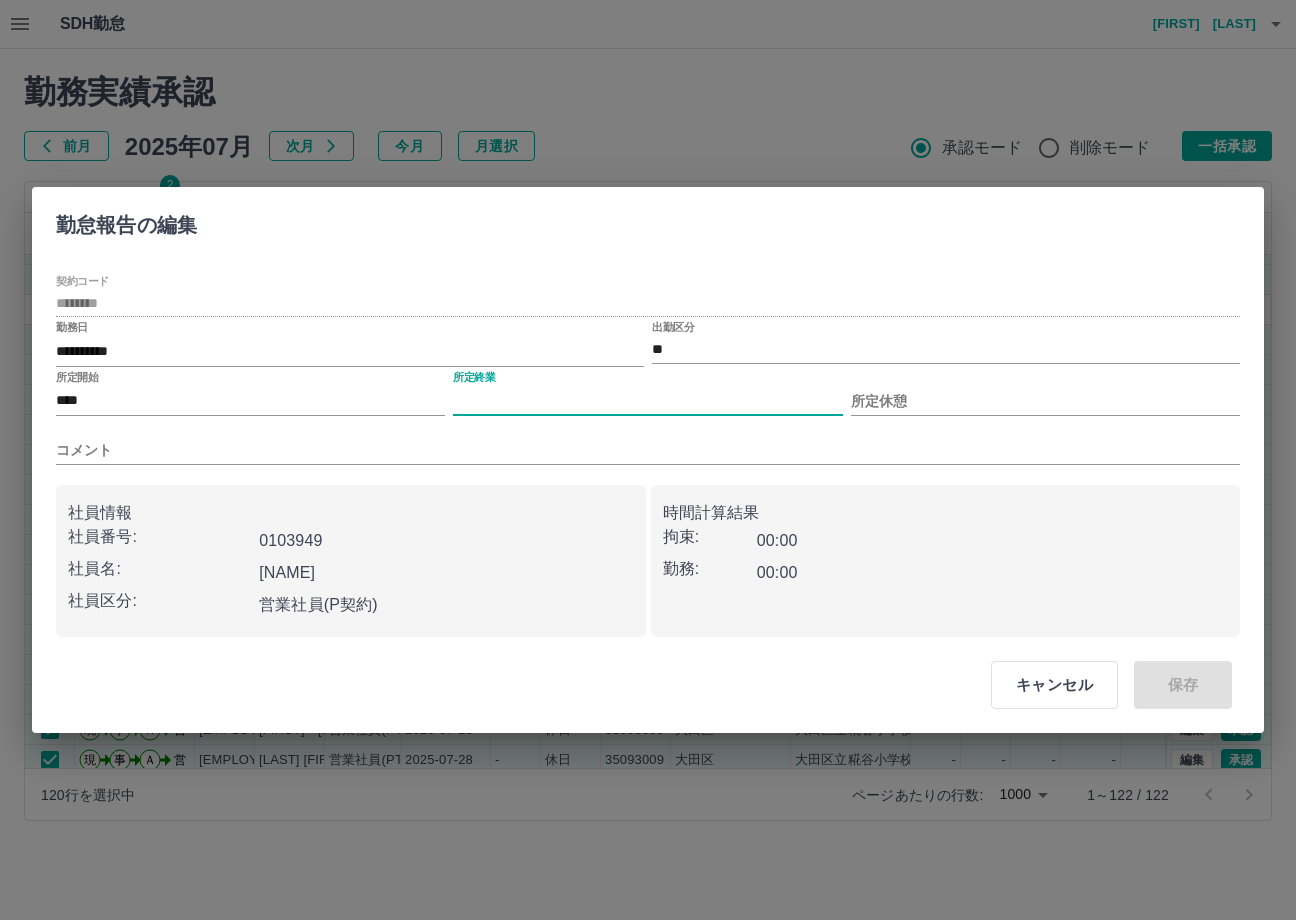 click on "所定終業" at bounding box center [647, 401] 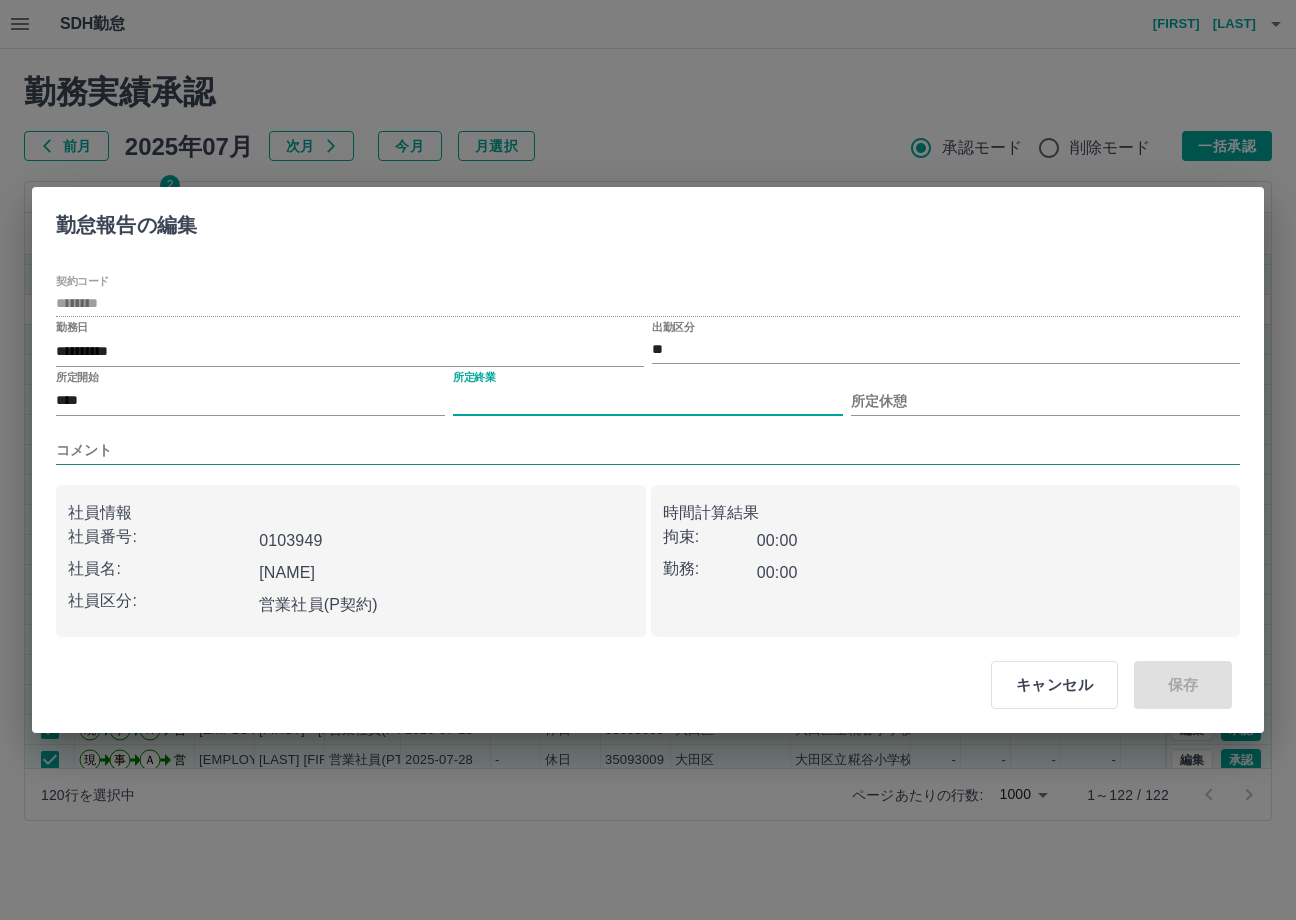 type on "****" 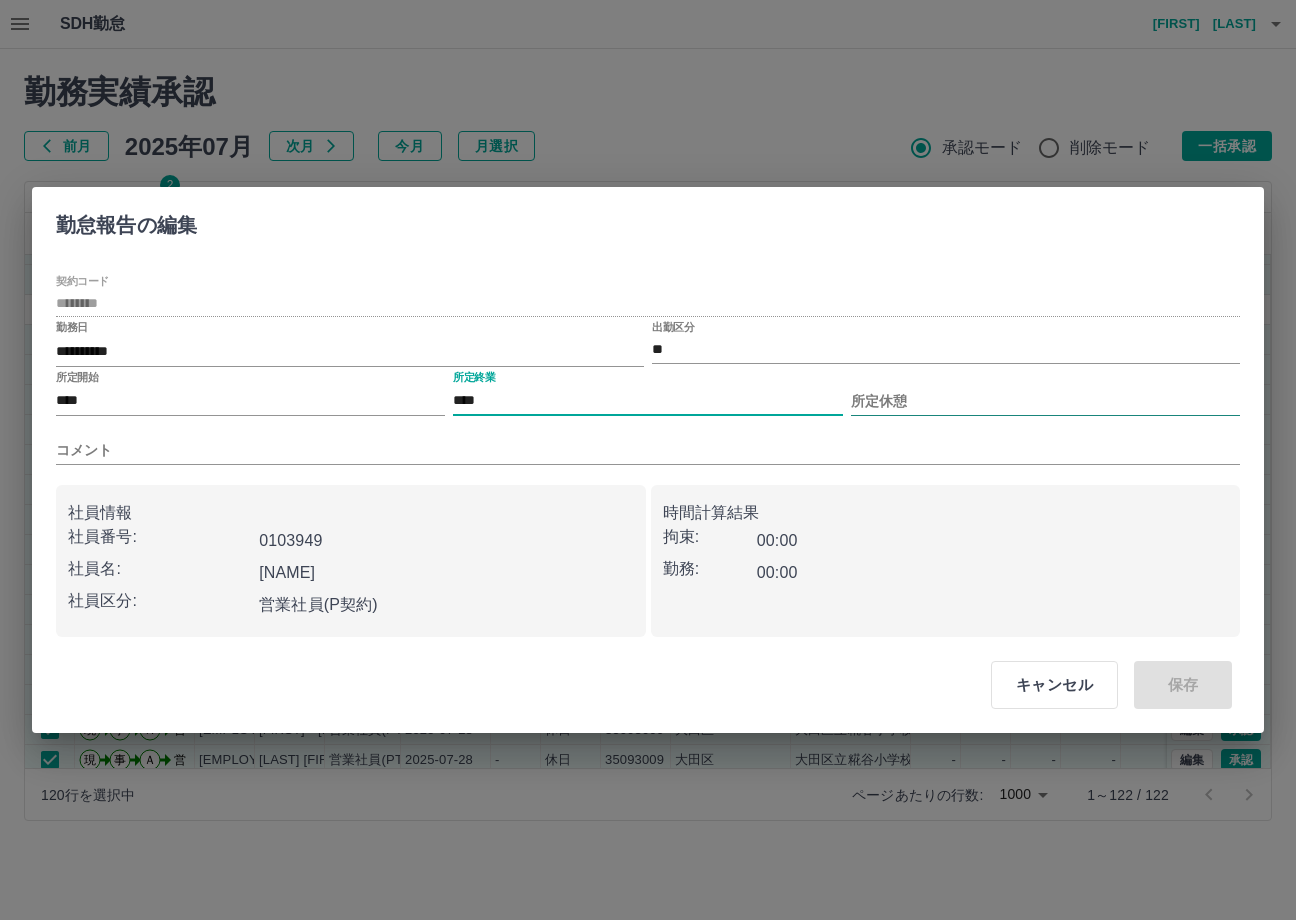 click on "所定休憩" at bounding box center [1045, 401] 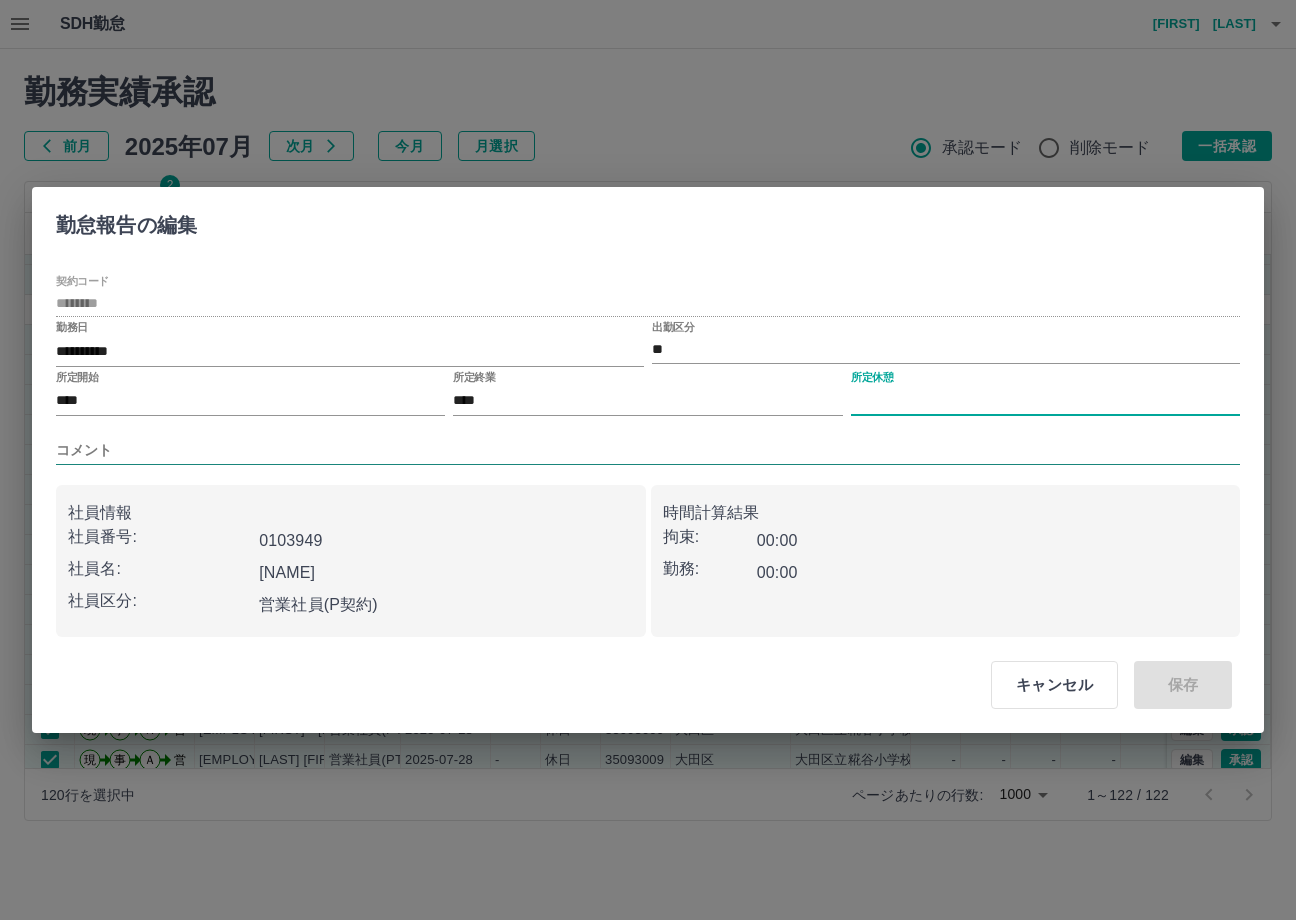 type on "****" 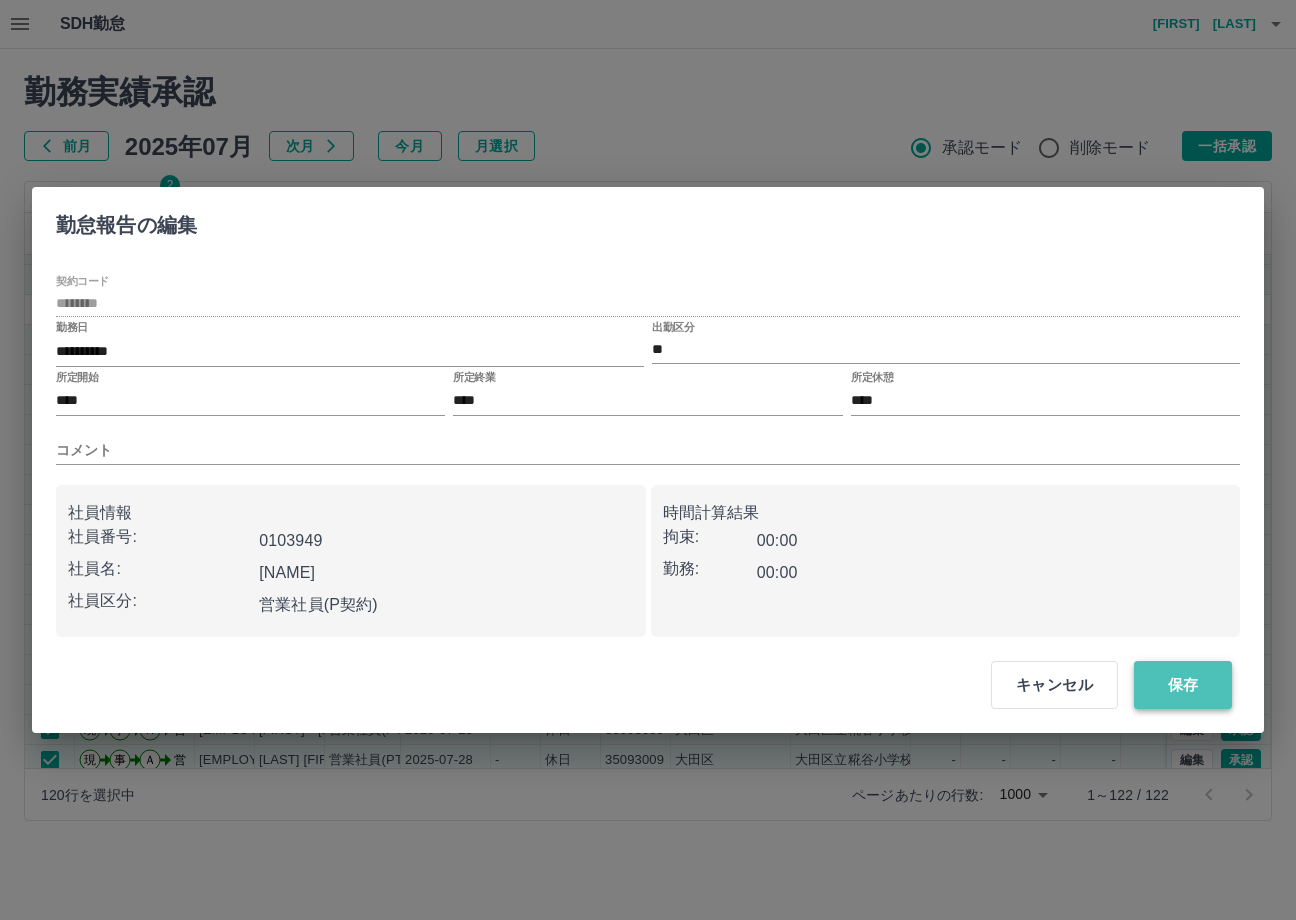 click on "保存" at bounding box center (1183, 685) 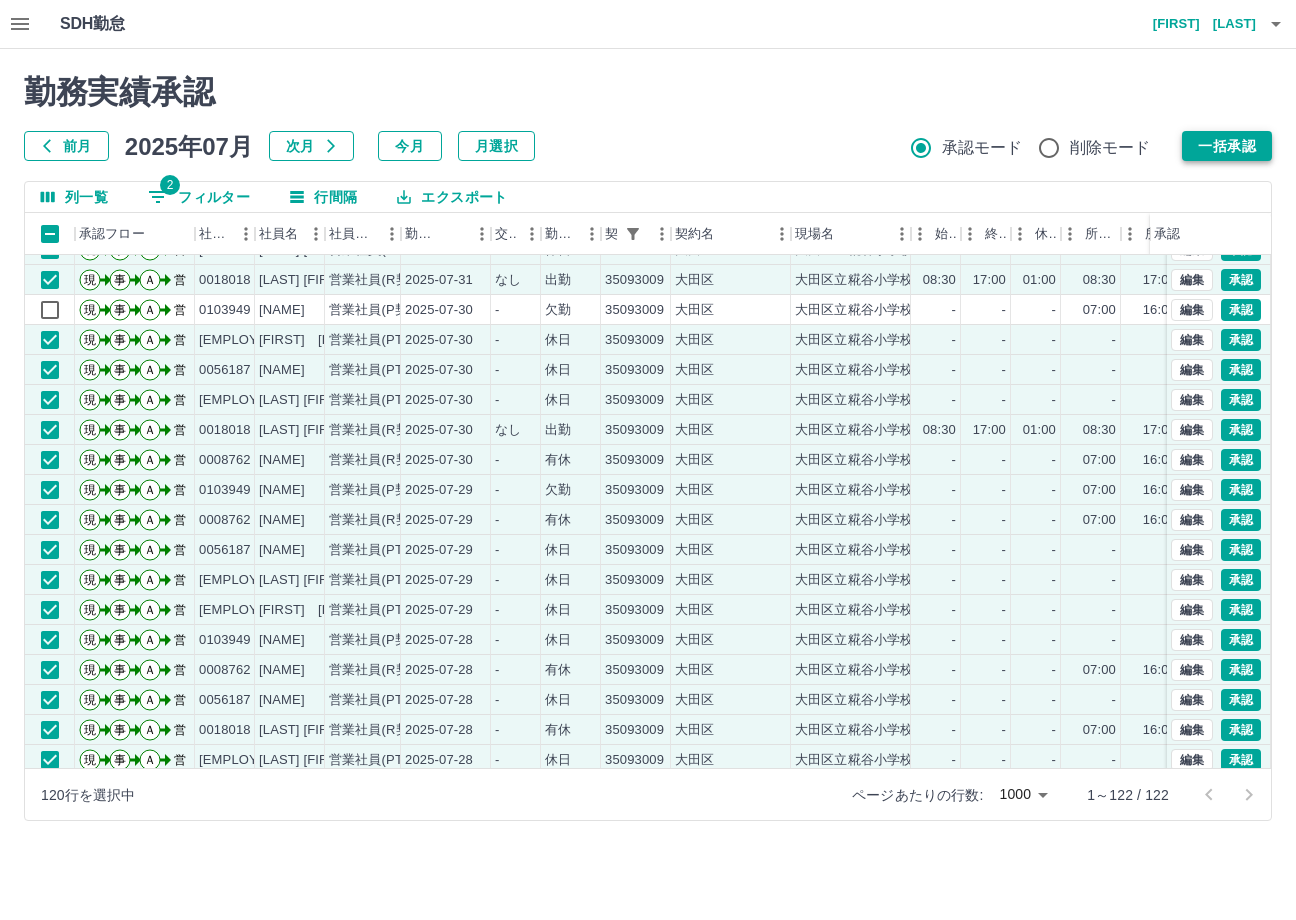 click on "一括承認" at bounding box center [1227, 146] 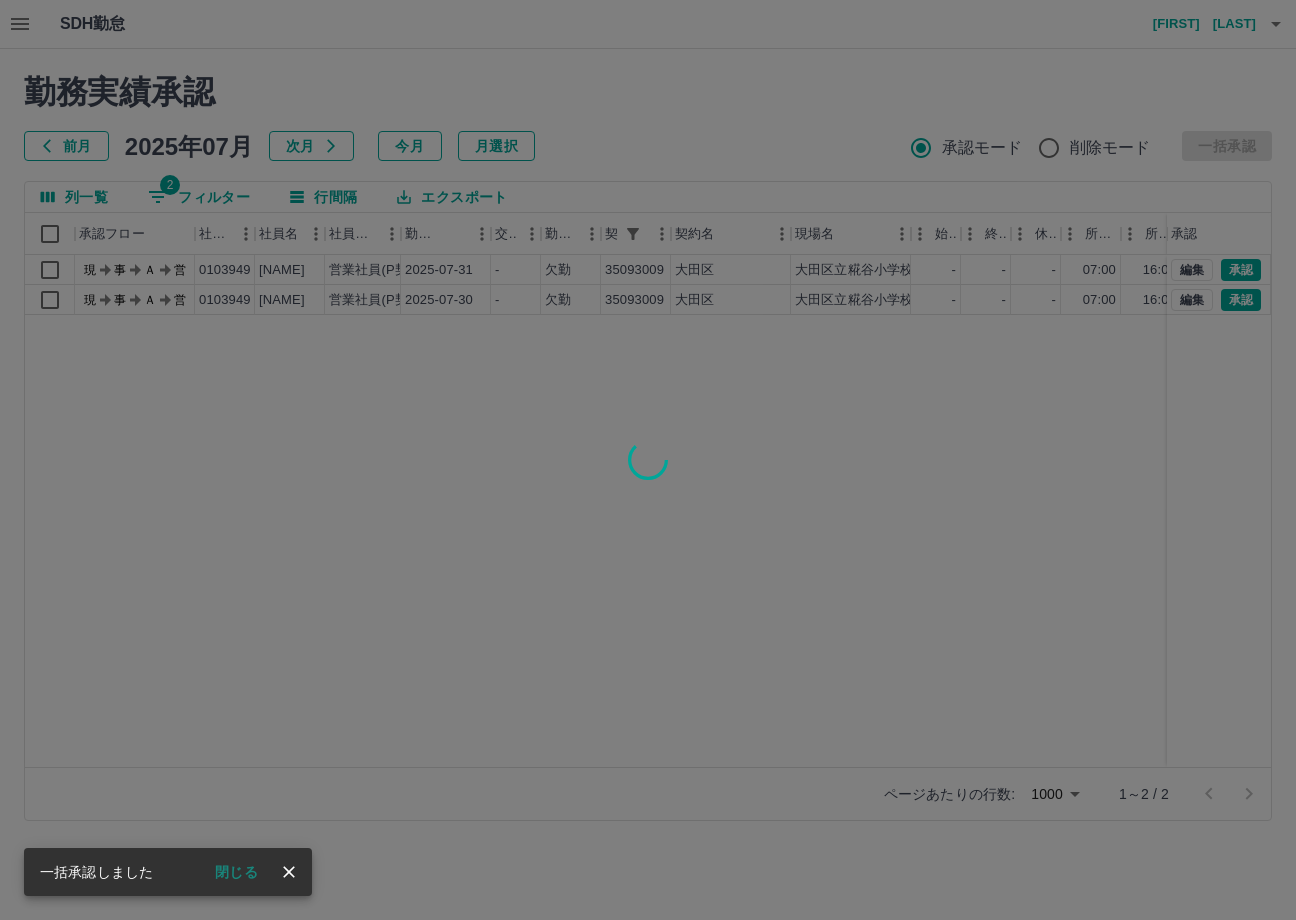 scroll, scrollTop: 0, scrollLeft: 0, axis: both 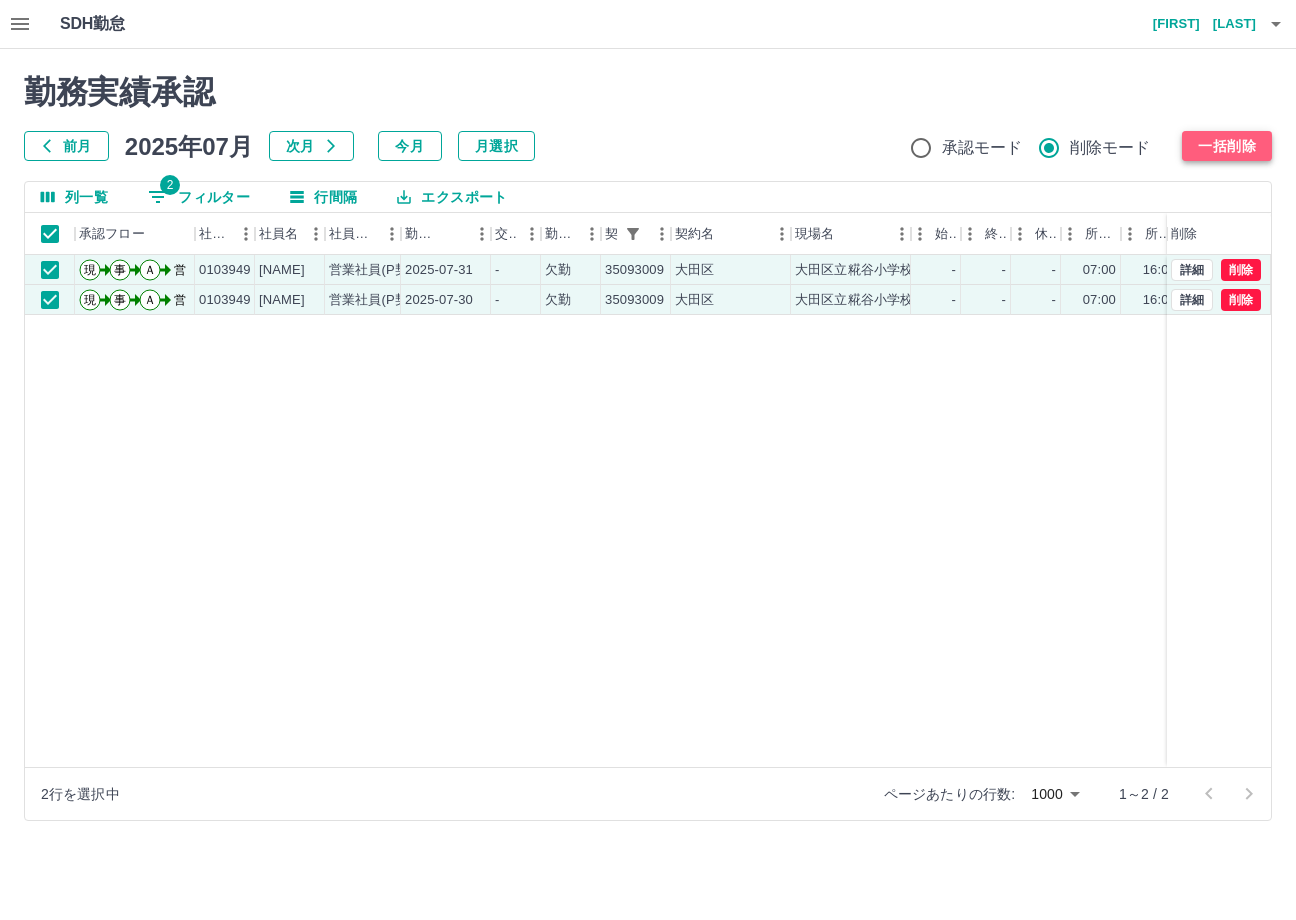 click on "一括削除" at bounding box center [1227, 146] 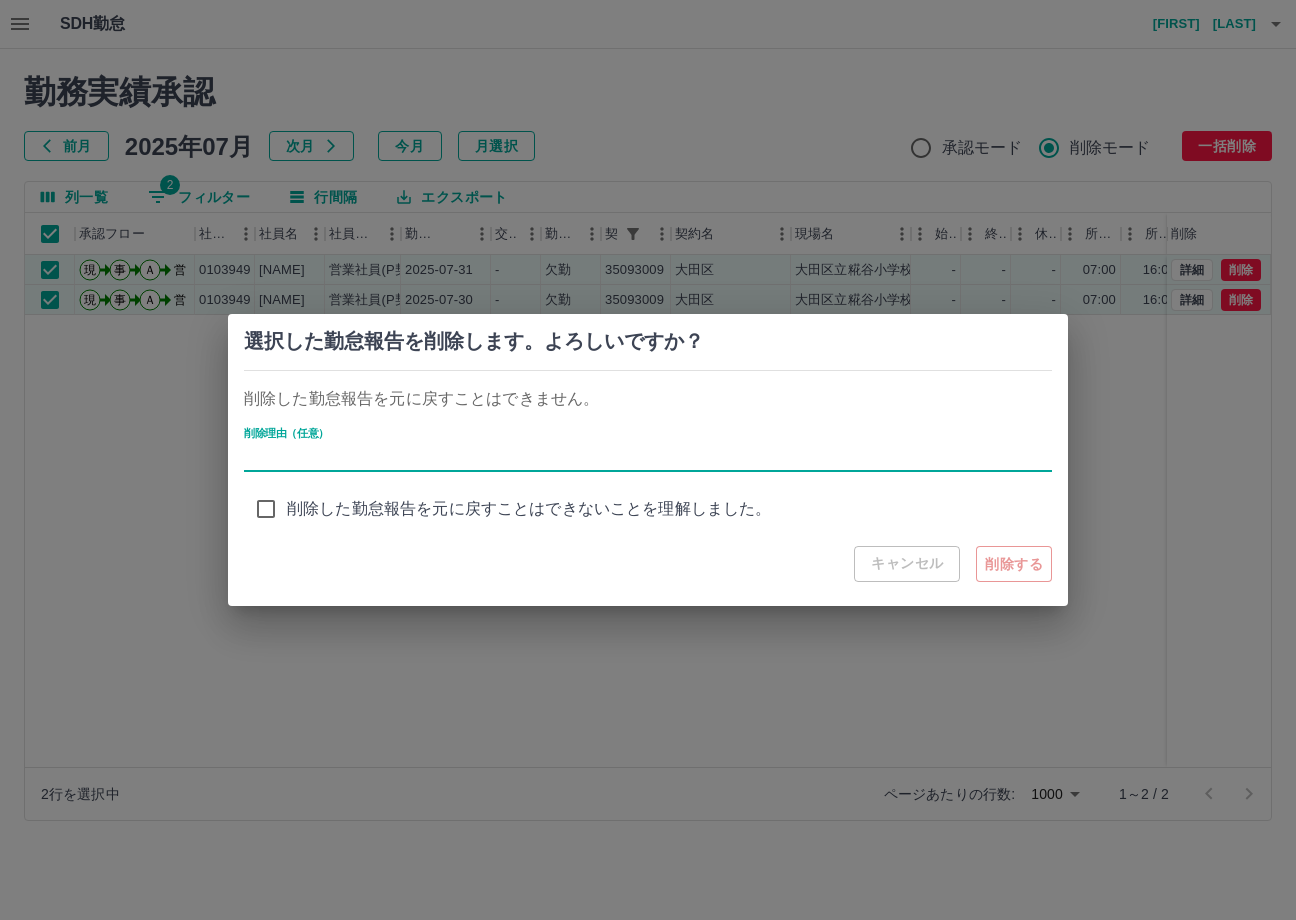 click on "削除理由（任意）" at bounding box center (648, 457) 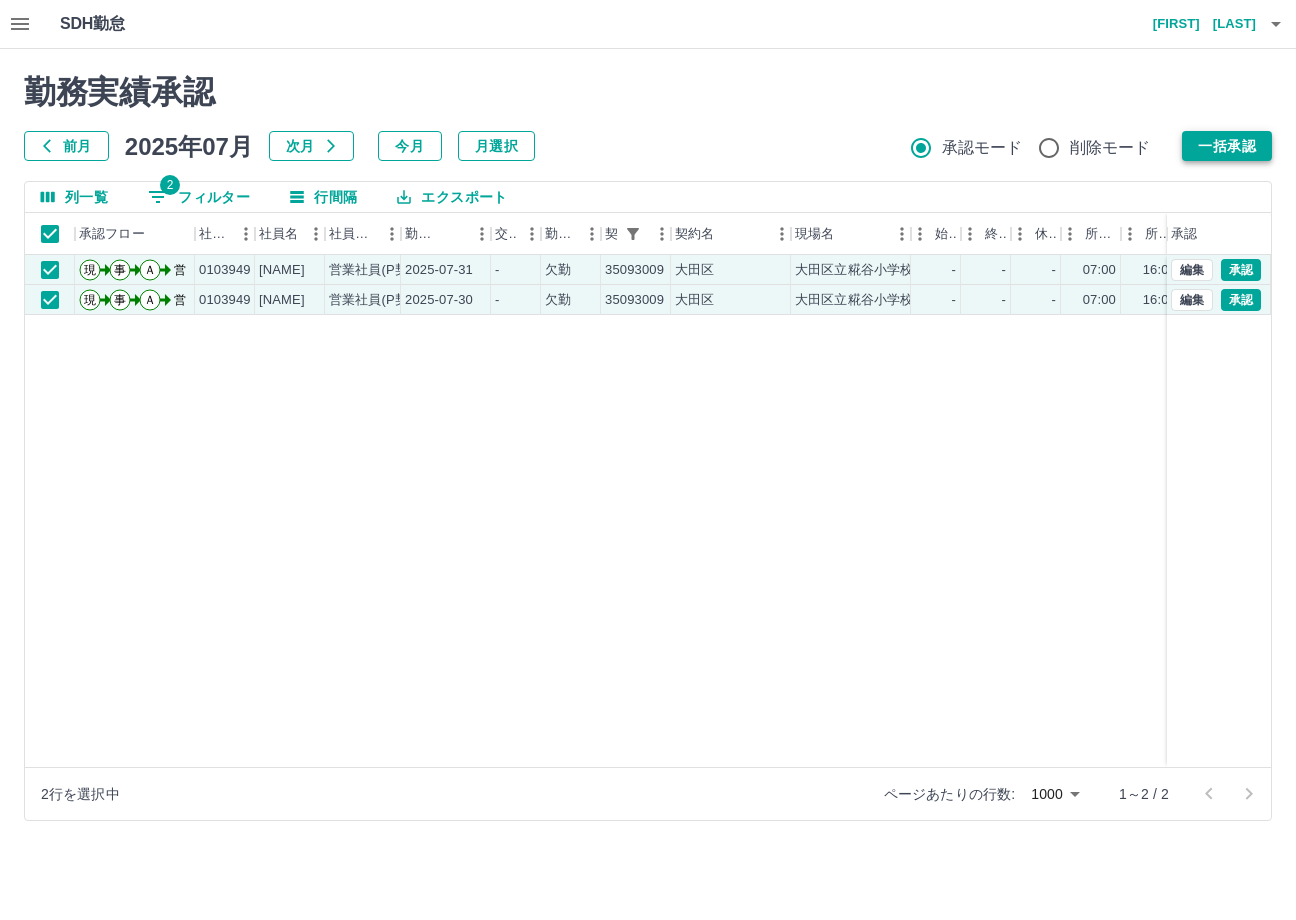 click on "一括承認" at bounding box center (1227, 146) 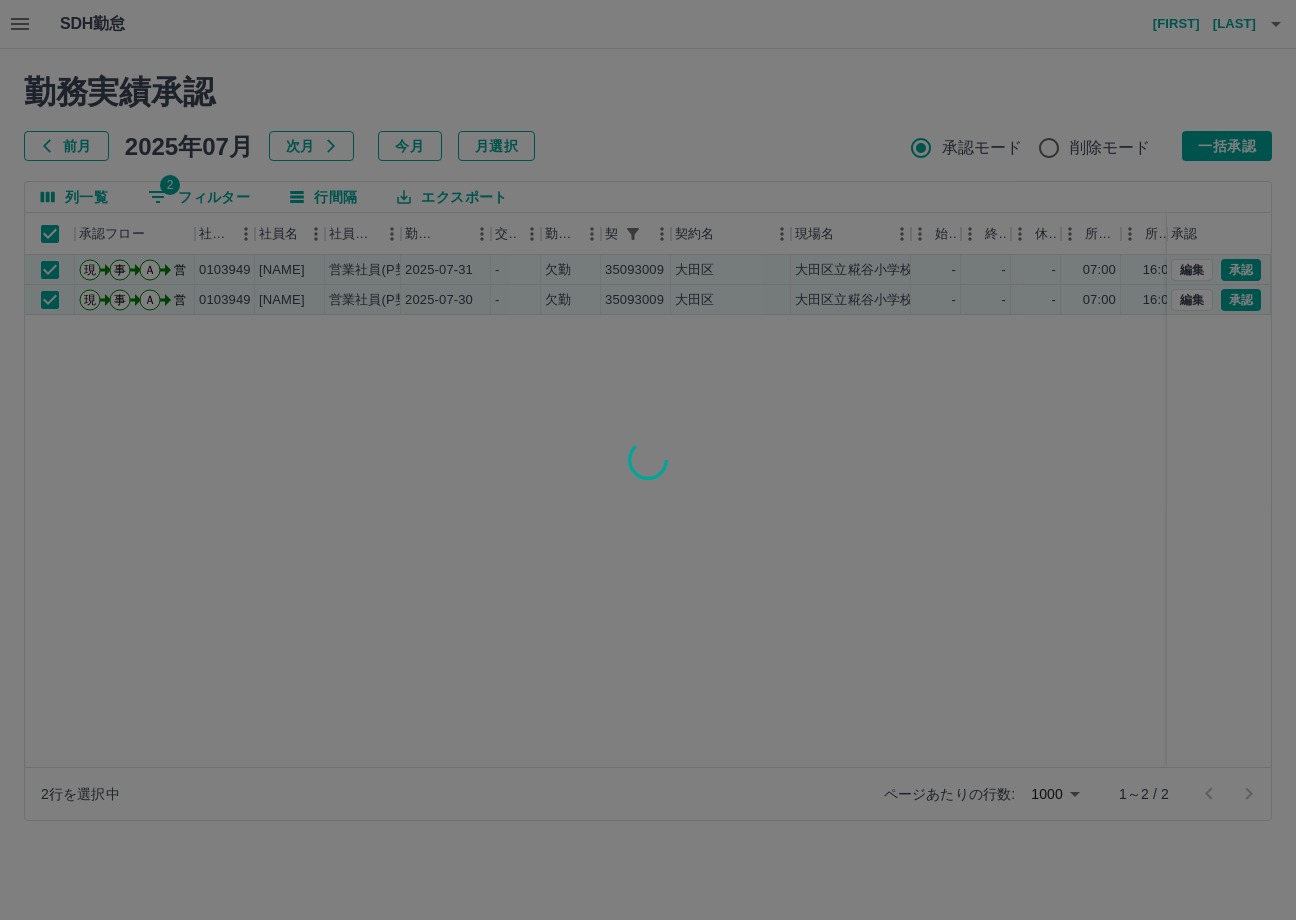 click at bounding box center (648, 460) 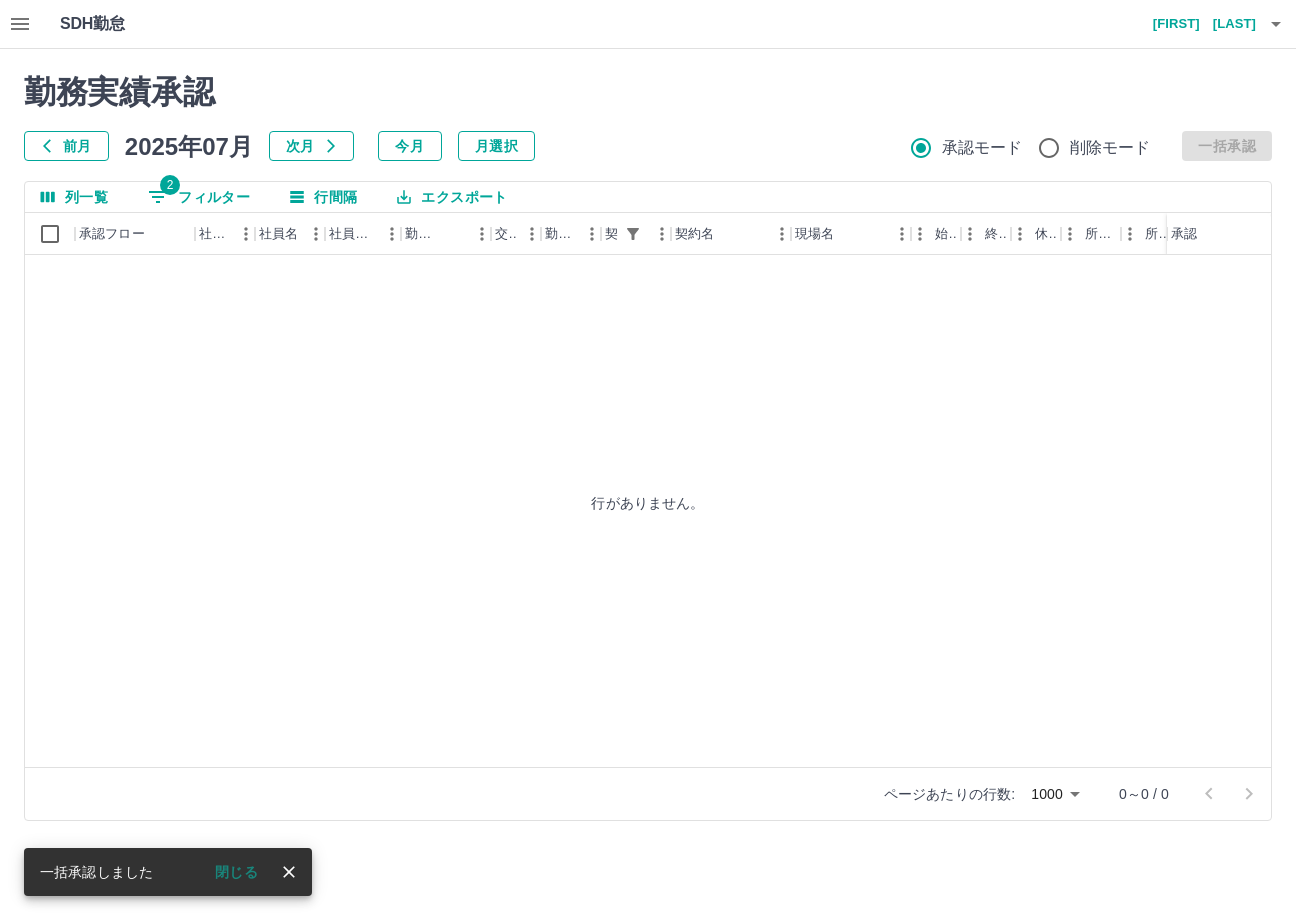 click on "2 フィルター" at bounding box center (199, 197) 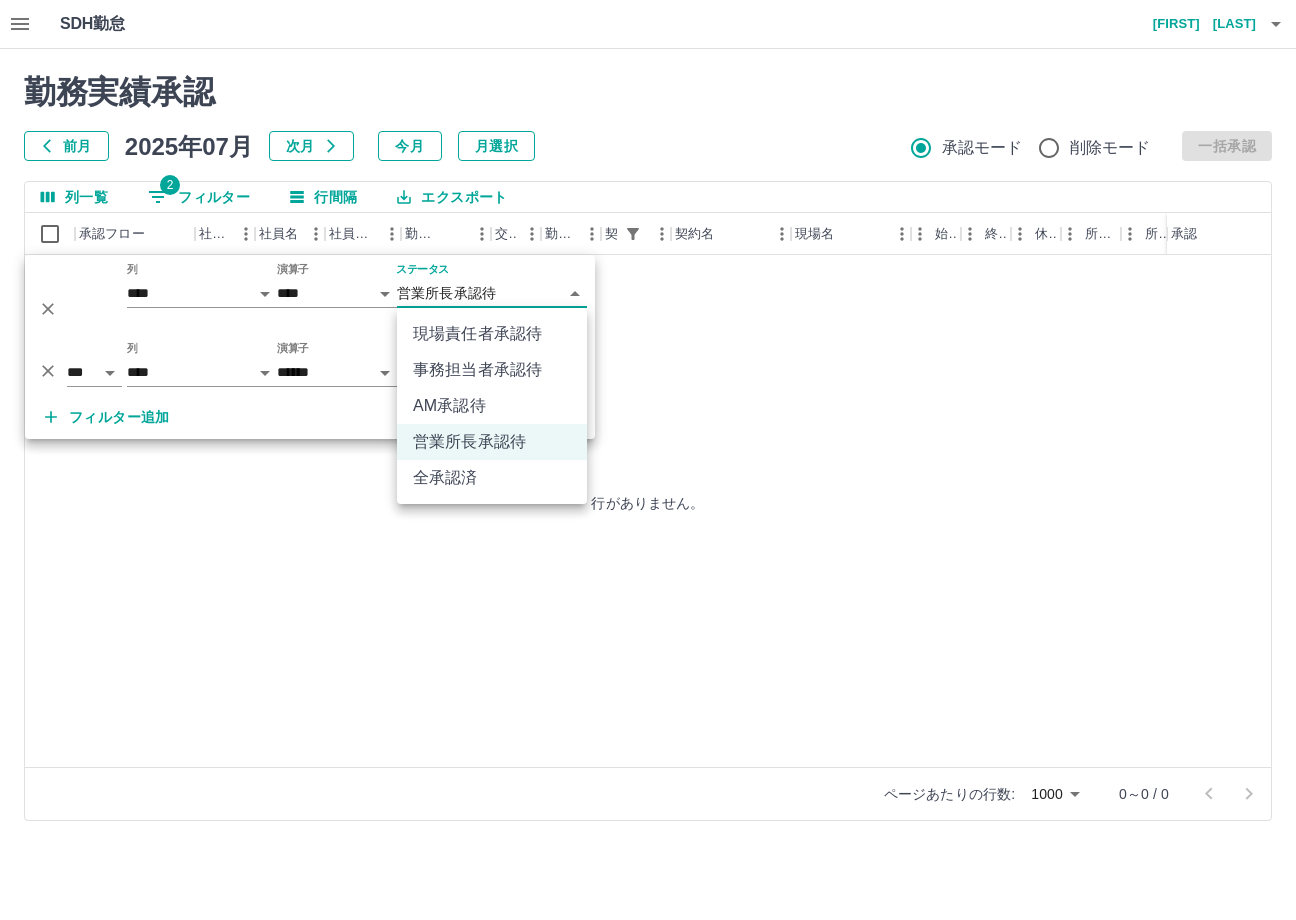 click on "**********" at bounding box center (648, 422) 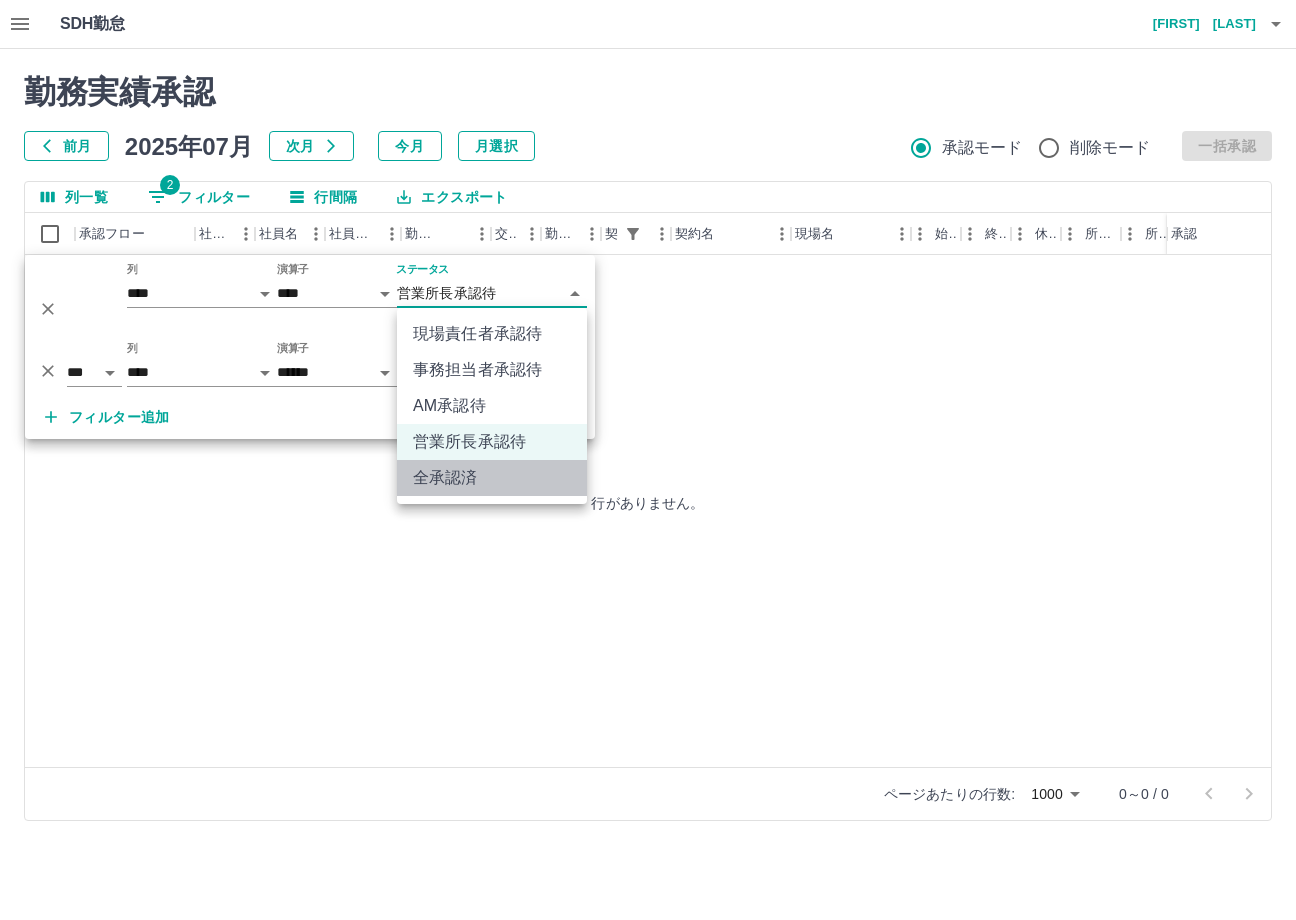 click on "全承認済" at bounding box center [492, 478] 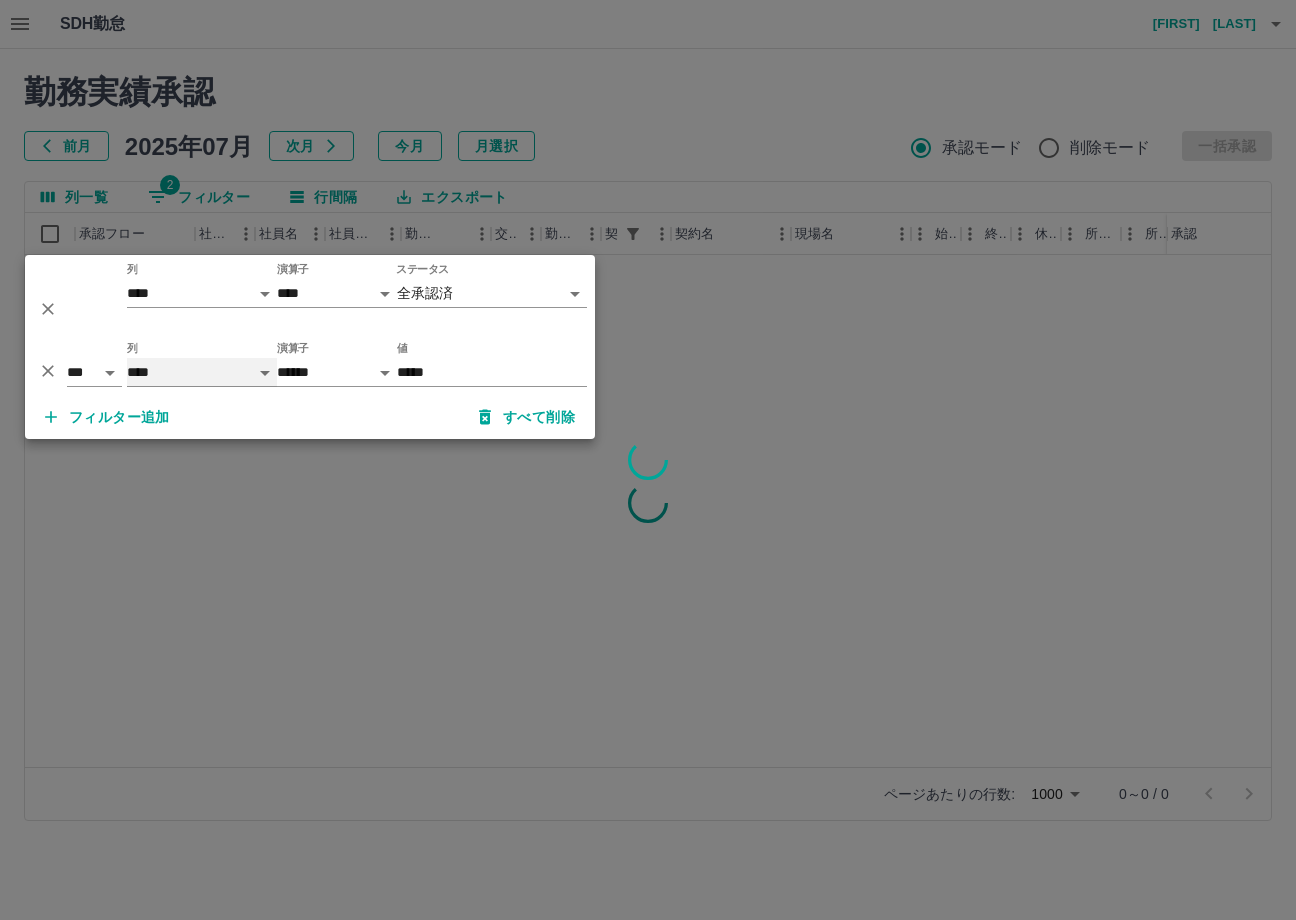 drag, startPoint x: 229, startPoint y: 370, endPoint x: 212, endPoint y: 369, distance: 17.029387 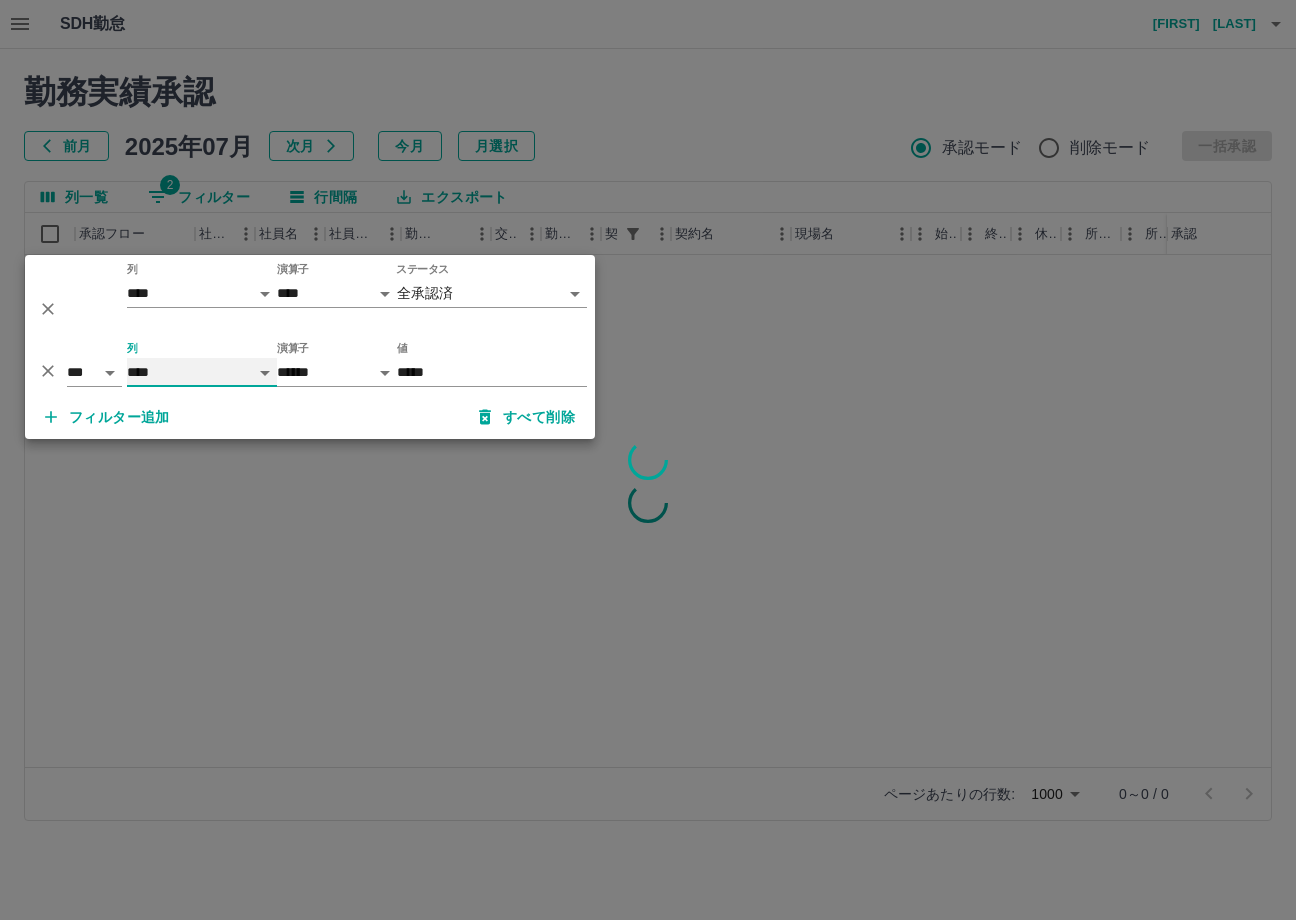 click on "**** *** **** *** *** **** ***** *** *** ** ** ** **** **** **** ** ** *** **** *****" at bounding box center (202, 372) 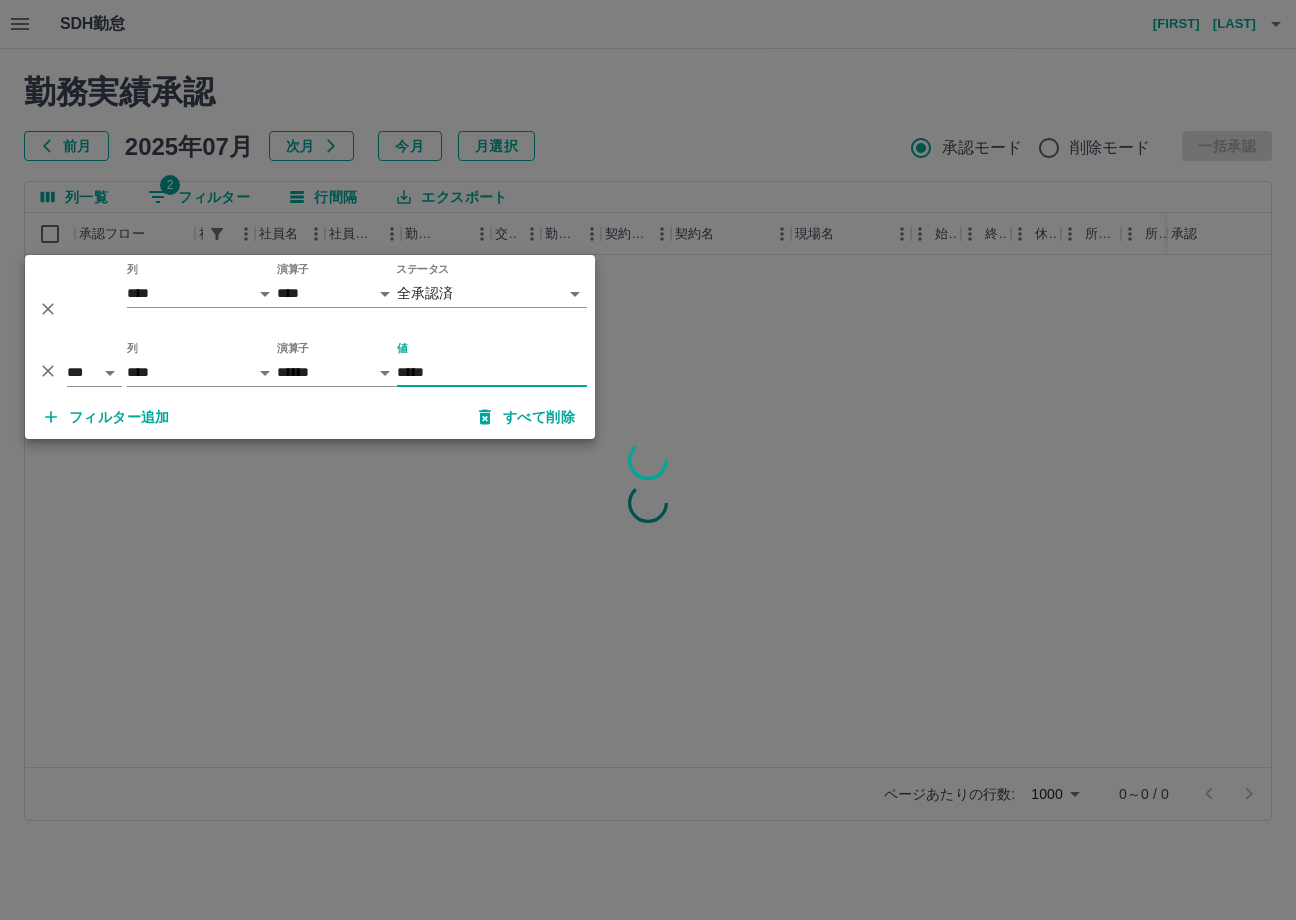 drag, startPoint x: 482, startPoint y: 370, endPoint x: 27, endPoint y: 390, distance: 455.43936 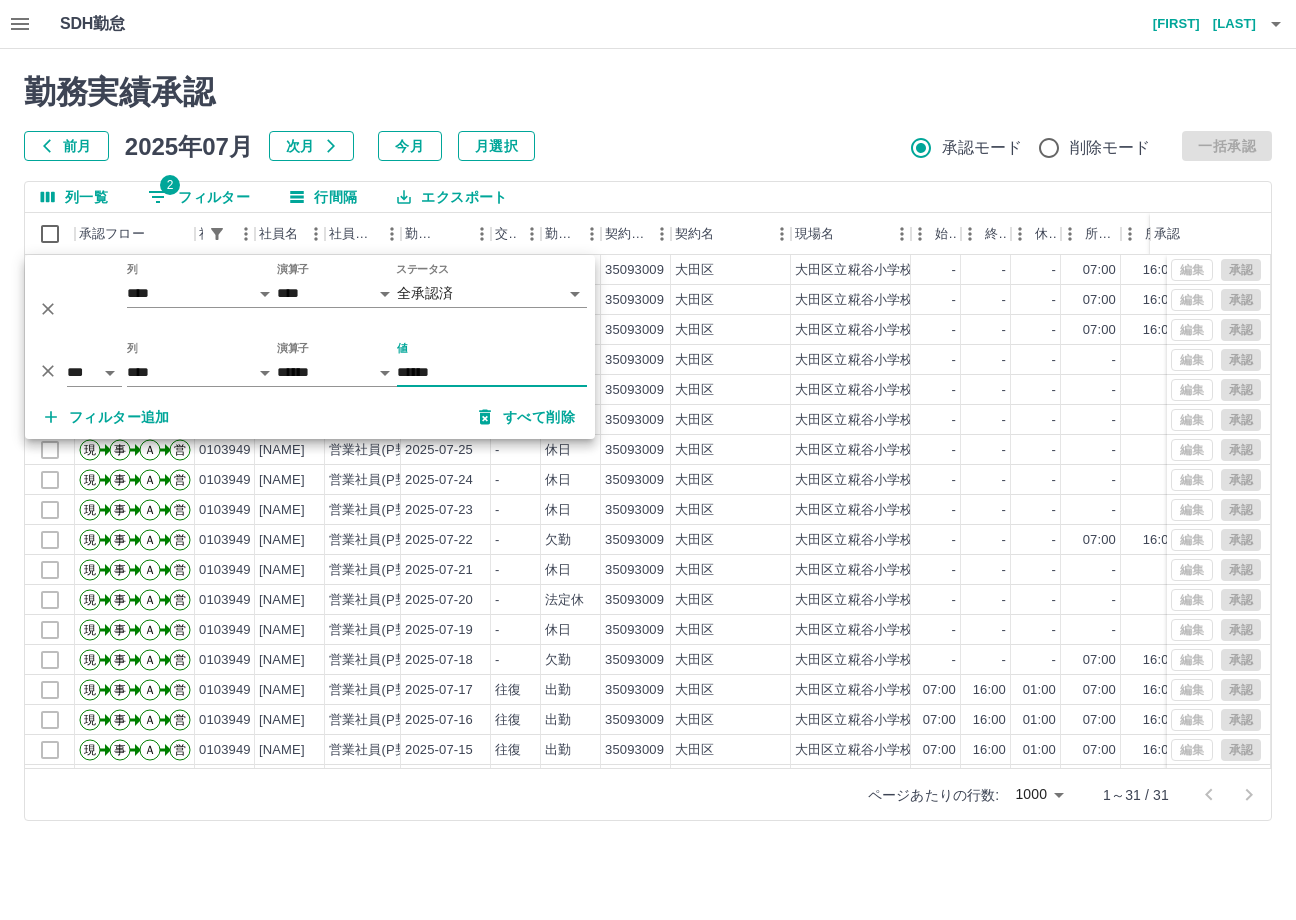 type on "******" 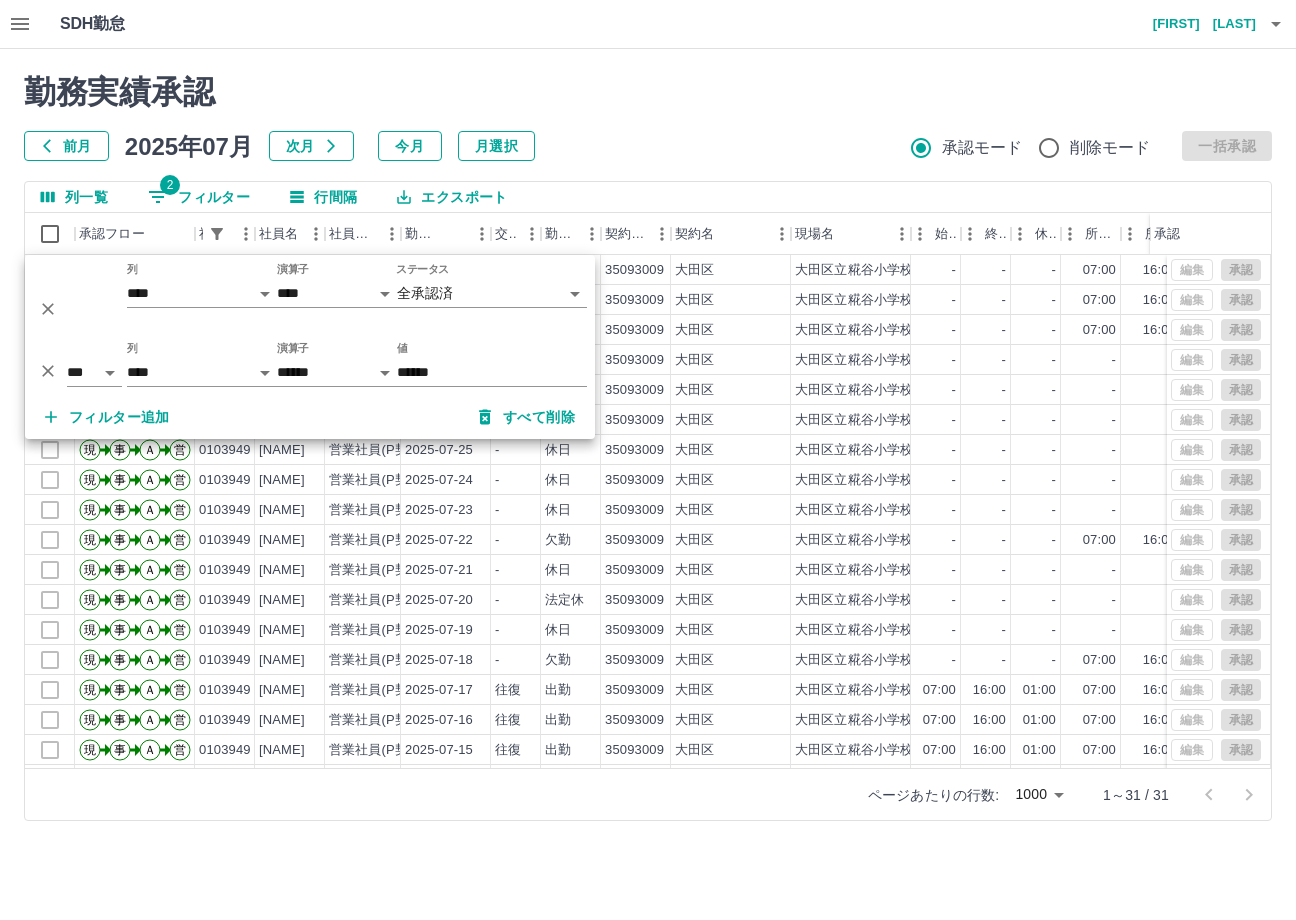 click on "前月 2025年07月 次月 今月 月選択 承認モード 削除モード 一括承認" at bounding box center (648, 146) 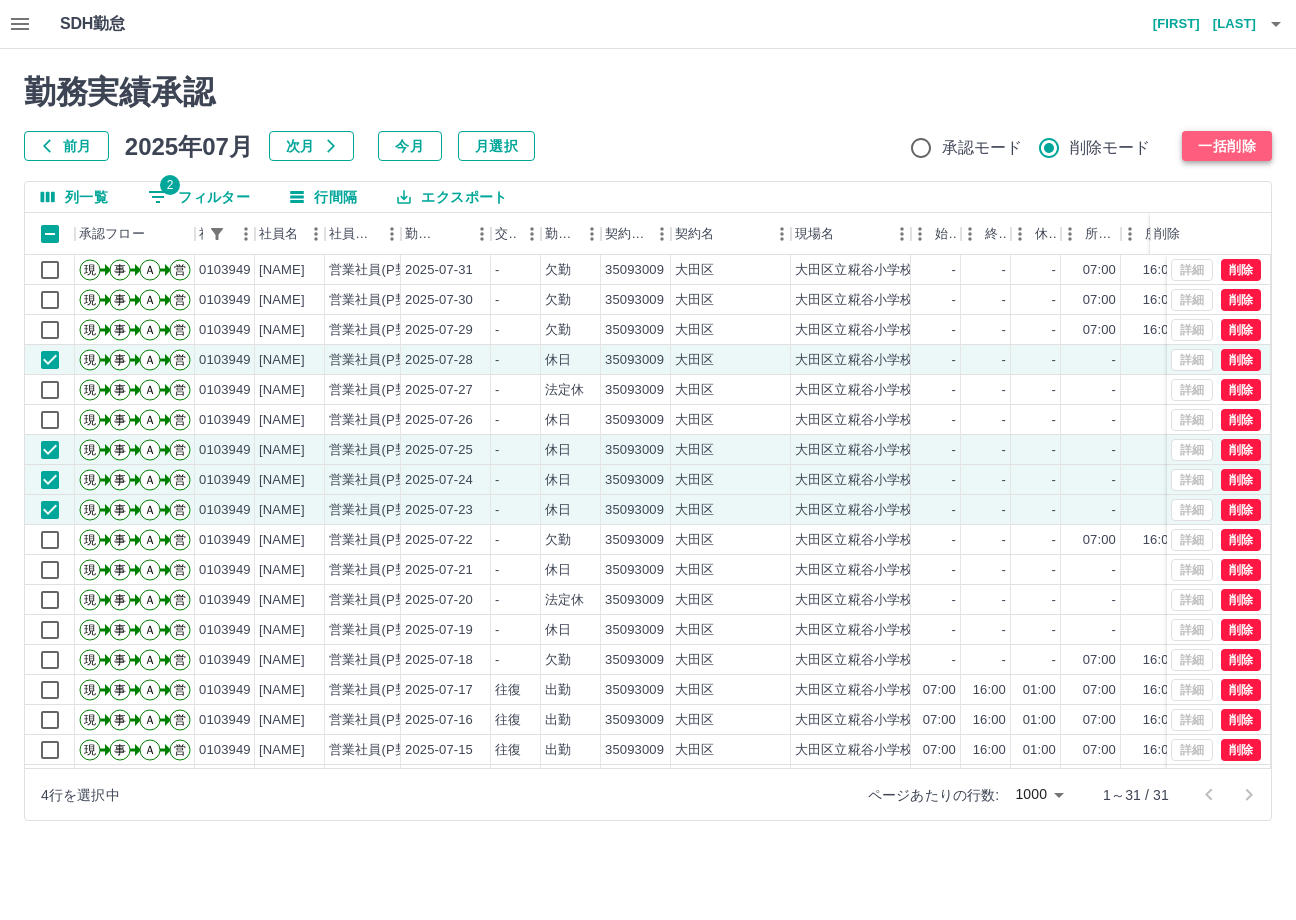 click on "一括削除" at bounding box center (1227, 146) 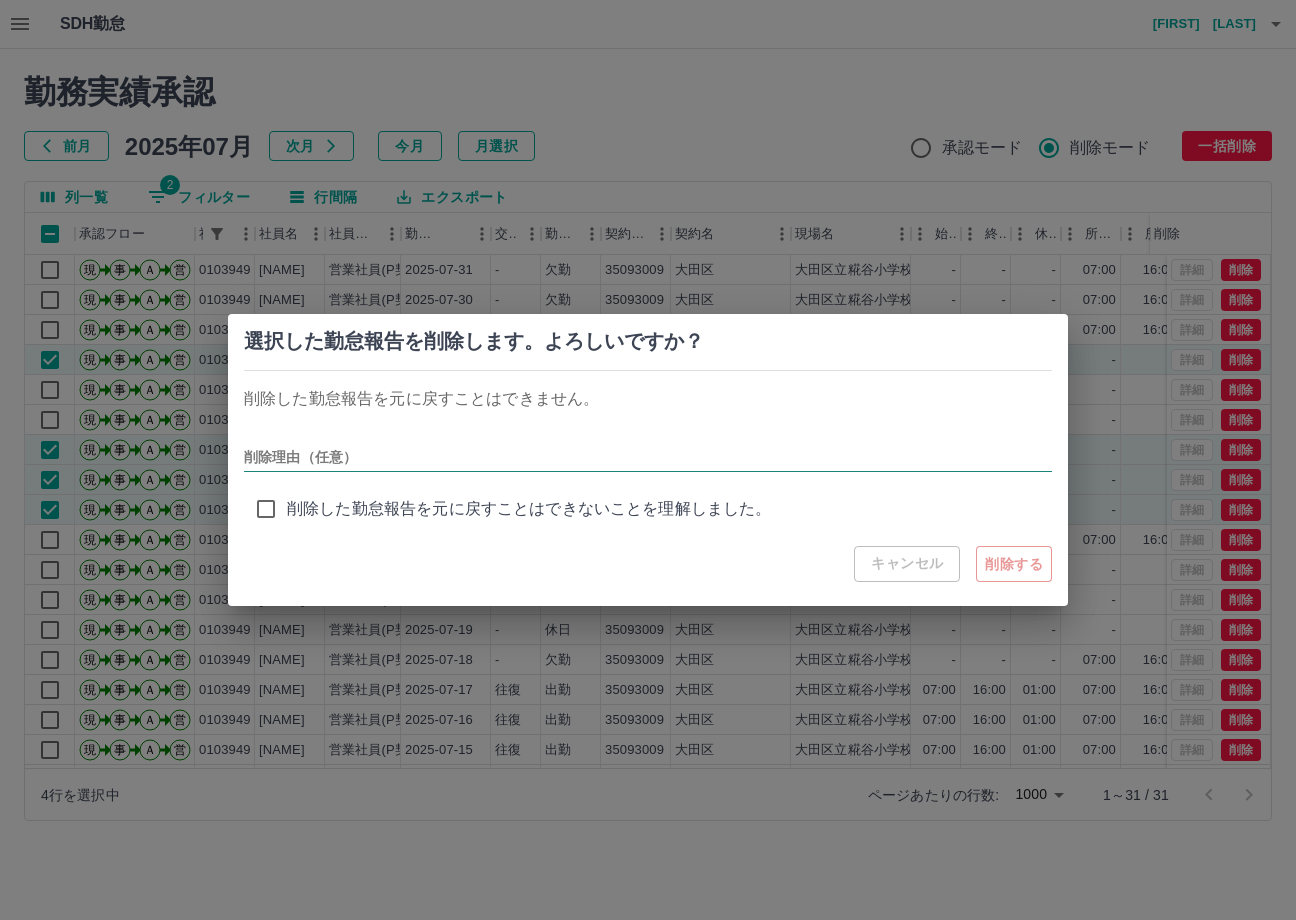click on "選択した勤怠報告を削除します。よろしいですか？ 削除した勤怠報告を元に戻すことはできません。 削除理由（任意） 削除した勤怠報告を元に戻すことはできないことを理解しました。 キャンセル 削除する" at bounding box center (648, 460) 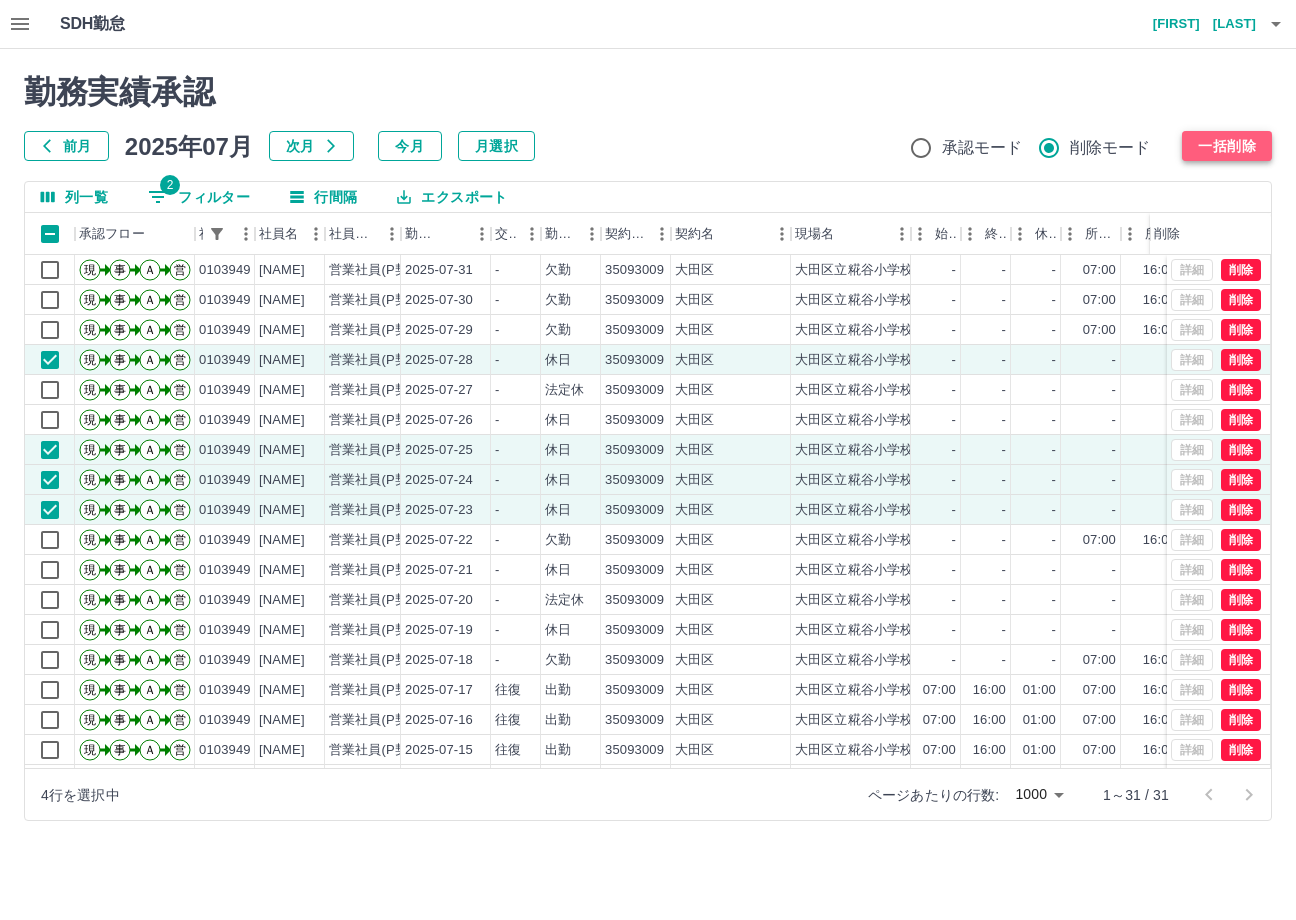 click on "一括削除" at bounding box center (1227, 146) 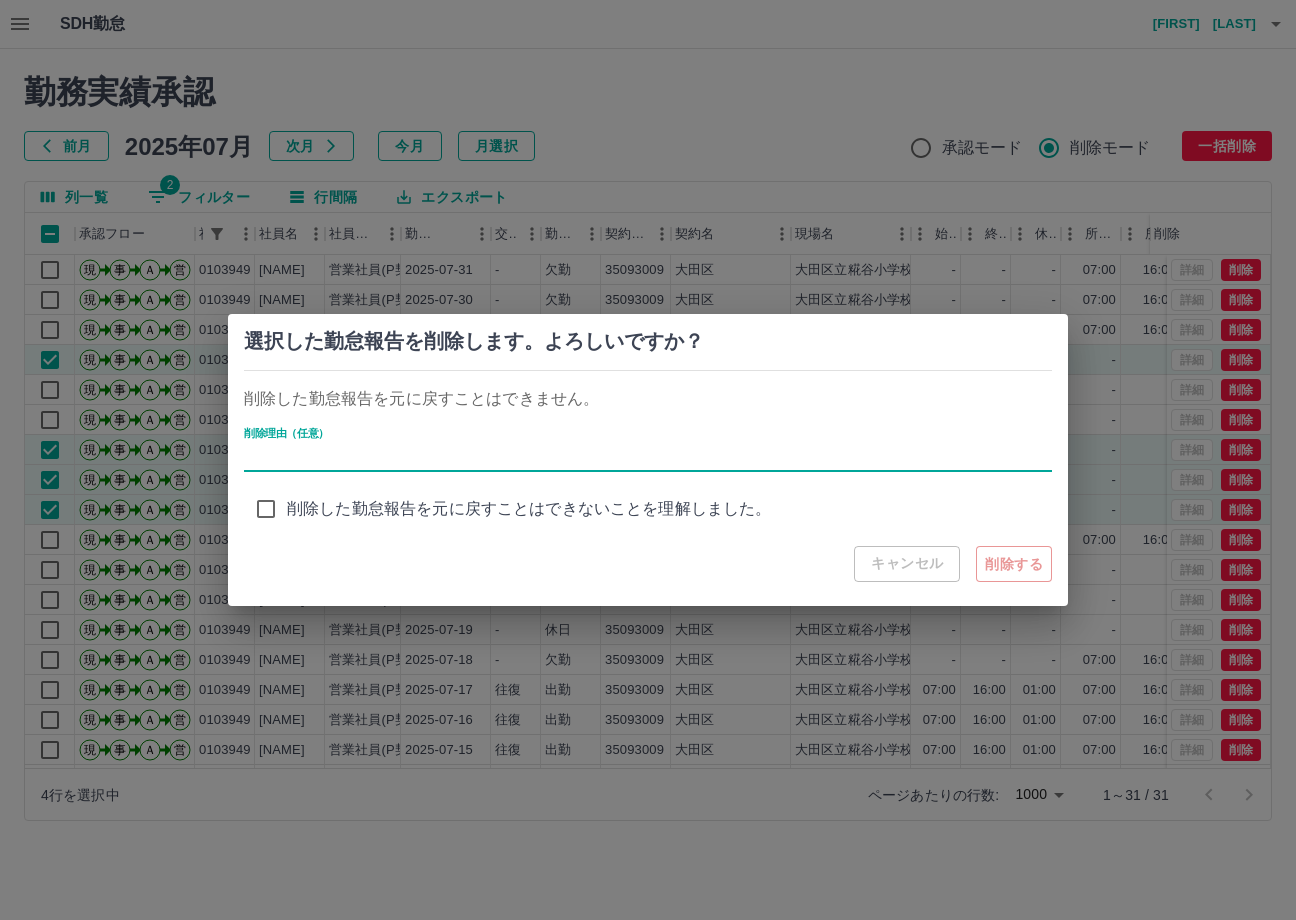 click on "削除理由（任意）" at bounding box center (648, 457) 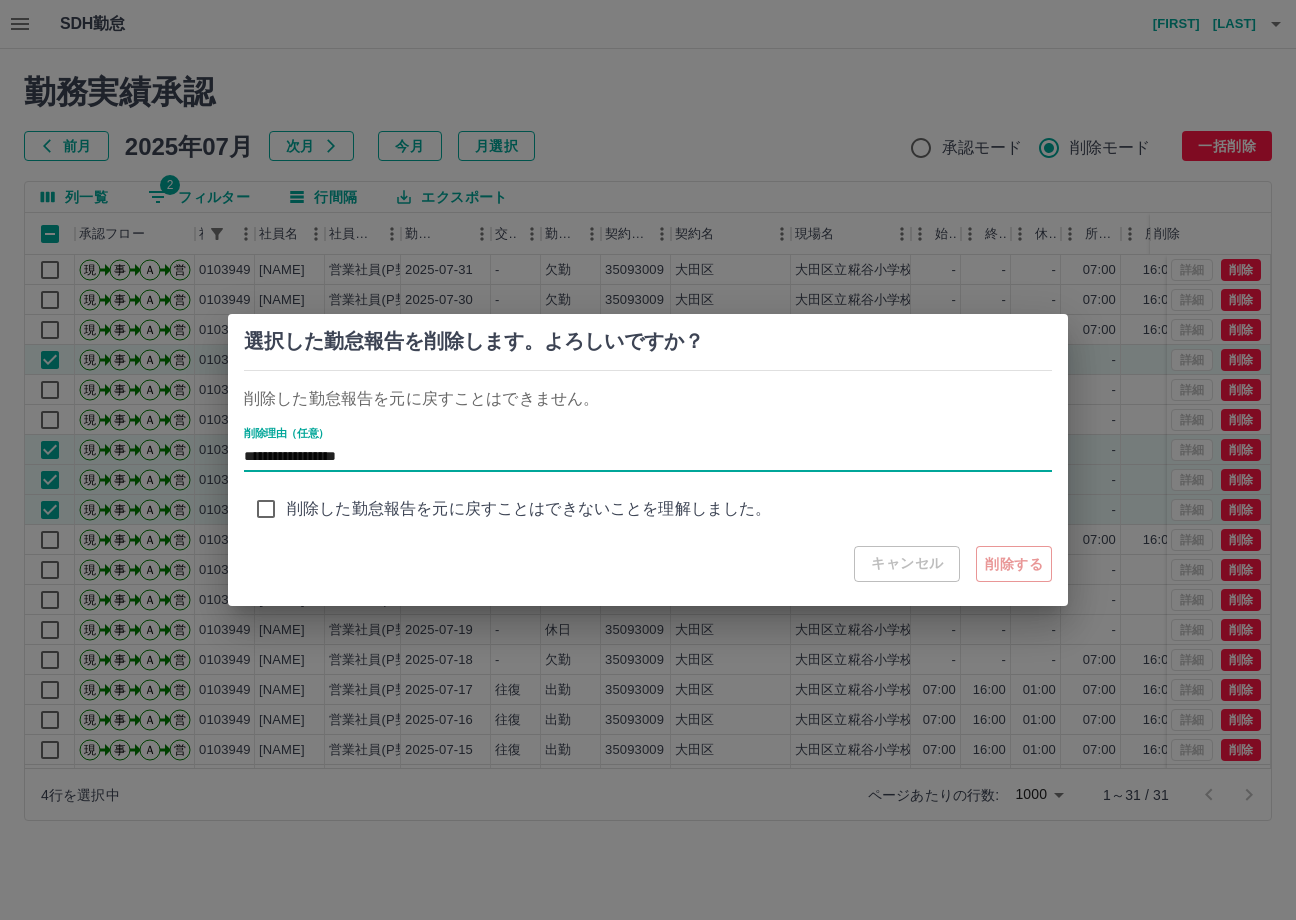click on "キャンセル 削除する" at bounding box center [648, 564] 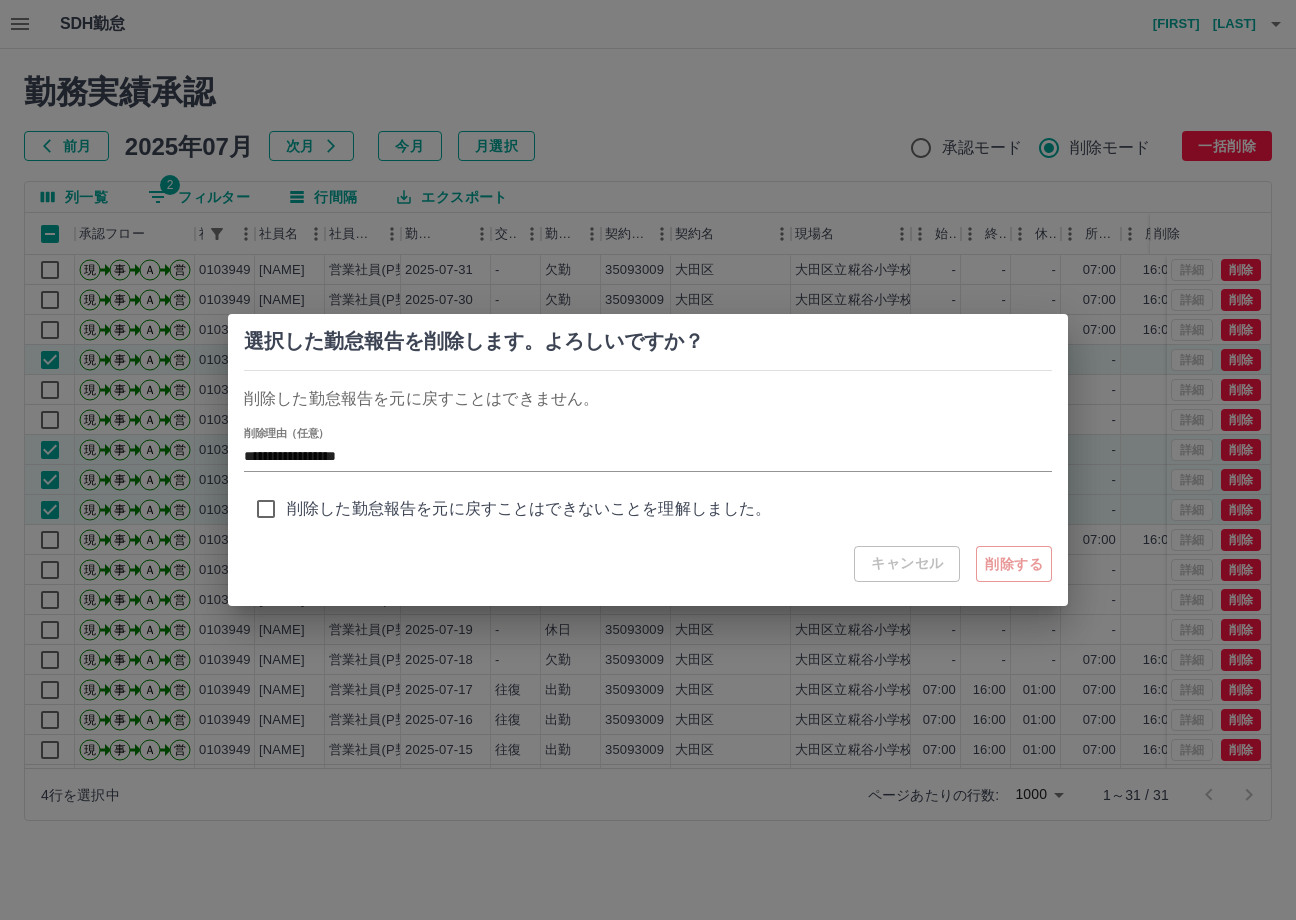 click on "削除した勤怠報告を元に戻すことはできないことを理解しました。" at bounding box center [529, 509] 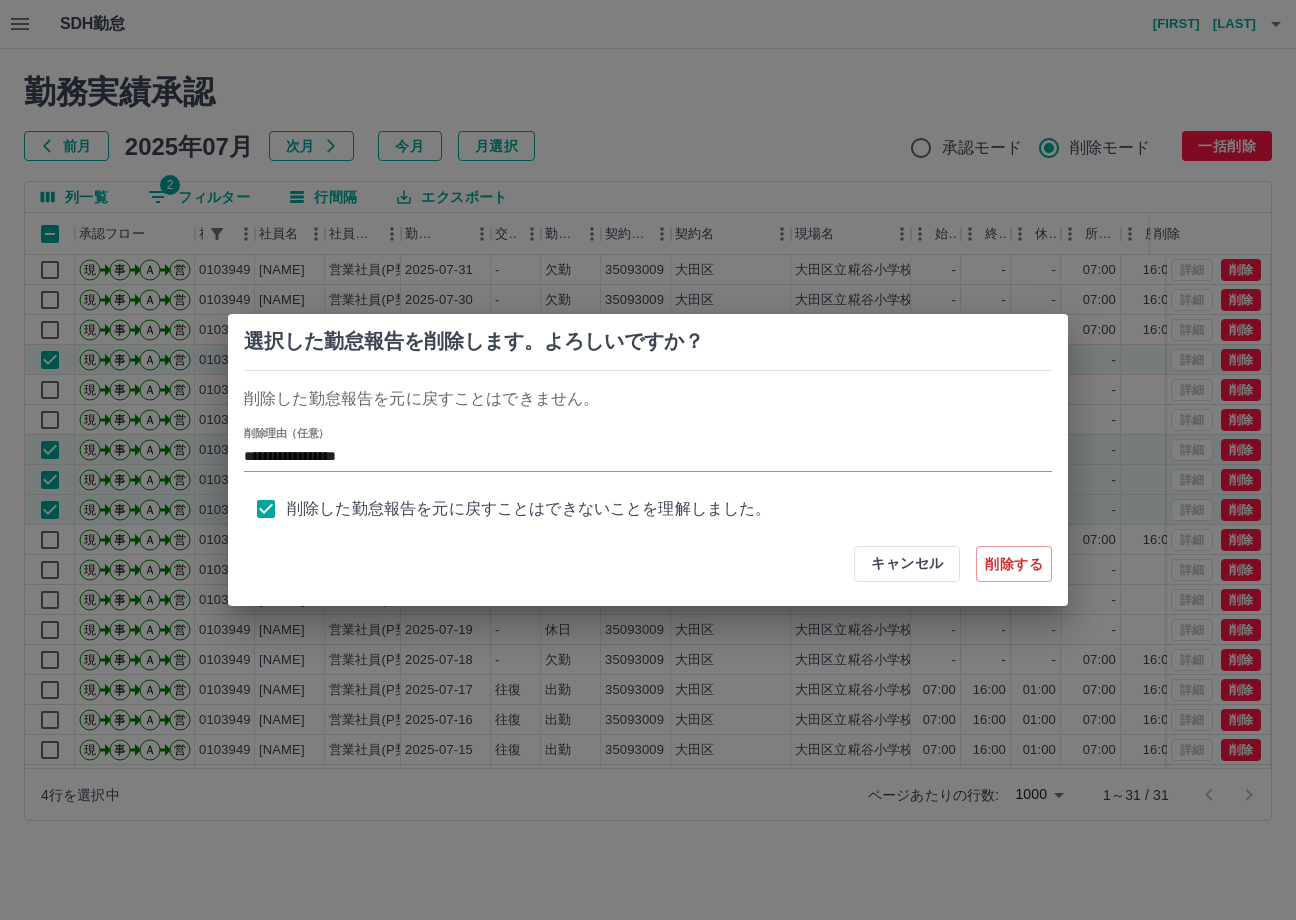 scroll, scrollTop: 8, scrollLeft: 0, axis: vertical 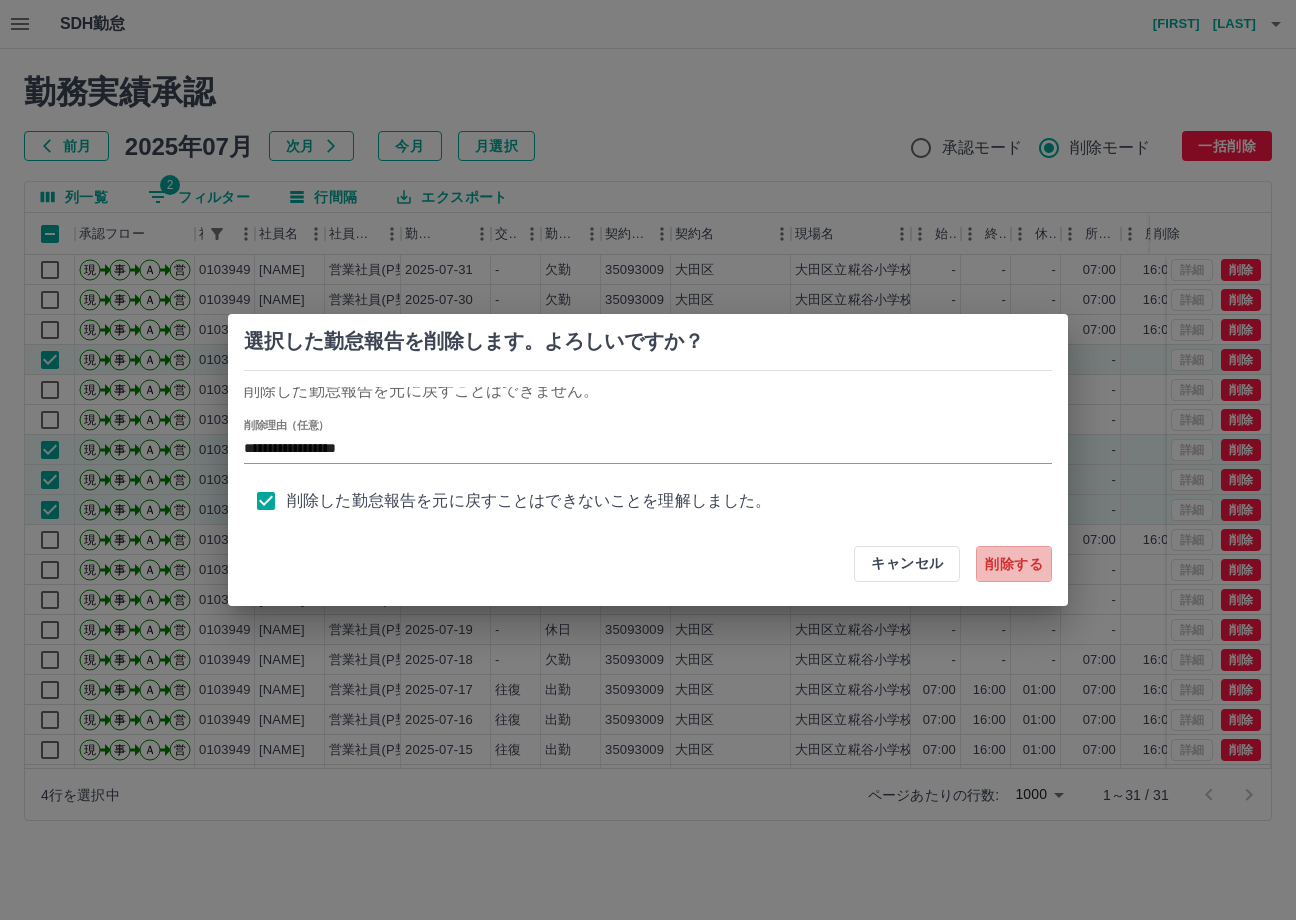 click on "削除する" at bounding box center [1014, 564] 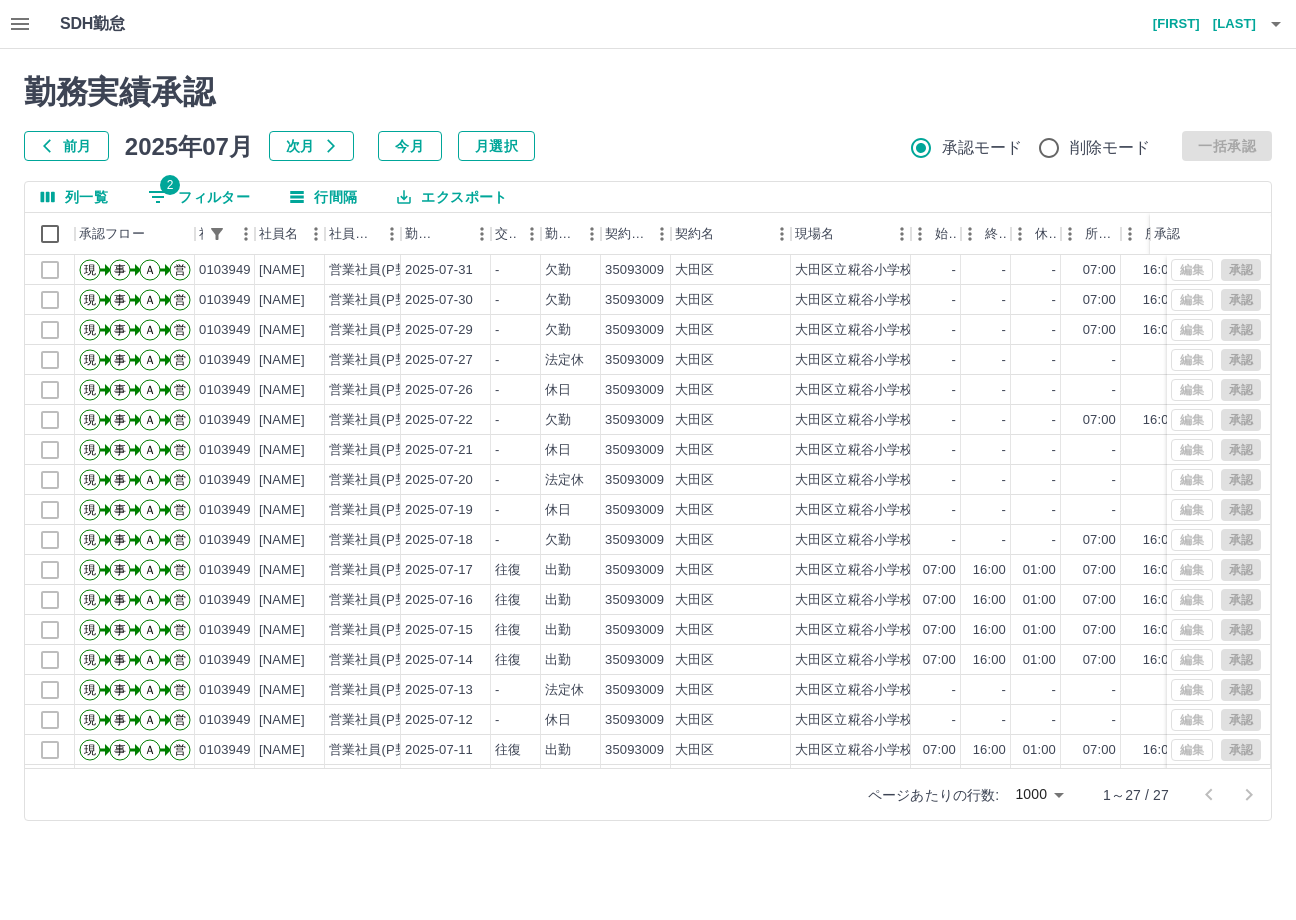 click on "2 フィルター" at bounding box center (199, 197) 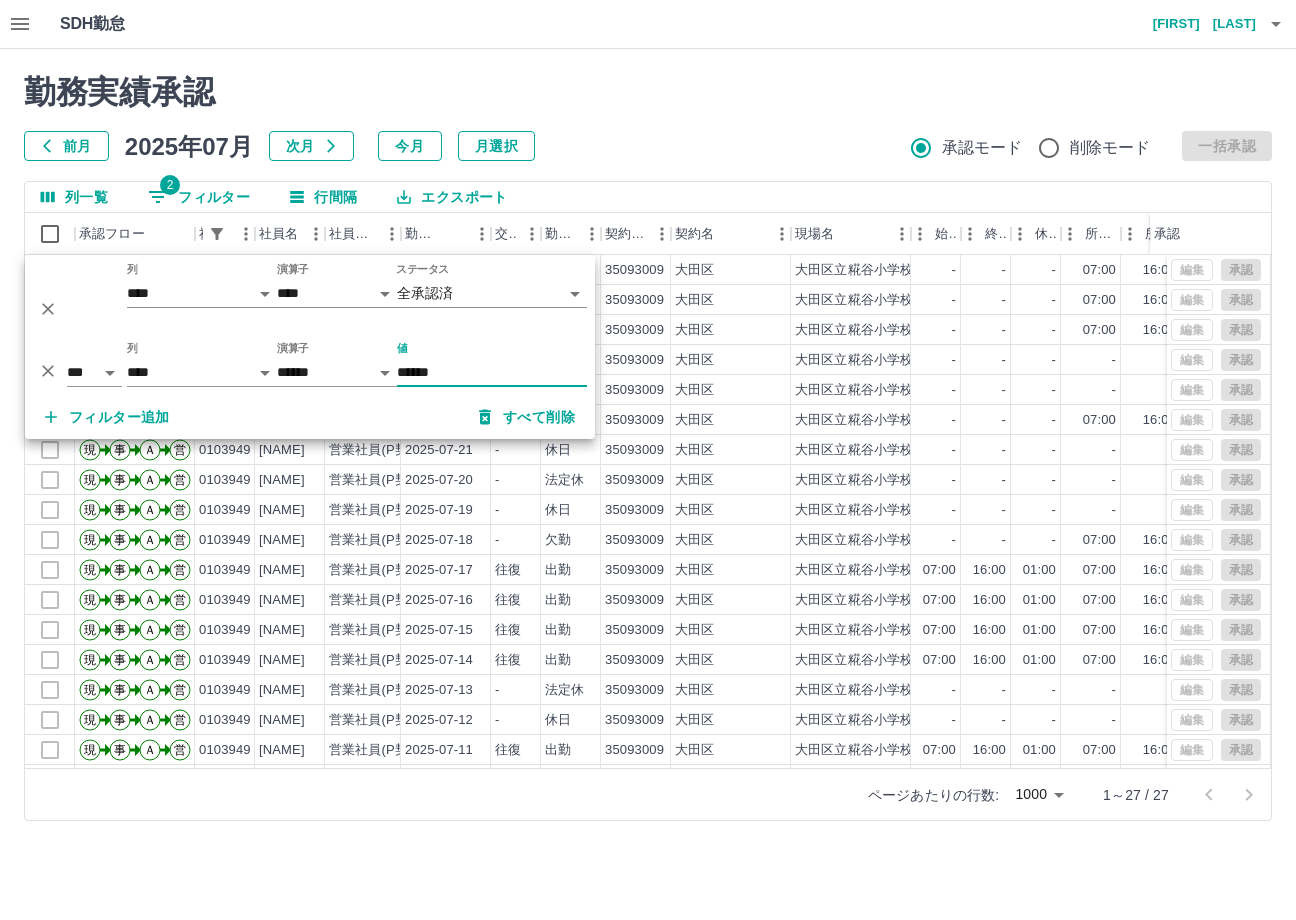 click on "SDH勤怠 [LAST] [FIRST] 勤務実績承認 前月 2025年07月 次月 今月 月選択 承認モード 削除モード 一括承認 列一覧 2 フィルター 行間隔 エクスポート 承認フロー 社員番号 社員名 社員区分 勤務日 交通費 勤務区分 契約コード 契約名 現場名 始業 終業 休憩 所定開始 所定終業 所定休憩 拘束 勤務 遅刻等 コメント 承認 現 事 Ａ 営 0103949 [LAST] [FIRST] 営業社員(P契約) [DATE]  -  欠勤 35093009 [CITY] [CITY]立糀谷小学校 - - - 07:00 16:00 01:00 00:00 00:00 00:00 現 事 Ａ 営 0103949 [LAST] [FIRST] 営業社員(P契約) [DATE]  -  欠勤 35093009 [CITY] [CITY]立糀谷小学校 - - - 07:00 16:00 01:00 00:00 00:00 00:00 現 事 Ａ 営 0103949 [LAST] [FIRST] 営業社員(P契約) [DATE]  -  欠勤 35093009 [CITY] [CITY]立糀谷小学校 - - - 07:00 16:00 01:00 00:00 00:00 00:00 現 事 Ａ 営 0103949 [LAST] [FIRST] 営業社員(P契約) [DATE]  -  法定休" at bounding box center [648, 422] 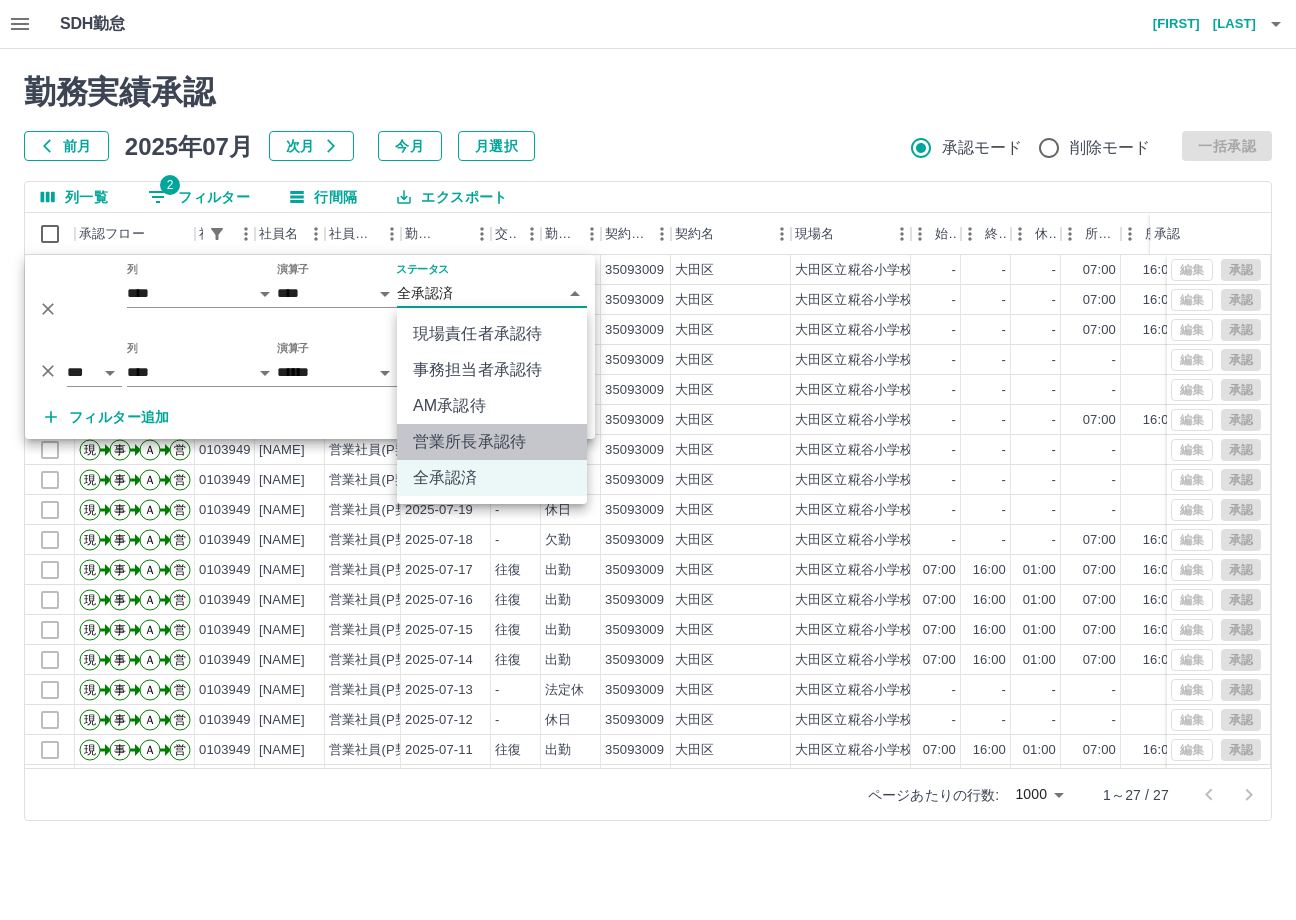 click on "営業所長承認待" at bounding box center (492, 442) 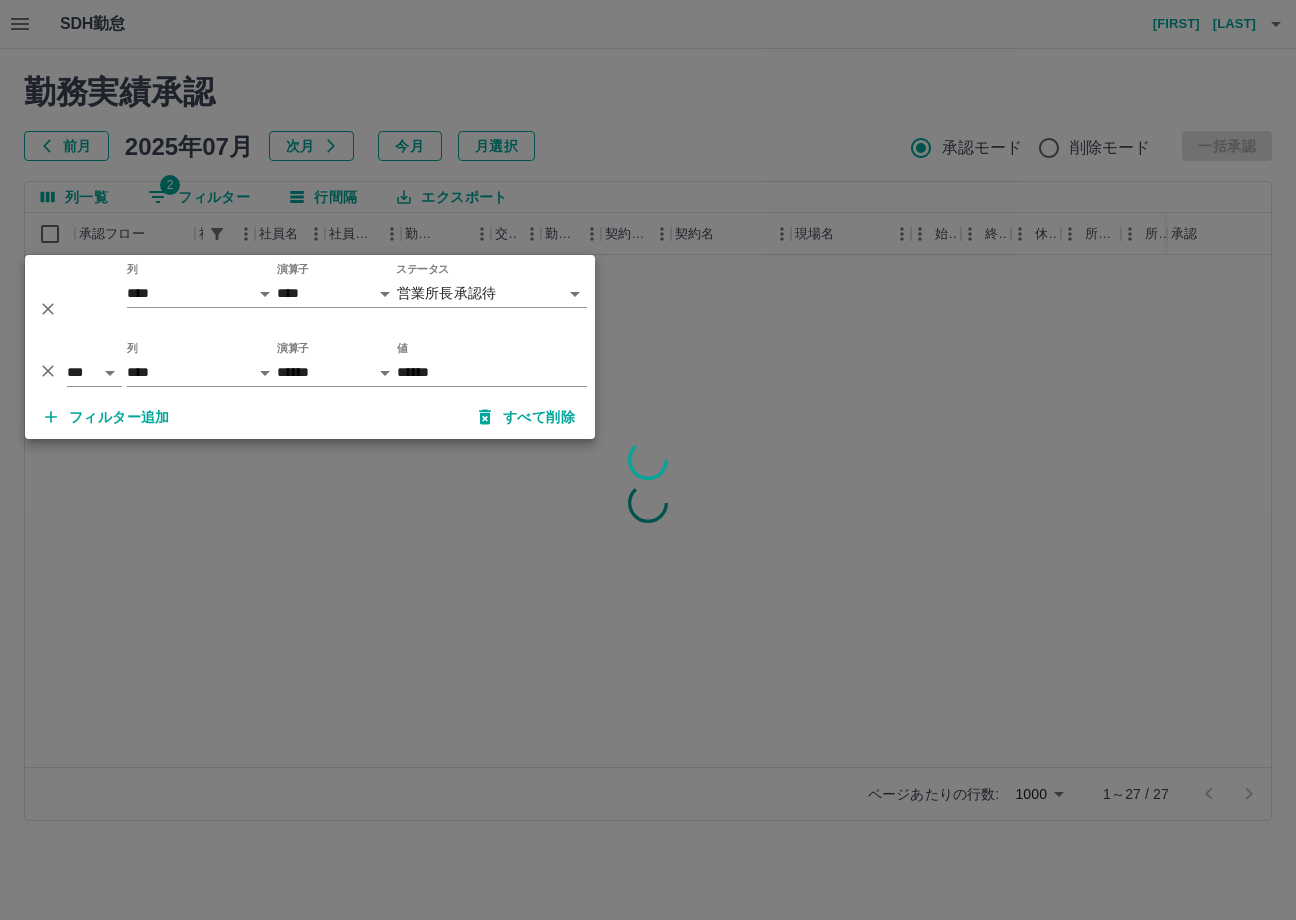 drag, startPoint x: 480, startPoint y: 365, endPoint x: 251, endPoint y: 380, distance: 229.49074 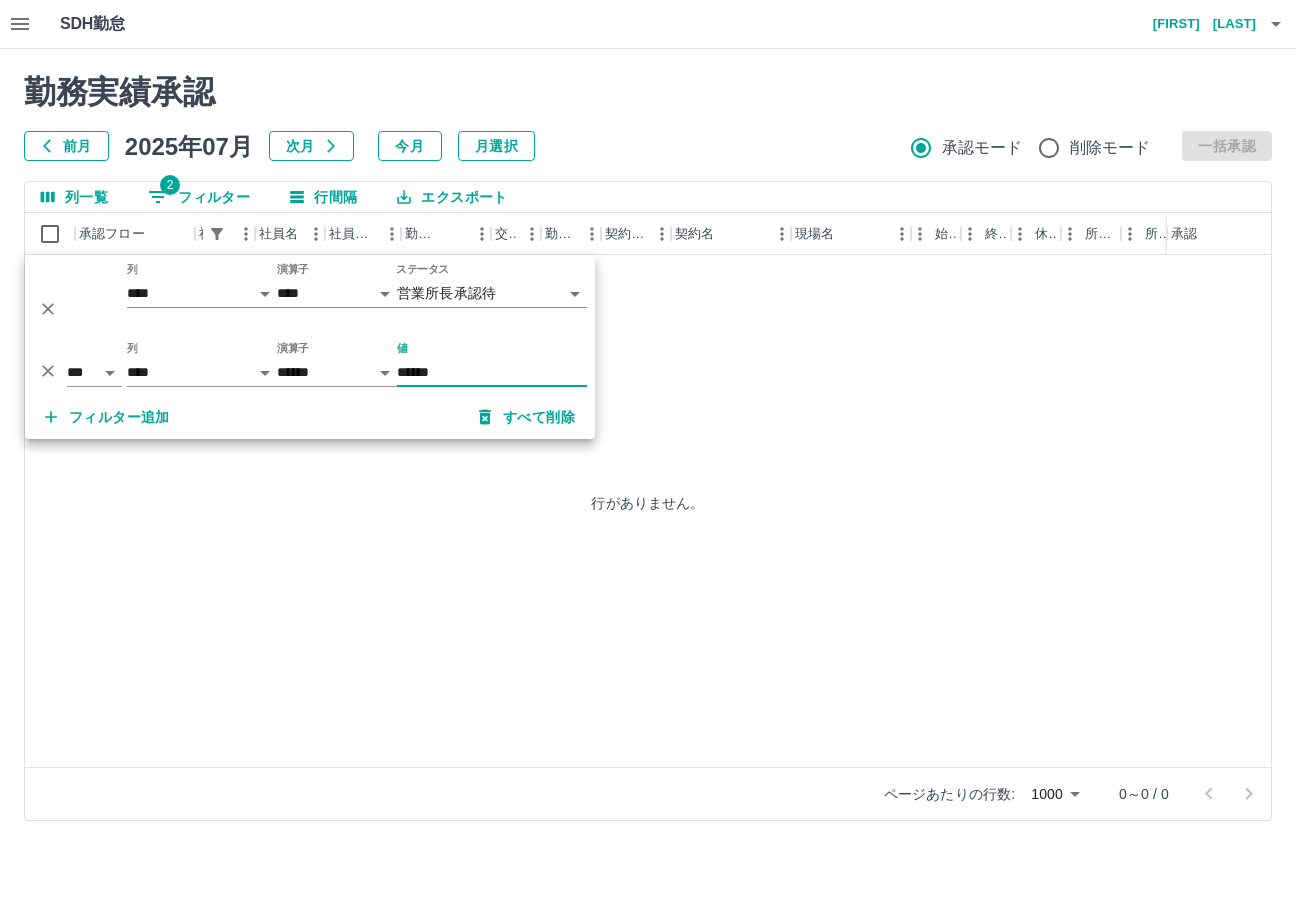 type on "*" 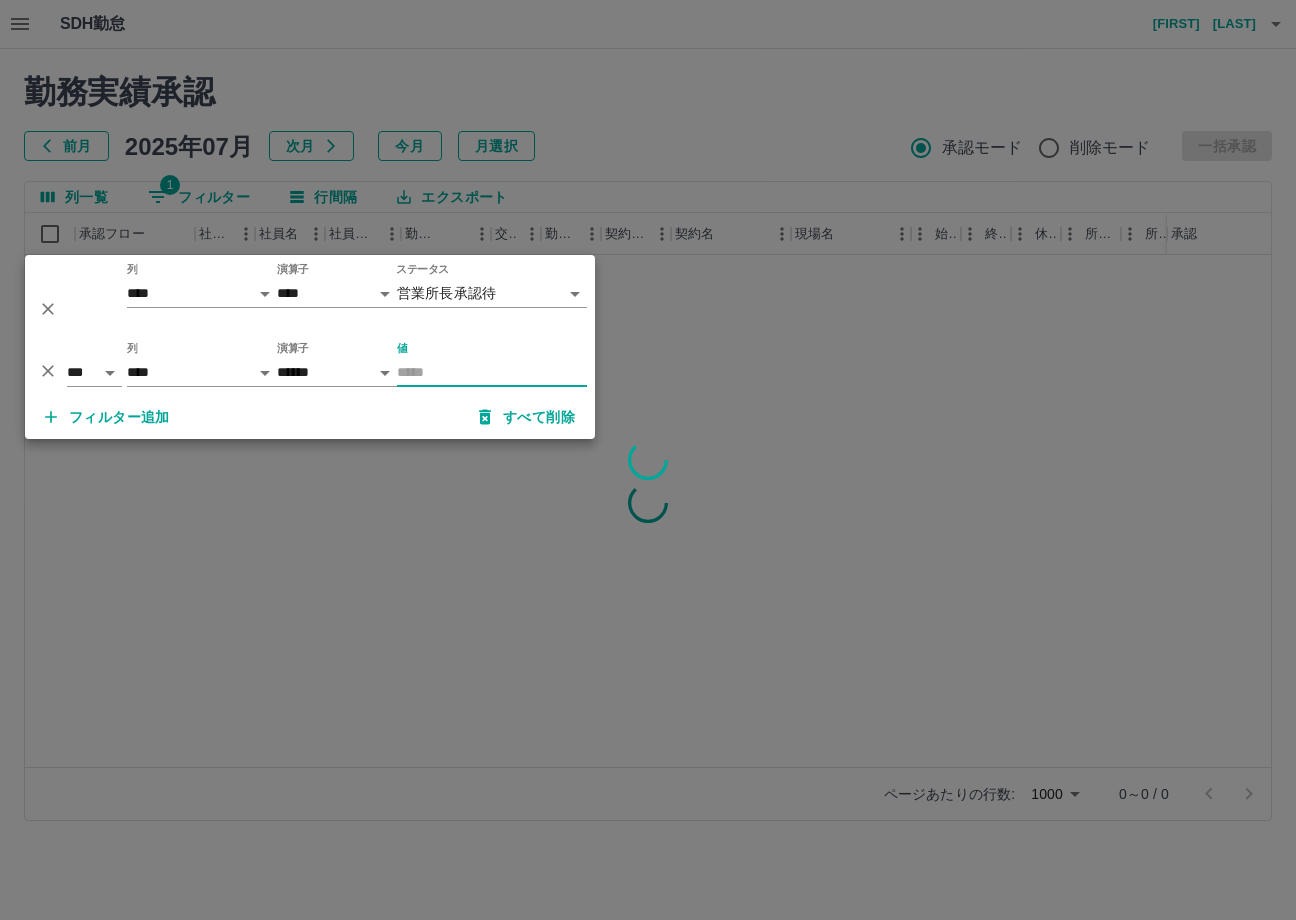 type 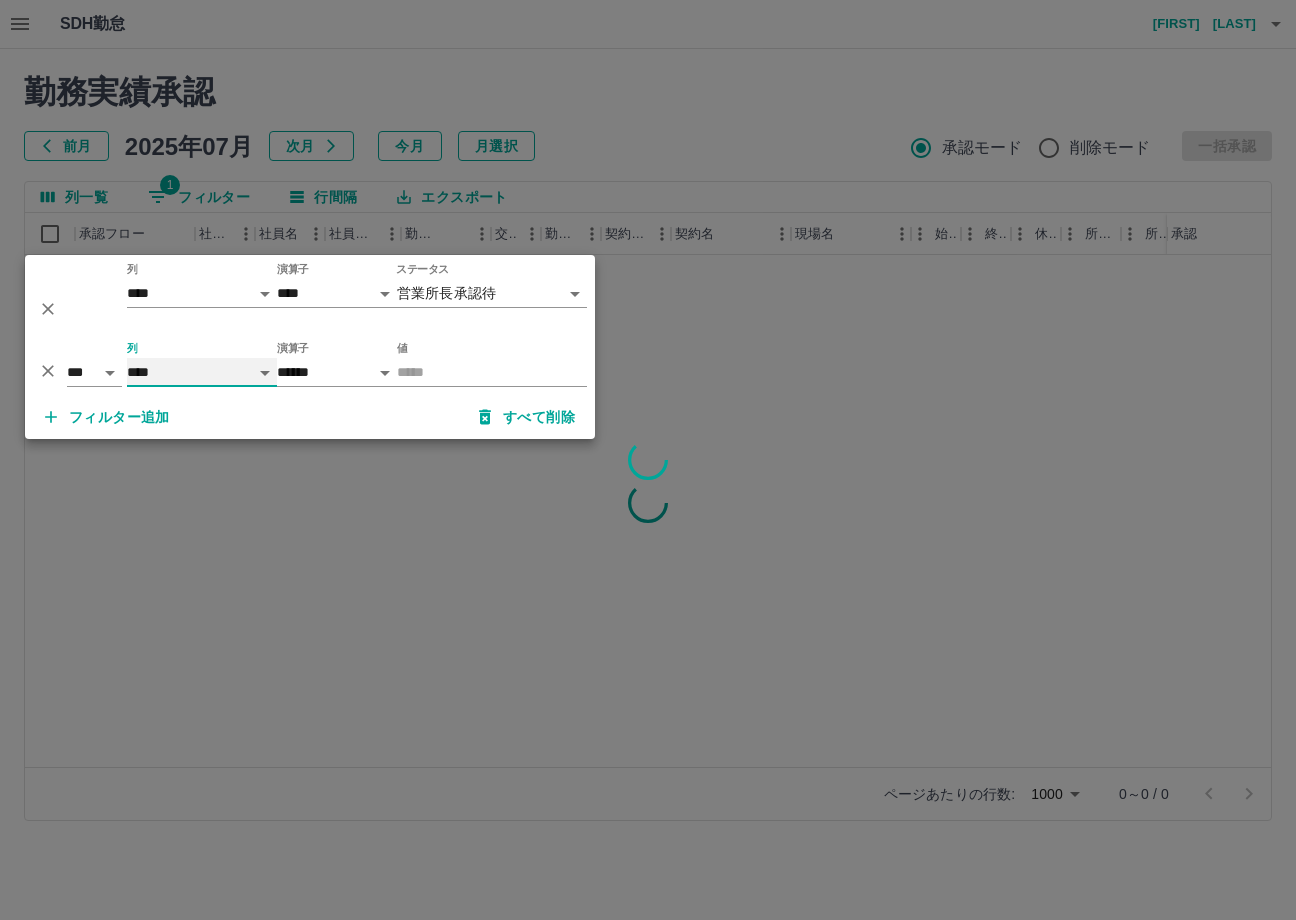 click on "**** *** **** *** *** **** ***** *** *** ** ** ** **** **** **** ** ** *** **** *****" at bounding box center (202, 372) 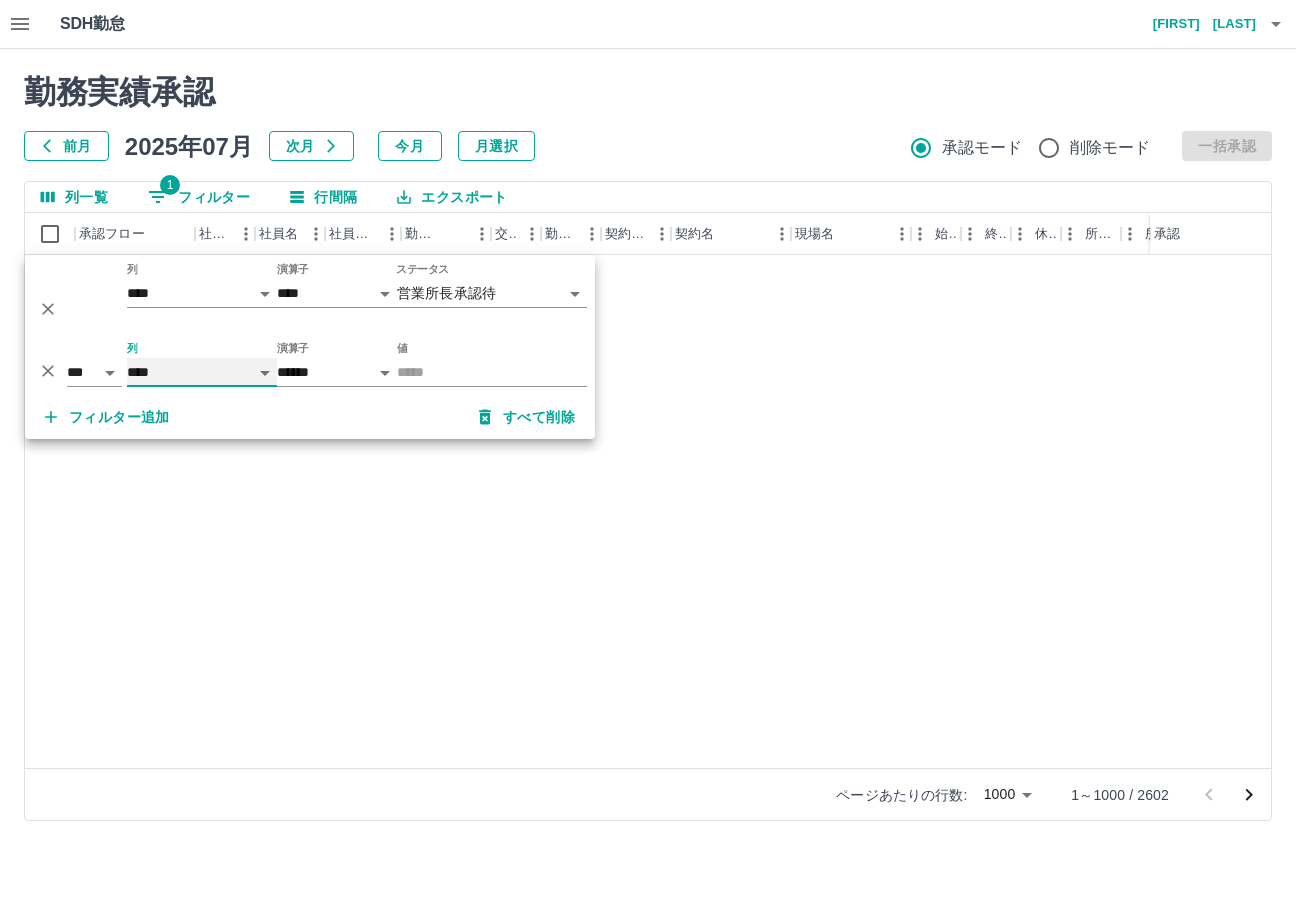 scroll, scrollTop: 2200, scrollLeft: 0, axis: vertical 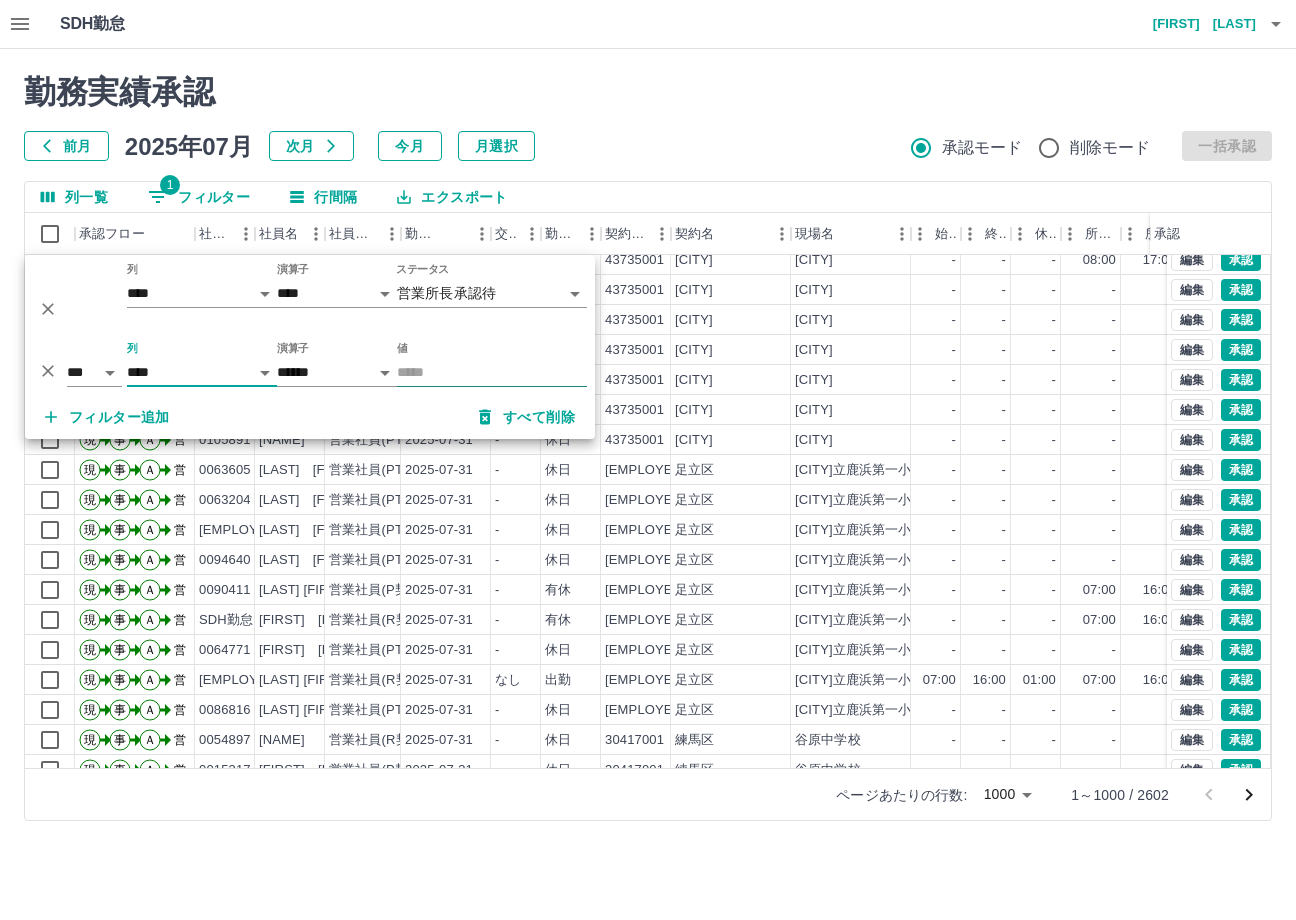 click on "値" at bounding box center (492, 372) 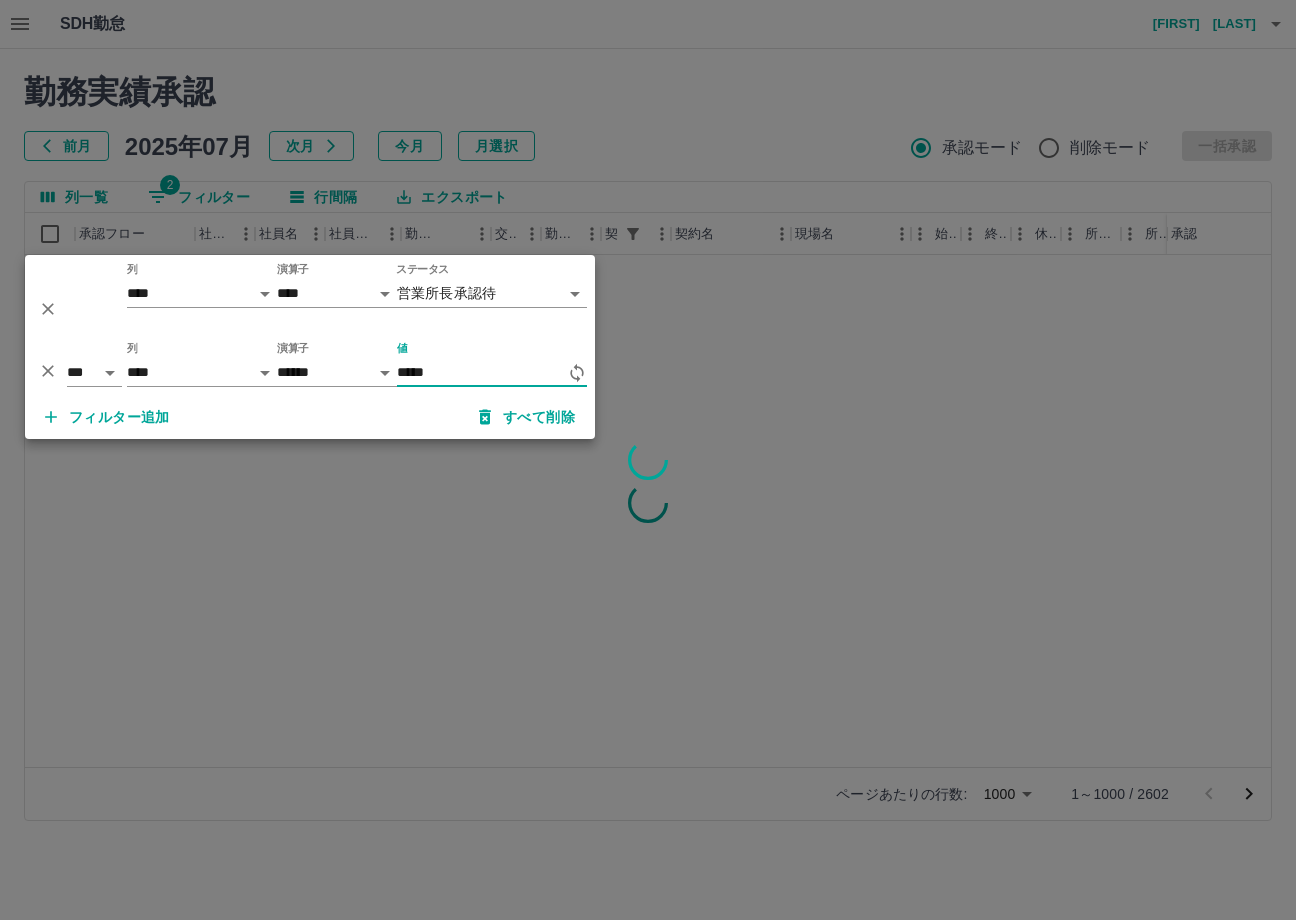 scroll, scrollTop: 0, scrollLeft: 0, axis: both 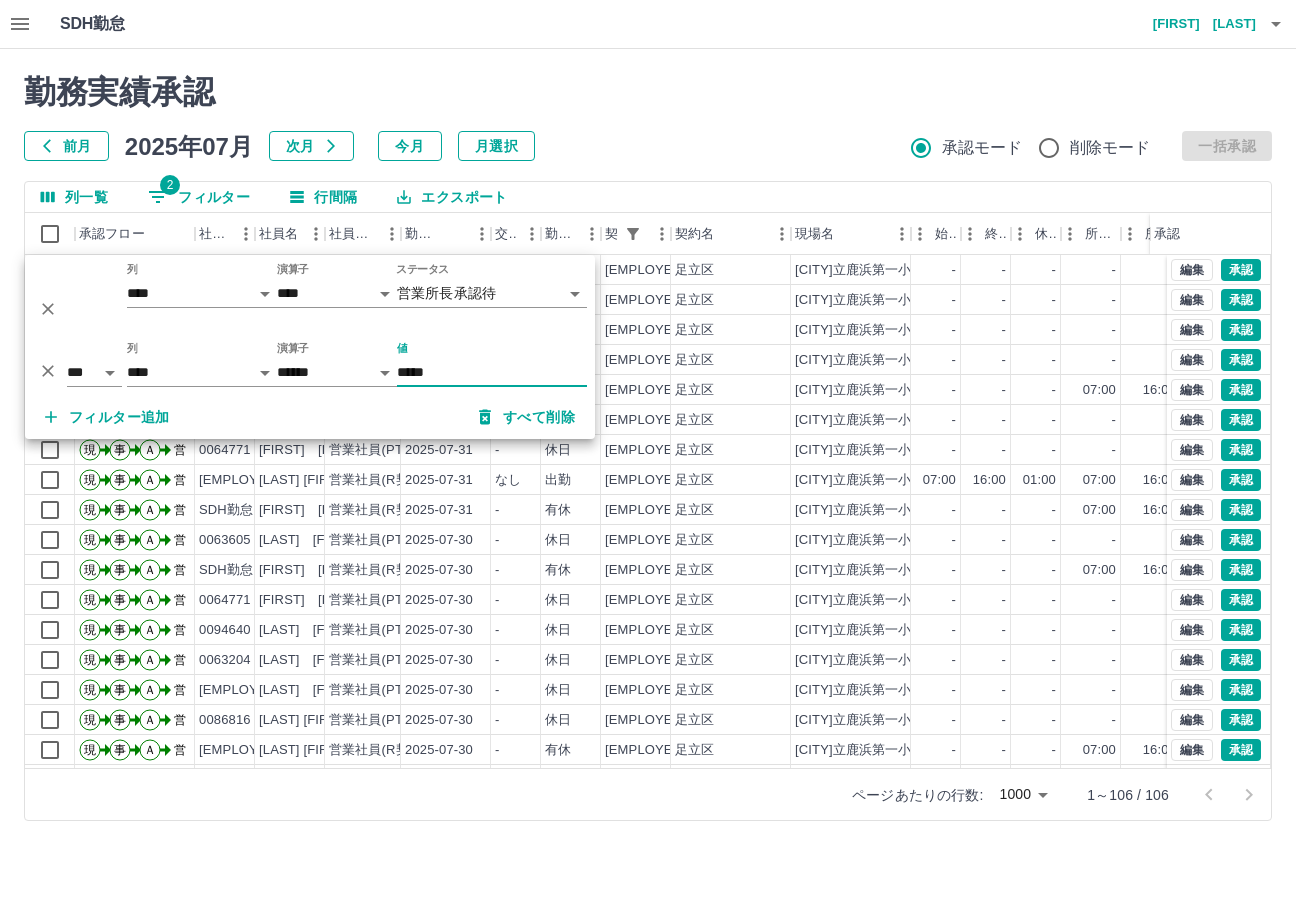 type on "*****" 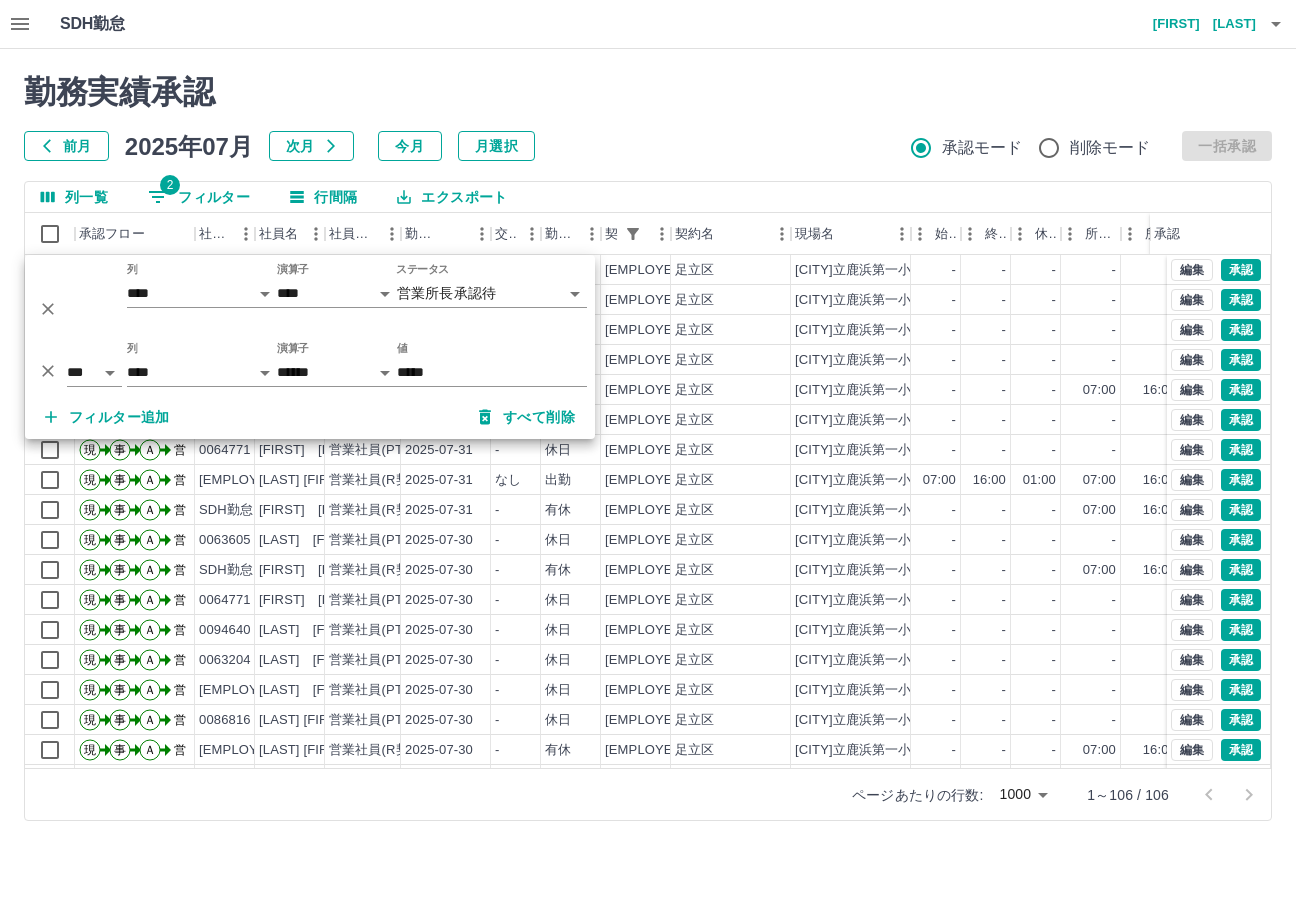 click on "前月 2025年07月 次月 今月 月選択 承認モード 削除モード 一括承認" at bounding box center (648, 146) 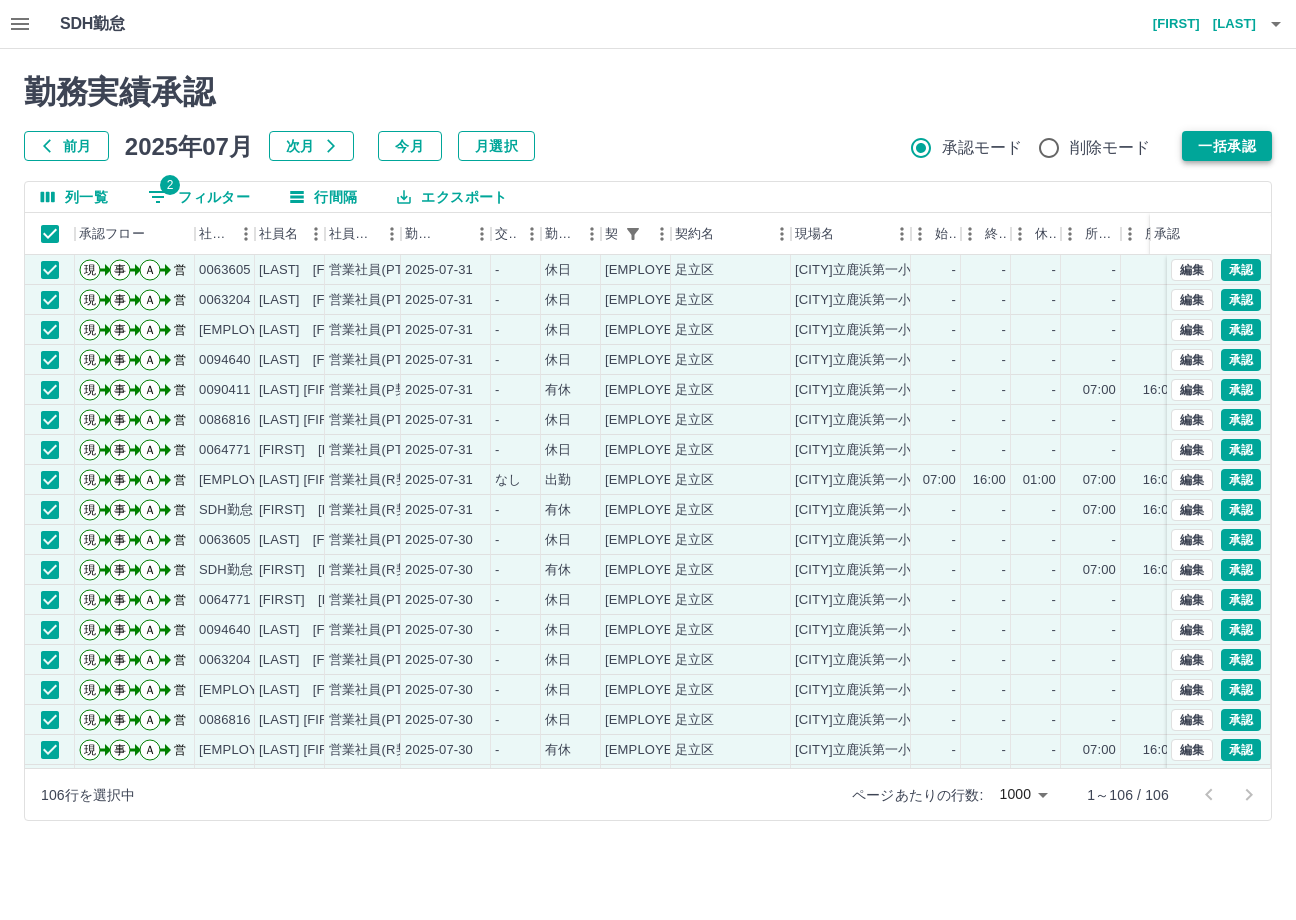 click on "一括承認" at bounding box center [1227, 146] 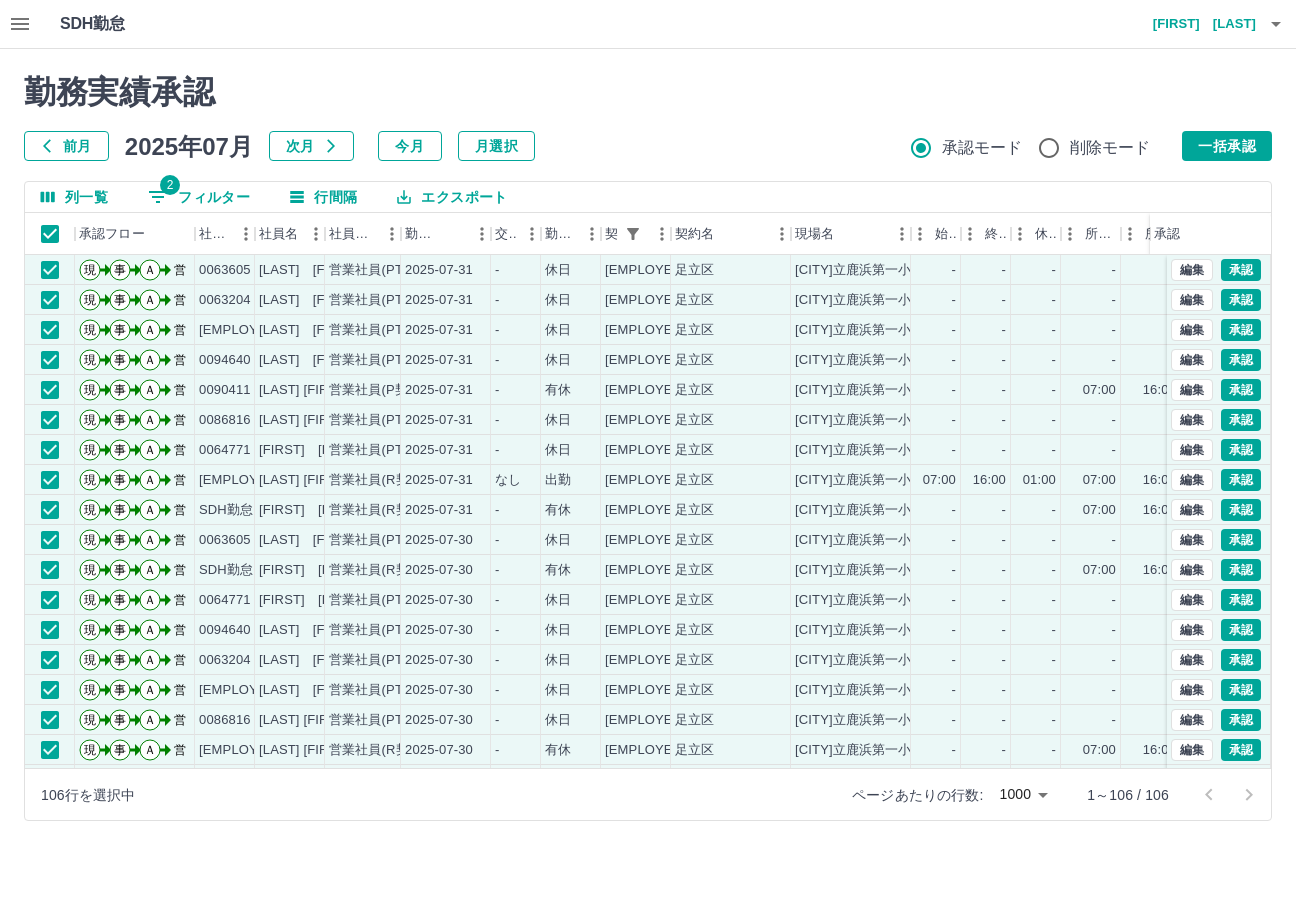 click at bounding box center [648, 460] 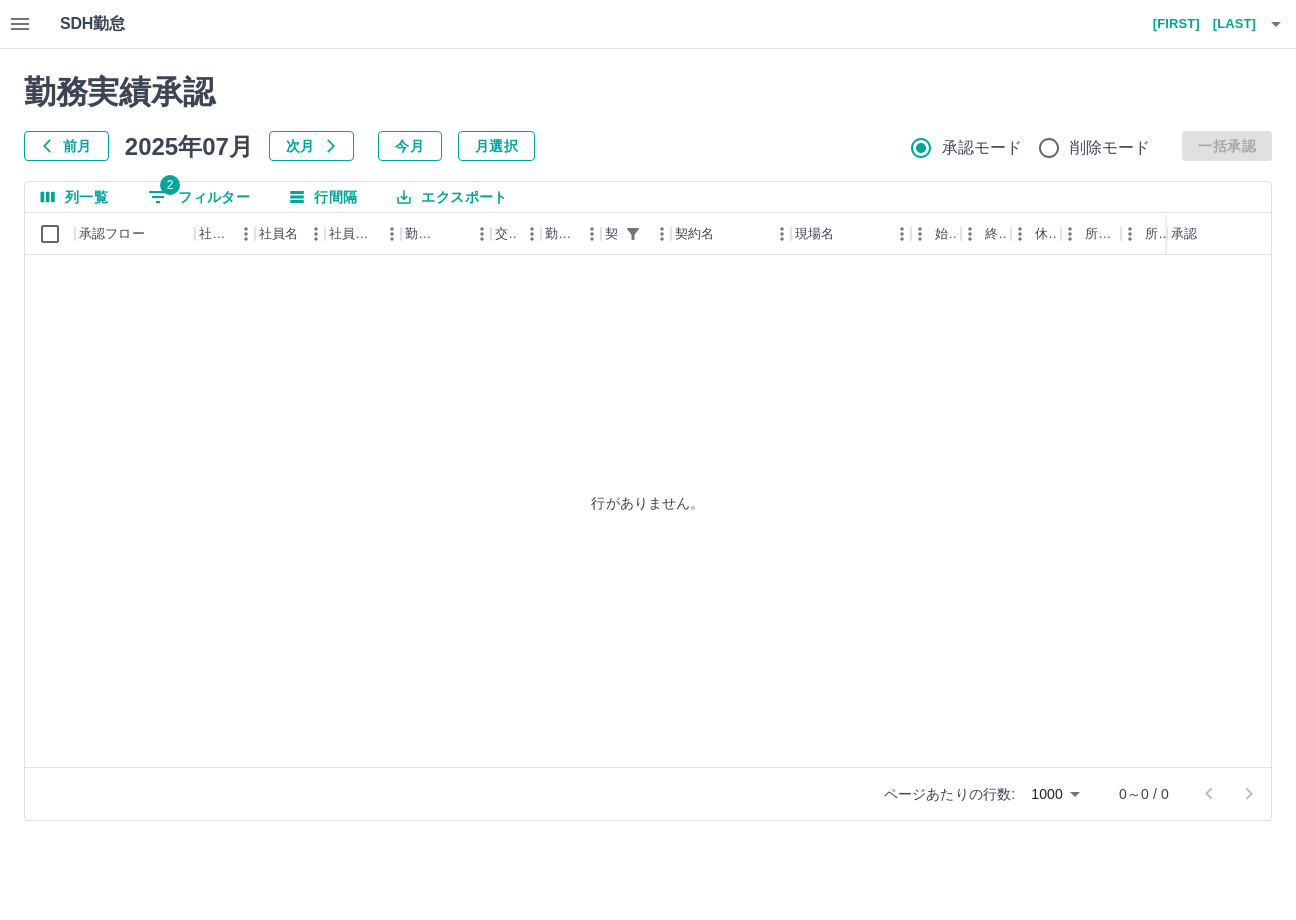 click on "2 フィルター" at bounding box center (199, 197) 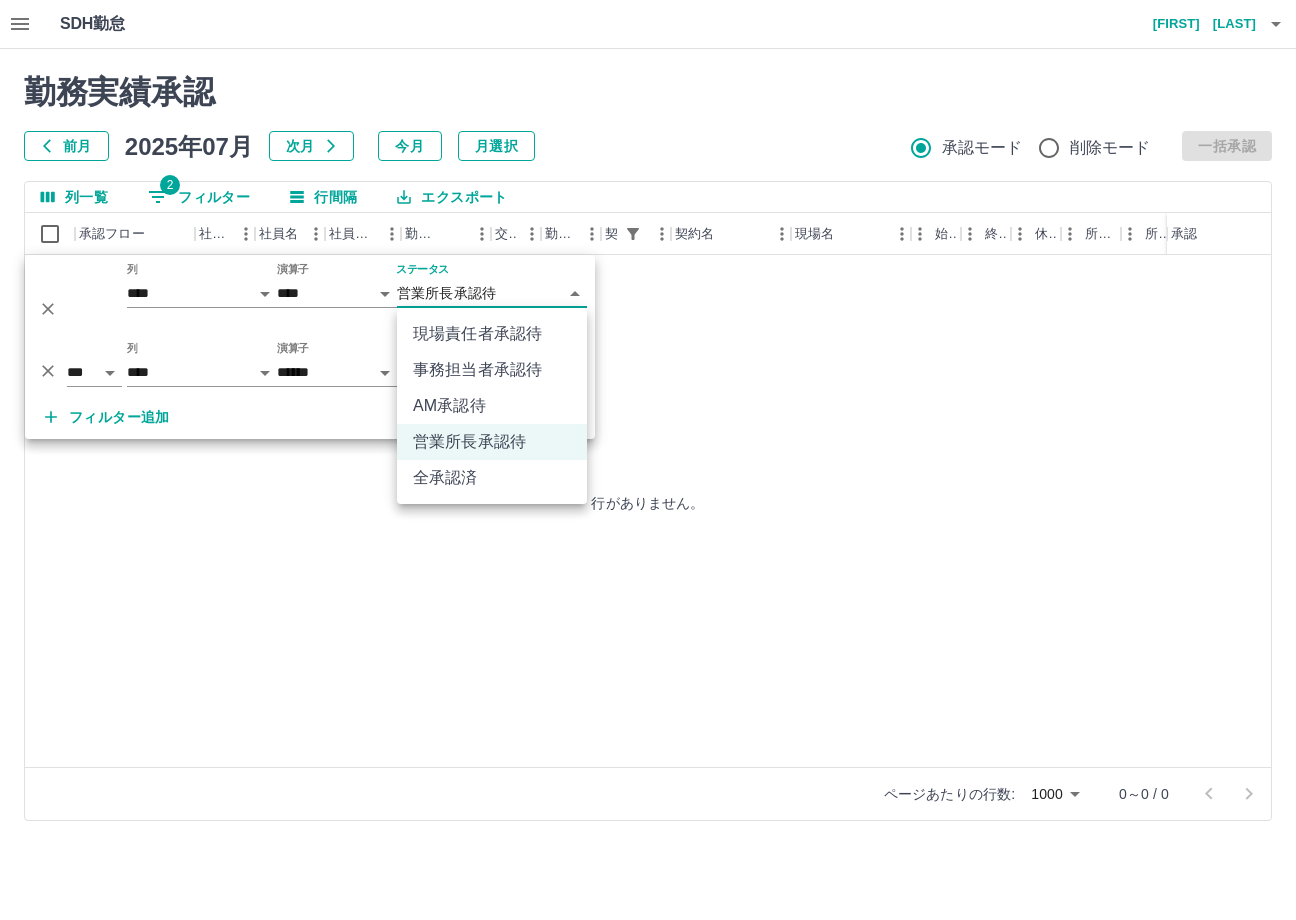click on "**********" at bounding box center [648, 422] 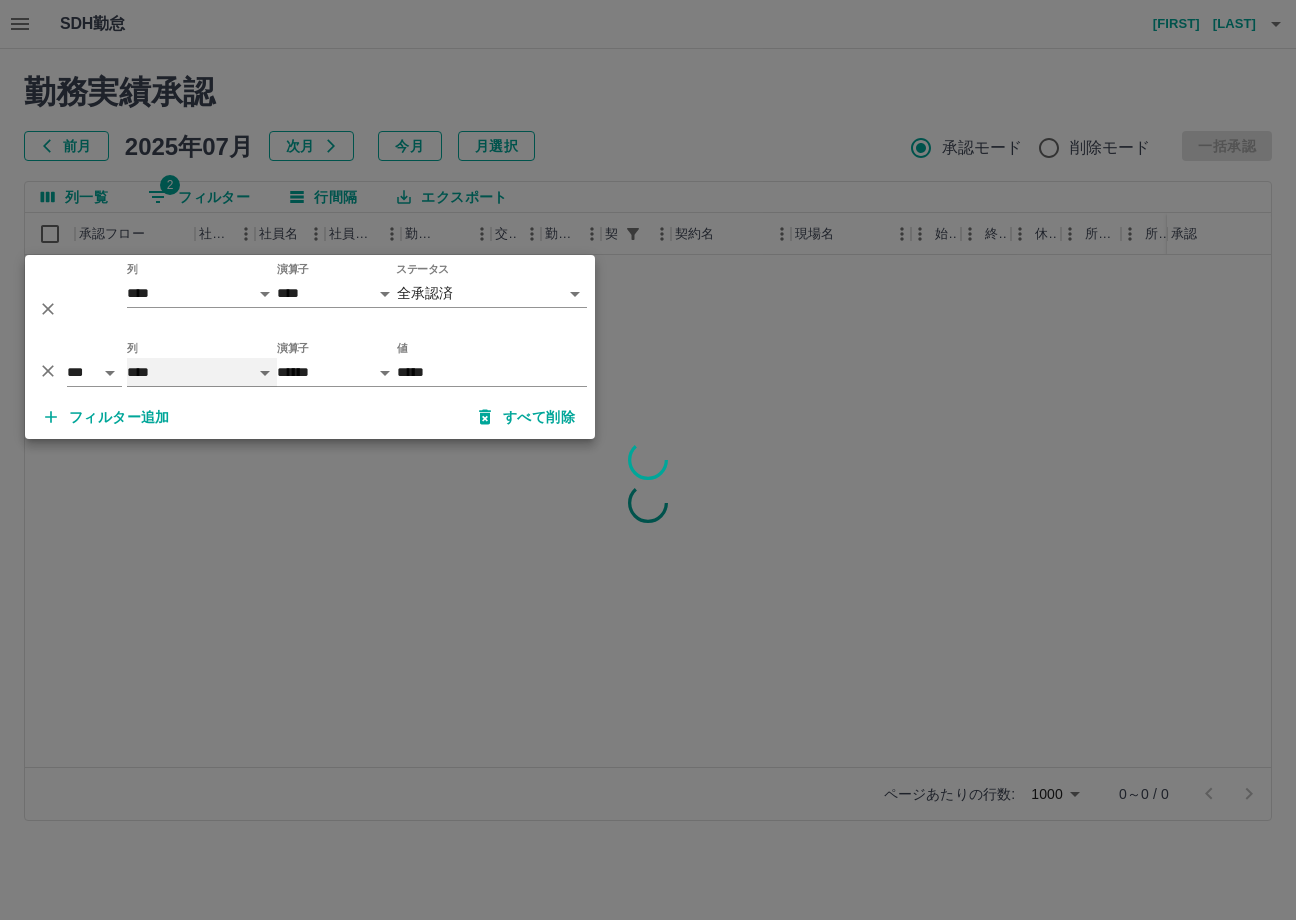 click on "**** *** **** *** *** **** ***** *** *** ** ** ** **** **** **** ** ** *** **** *****" at bounding box center (202, 372) 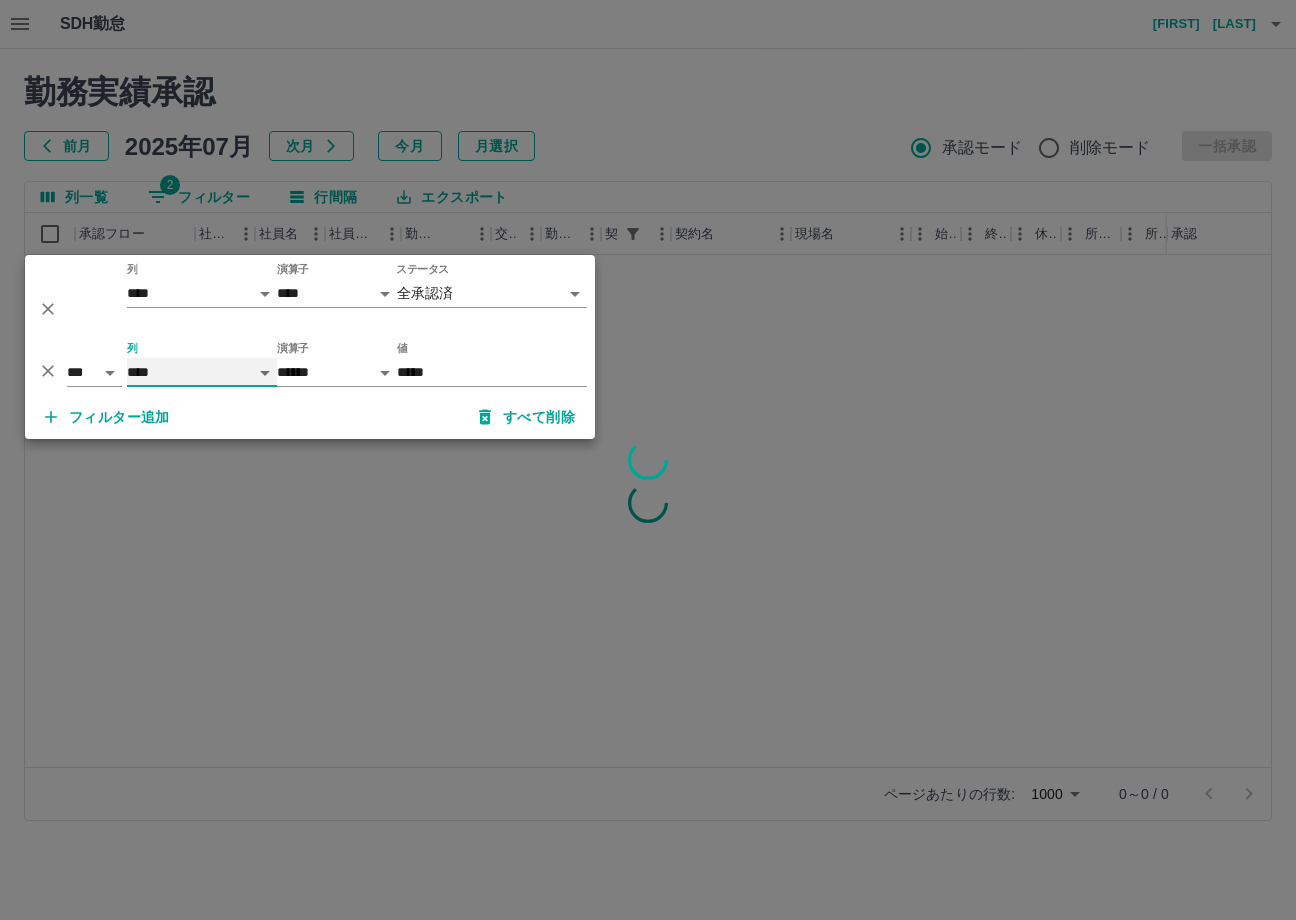 click on "**** *** **** *** *** **** ***** *** *** ** ** ** **** **** **** ** ** *** **** *****" at bounding box center (202, 372) 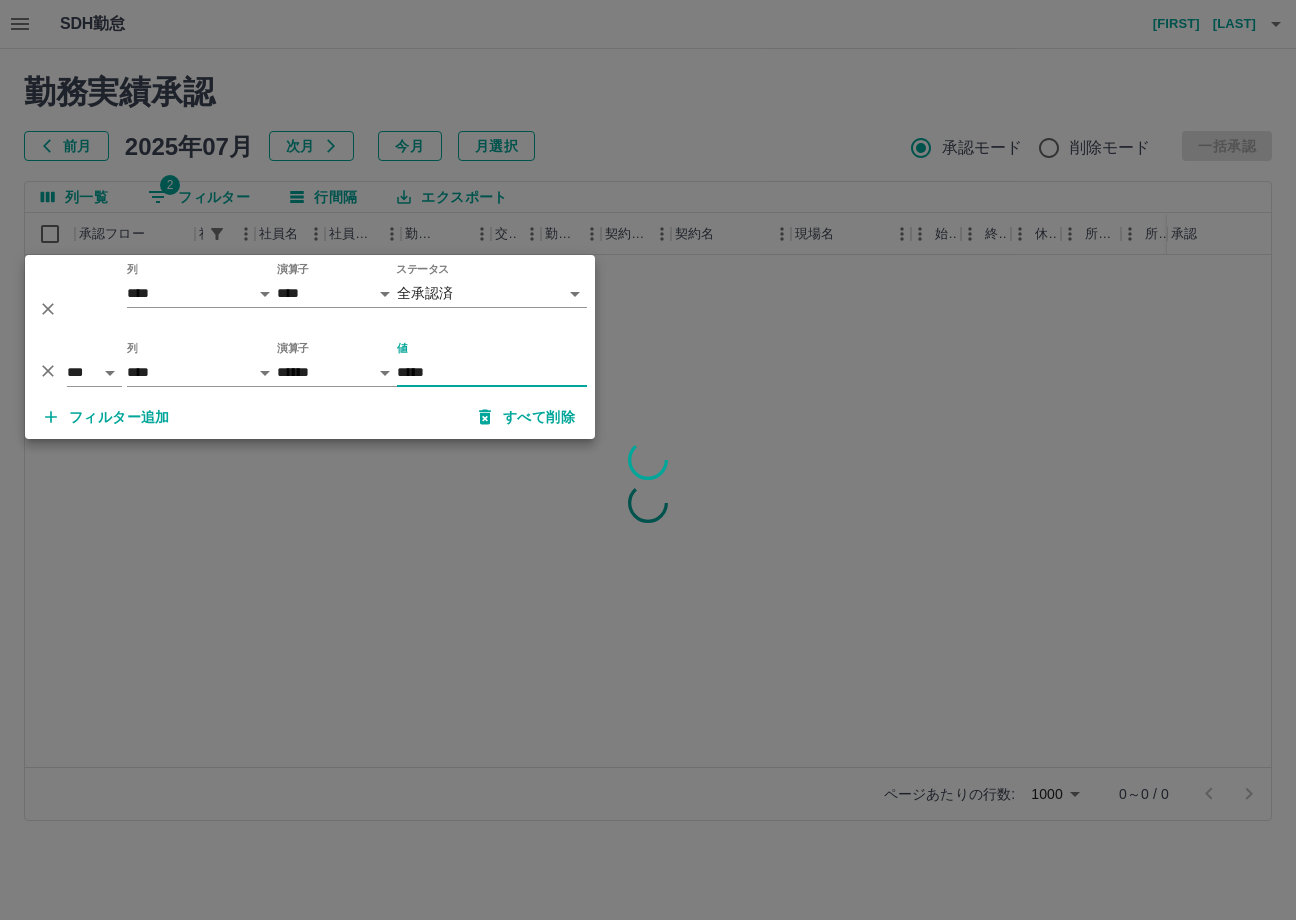 click on "*****" at bounding box center [492, 372] 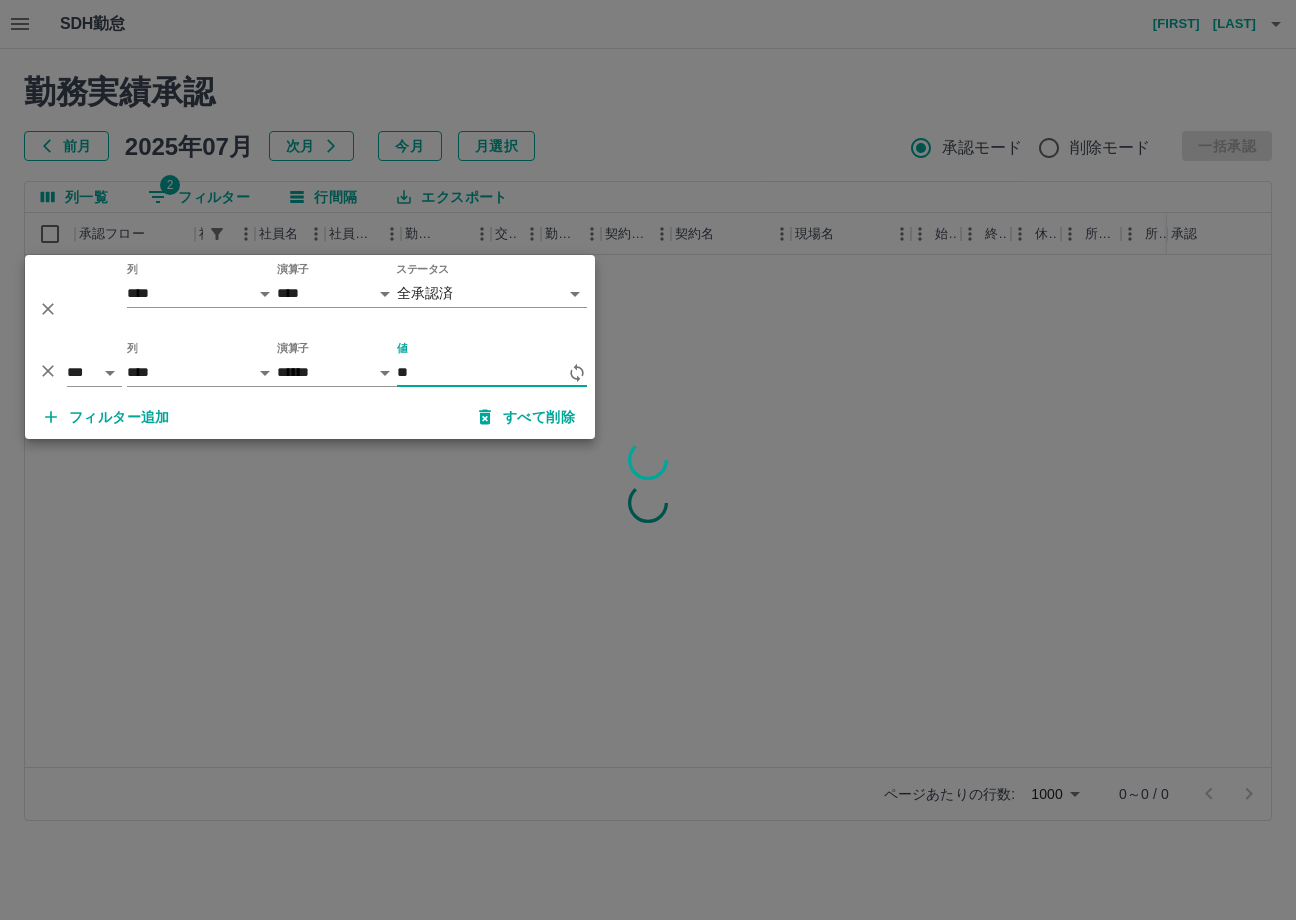 type on "*" 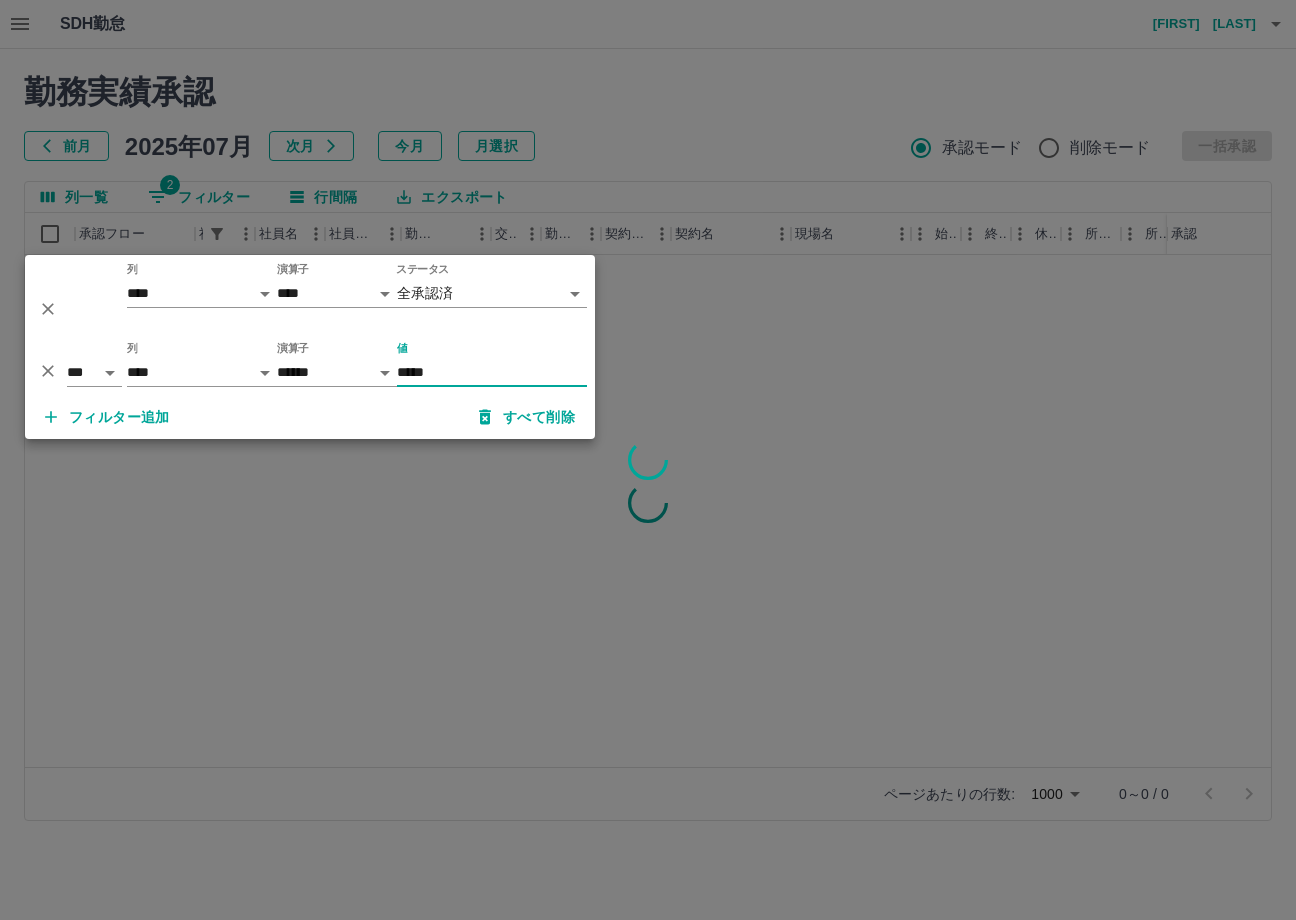 type on "*****" 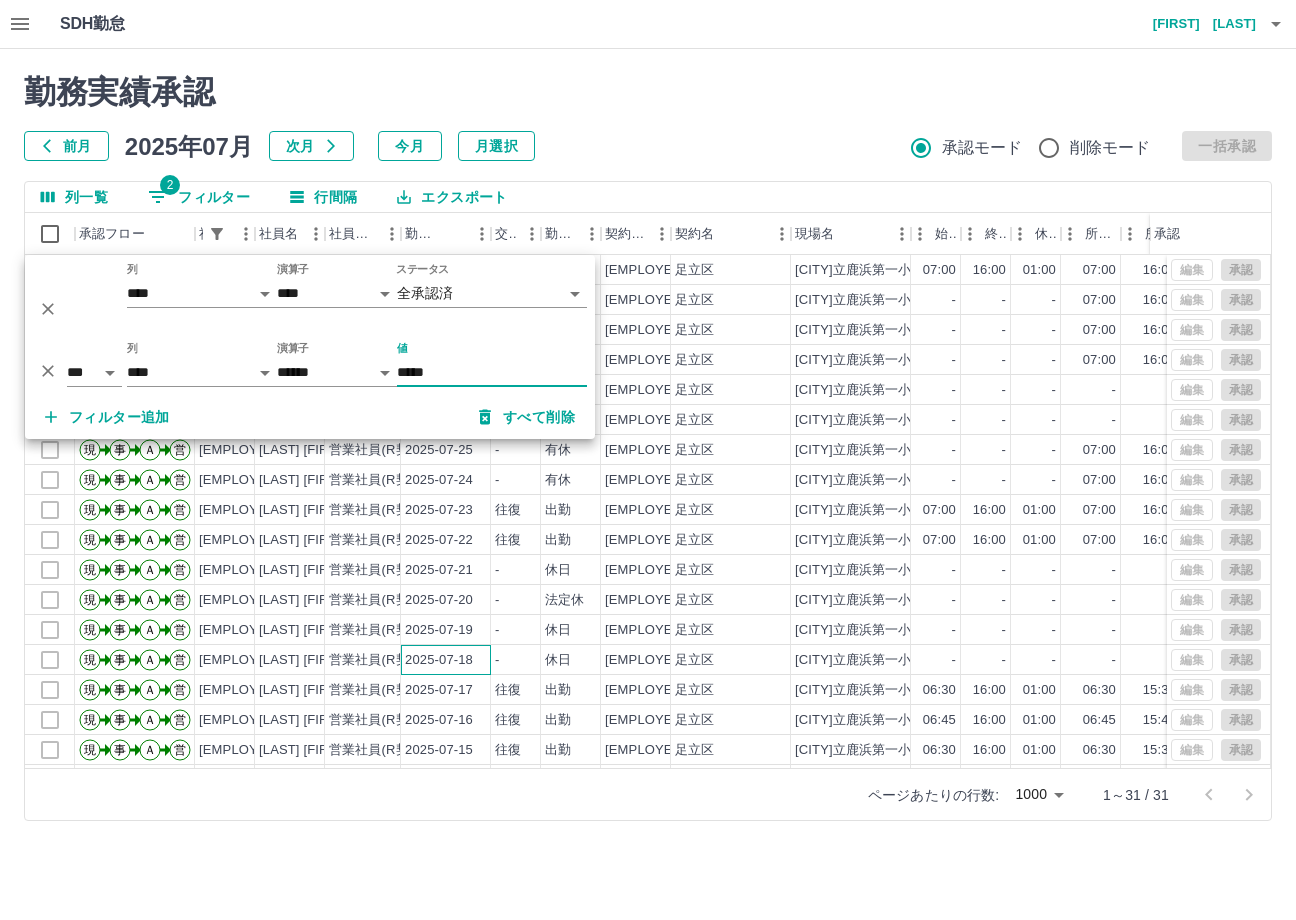 click on "2025-07-18" at bounding box center (439, 660) 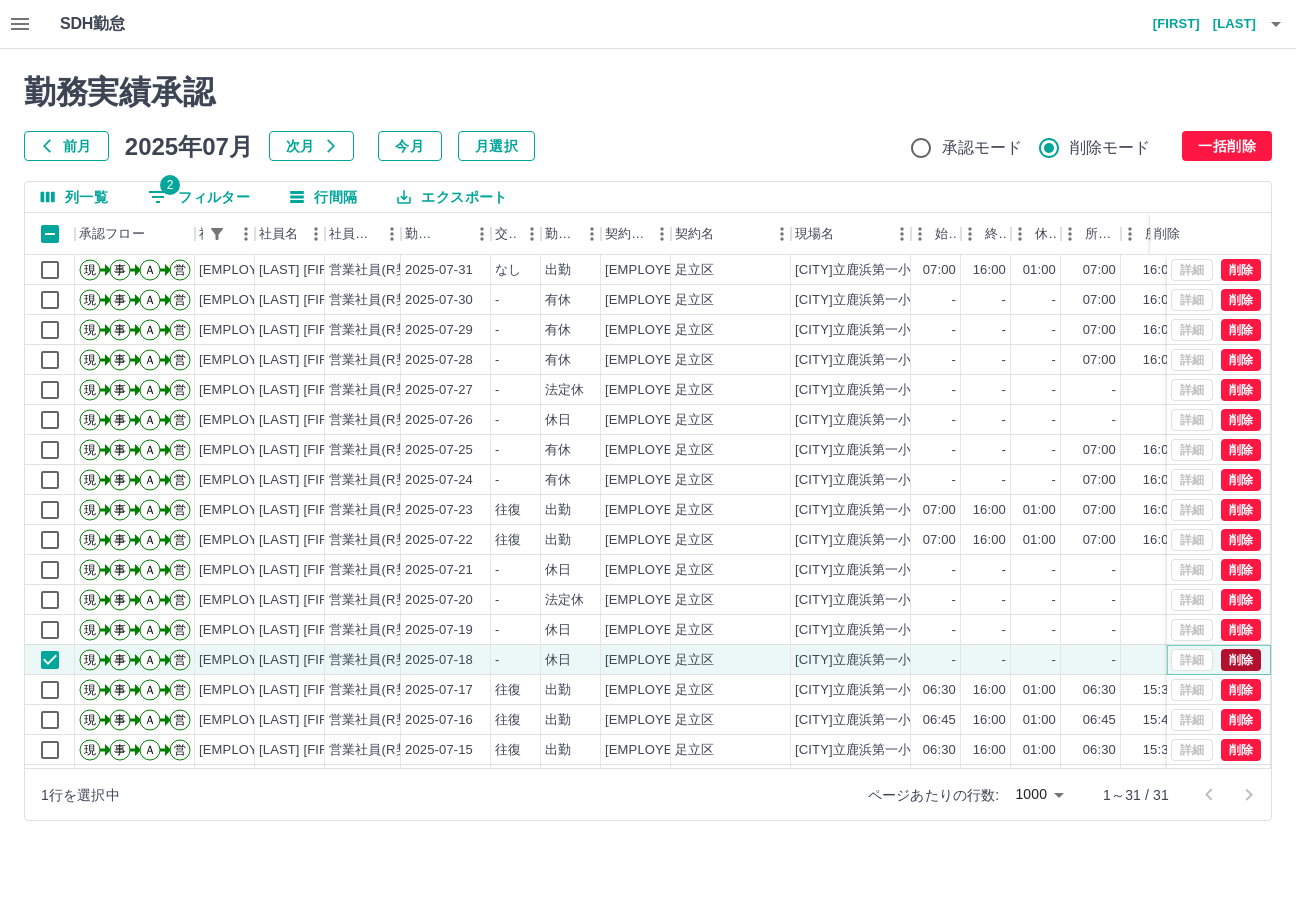 click on "削除" at bounding box center (1241, 660) 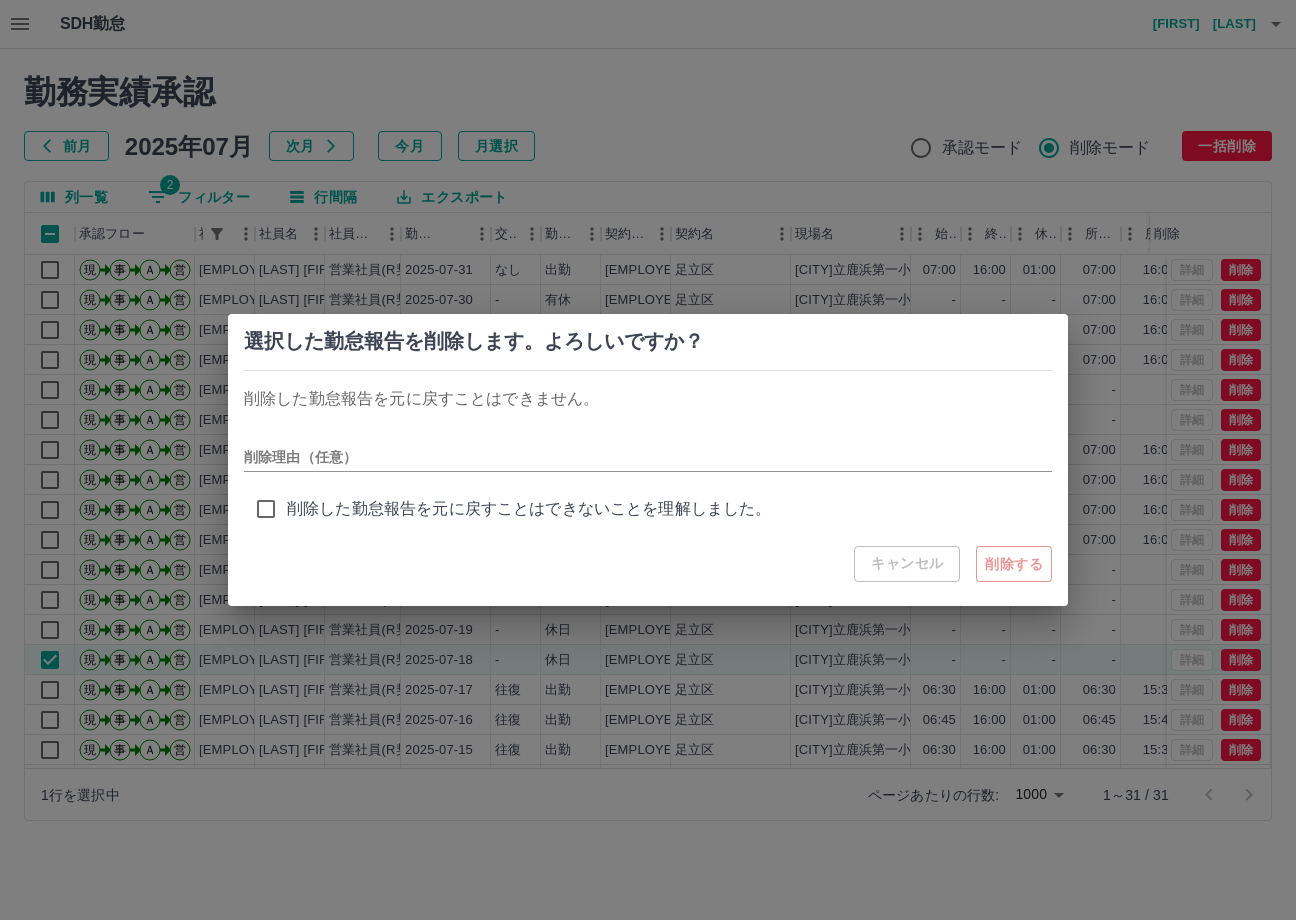 click on "削除理由（任意）" at bounding box center (648, 449) 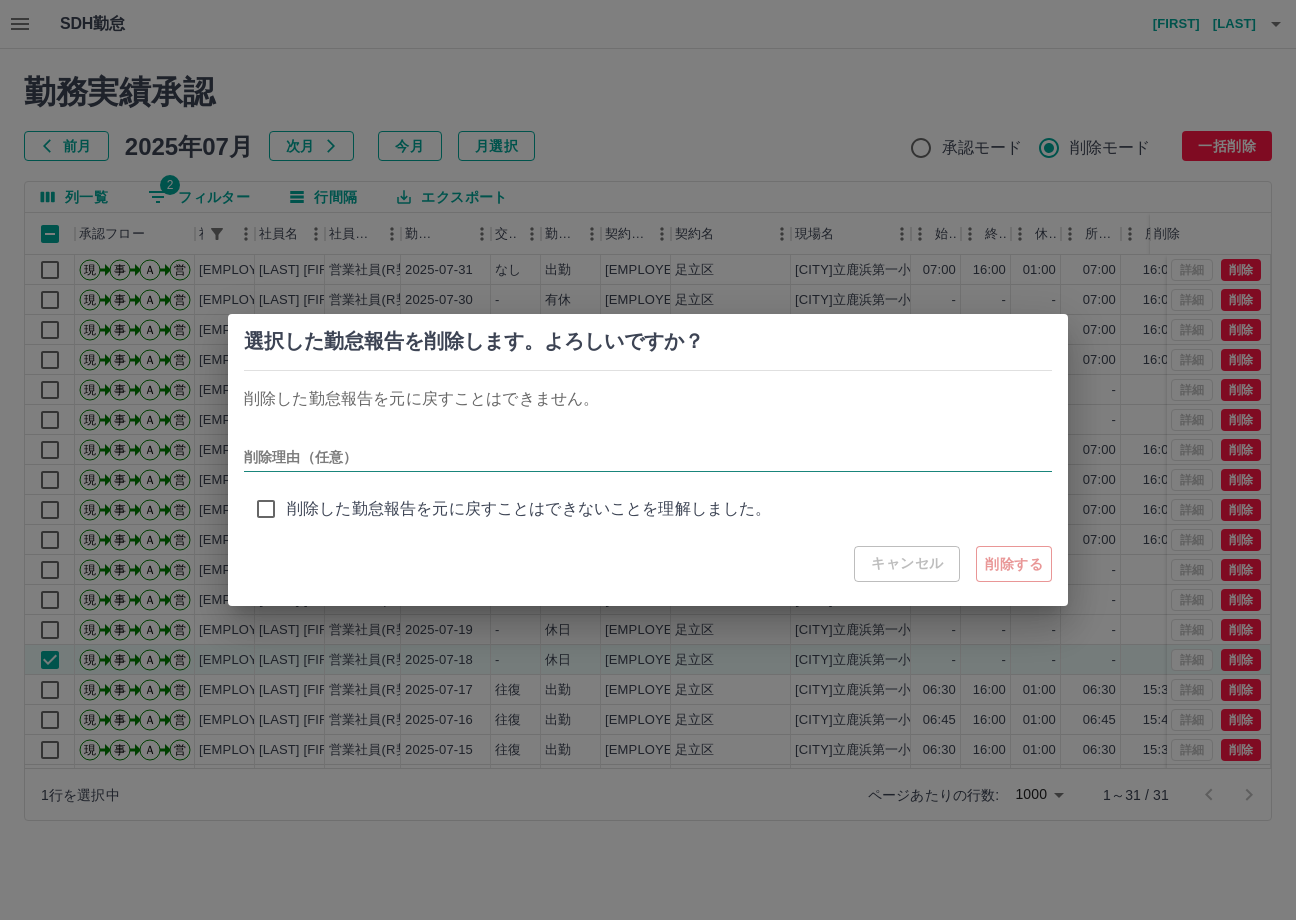 click on "削除理由（任意）" at bounding box center (648, 457) 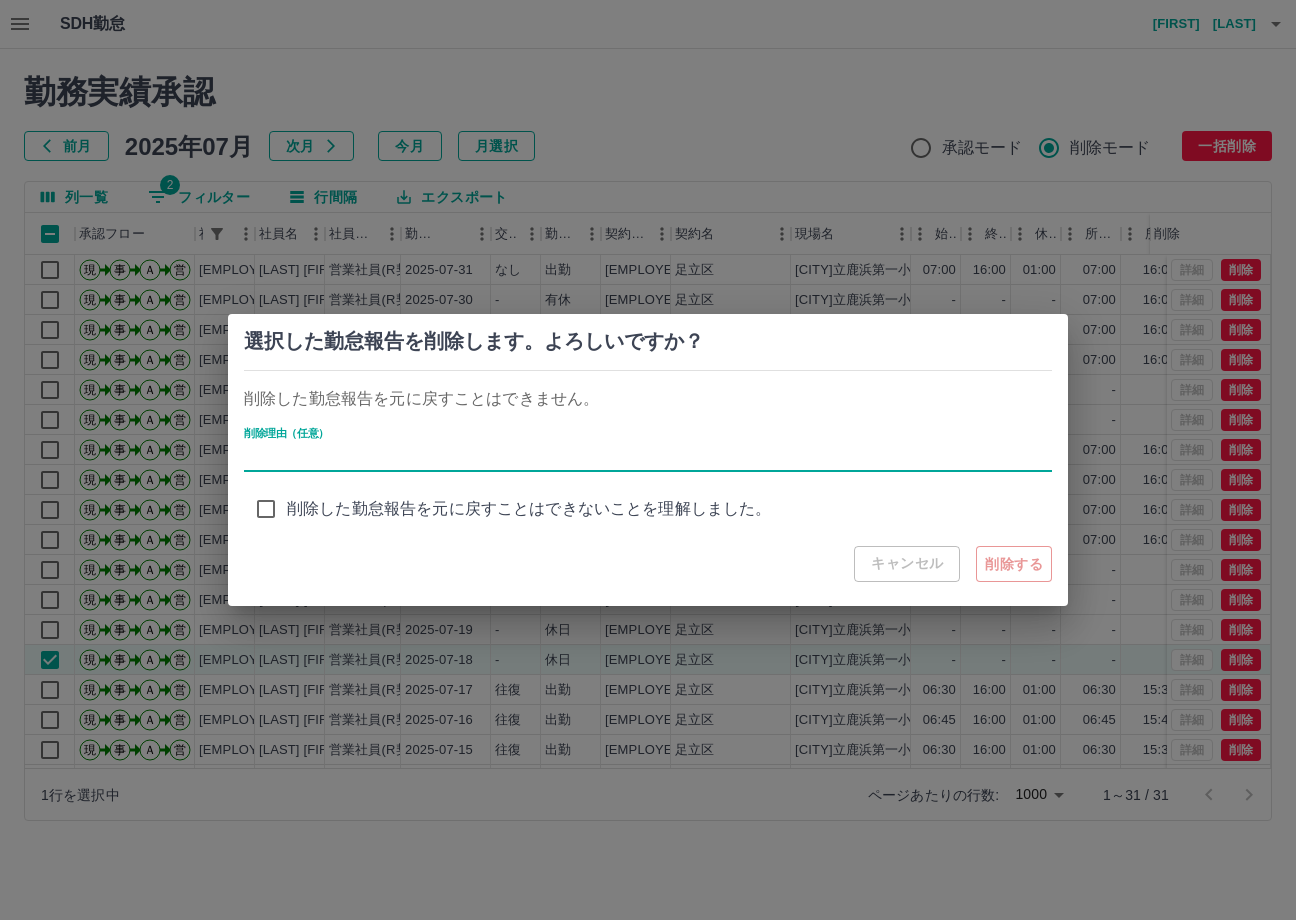 type on "**********" 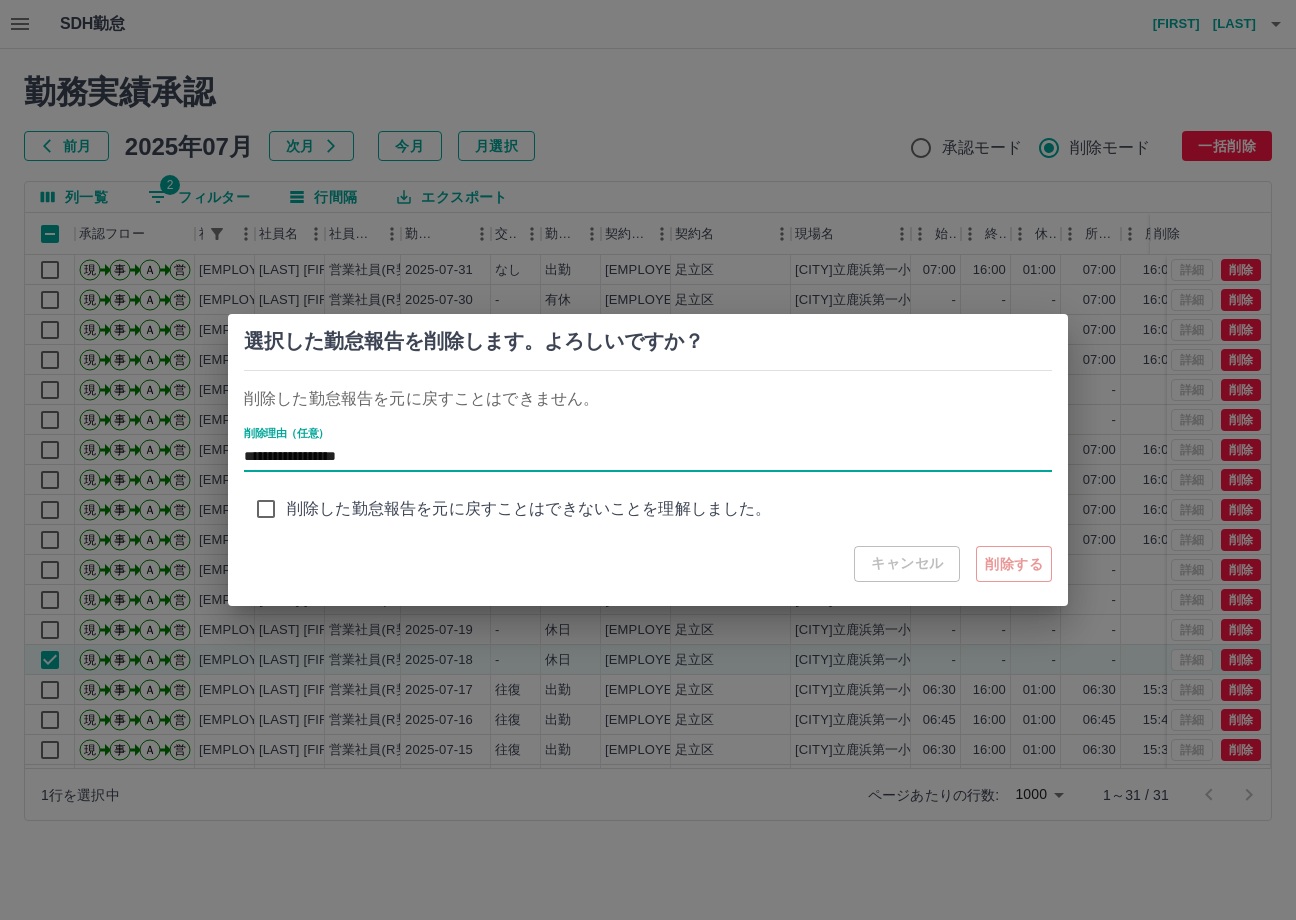 click on "削除した勤怠報告を元に戻すことはできないことを理解しました。" at bounding box center (529, 509) 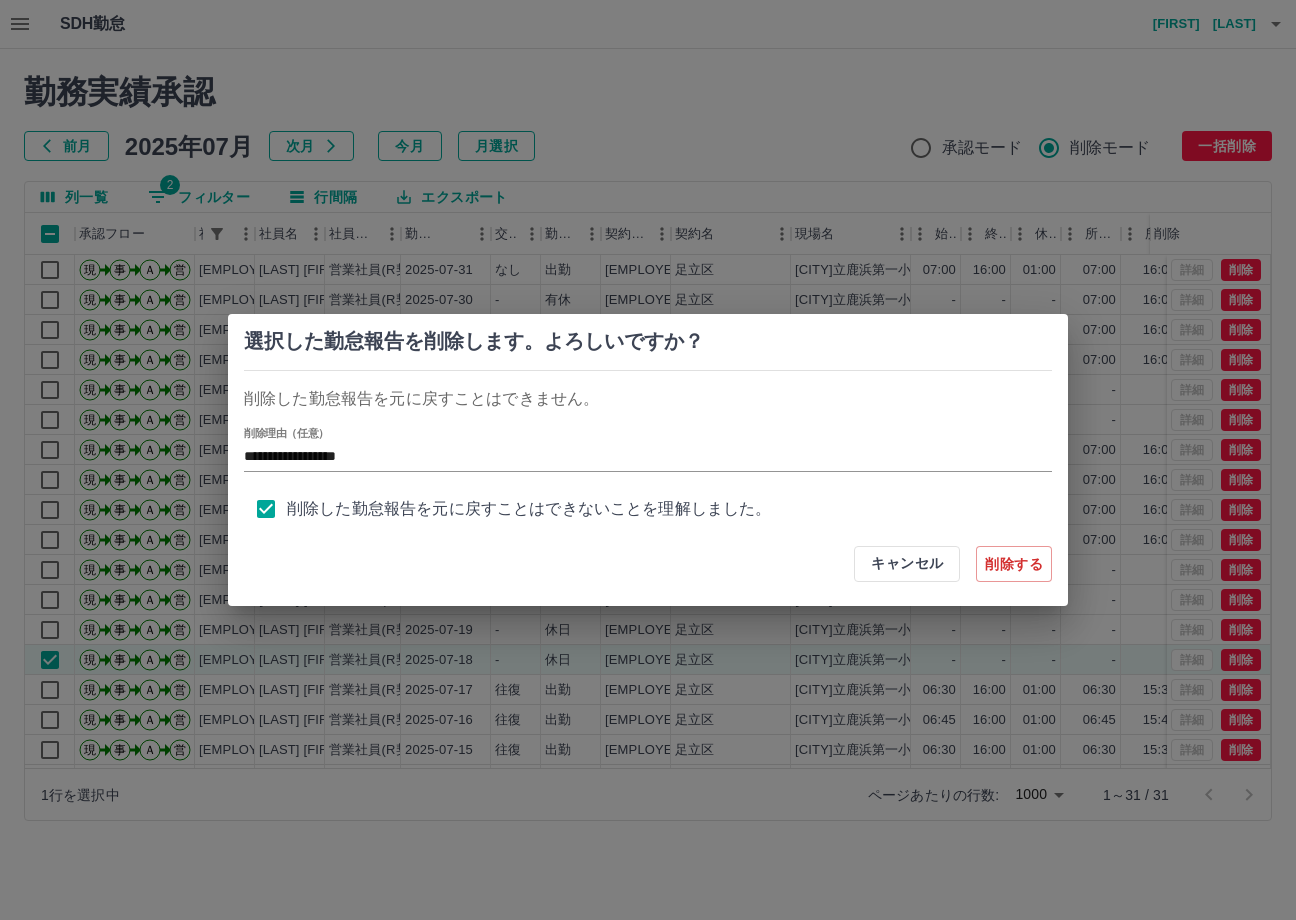 scroll, scrollTop: 8, scrollLeft: 0, axis: vertical 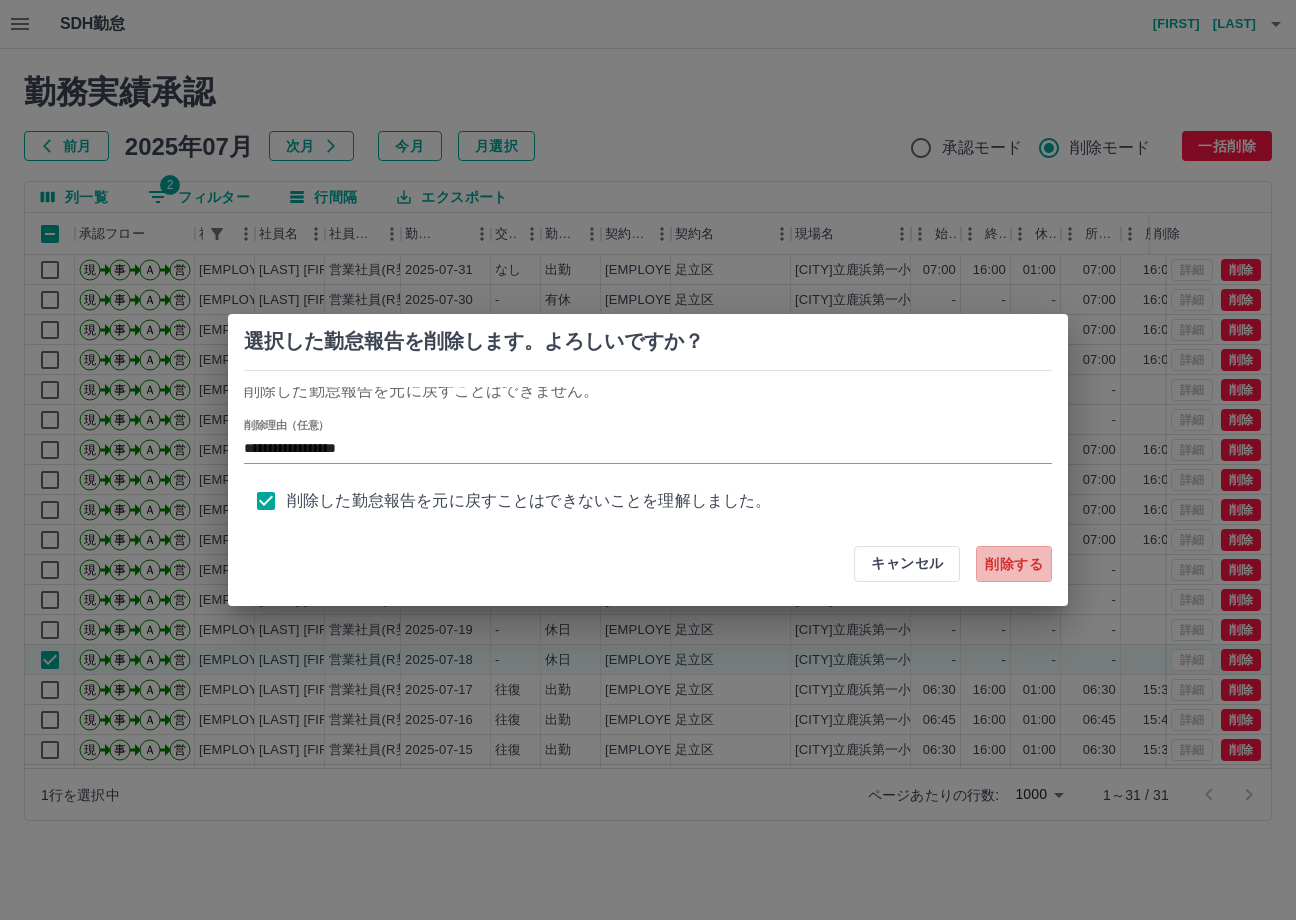 click on "削除する" at bounding box center (1014, 564) 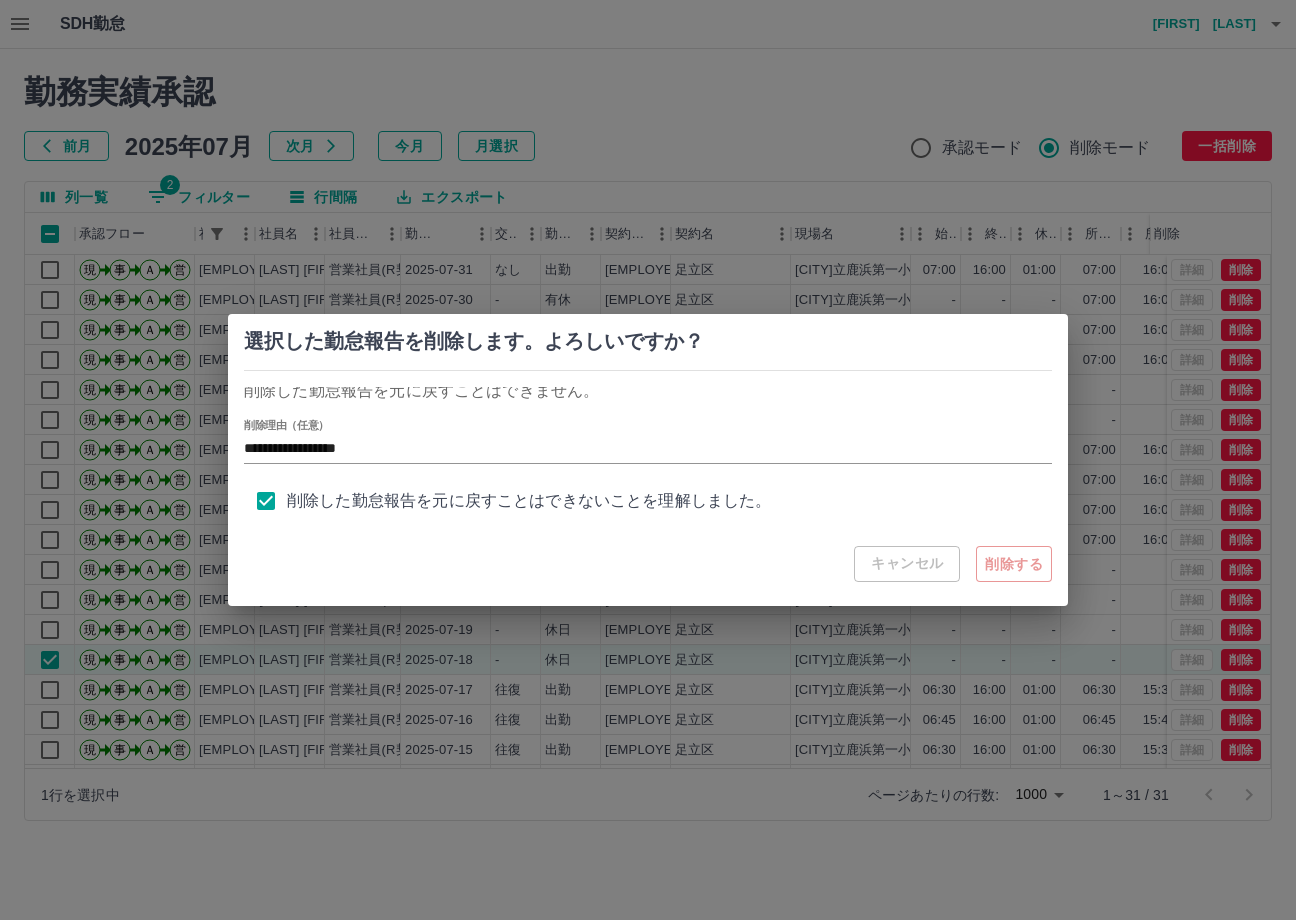 type 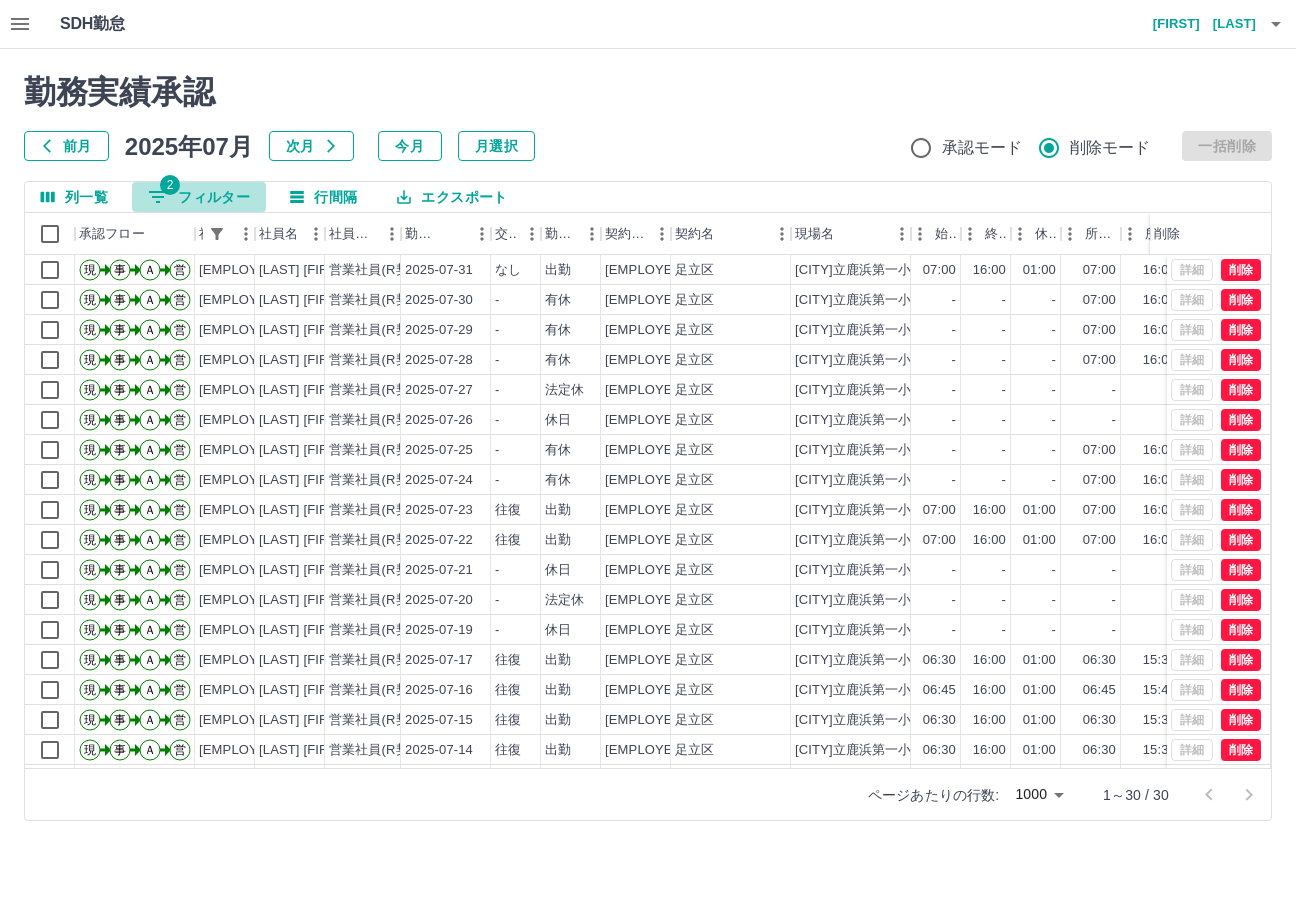 click on "2 フィルター" at bounding box center (199, 197) 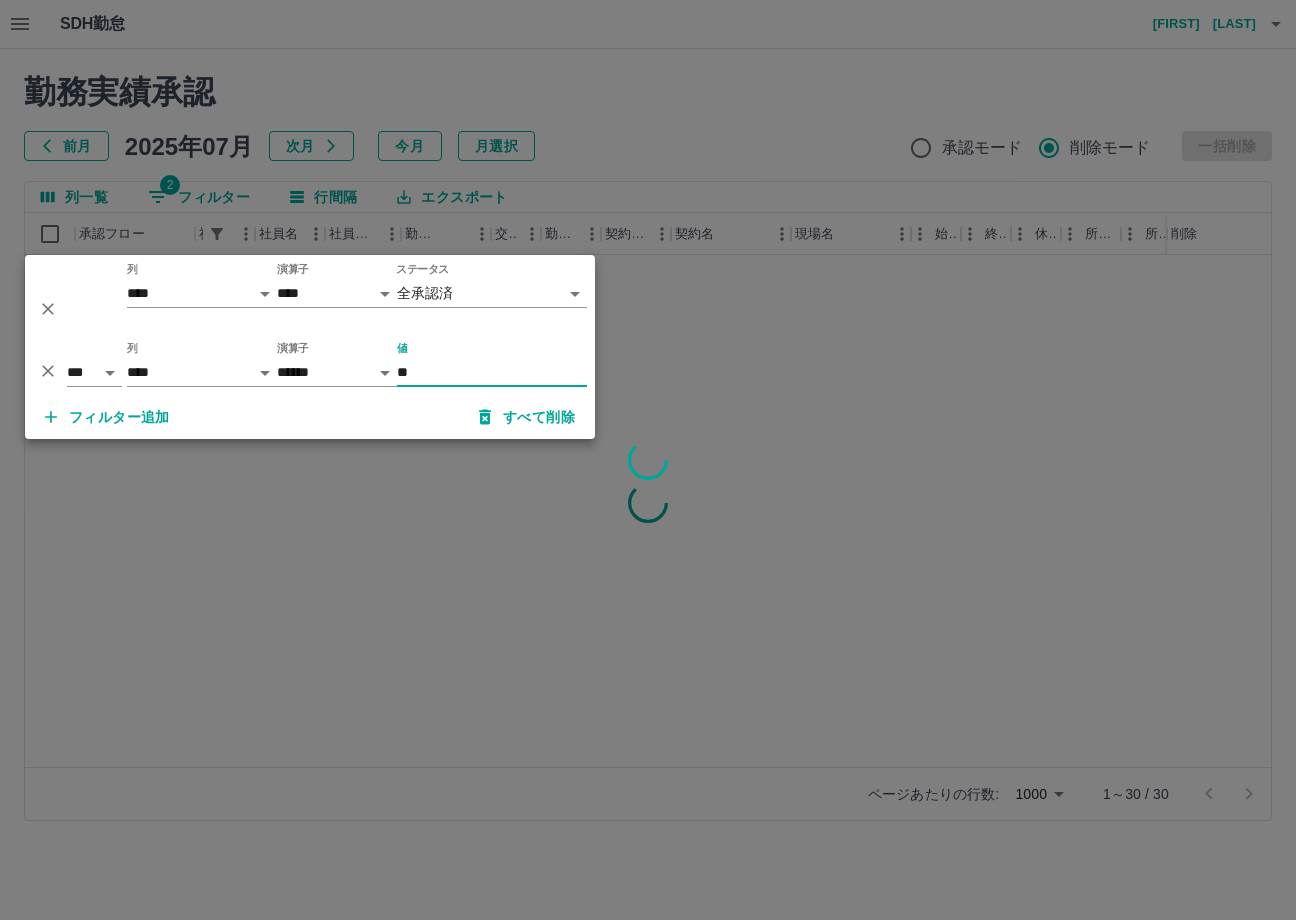 type on "*" 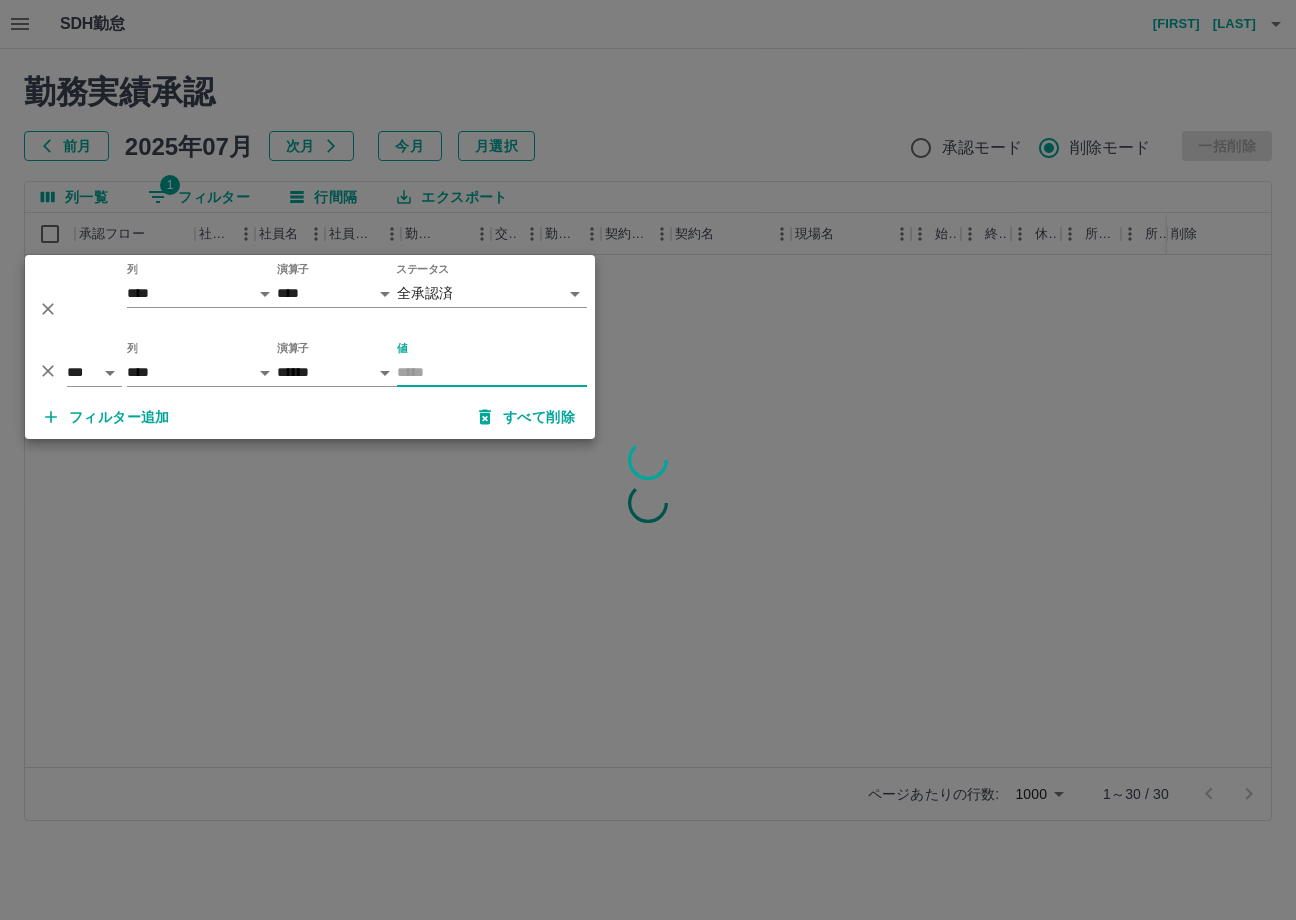 type 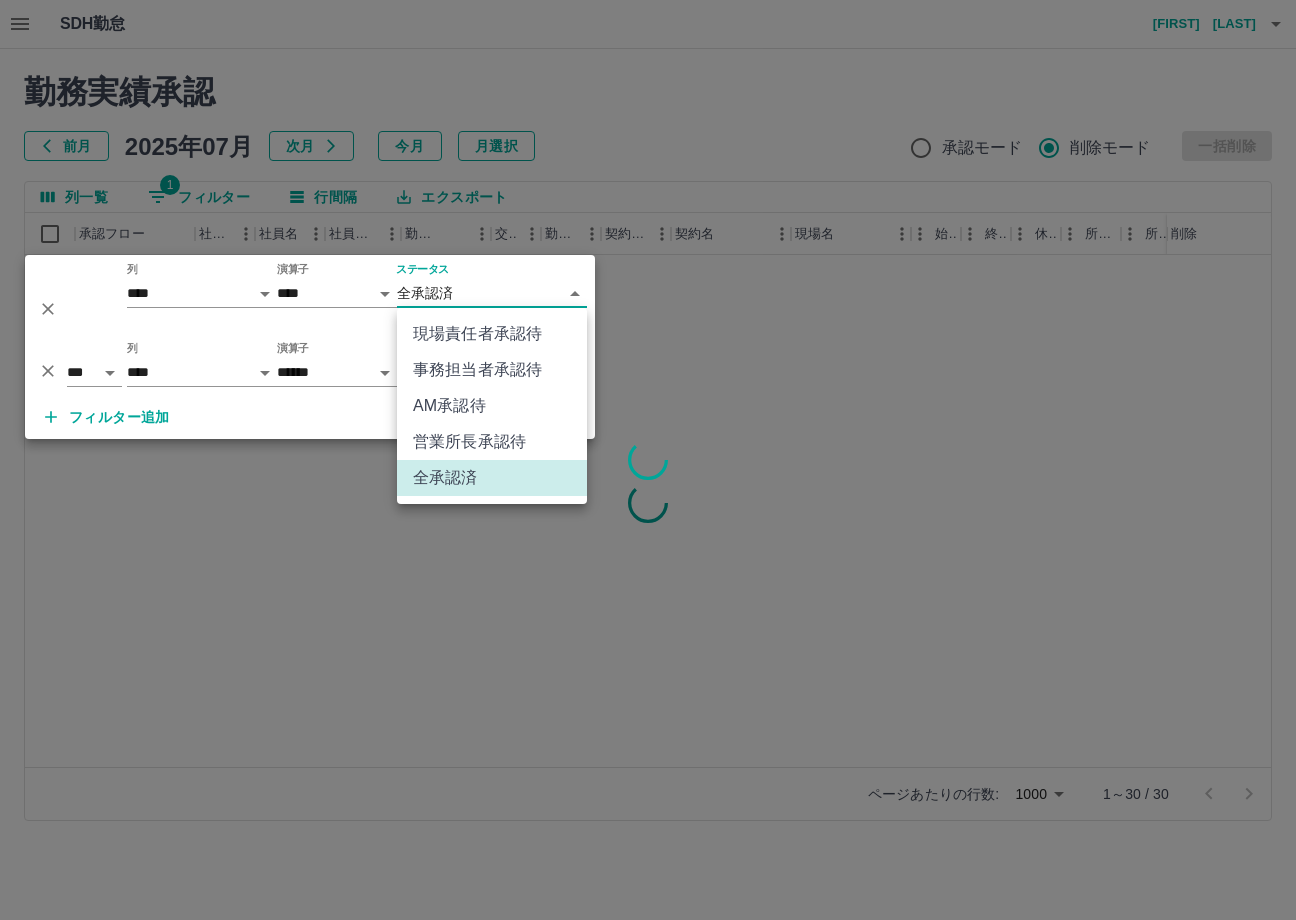 click on "営業所長承認待" at bounding box center (492, 442) 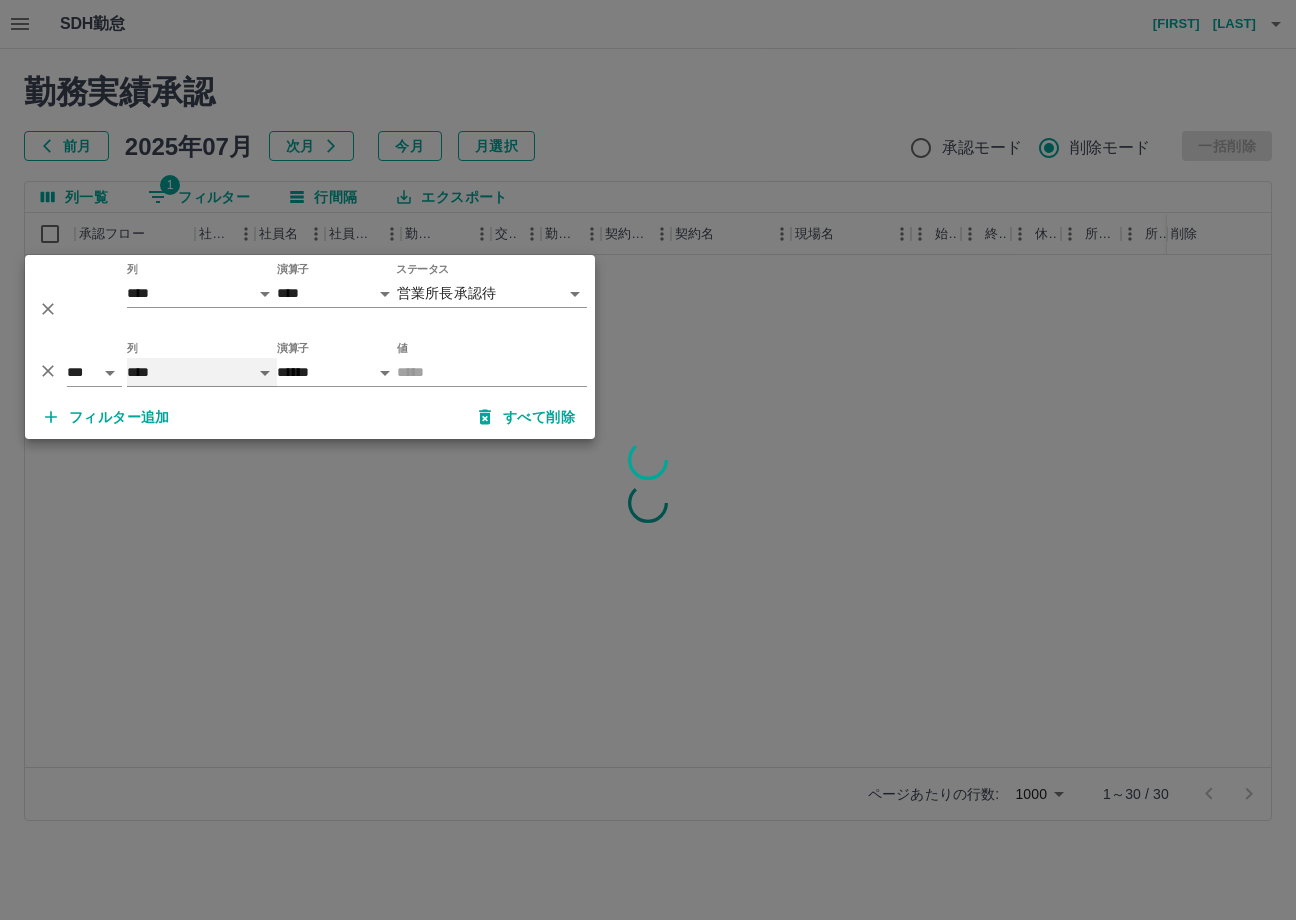 click on "**** *** **** *** *** **** ***** *** *** ** ** ** **** **** **** ** ** *** **** *****" at bounding box center (202, 372) 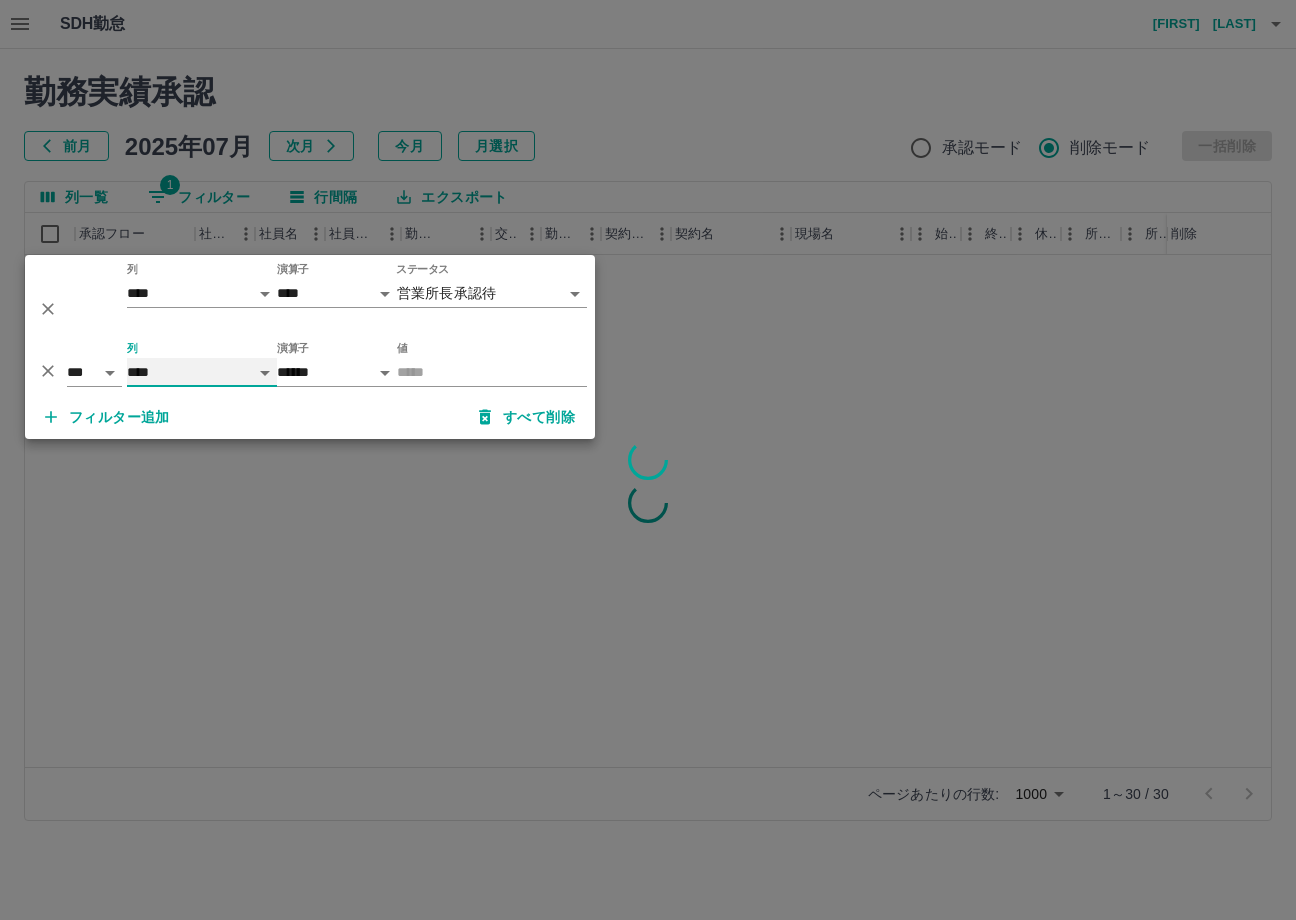 click on "**** *** **** *** *** **** ***** *** *** ** ** ** **** **** **** ** ** *** **** *****" at bounding box center (202, 372) 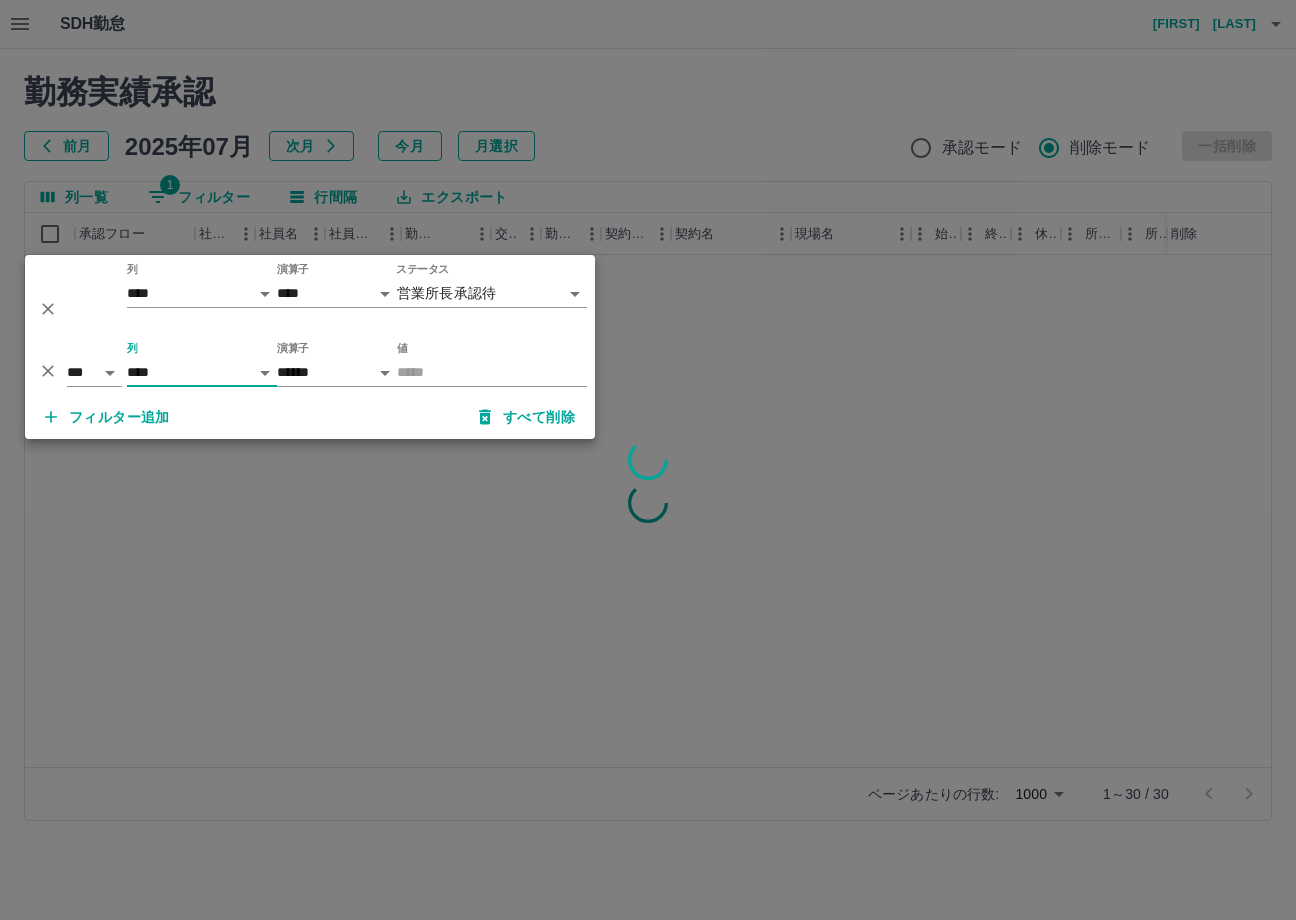 click at bounding box center [648, 460] 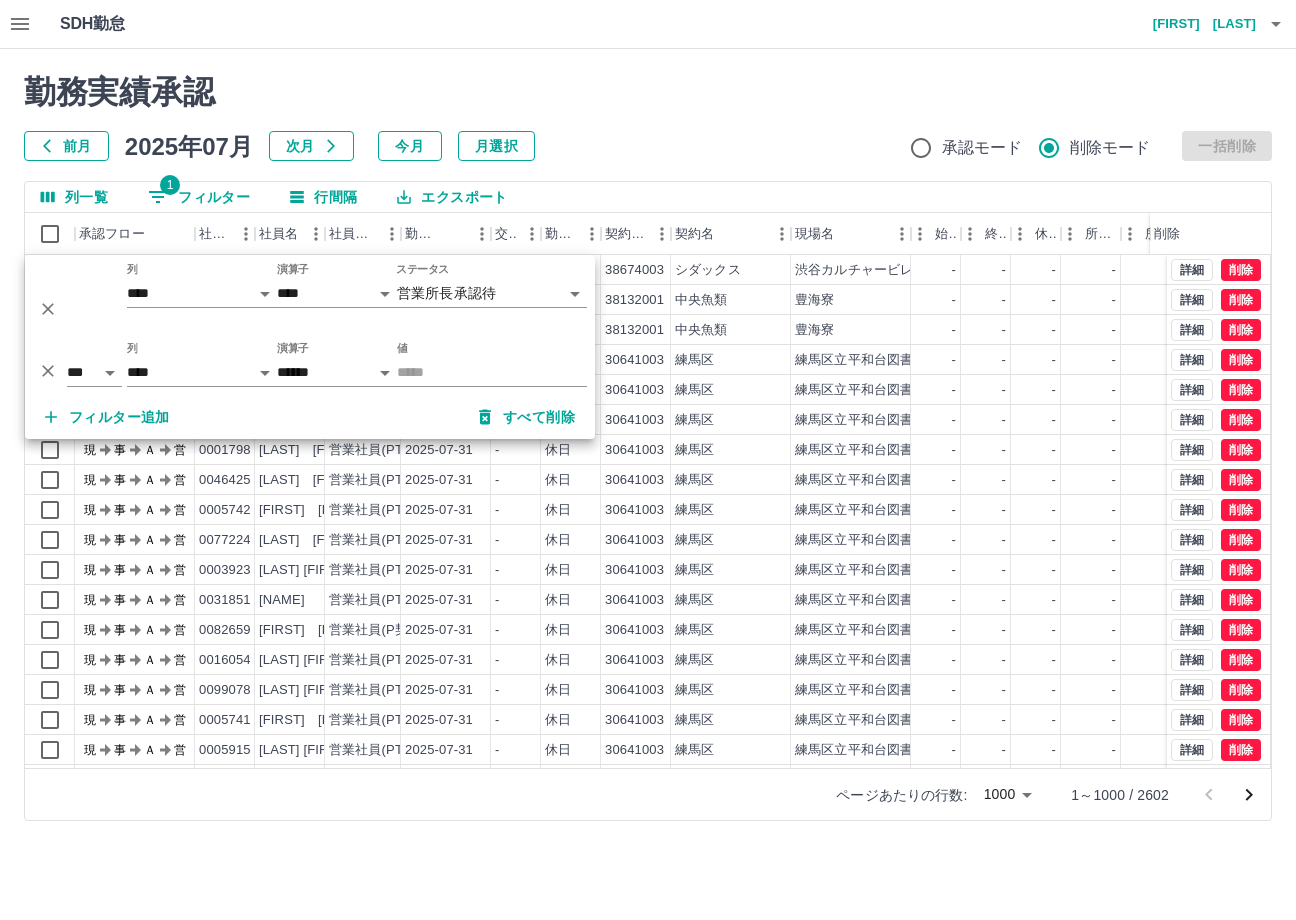 click at bounding box center [648, 460] 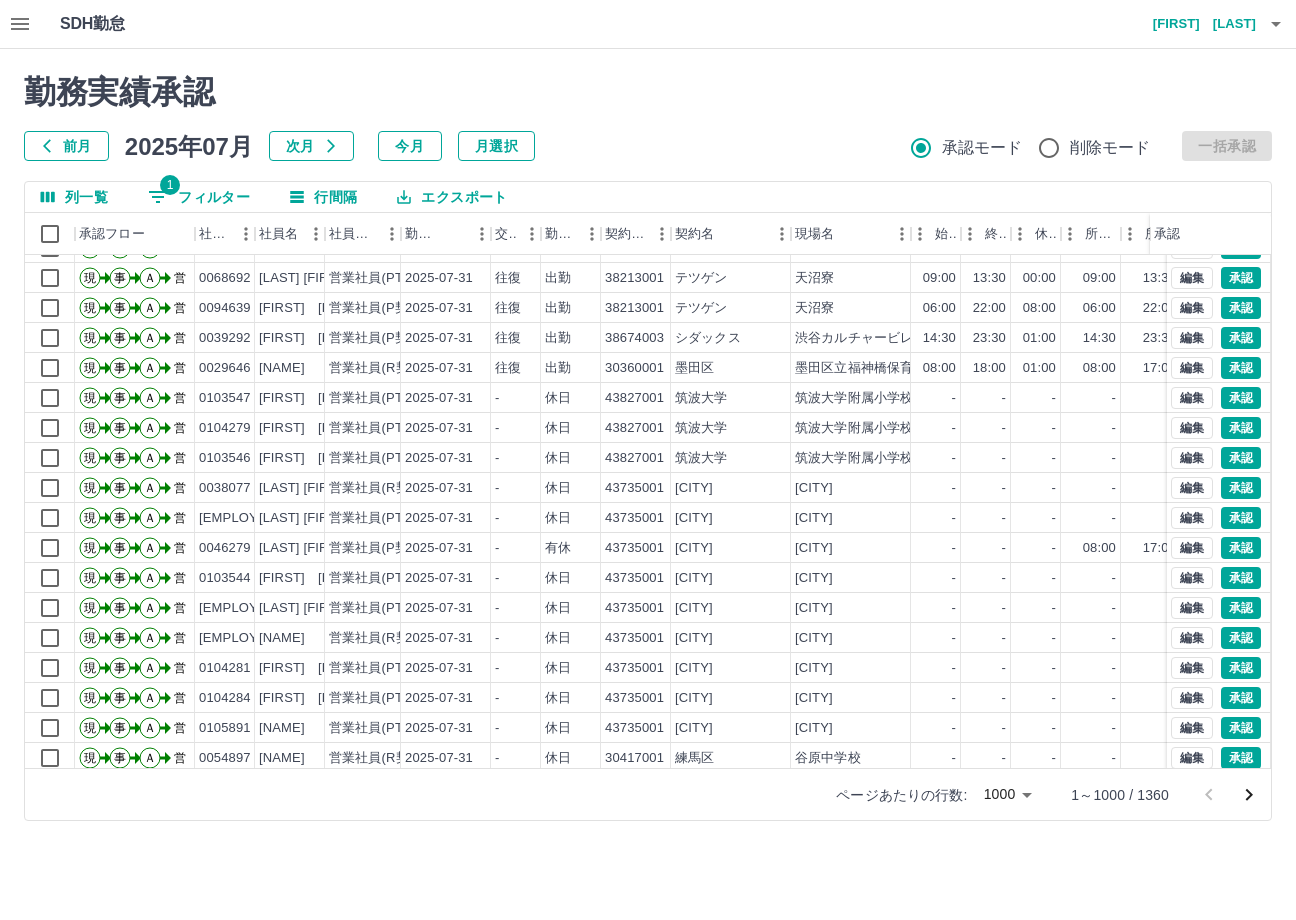 scroll, scrollTop: 0, scrollLeft: 0, axis: both 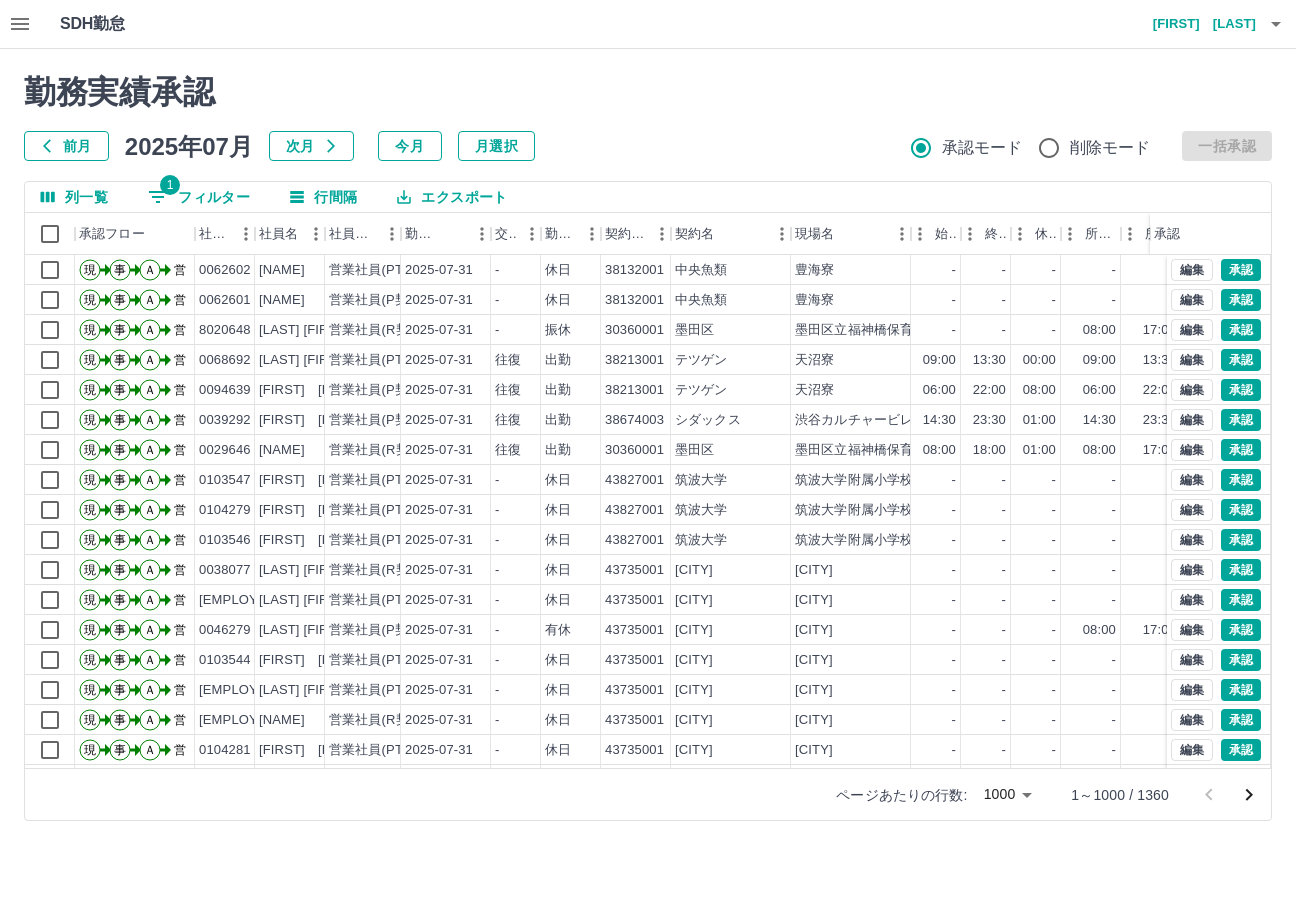 click on "1 フィルター" at bounding box center (199, 197) 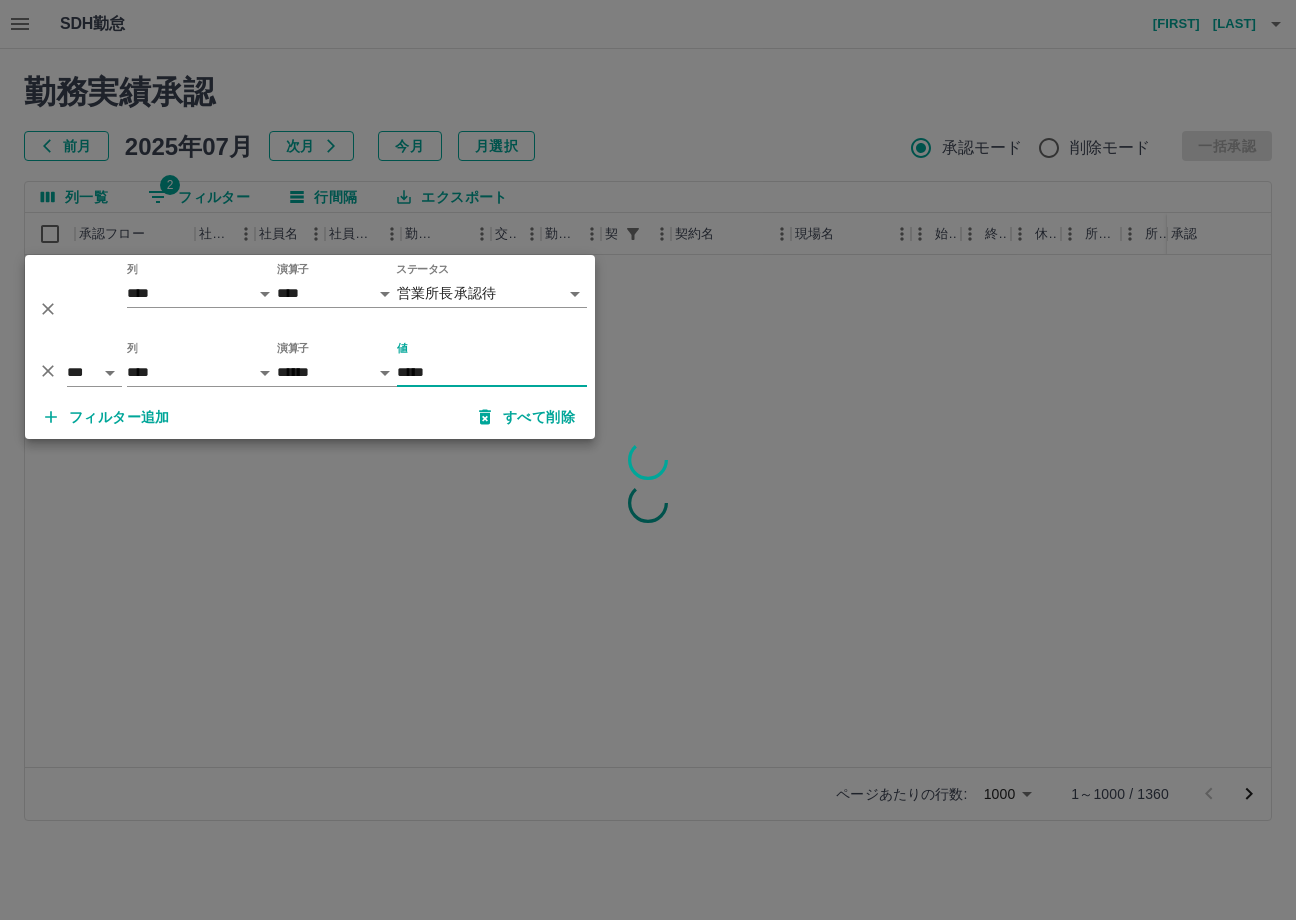 type on "*****" 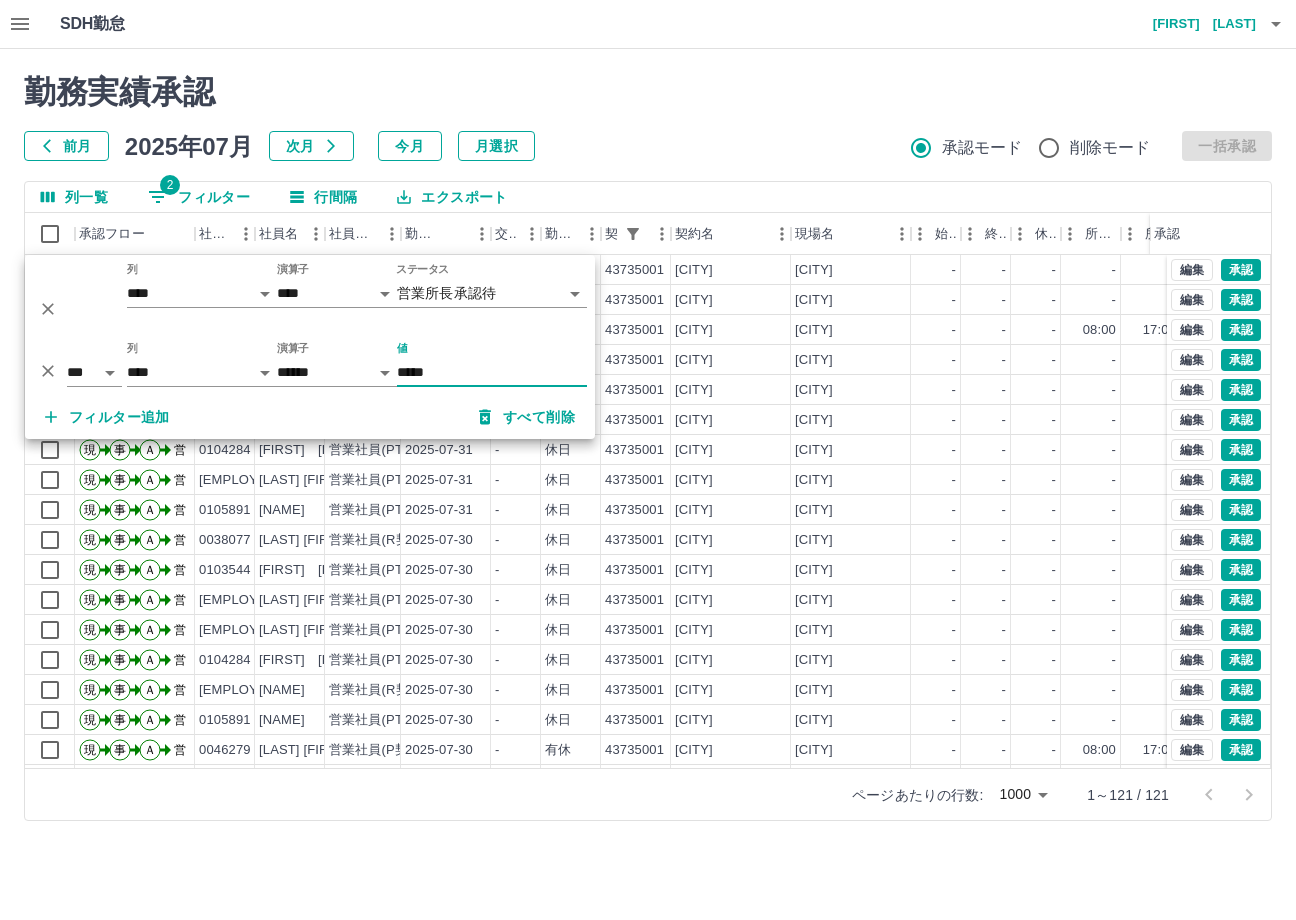 click on "勤務実績承認" at bounding box center [648, 92] 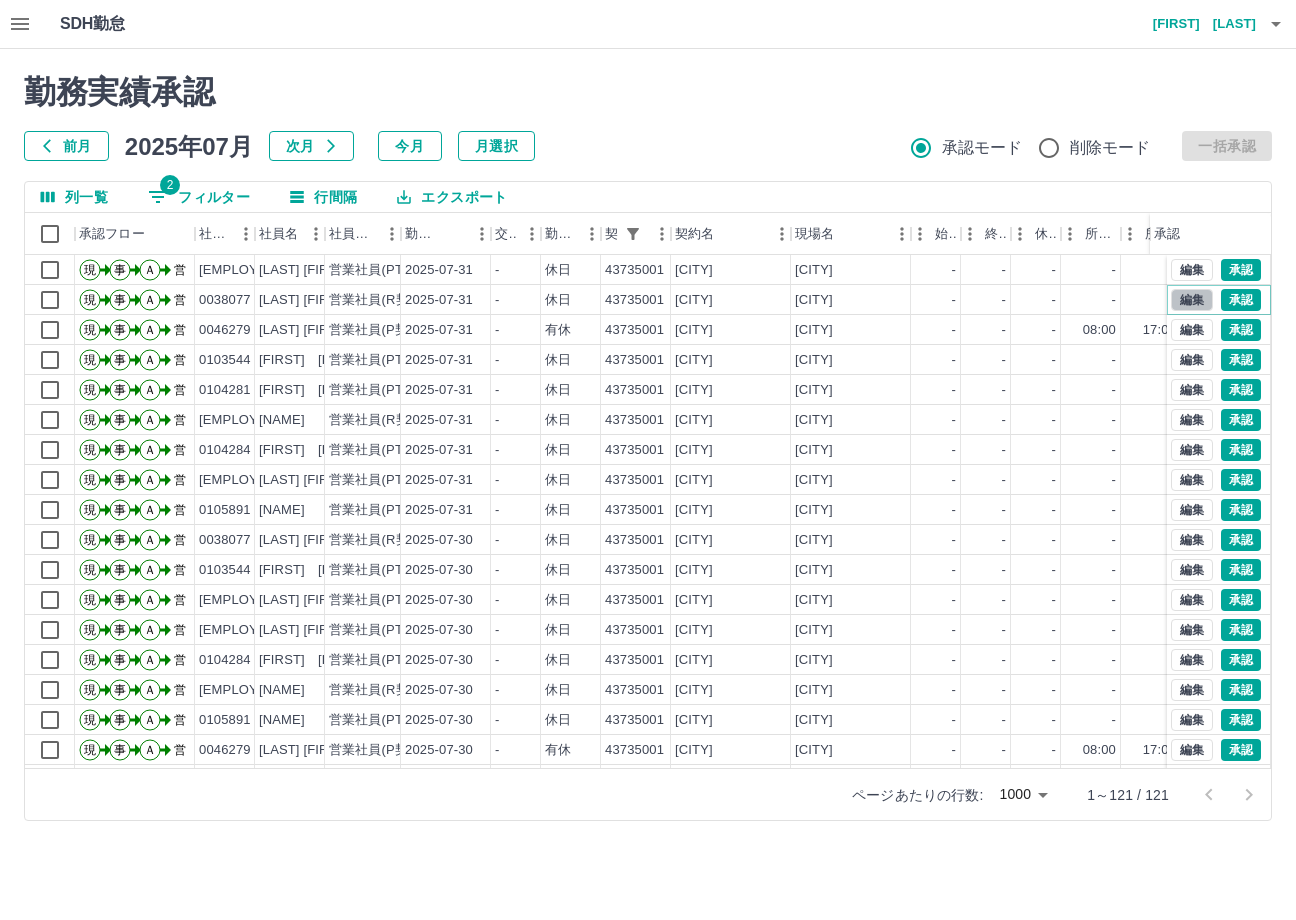 click on "編集" at bounding box center (1192, 300) 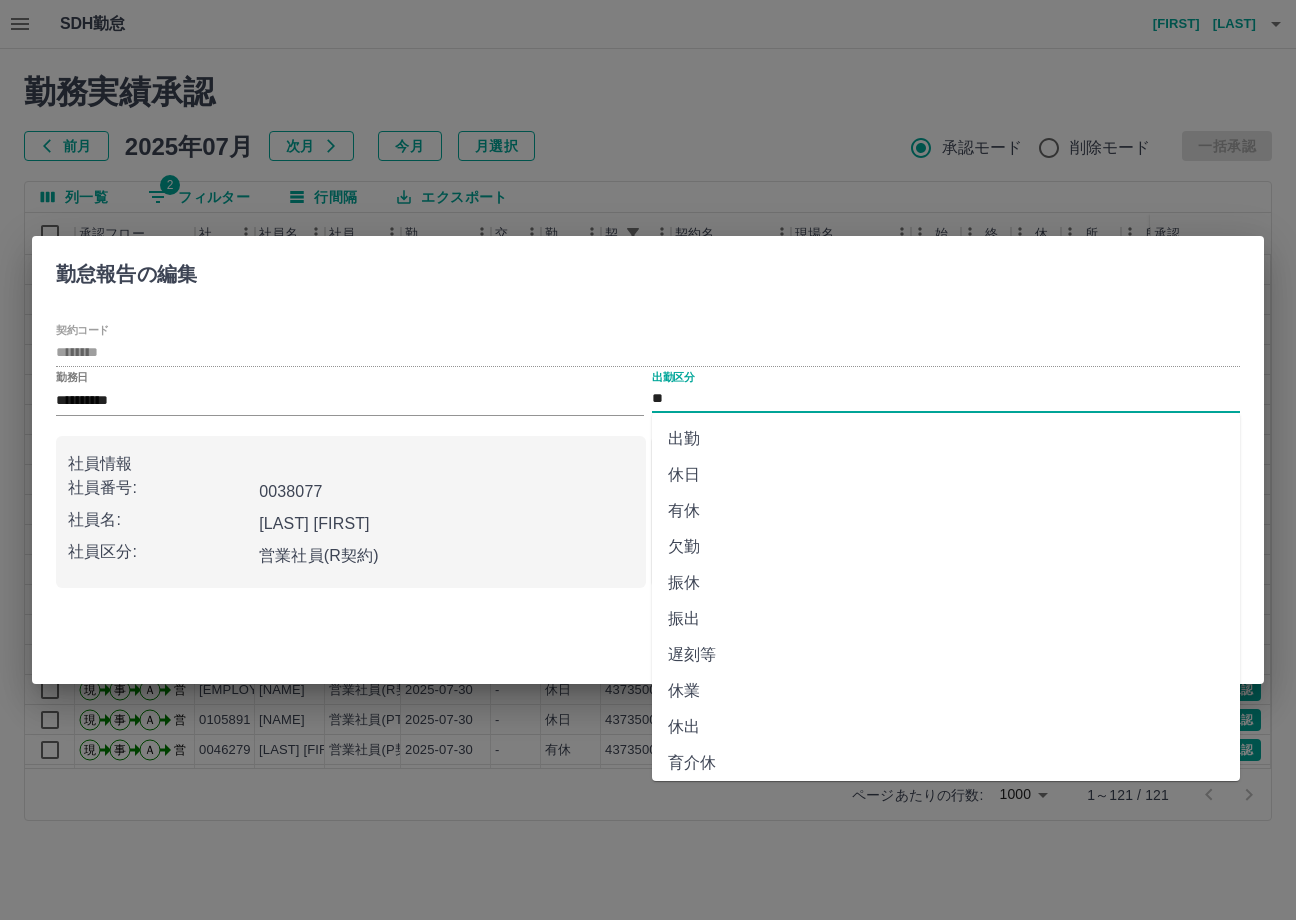 click on "出勤" at bounding box center (946, 439) 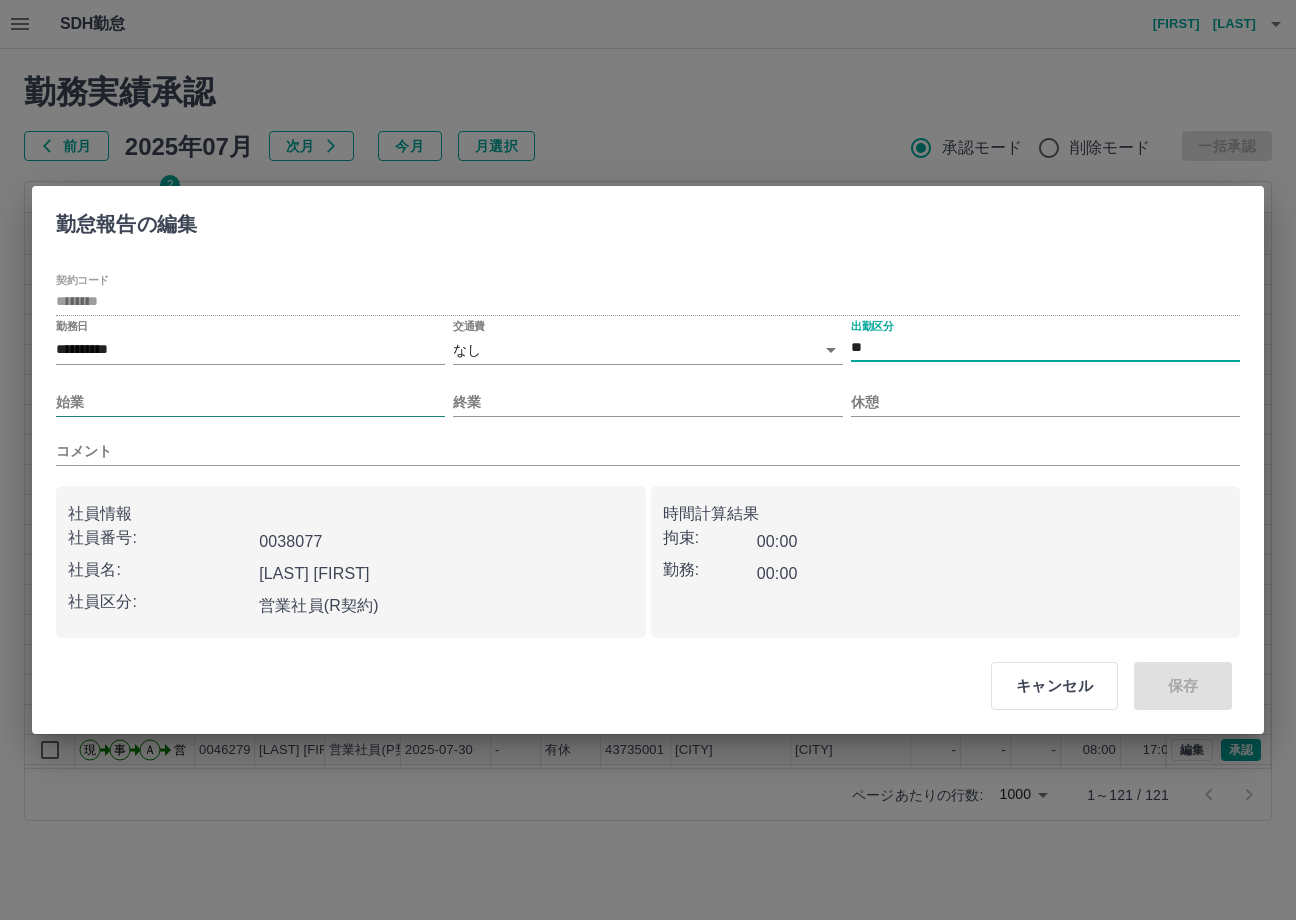 click on "始業" at bounding box center [250, 402] 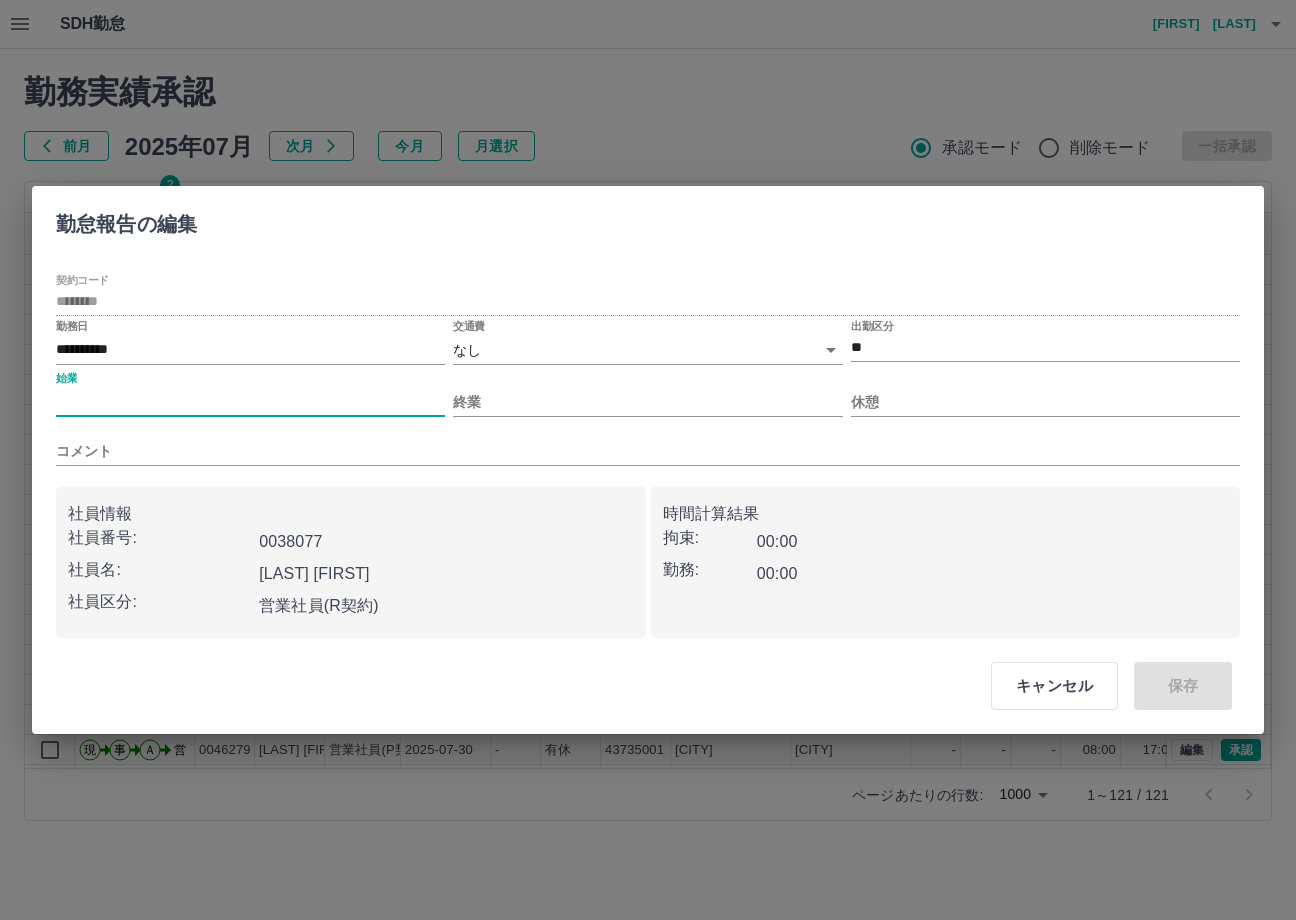 drag, startPoint x: 281, startPoint y: 841, endPoint x: 294, endPoint y: 673, distance: 168.50223 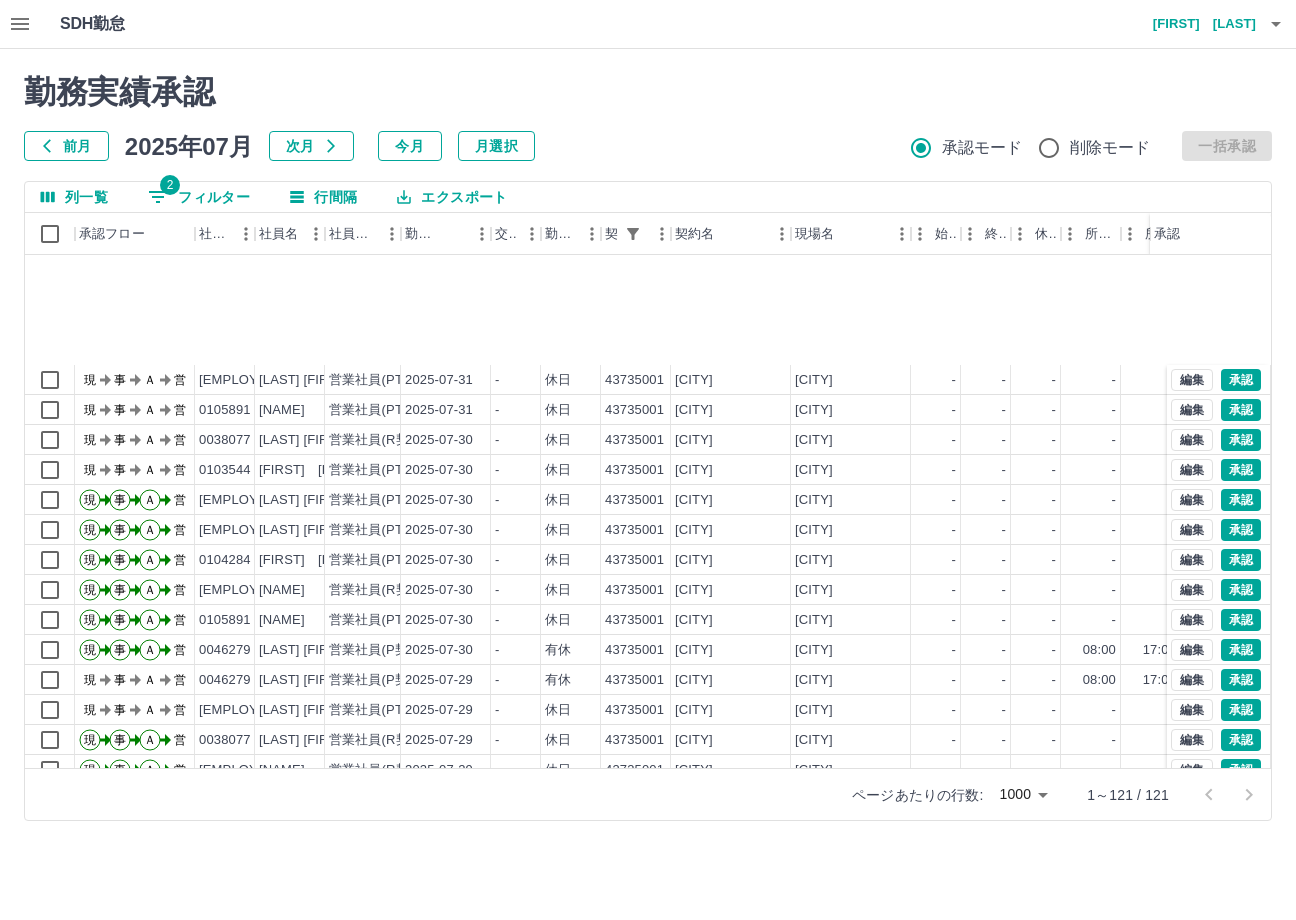 scroll, scrollTop: 0, scrollLeft: 0, axis: both 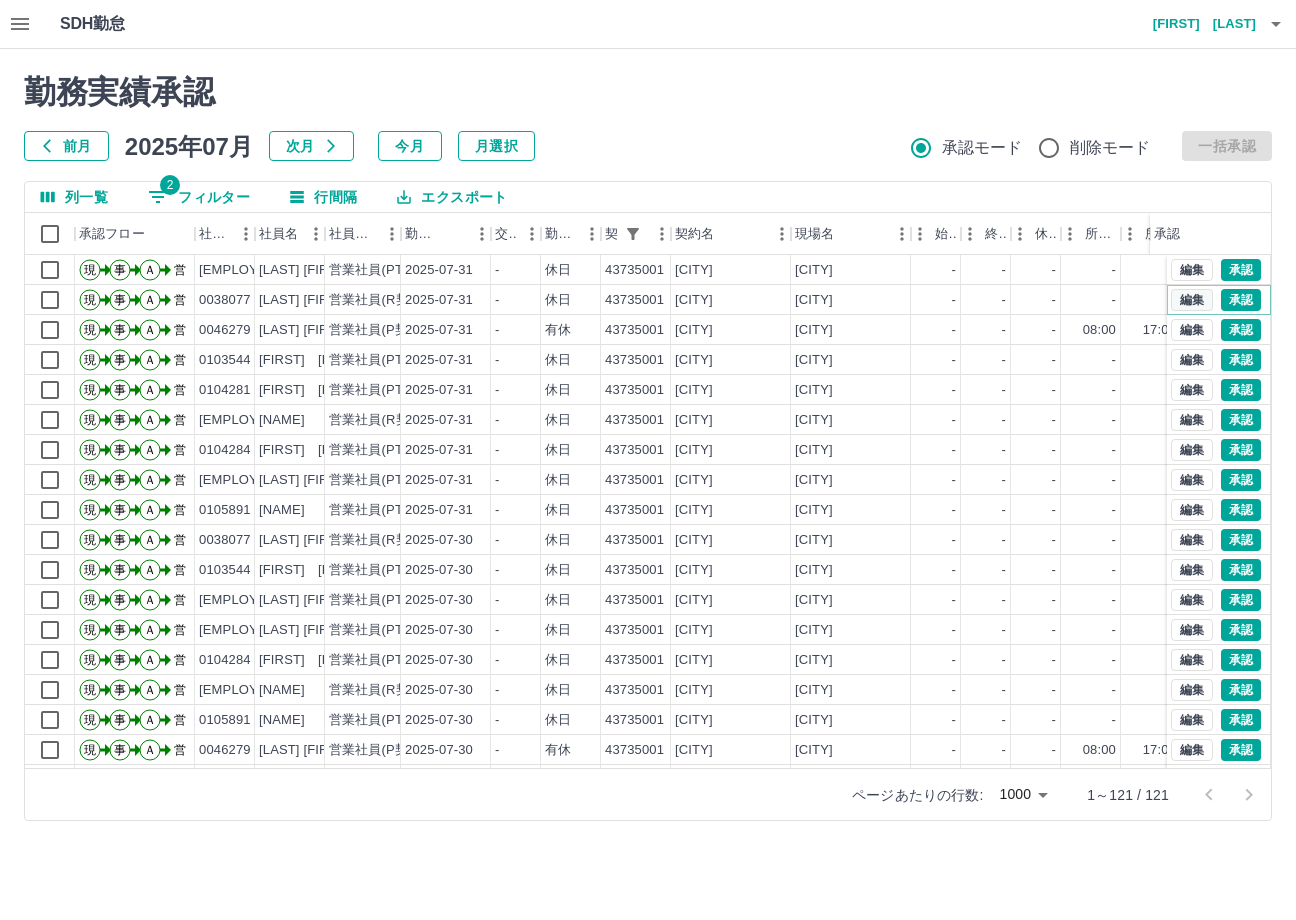 click on "編集" at bounding box center [1192, 300] 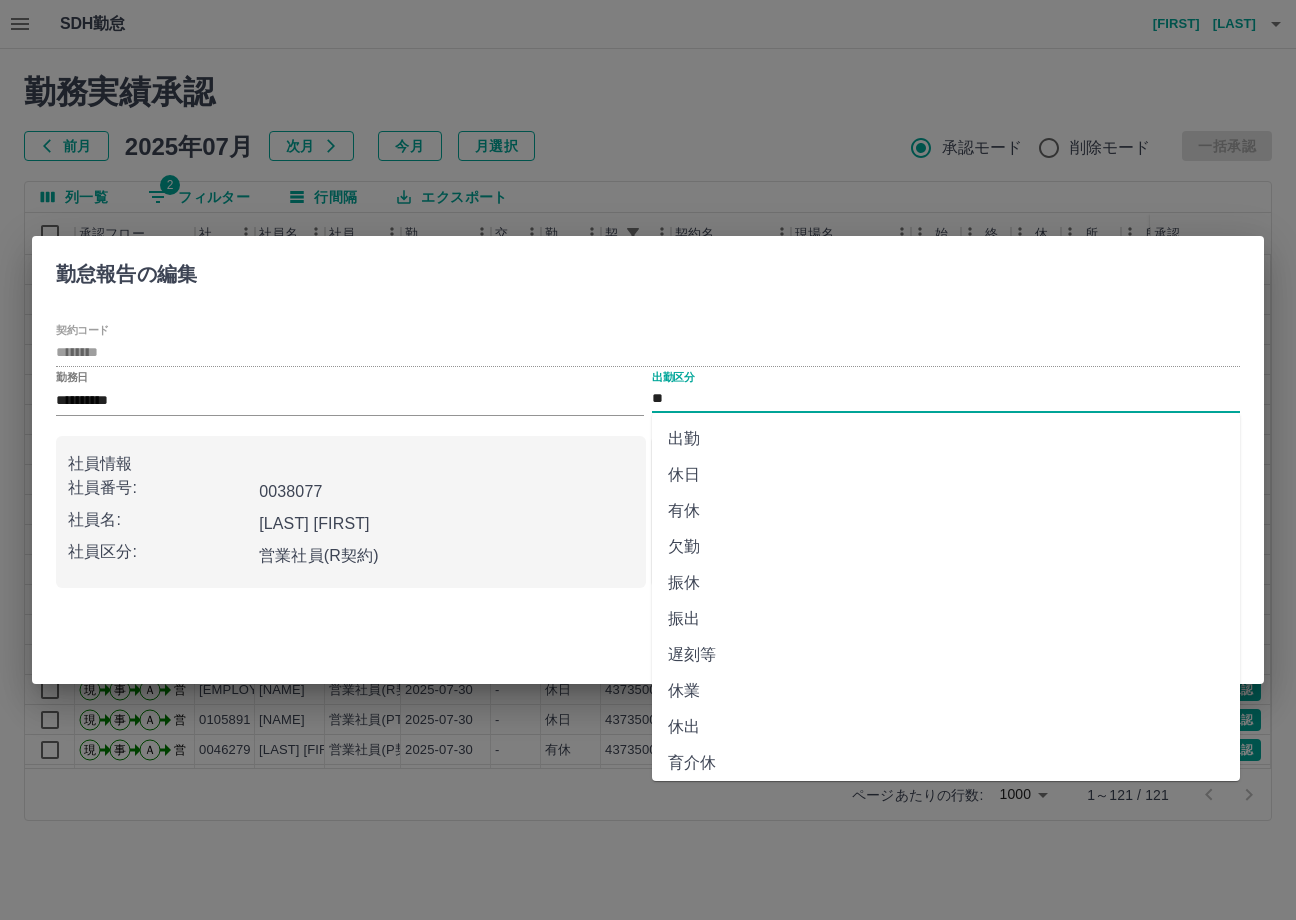 click on "出勤" at bounding box center [946, 439] 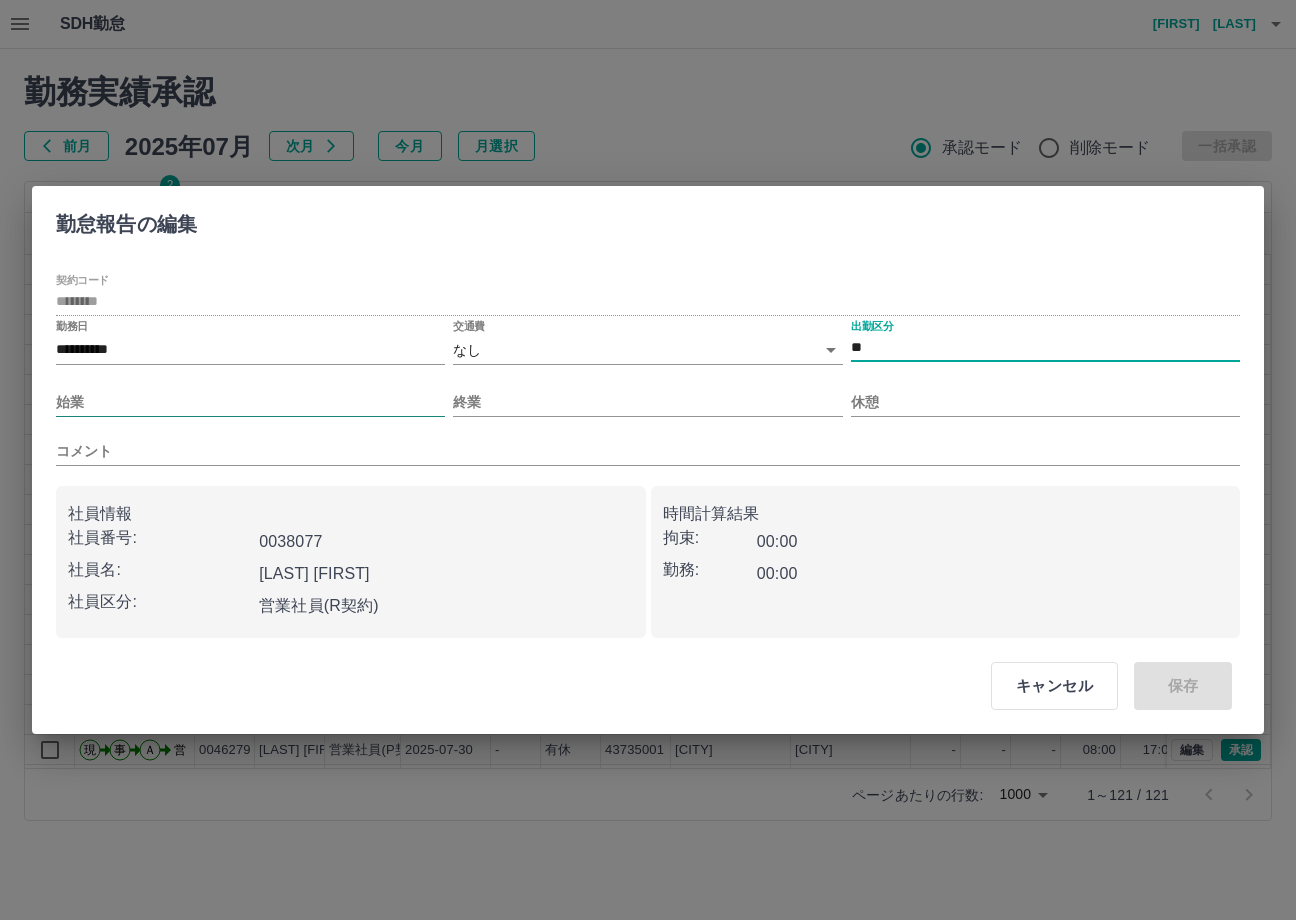 click on "始業" at bounding box center (250, 402) 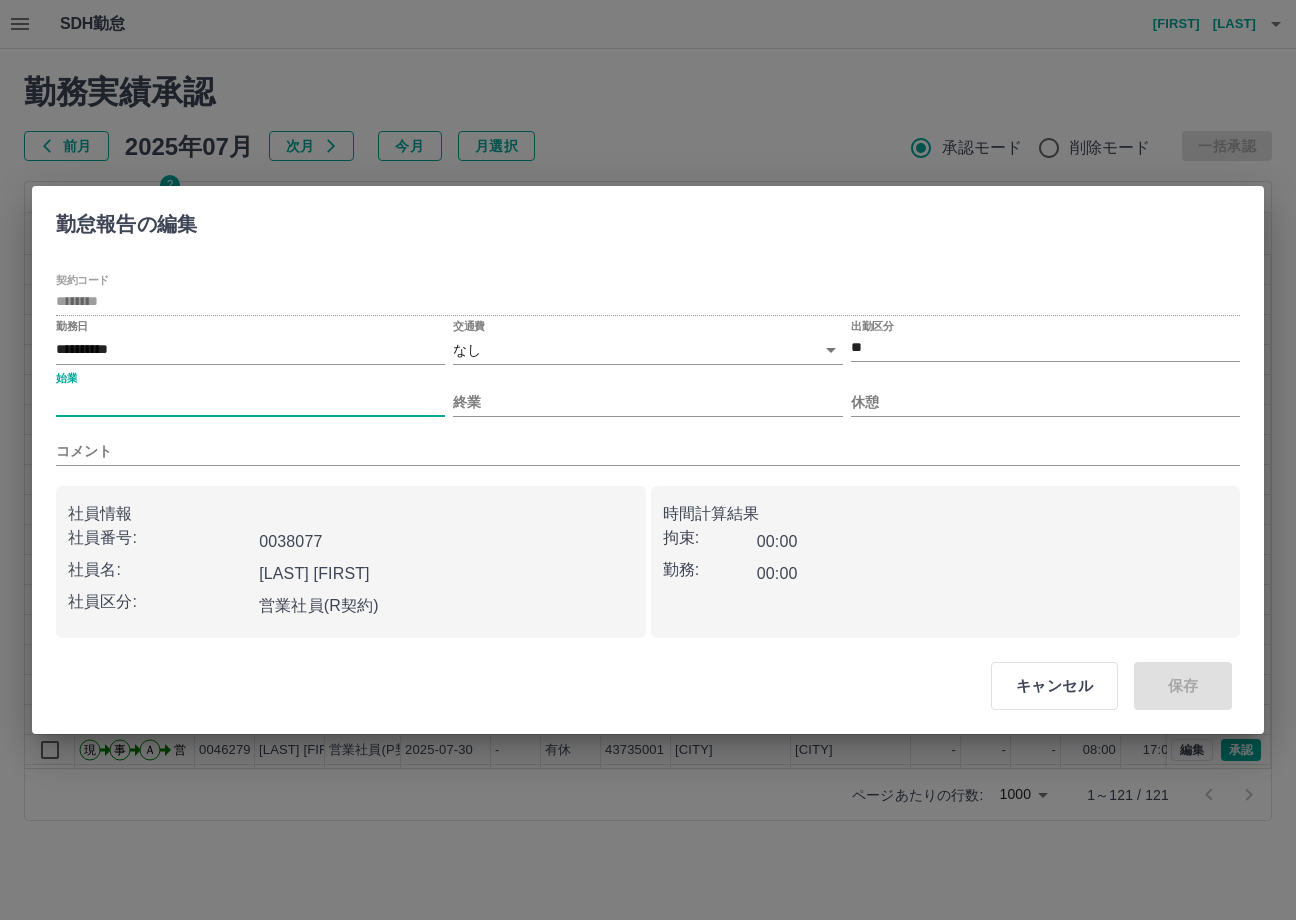 type on "****" 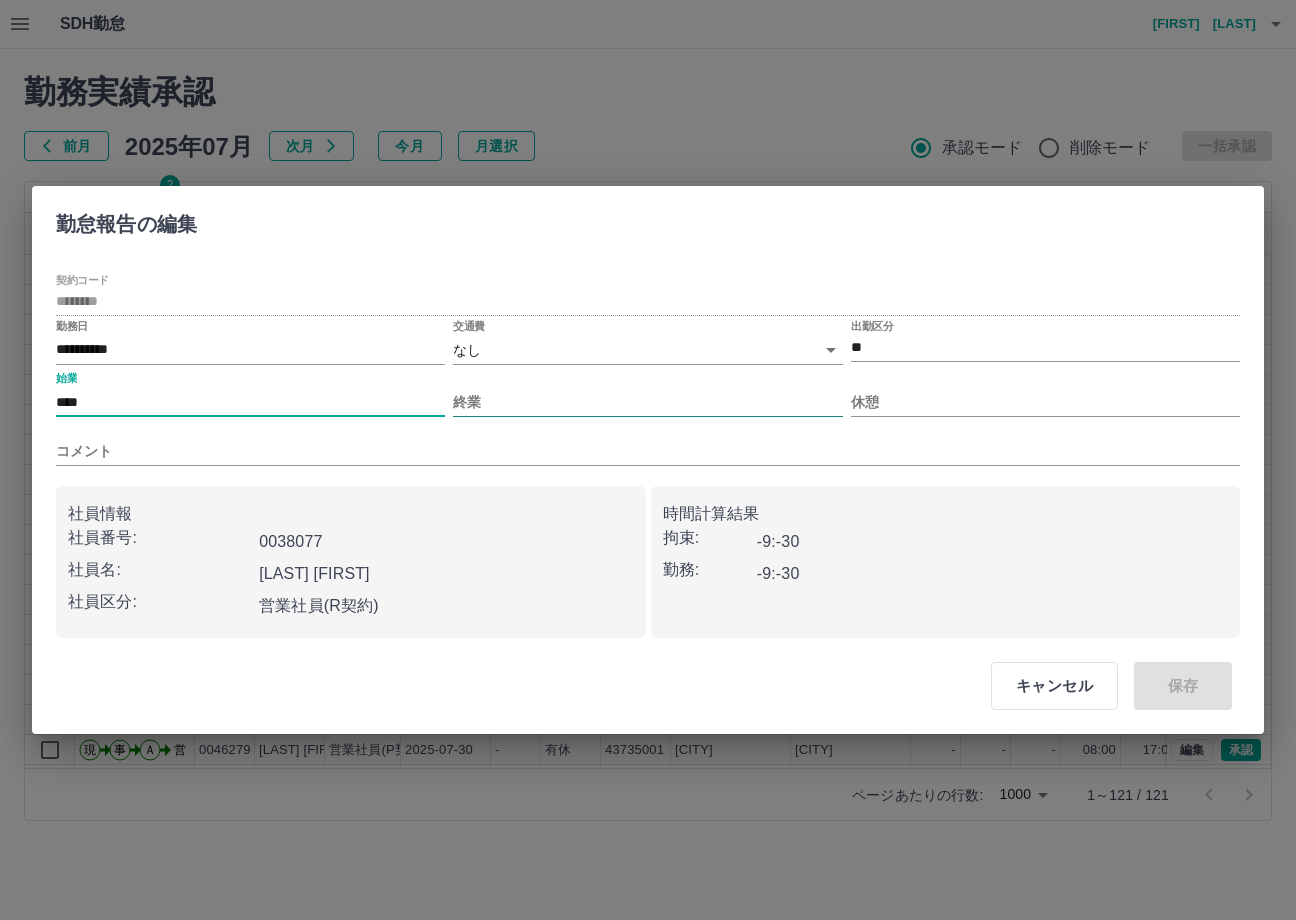 click on "終業" at bounding box center (647, 402) 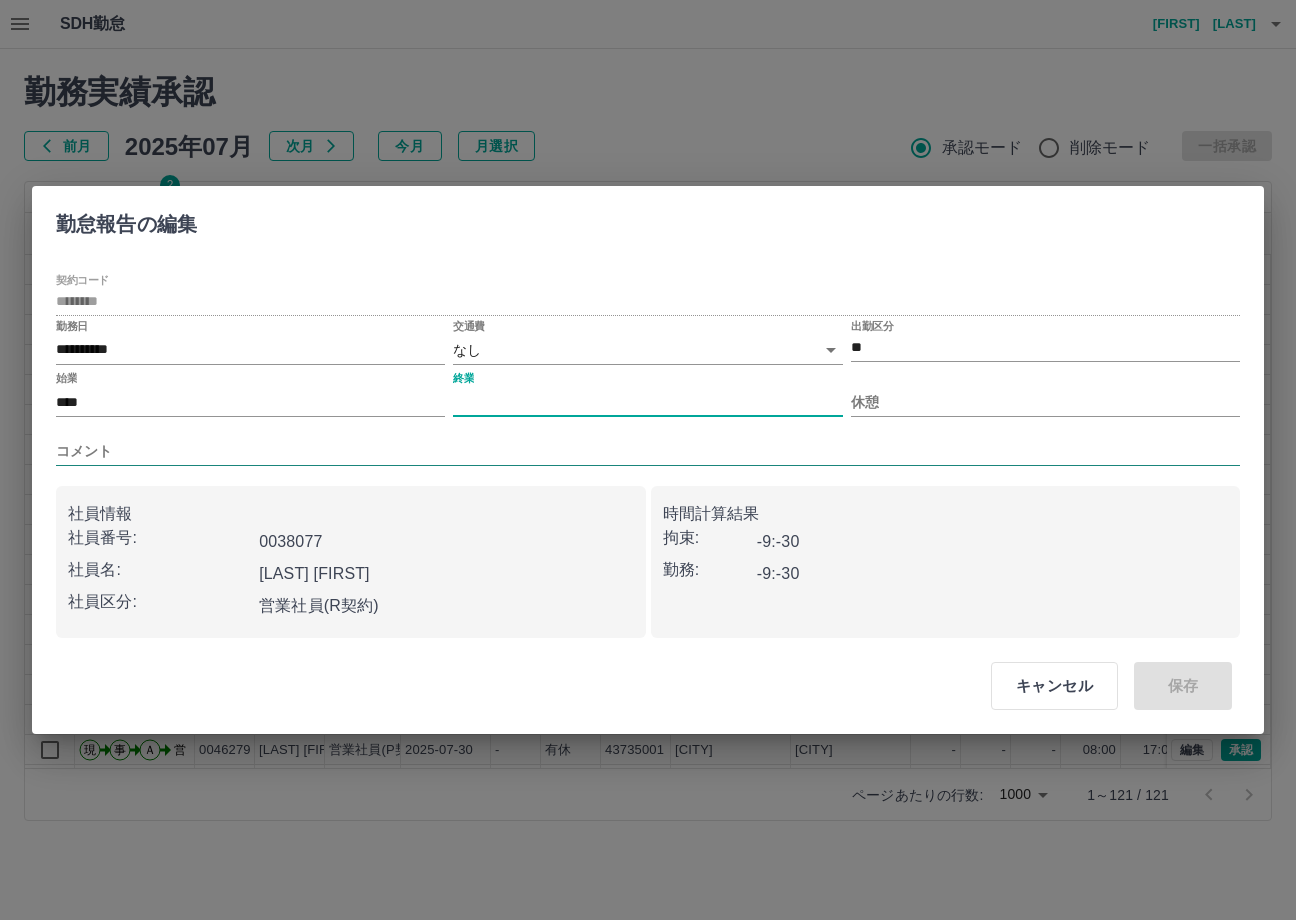 type on "****" 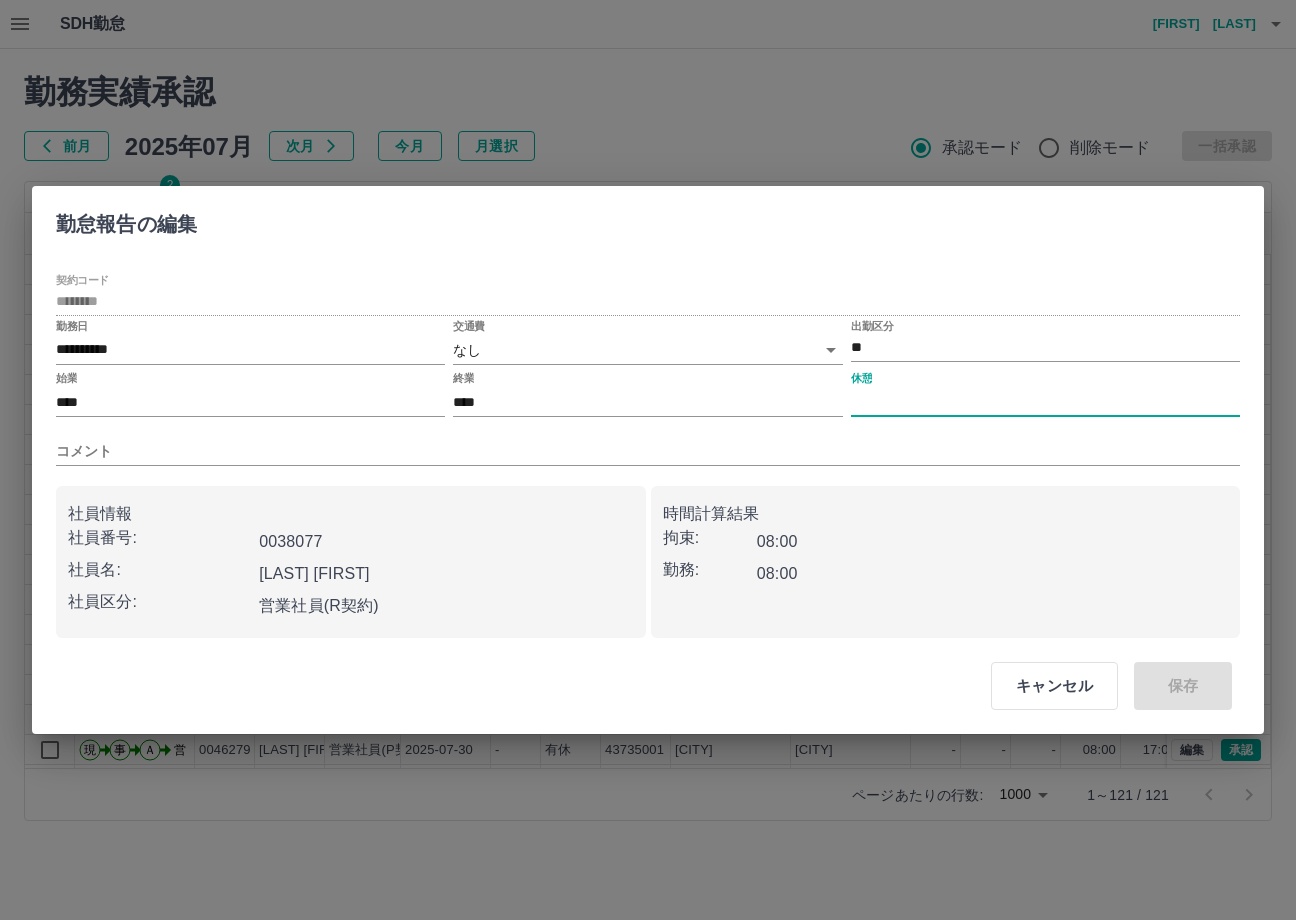 click on "休憩" at bounding box center [1045, 402] 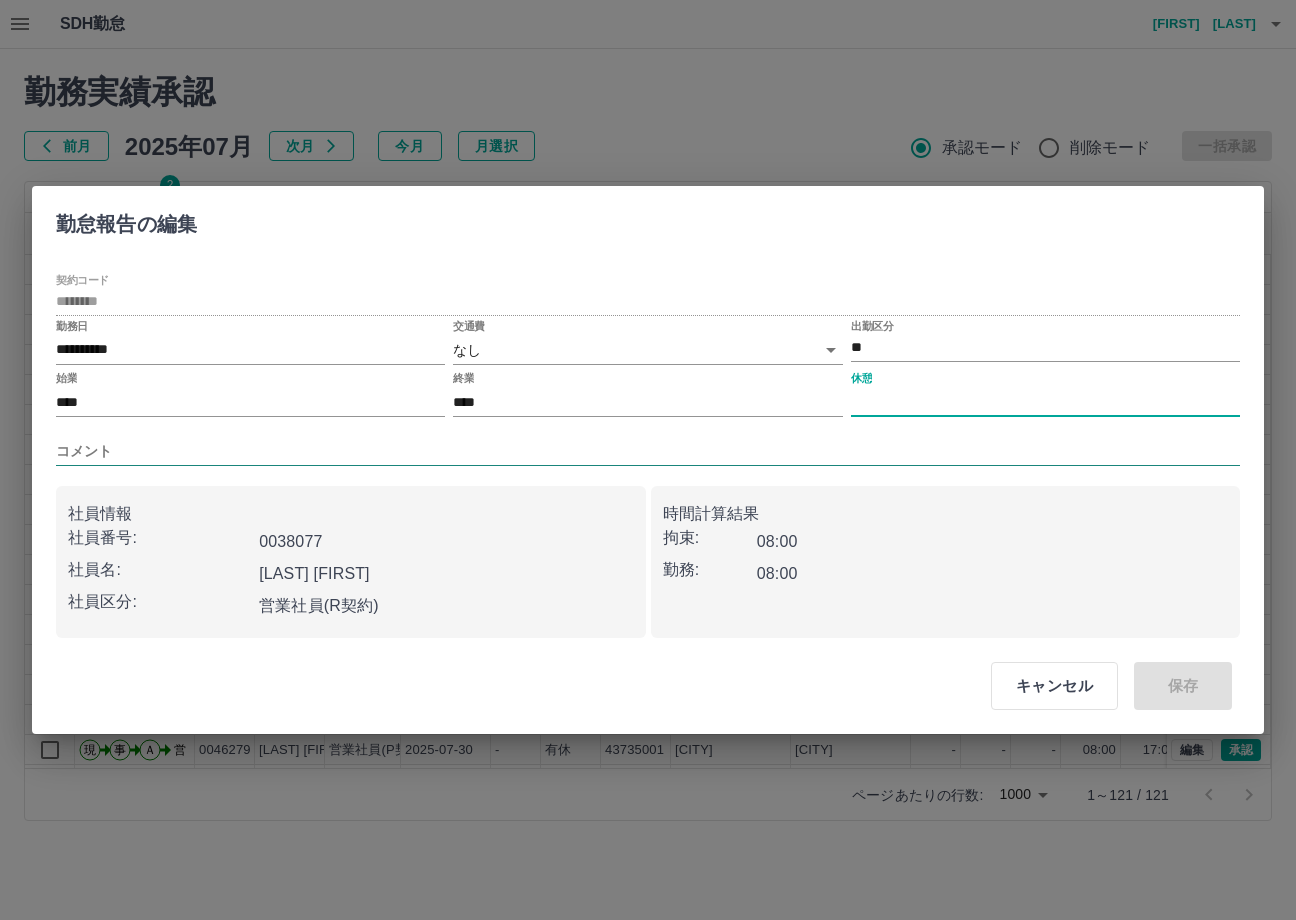 type on "****" 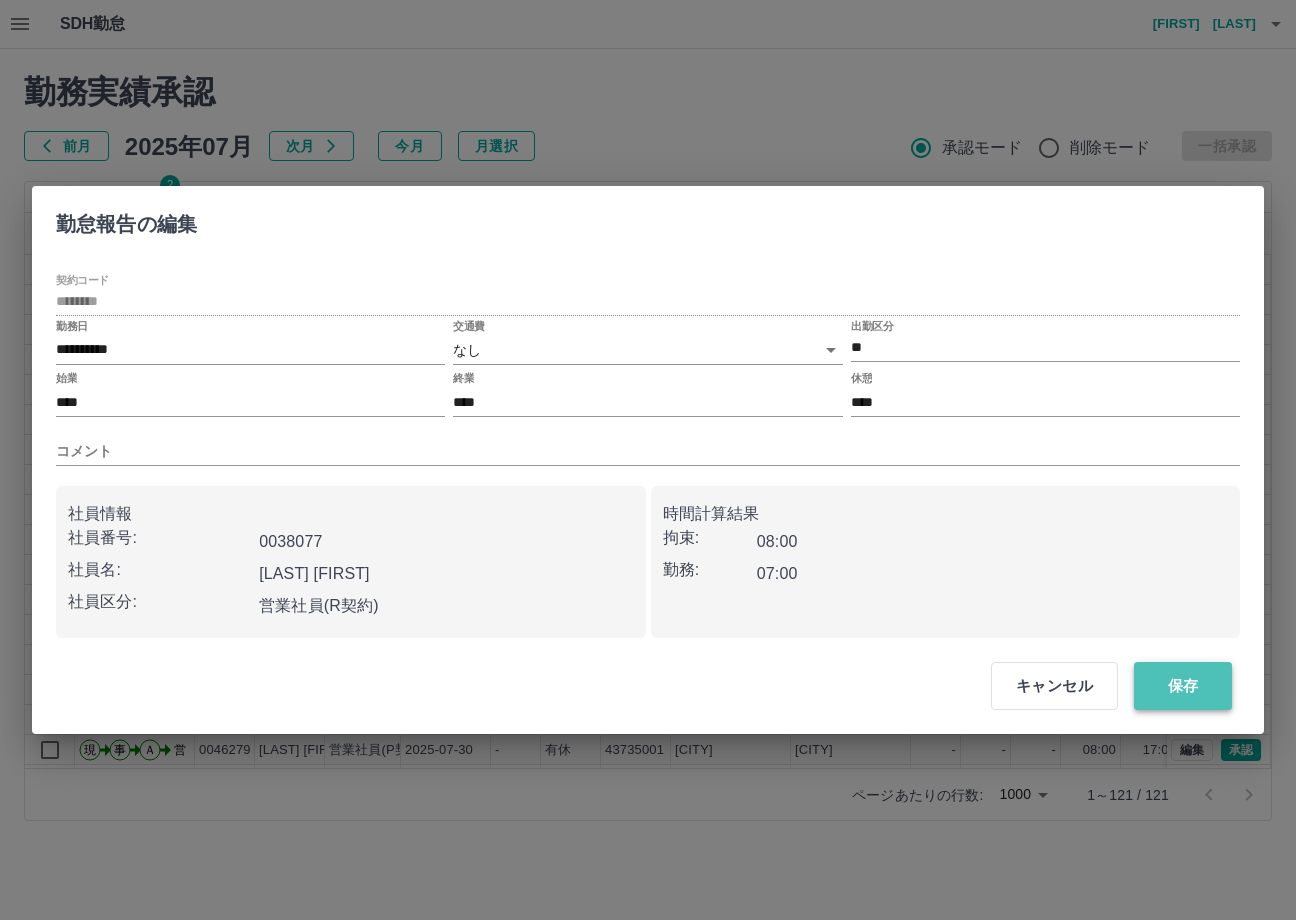 click on "保存" at bounding box center (1183, 686) 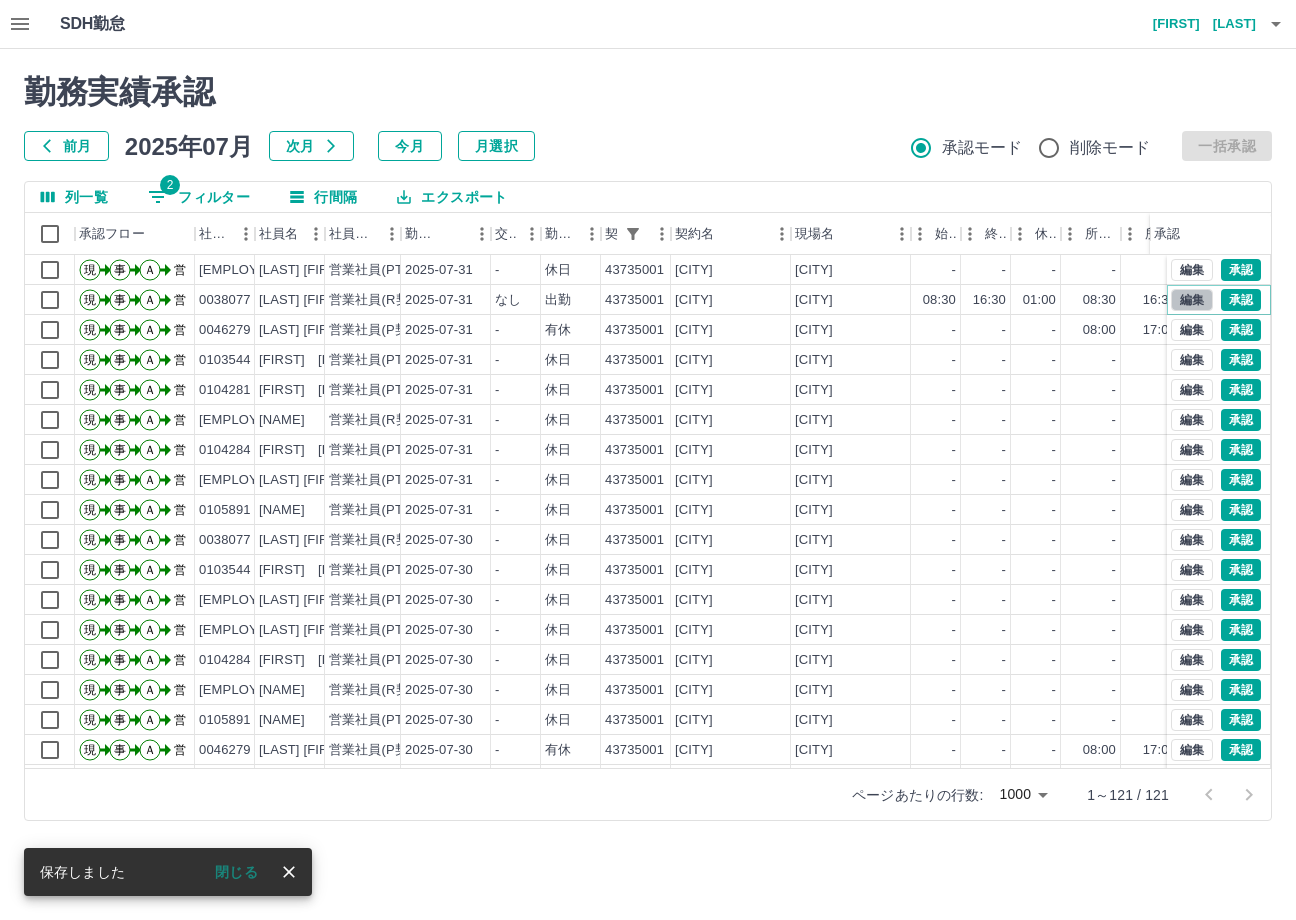 click on "編集" at bounding box center (1192, 300) 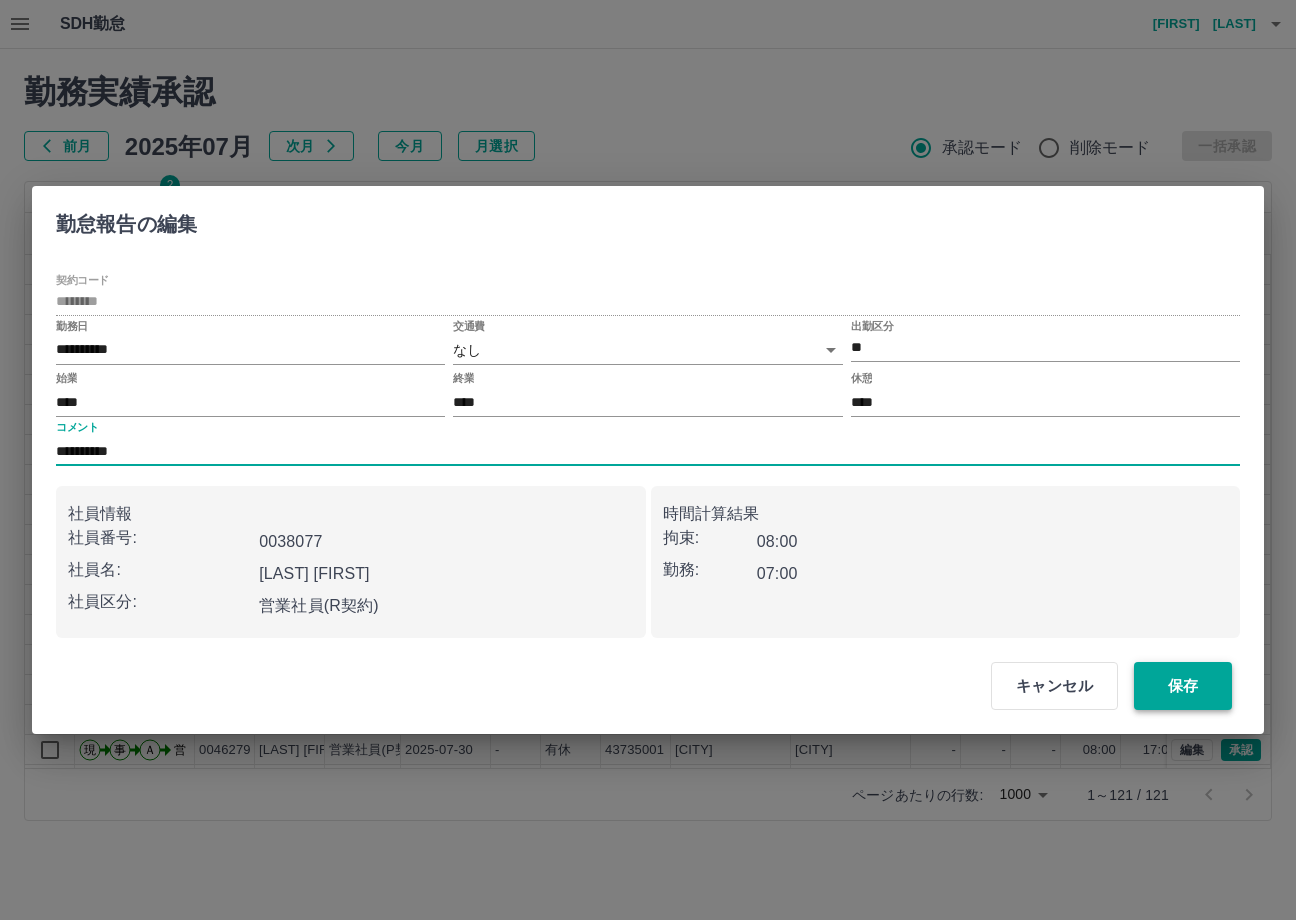 type on "**********" 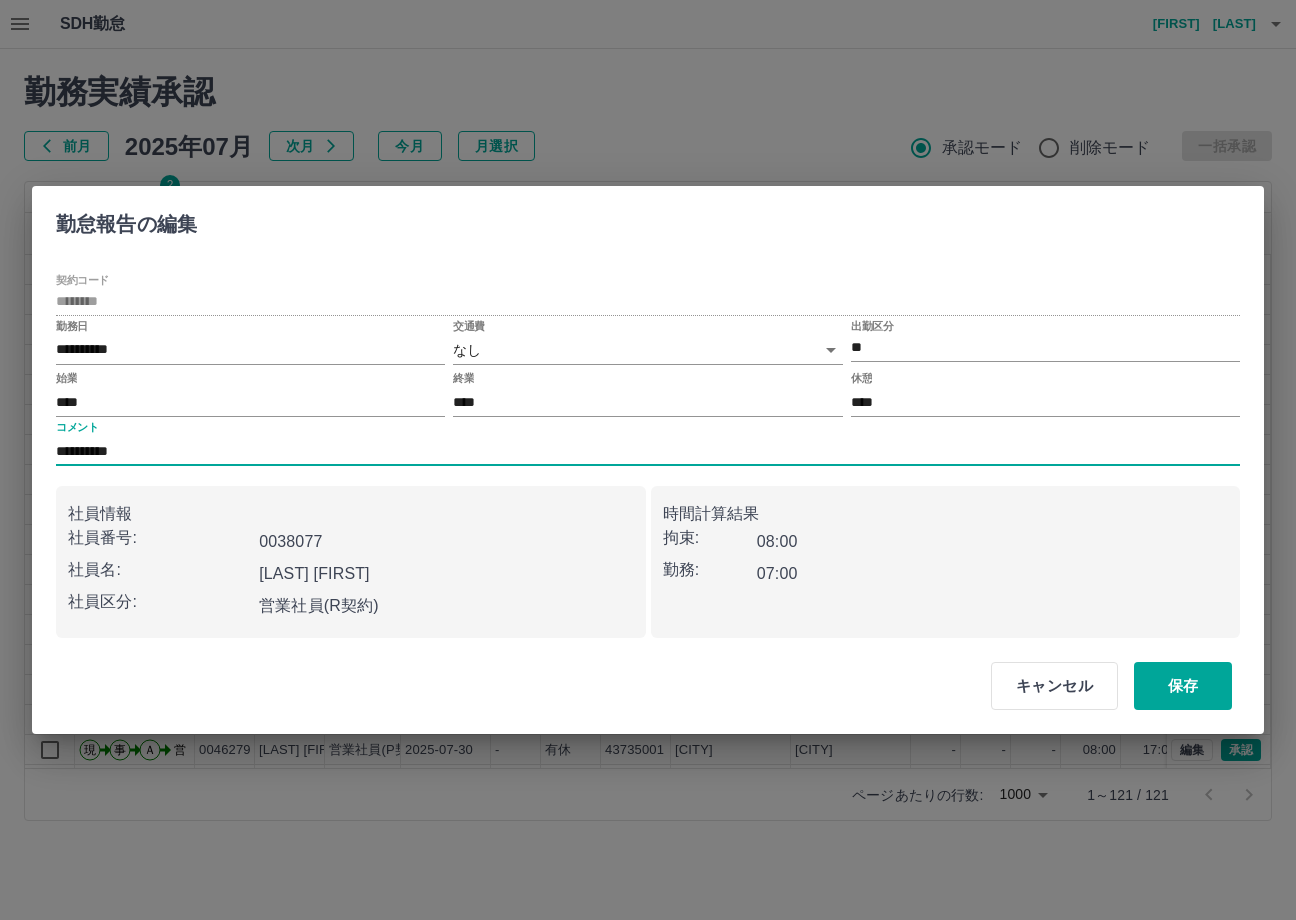 drag, startPoint x: 1163, startPoint y: 689, endPoint x: 733, endPoint y: 580, distance: 443.60004 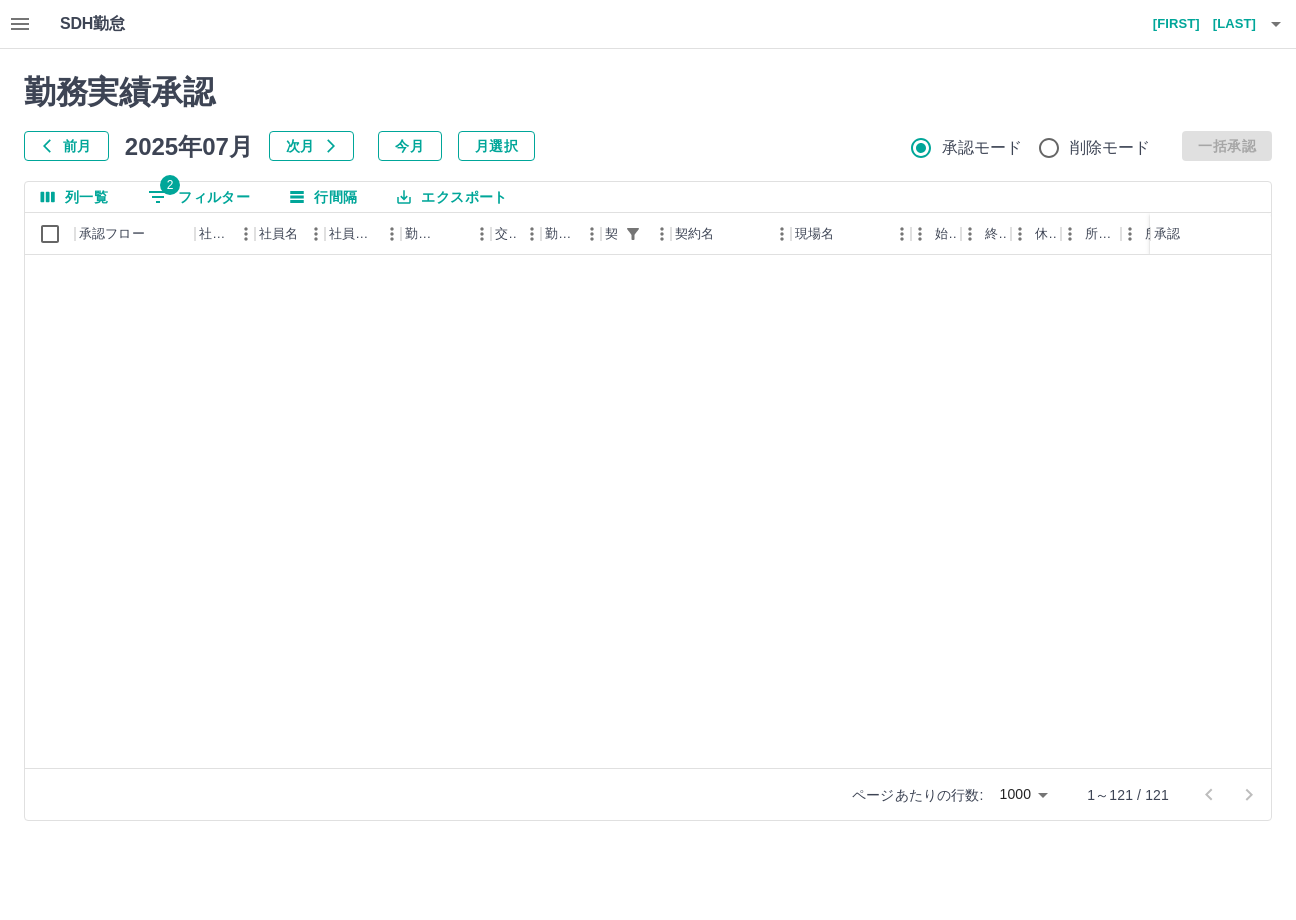 scroll, scrollTop: 3134, scrollLeft: 0, axis: vertical 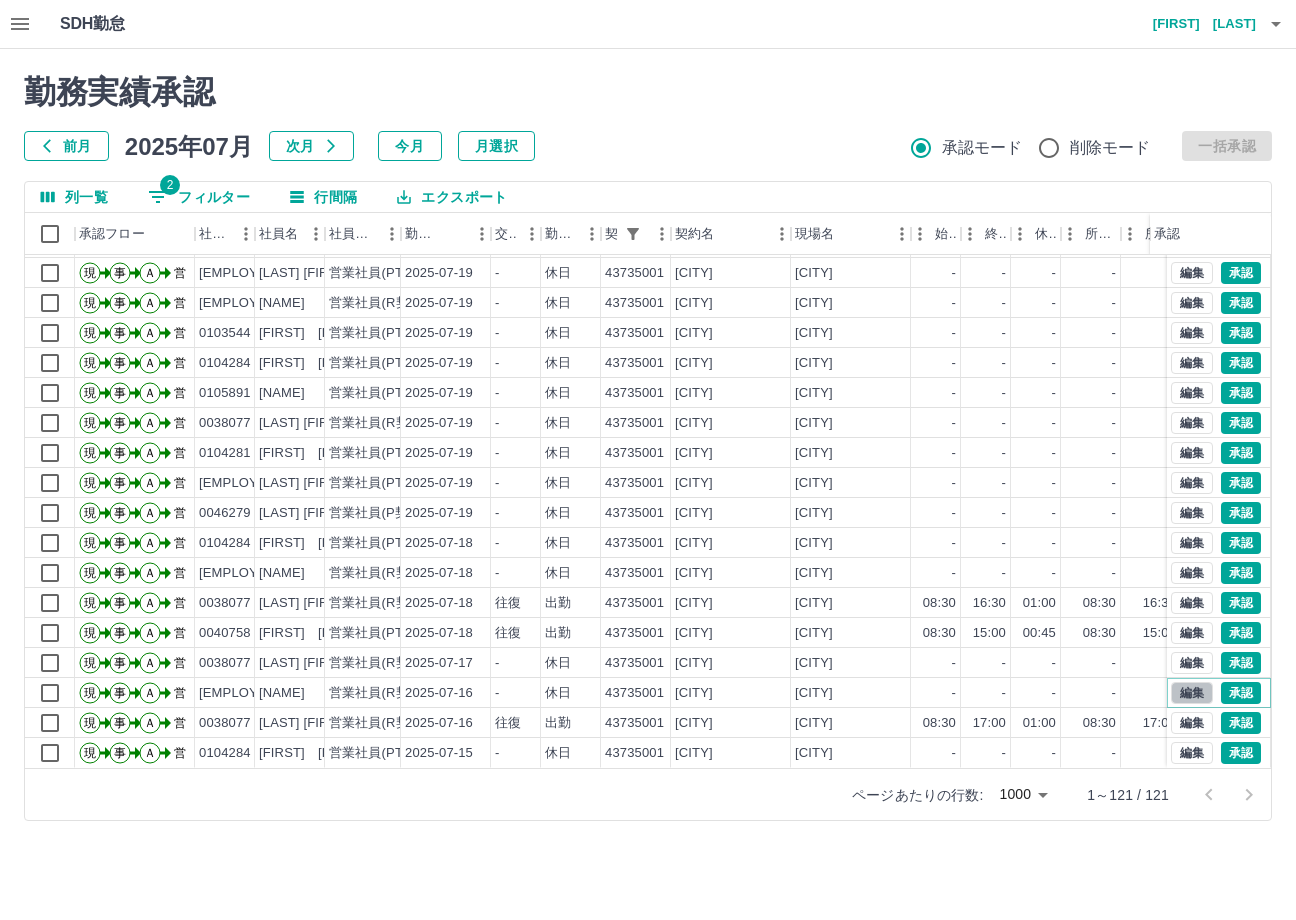 click on "編集" at bounding box center [1192, 693] 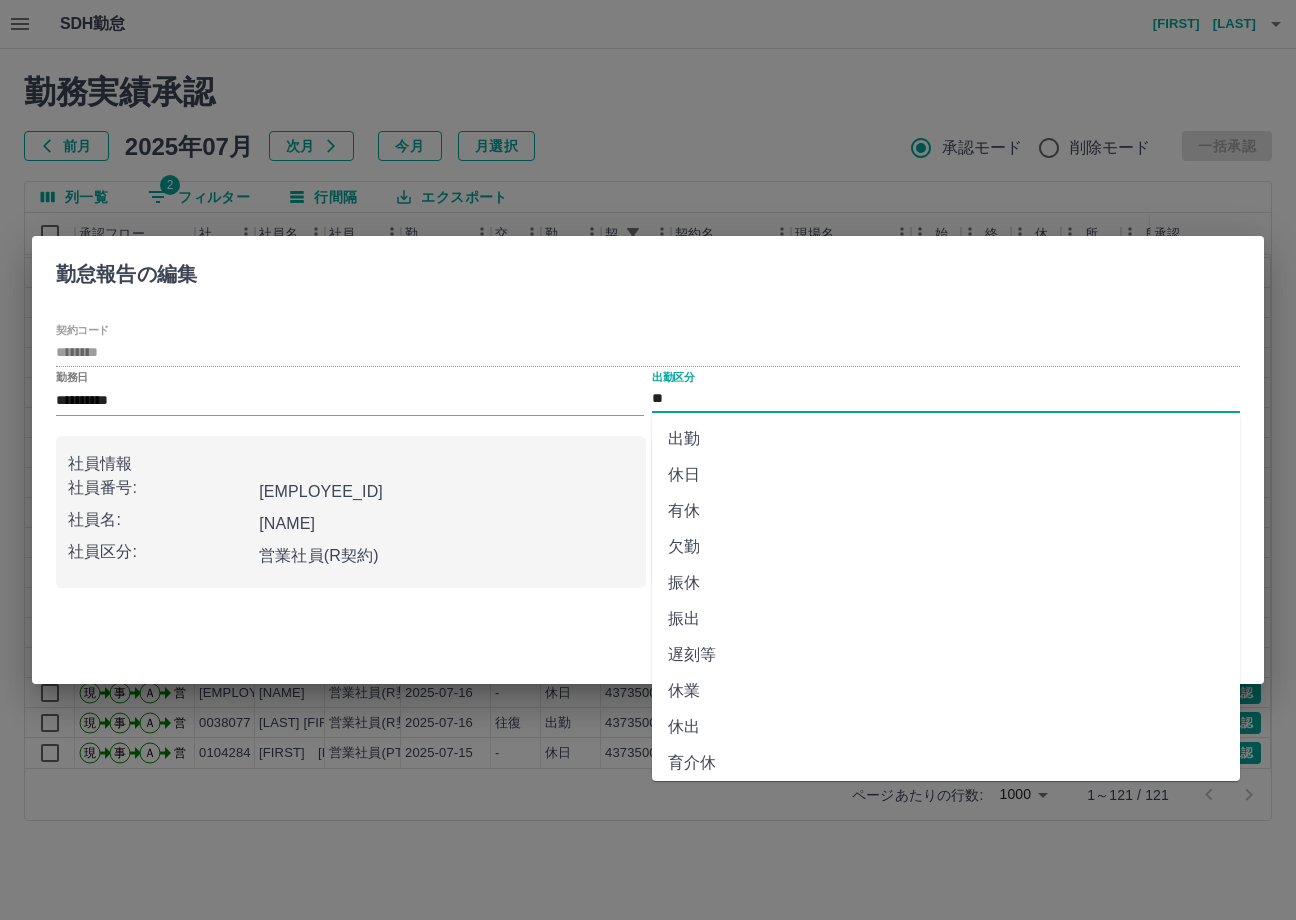click on "出勤" at bounding box center [946, 439] 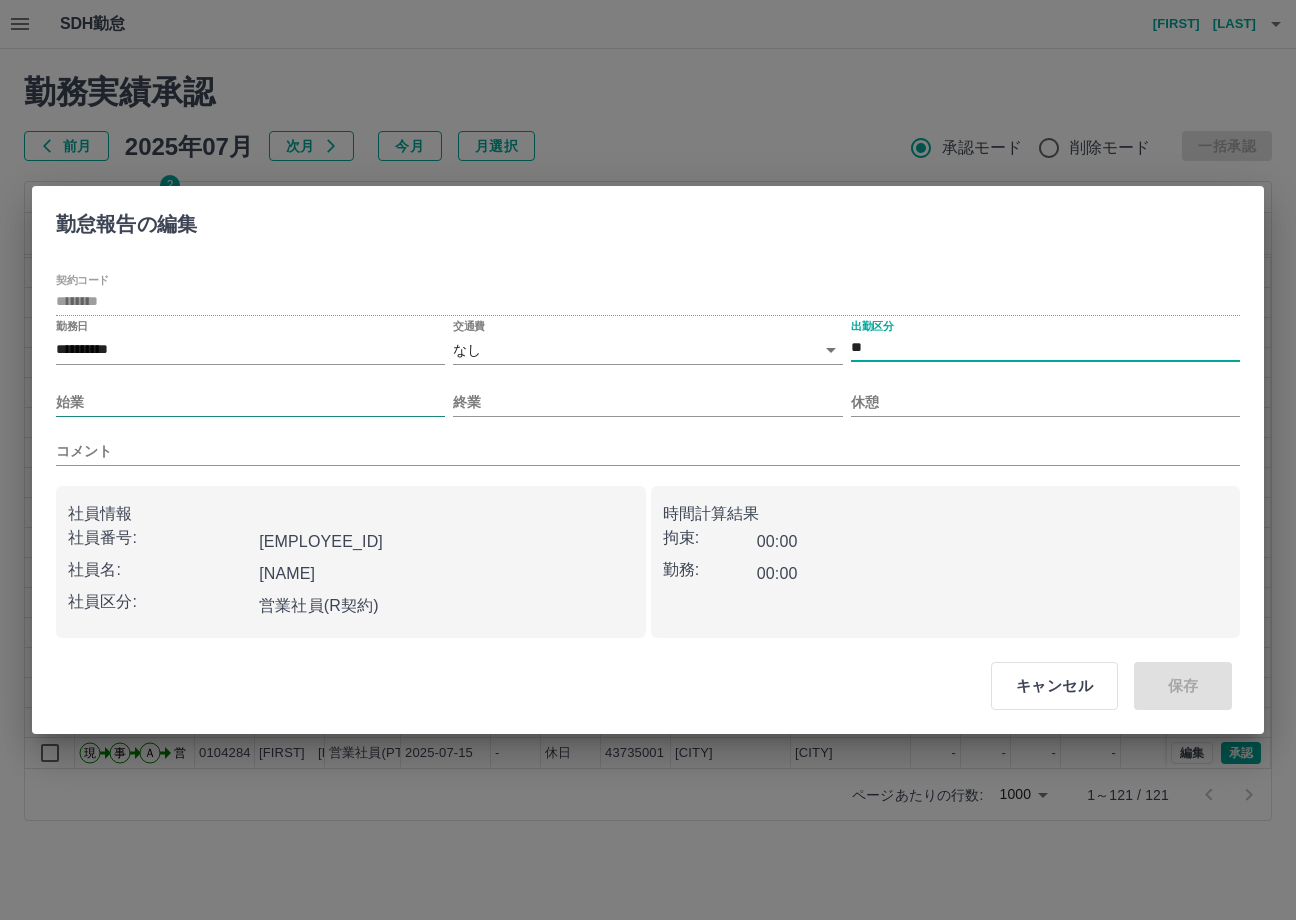click on "始業" at bounding box center [250, 402] 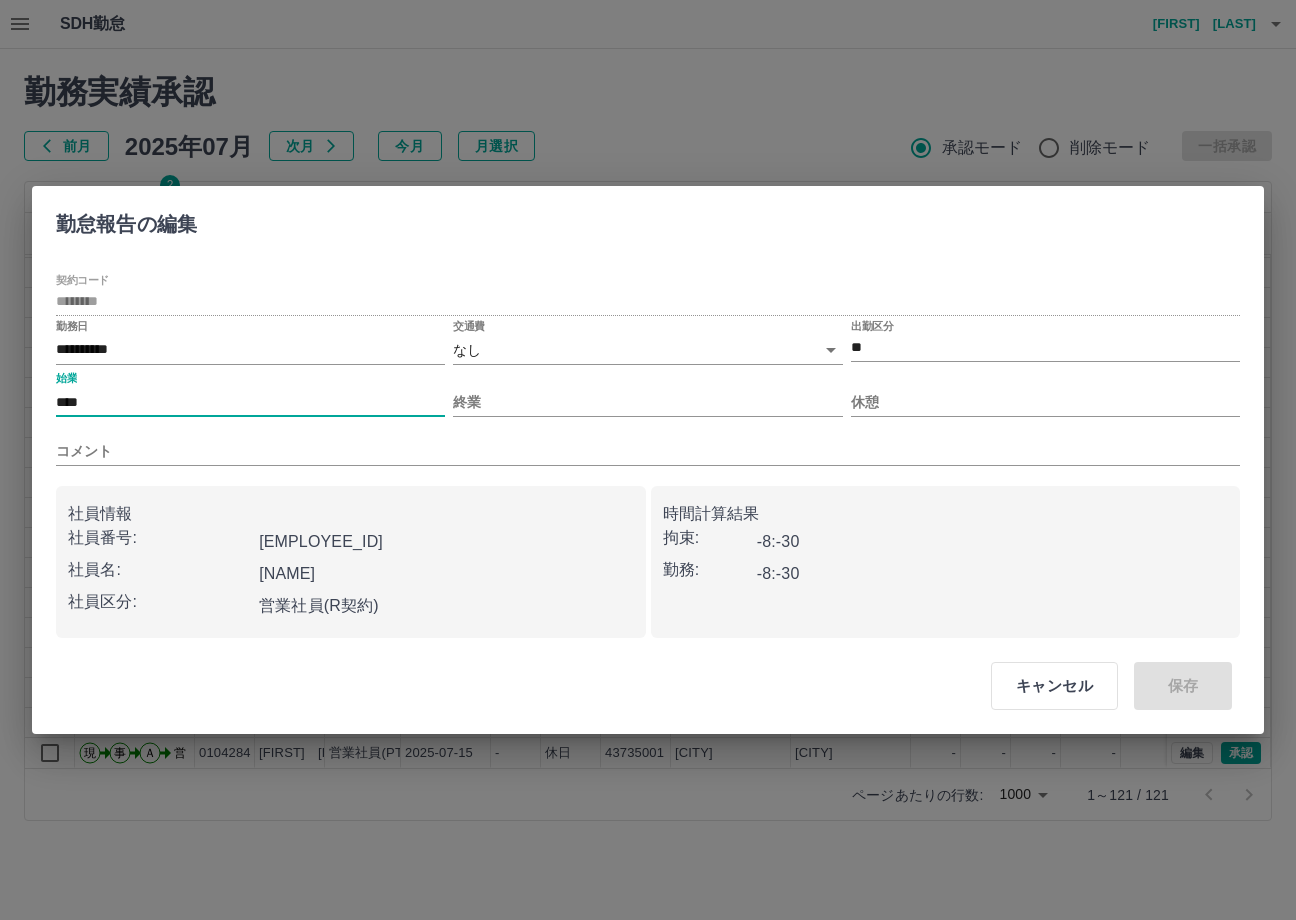 type on "****" 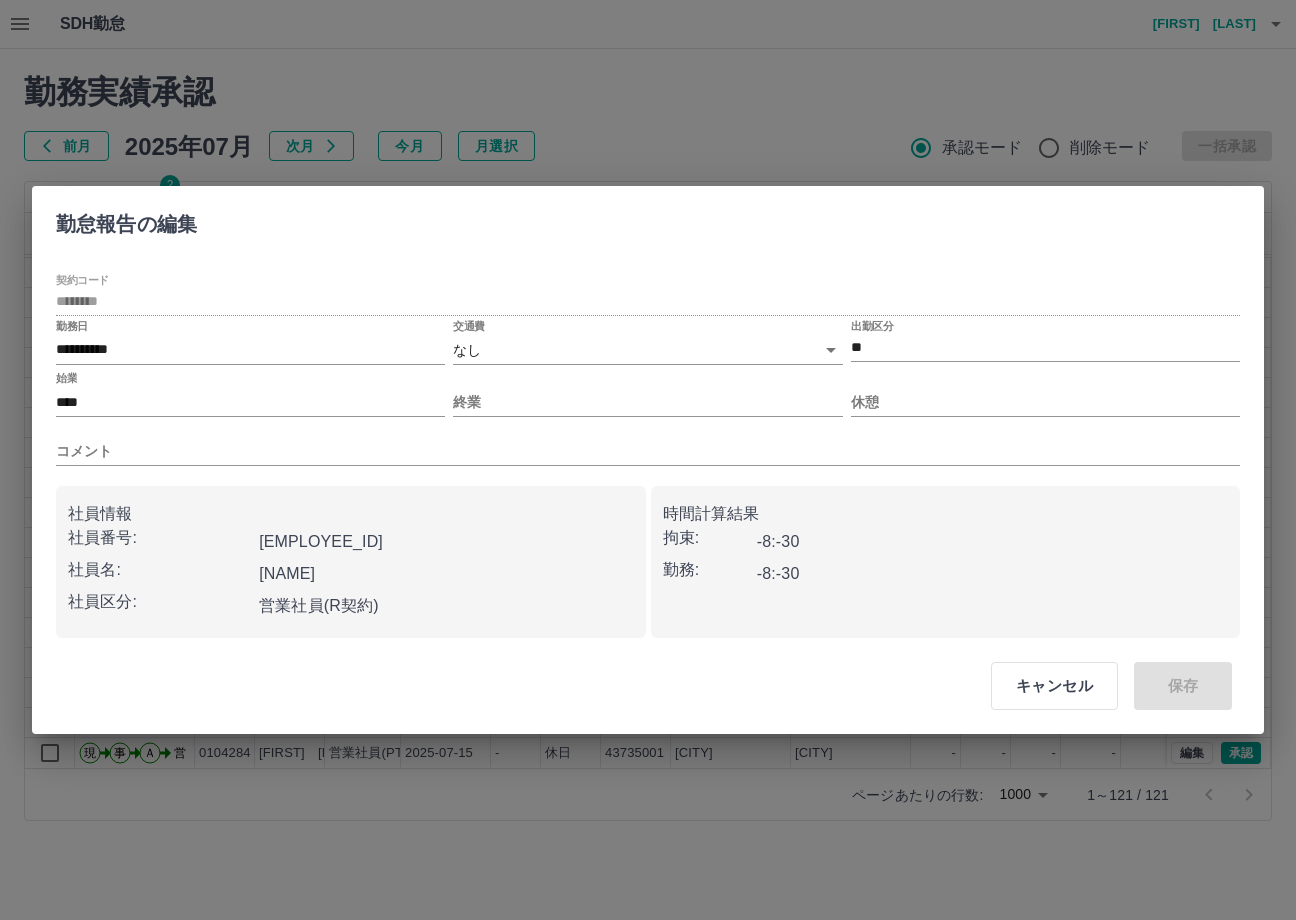 click on "コメント" at bounding box center (648, 443) 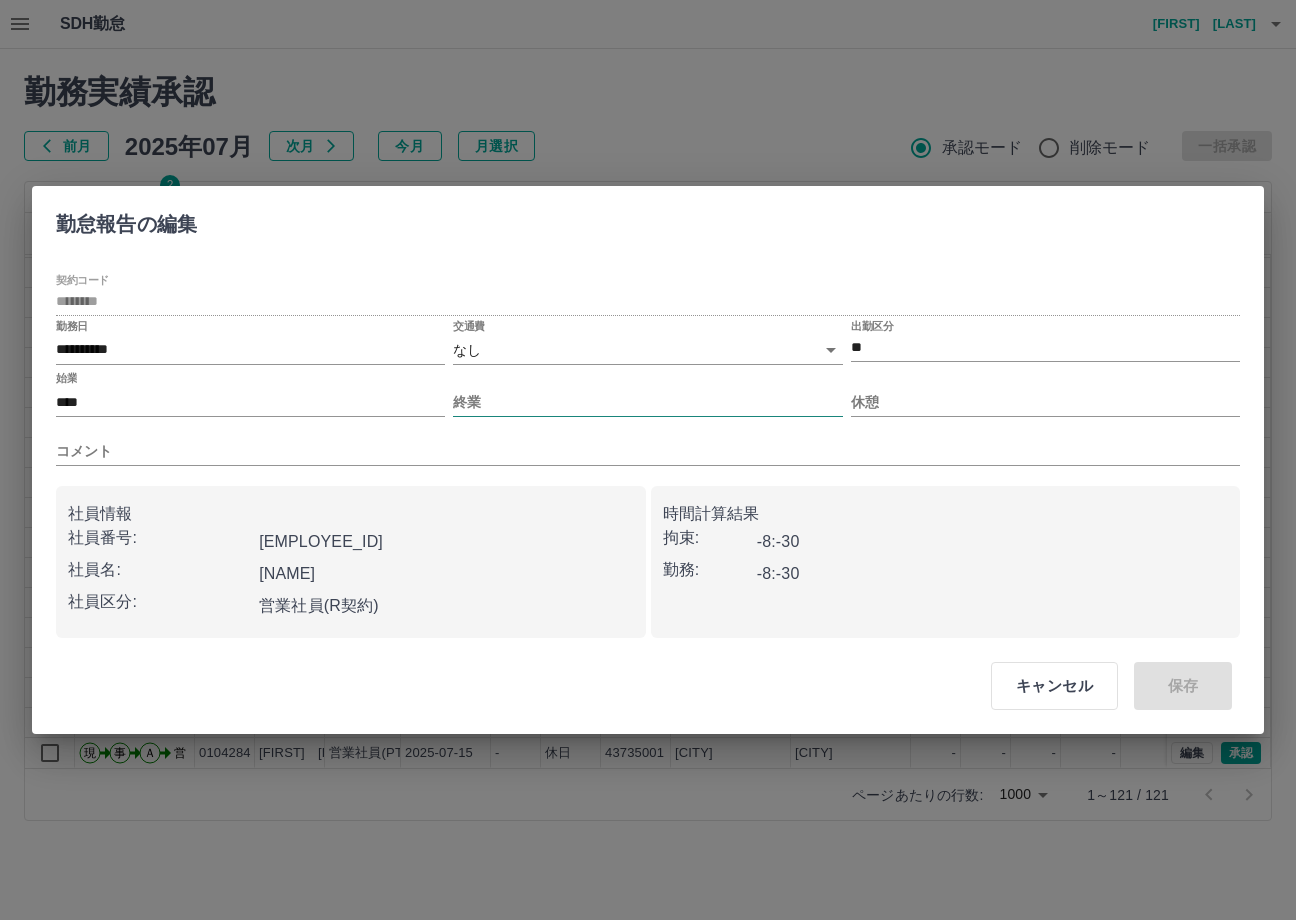 click on "終業" at bounding box center [647, 402] 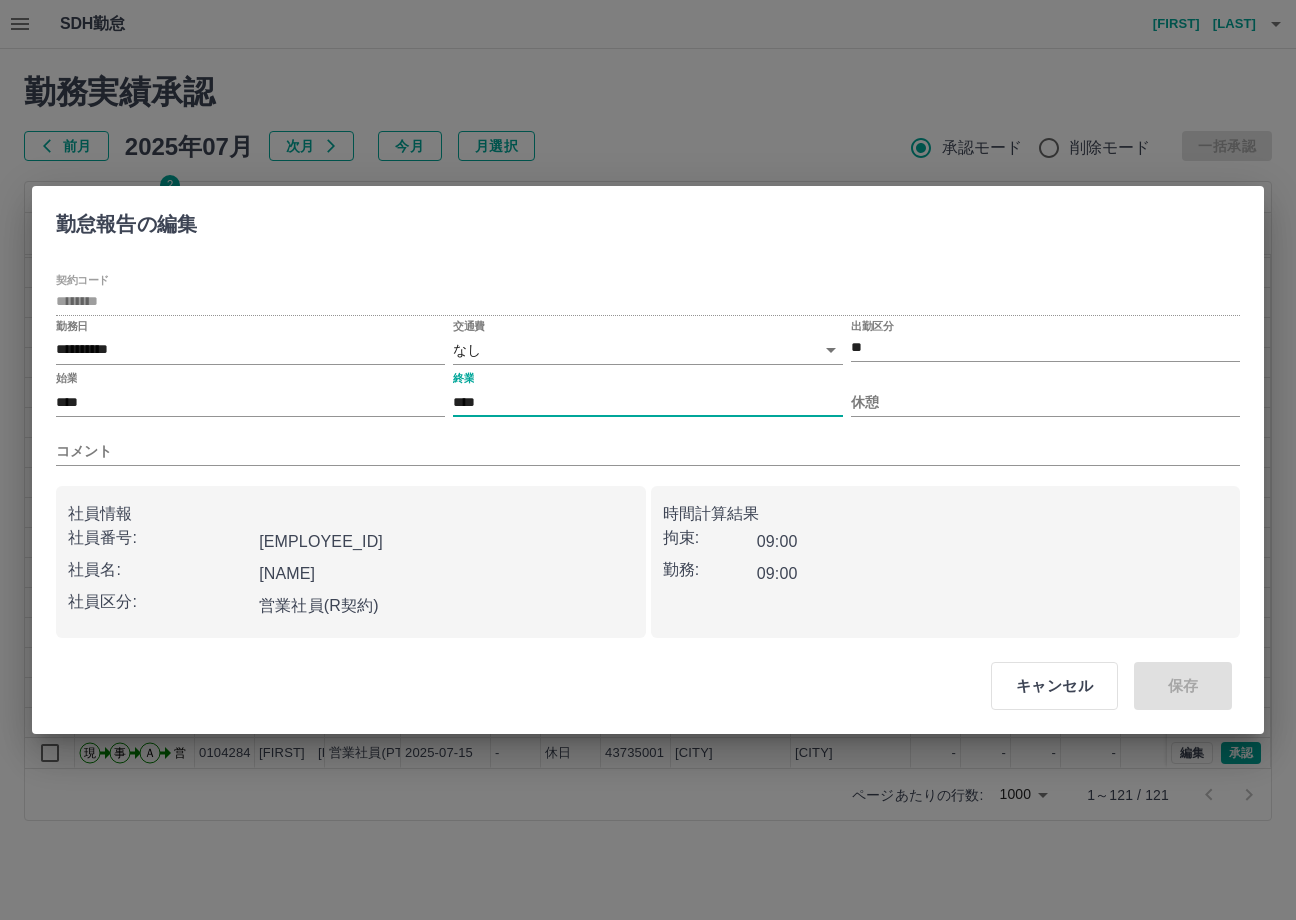 type on "****" 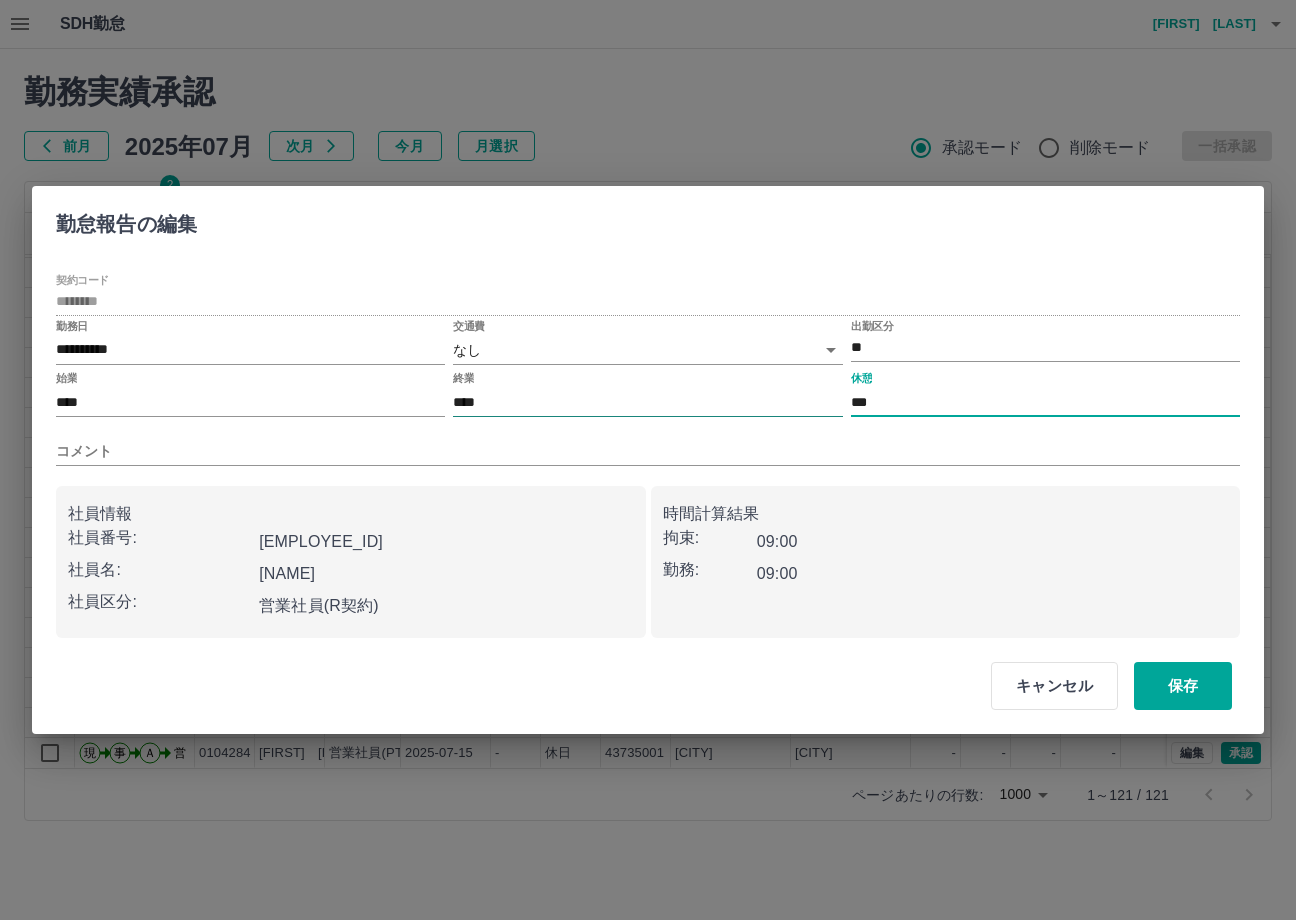 type on "***" 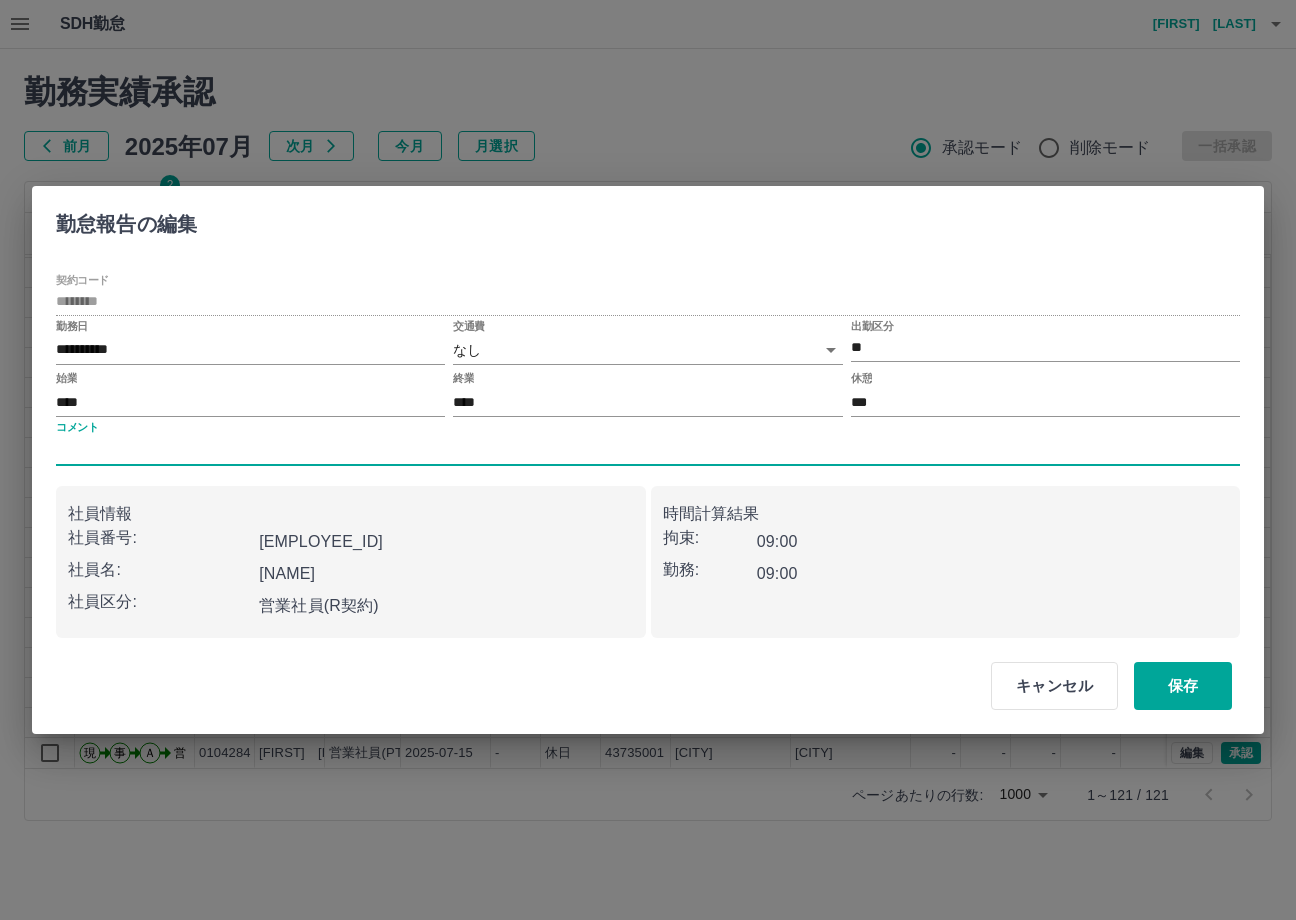 click on "SDH勤怠 [LAST]　[FIRST] 勤務実績承認 前月 2025年07月 次月 今月 月選択 承認モード 削除モード 一括承認 列一覧 2 フィルター 行間隔 エクスポート 承認フロー 社員番号 社員名 社員区分 勤務日 交通費 勤務区分 契約コード 契約名 現場名 始業 終業 休憩 所定開始 所定終業 所定休憩 拘束 勤務 遅刻等 コメント 承認 現 事 Ａ 営 [EMPLOYEE_ID] [LAST]　[FIRST] 営業社員(PT契約) [DATE]  -  法定休 43735001 [STATE] [CITY] - - - - - - 00:00 00:00 00:00 現 事 Ａ 営 [EMPLOYEE_ID] [LAST]　[FIRST] 営業社員(P契約) [DATE]  -  法定休 43735001 [STATE] [CITY] - - - - - - 00:00 00:00 00:00 現 事 Ａ 営 [EMPLOYEE_ID] [LAST]　[FIRST] 営業社員(PT契約) [DATE]  -  休日 43735001 [STATE] [CITY] - - - - - - 00:00 00:00 00:00 現 事 Ａ 営 [EMPLOYEE_ID] [LAST]　[FIRST] 営業社員(R契約) [DATE]  -  -" at bounding box center (648, 422) 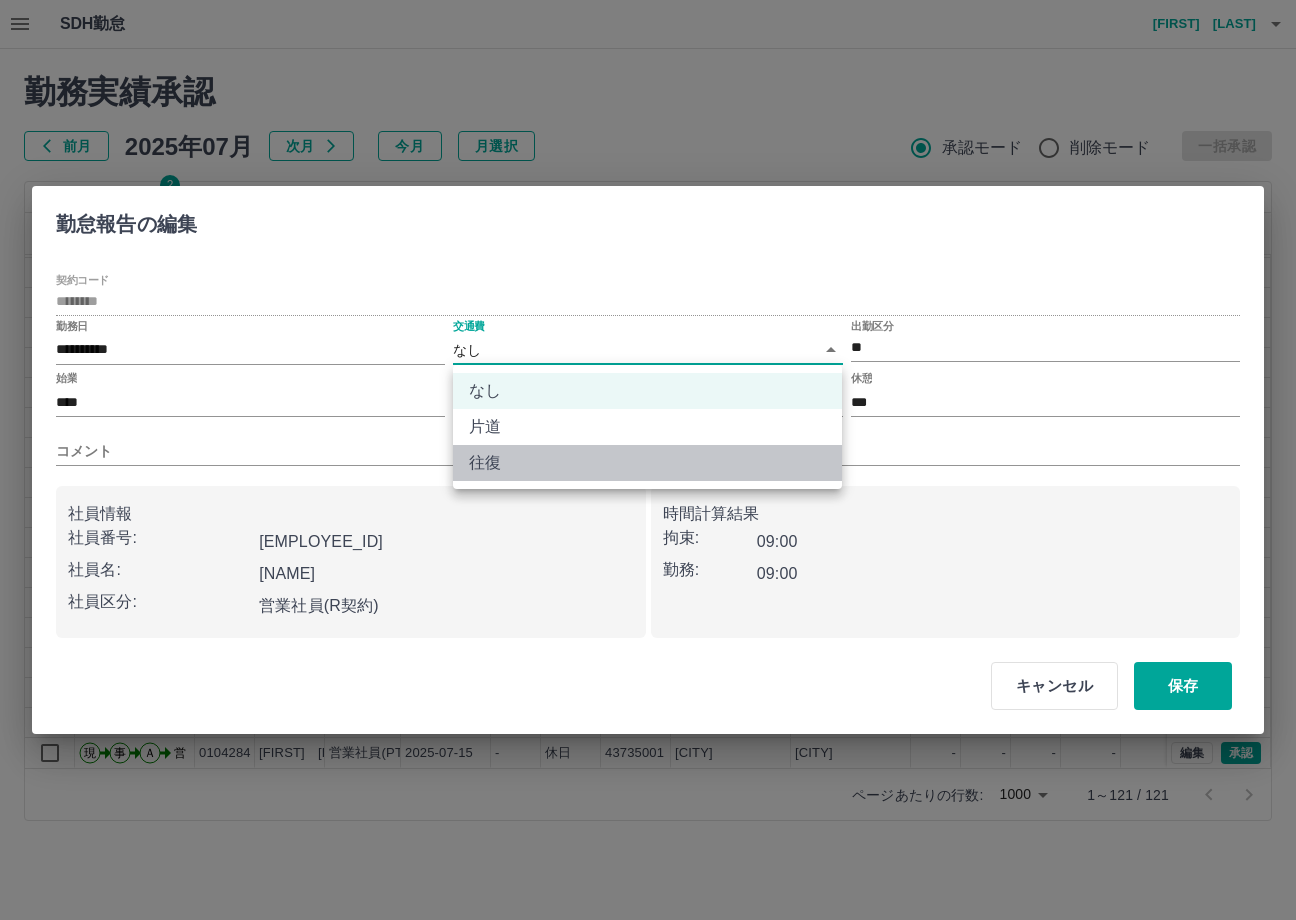 click on "往復" at bounding box center [647, 463] 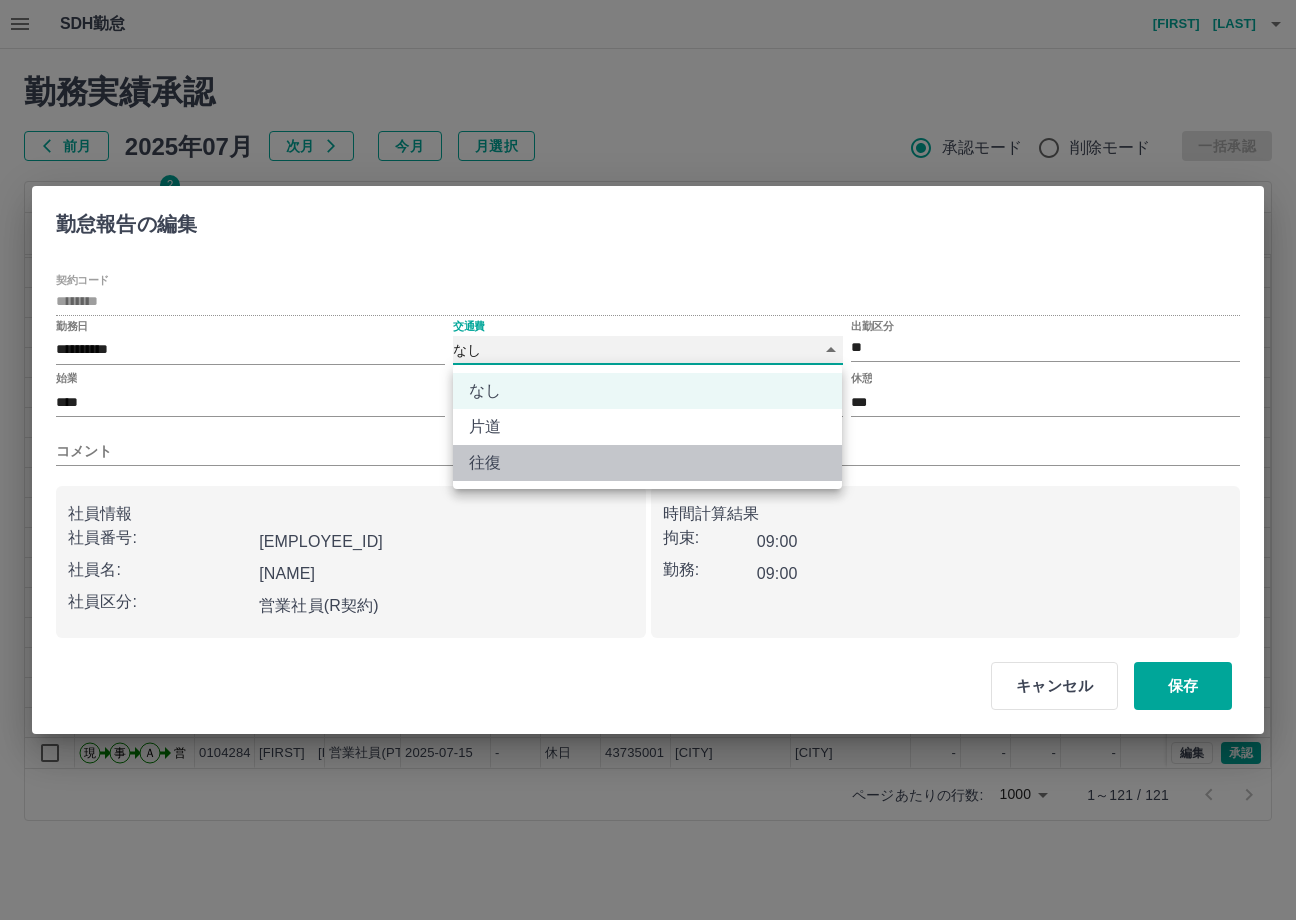 type on "******" 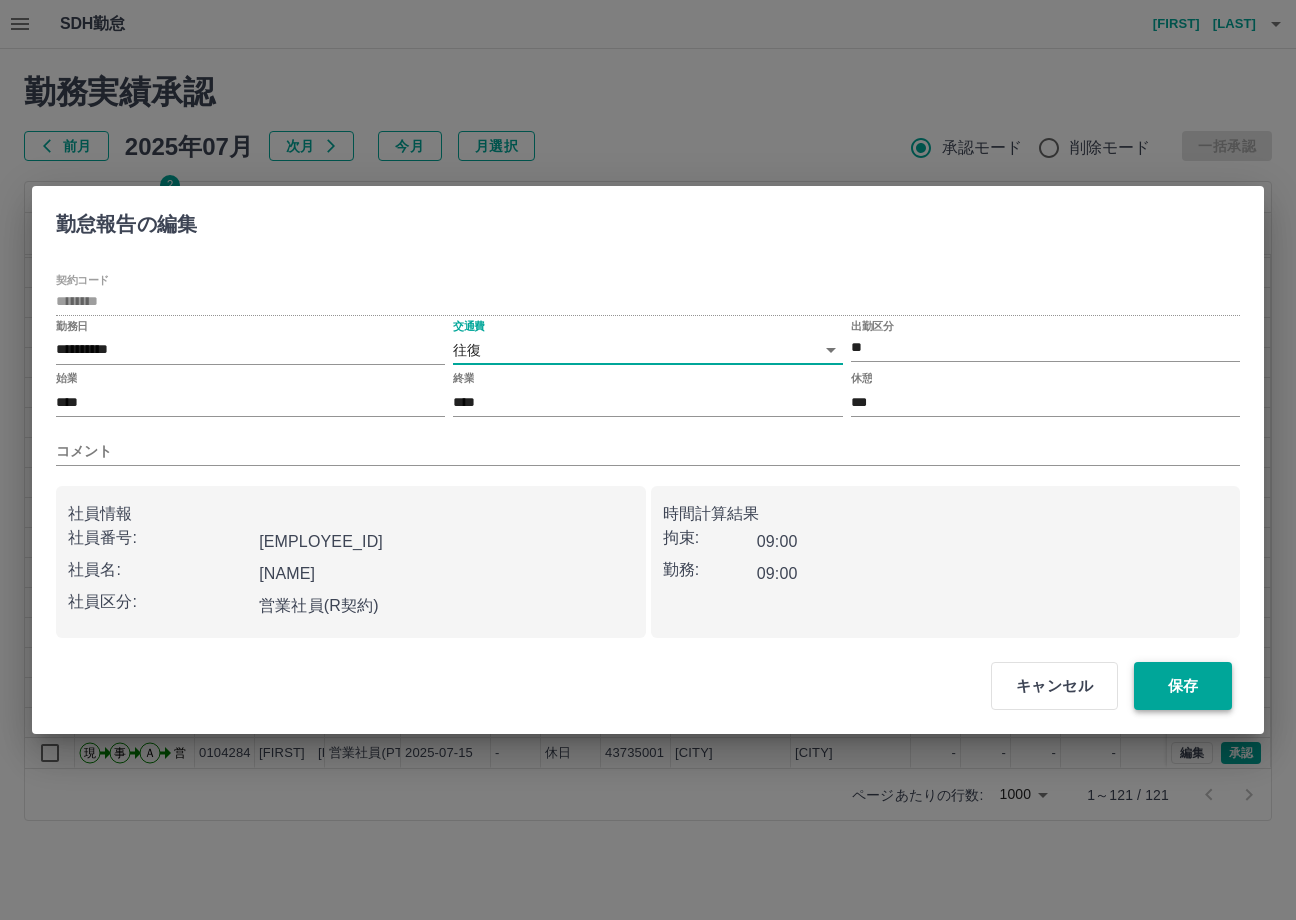 click on "保存" at bounding box center (1183, 686) 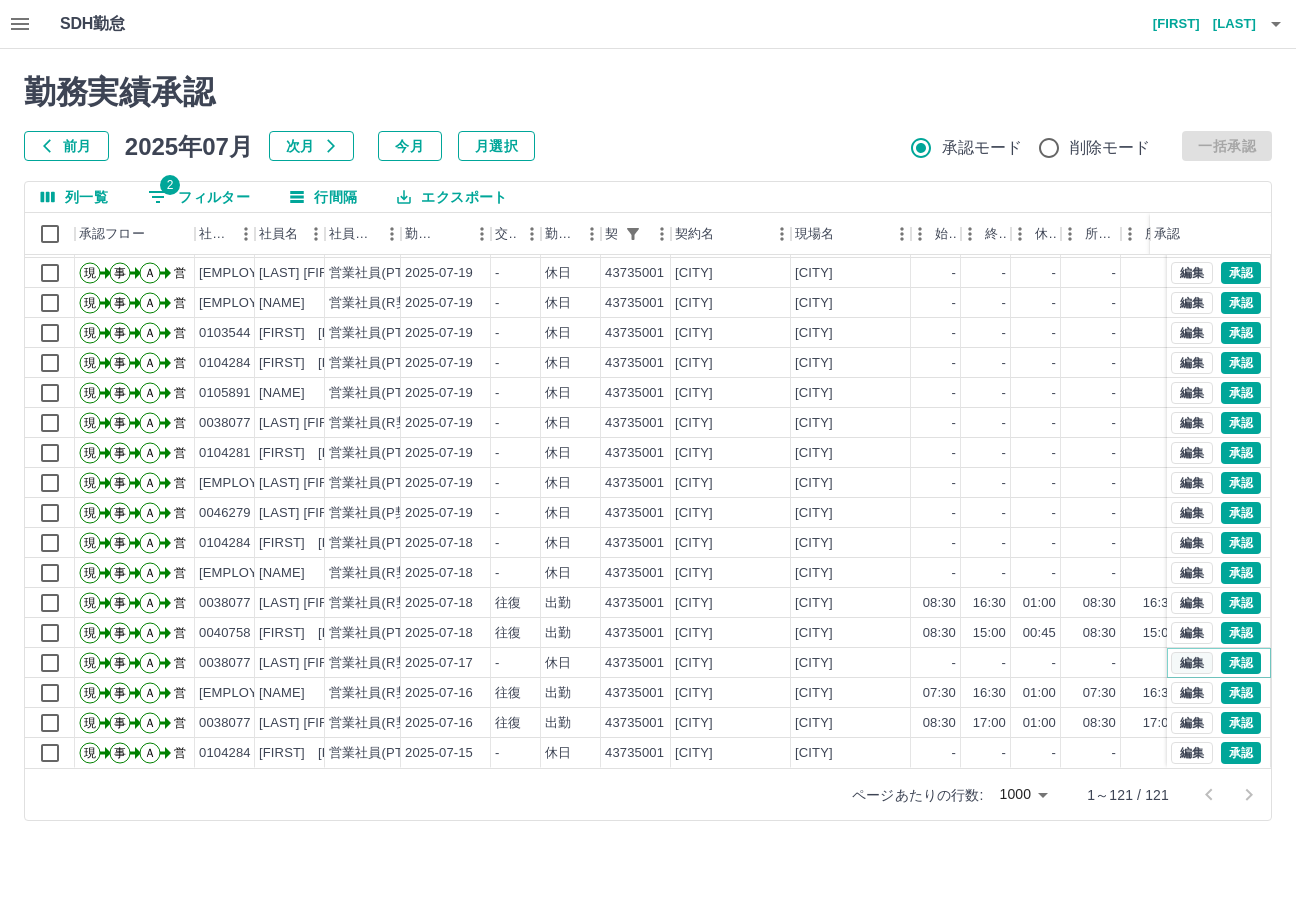 click on "編集" at bounding box center (1192, 663) 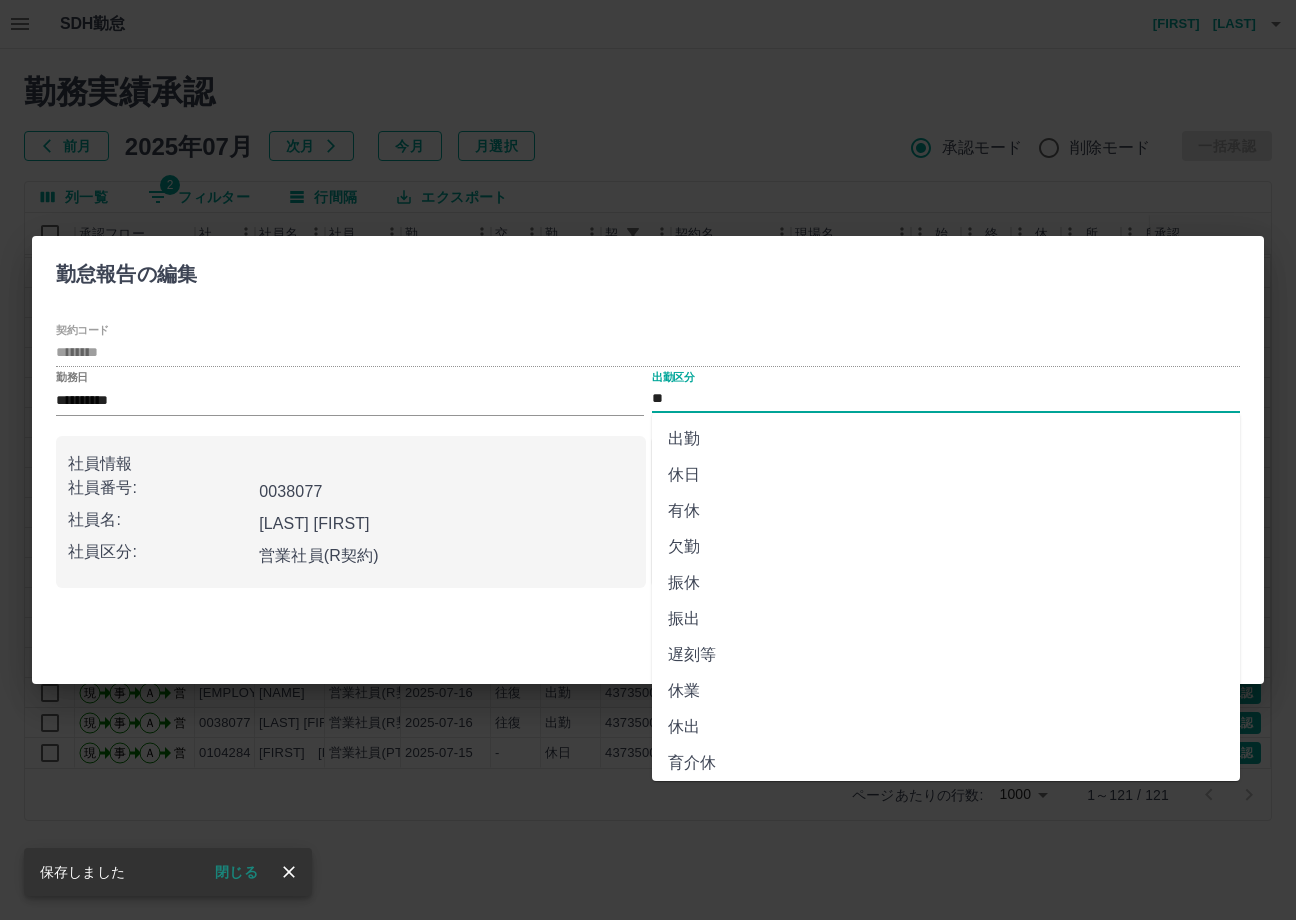 click at bounding box center (648, 460) 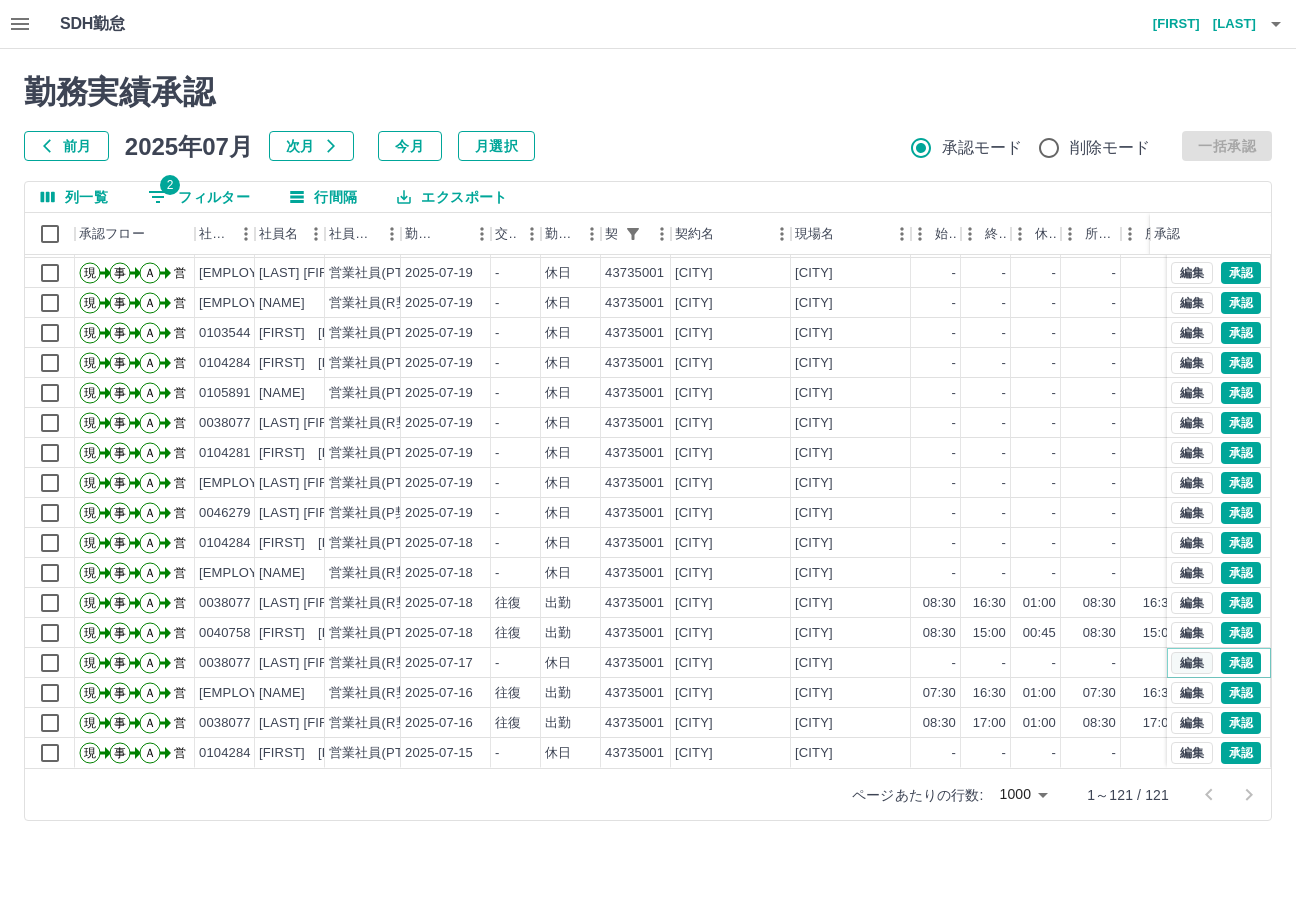 click on "編集" at bounding box center (1192, 663) 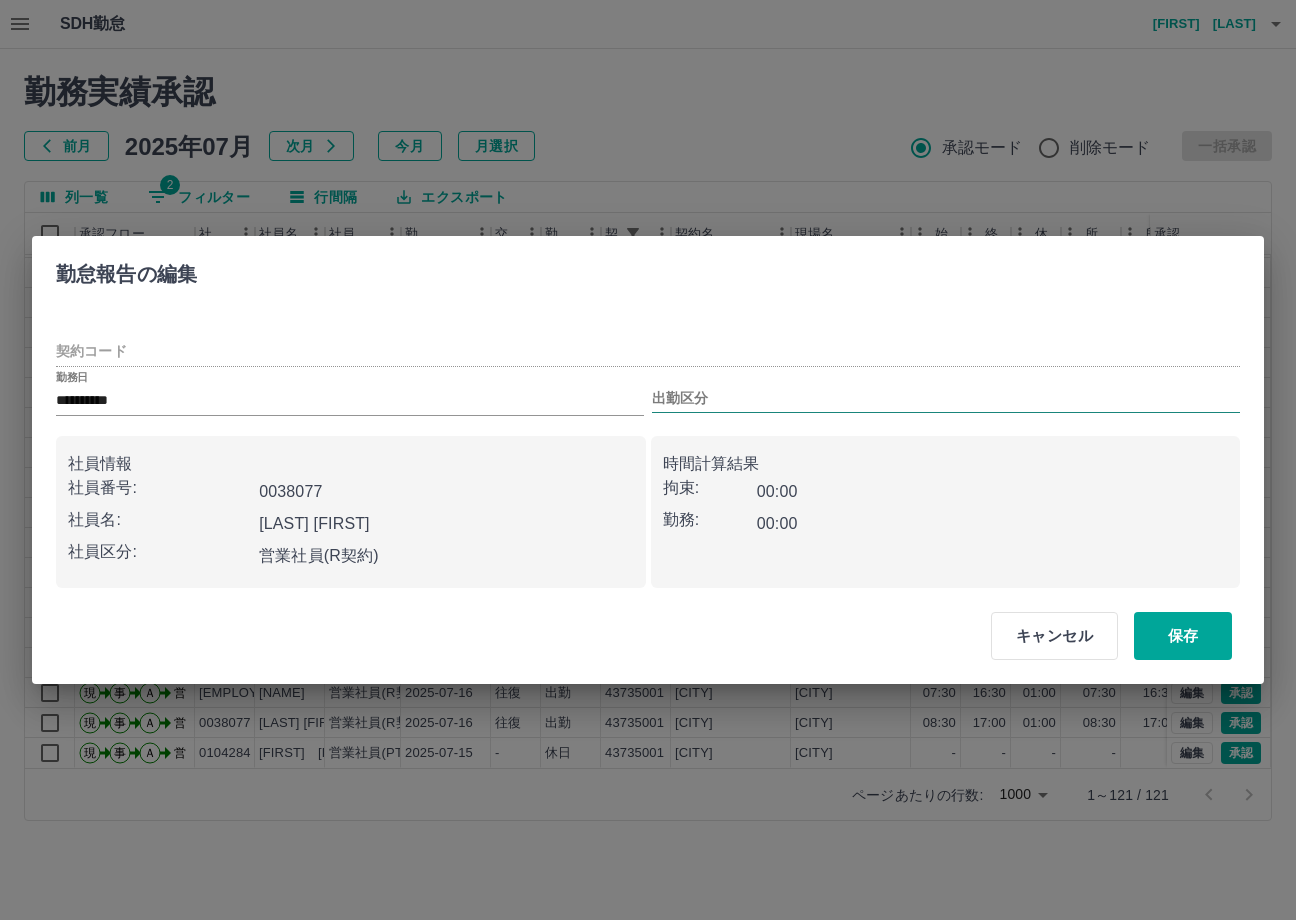 click on "出勤区分" at bounding box center [946, 399] 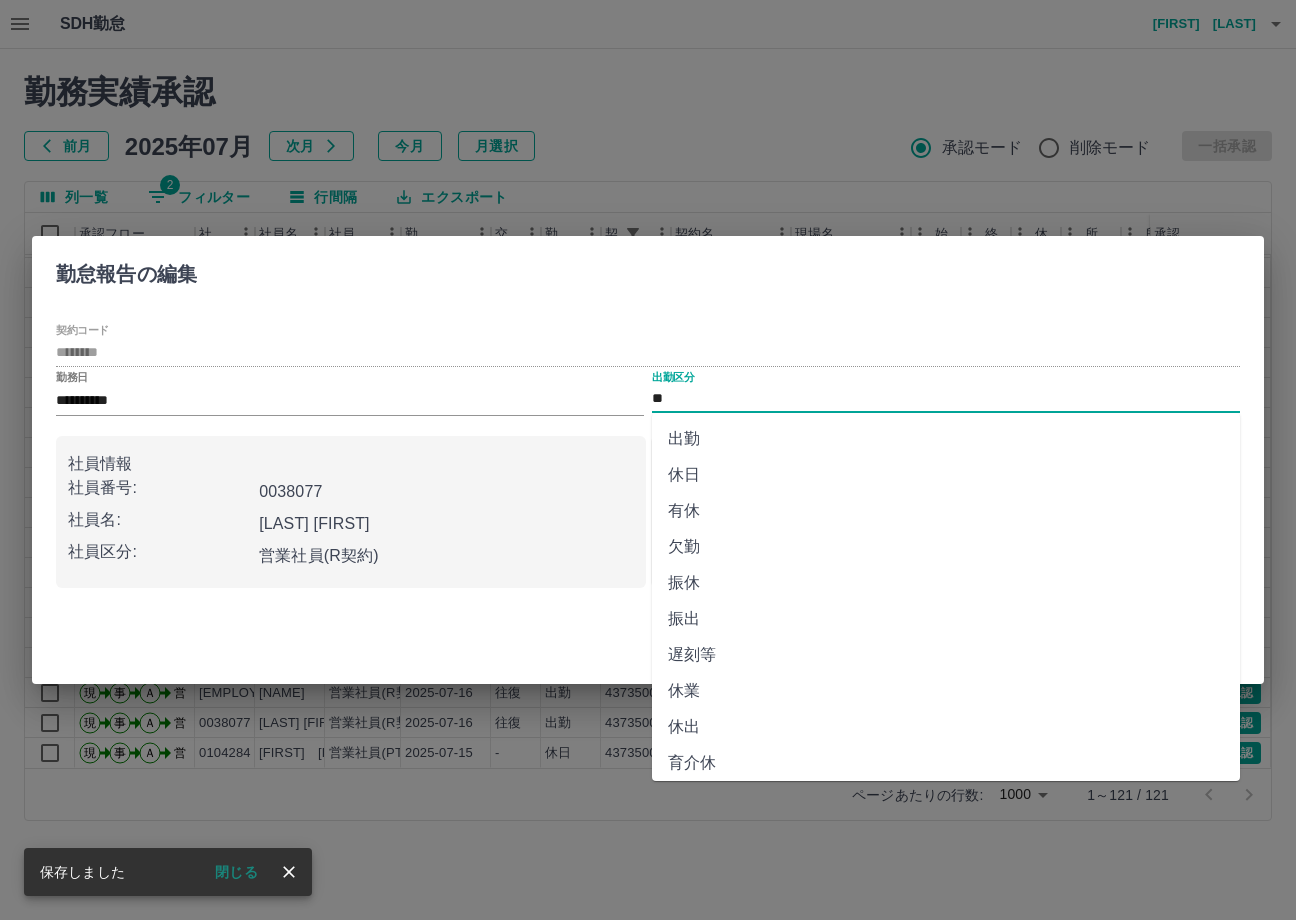 click on "出勤" at bounding box center [946, 439] 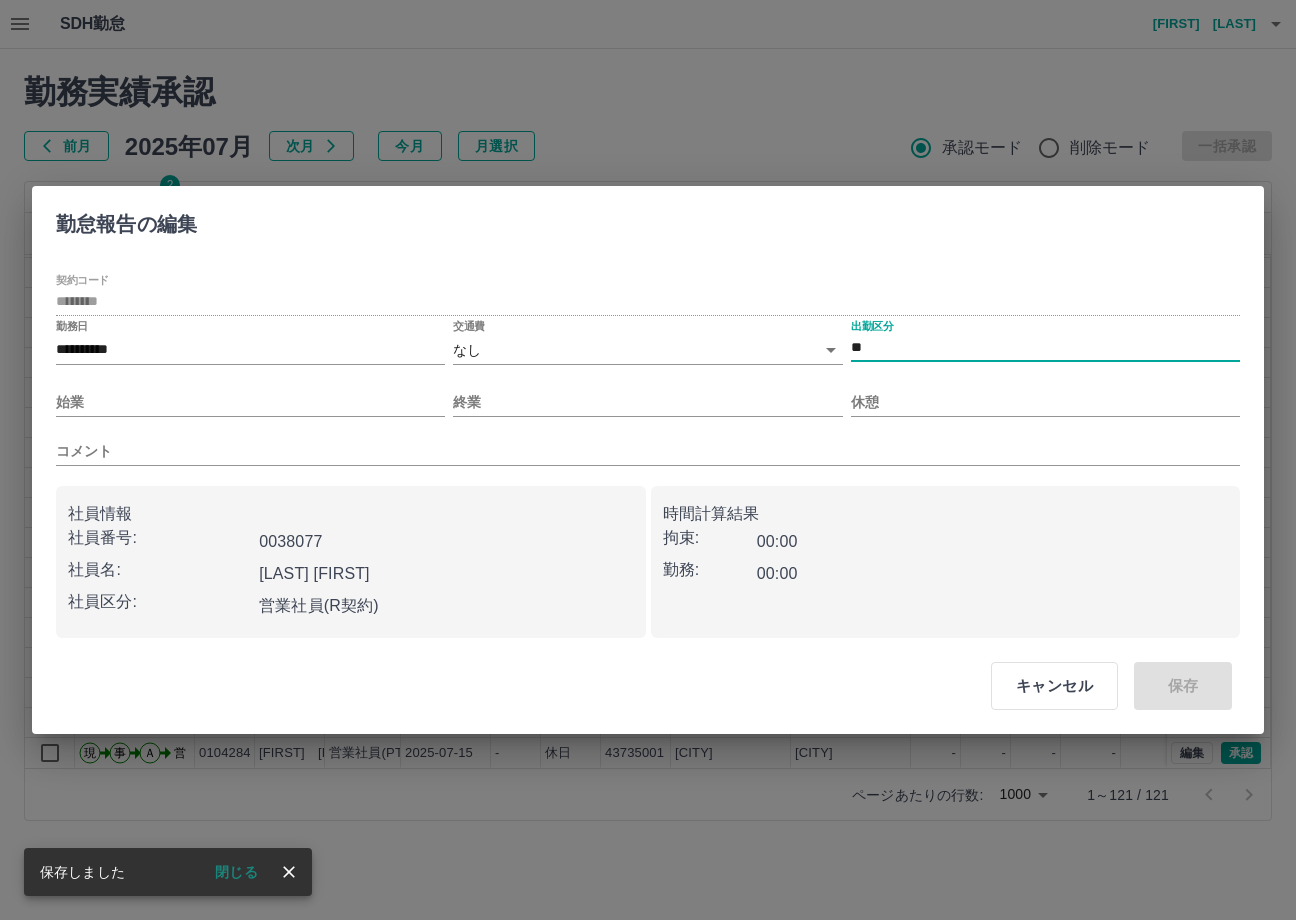click on "始業" at bounding box center [250, 394] 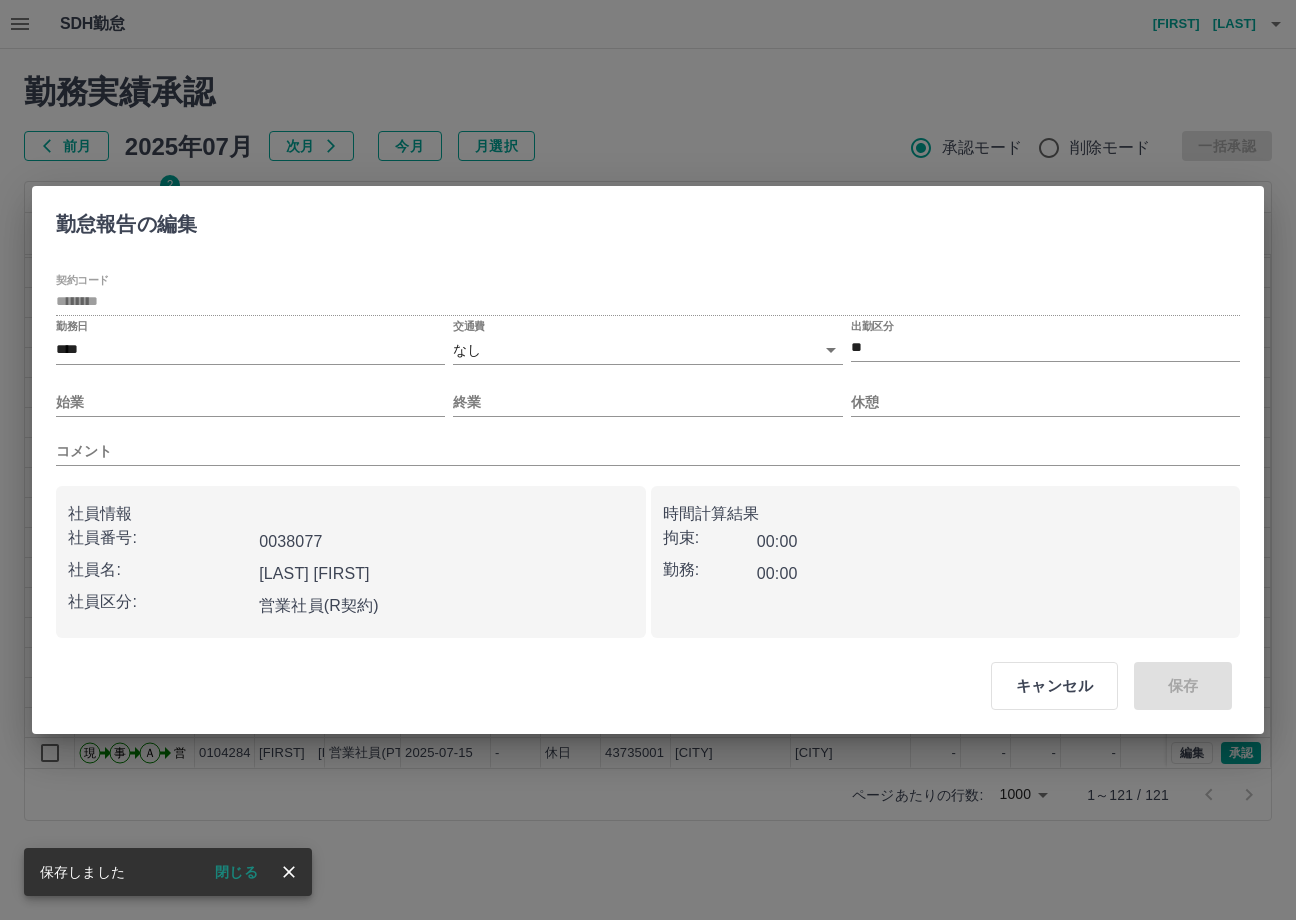 type on "****" 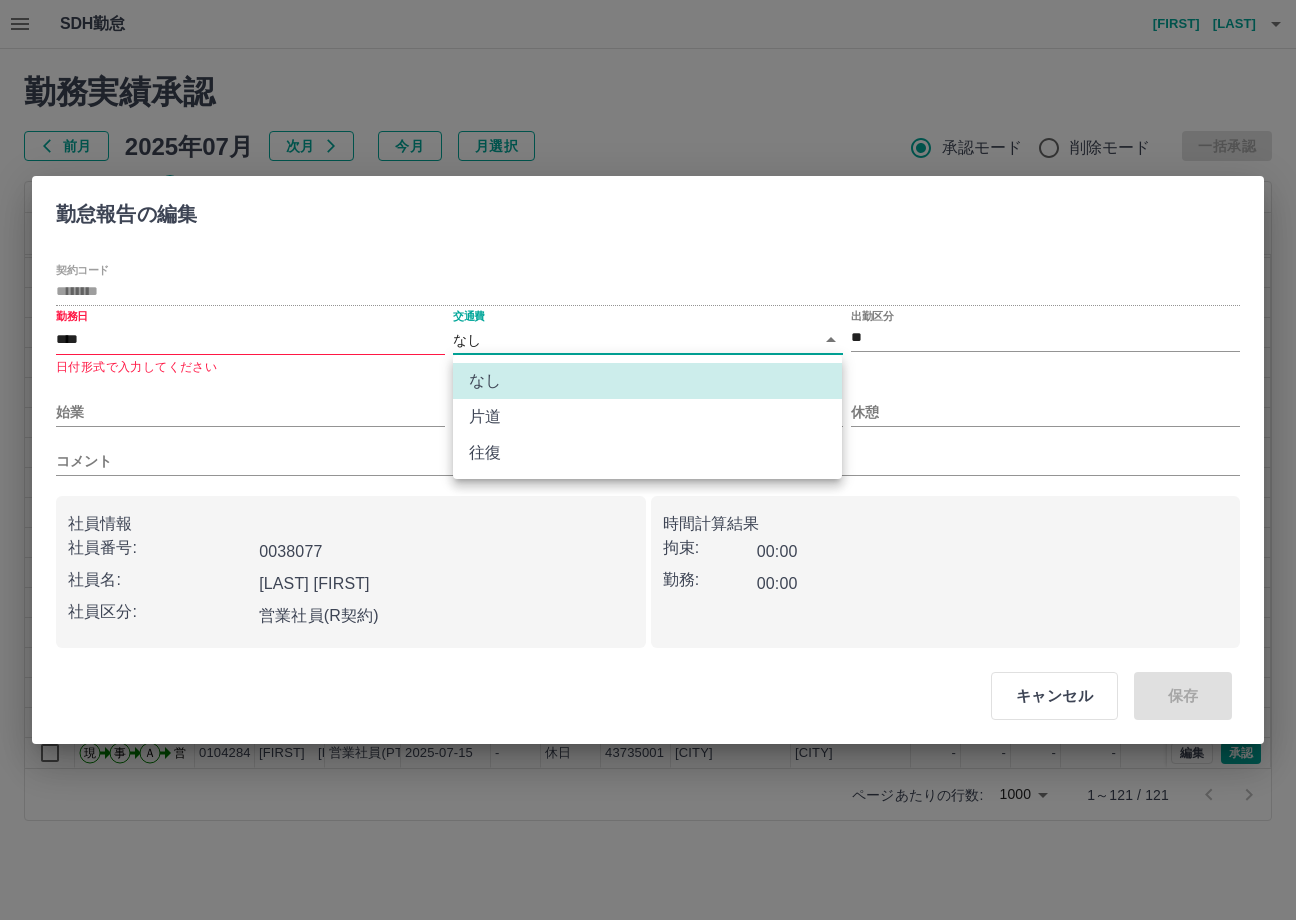 type 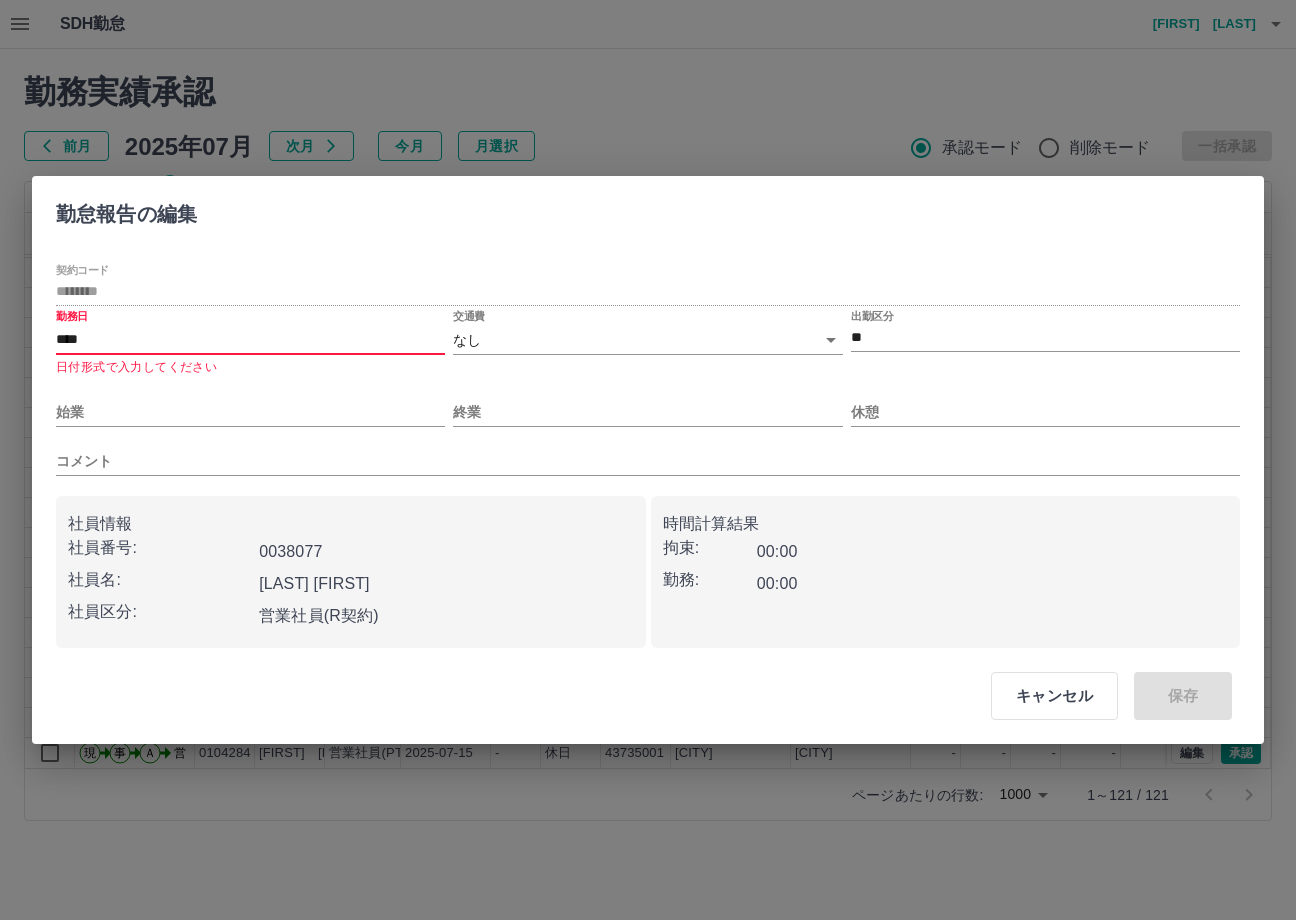 drag, startPoint x: 111, startPoint y: 335, endPoint x: -397, endPoint y: 343, distance: 508.063 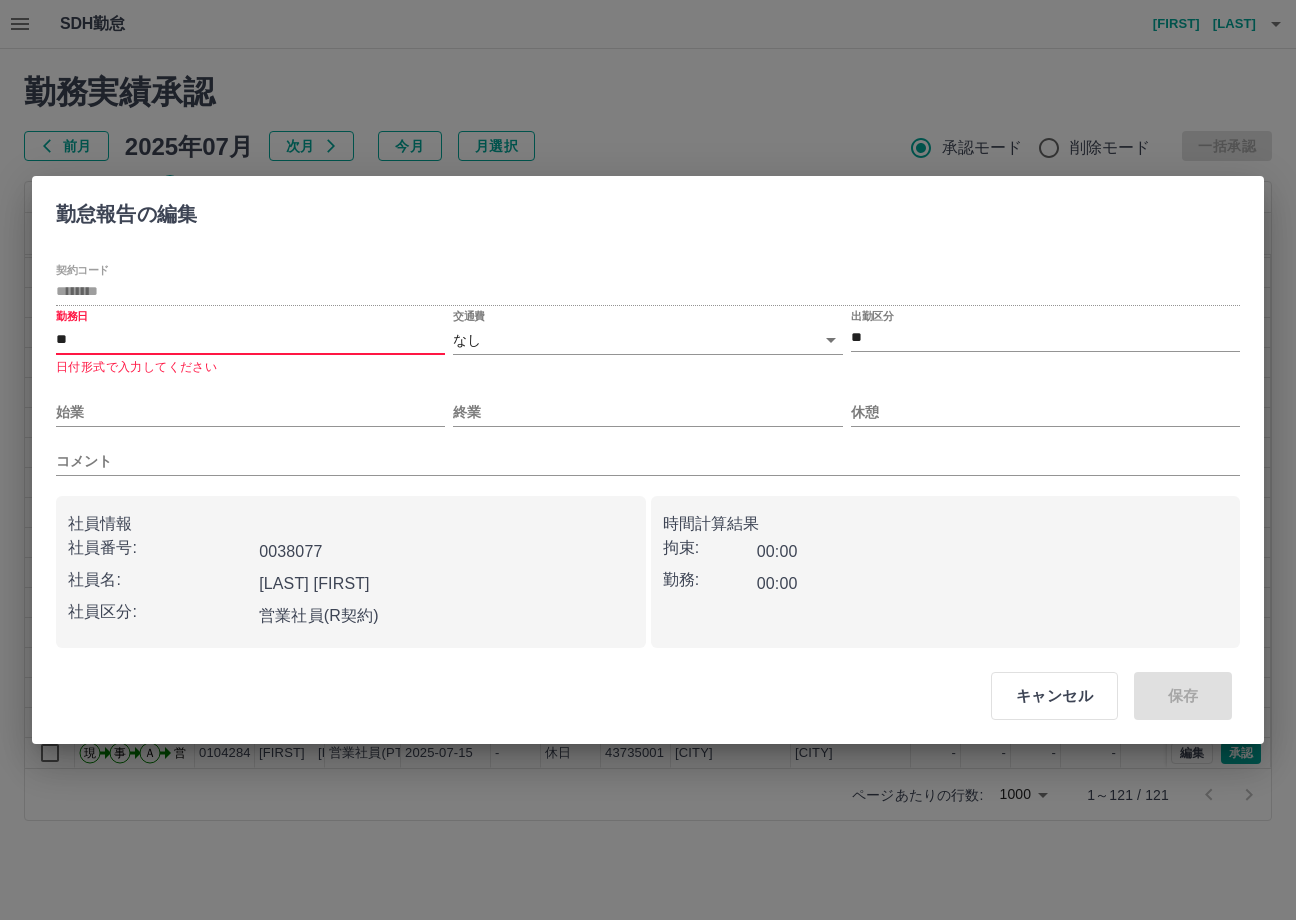 type on "*" 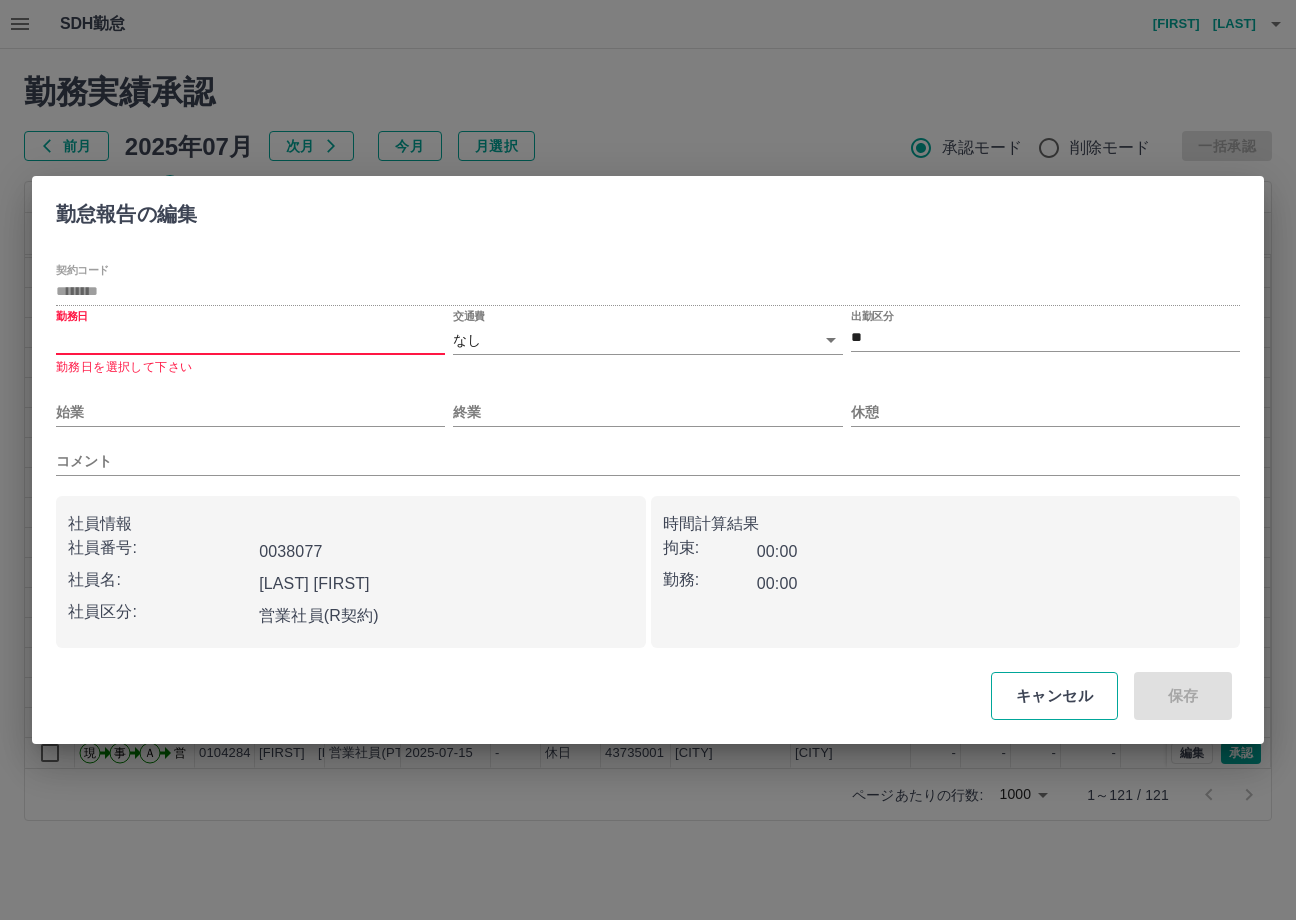 type 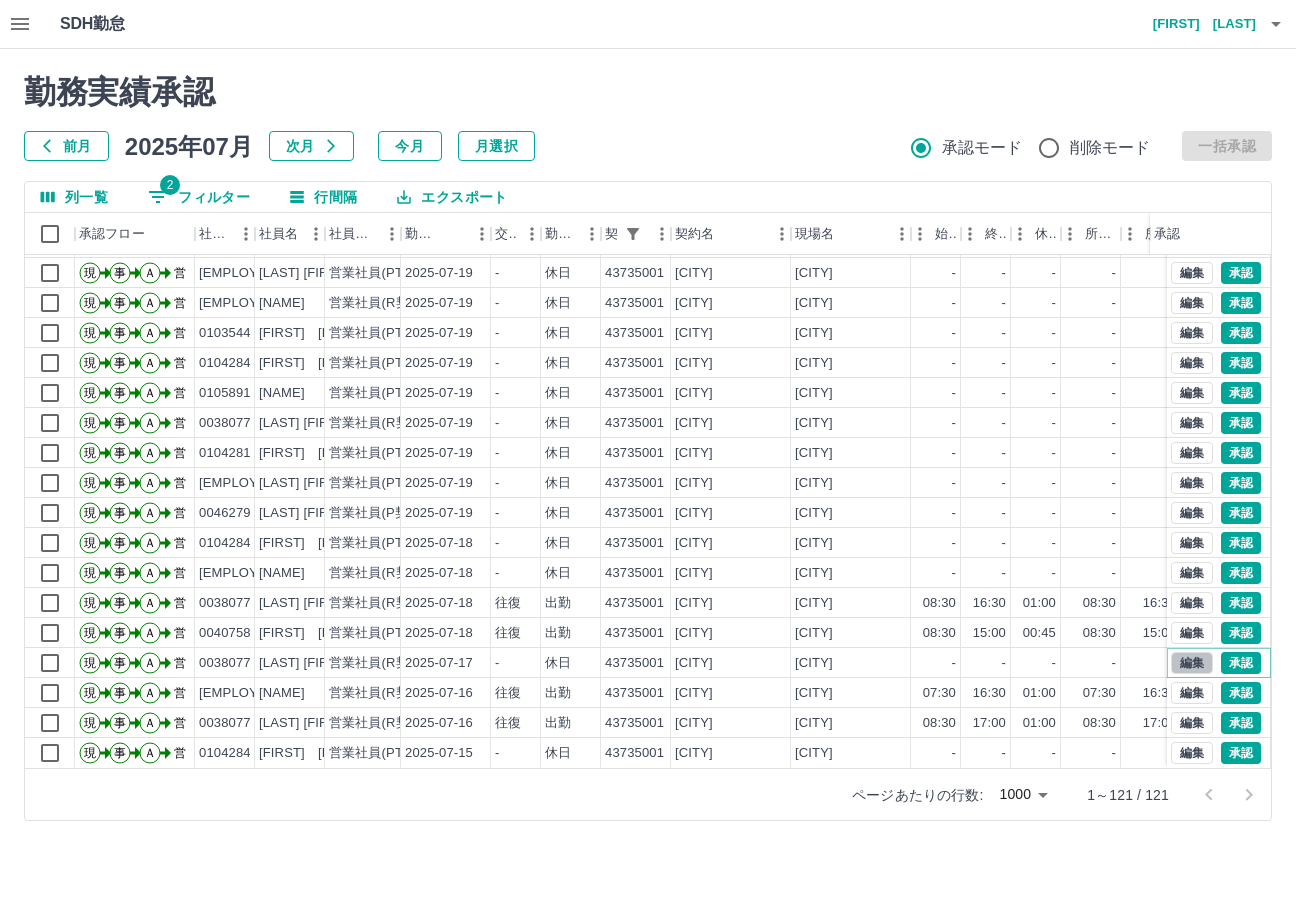 click on "編集" at bounding box center (1192, 663) 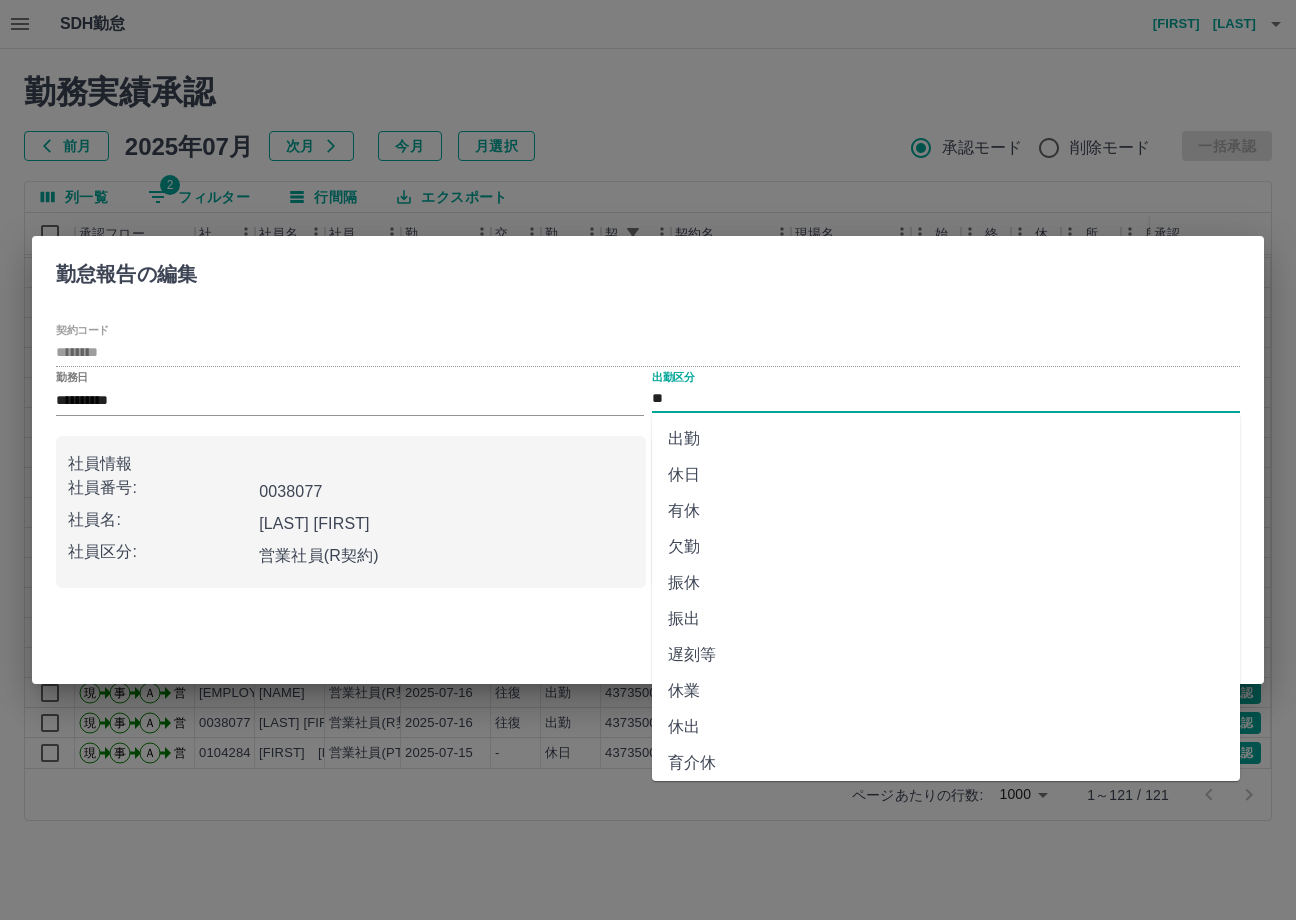 click on "出勤" at bounding box center (946, 439) 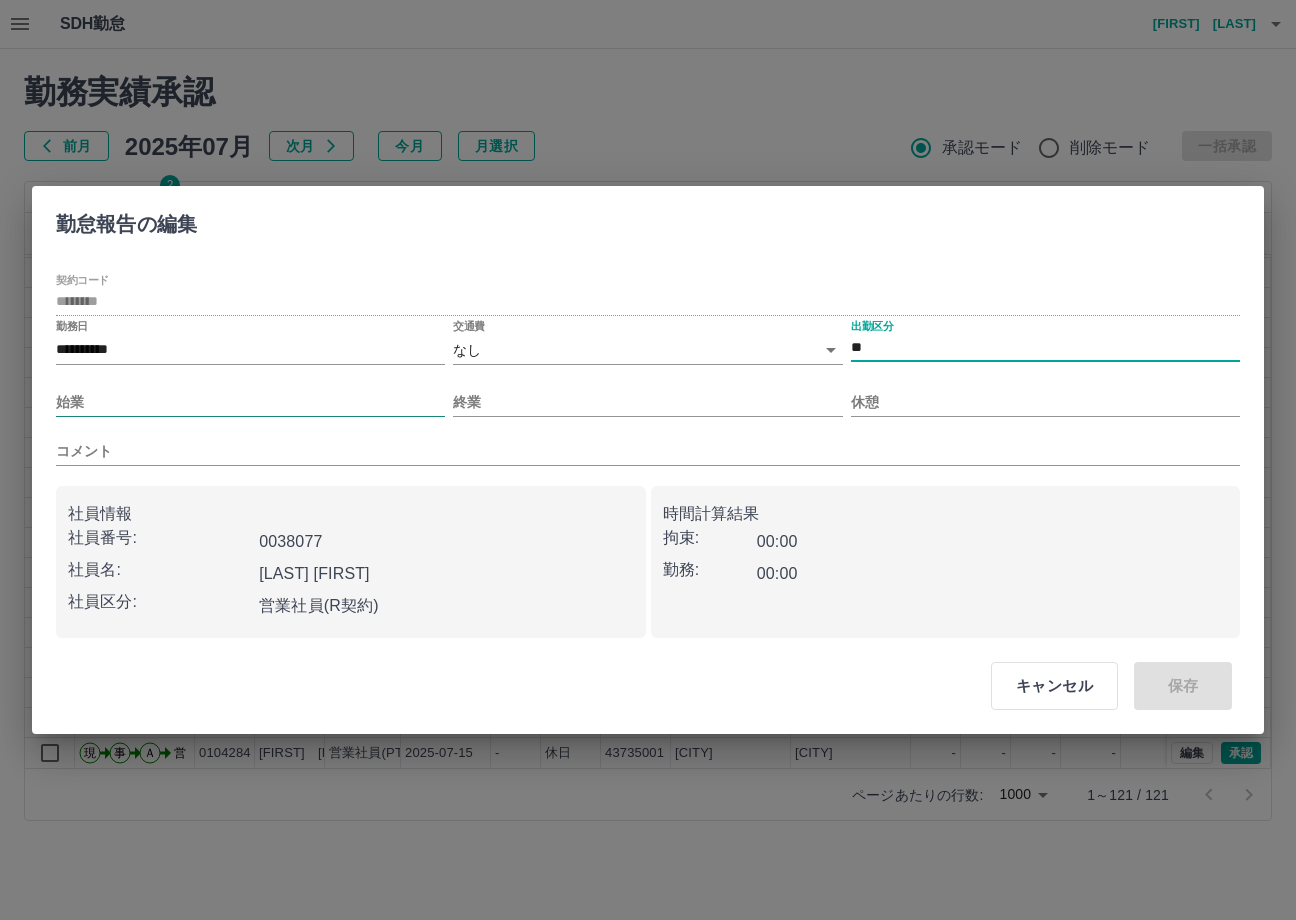 click on "始業" at bounding box center [250, 402] 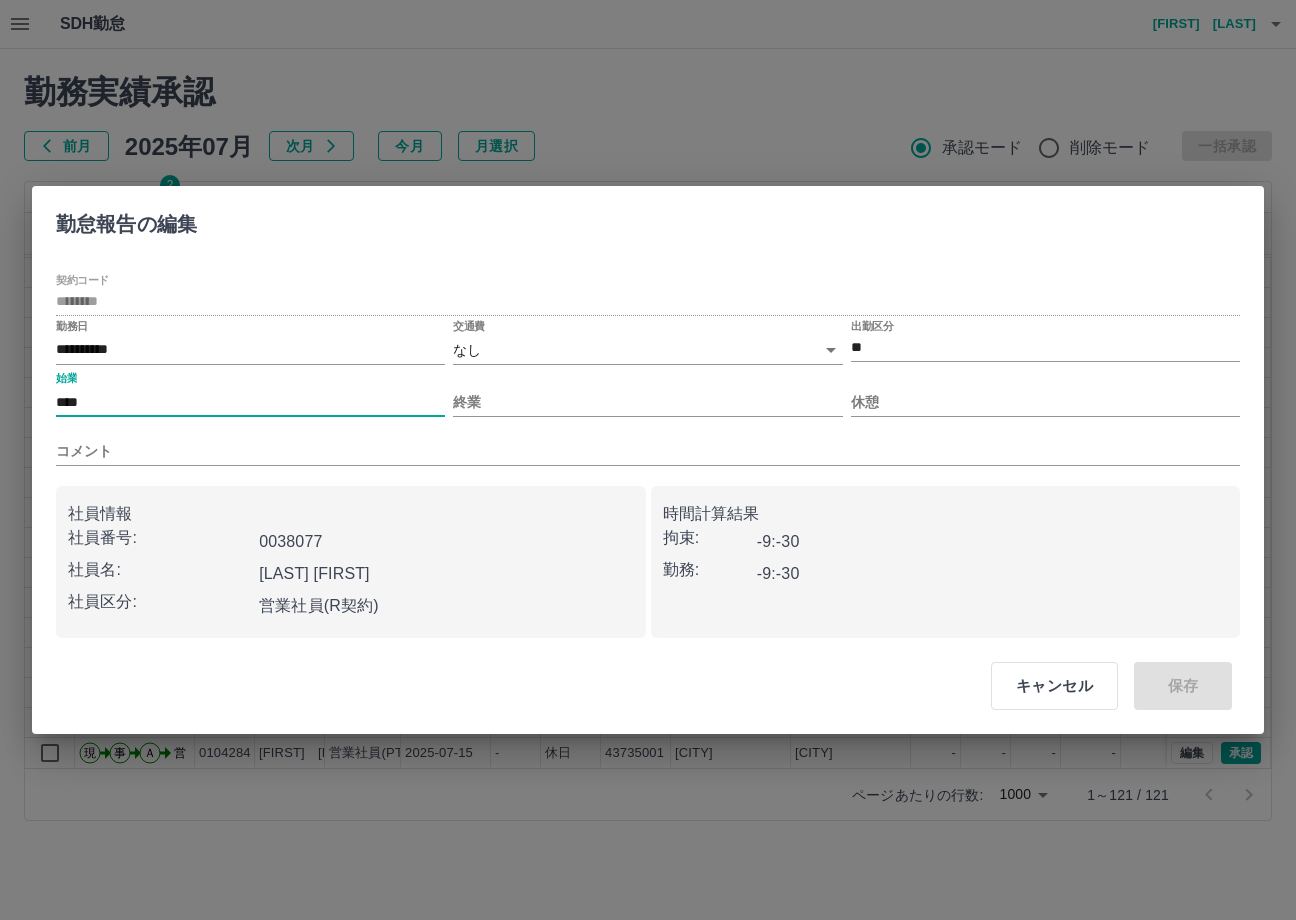 type on "****" 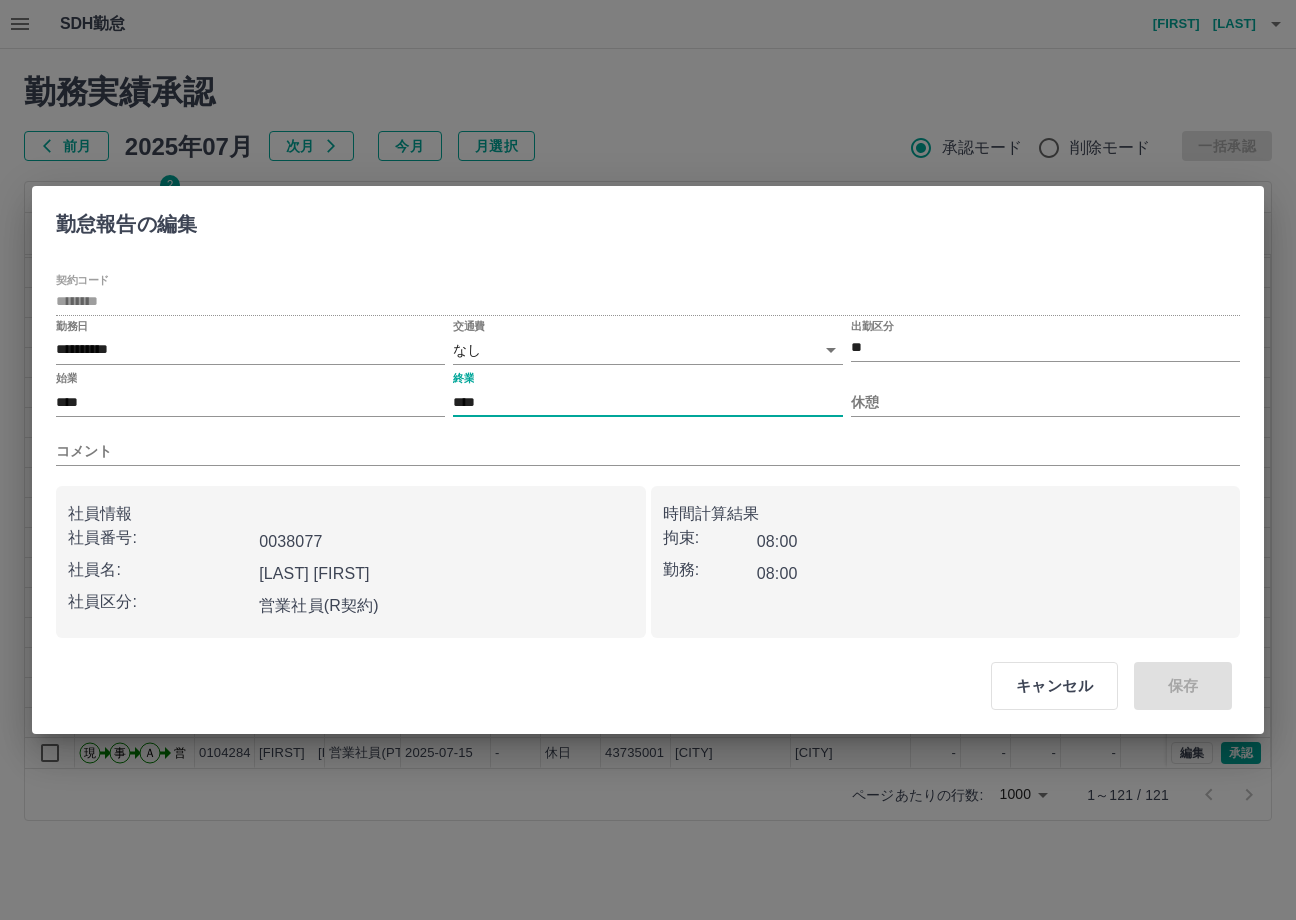 type on "****" 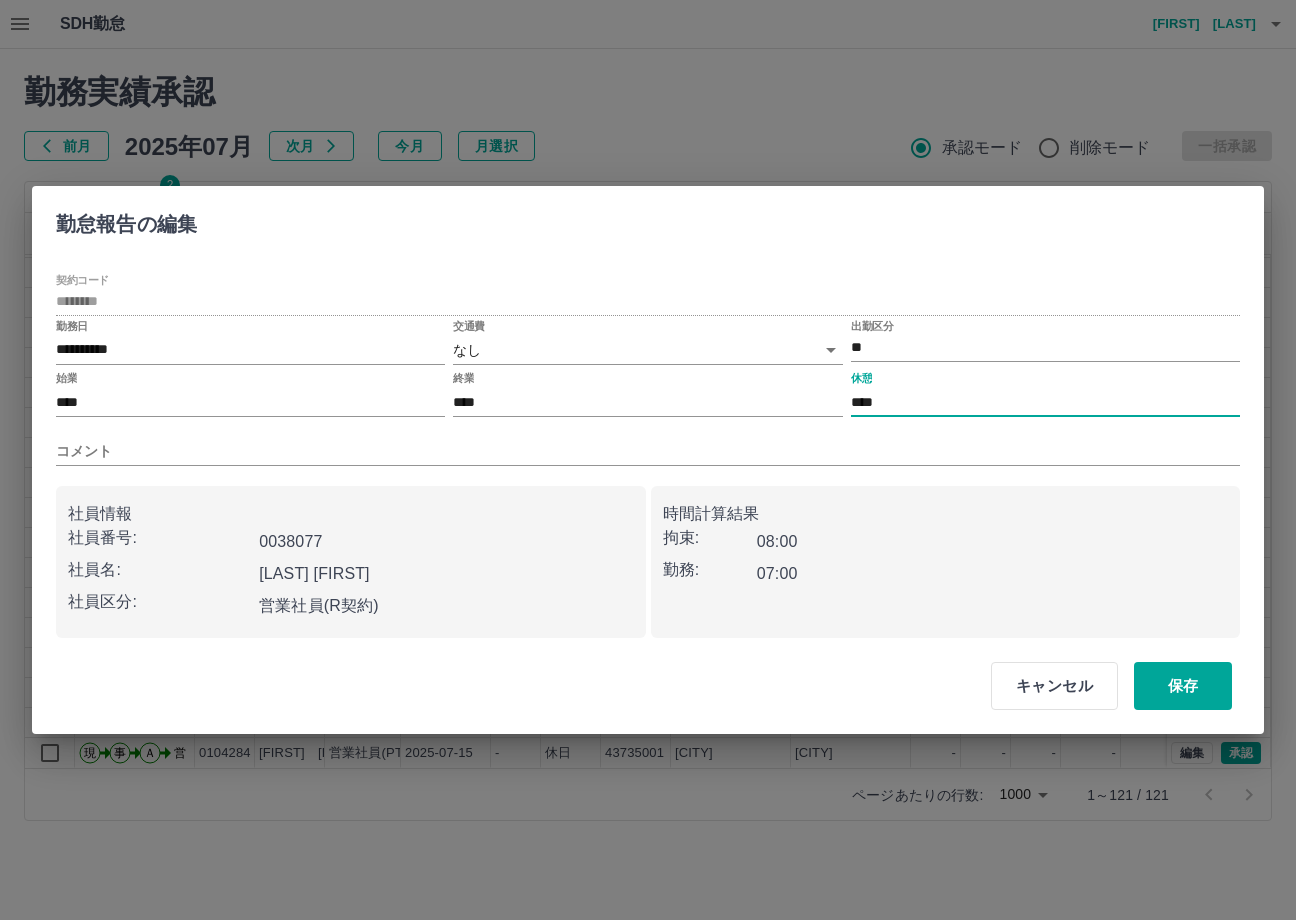type on "****" 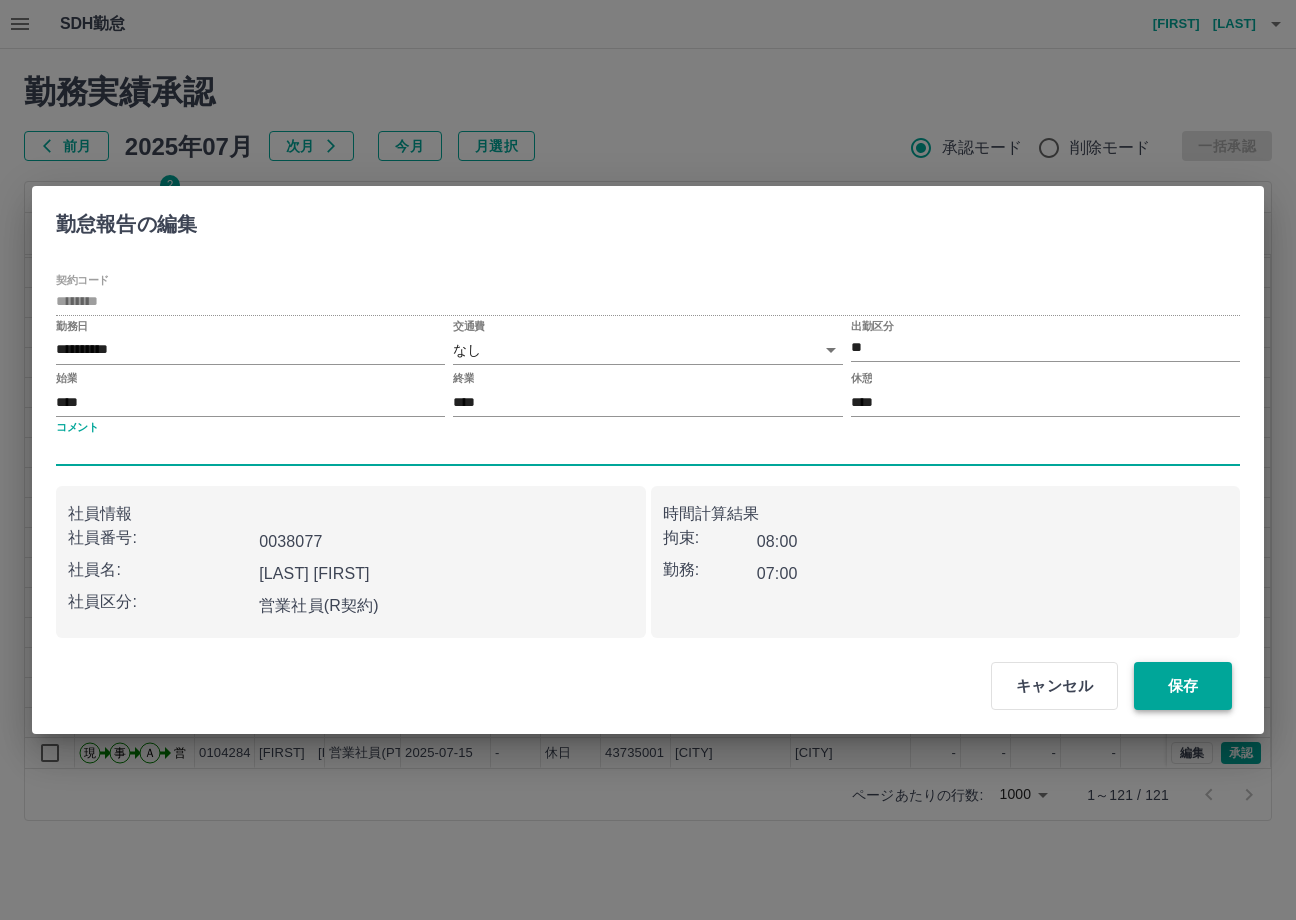 click on "保存" at bounding box center [1183, 686] 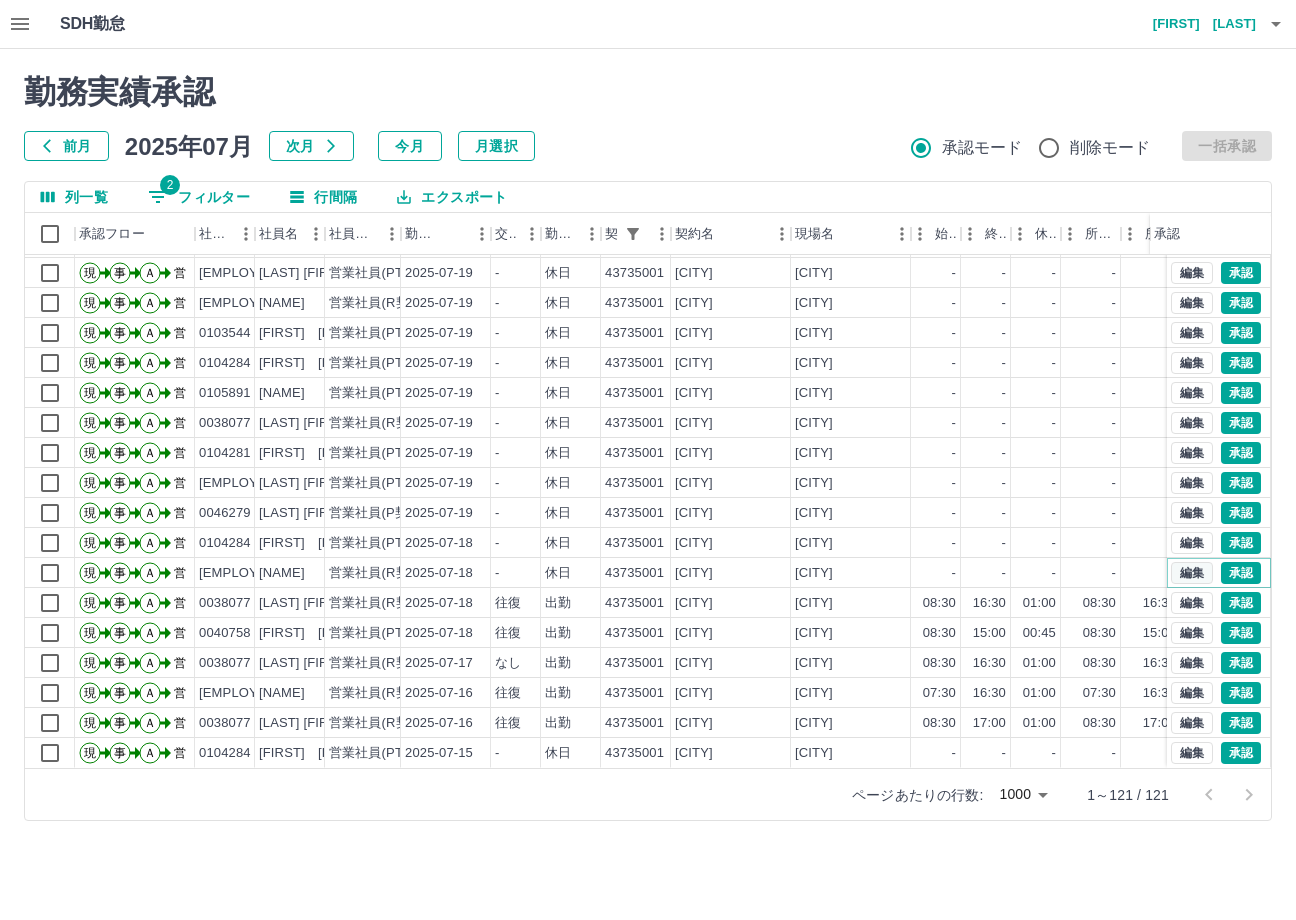 click on "編集" at bounding box center (1192, 573) 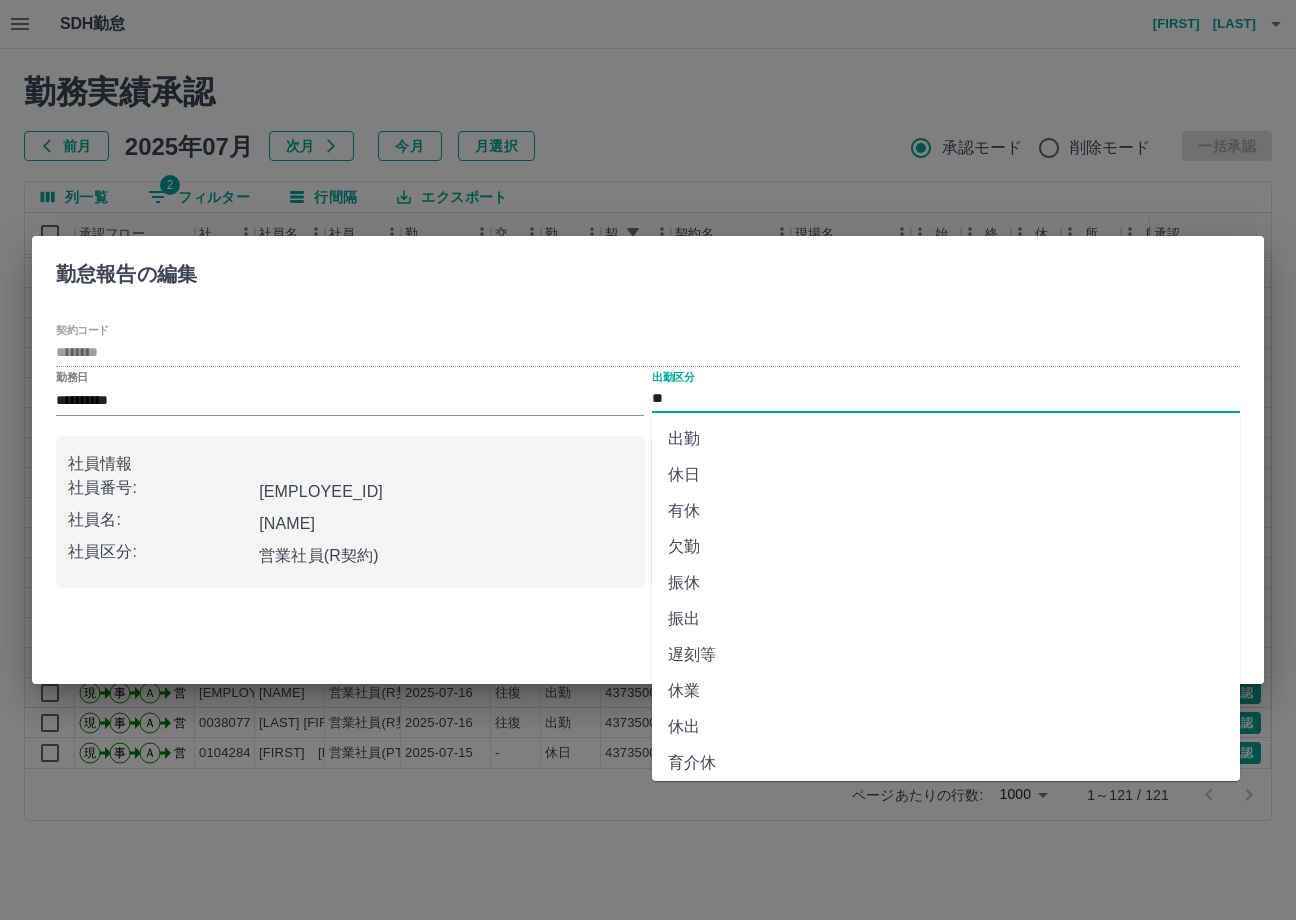 click on "**" at bounding box center [946, 399] 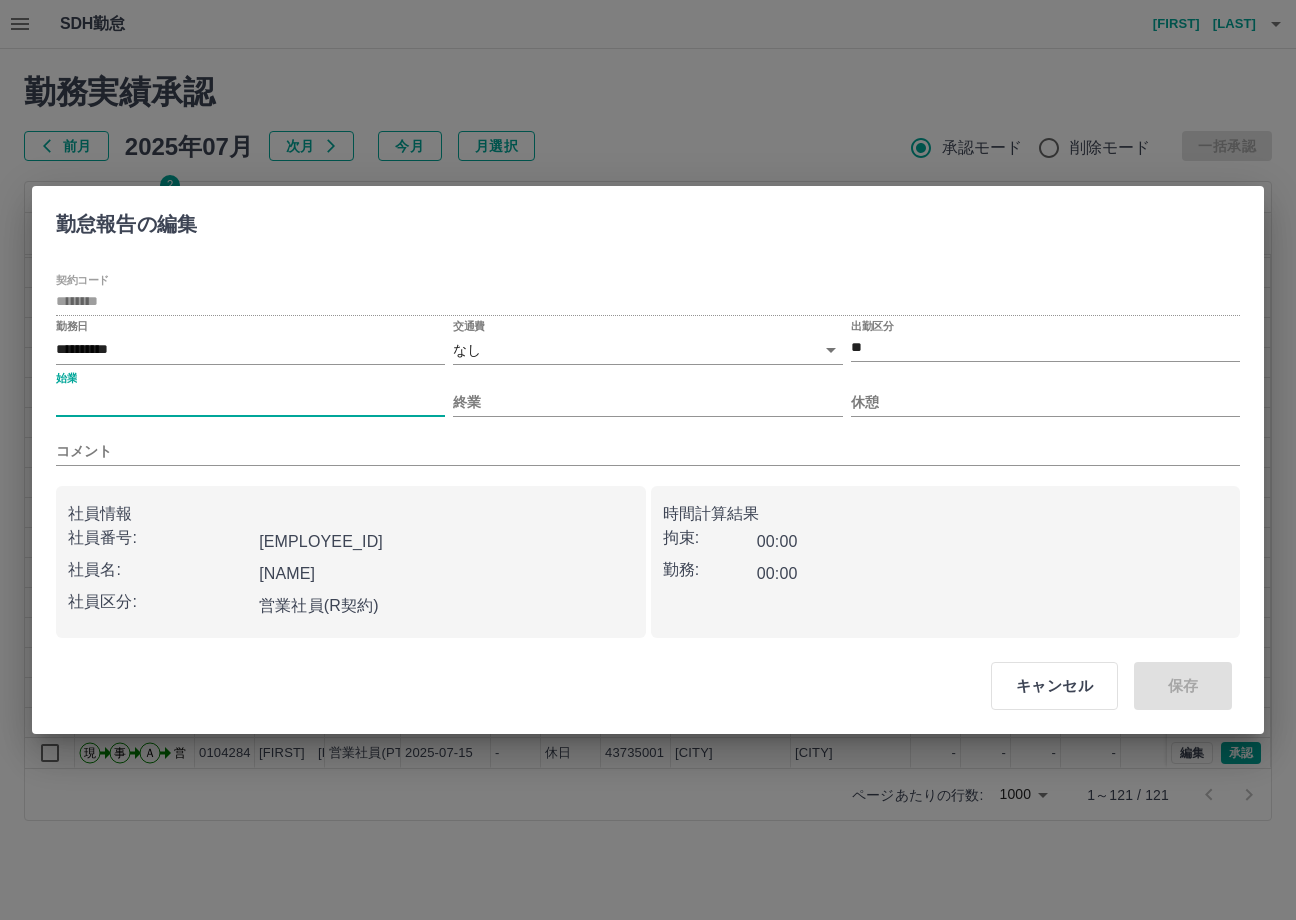 click on "始業" at bounding box center (250, 402) 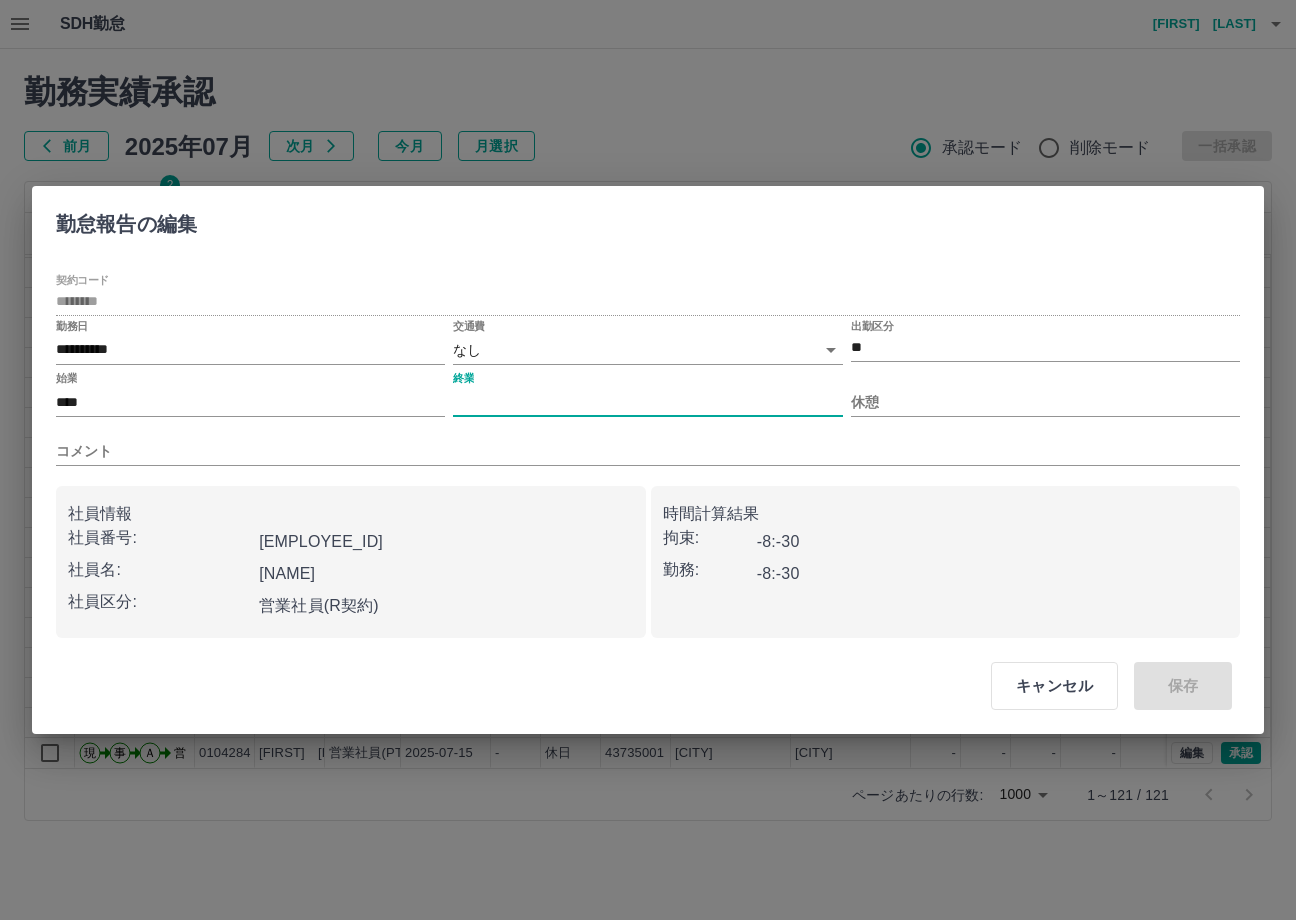 click on "終業" at bounding box center [647, 402] 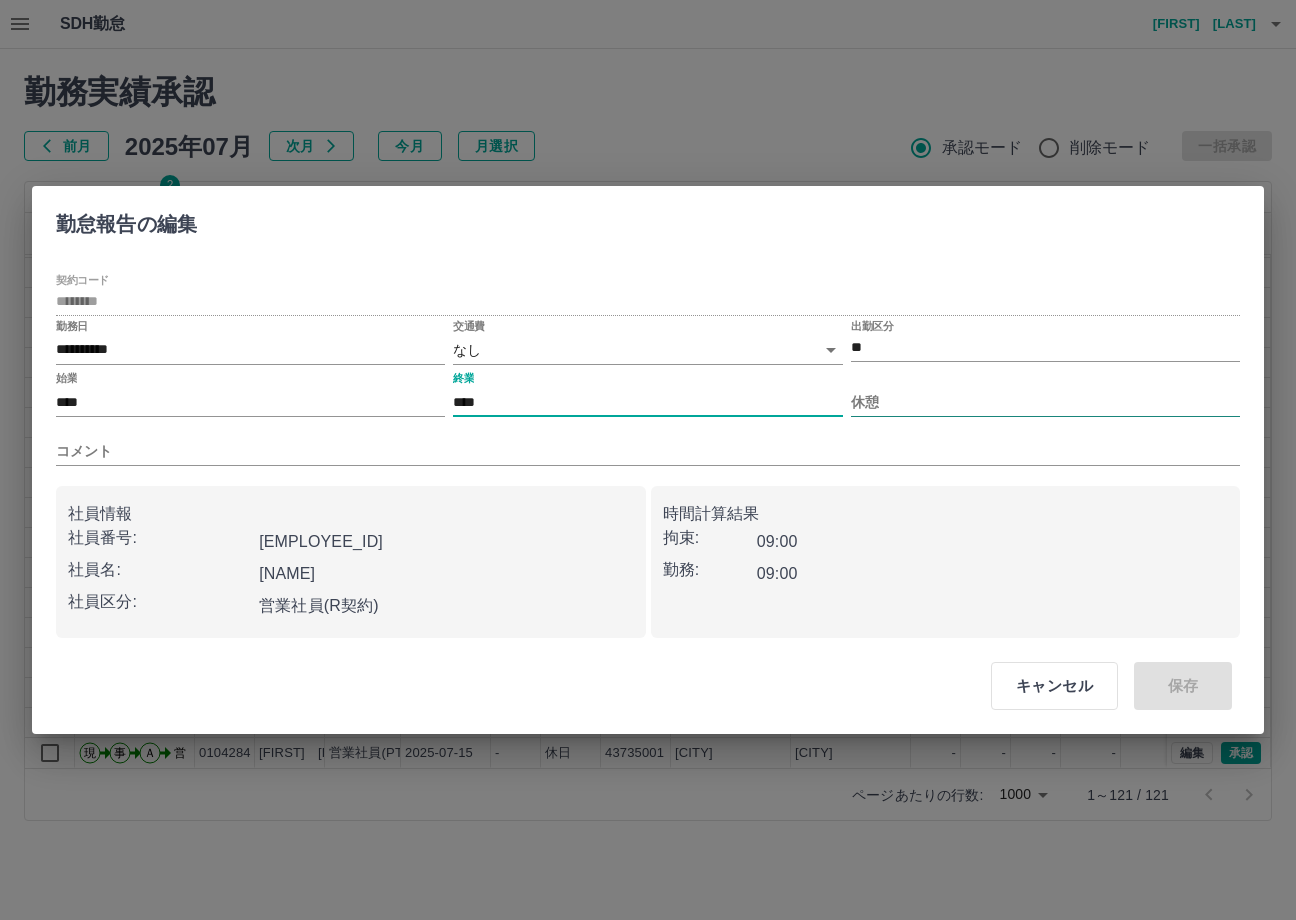 click on "休憩" at bounding box center (1045, 402) 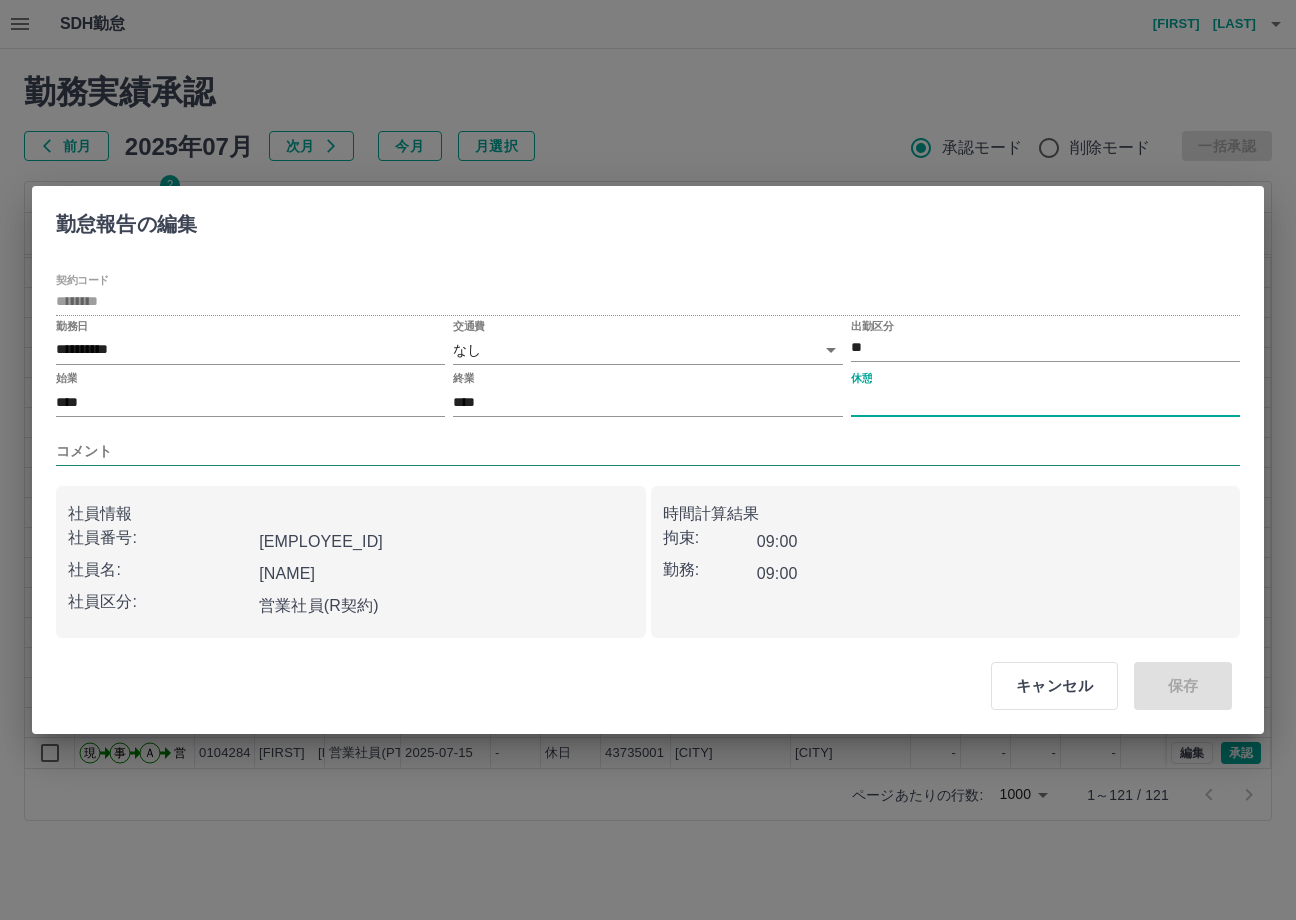 type on "****" 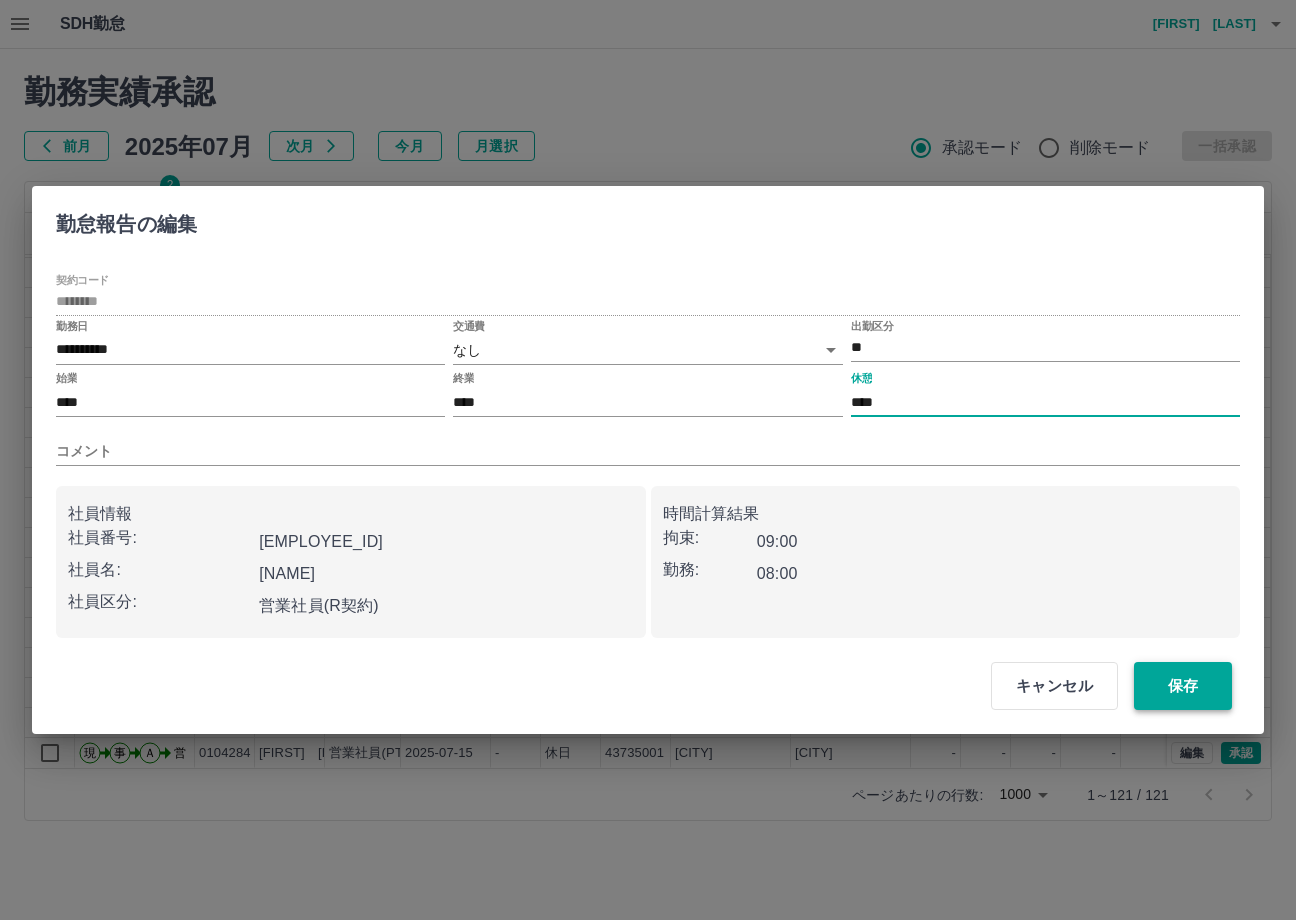 click on "保存" at bounding box center [1183, 686] 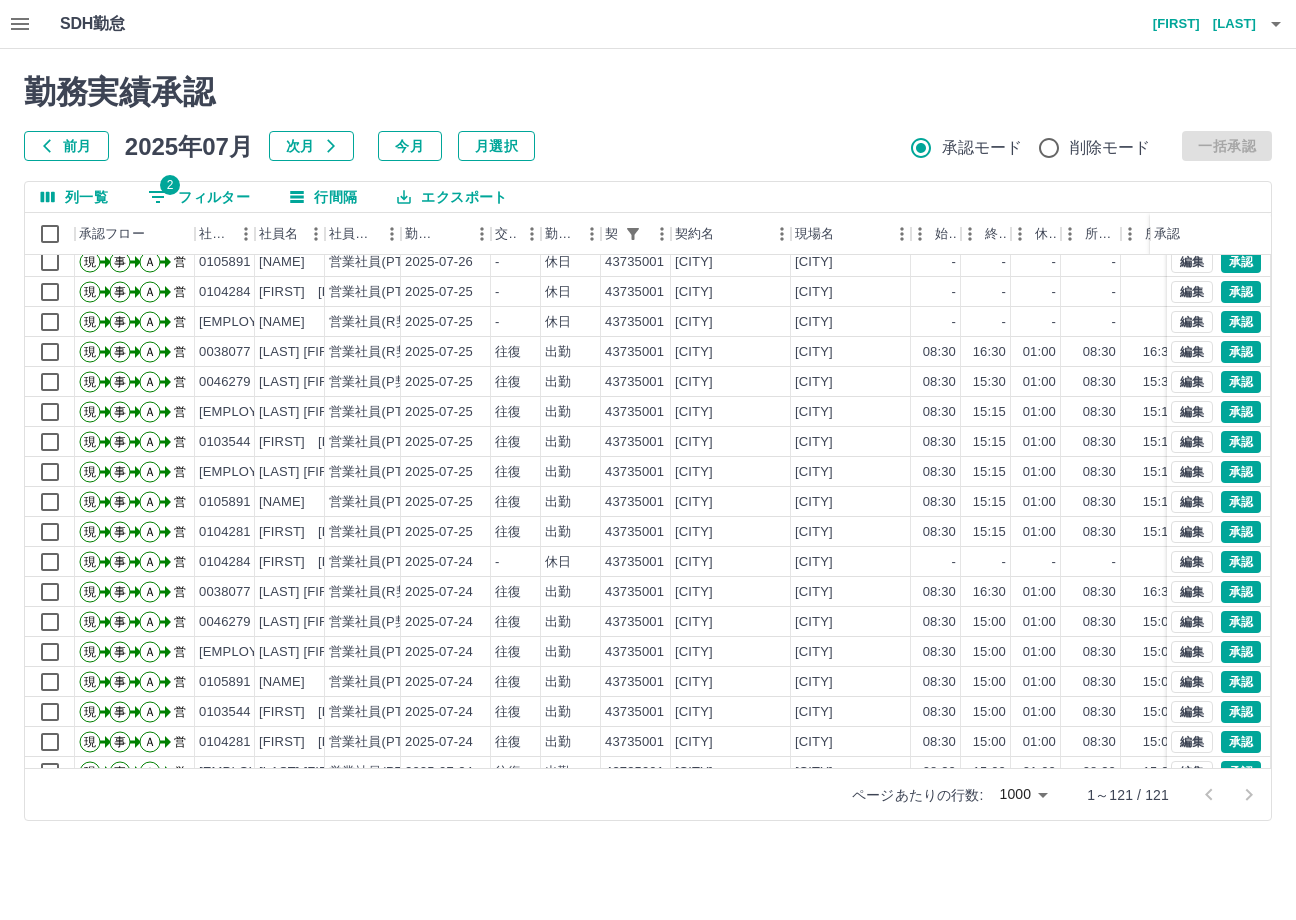scroll, scrollTop: 1534, scrollLeft: 0, axis: vertical 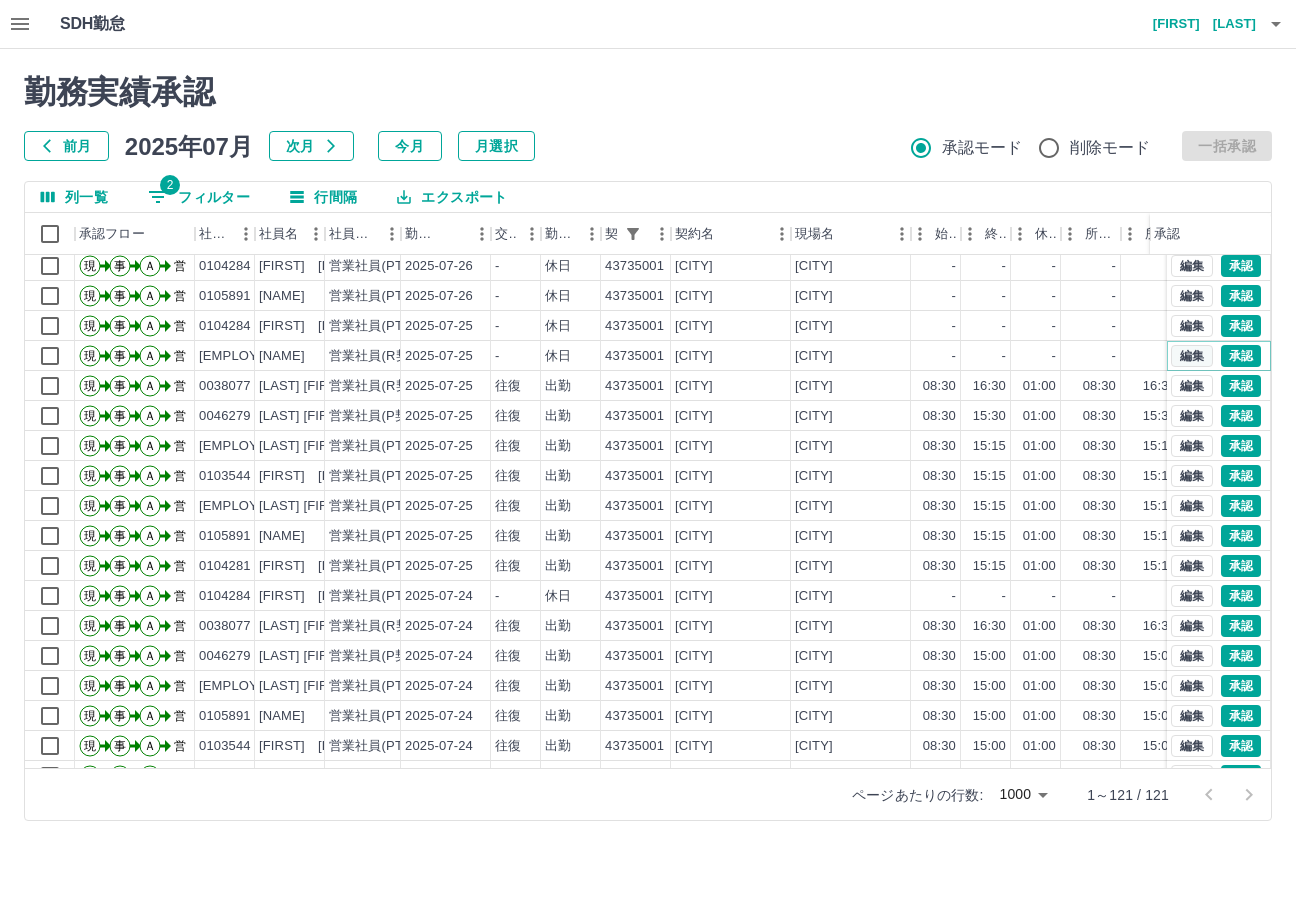 click on "編集" at bounding box center (1192, 356) 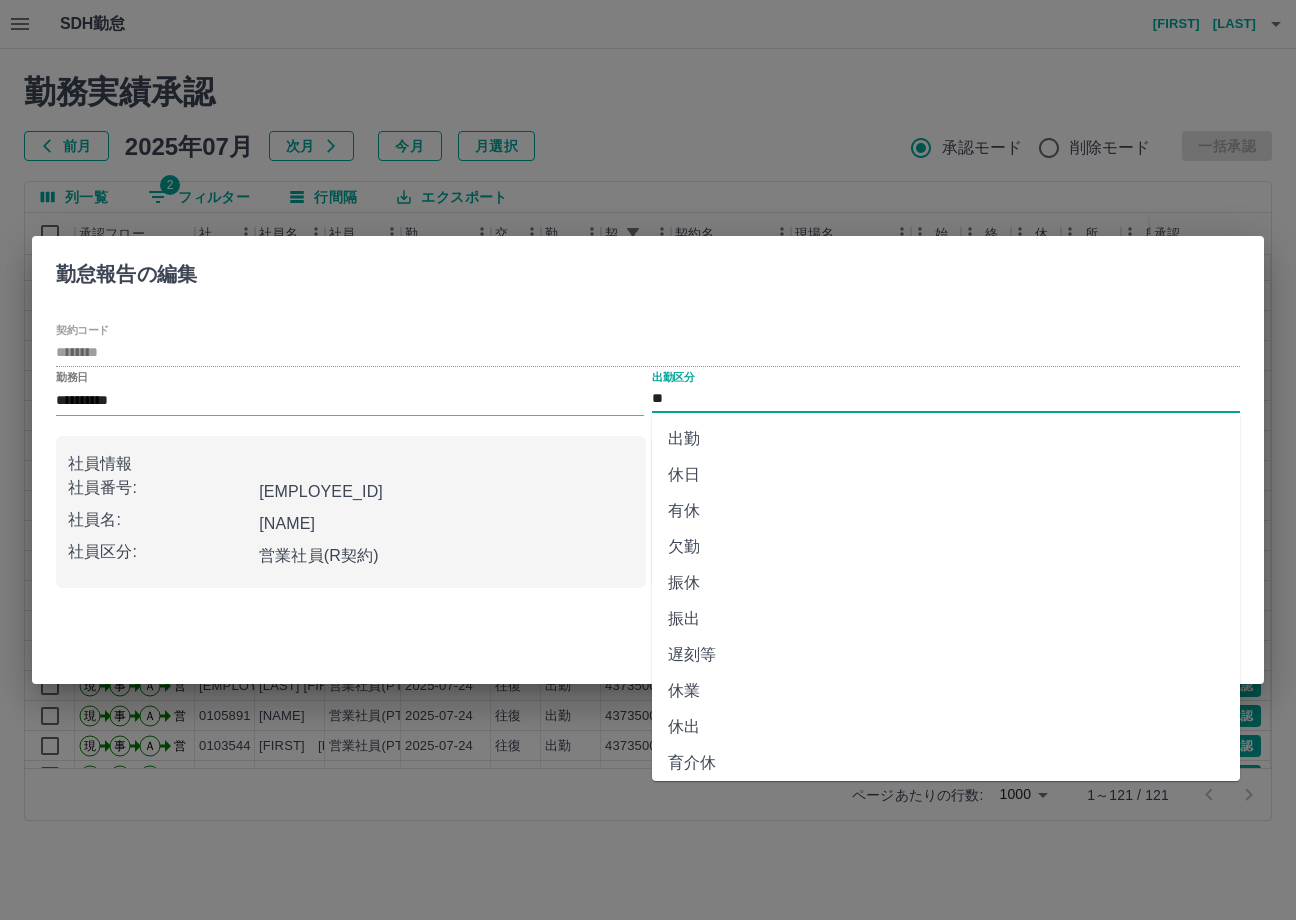 click on "出勤" at bounding box center [946, 439] 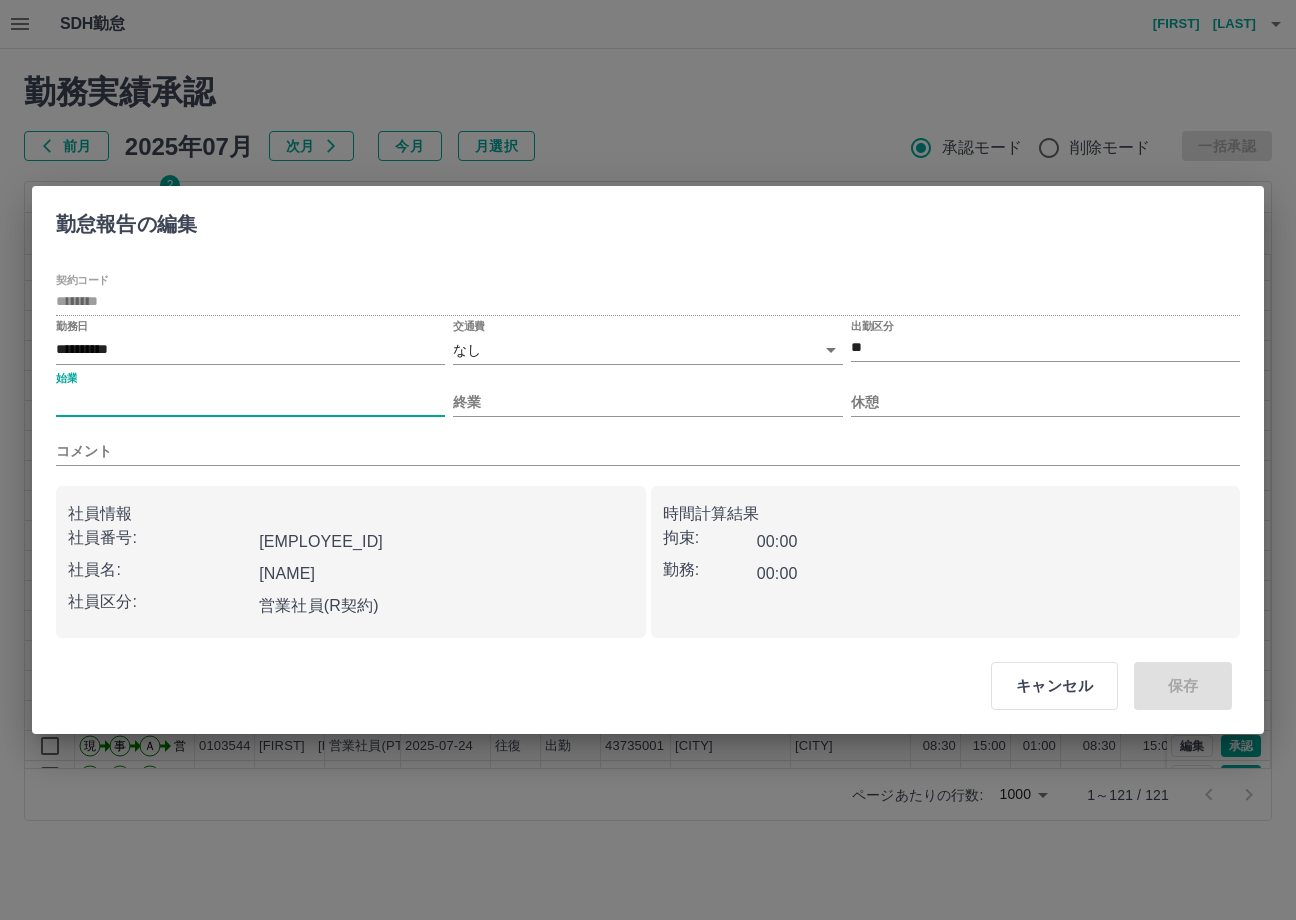click on "始業" at bounding box center (250, 402) 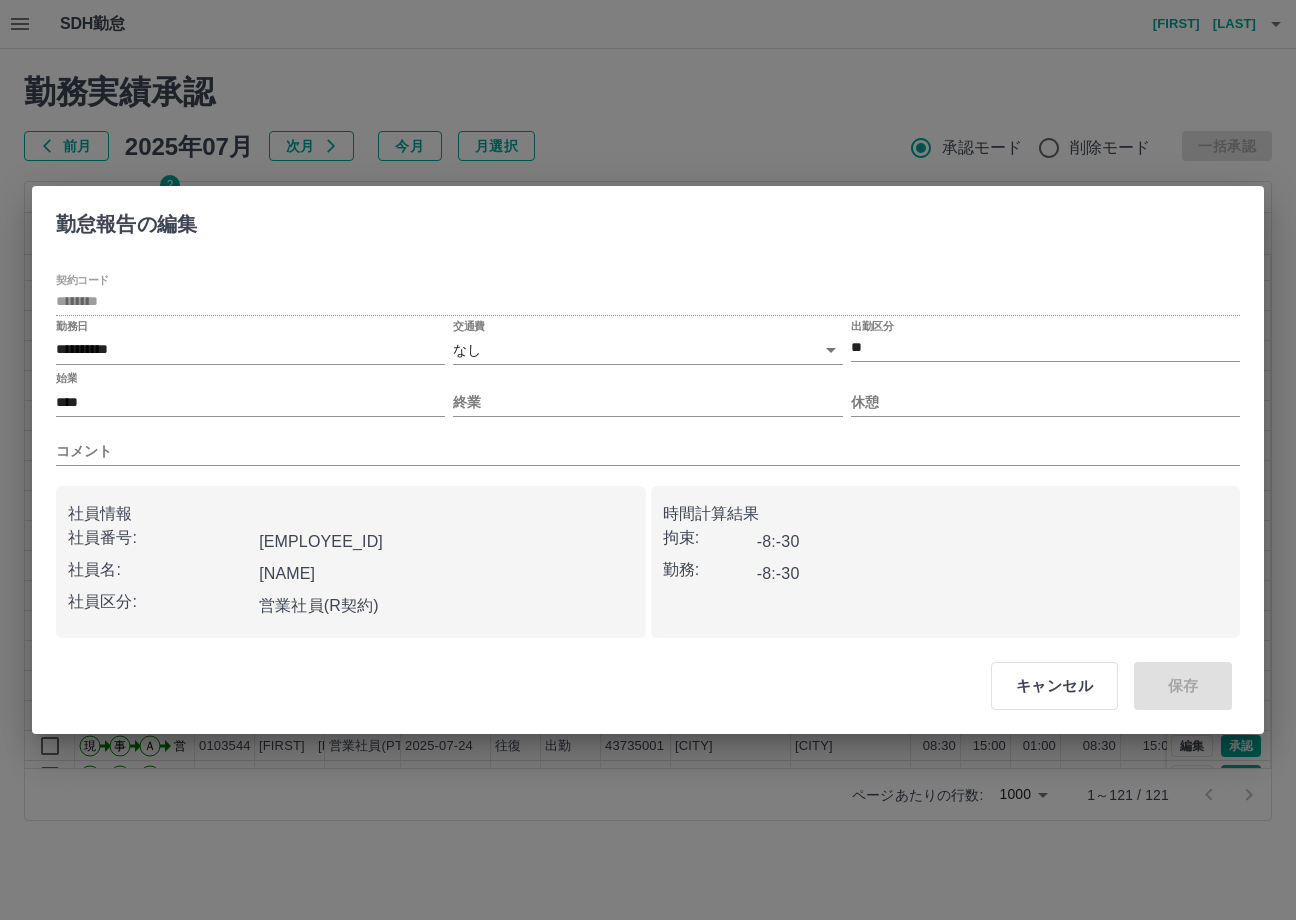 click on "終業" at bounding box center [647, 394] 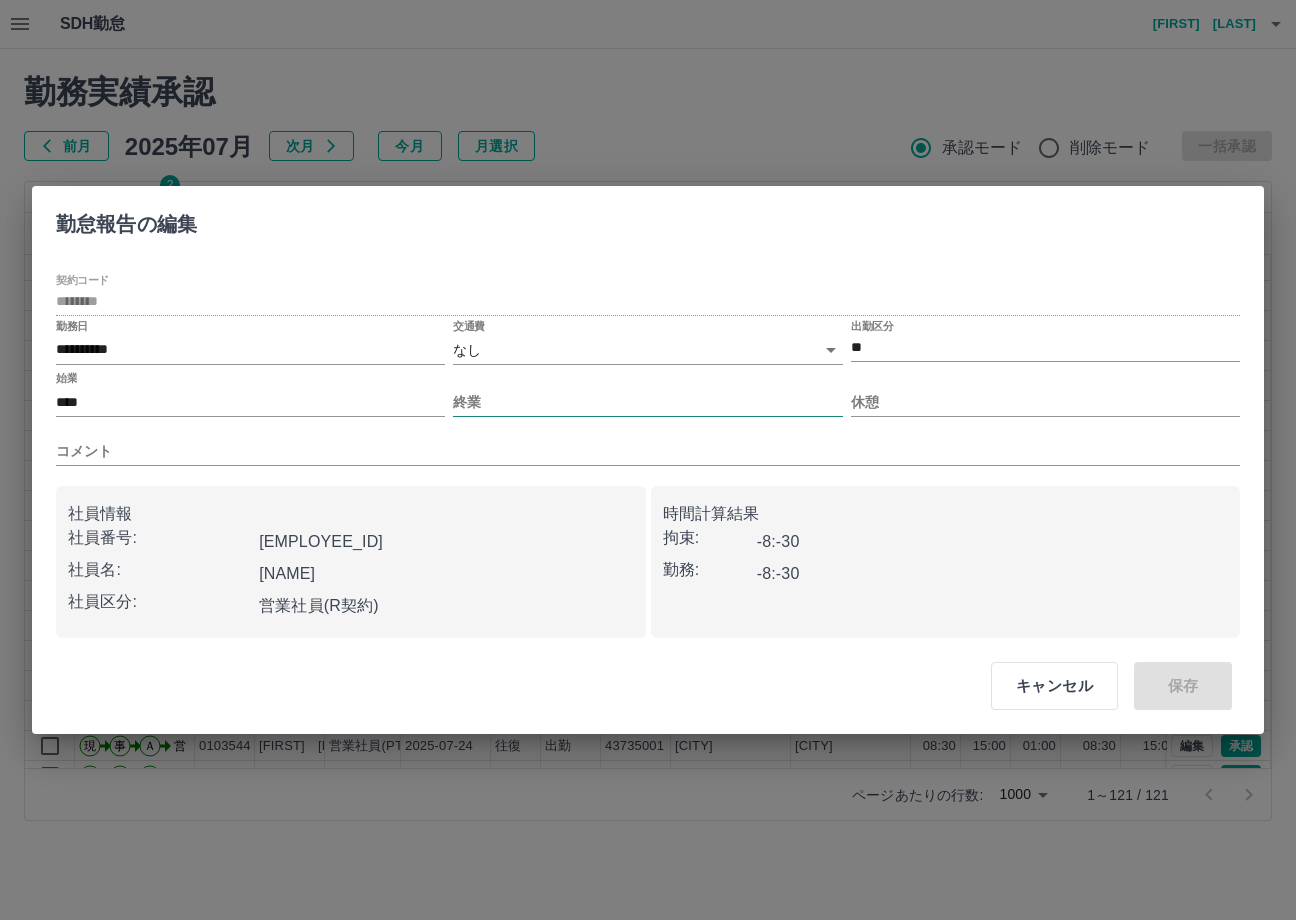 click on "終業" at bounding box center [647, 402] 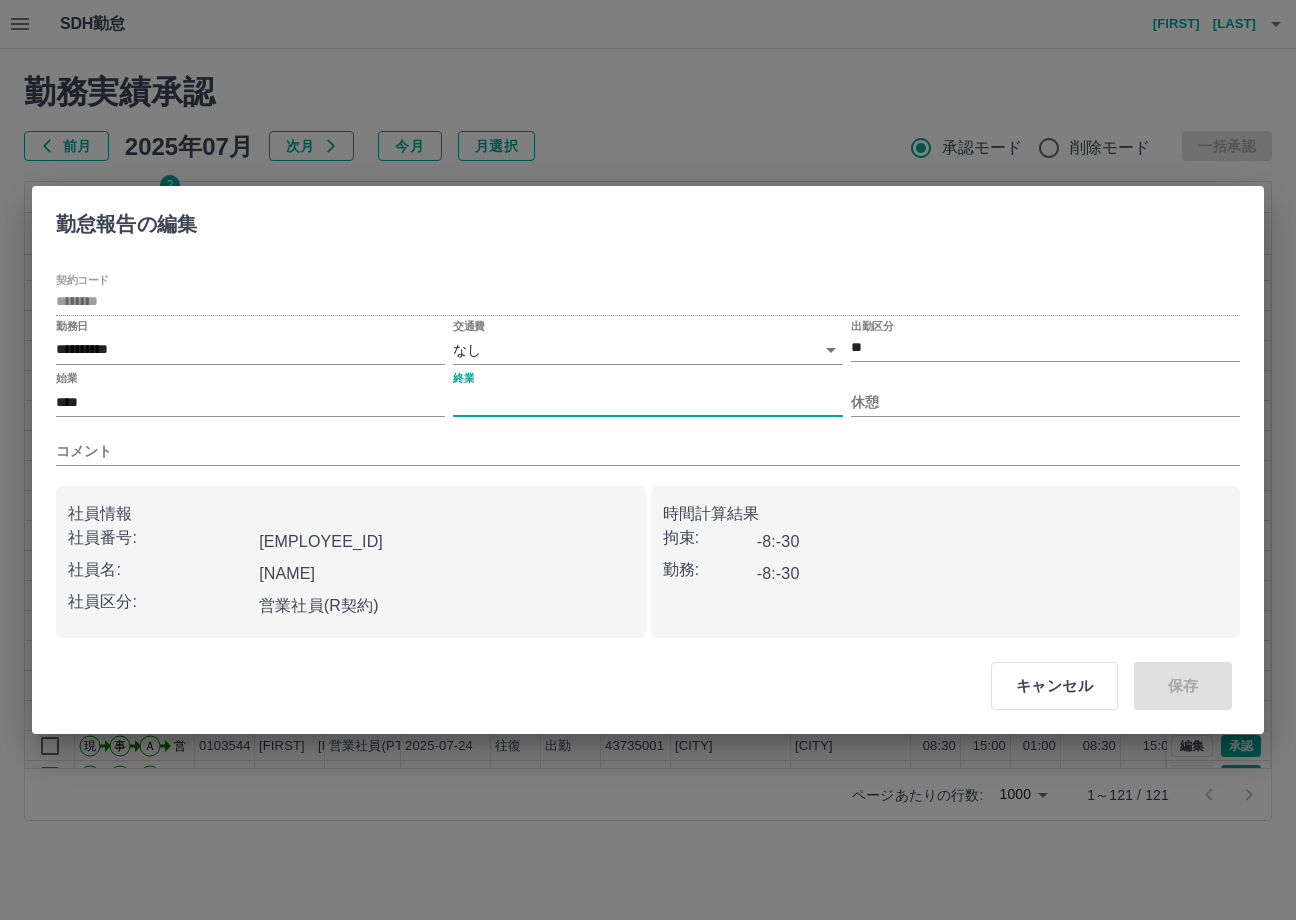 type on "****" 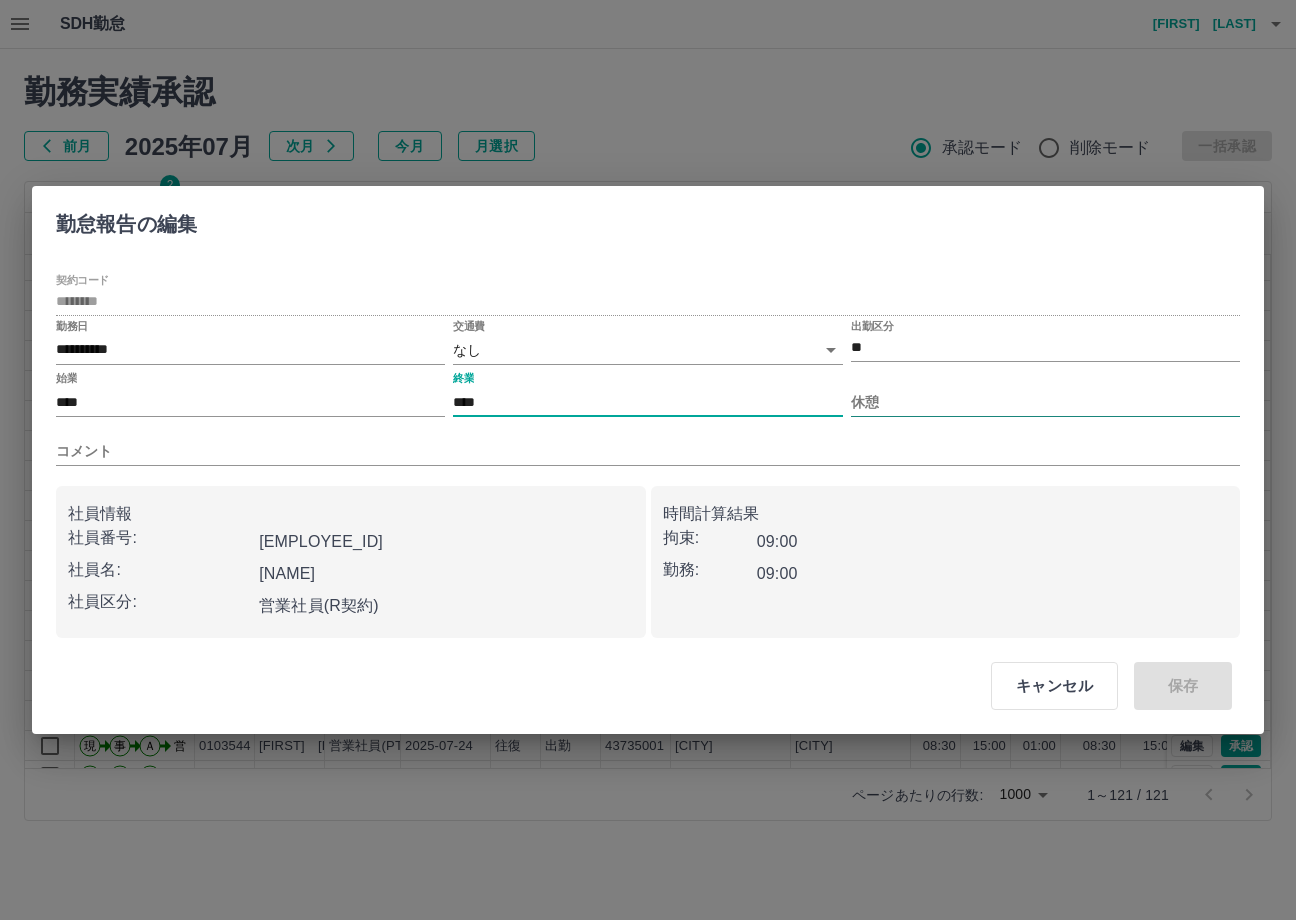 click on "休憩" at bounding box center [1045, 402] 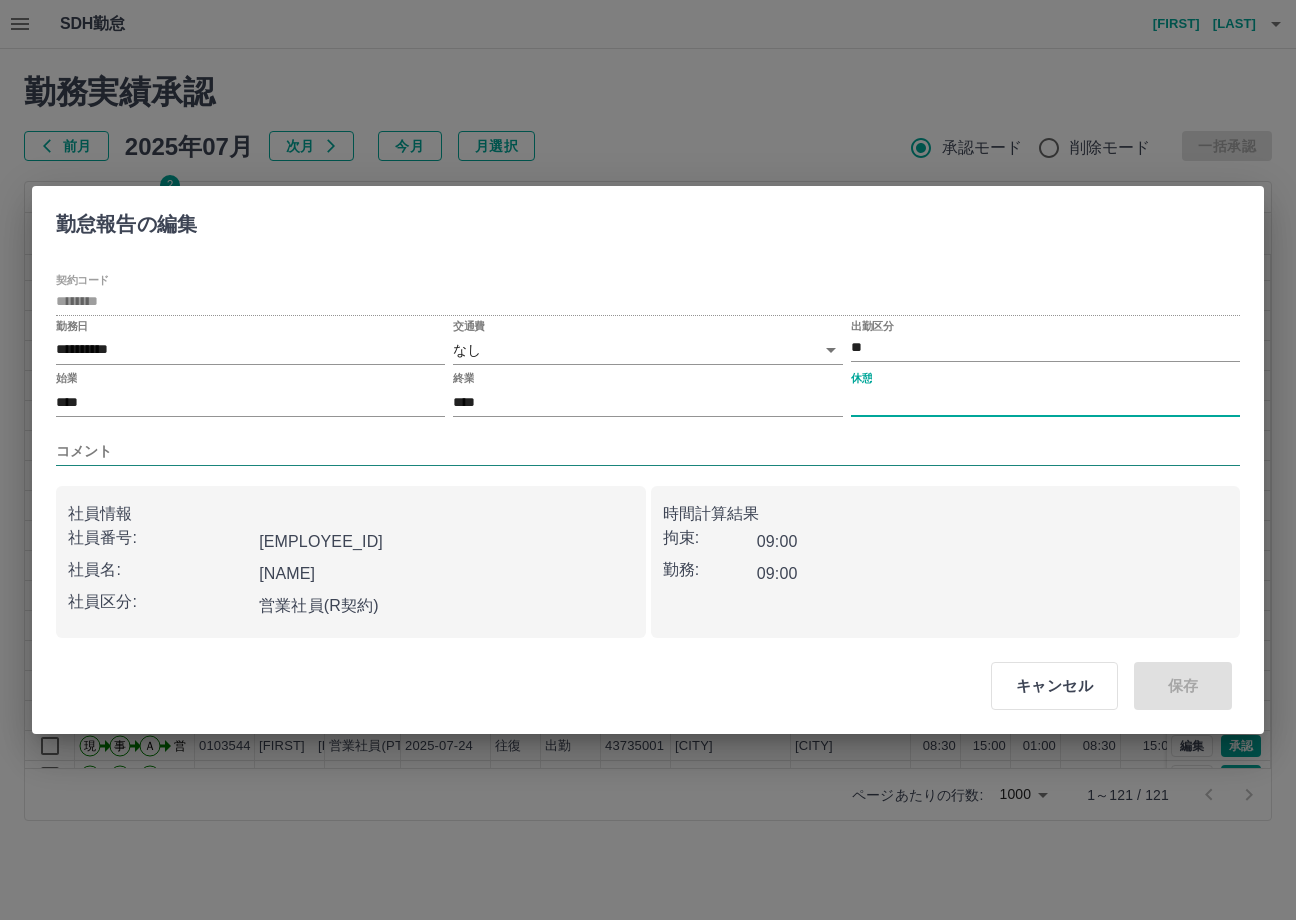 type on "****" 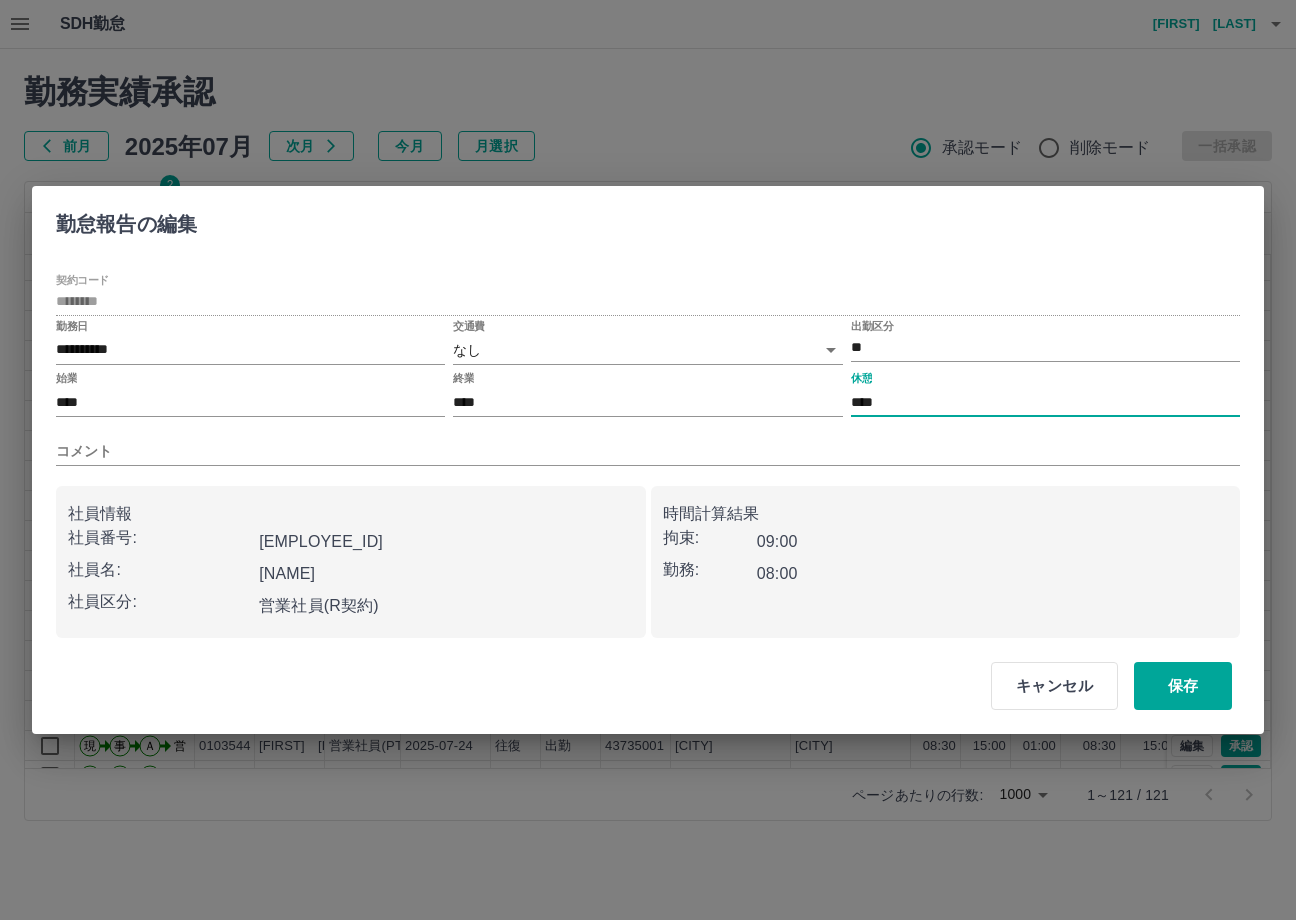 click on "**********" at bounding box center [648, 456] 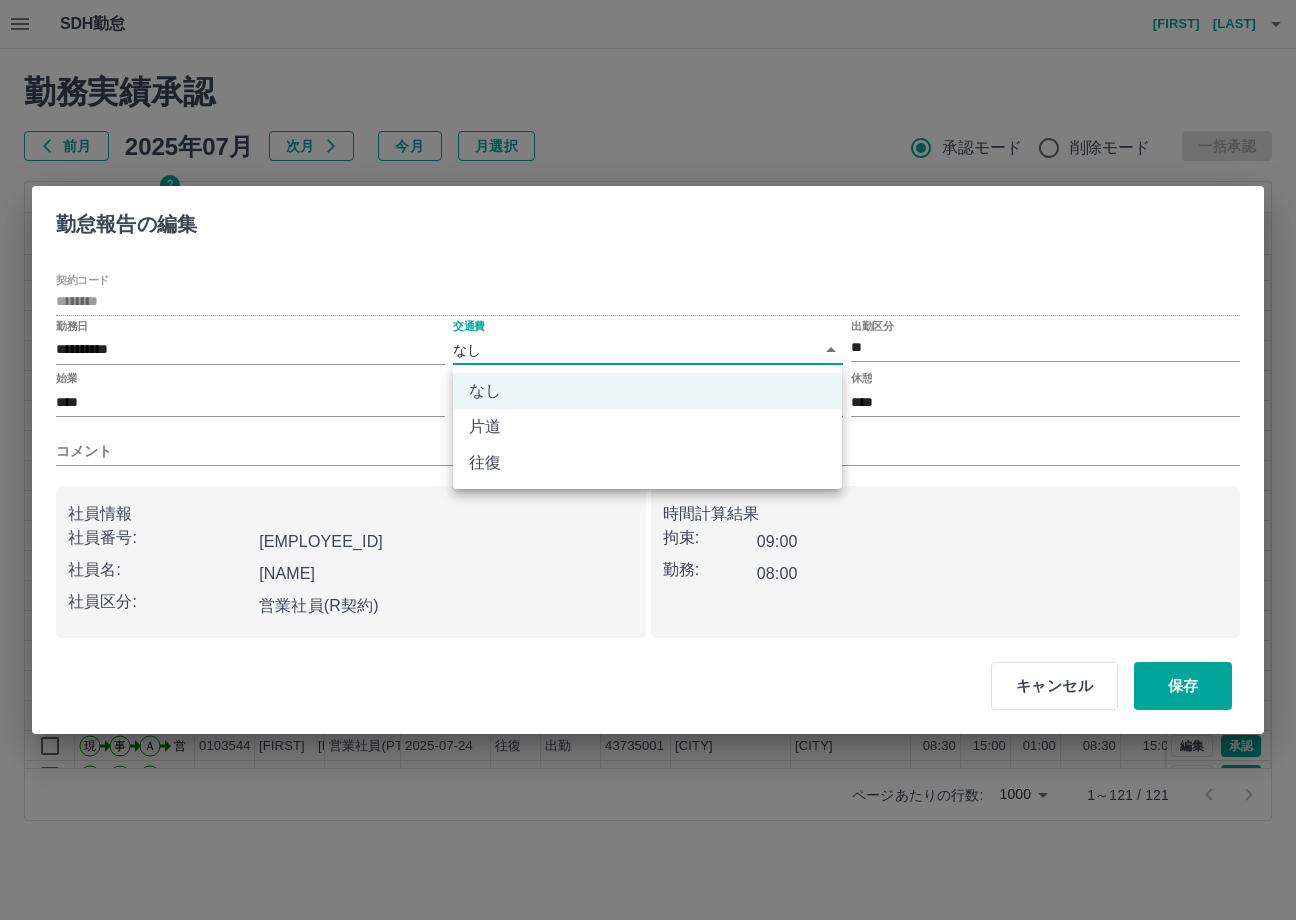 click on "SDH勤怠 [NAME] 勤務実績承認 前月 2025年07月 次月 今月 月選択 承認モード 削除モード 一括承認 列一覧 2 フィルター 行間隔 エクスポート 承認フロー 社員番号 社員名 社員区分 勤務日 交通費 勤務区分 契約コード 契約名 現場名 始業 終業 休憩 所定開始 所定終業 所定休憩 拘束 勤務 遅刻等 コメント 承認 現 事 Ａ 営 [EMPLOYEE_ID] [NAME] 営業社員(P契約) [DATE]  -  休日 [POSTAL_CODE] [CITY] [LOCATION] - - - - - - [TIME] [TIME] [TIME] 現 事 Ａ 営 [EMPLOYEE_ID] [NAME] 営業社員(P契約) [DATE]  -  休日 [POSTAL_CODE] [CITY] [LOCATION] - - - - - - [TIME] [TIME] [TIME] 現 事 Ａ 営 [EMPLOYEE_ID] [NAME] 営業社員(PT契約) [DATE]  -  休日 [POSTAL_CODE] [CITY] [LOCATION] - - - - - - [TIME] [TIME] [TIME] 現 事 Ａ 営 [EMPLOYEE_ID] [NAME] 営業社員(PT契約) [DATE]  -  休日" at bounding box center [648, 422] 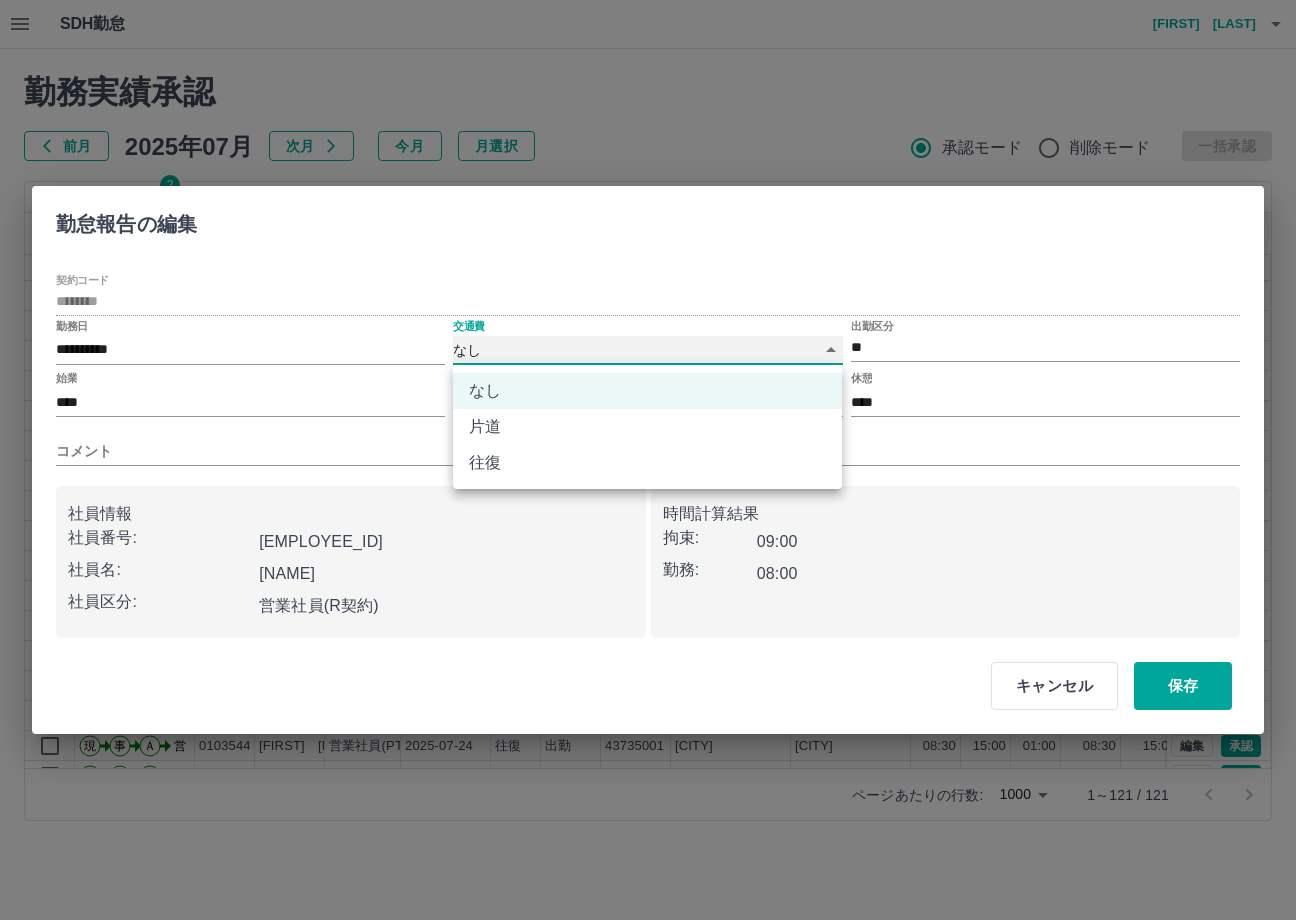 type on "******" 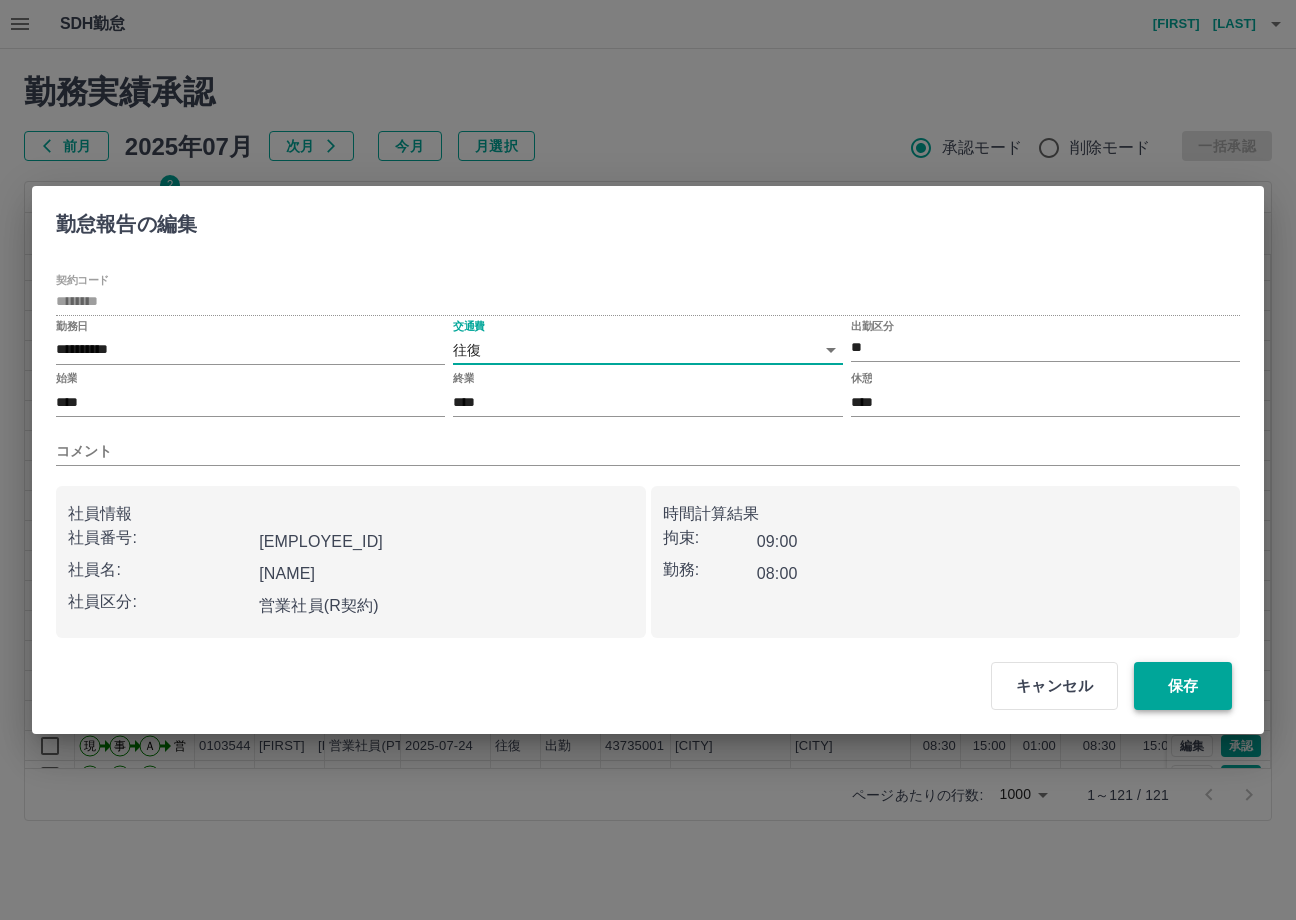 click on "保存" at bounding box center (1183, 686) 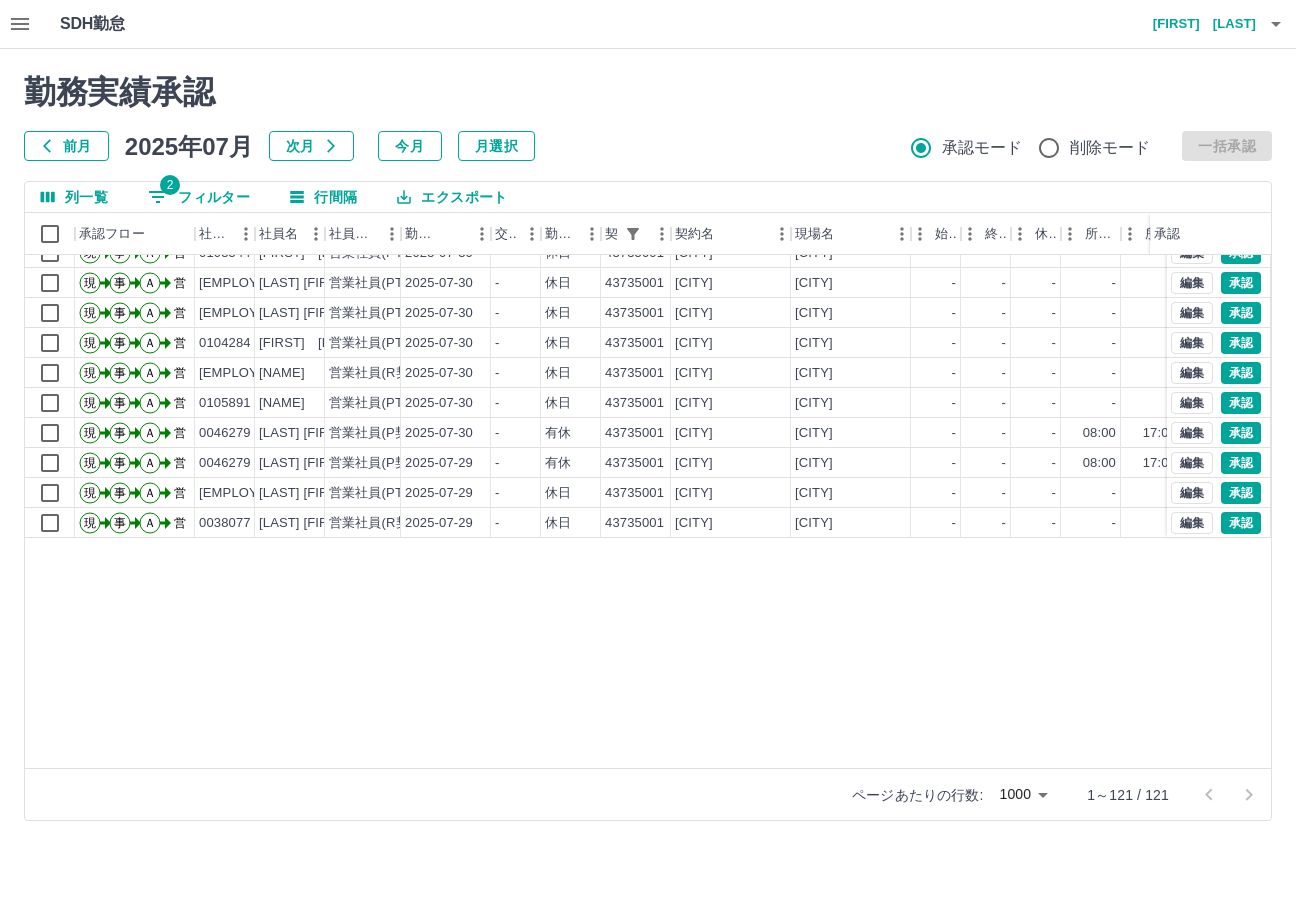 scroll, scrollTop: 0, scrollLeft: 0, axis: both 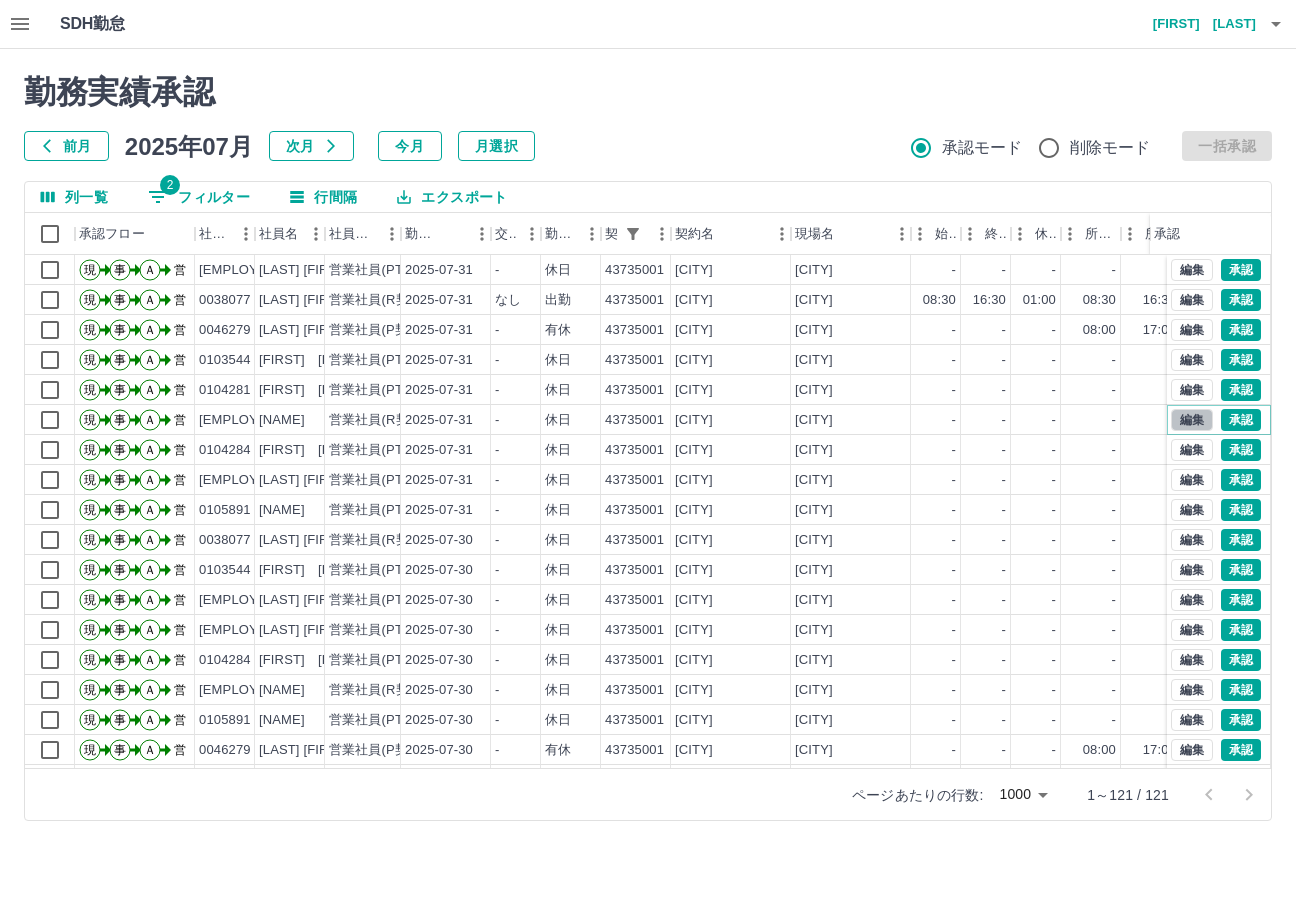 click on "編集" at bounding box center (1192, 420) 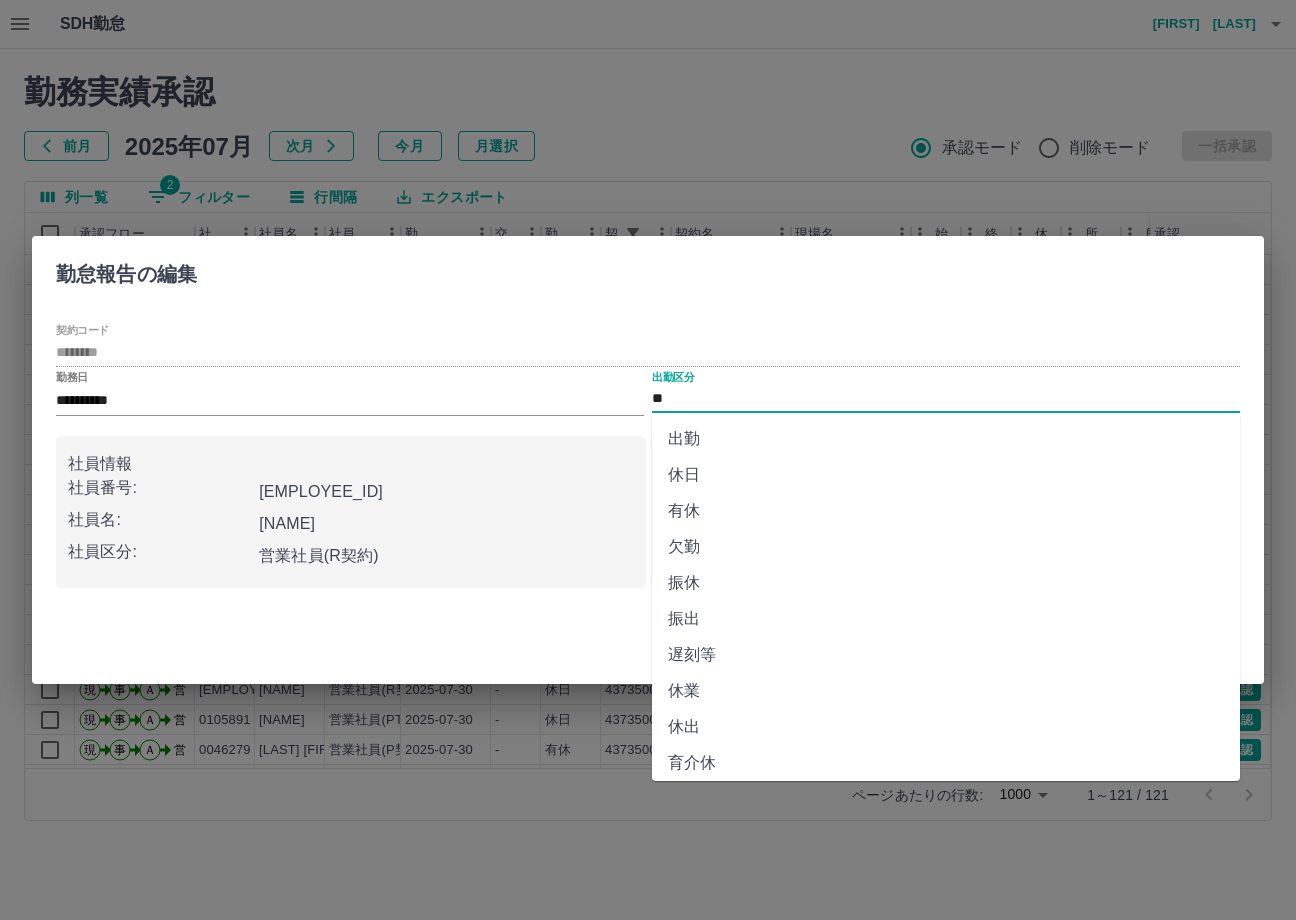 click on "**" at bounding box center [946, 399] 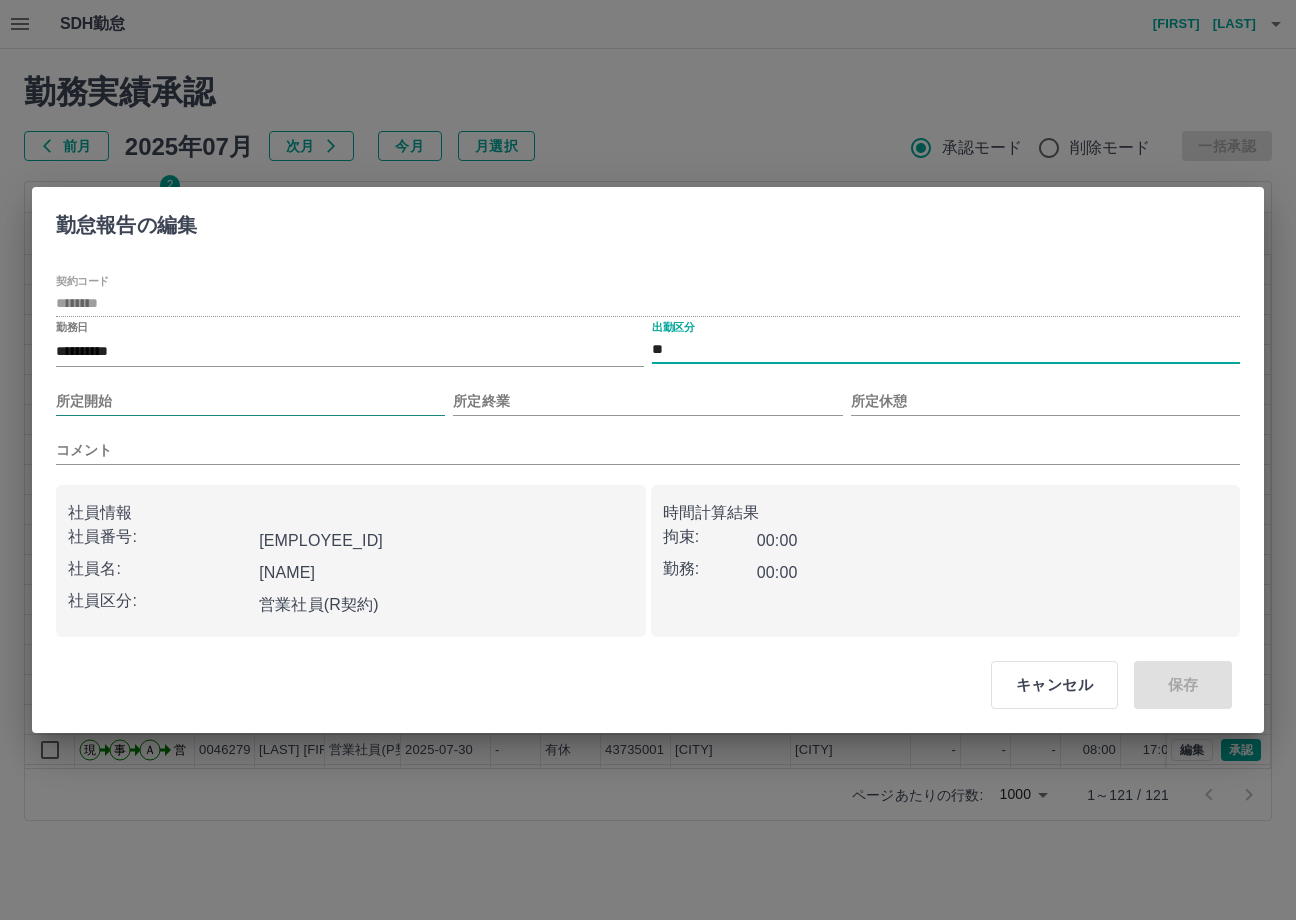 click on "所定開始" at bounding box center [250, 401] 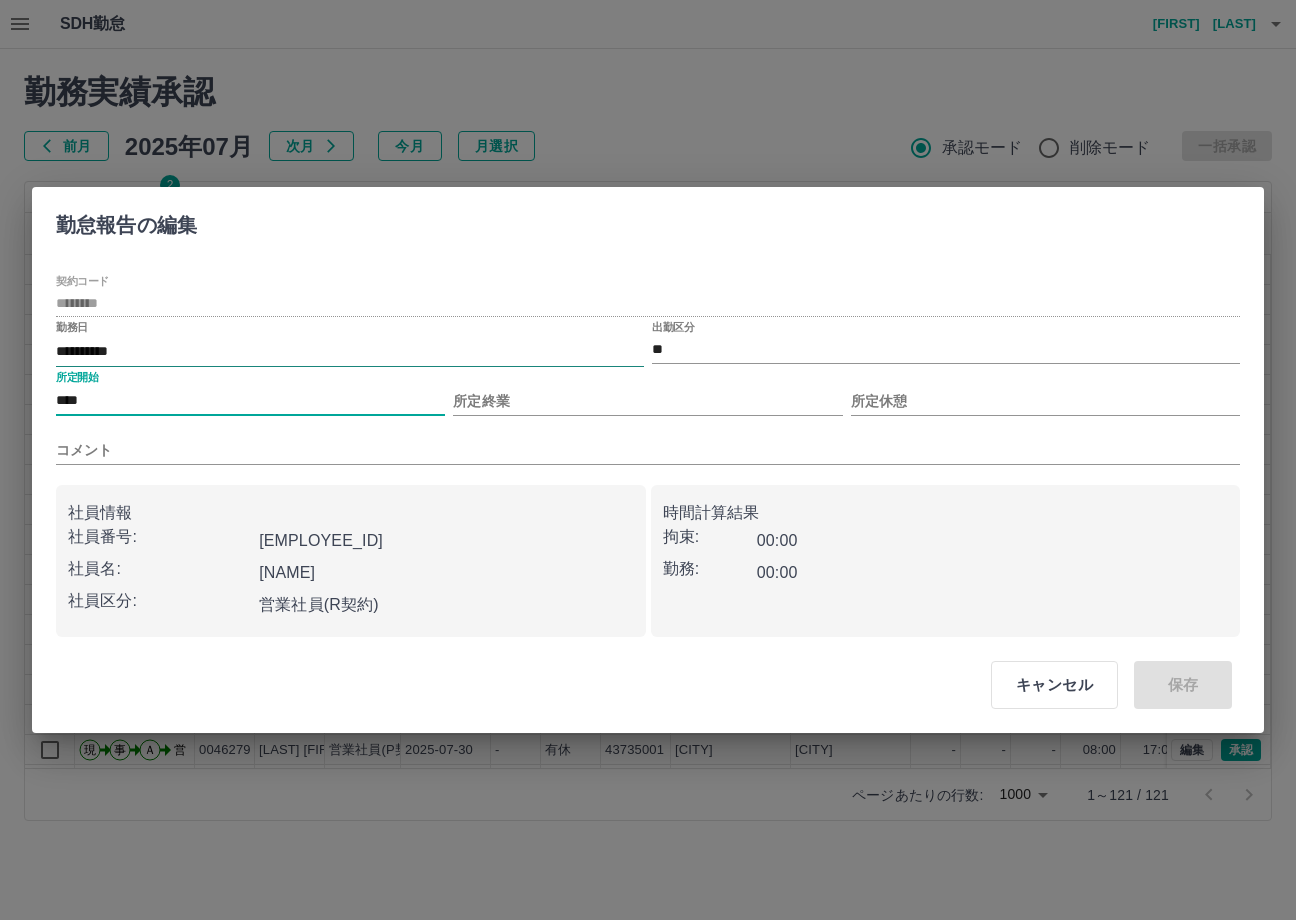 type on "****" 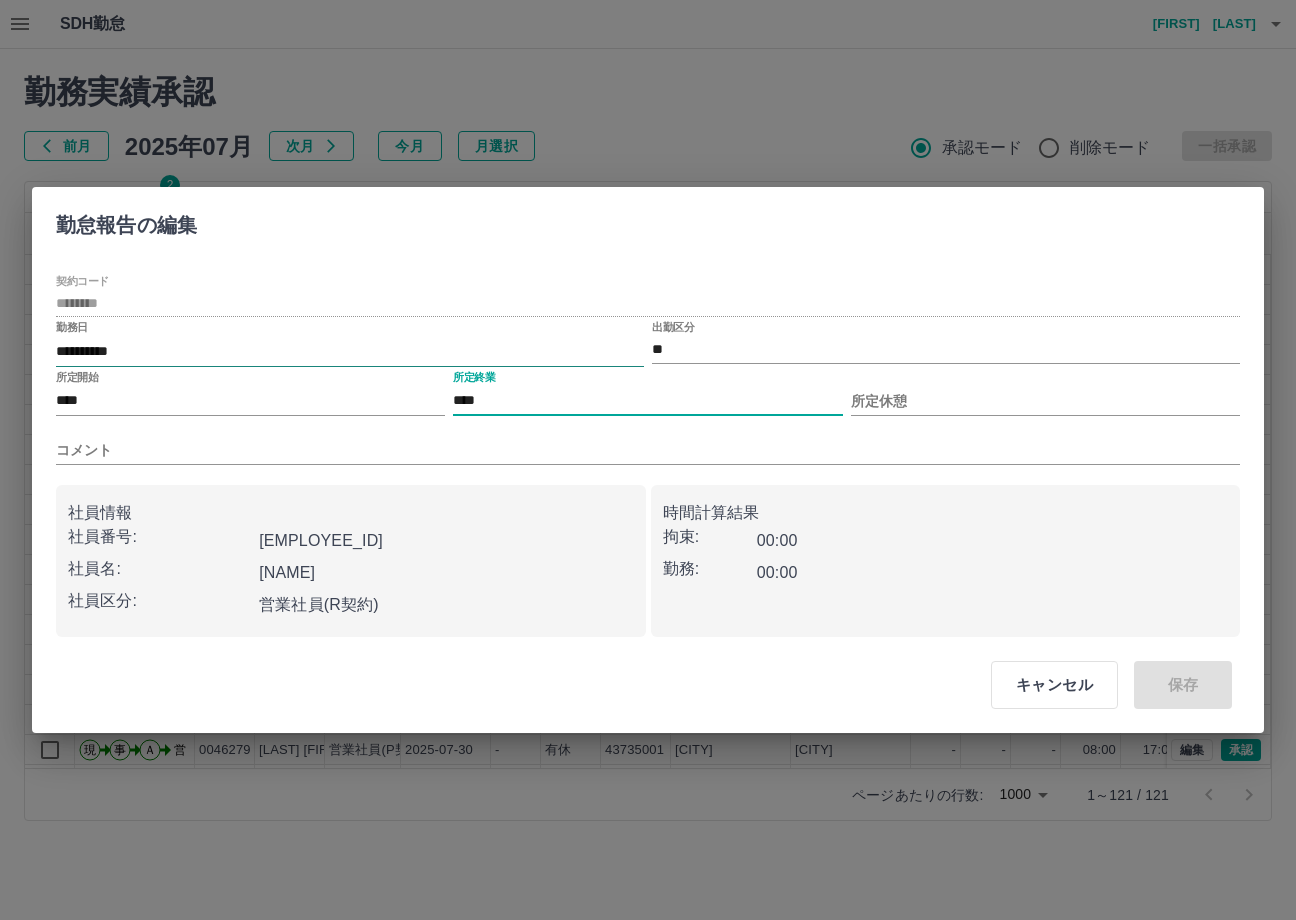 type on "****" 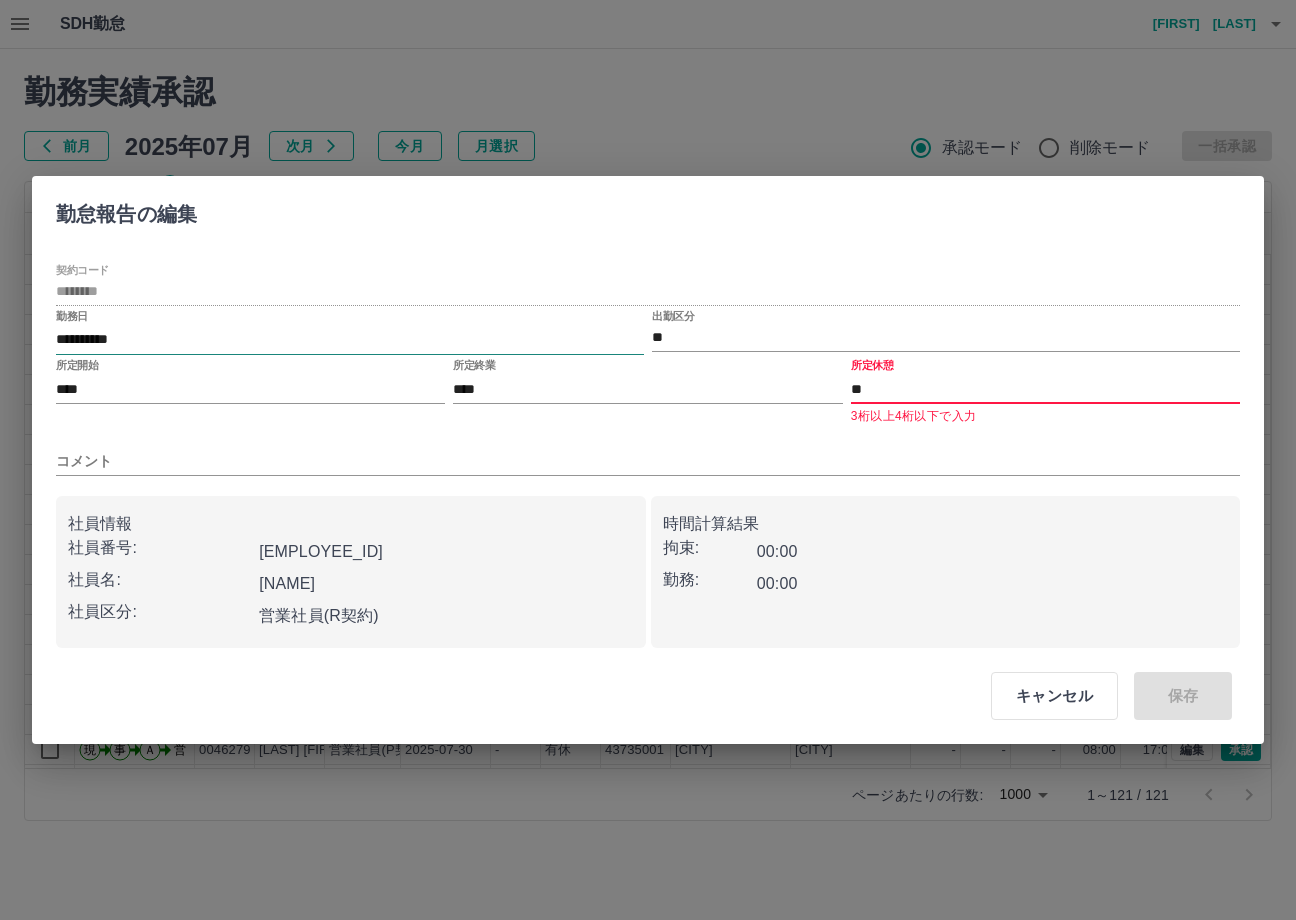 type on "*" 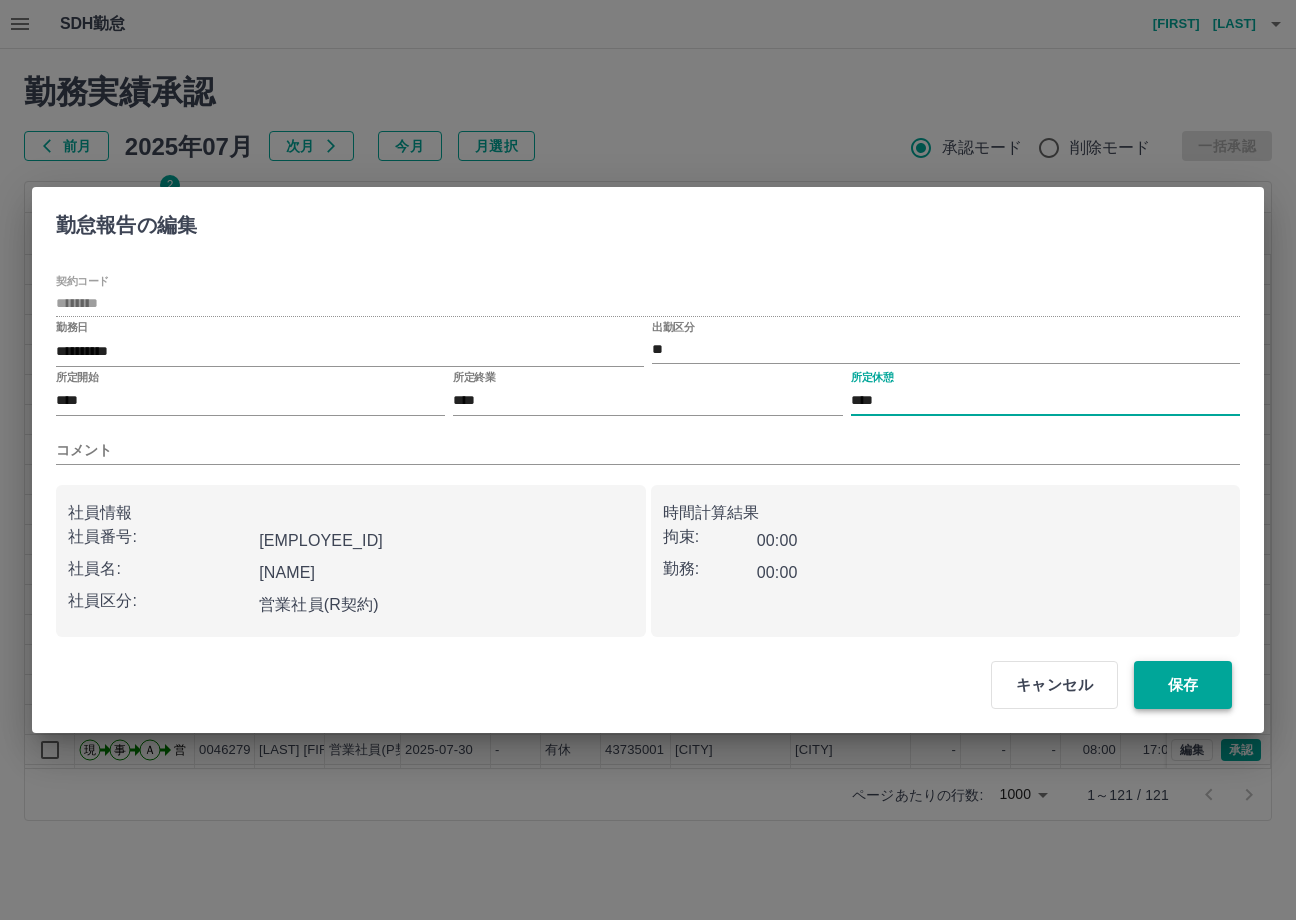 type on "****" 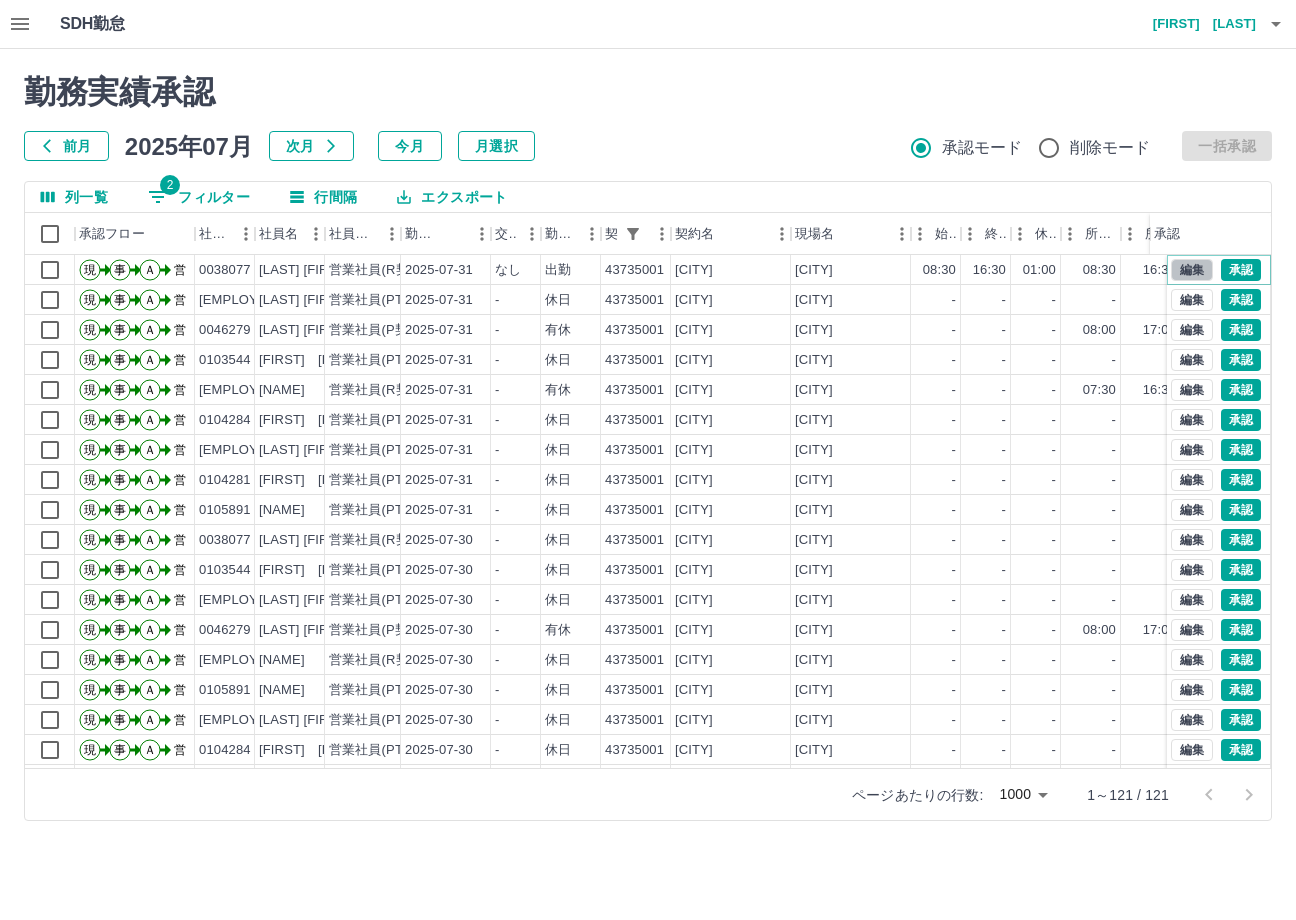 click on "編集" at bounding box center (1192, 270) 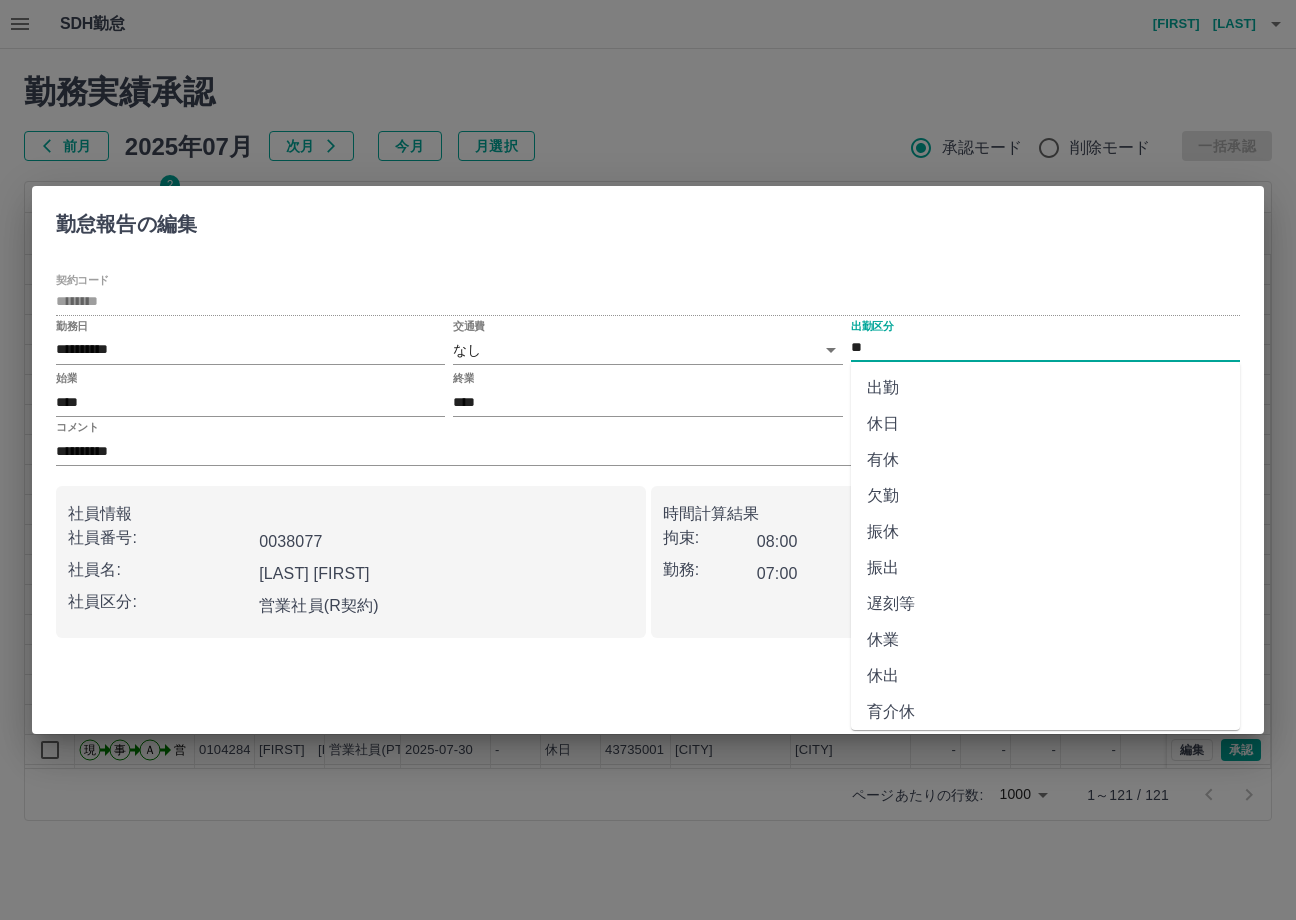 click on "有休" at bounding box center [1045, 460] 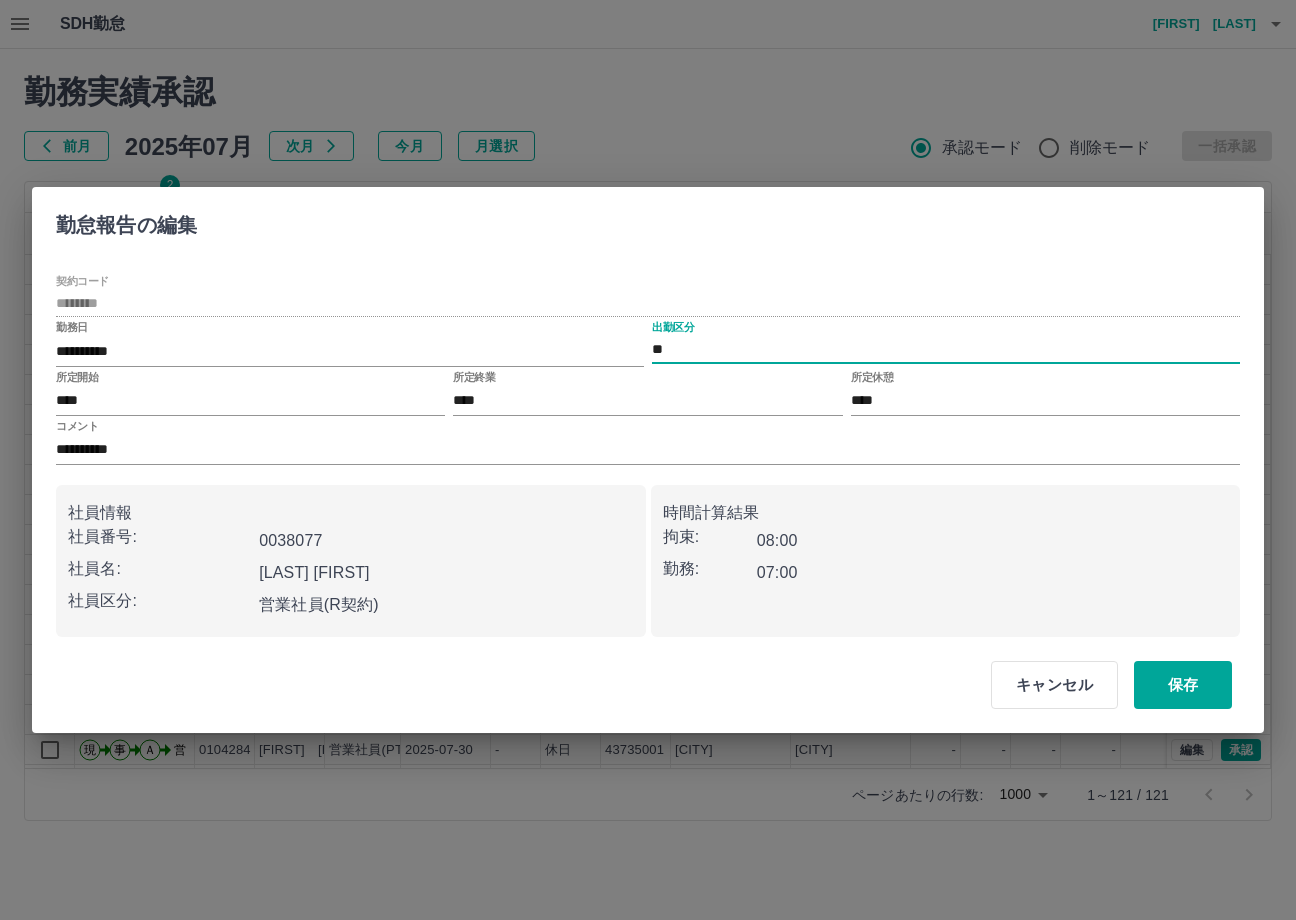 drag, startPoint x: 148, startPoint y: 402, endPoint x: -433, endPoint y: 431, distance: 581.7233 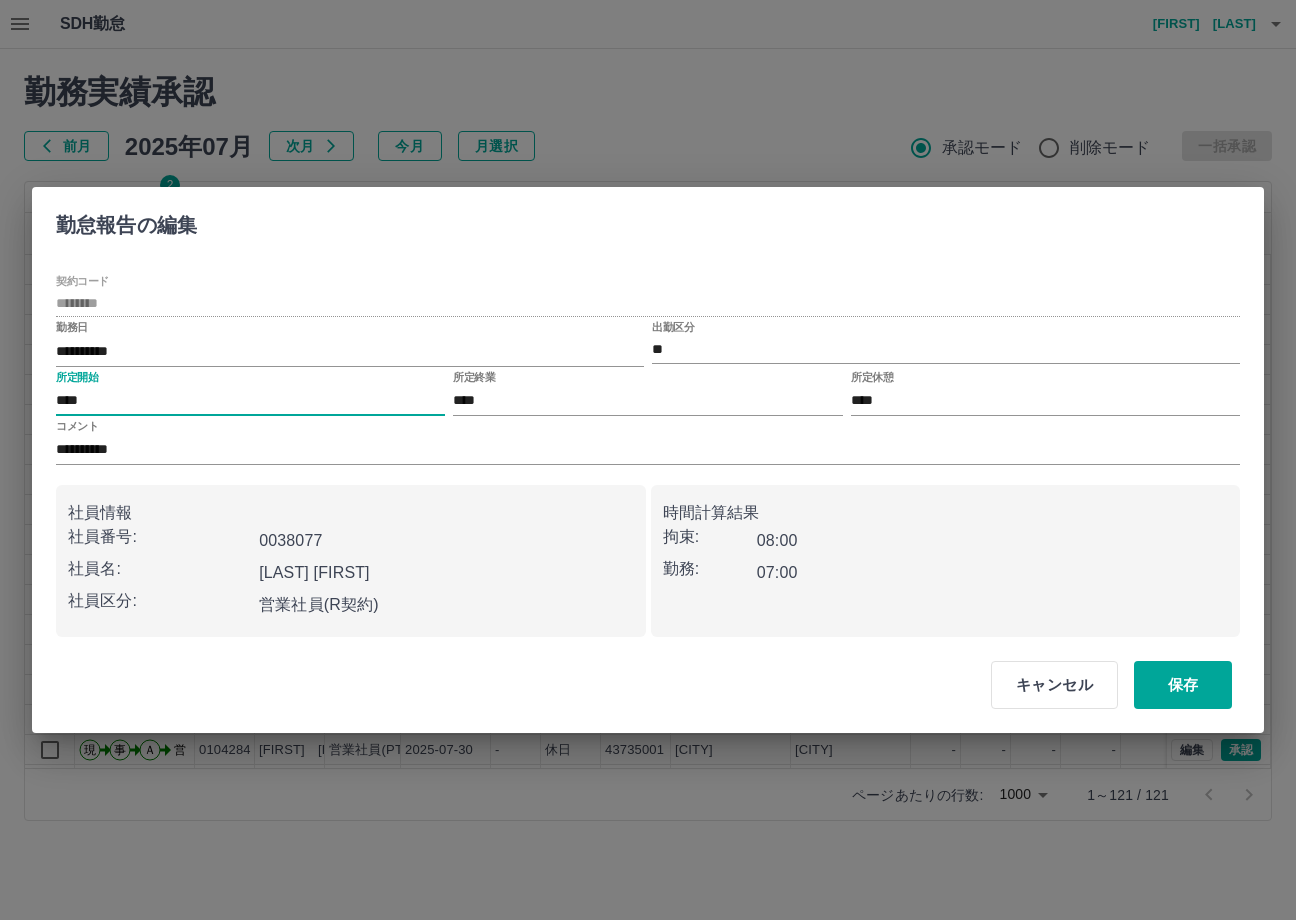 type on "****" 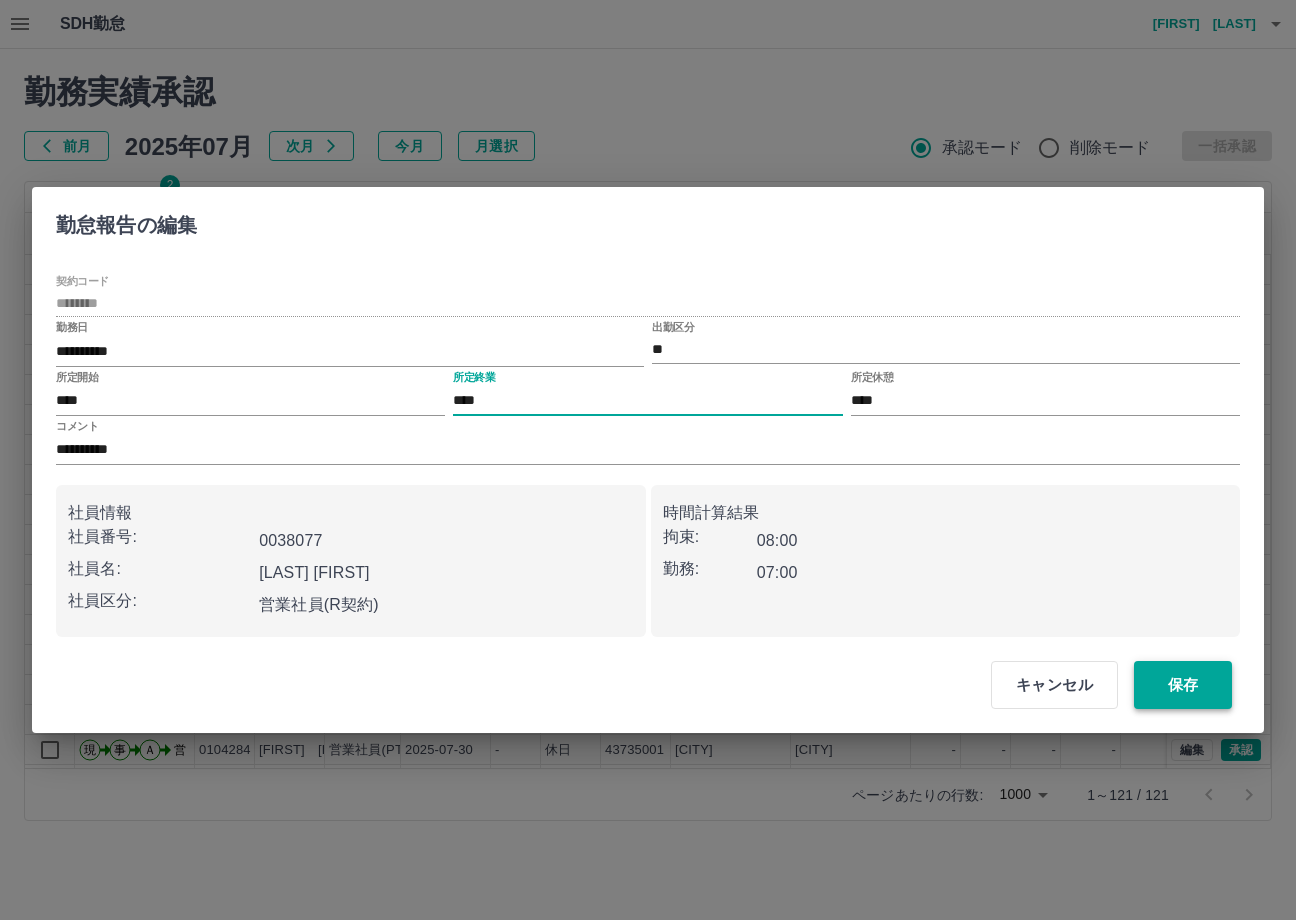 drag, startPoint x: 1140, startPoint y: 694, endPoint x: 1194, endPoint y: 690, distance: 54.147945 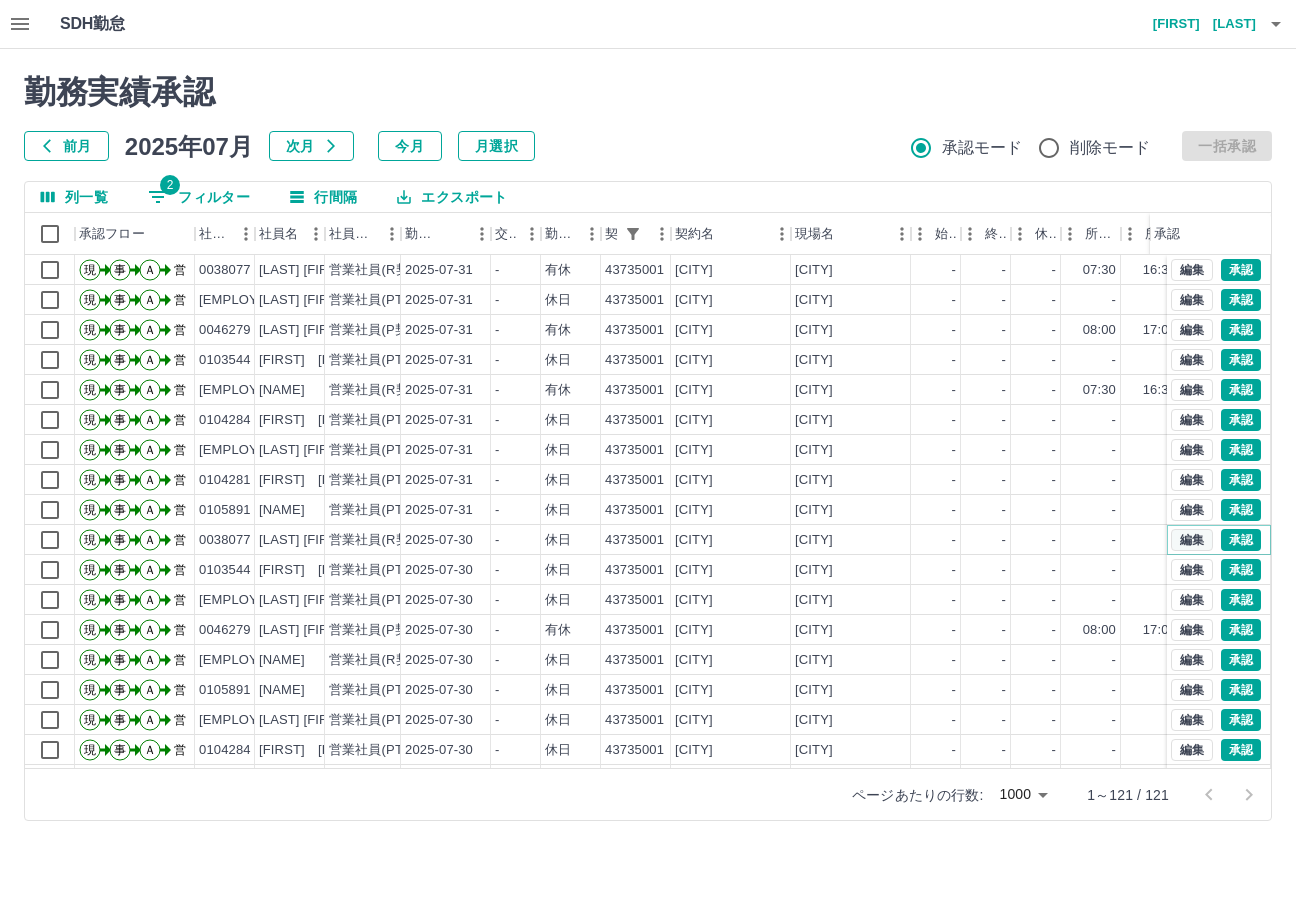 click on "編集" at bounding box center [1192, 540] 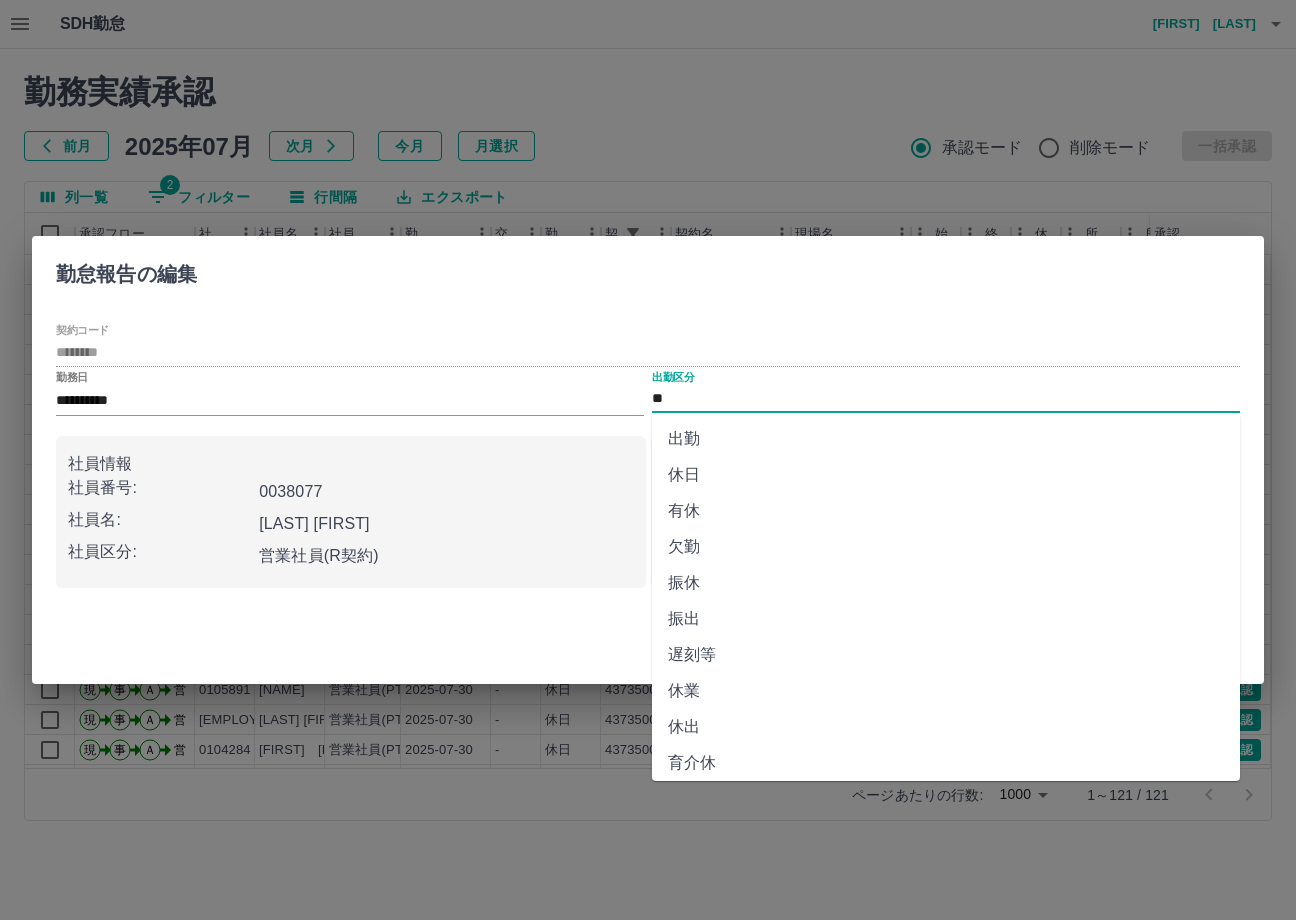 click on "有休" at bounding box center [946, 511] 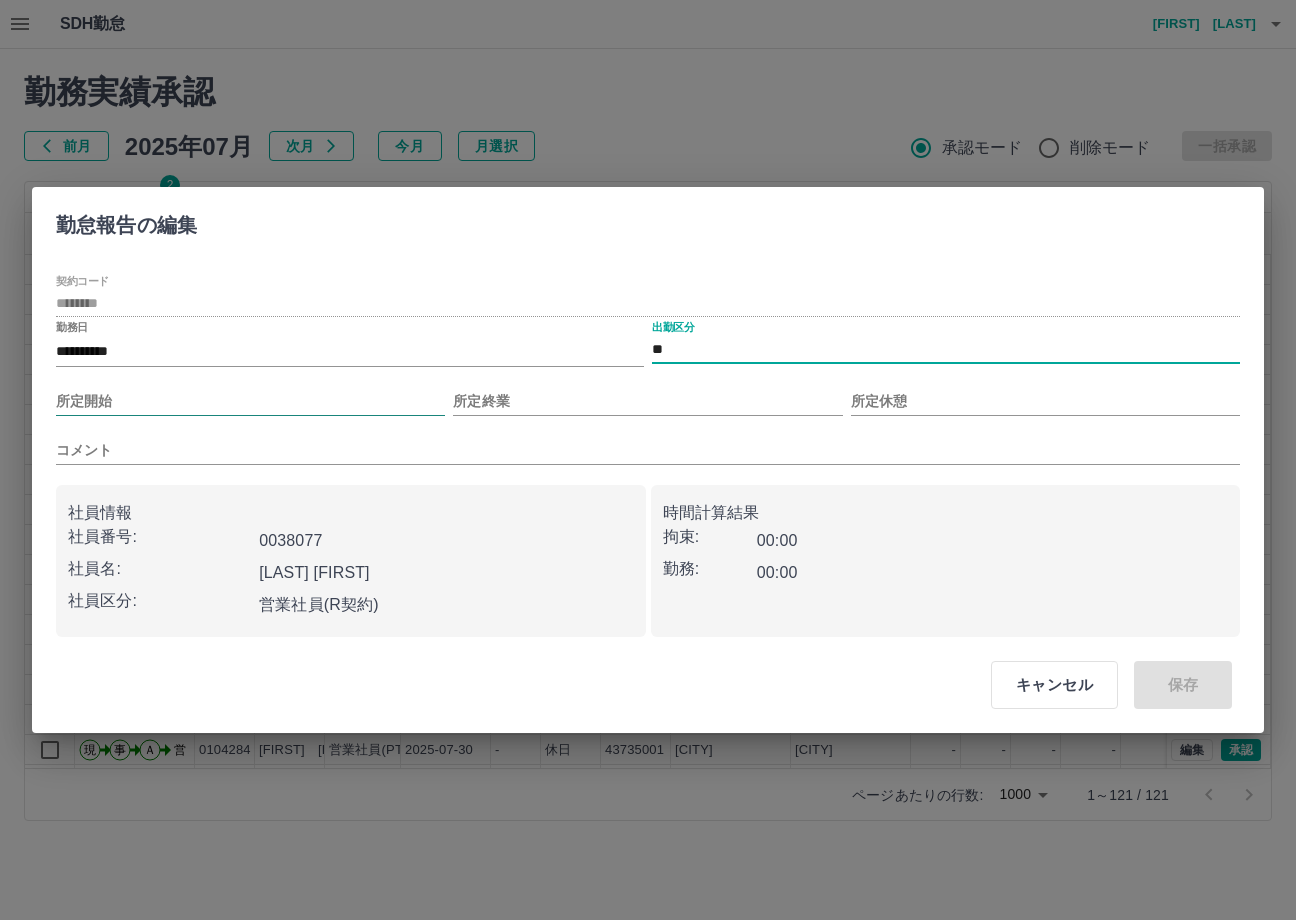 click on "所定開始" at bounding box center [250, 401] 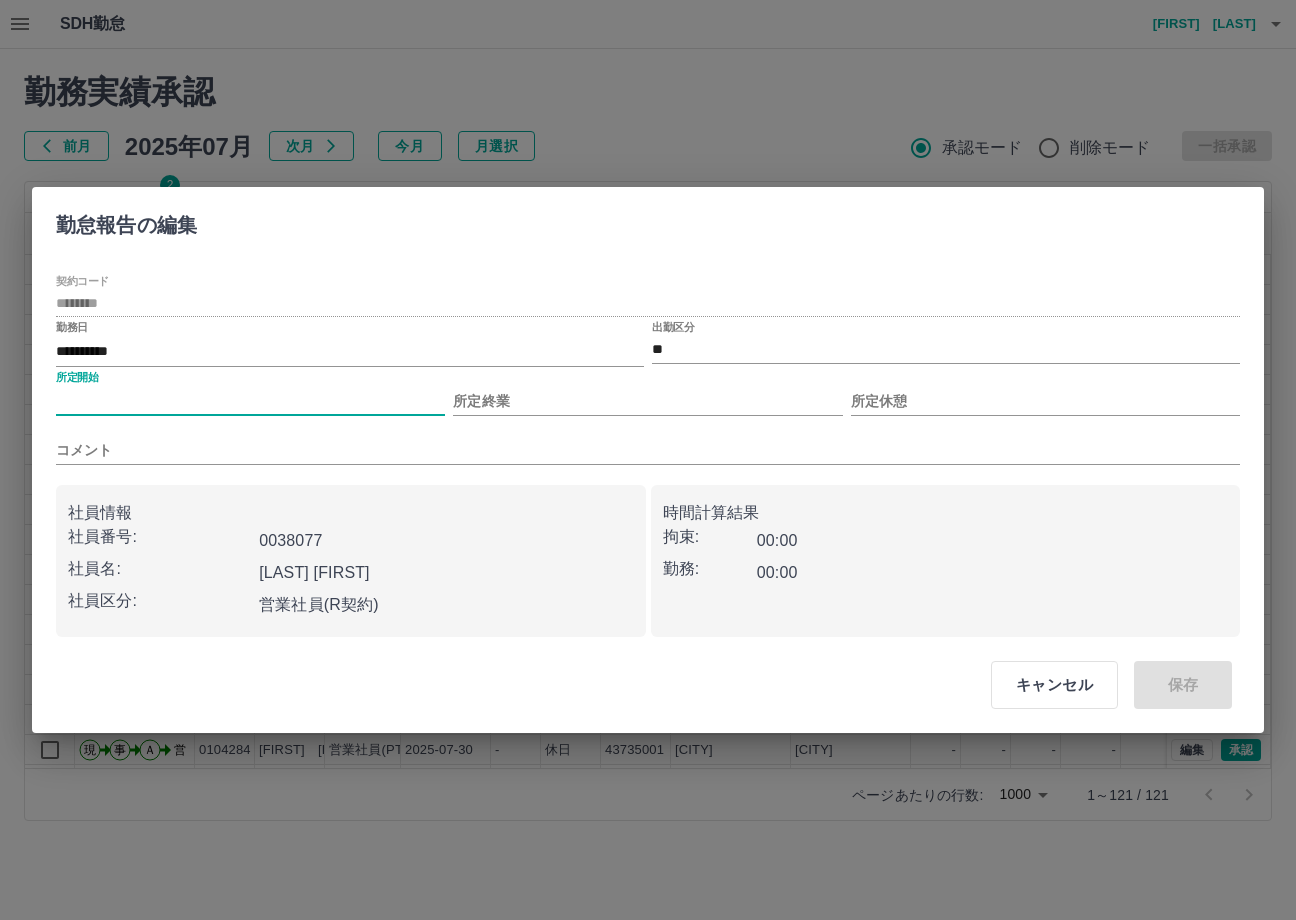 type on "****" 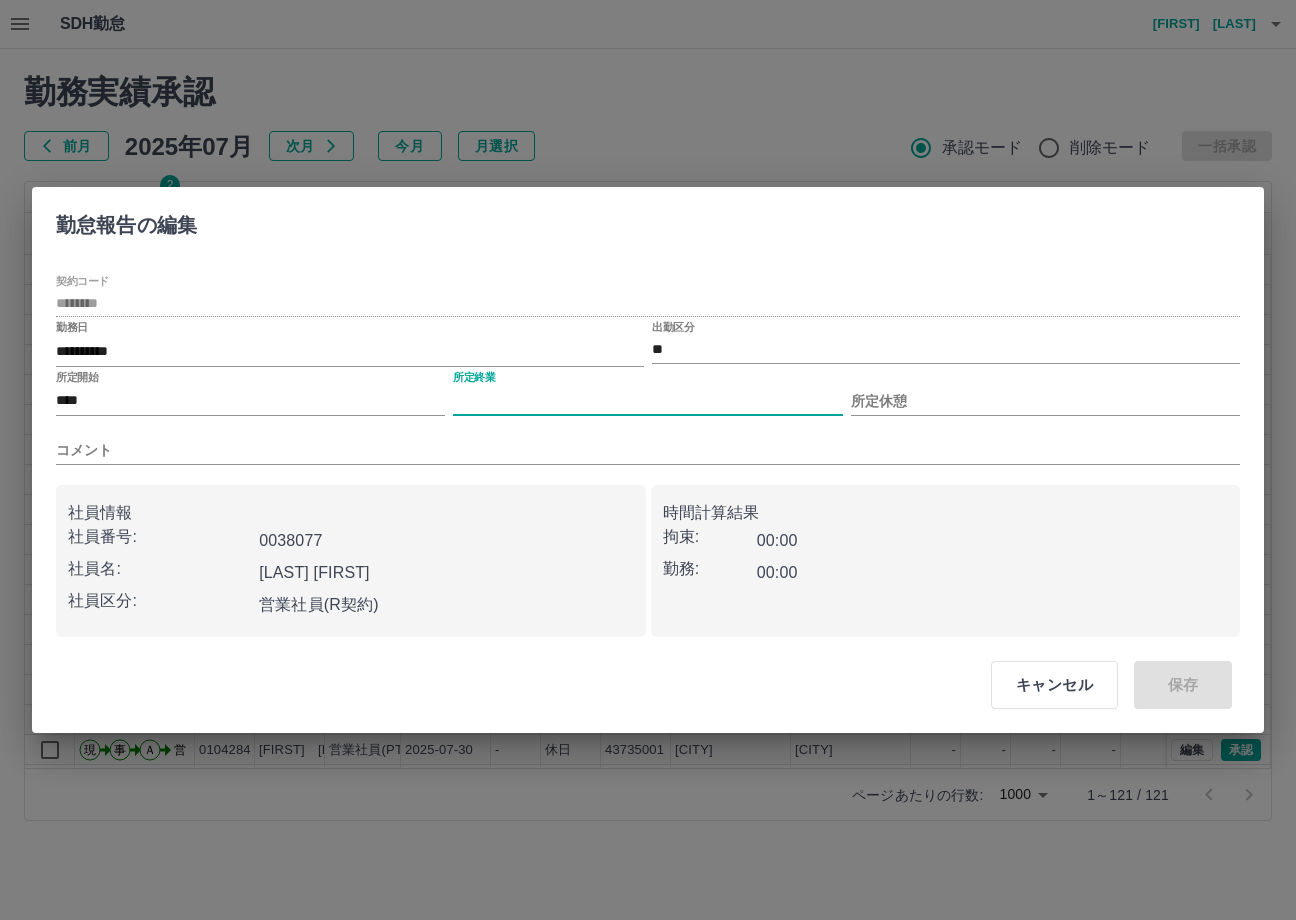 click on "所定終業" at bounding box center [647, 401] 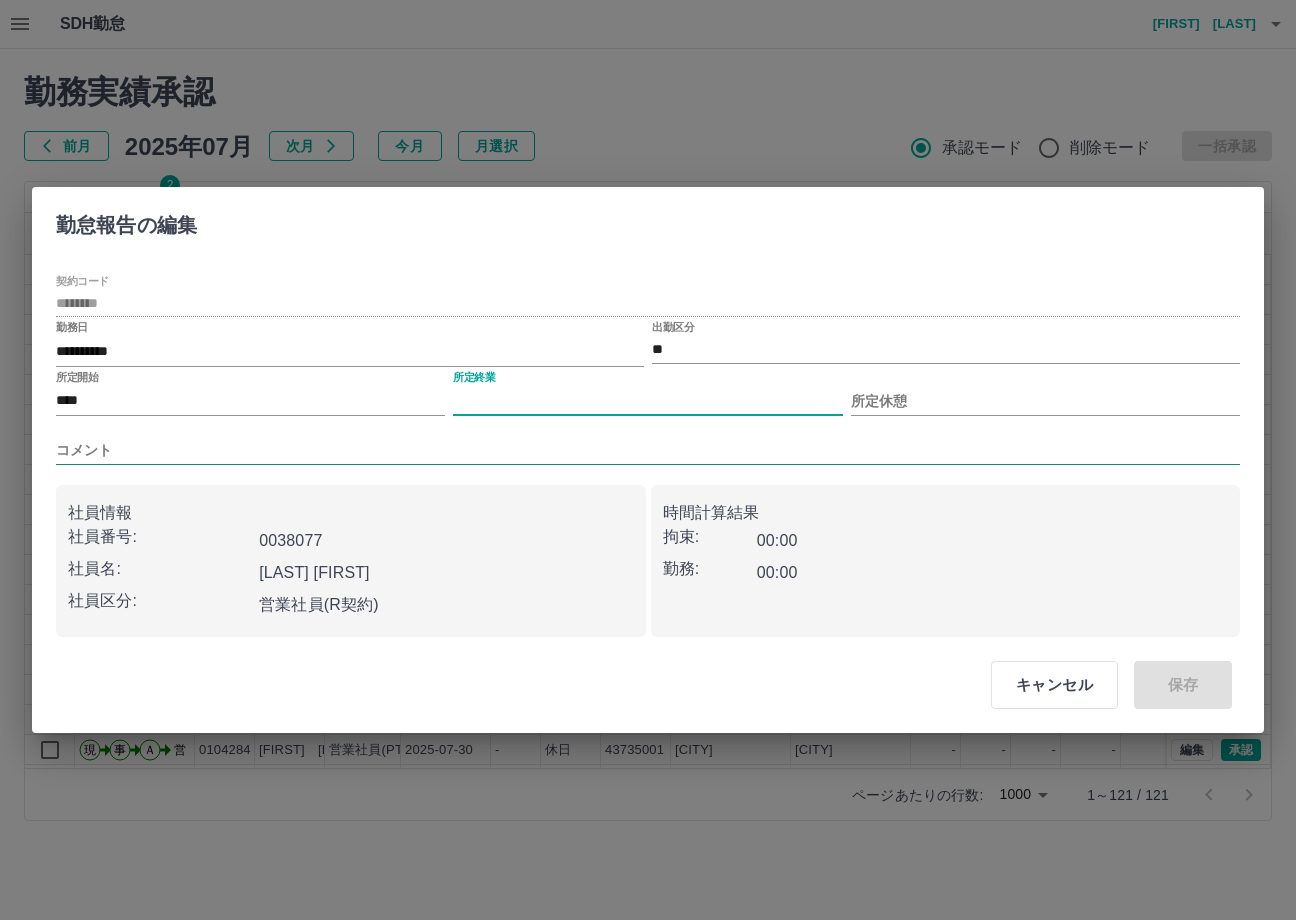 type on "****" 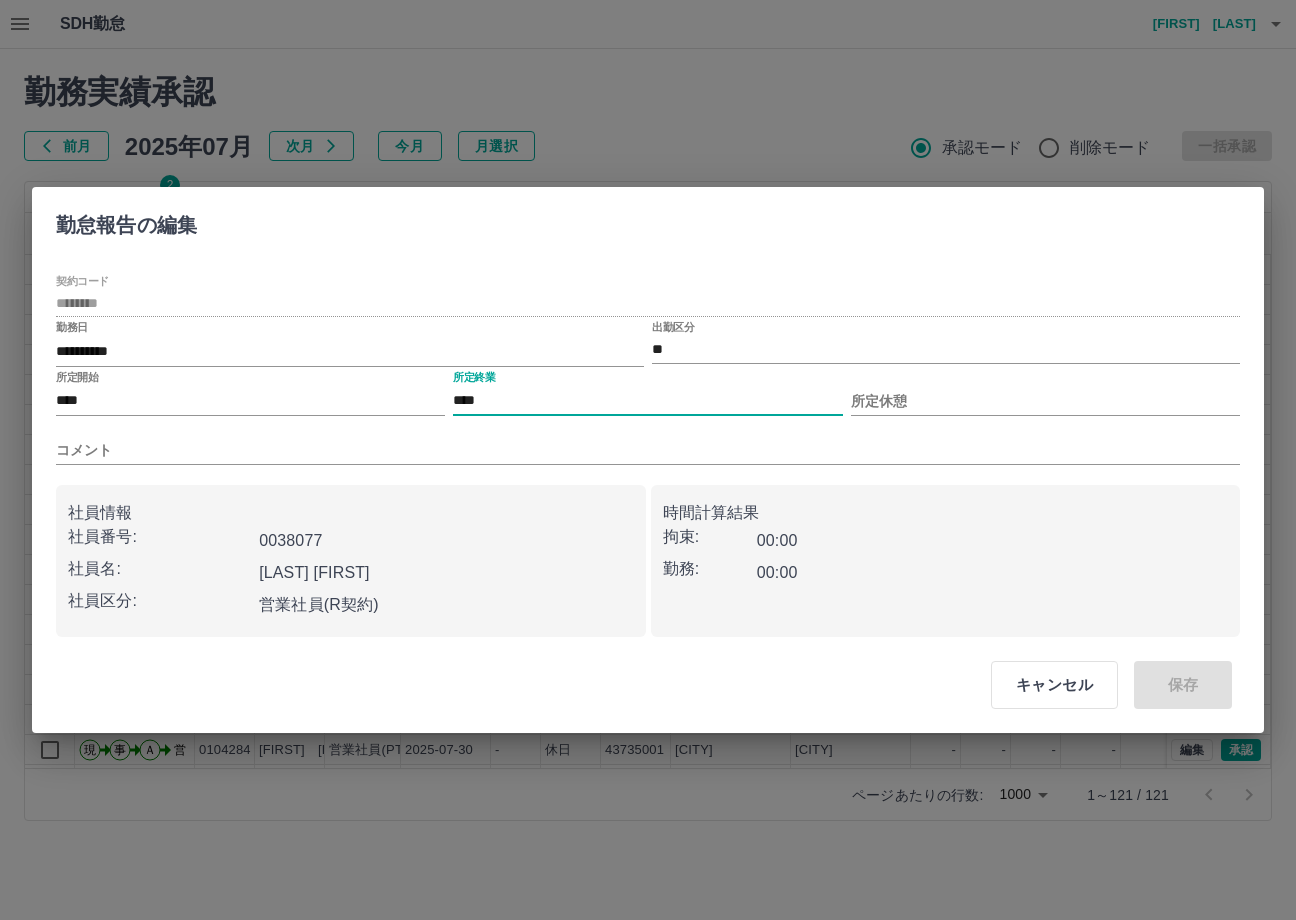 click on "所定休憩" at bounding box center [1045, 393] 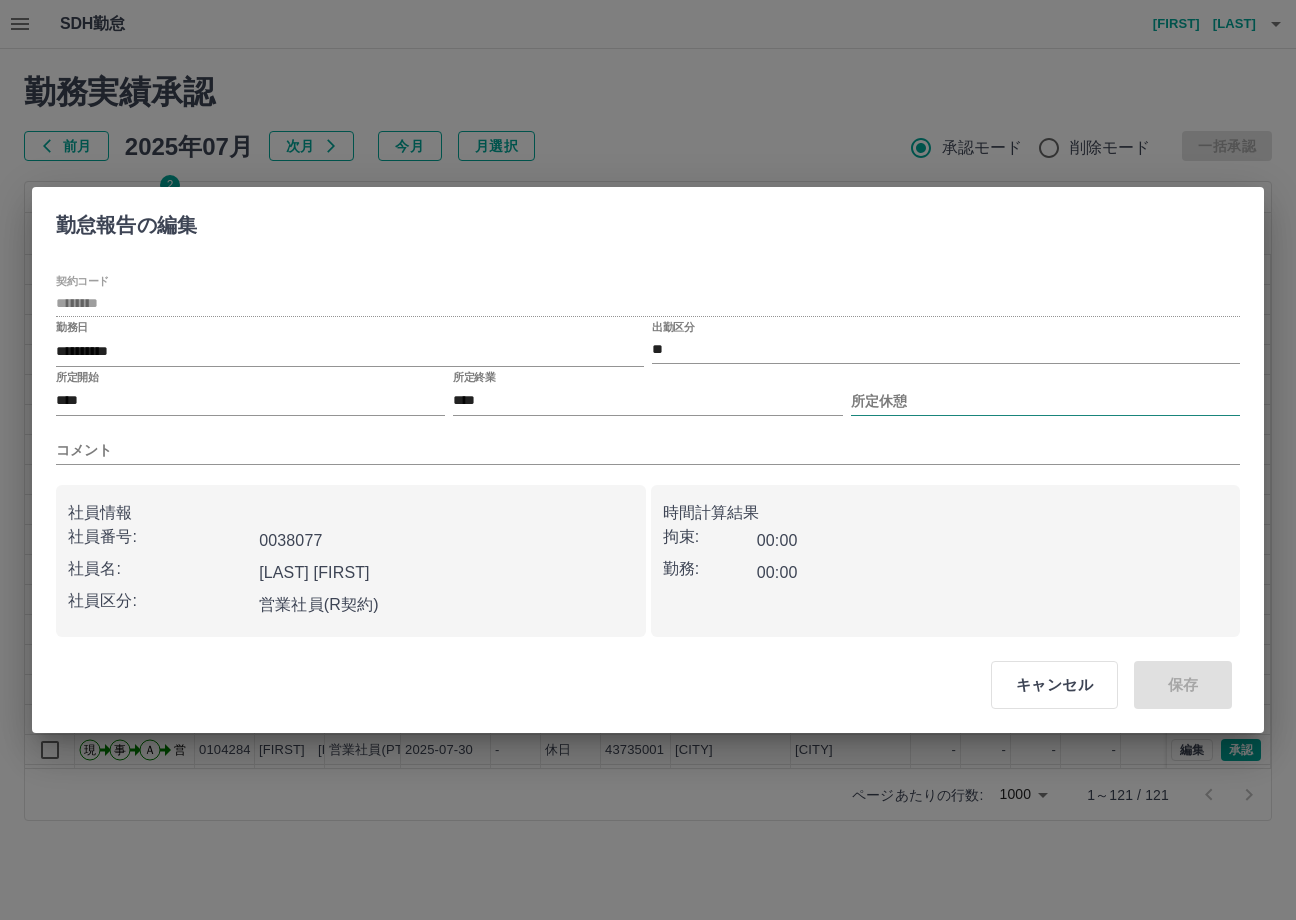 click on "所定休憩" at bounding box center (1045, 401) 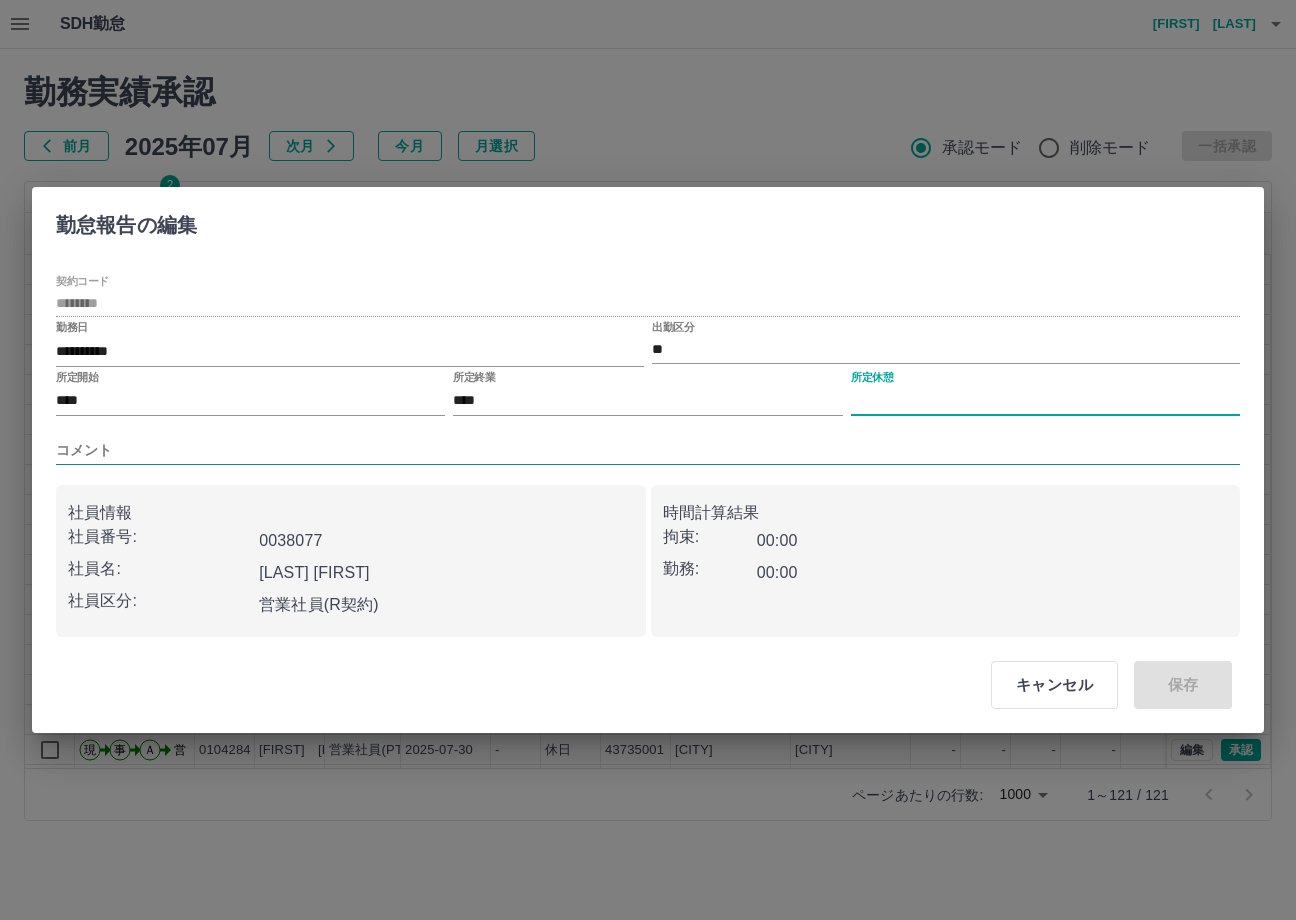 type on "****" 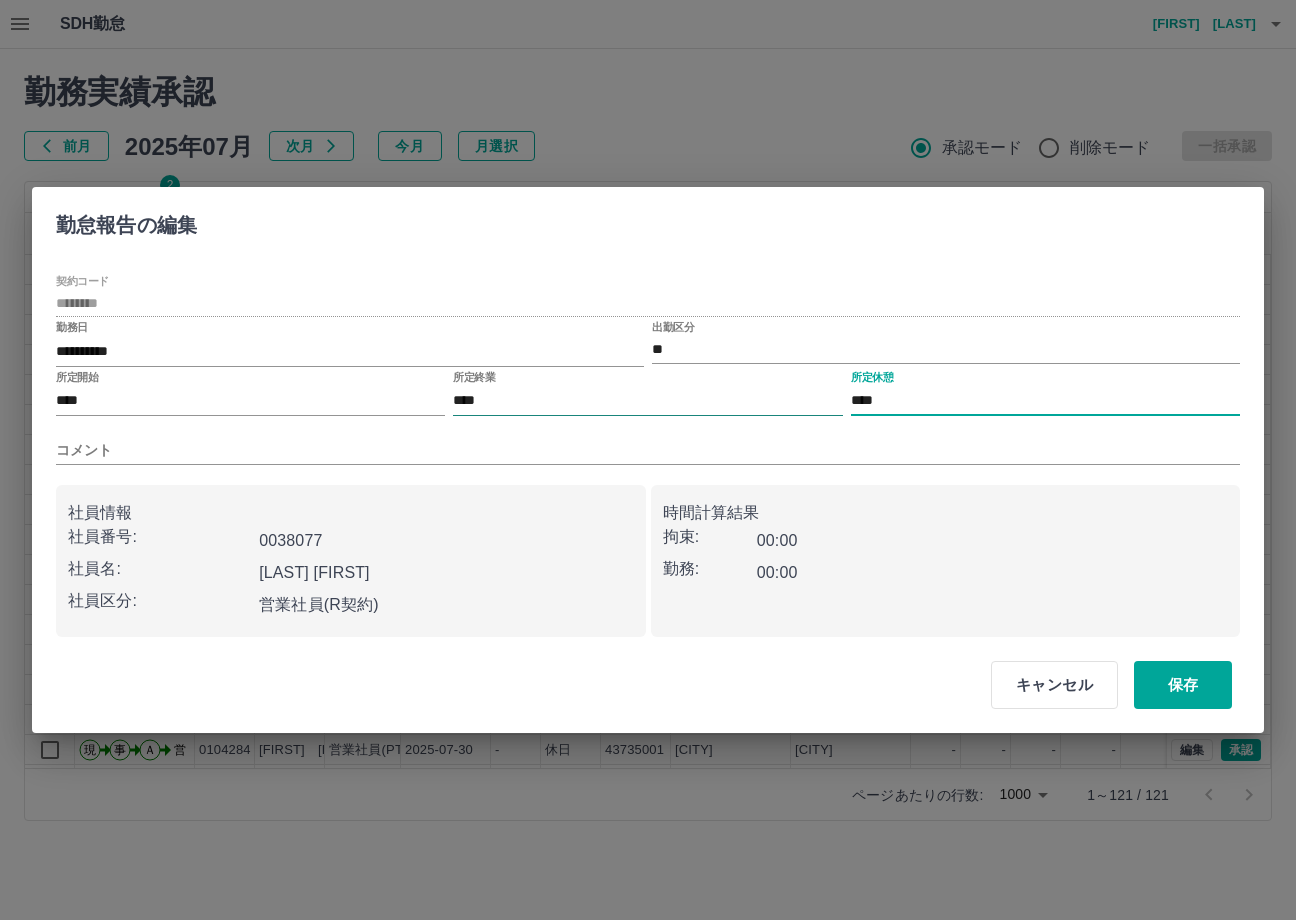 click on "保存" at bounding box center (1183, 685) 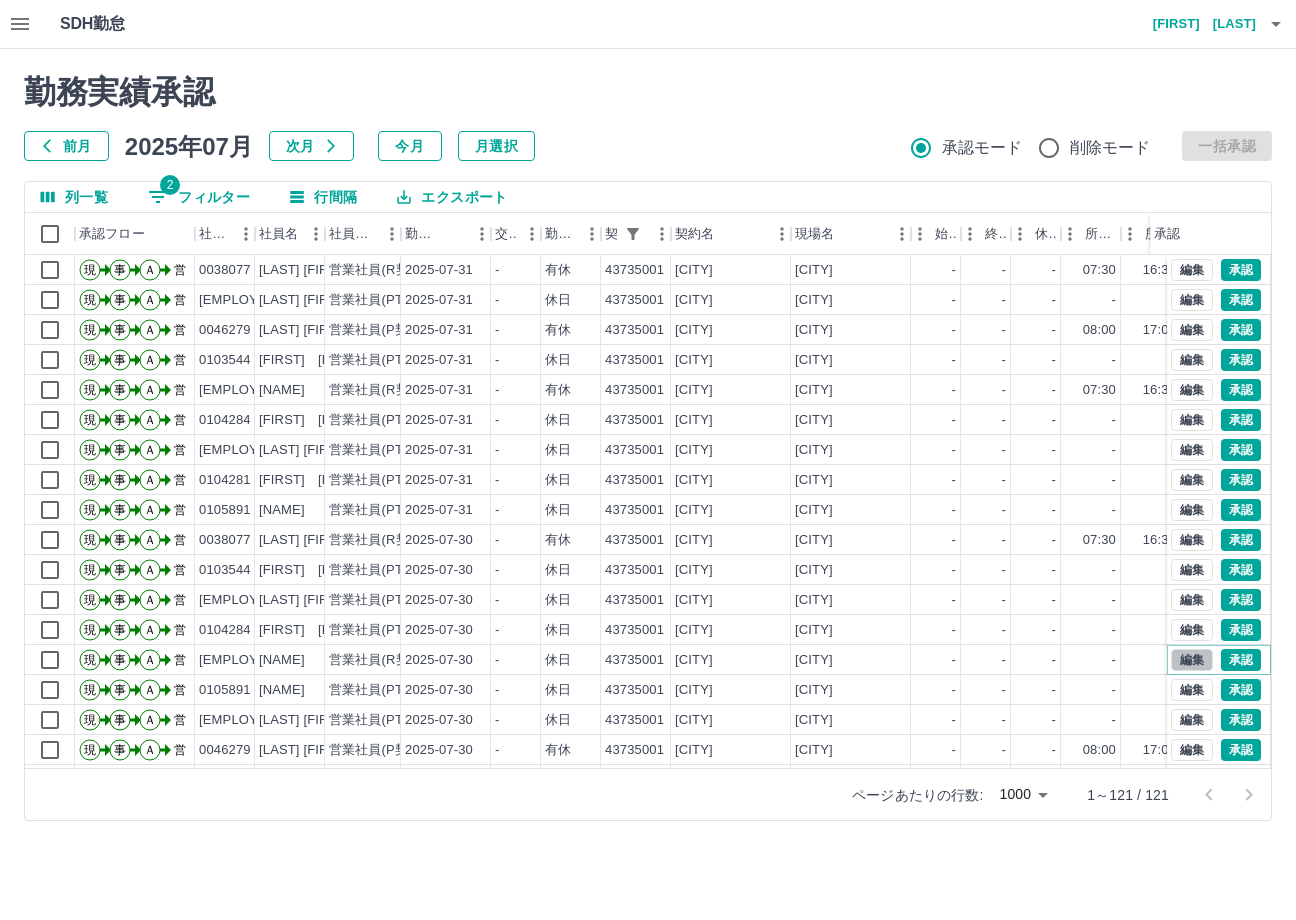 click on "編集" at bounding box center (1192, 660) 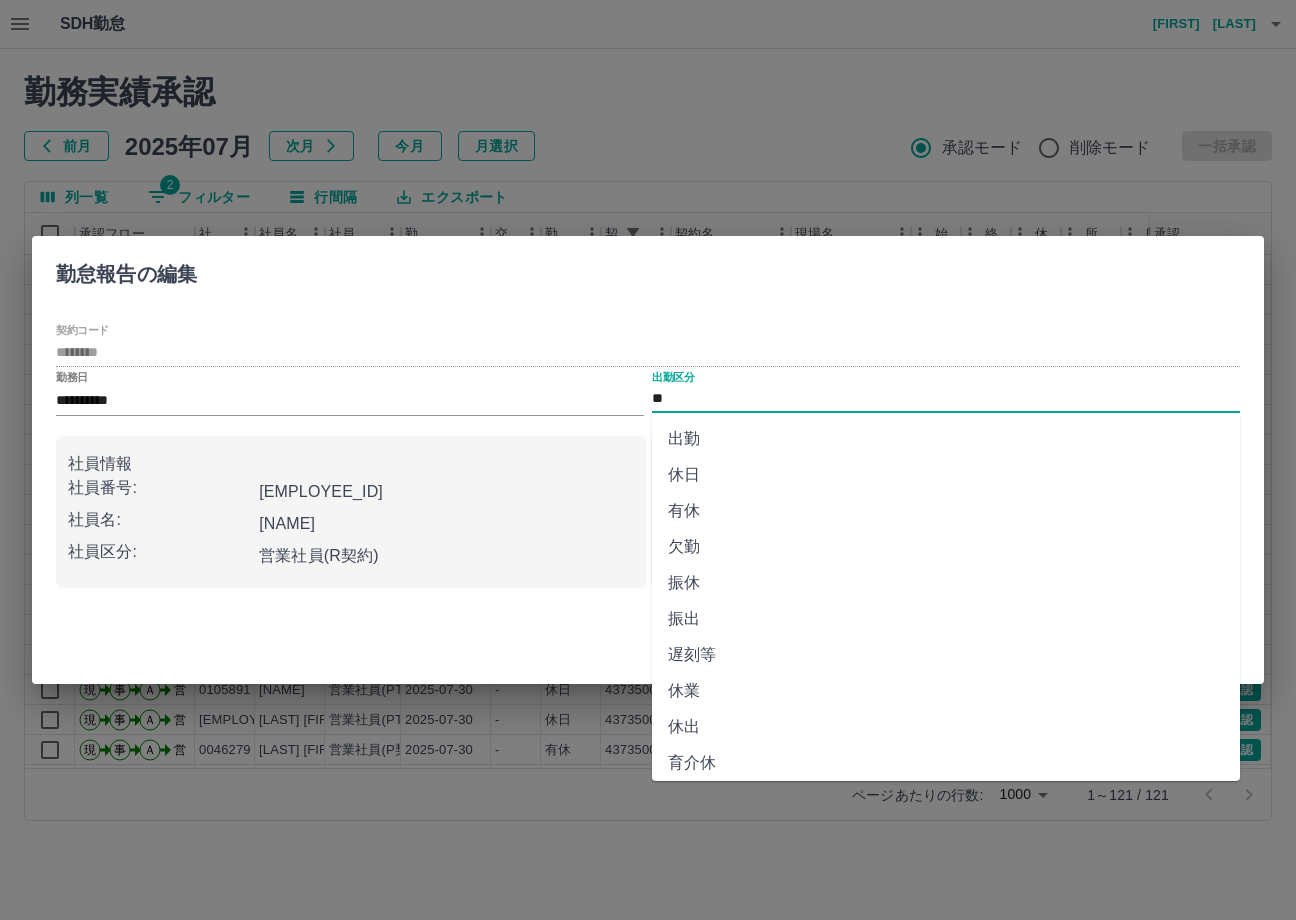 click on "有休" at bounding box center (946, 511) 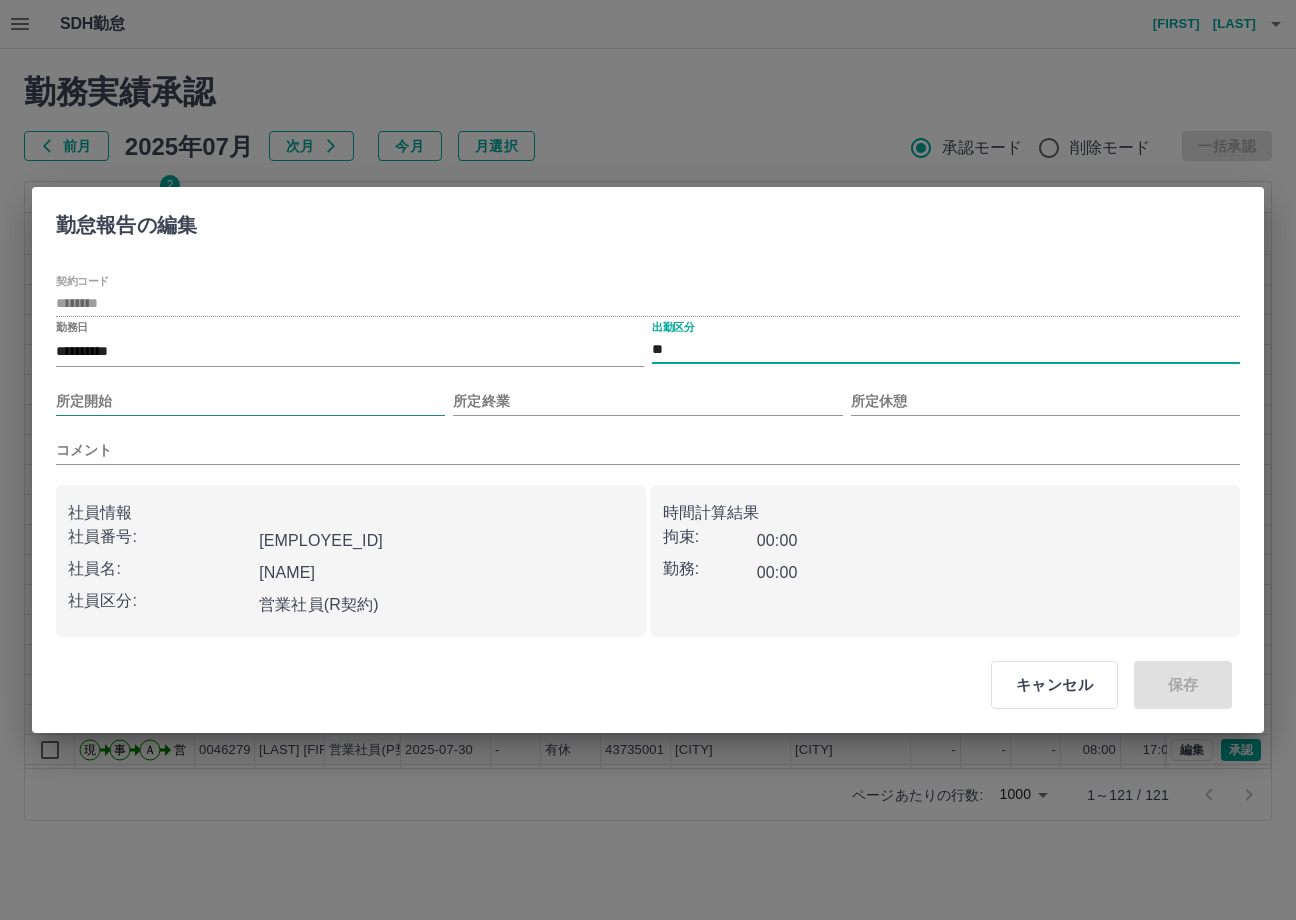 click on "所定開始" at bounding box center [250, 401] 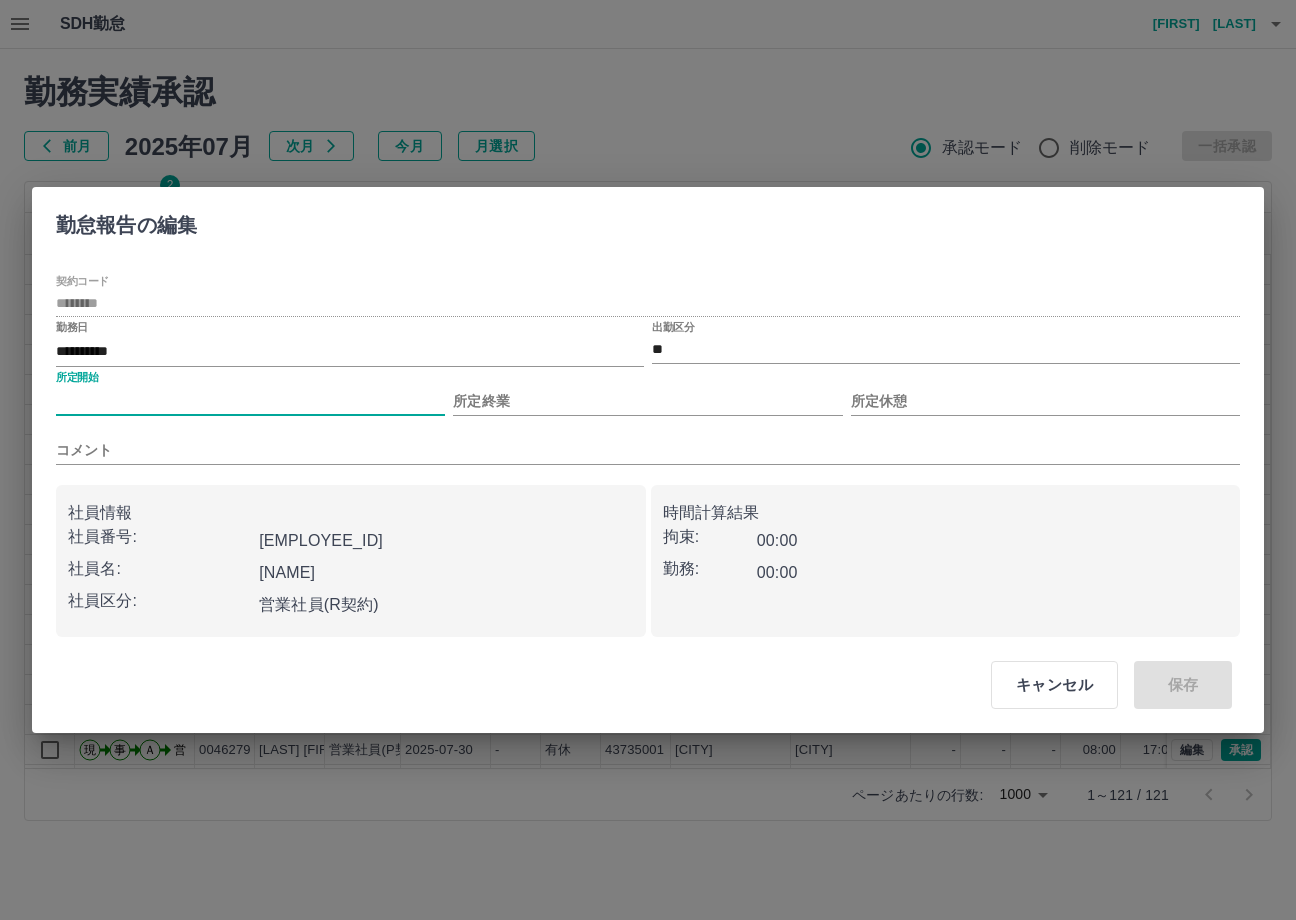 type on "****" 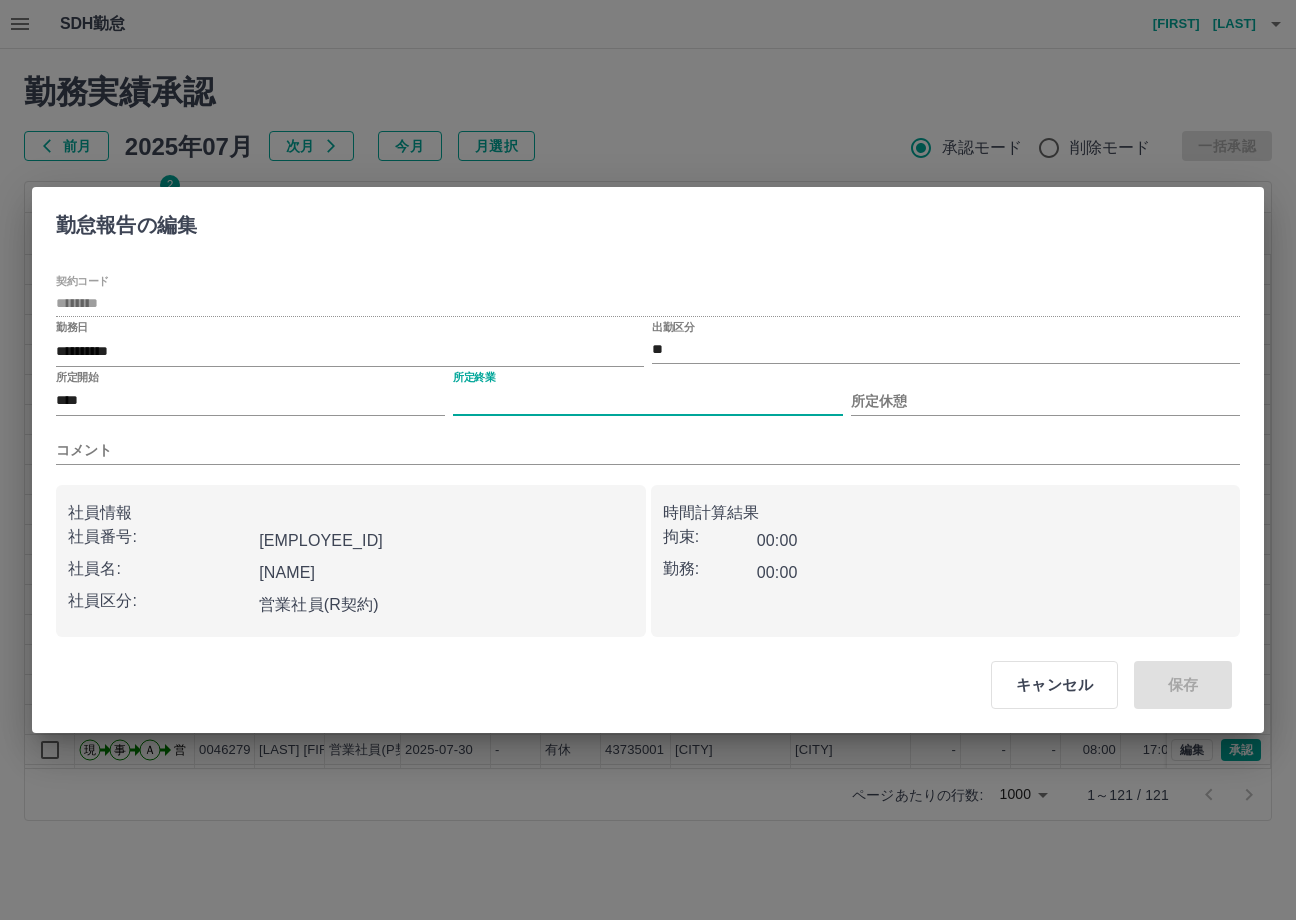 click on "所定終業" at bounding box center [647, 401] 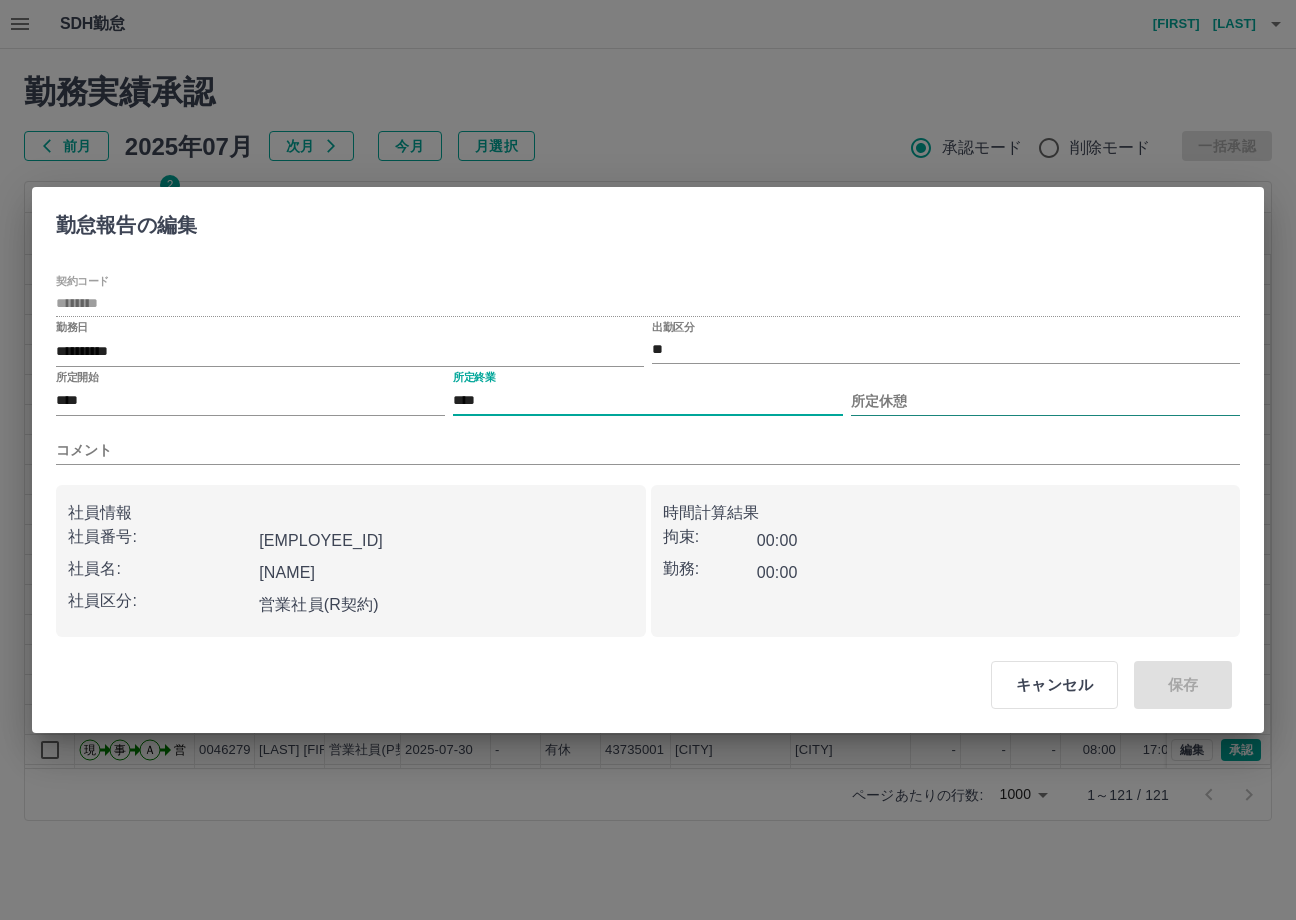 click on "所定休憩" at bounding box center (1045, 401) 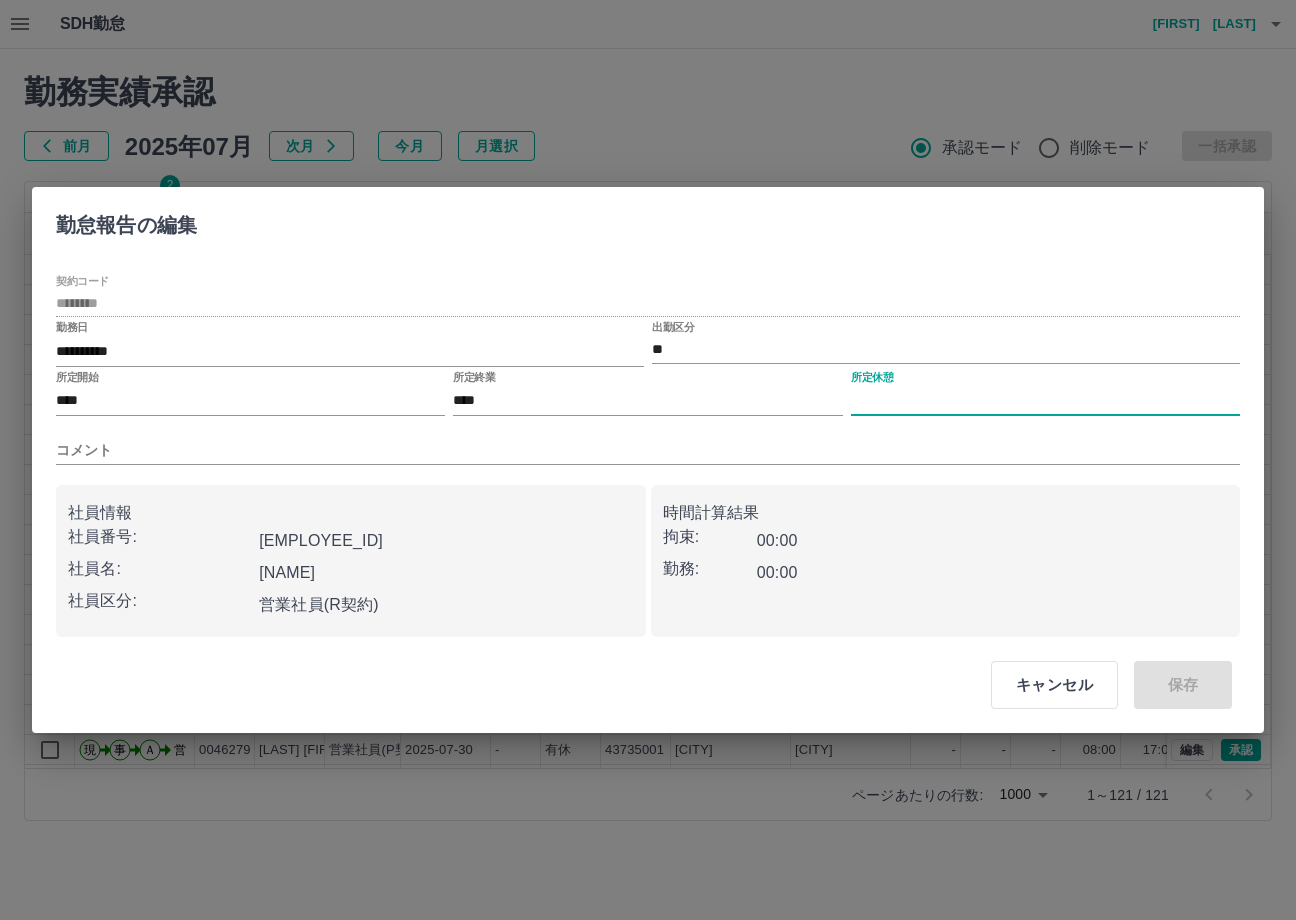 type on "****" 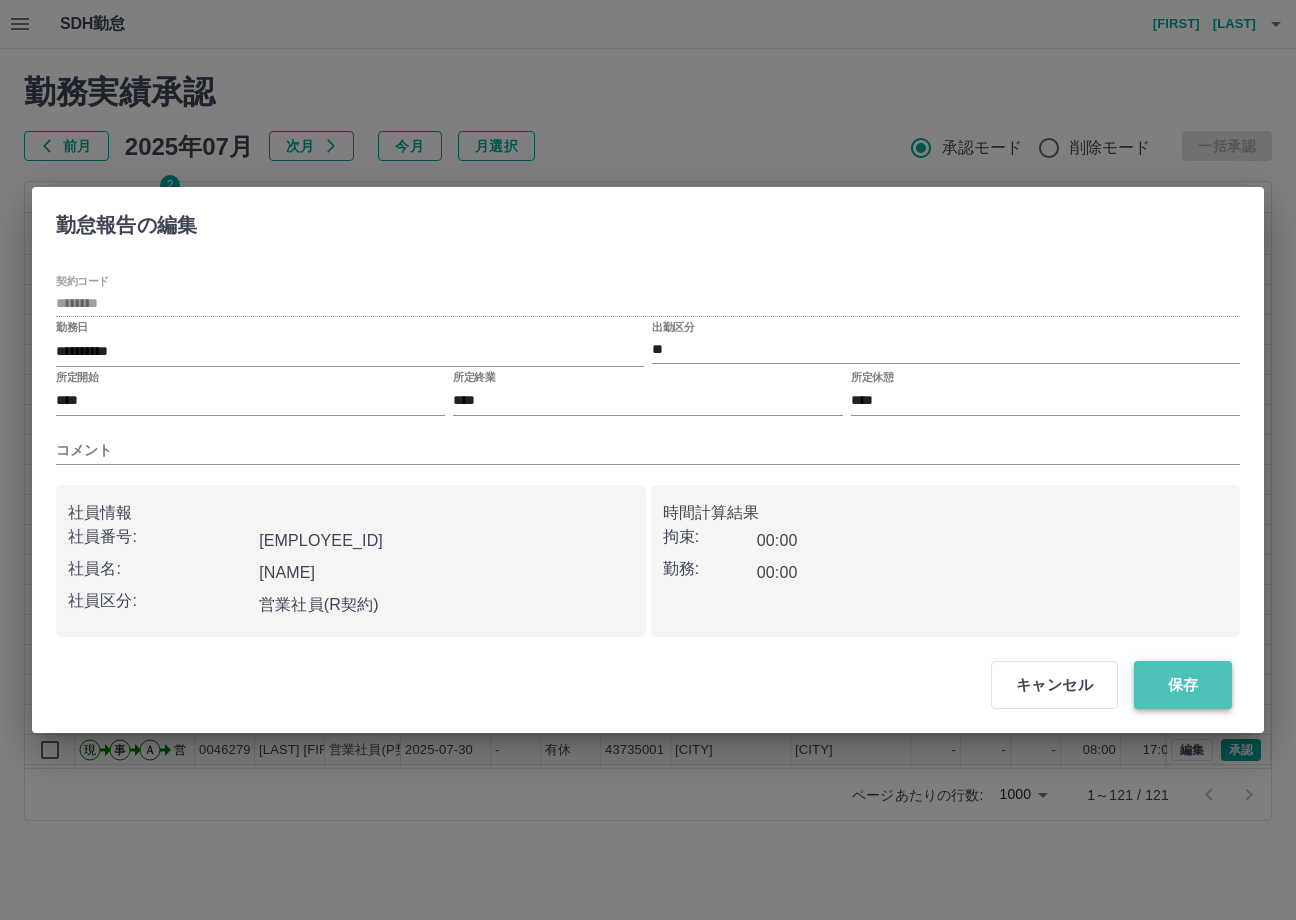 click on "保存" at bounding box center [1183, 685] 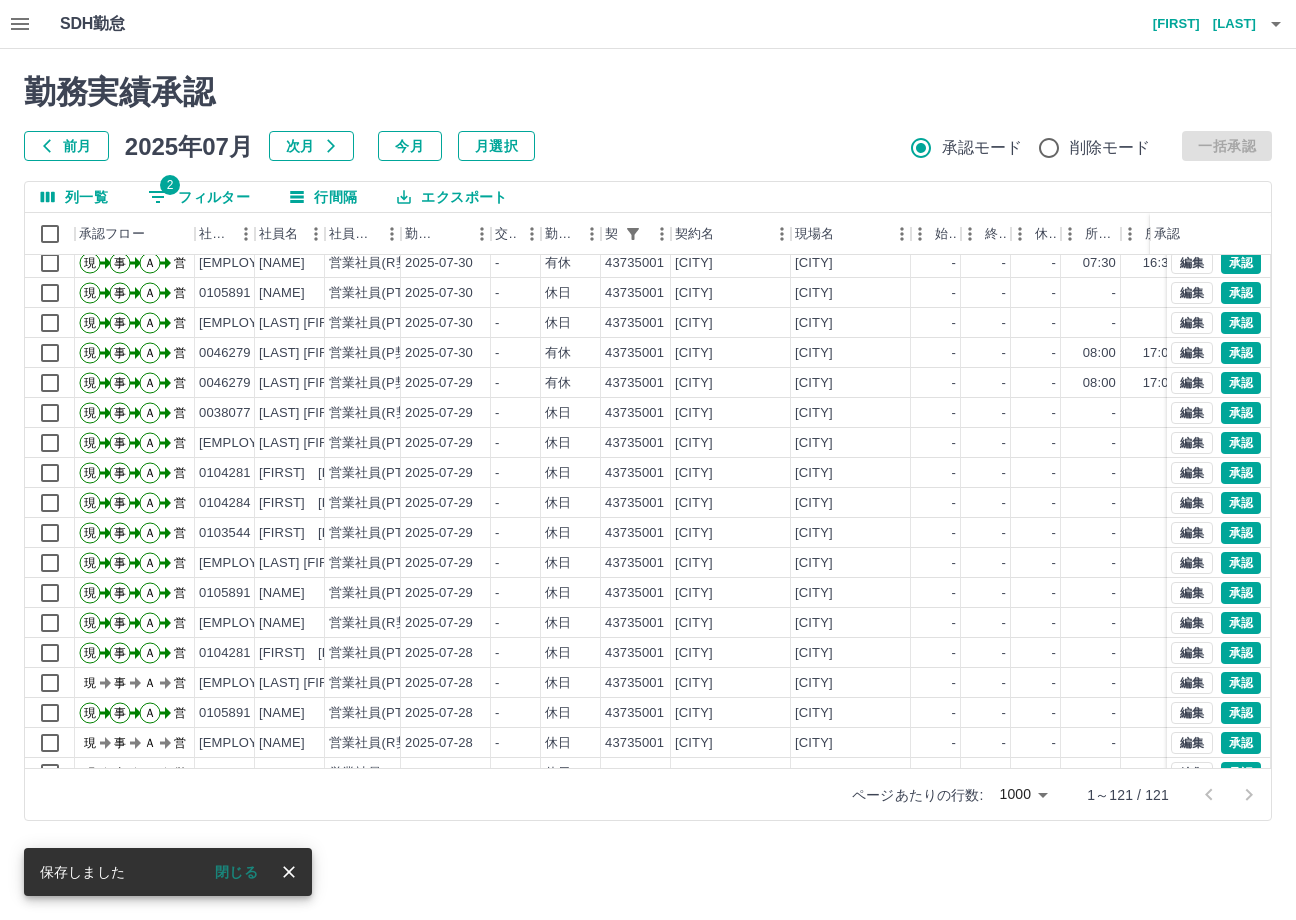 scroll, scrollTop: 400, scrollLeft: 0, axis: vertical 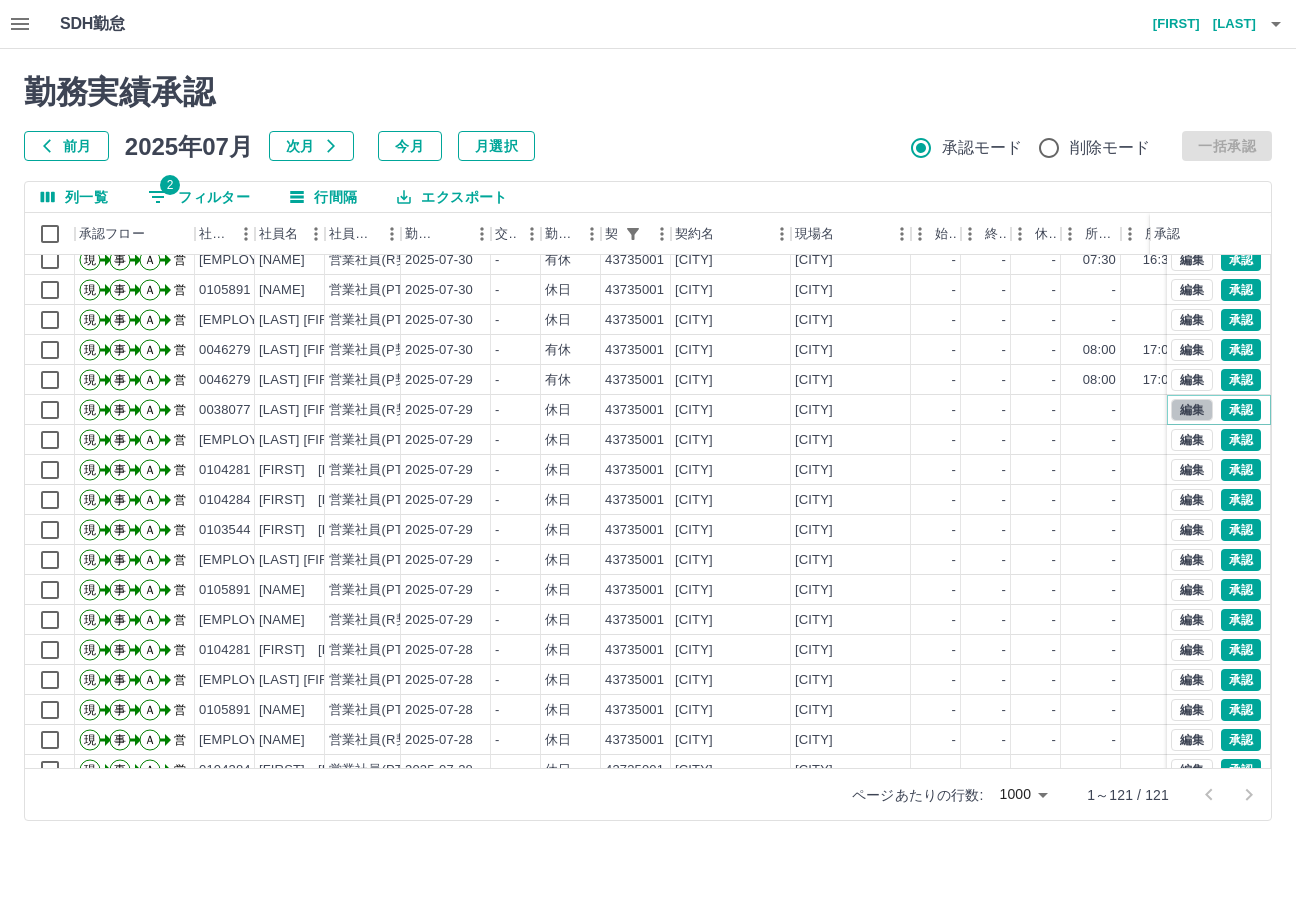 click on "編集" at bounding box center (1192, 410) 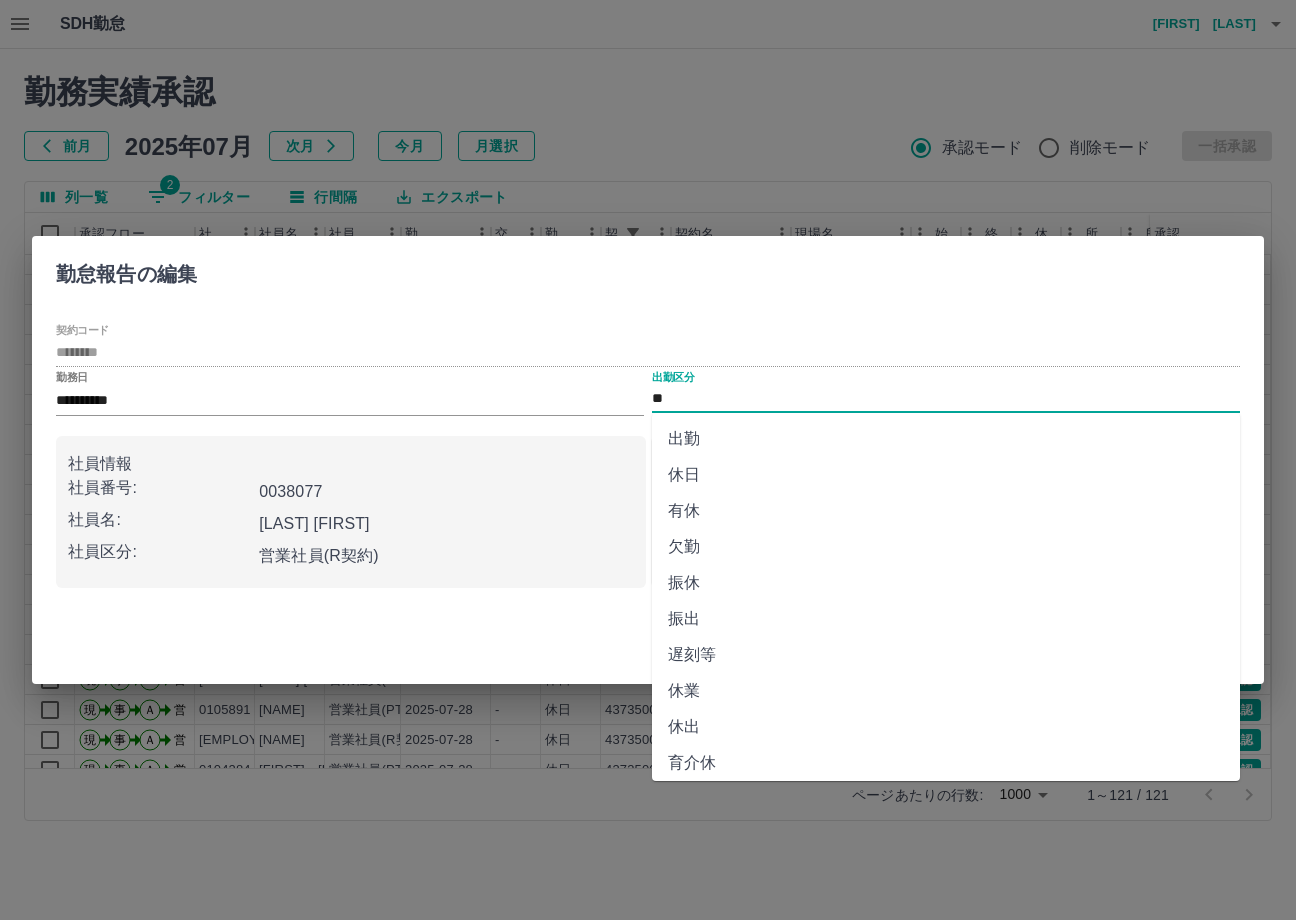 click on "有休" at bounding box center [946, 511] 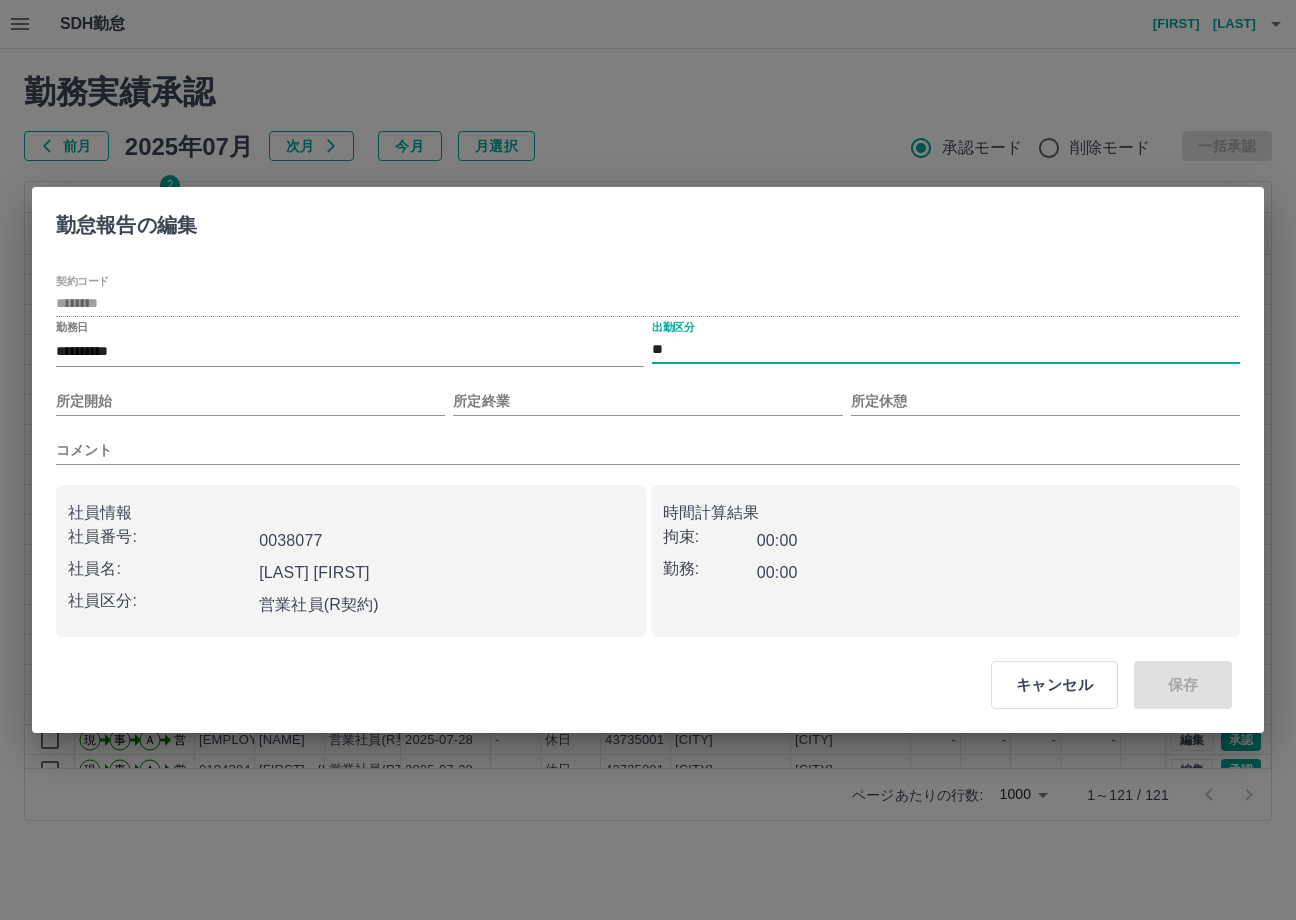click on "**********" at bounding box center [648, 456] 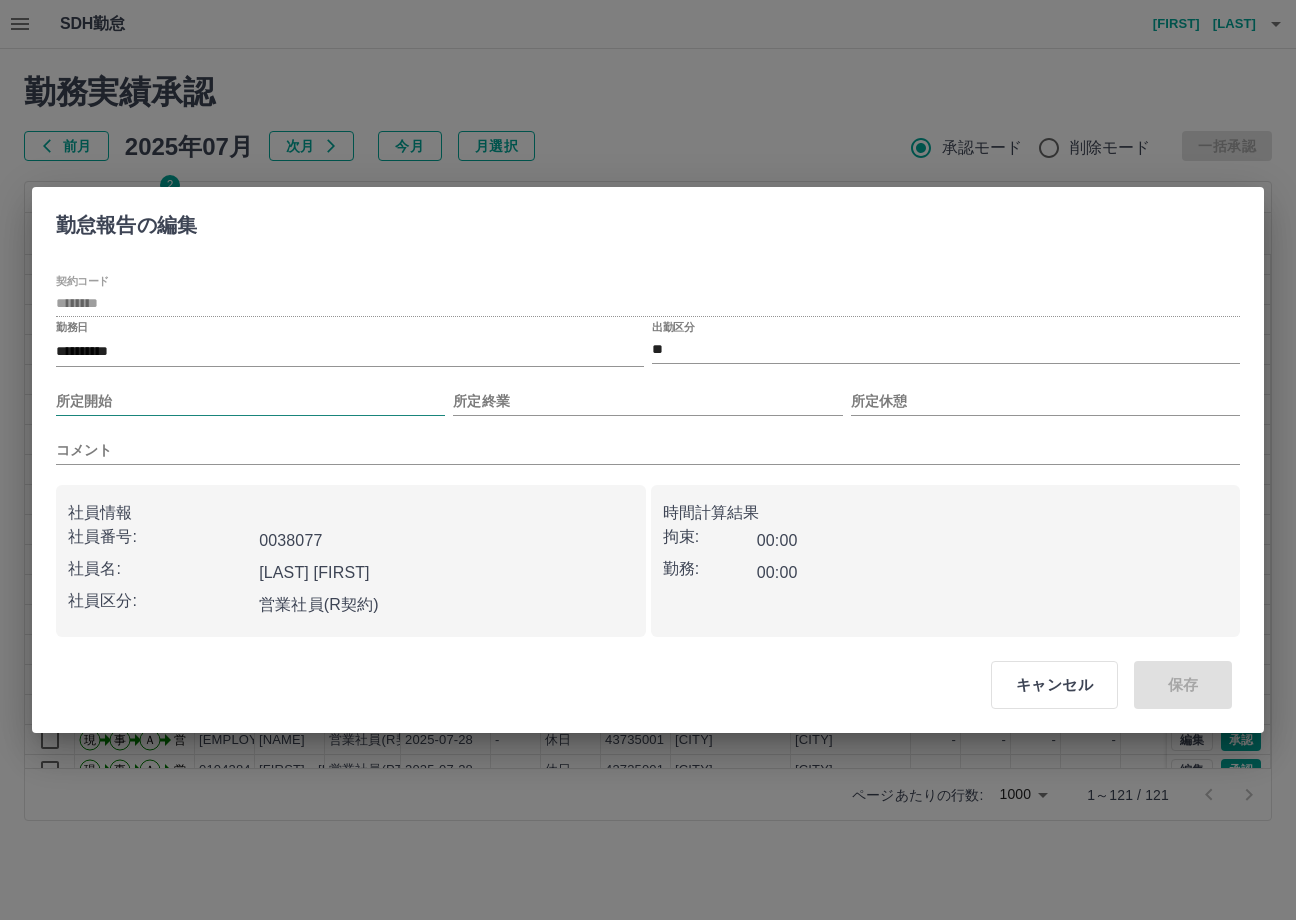 click on "所定開始" at bounding box center [250, 401] 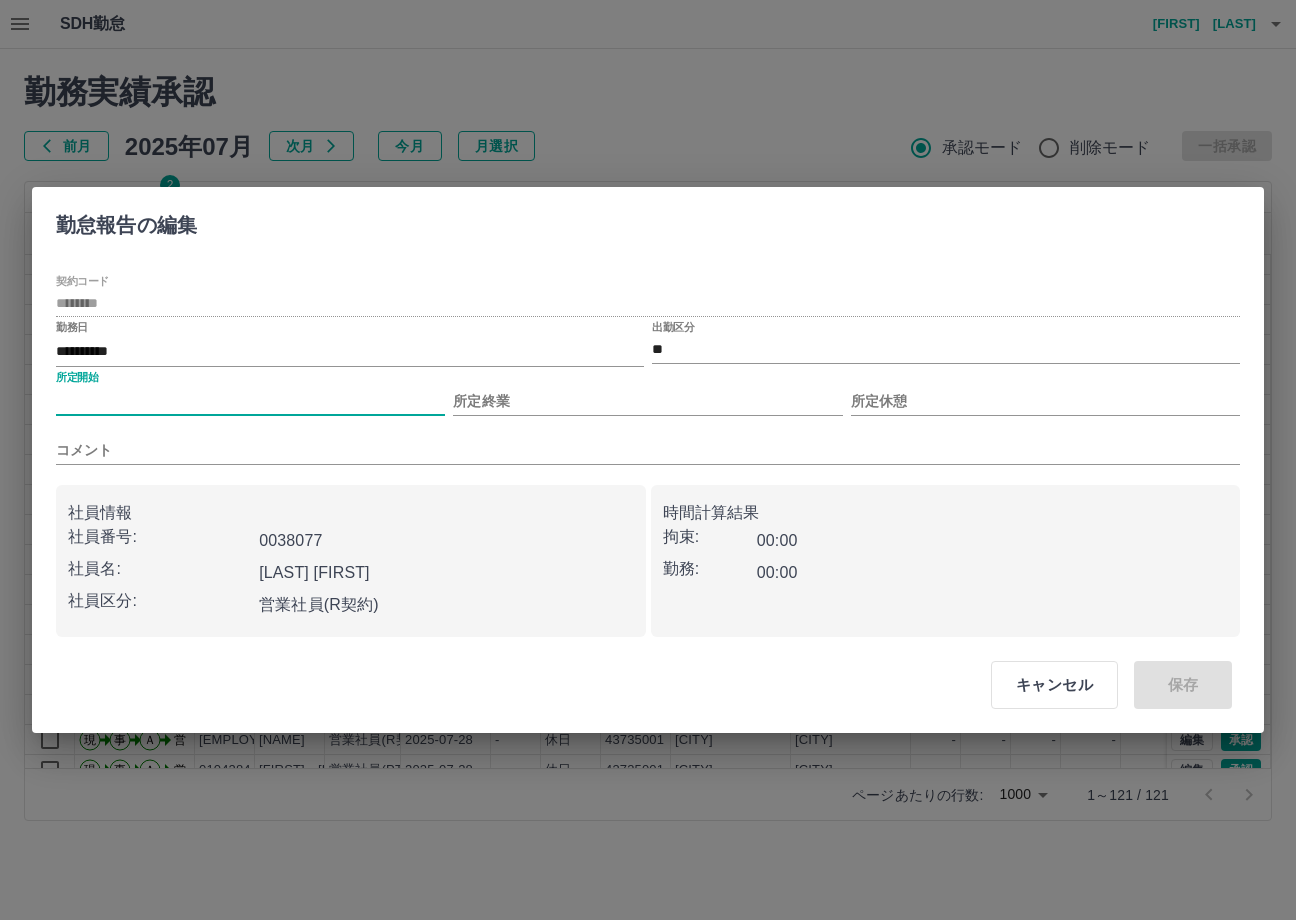 type on "****" 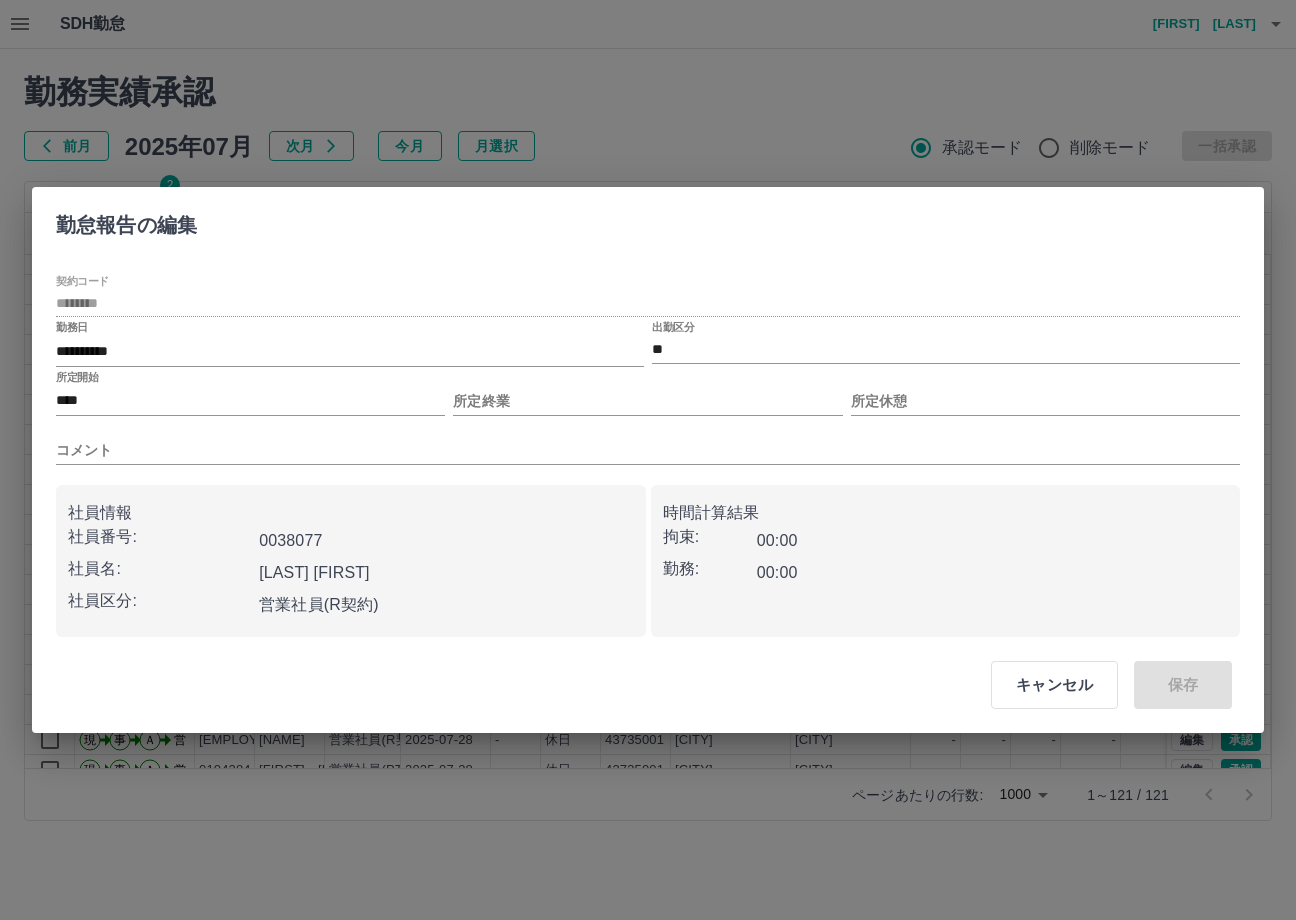 click on "所定終業" at bounding box center [647, 393] 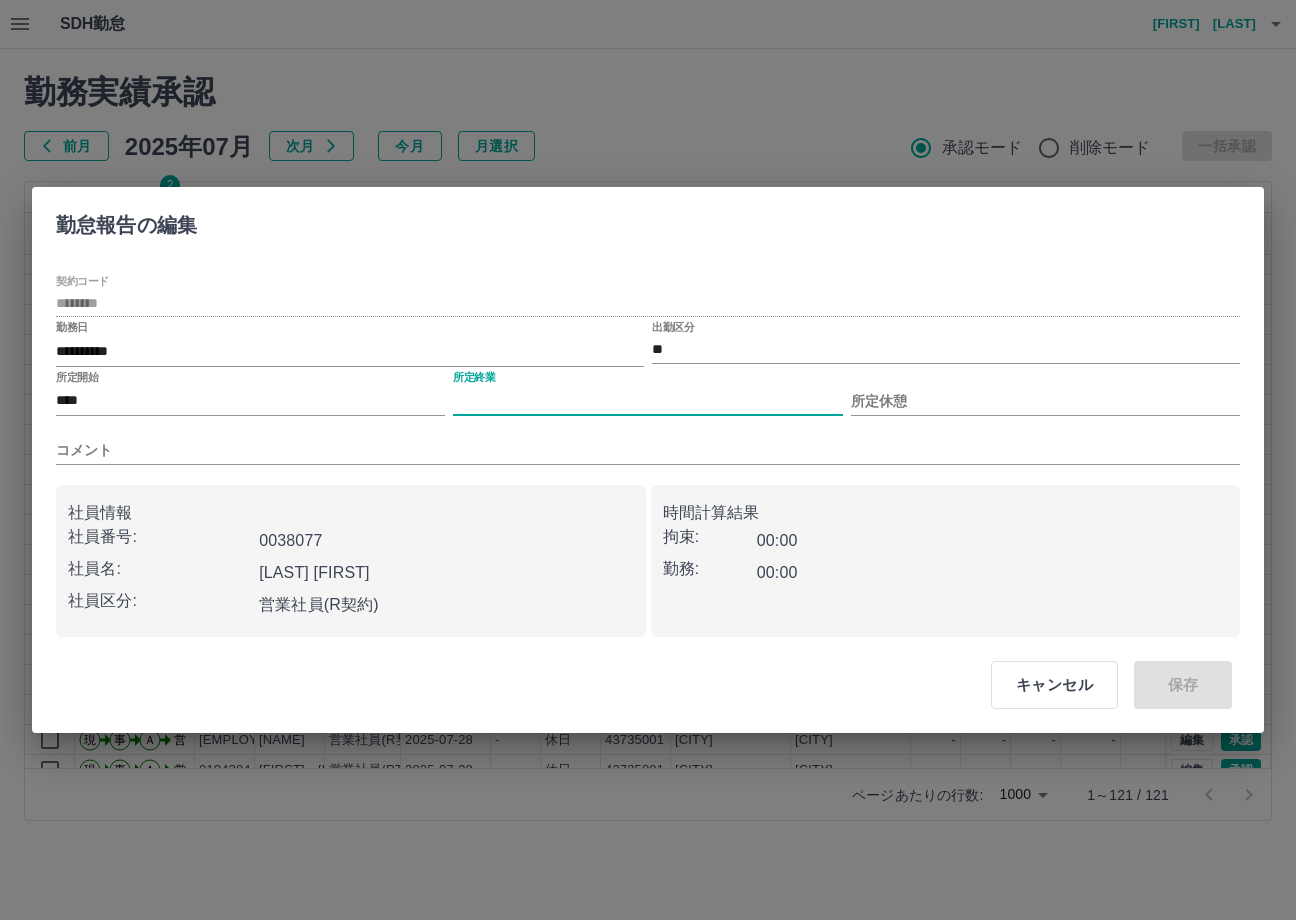 click on "所定終業" at bounding box center [647, 401] 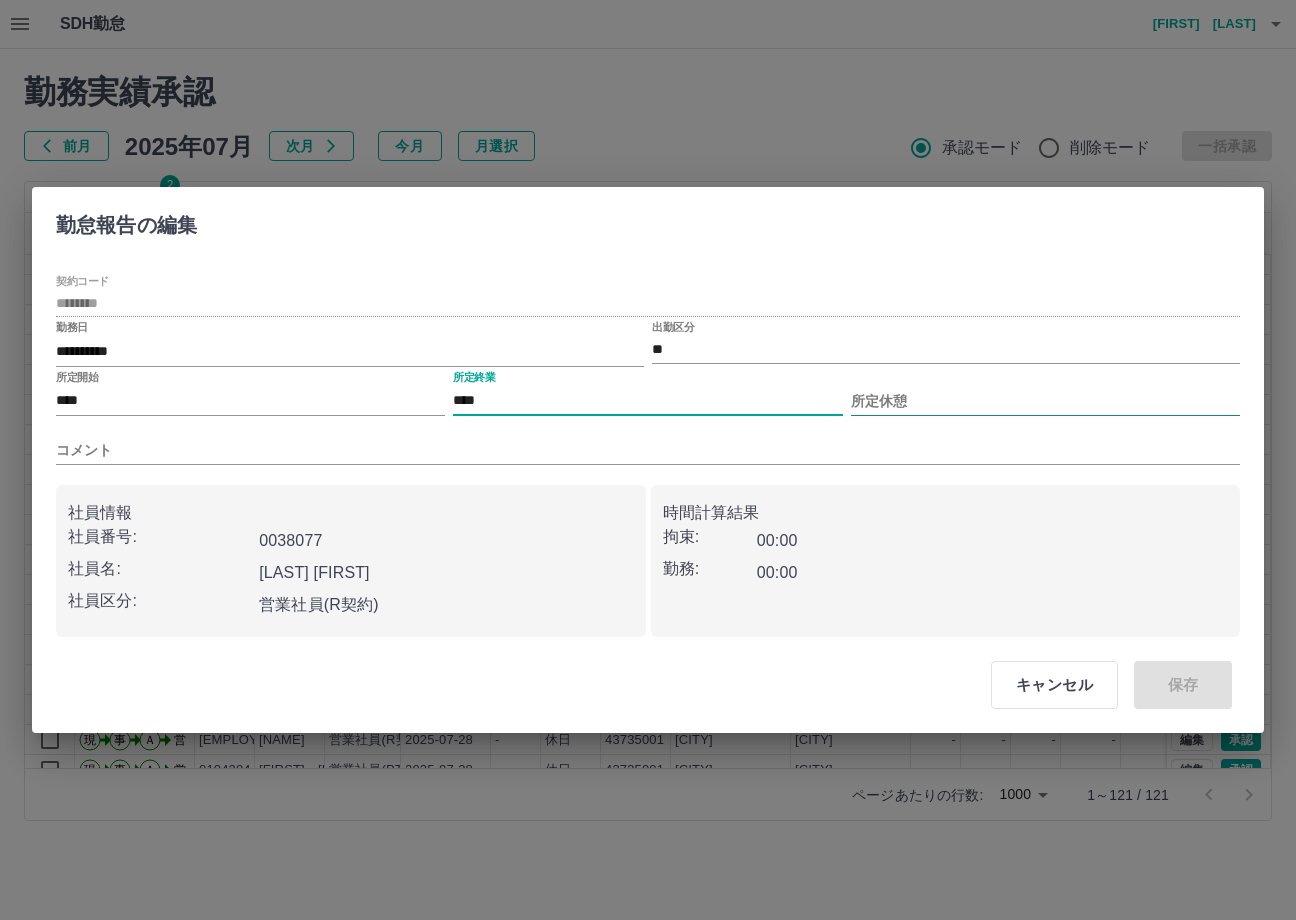 click on "所定休憩" at bounding box center (1045, 401) 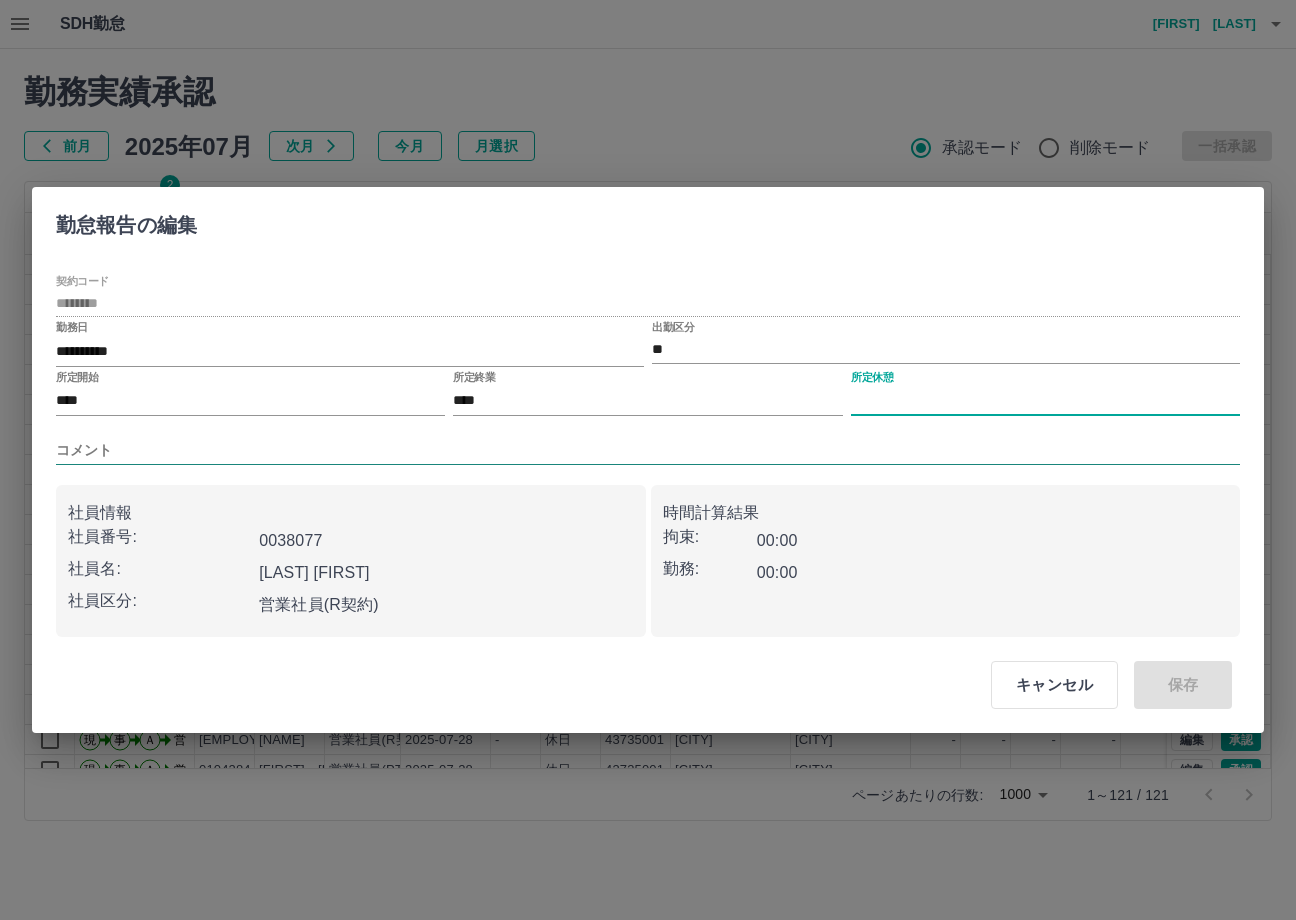 type on "****" 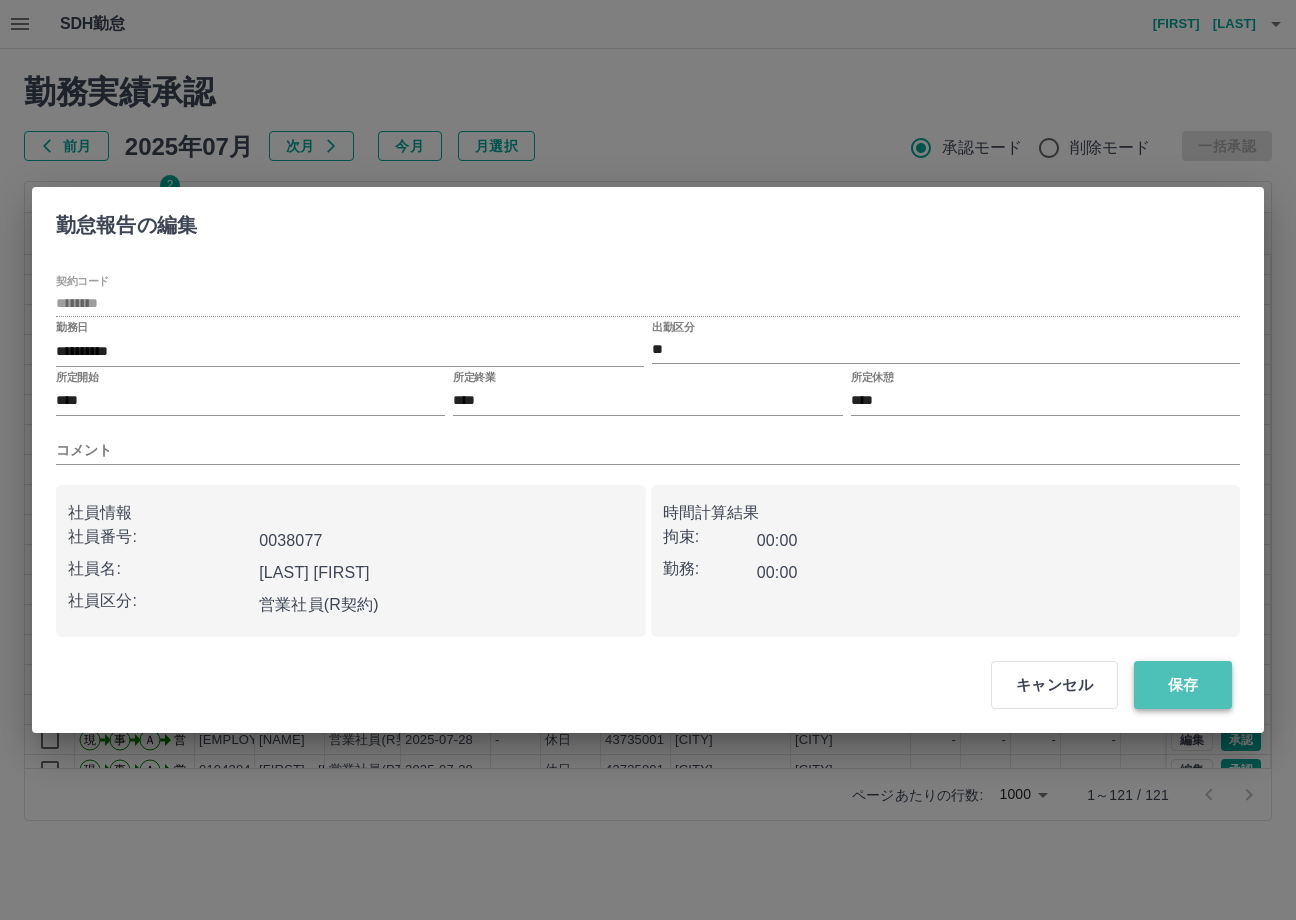 drag, startPoint x: 1171, startPoint y: 691, endPoint x: 878, endPoint y: 558, distance: 321.77322 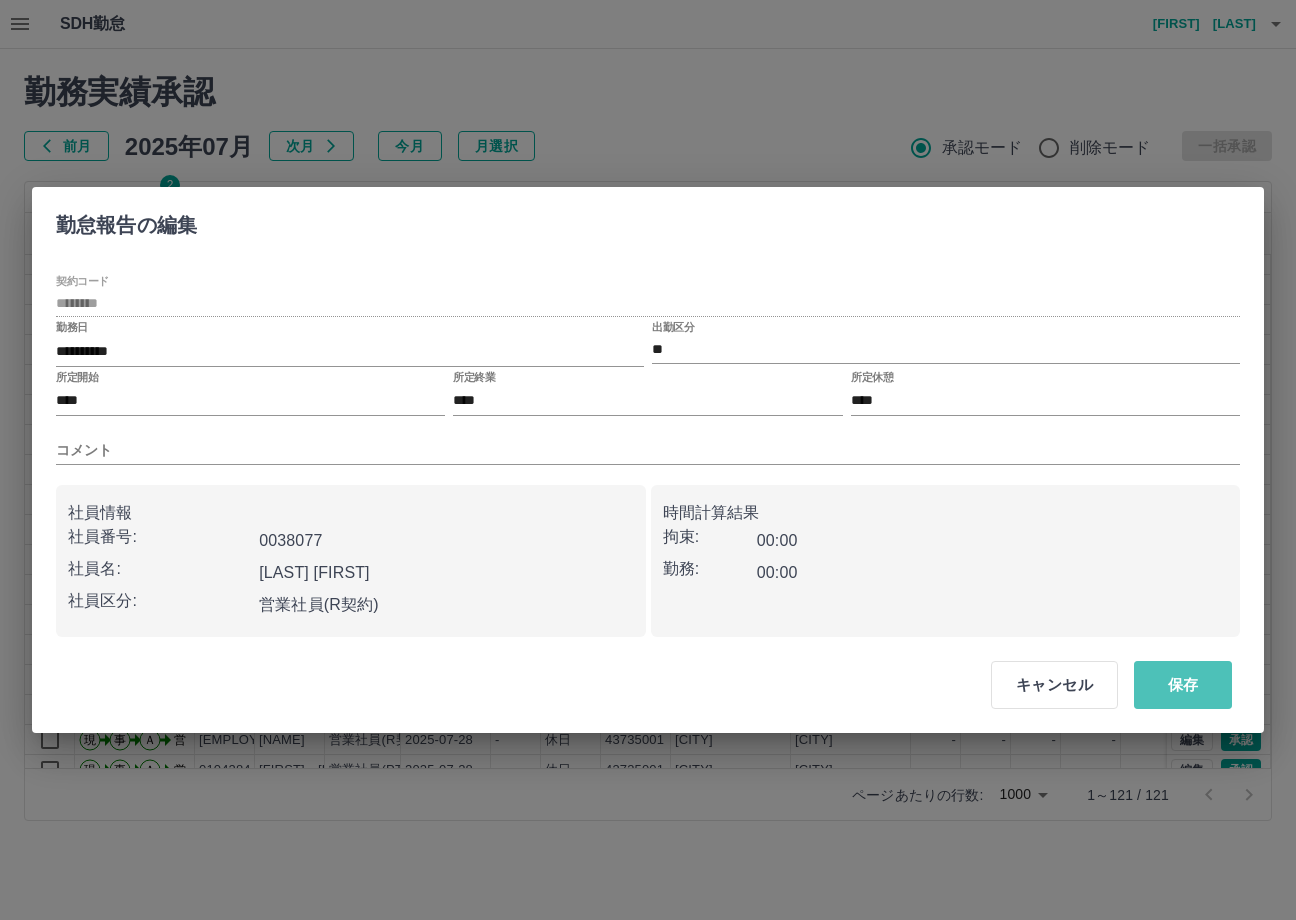 click on "保存" at bounding box center (1183, 685) 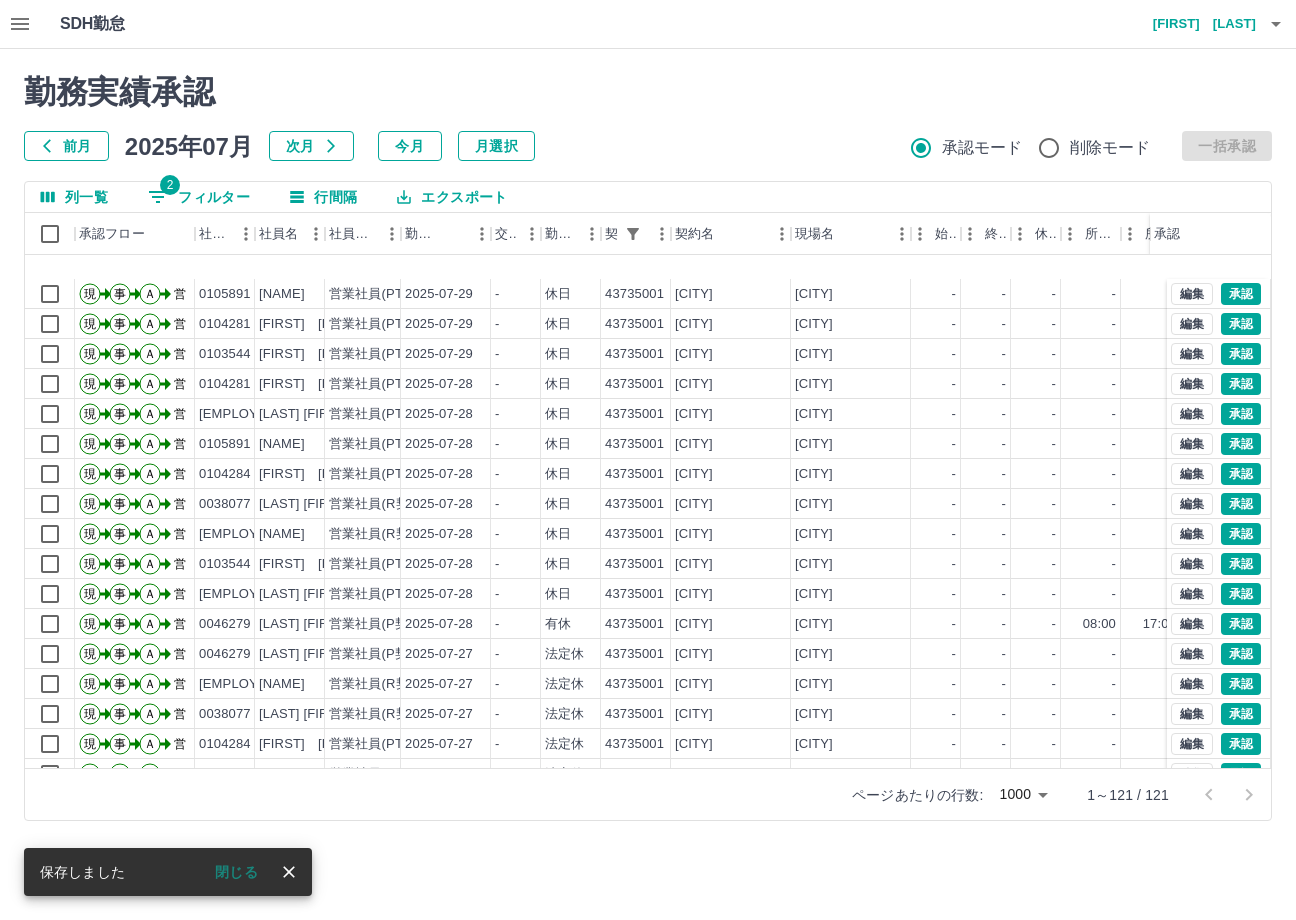 scroll, scrollTop: 800, scrollLeft: 0, axis: vertical 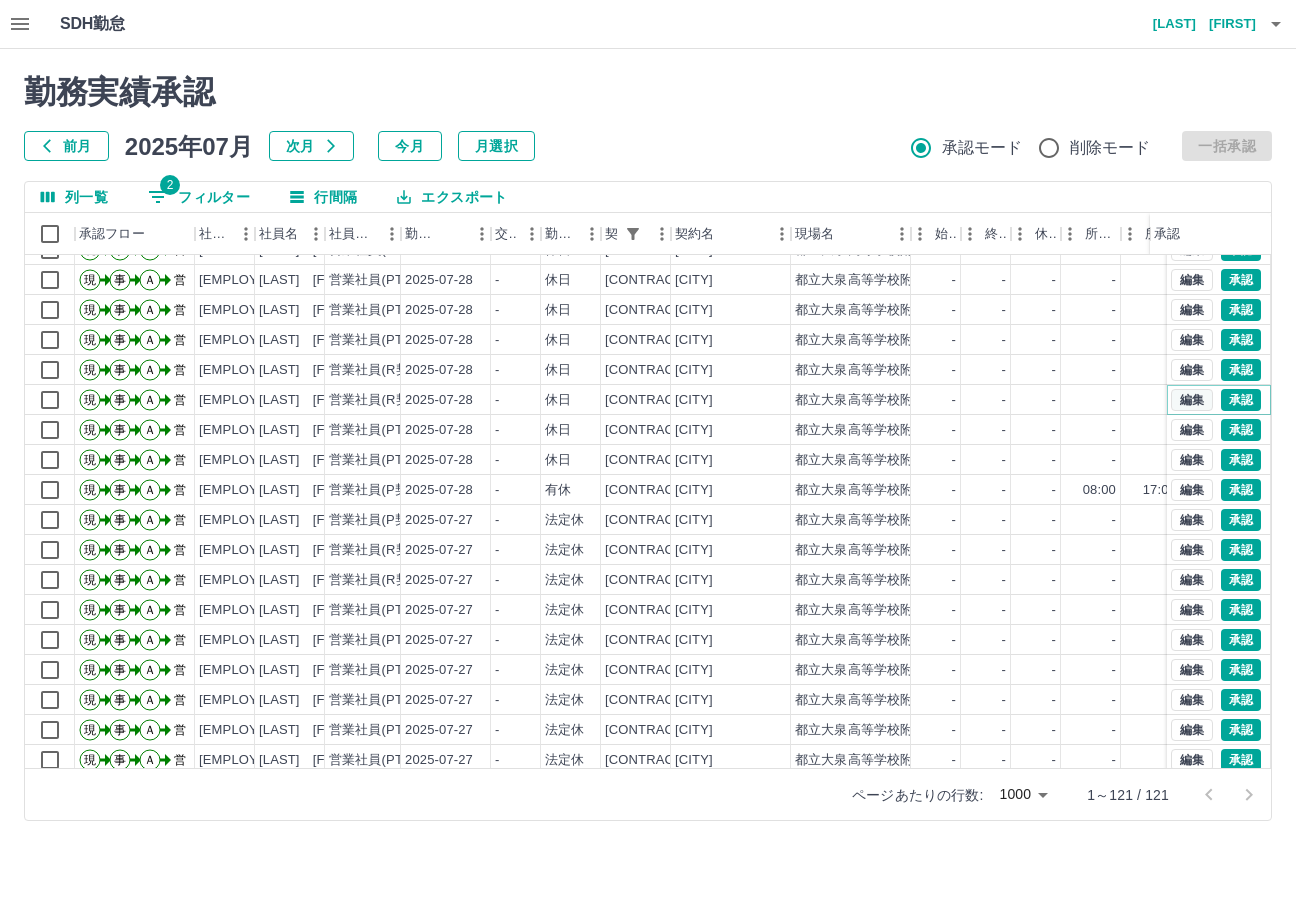 click on "編集" at bounding box center (1192, 400) 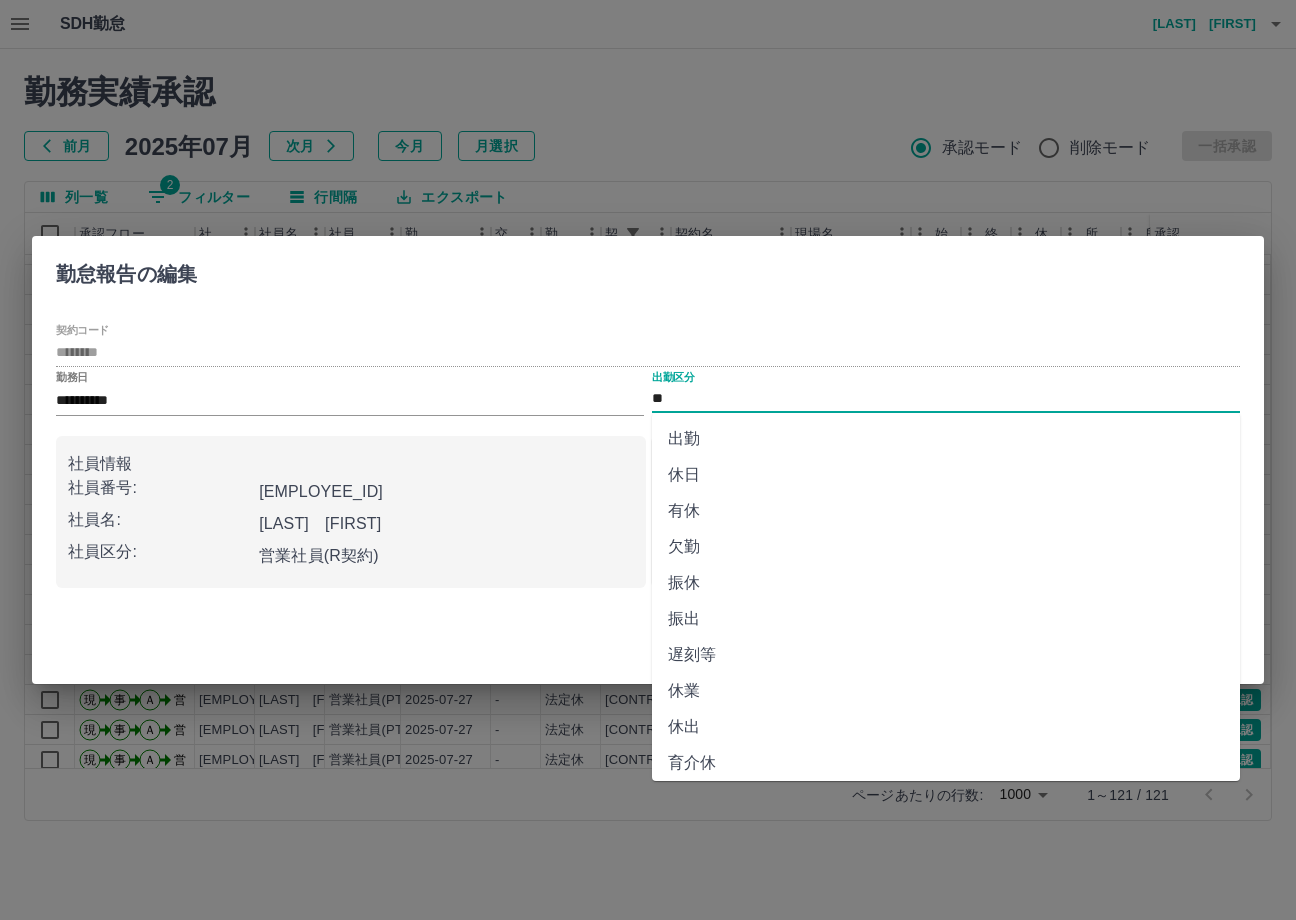 click on "有休" at bounding box center [946, 511] 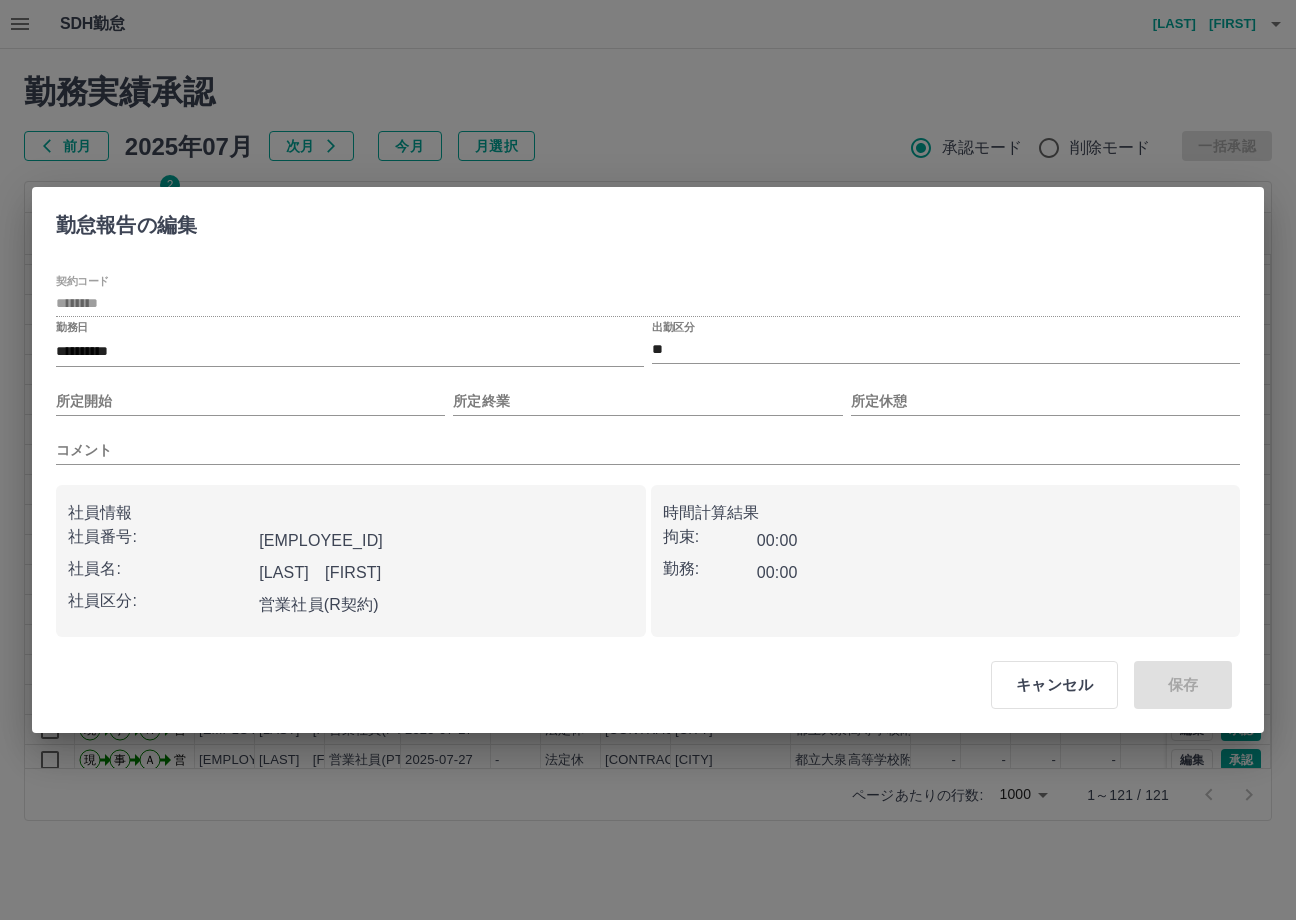 click on "**********" at bounding box center [648, 456] 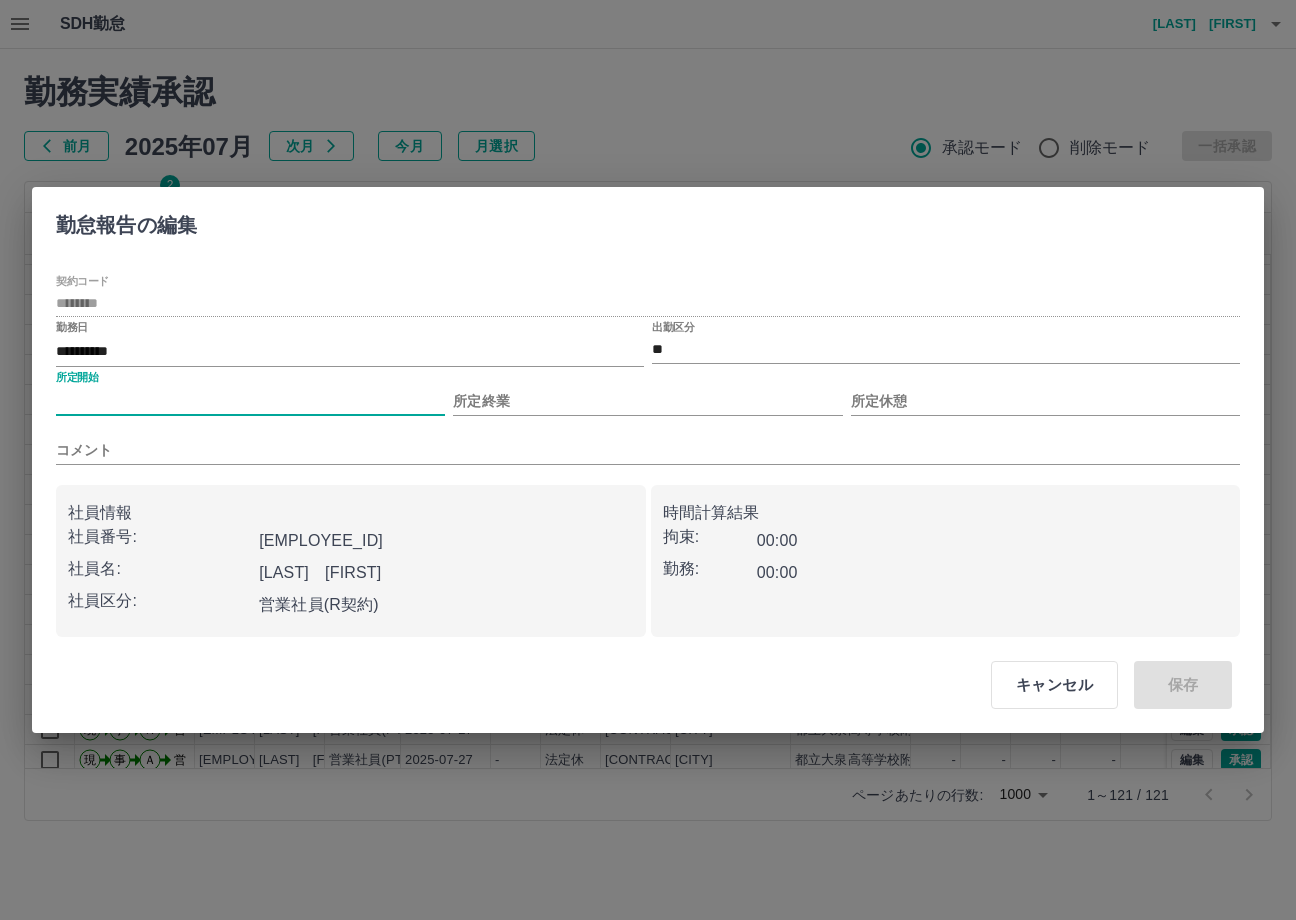 click on "所定開始" at bounding box center (250, 401) 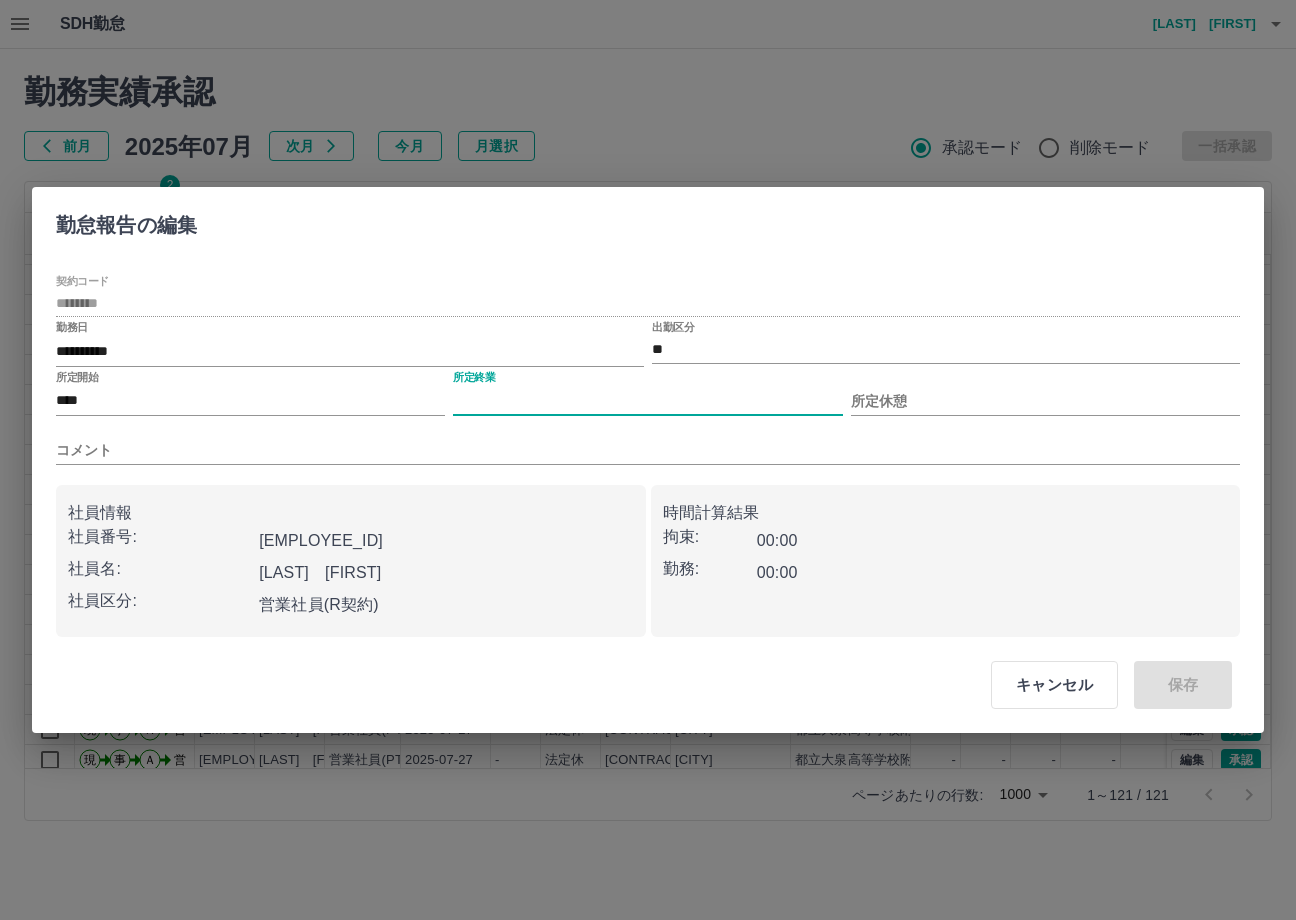 click on "所定終業" at bounding box center [647, 401] 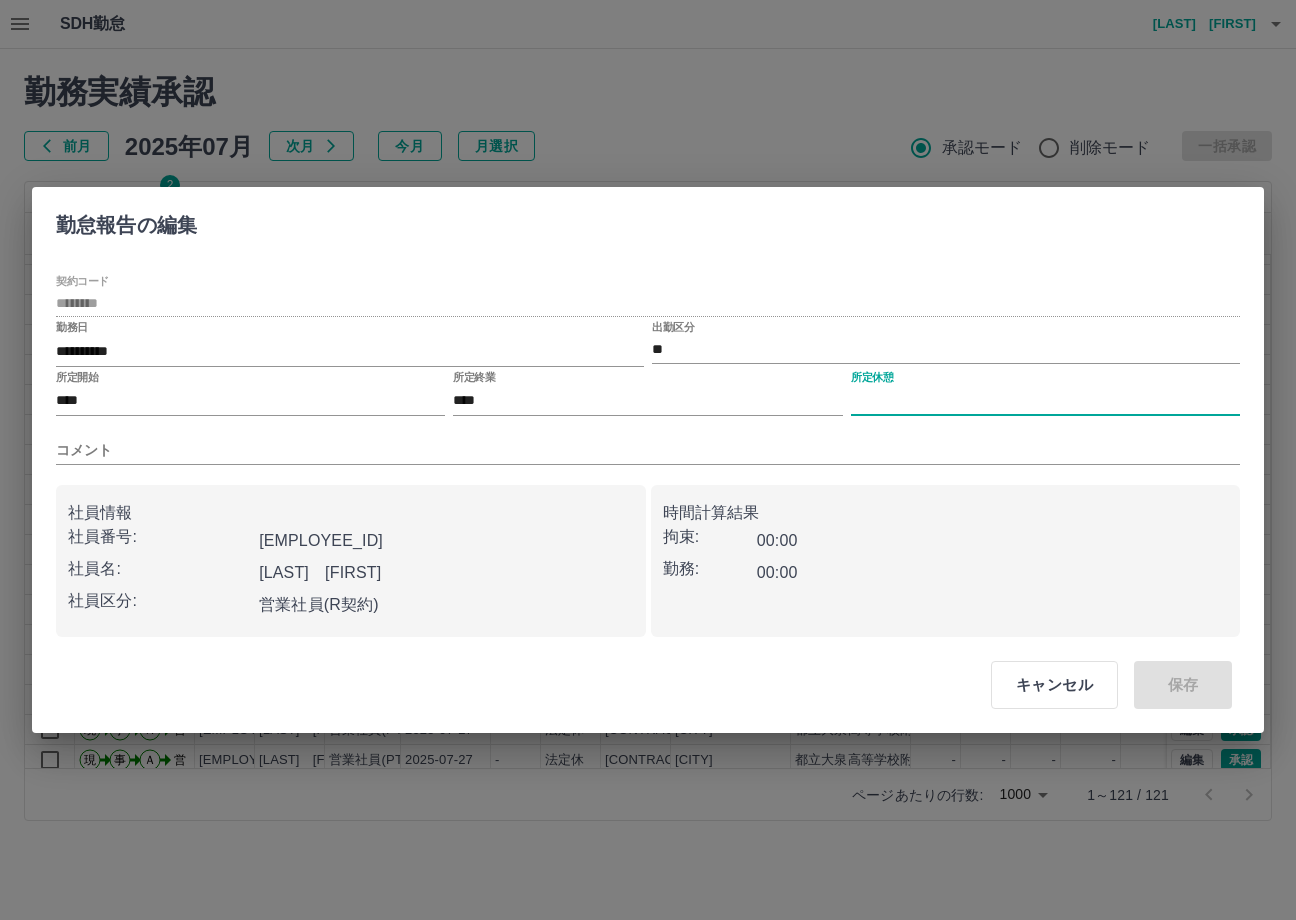 click on "所定休憩" at bounding box center [1045, 401] 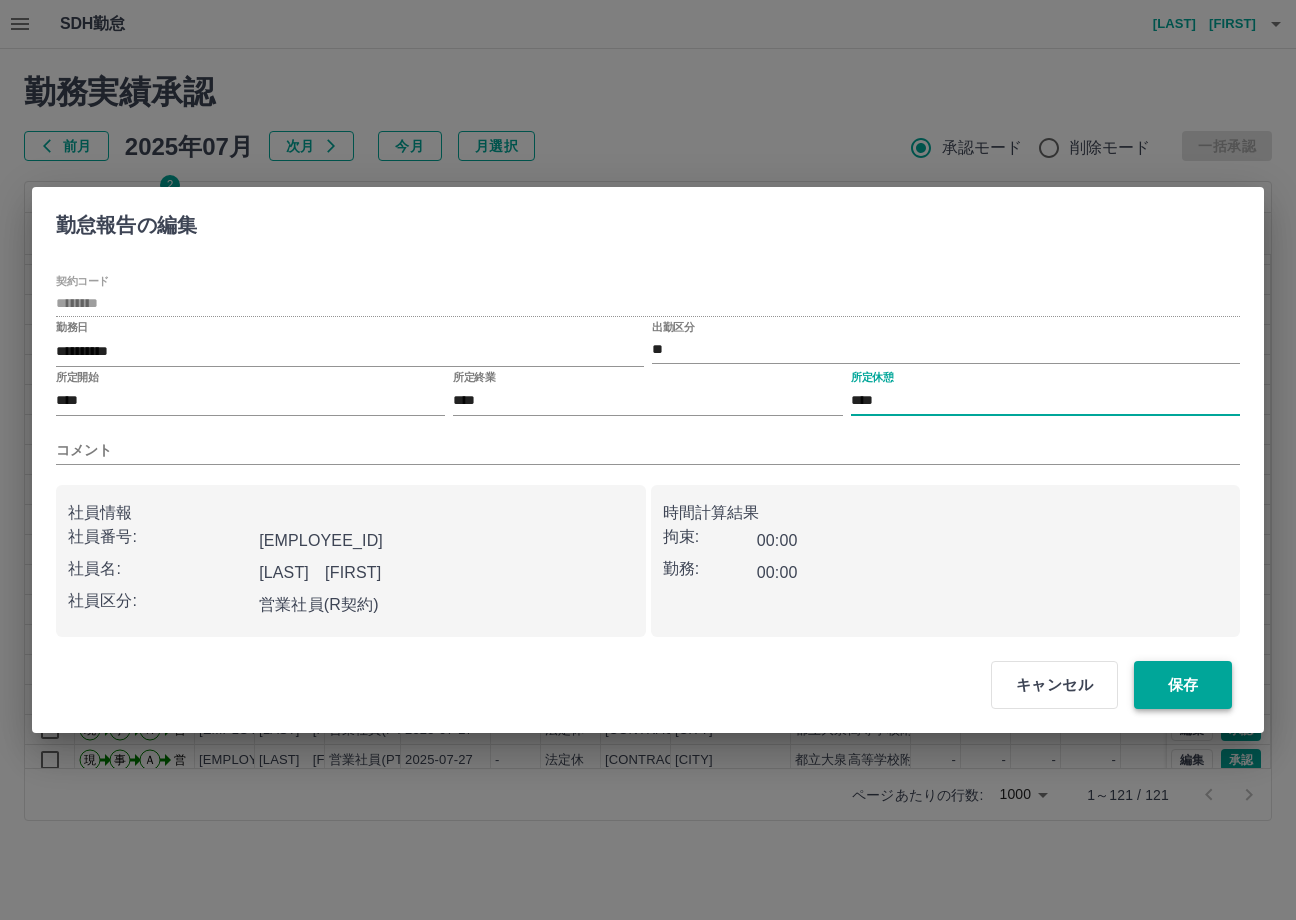 click on "保存" at bounding box center [1183, 685] 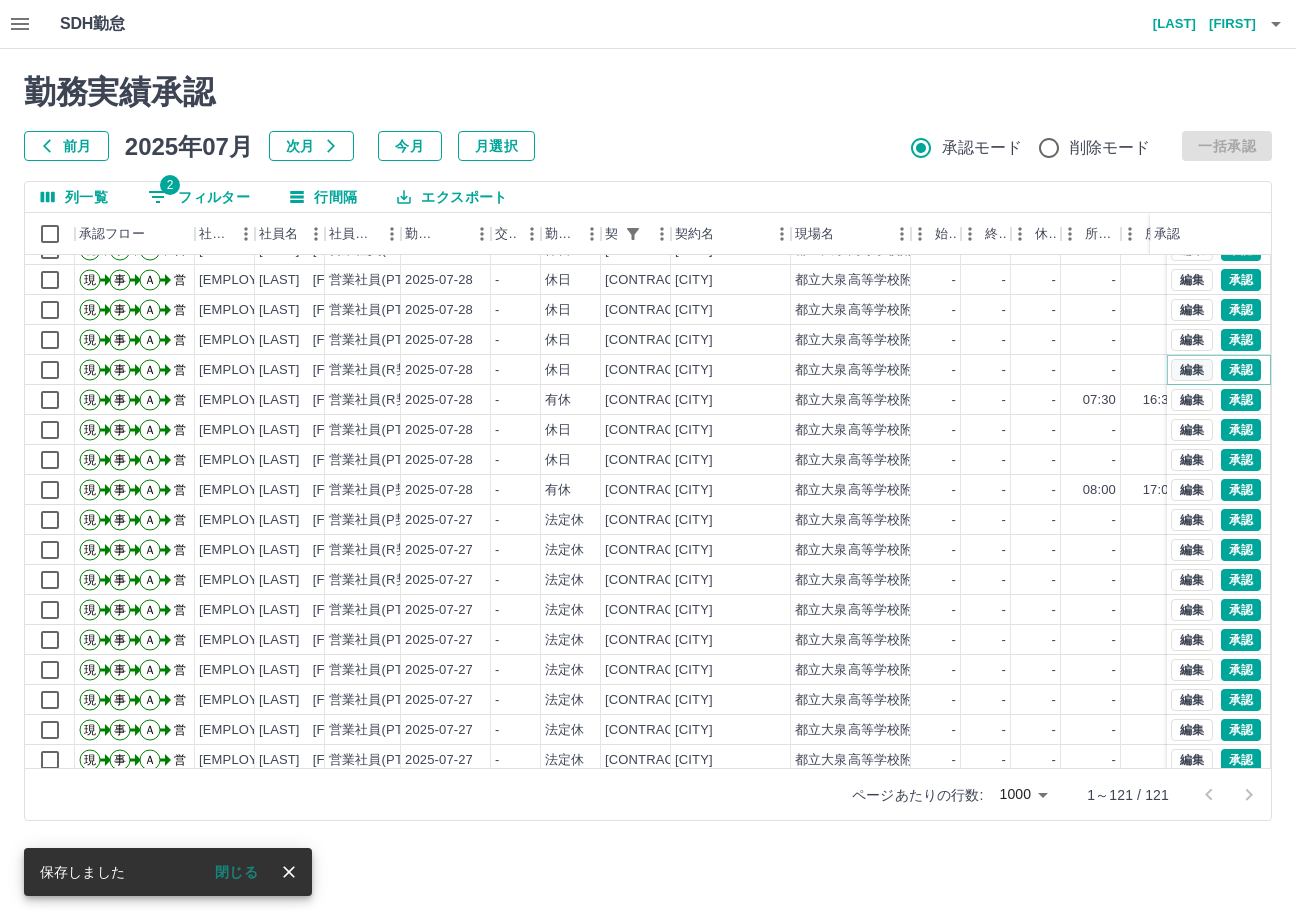 click on "編集" at bounding box center [1192, 370] 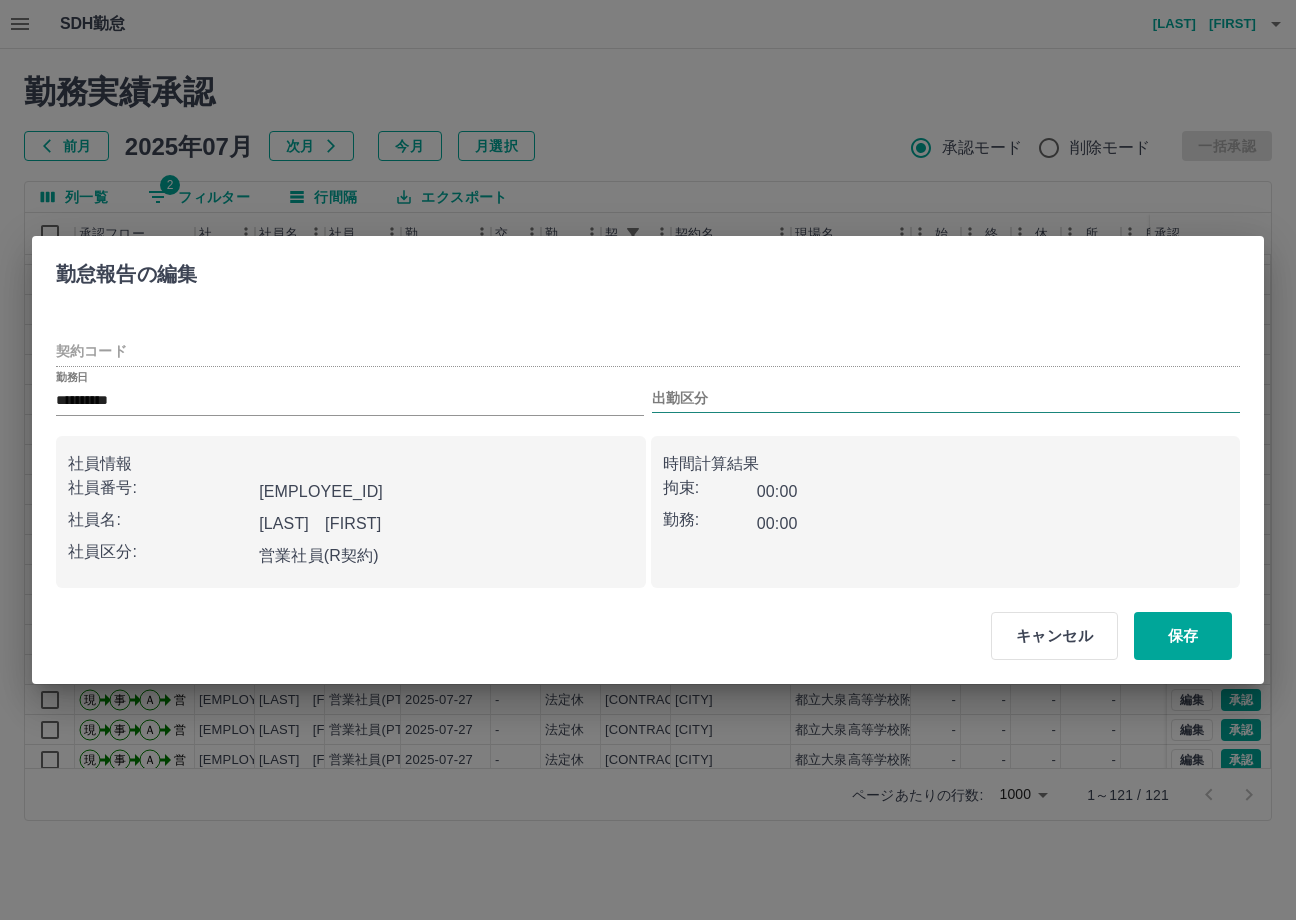 click on "出勤区分" at bounding box center (946, 399) 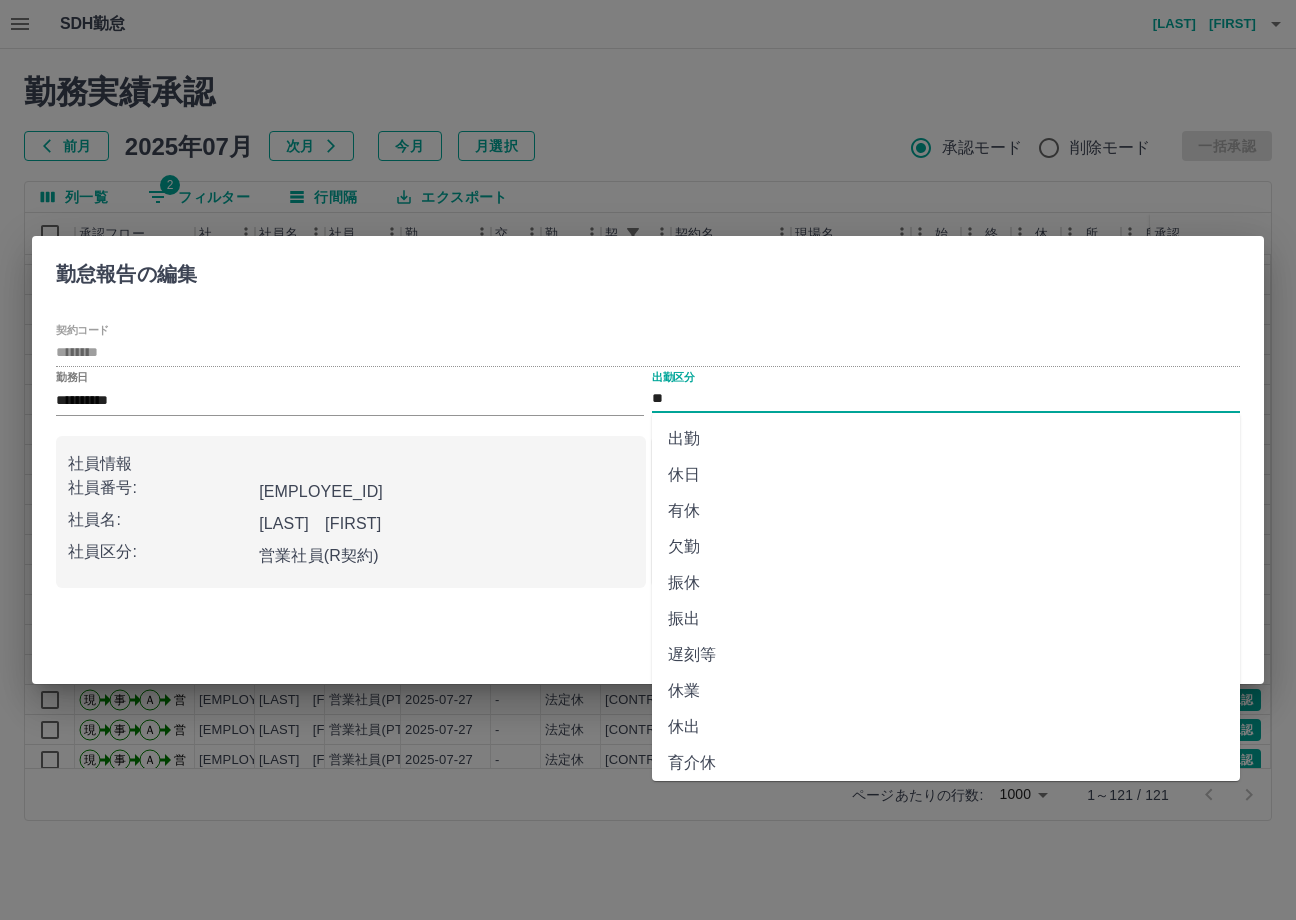 click on "有休" at bounding box center (946, 511) 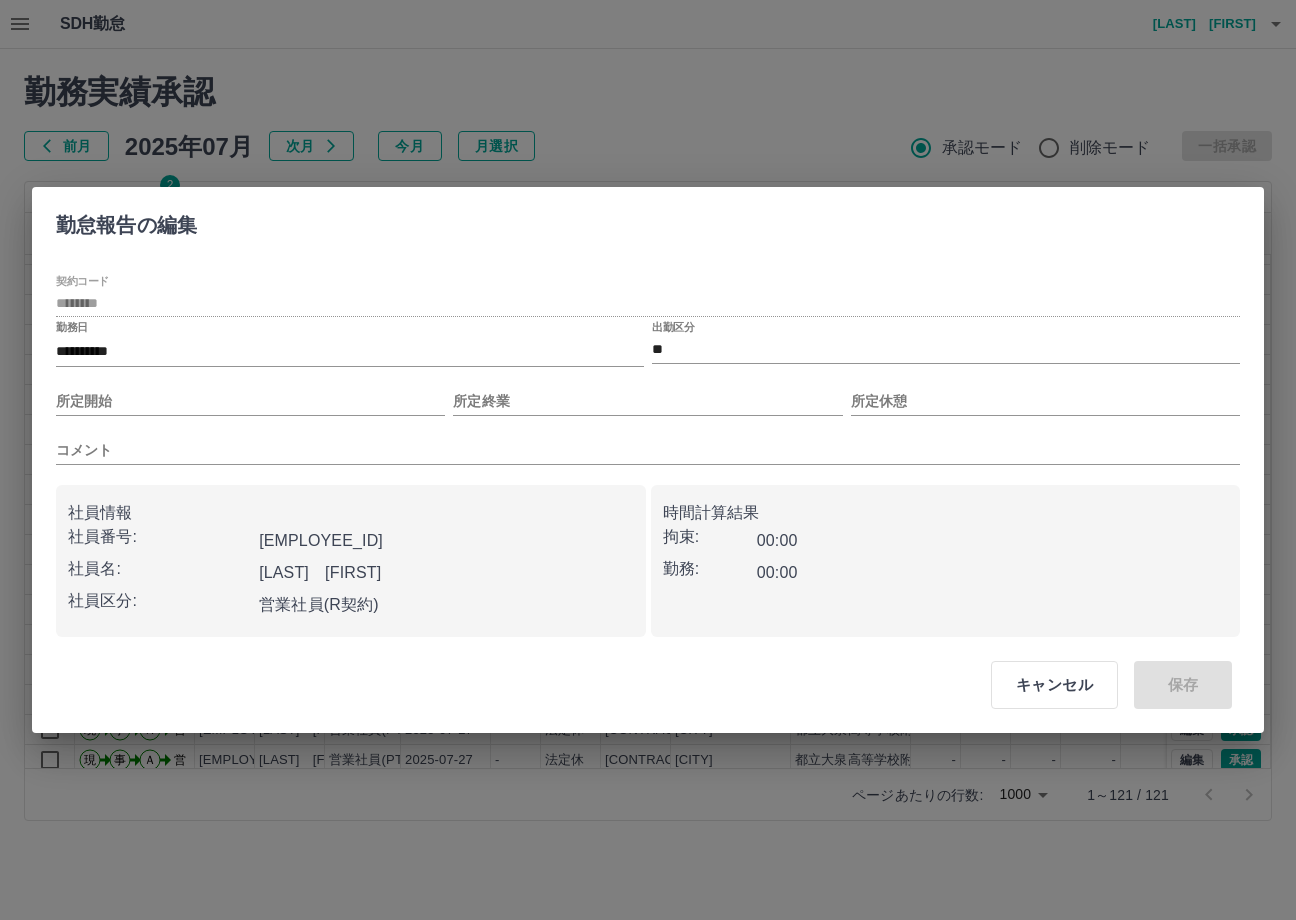 click on "所定開始" at bounding box center [250, 393] 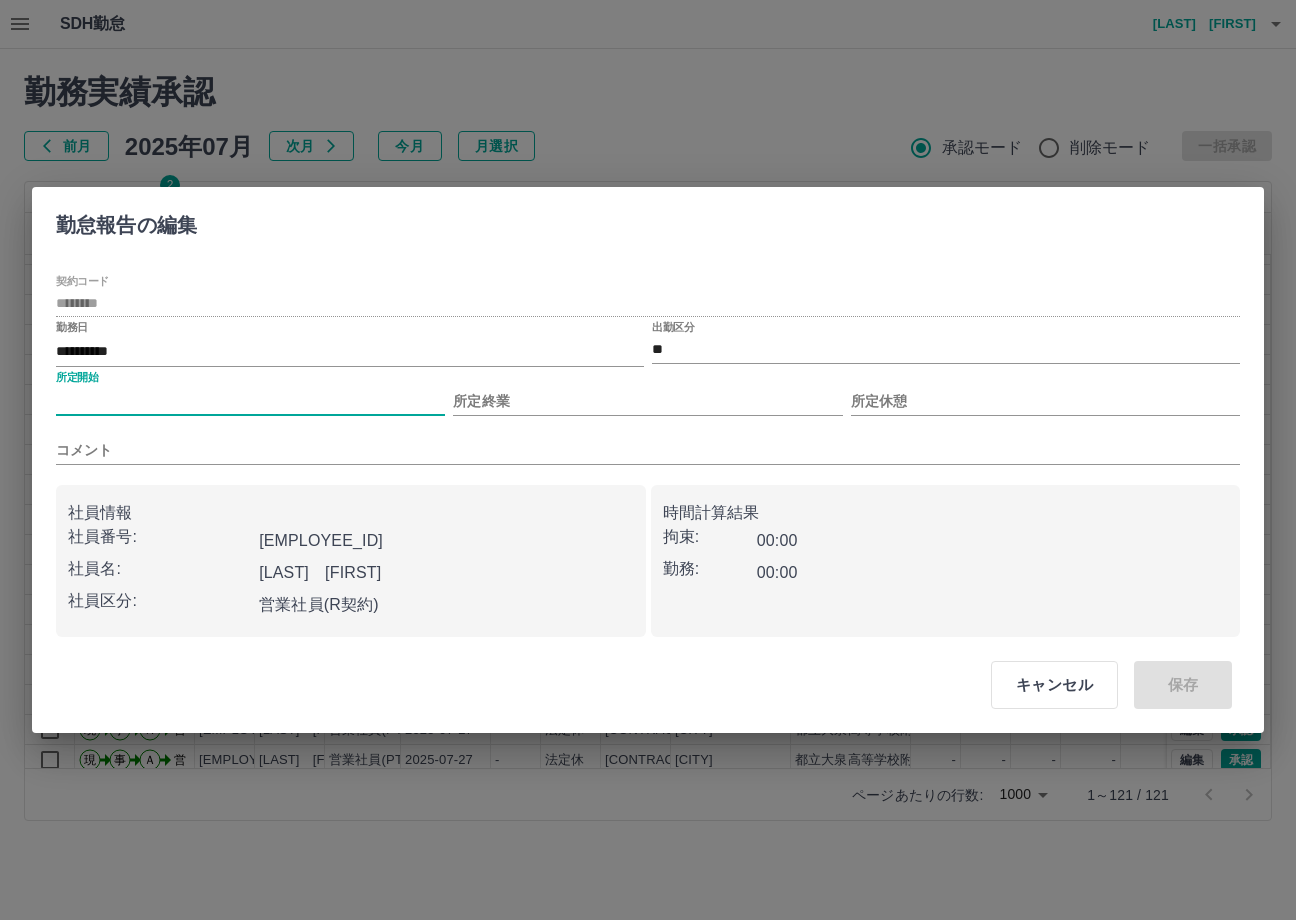 click on "所定開始" at bounding box center (250, 401) 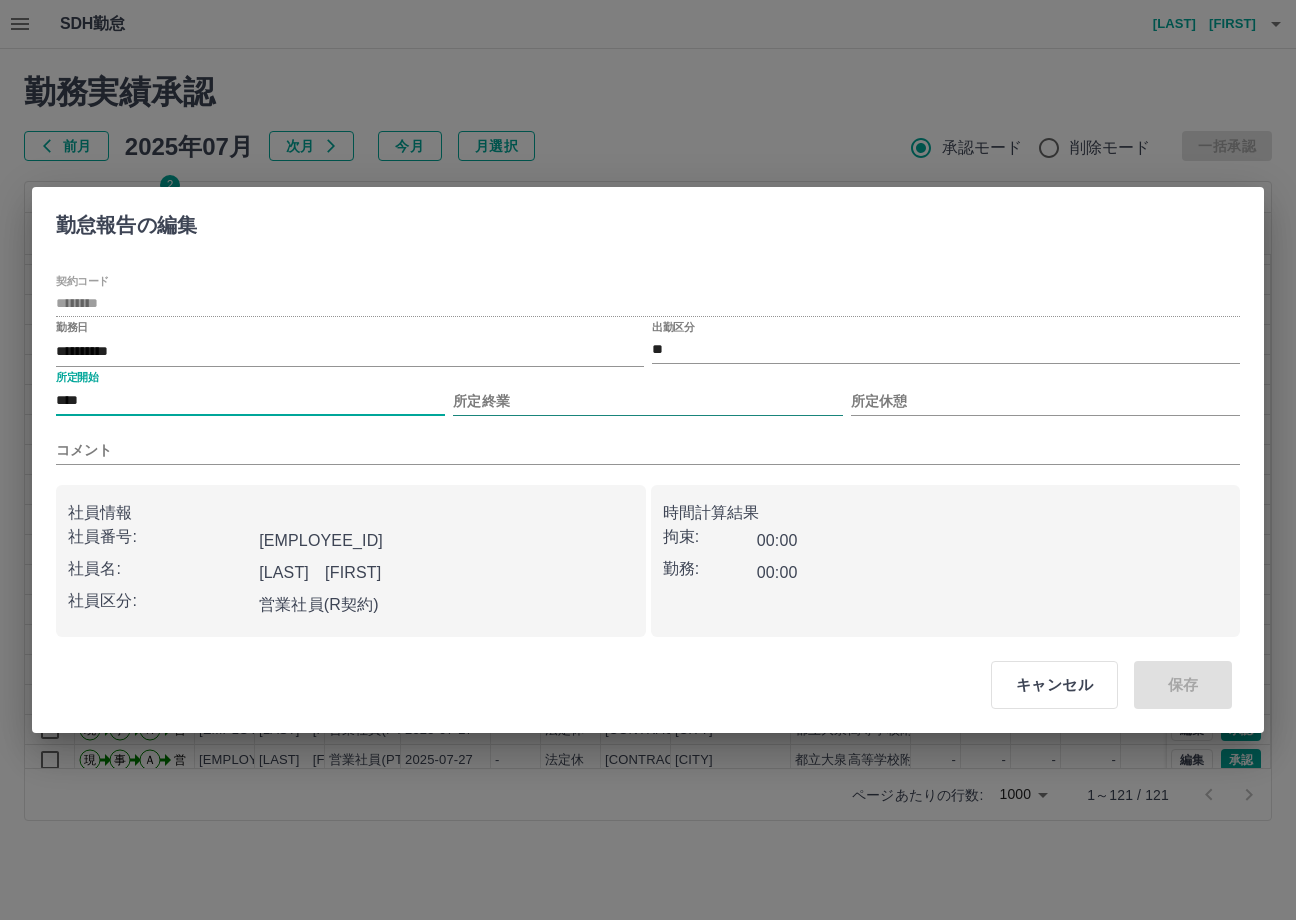 click on "所定終業" at bounding box center (647, 401) 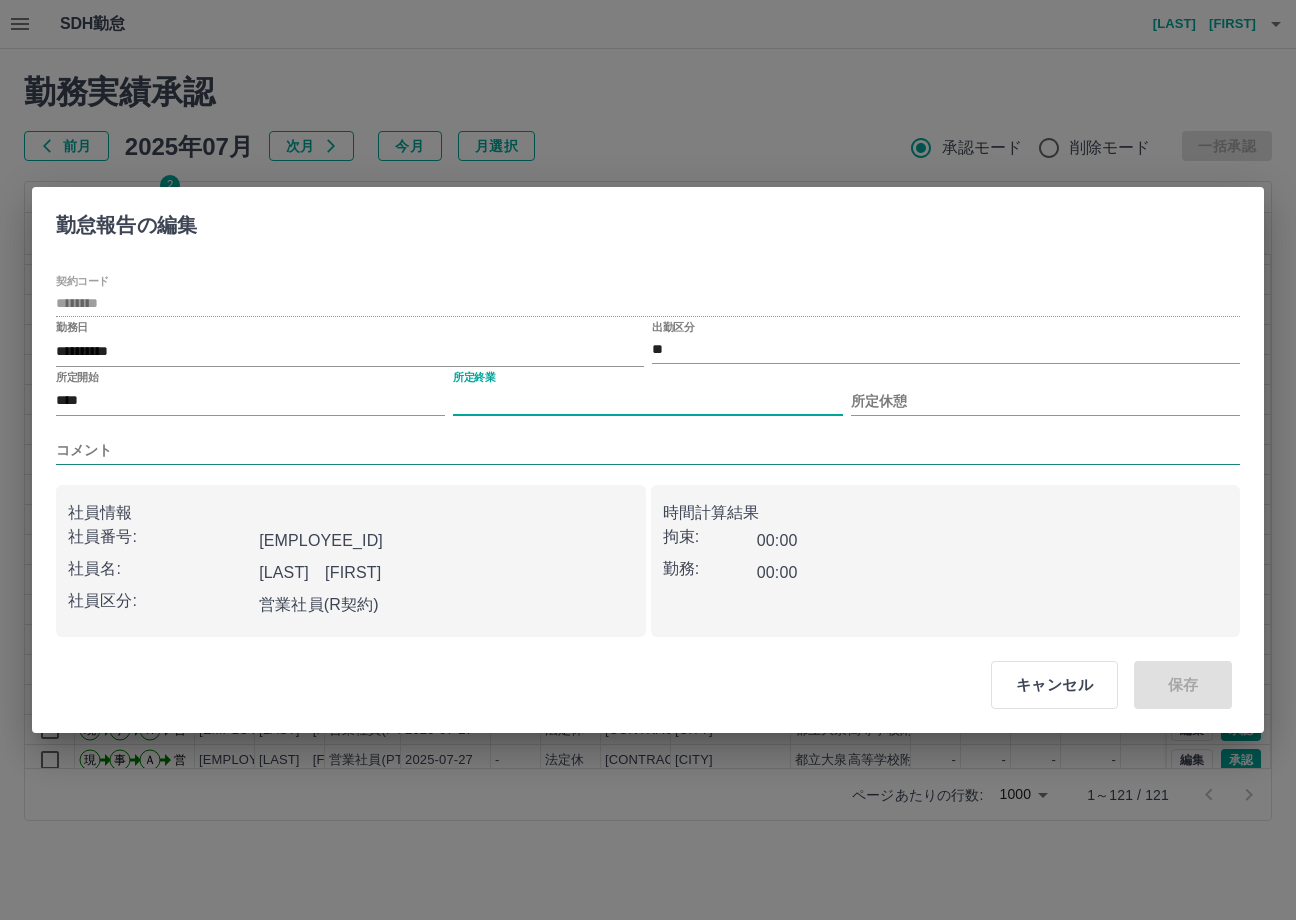type on "****" 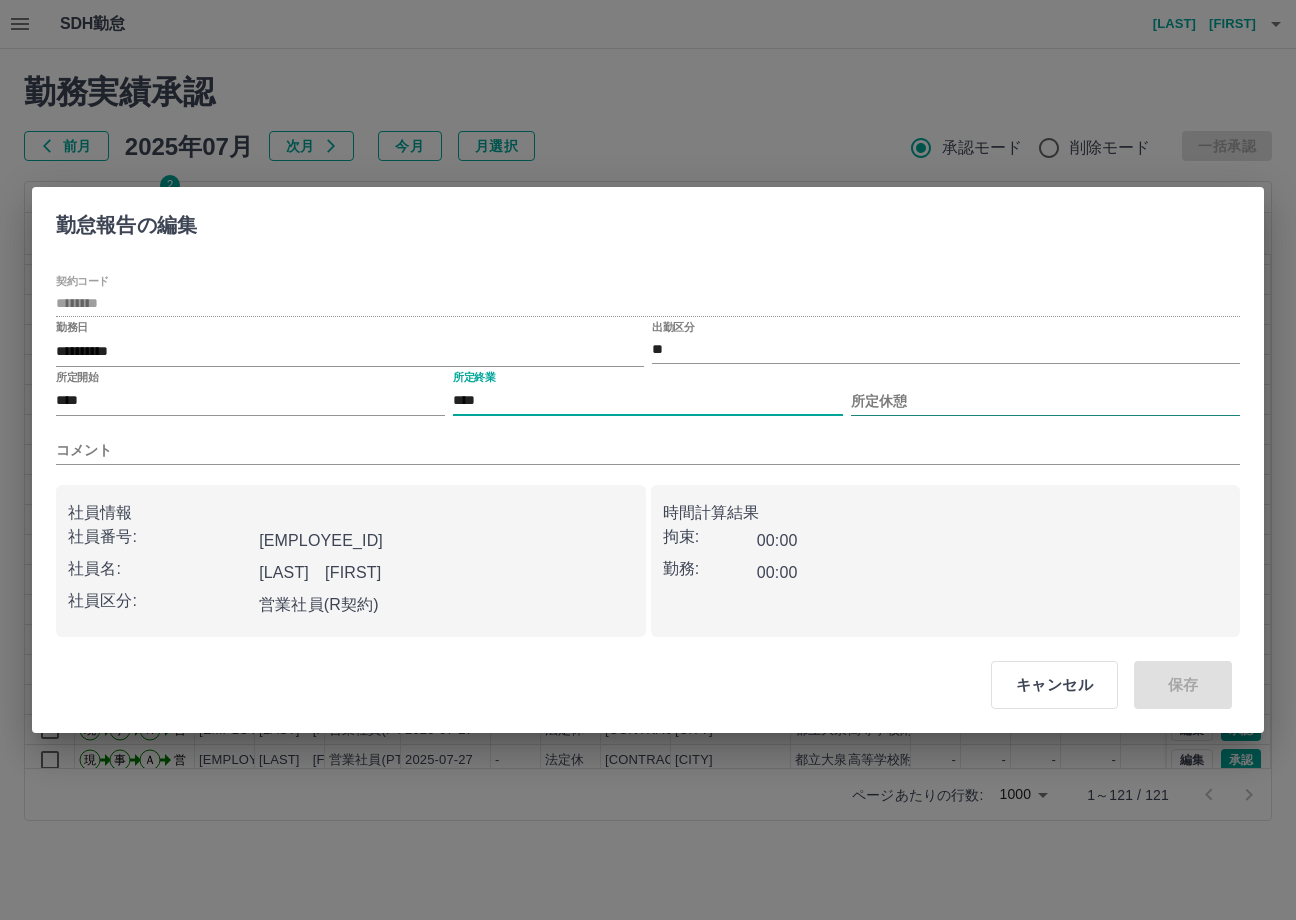 click on "所定休憩" at bounding box center [1045, 401] 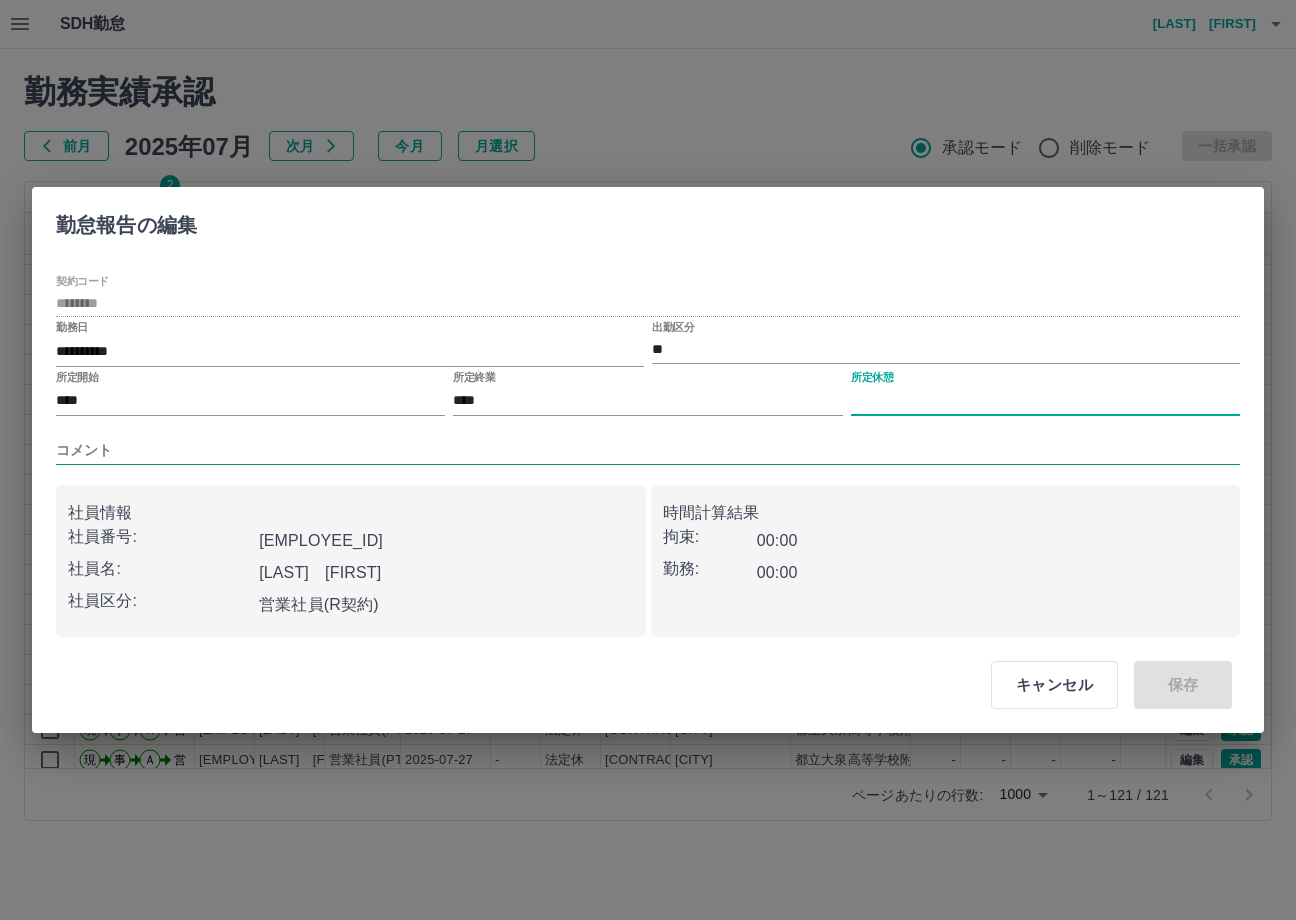 type on "****" 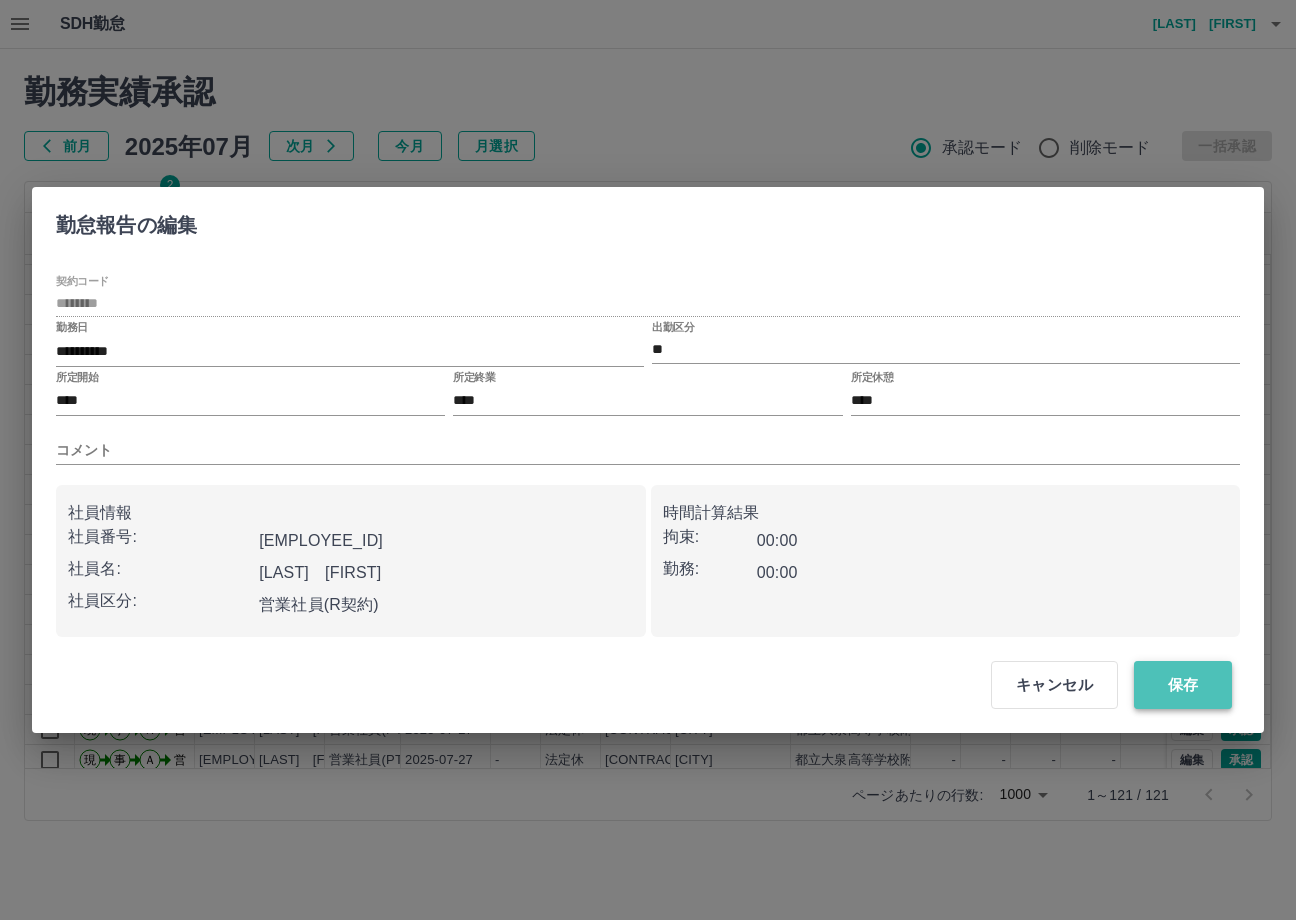 click on "保存" at bounding box center [1183, 685] 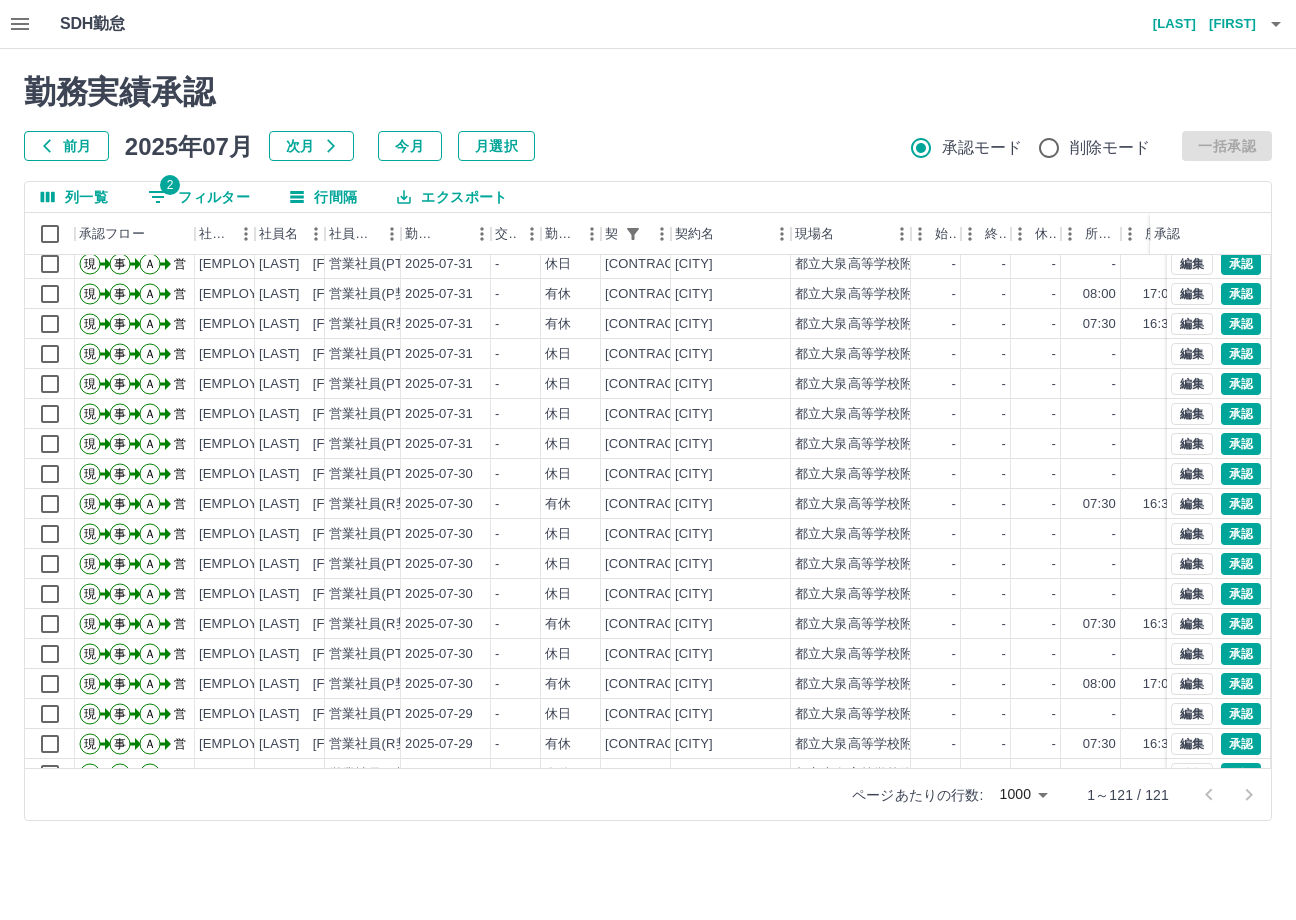 scroll, scrollTop: 100, scrollLeft: 0, axis: vertical 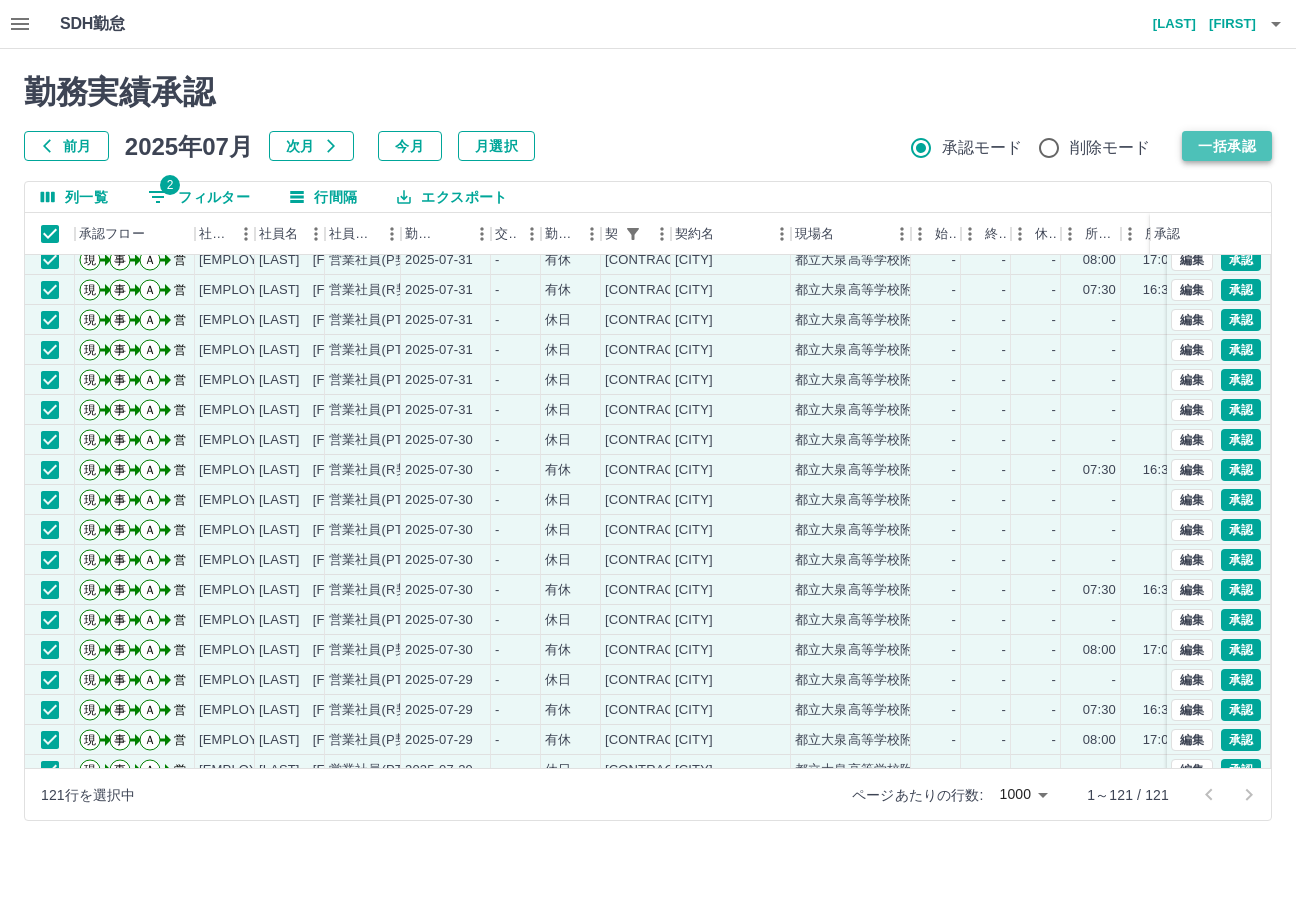 click on "一括承認" at bounding box center (1227, 146) 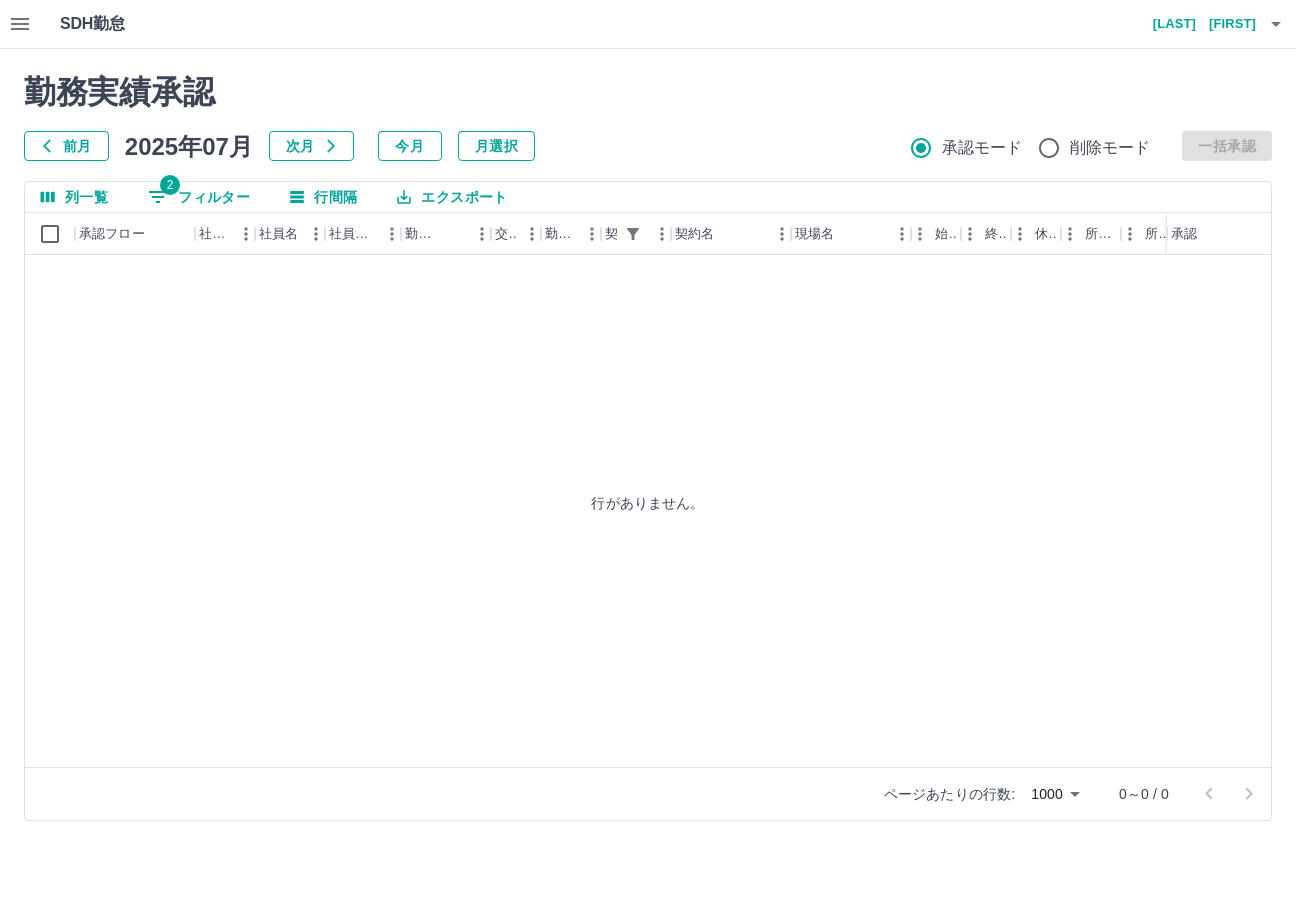 scroll, scrollTop: 0, scrollLeft: 0, axis: both 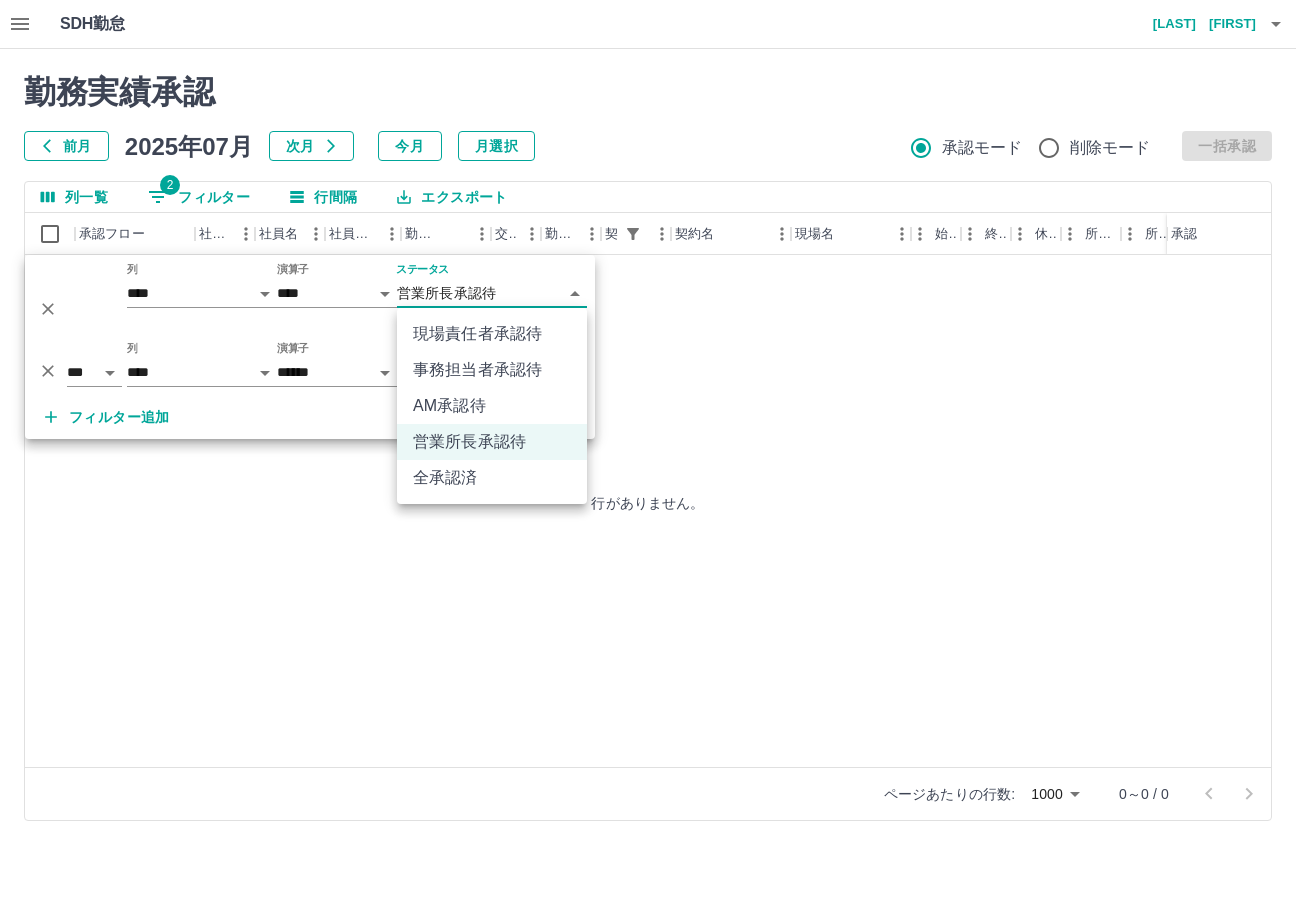 click on "**********" at bounding box center (648, 422) 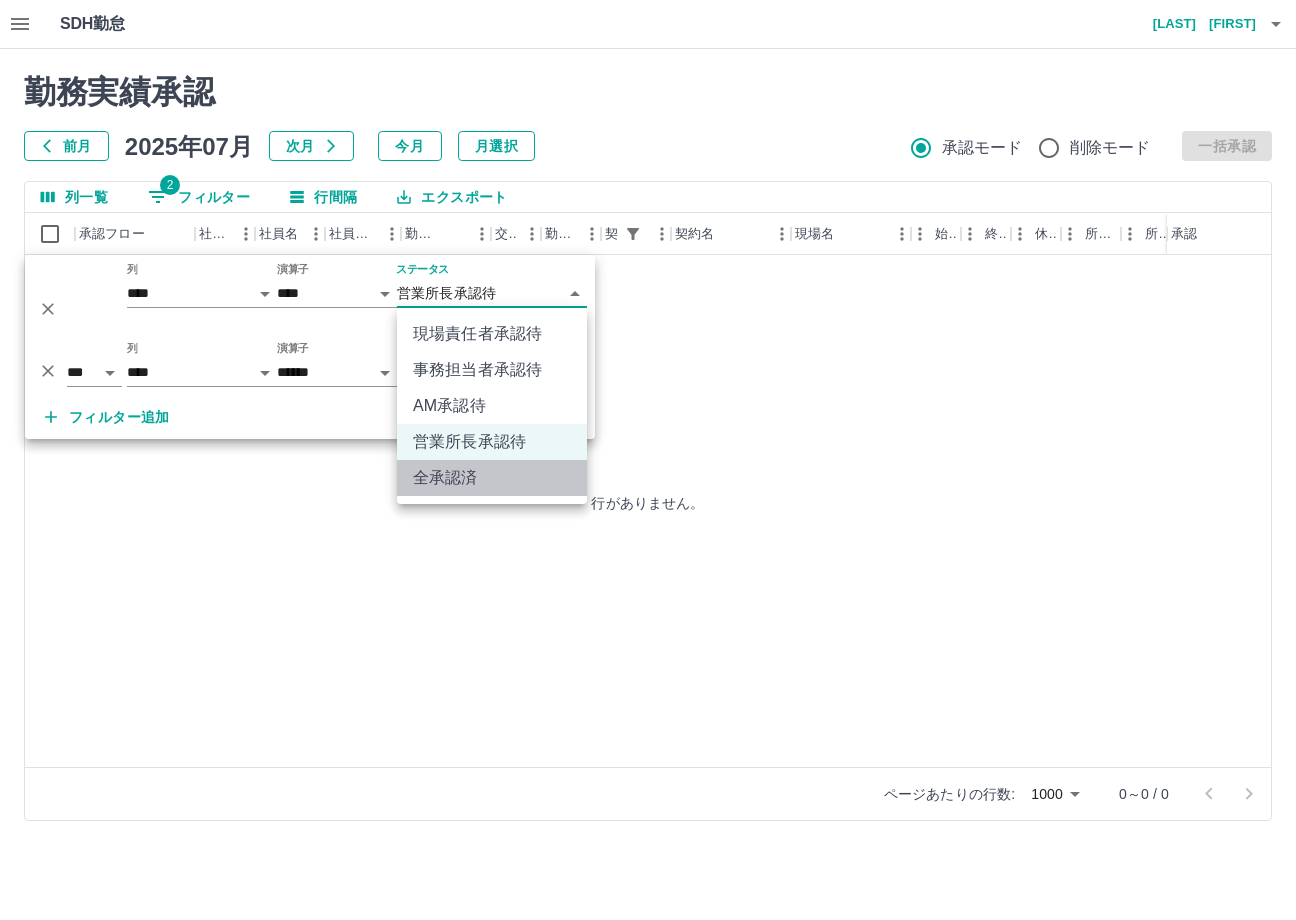 click on "全承認済" at bounding box center (492, 478) 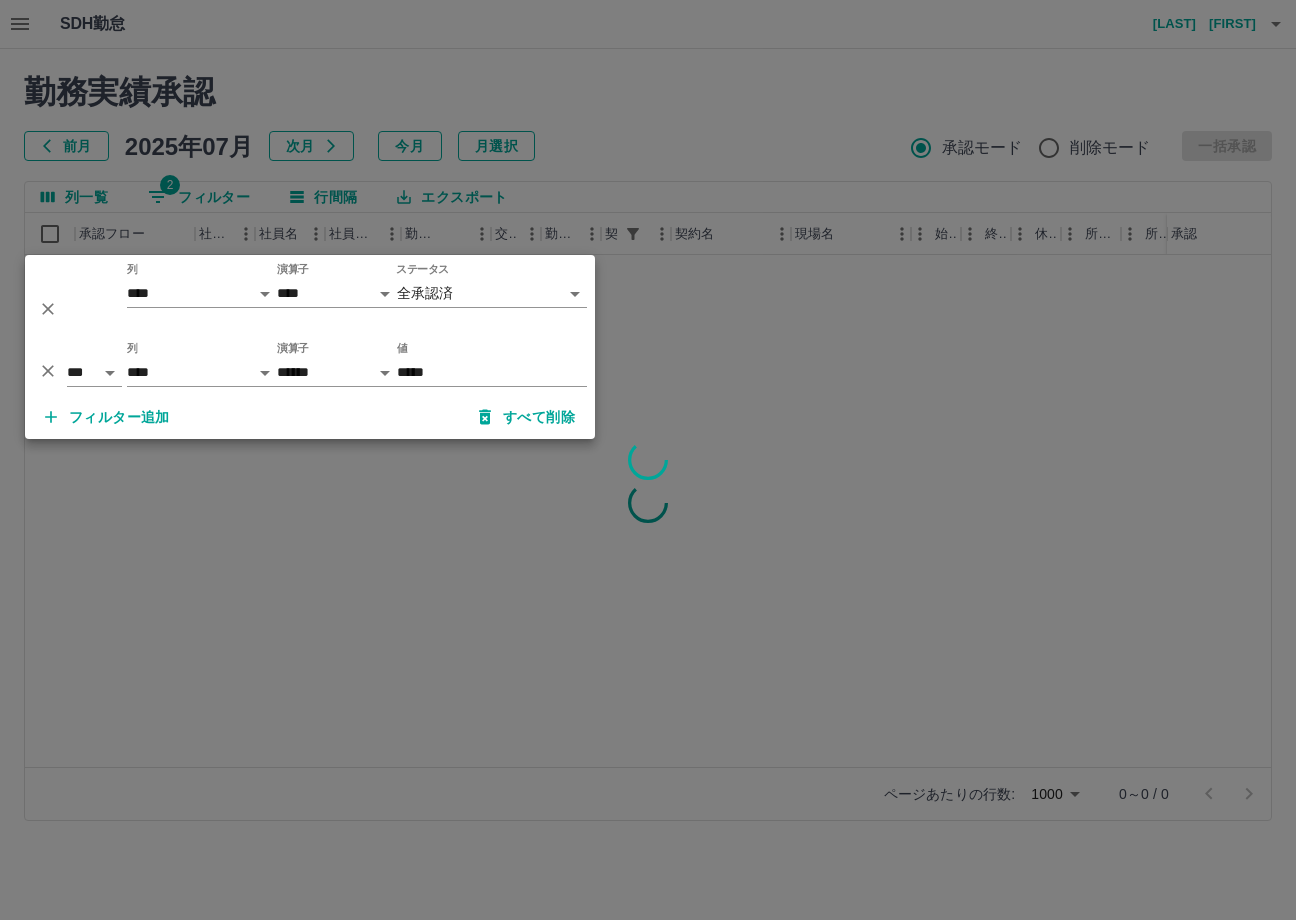 drag, startPoint x: 459, startPoint y: 371, endPoint x: 262, endPoint y: 394, distance: 198.33809 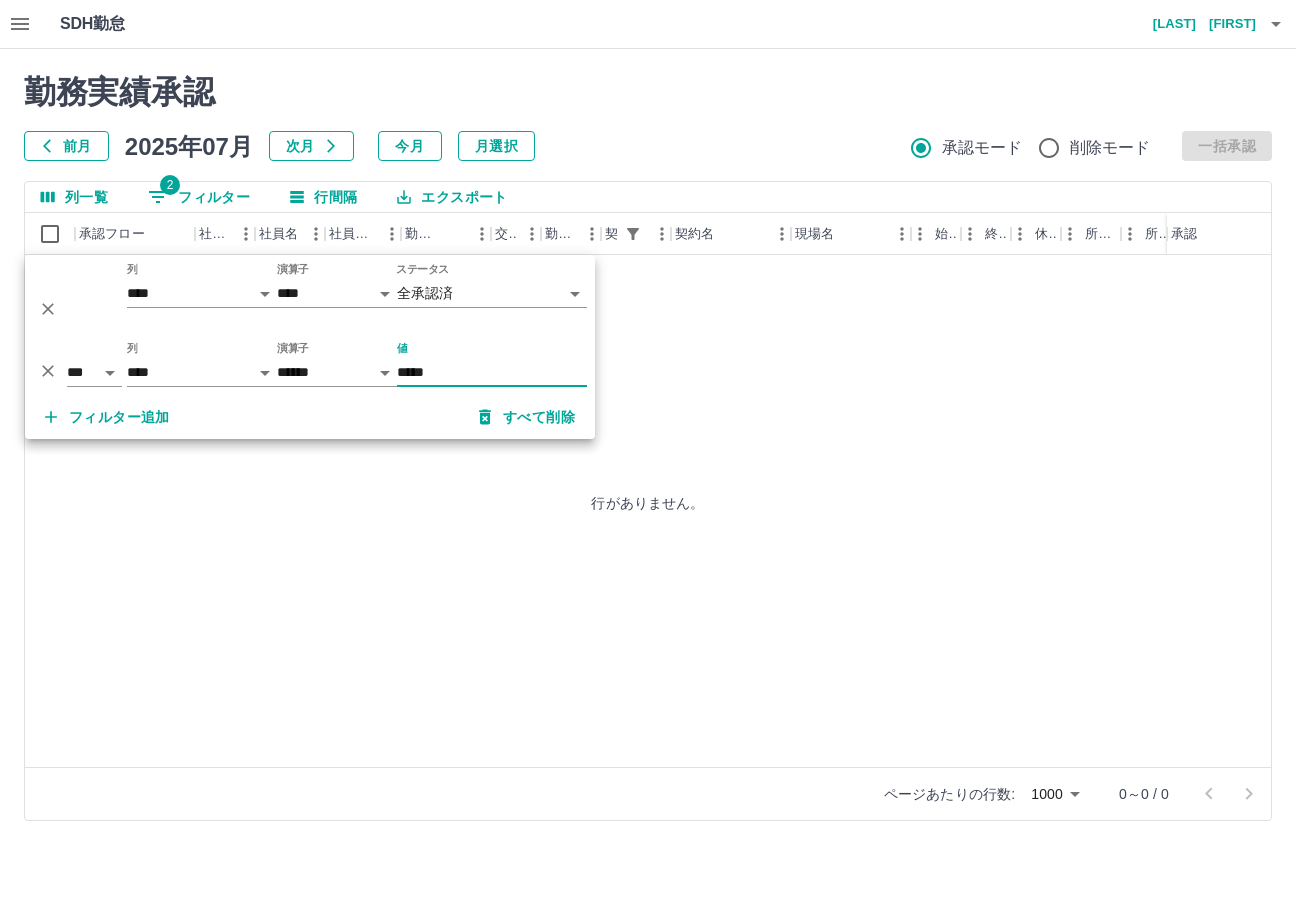 type on "*****" 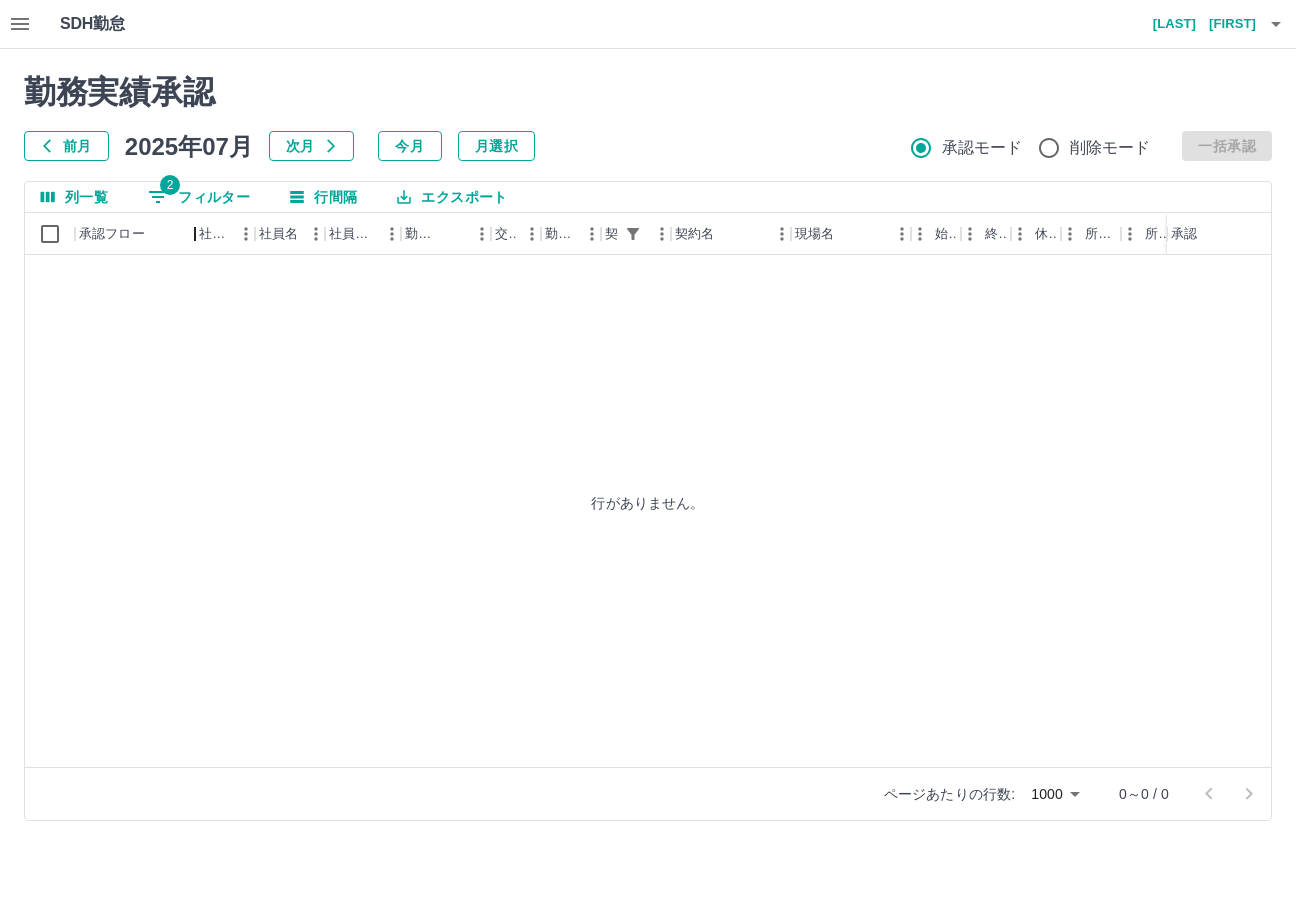 click at bounding box center [195, 234] 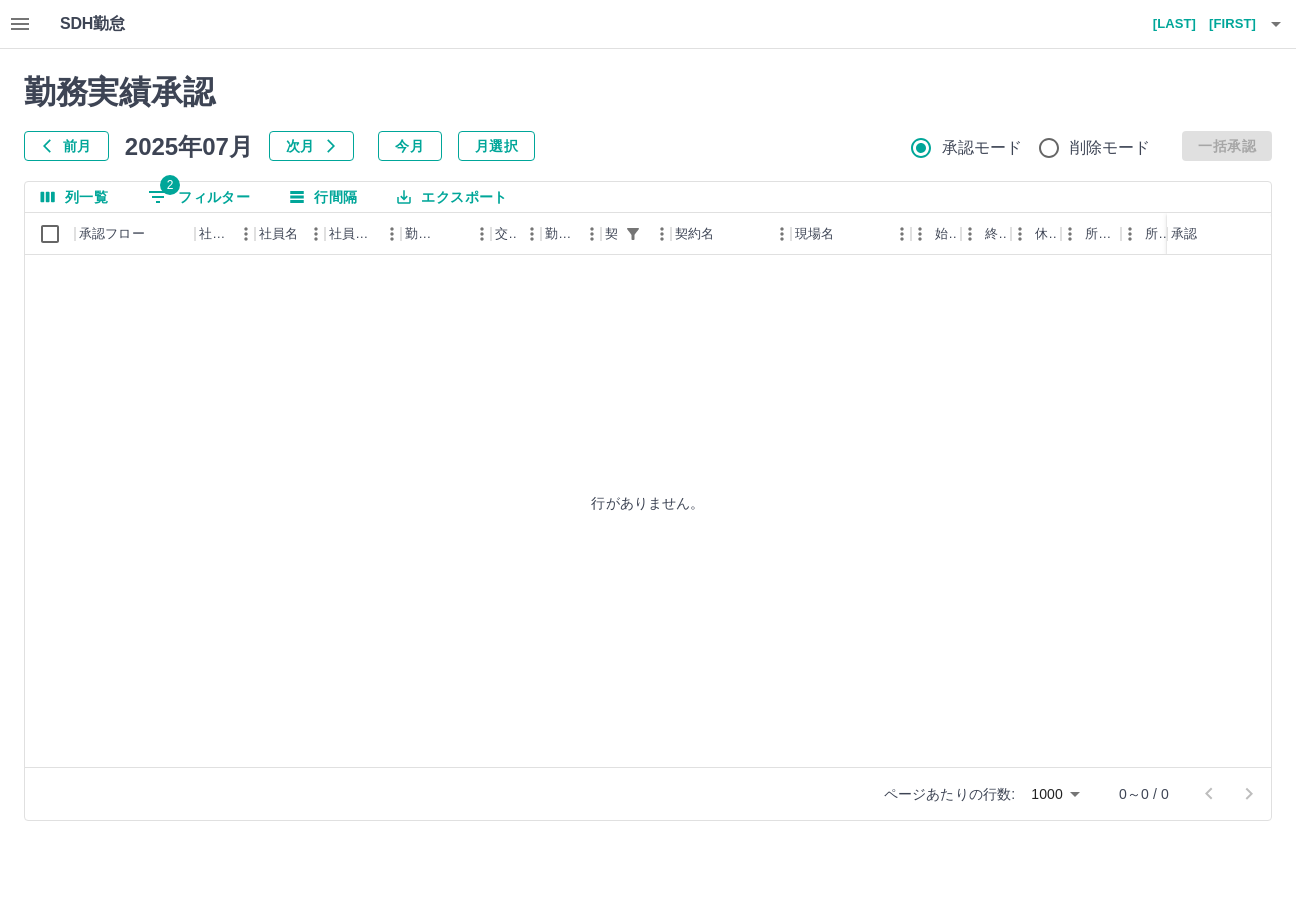click on "2 フィルター" at bounding box center (199, 197) 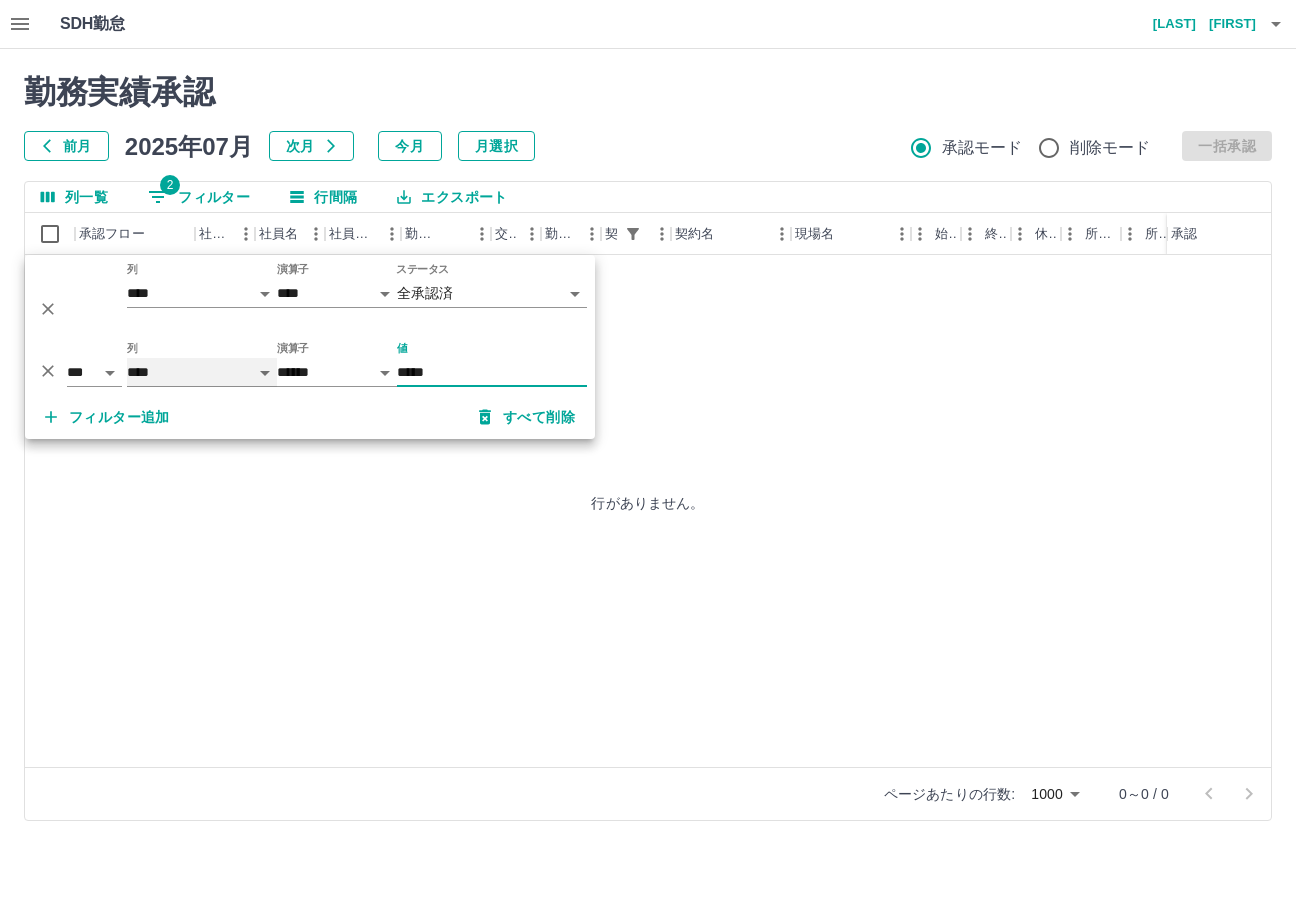 click on "**** *** **** *** *** **** ***** *** *** ** ** ** **** **** **** ** ** *** **** *****" at bounding box center [202, 372] 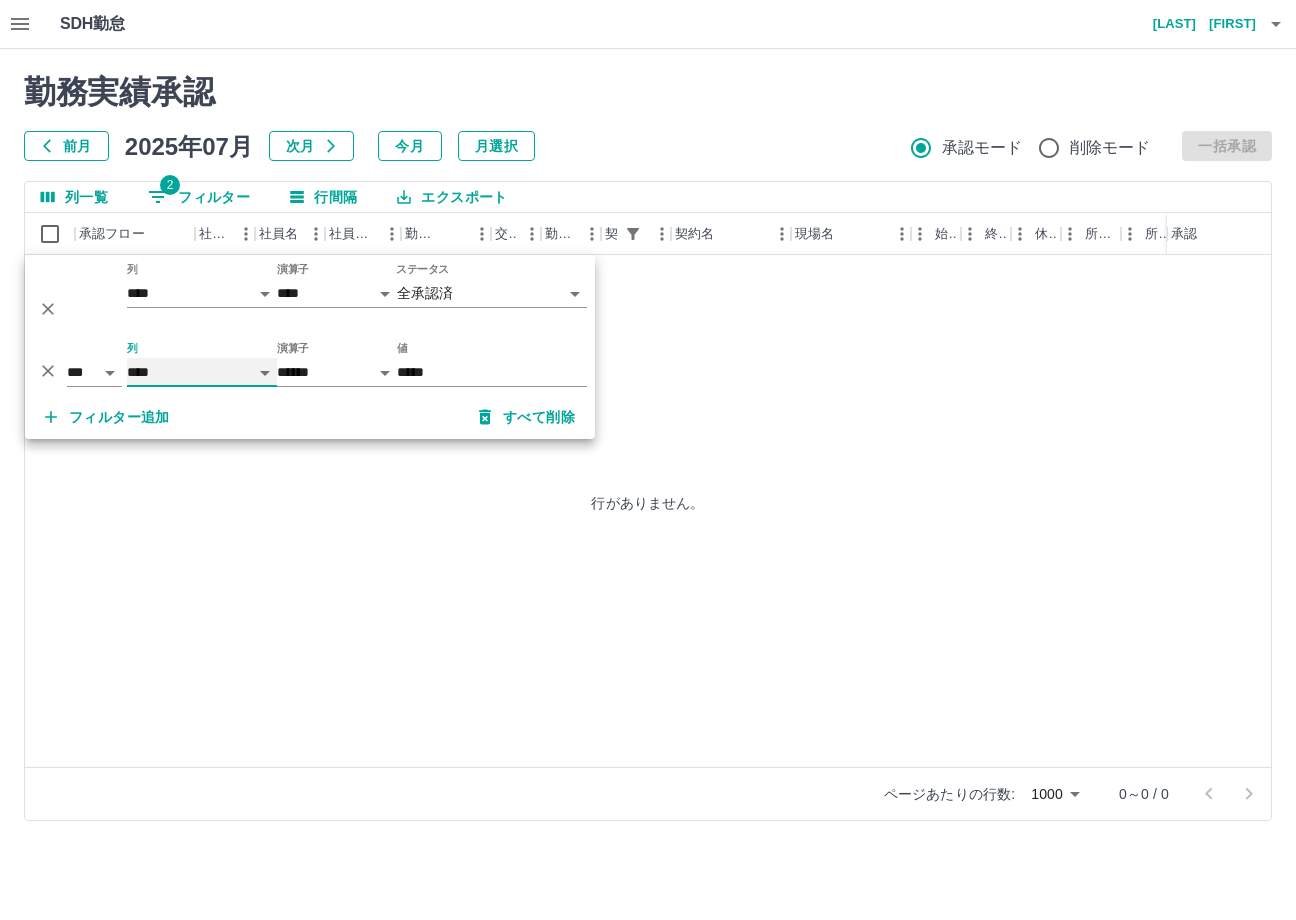 click on "**** *** **** *** *** **** ***** *** *** ** ** ** **** **** **** ** ** *** **** *****" at bounding box center (202, 372) 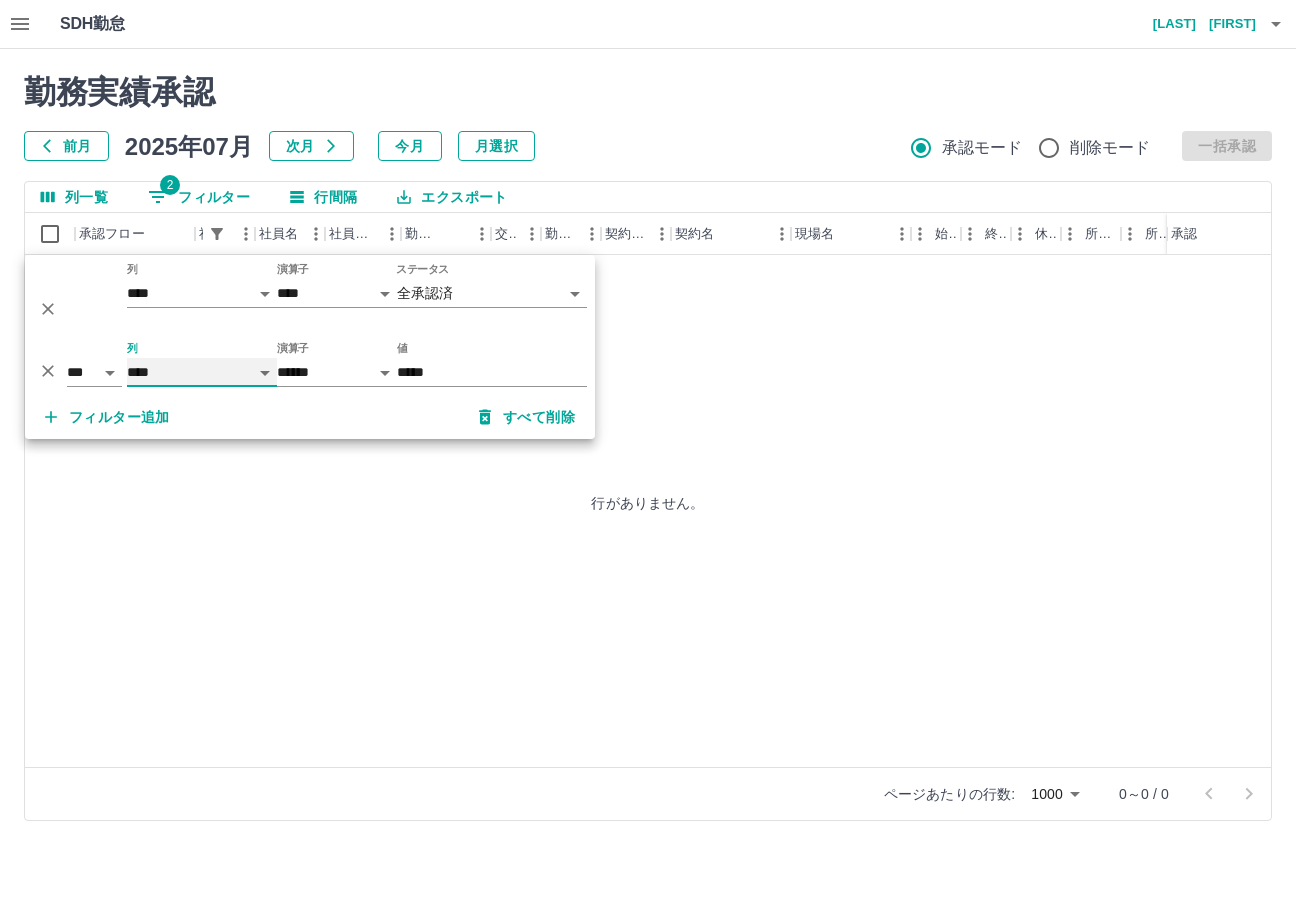 select on "**********" 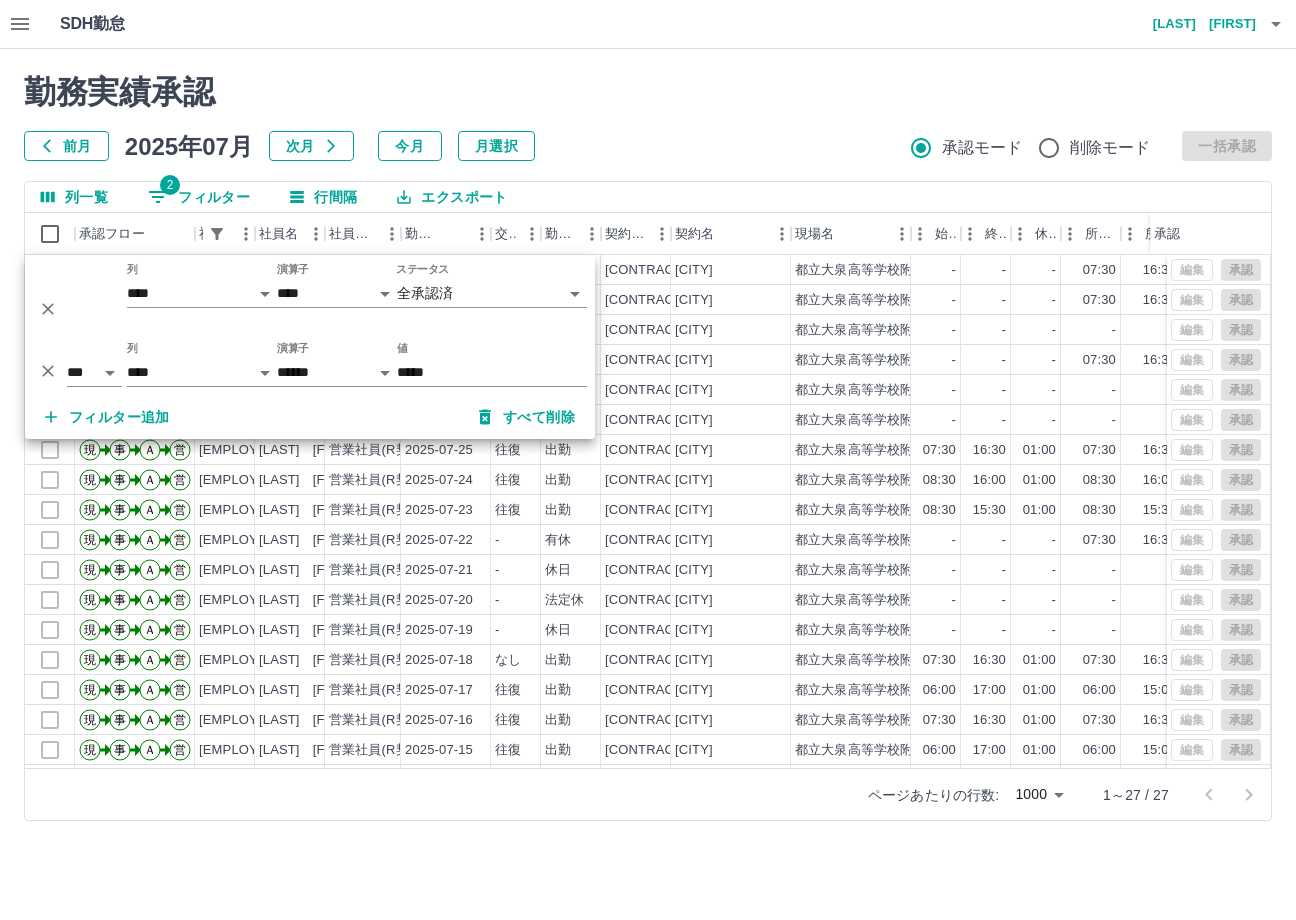 click on "勤務実績承認 前月 2025年07月 次月 今月 月選択 承認モード 削除モード 一括承認" at bounding box center [648, 117] 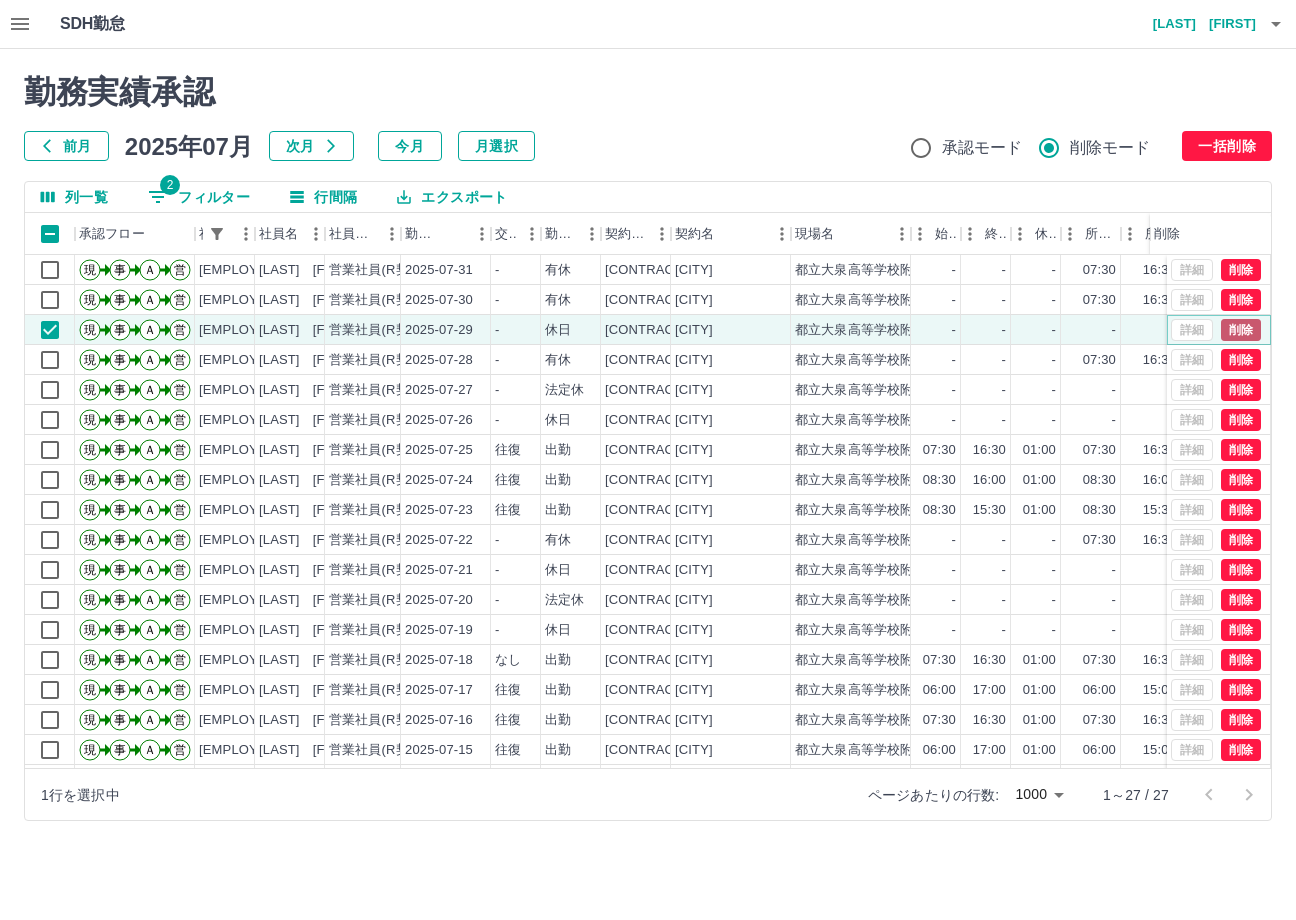 click on "削除" at bounding box center [1241, 330] 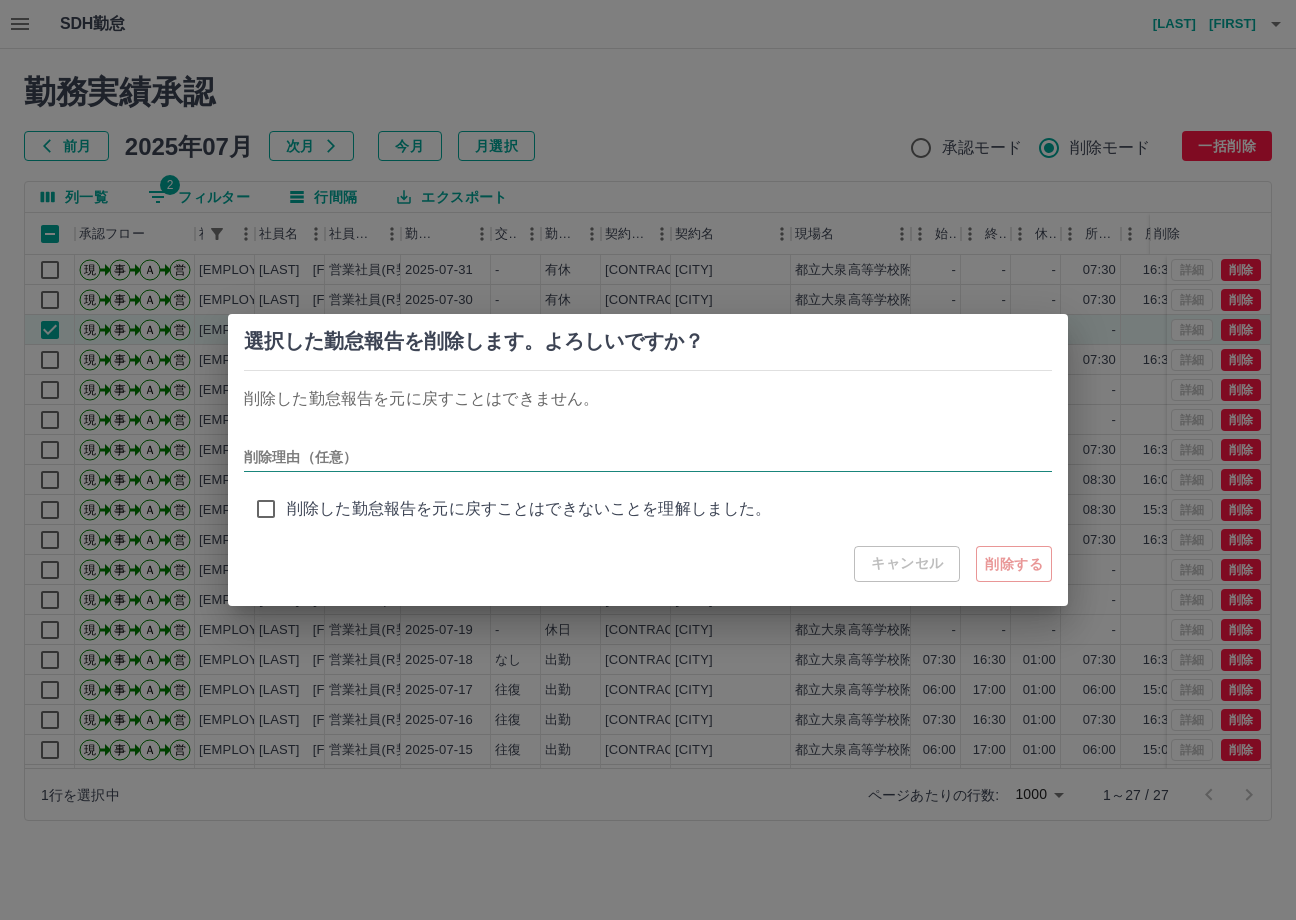 click on "削除理由（任意）" at bounding box center (648, 457) 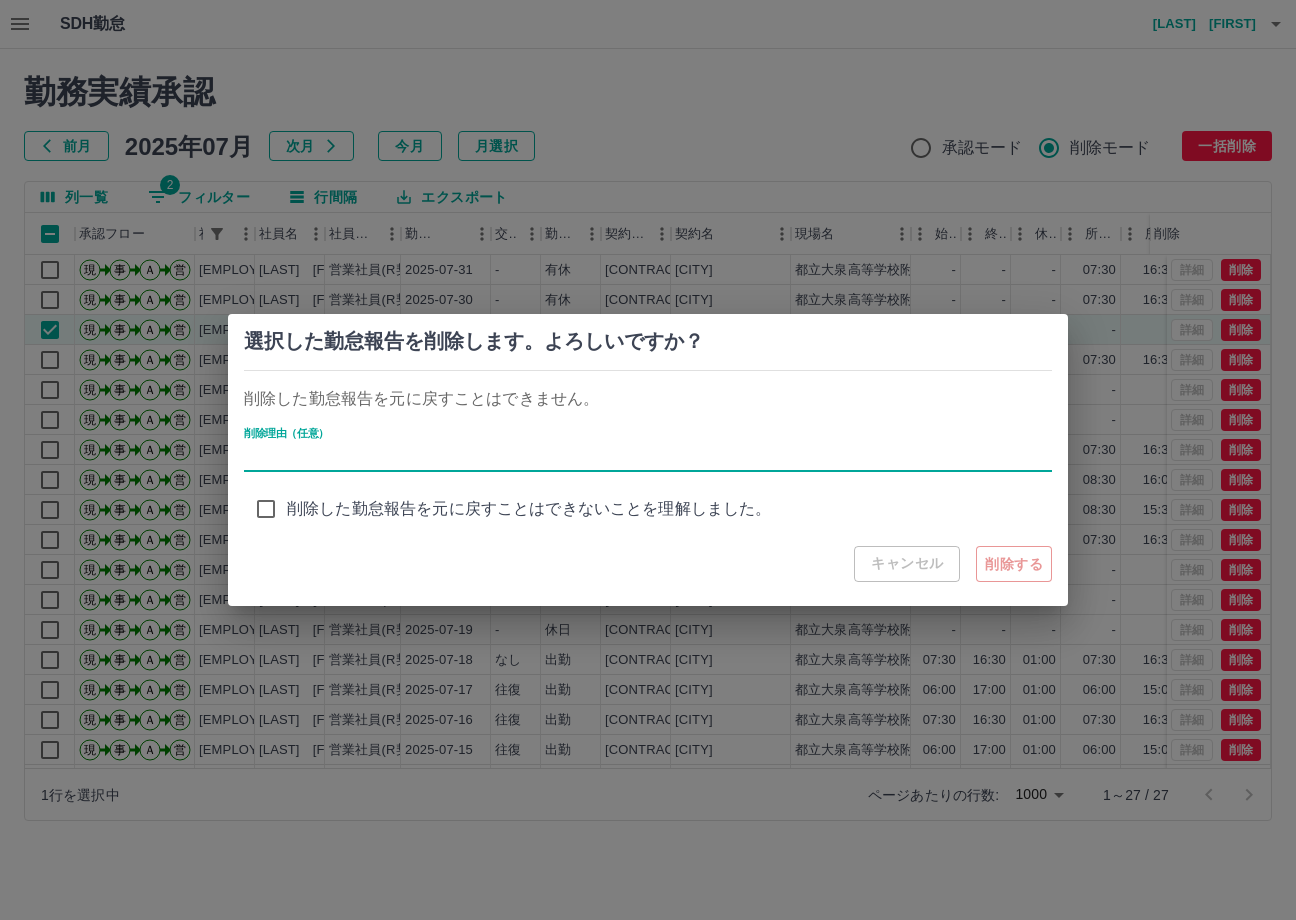 type on "**********" 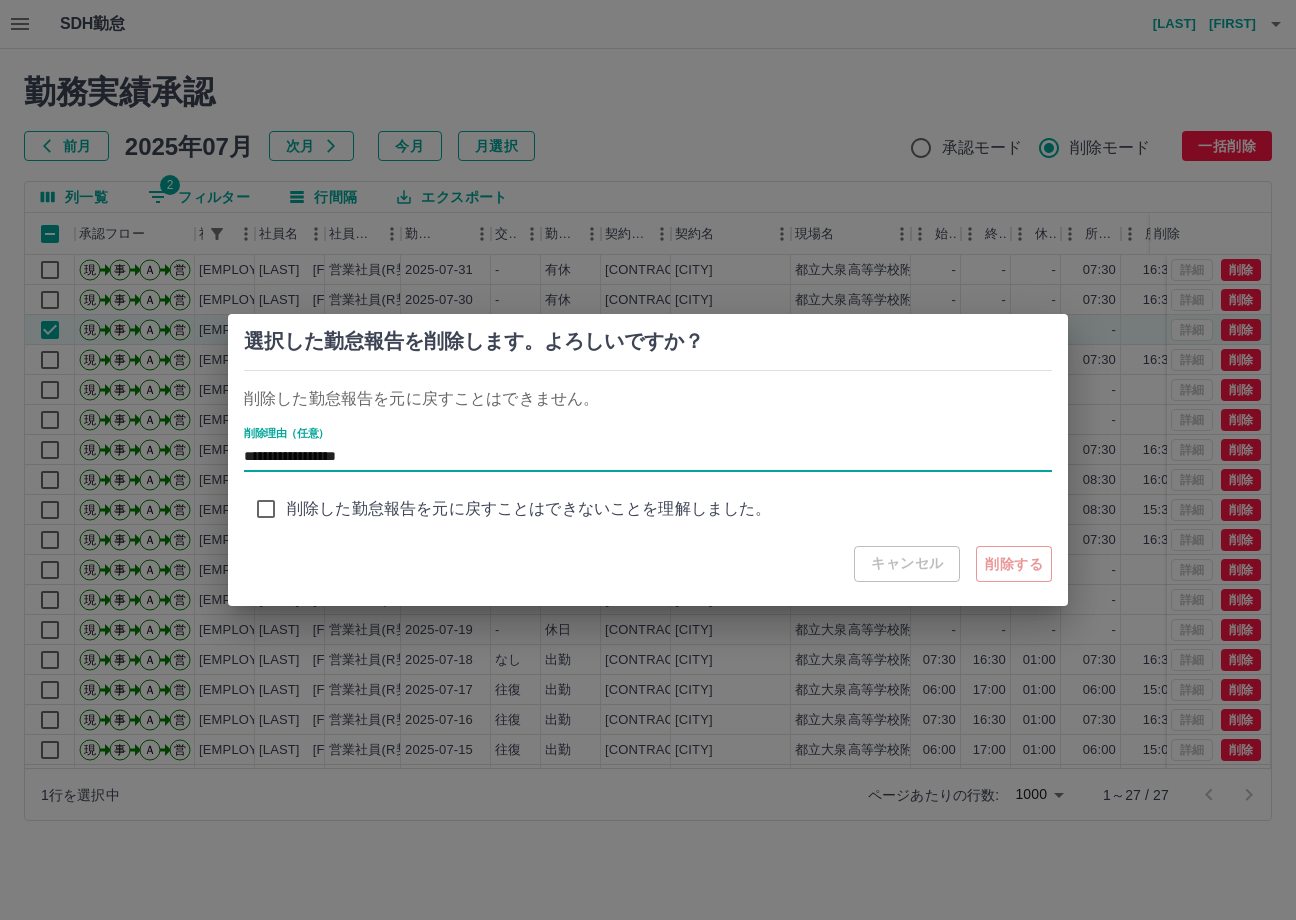 click on "キャンセル 削除する" at bounding box center [648, 564] 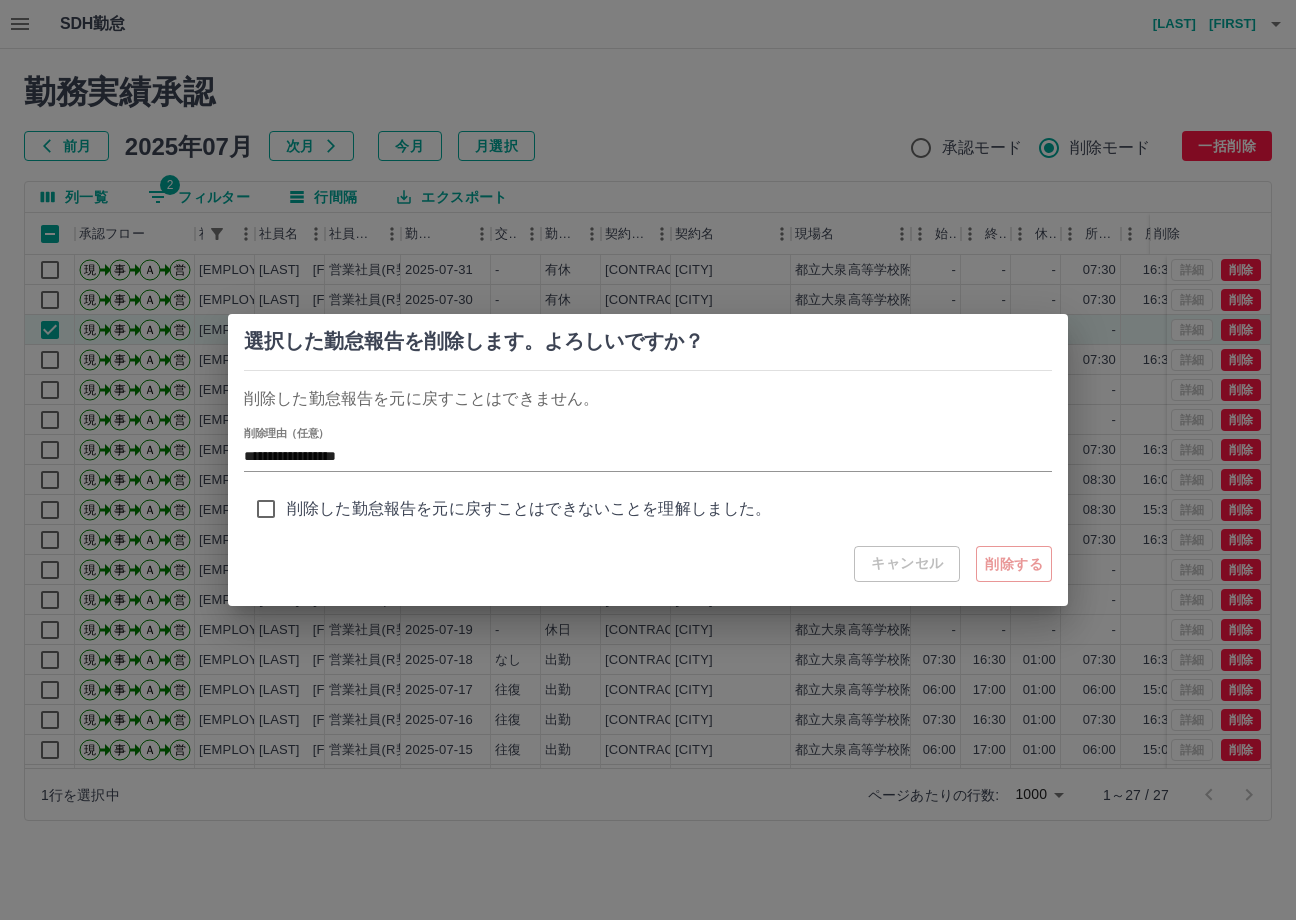 click on "削除した勤怠報告を元に戻すことはできないことを理解しました。" at bounding box center (529, 509) 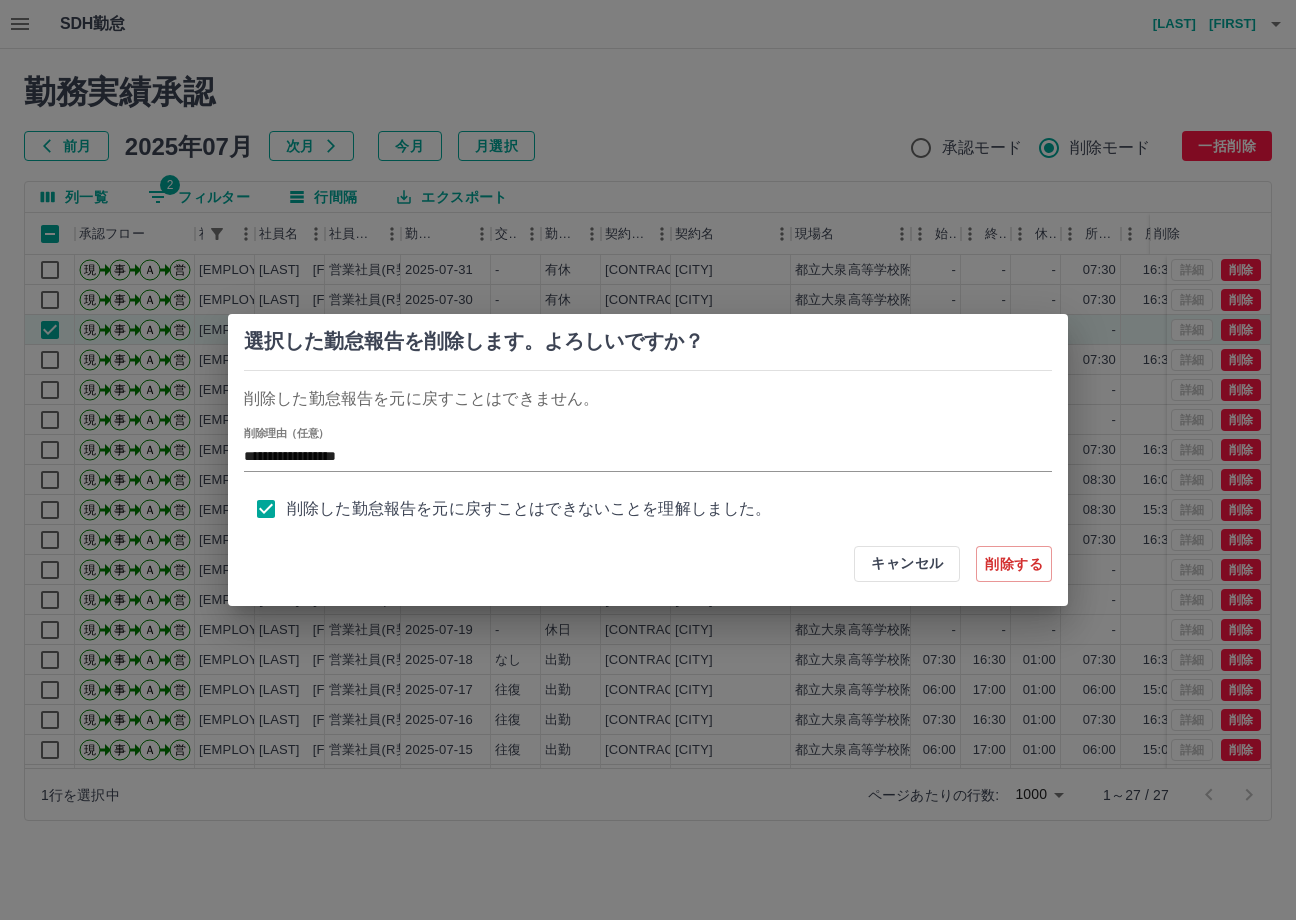 scroll, scrollTop: 8, scrollLeft: 0, axis: vertical 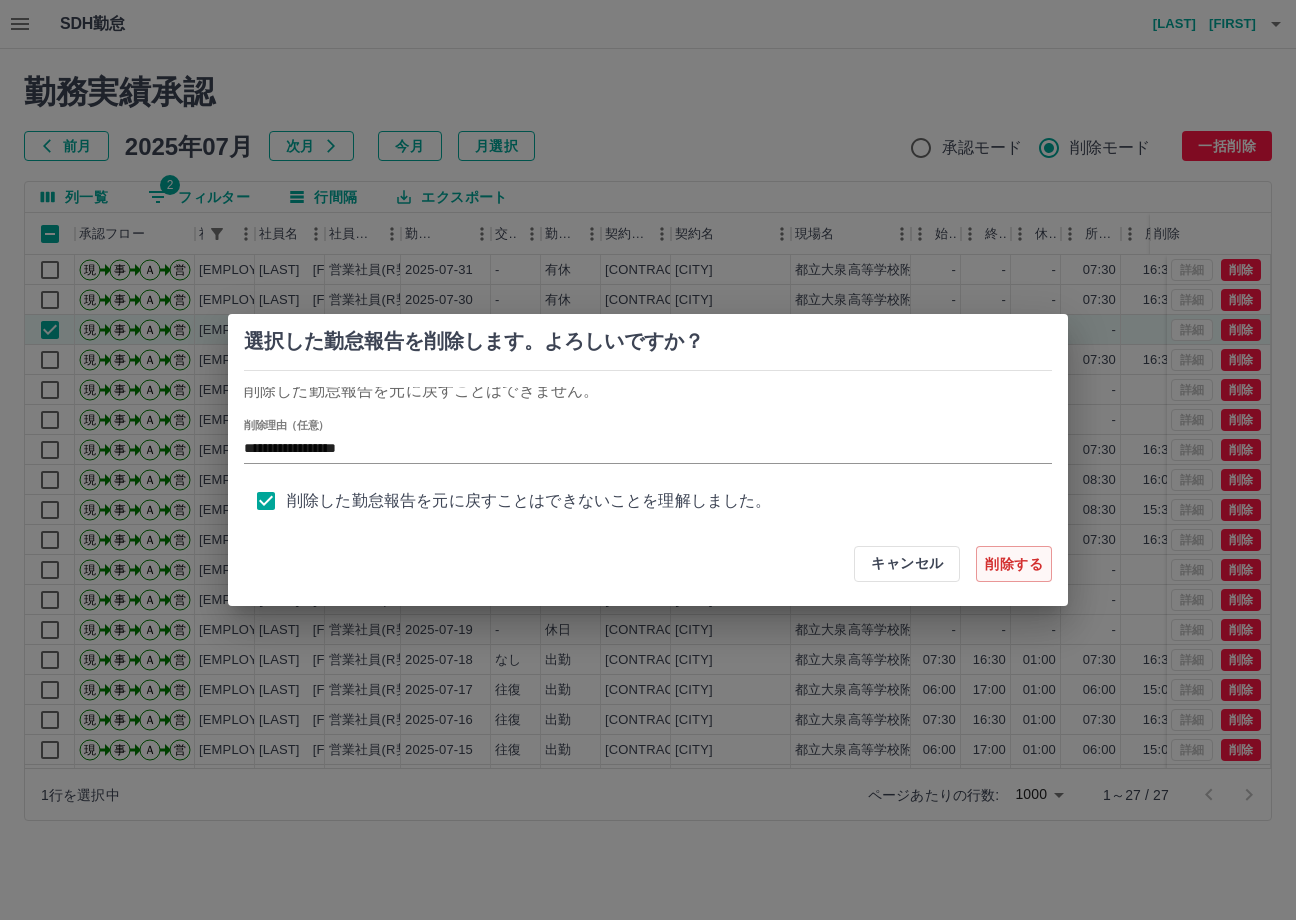 click on "削除する" at bounding box center [1014, 564] 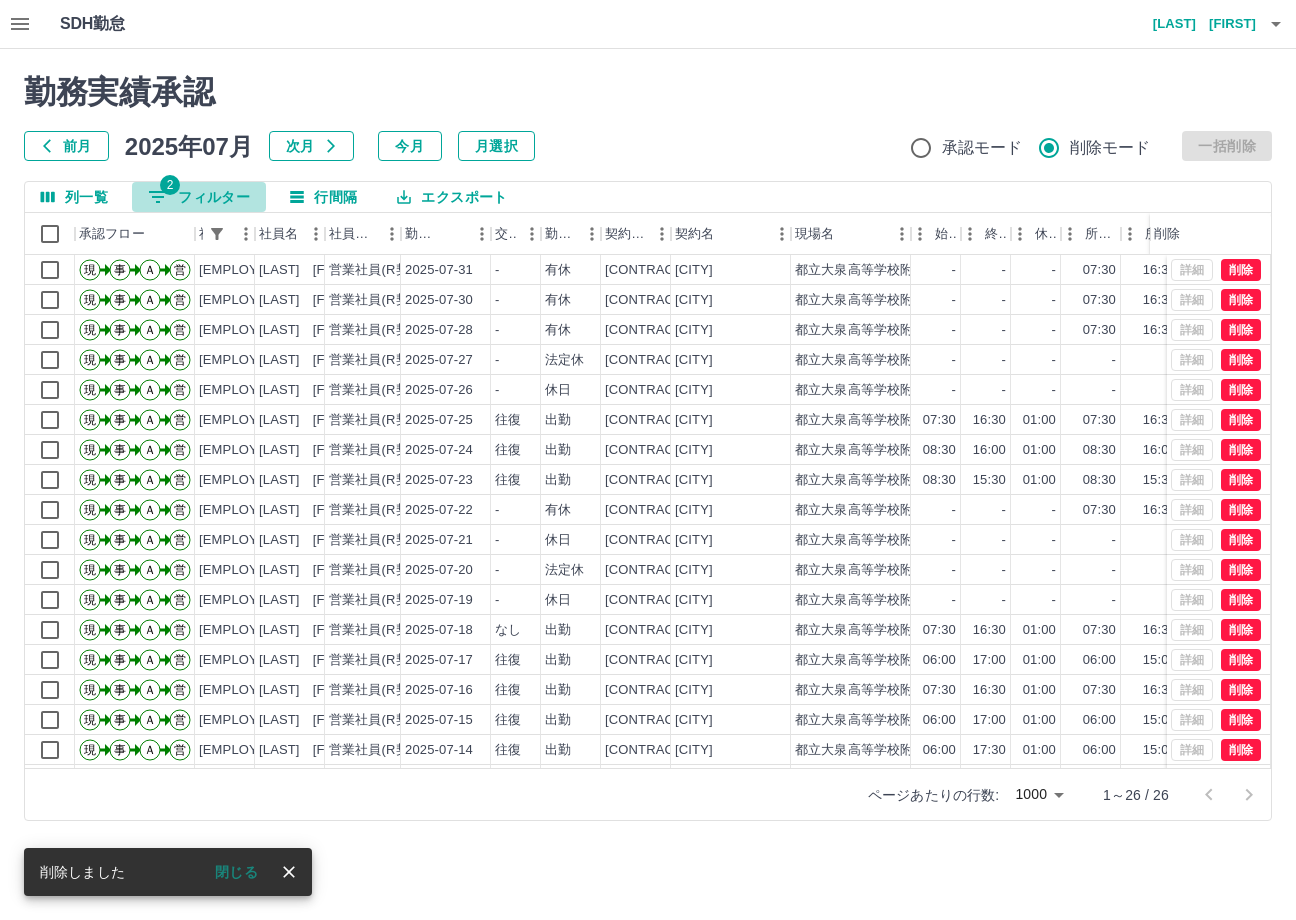 click on "2 フィルター" at bounding box center [199, 197] 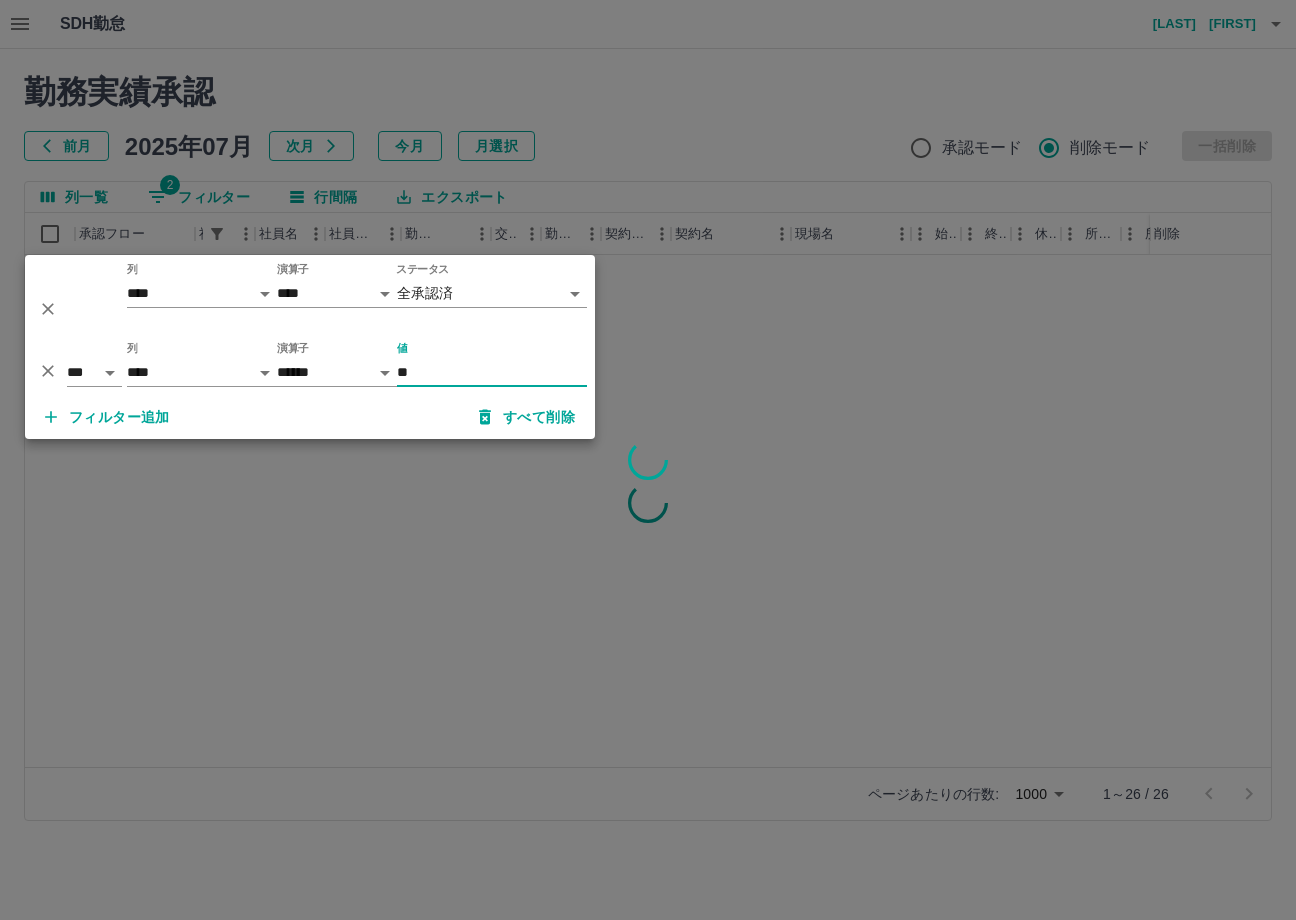 type on "*" 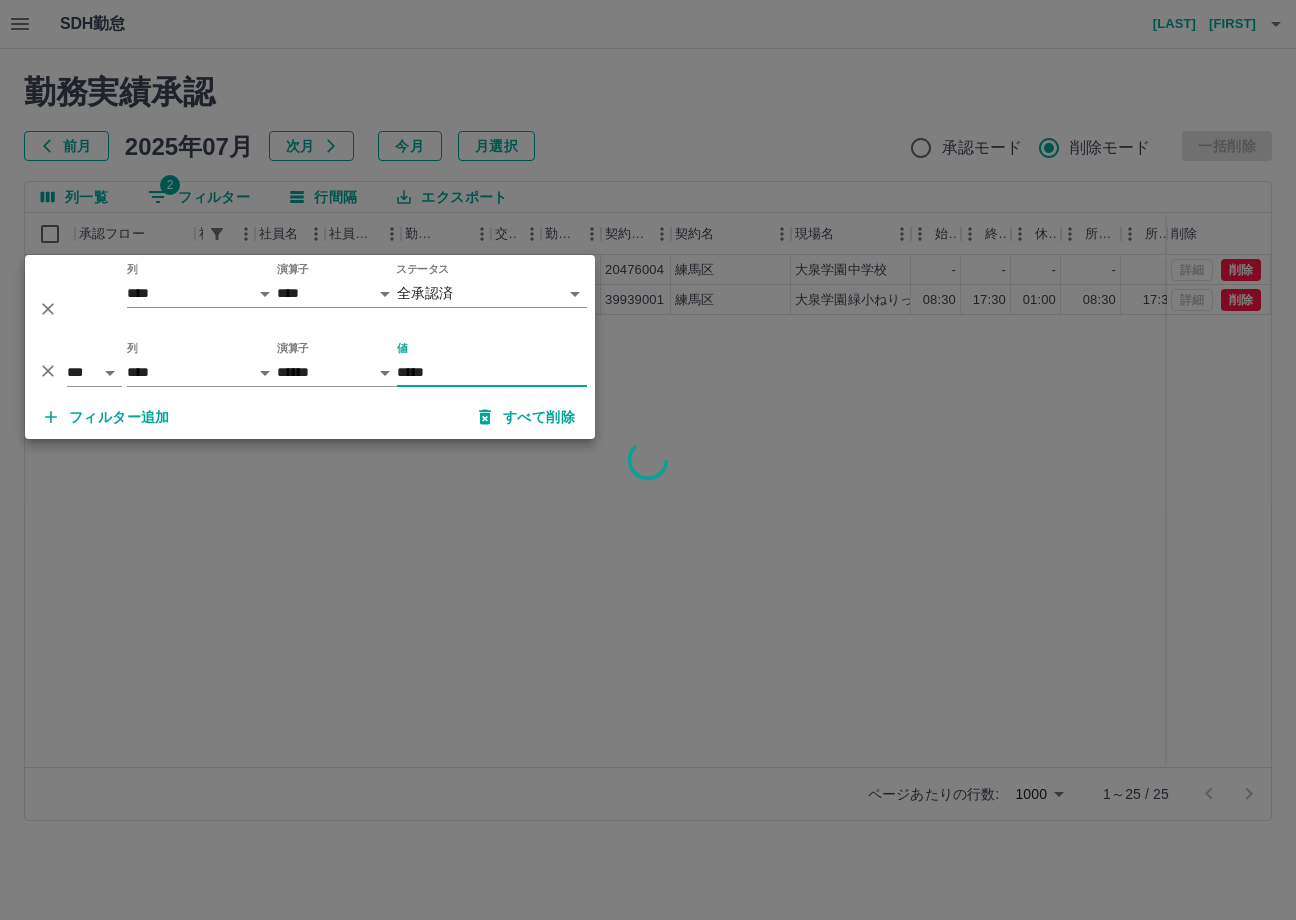 type on "*****" 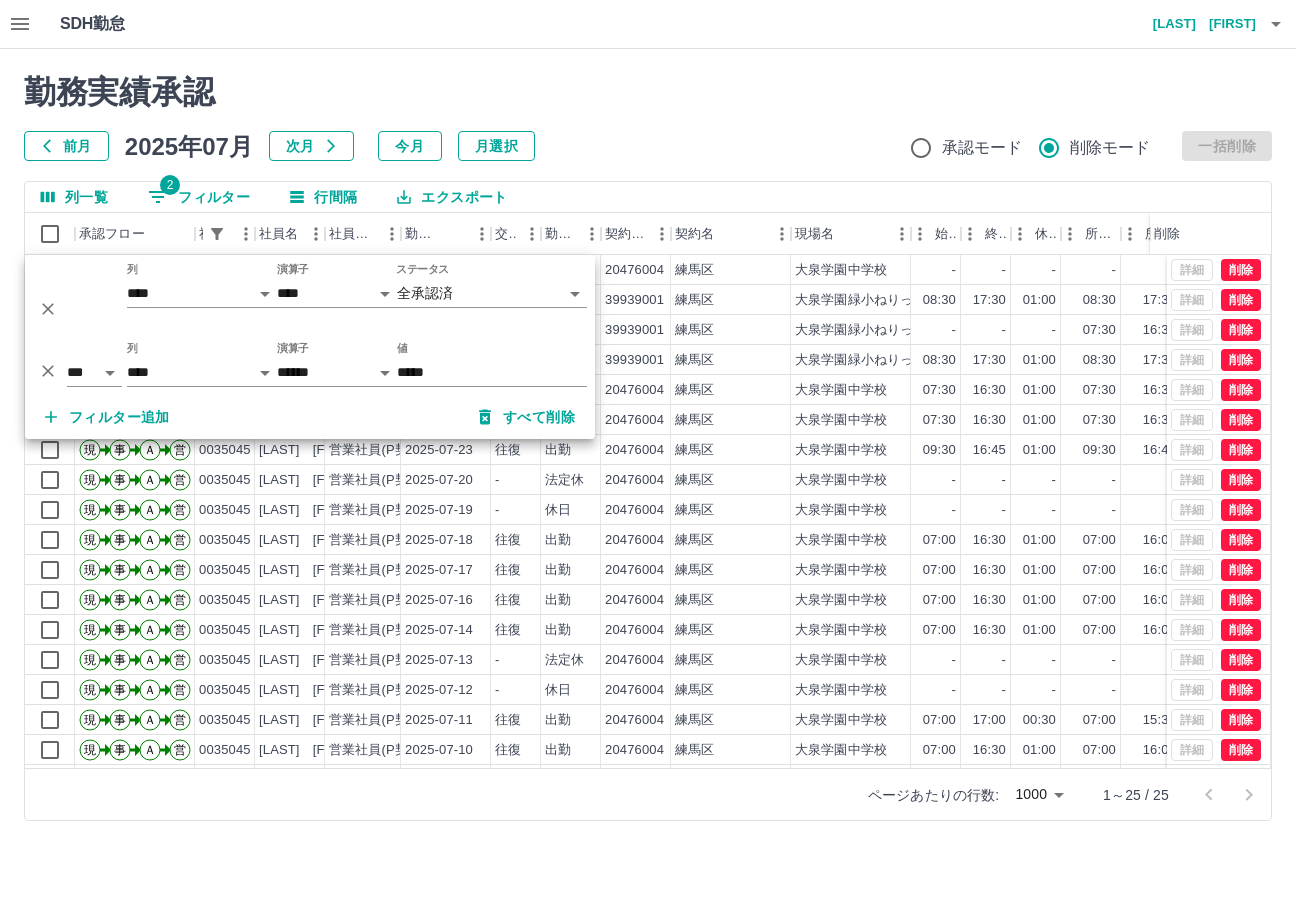 click on "前月 2025年07月 次月 今月 月選択 承認モード 削除モード 一括削除" at bounding box center [648, 146] 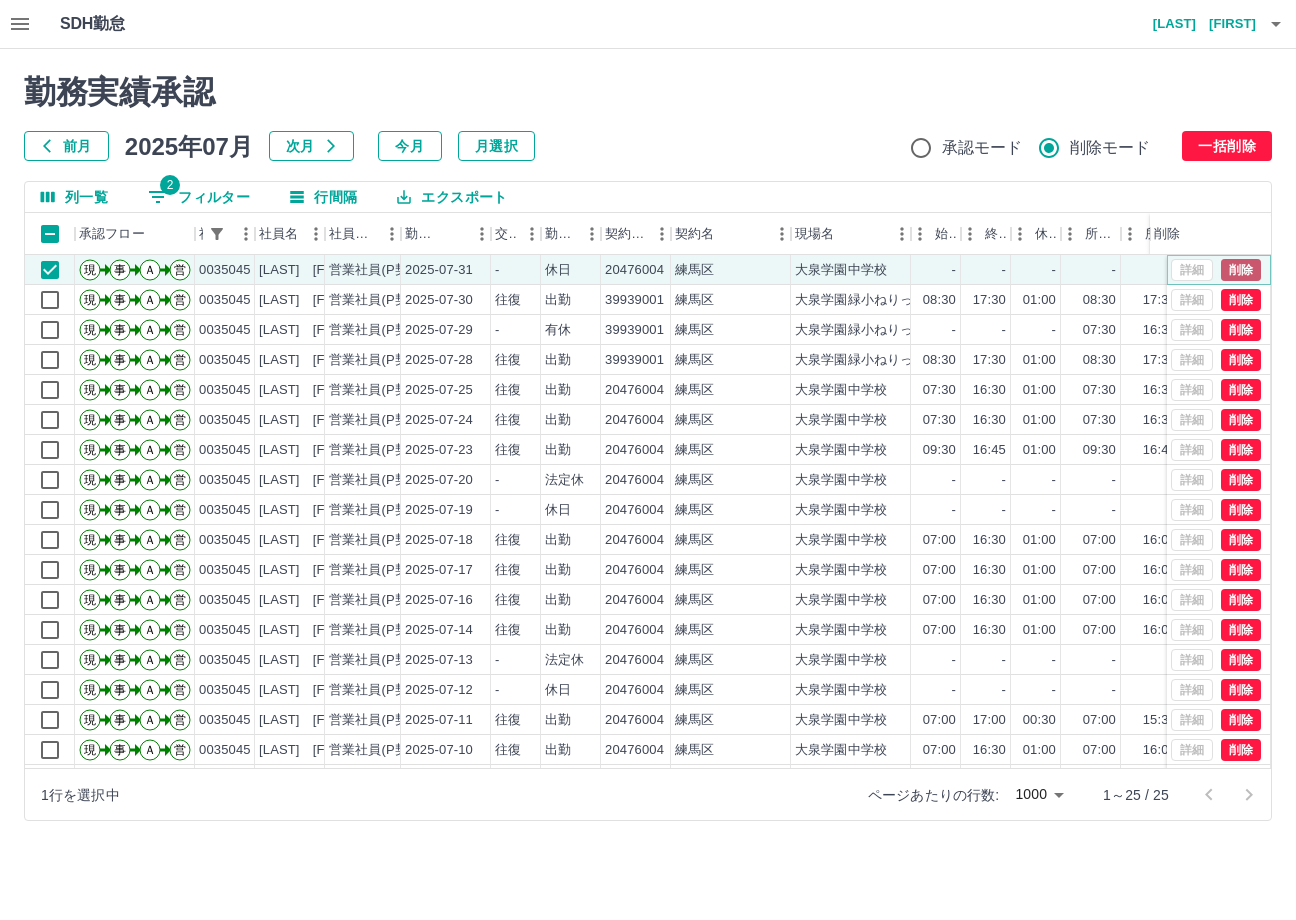 click on "削除" at bounding box center [1241, 270] 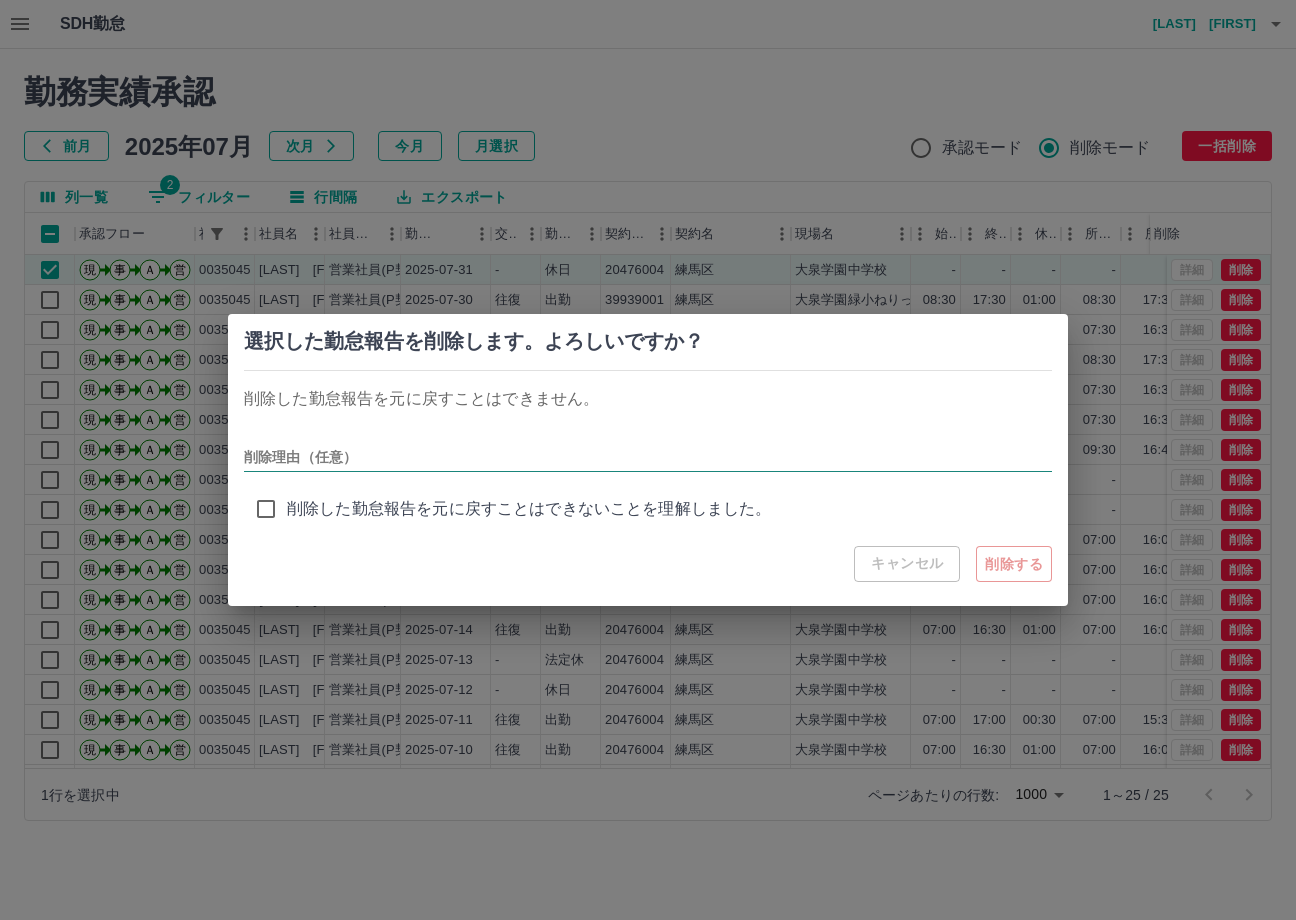 click on "削除理由（任意）" at bounding box center (648, 457) 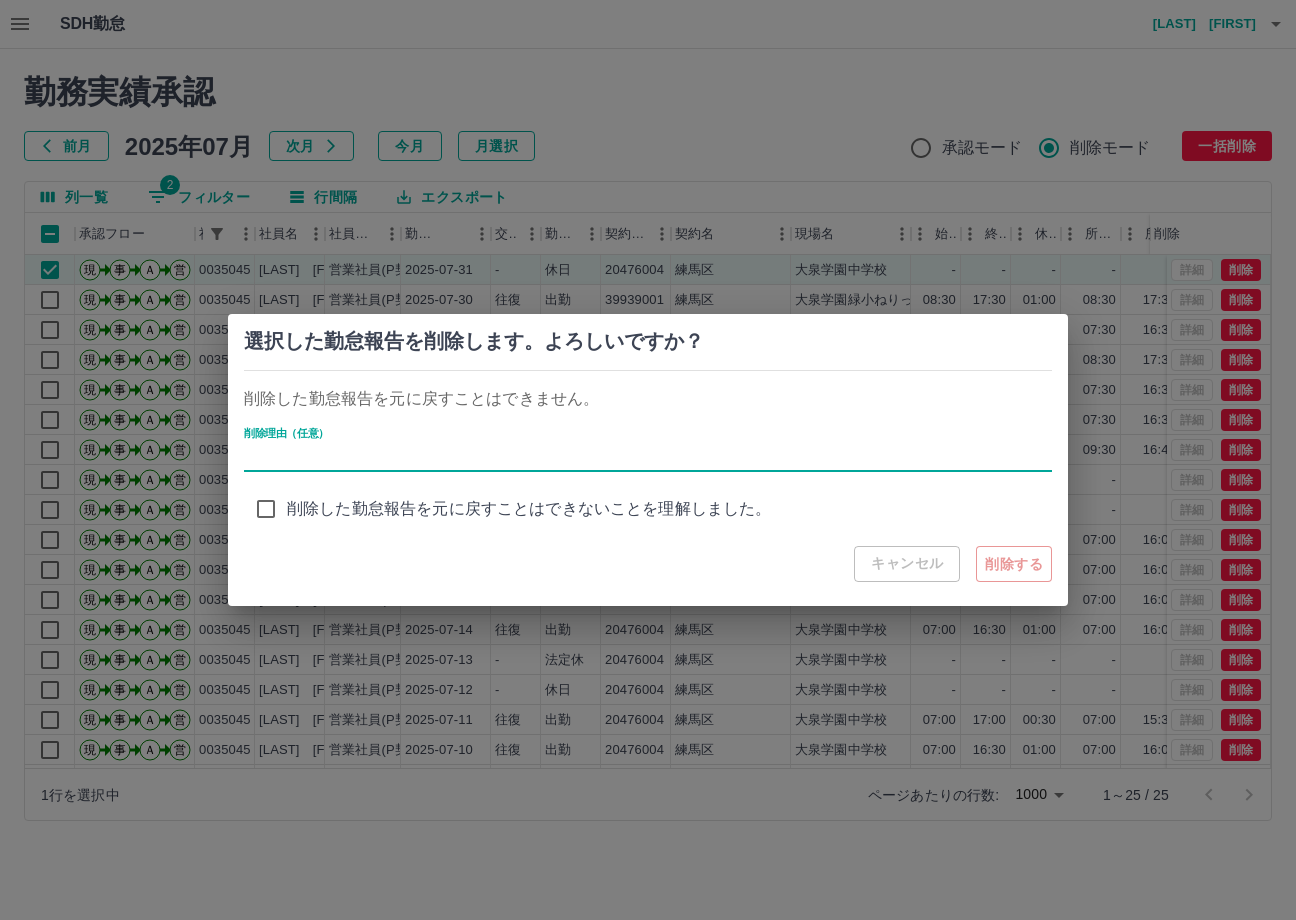 type on "**********" 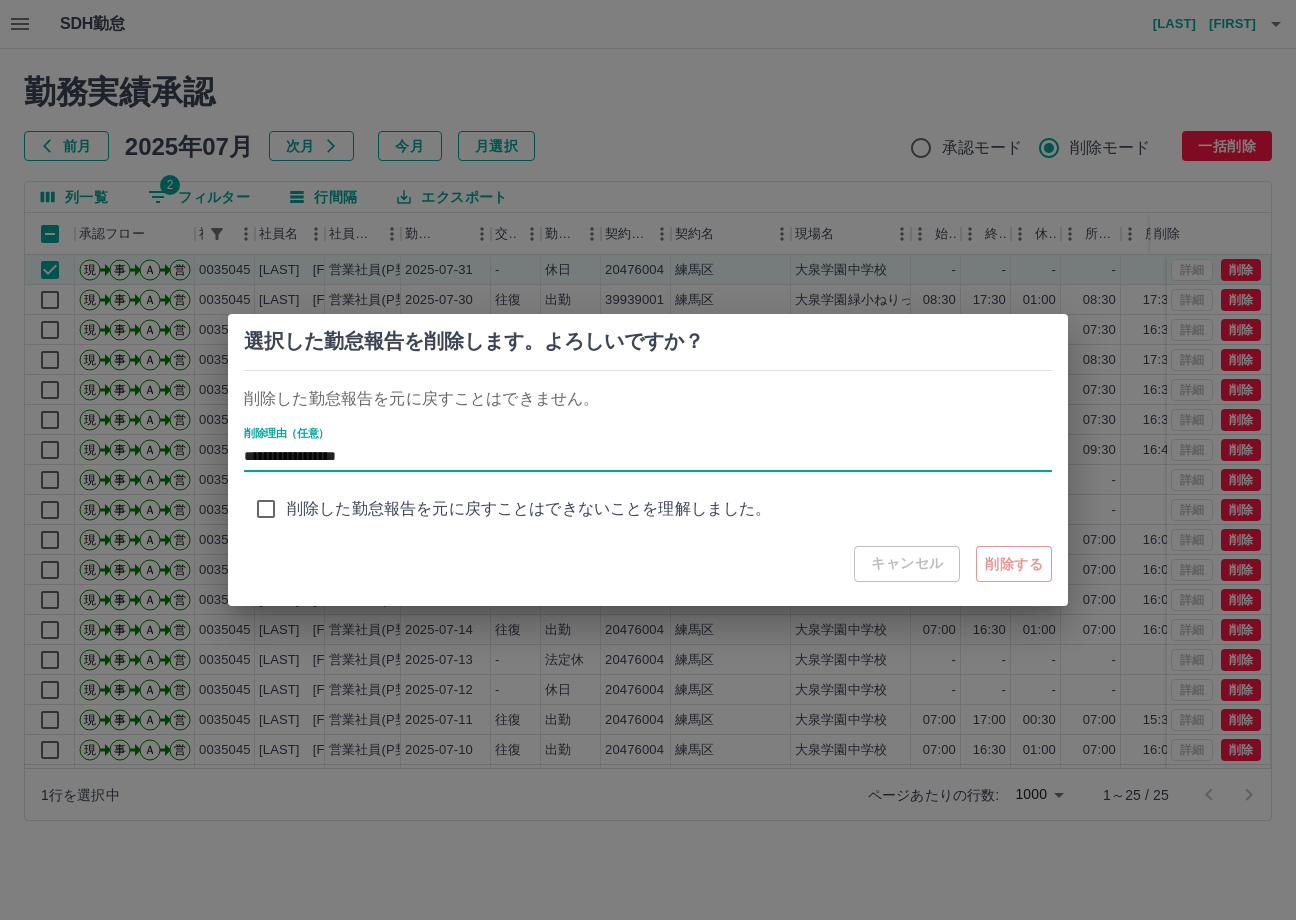 click on "削除した勤怠報告を元に戻すことはできないことを理解しました。" at bounding box center [529, 509] 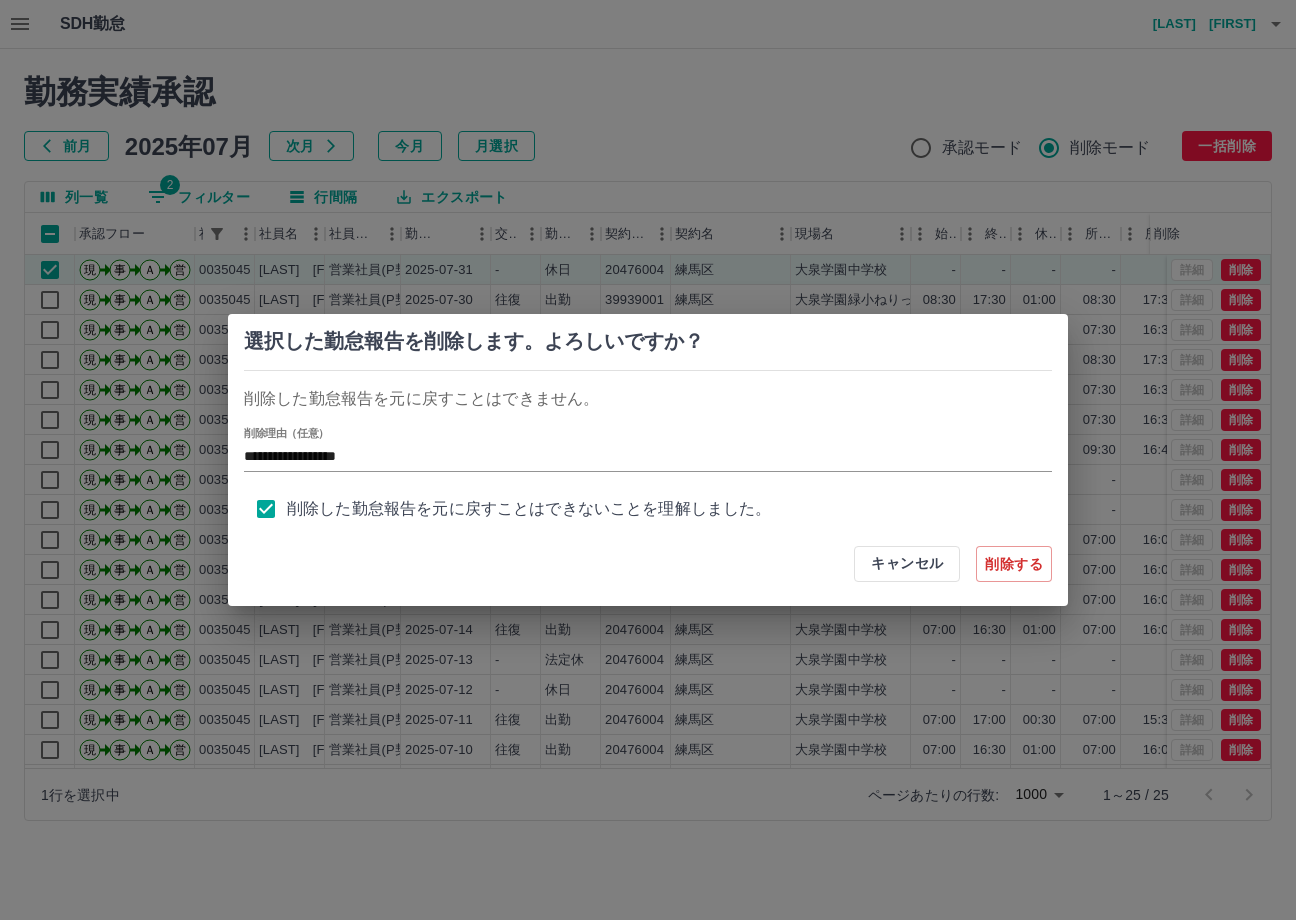 scroll, scrollTop: 8, scrollLeft: 0, axis: vertical 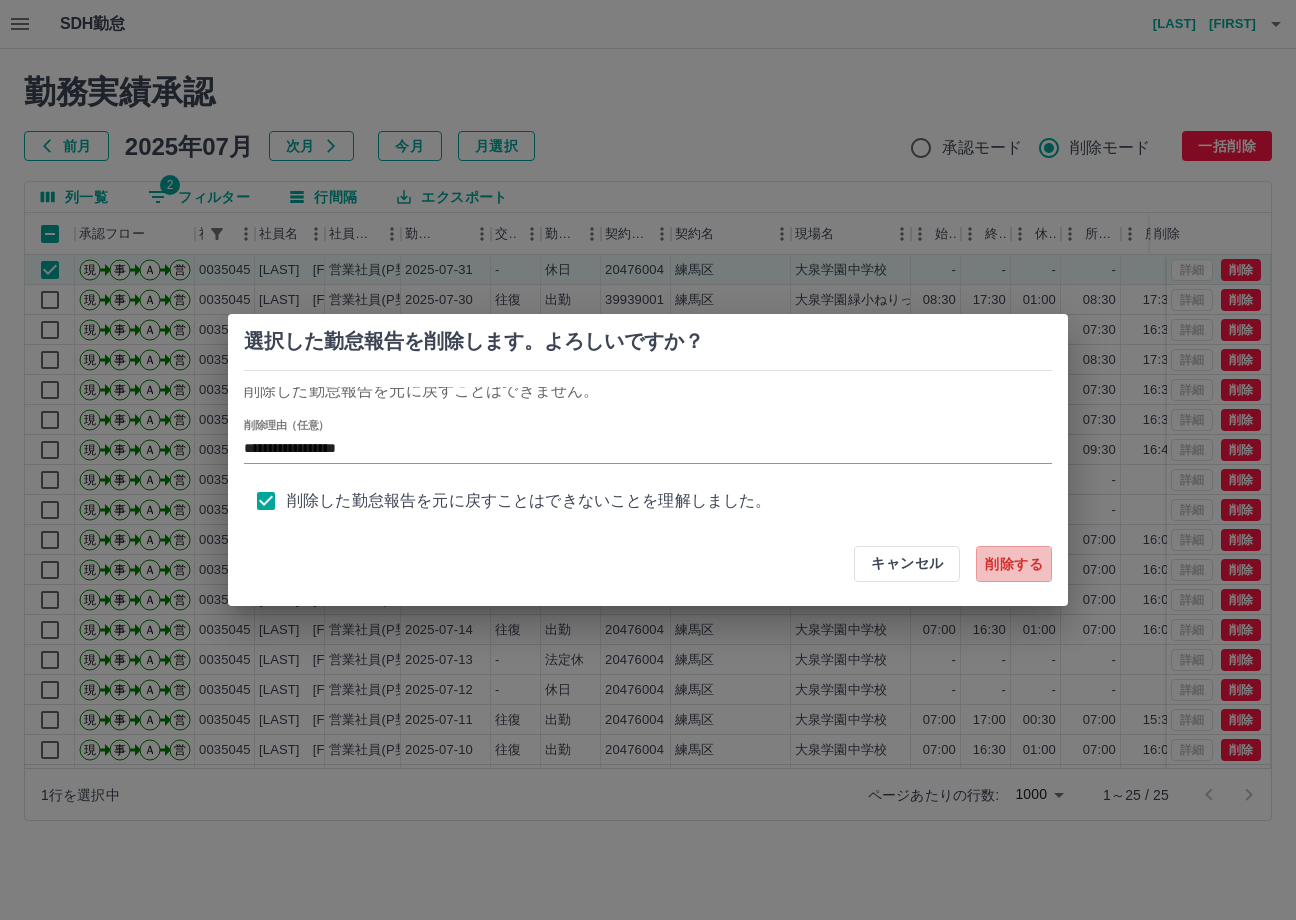 drag, startPoint x: 1039, startPoint y: 569, endPoint x: 590, endPoint y: 2, distance: 723.24963 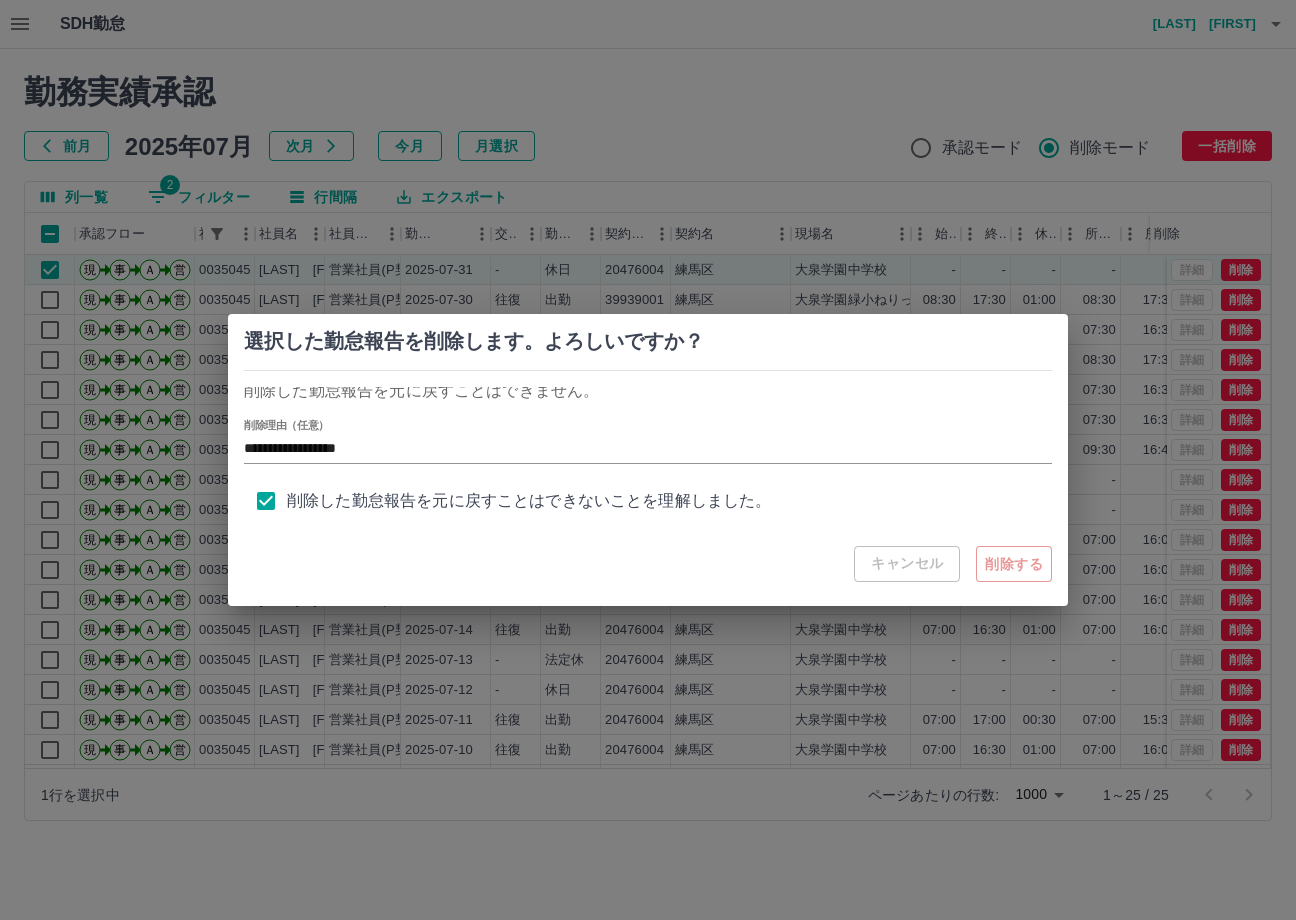 type 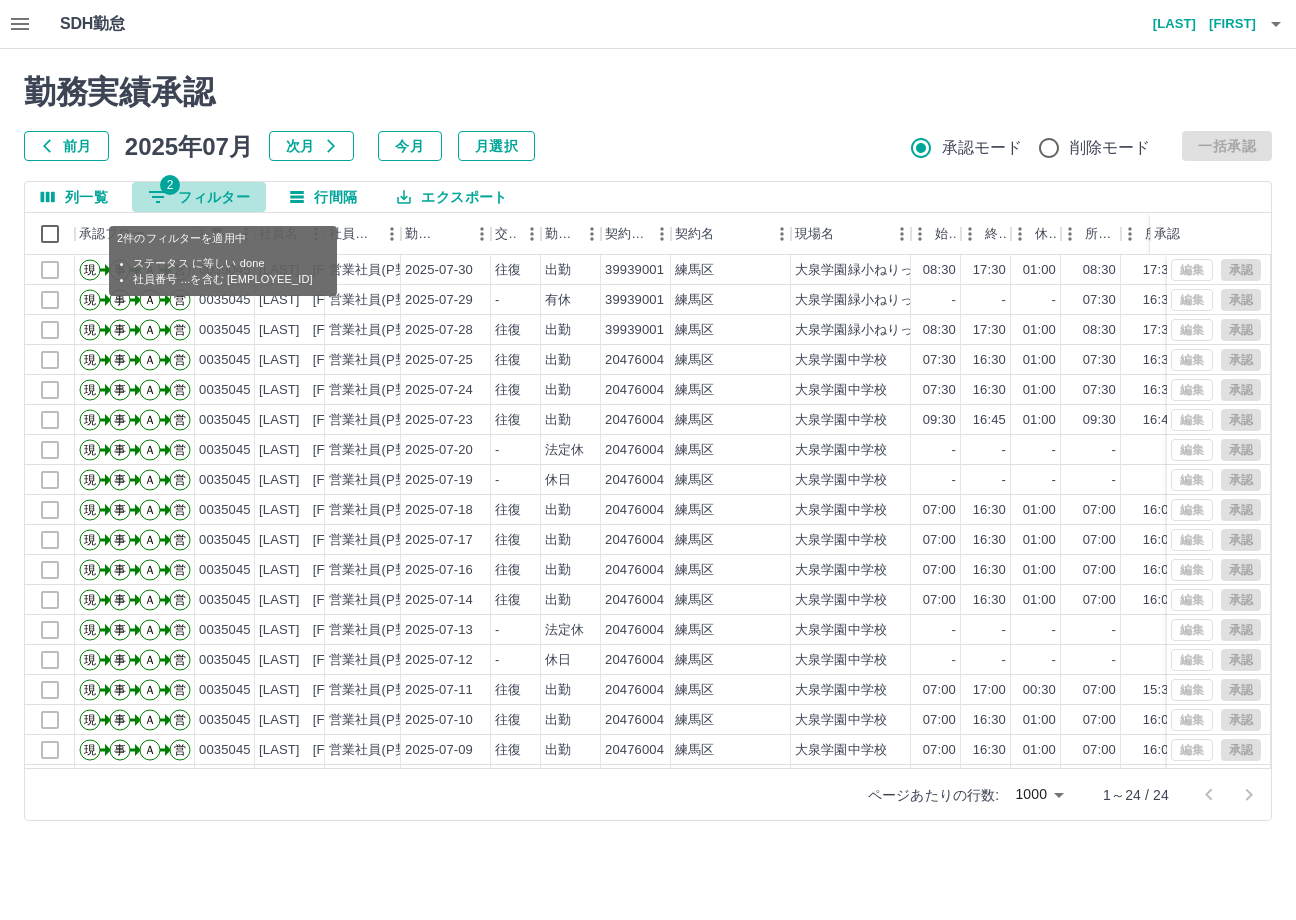 click on "2 フィルター" at bounding box center (199, 197) 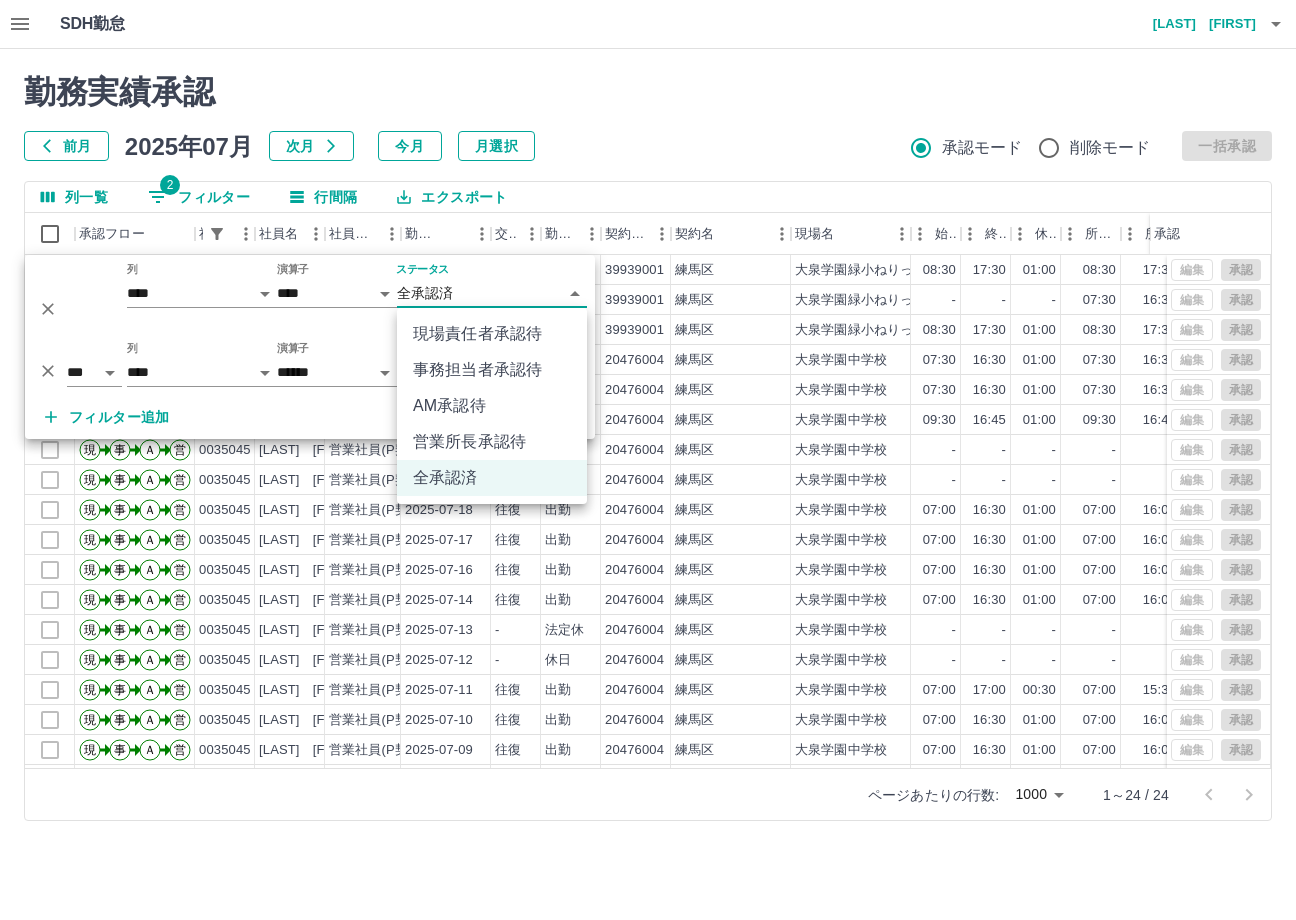 click on "SDH勤怠 大胡田　陽祐 勤務実績承認 前月 2025年07月 次月 今月 月選択 承認モード 削除モード 一括承認 列一覧 2 フィルター 行間隔 エクスポート 承認フロー 社員番号 社員名 社員区分 勤務日 交通費 勤務区分 契約コード 契約名 現場名 始業 終業 休憩 所定開始 所定終業 所定休憩 拘束 勤務 遅刻等 コメント 承認 現 事 Ａ 営 0035045 笠井　樹里 営業社員(P契約) 2025-07-30 往復 出勤 39939001 練馬区 大泉学園緑小ねりっこクラブ学童 08:30 17:30 01:00 08:30 17:30 01:00 09:00 08:00 00:00 大泉学園中学校からヘルプ 現 事 Ａ 営 0035045 笠井　樹里 営業社員(P契約) 2025-07-29  -  有休 39939001 練馬区 大泉学園緑小ねりっこクラブ学童 - - - 07:30 16:30 01:00 00:00 00:00 00:00 私用により有休 現 事 Ａ 営 0035045 笠井　樹里 営業社員(P契約) 2025-07-28 往復 出勤 39939001 練馬区 08:30 17:30 01:00 08:30 17:30 01:00 09:00 -" at bounding box center [648, 422] 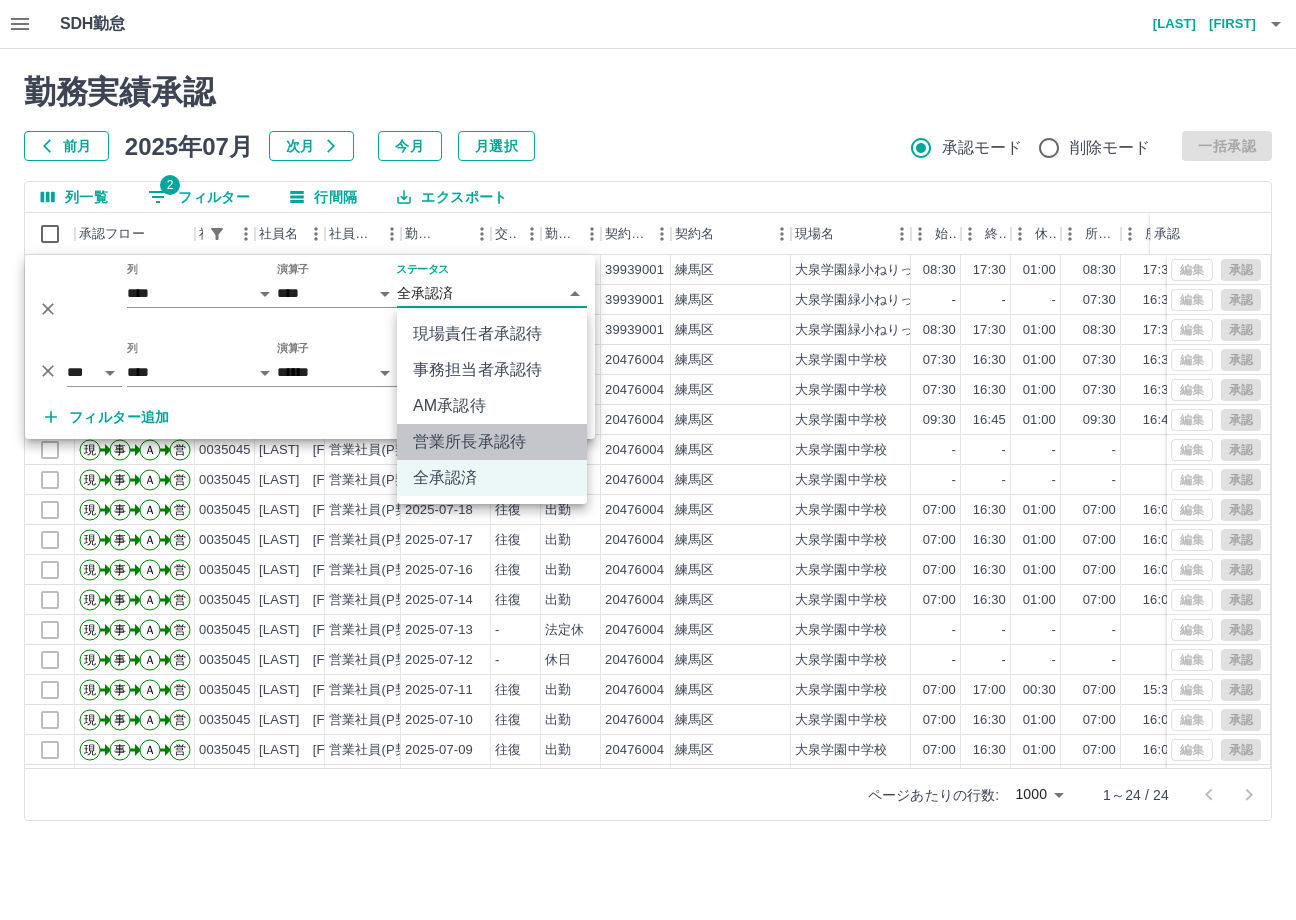 click on "営業所長承認待" at bounding box center (492, 442) 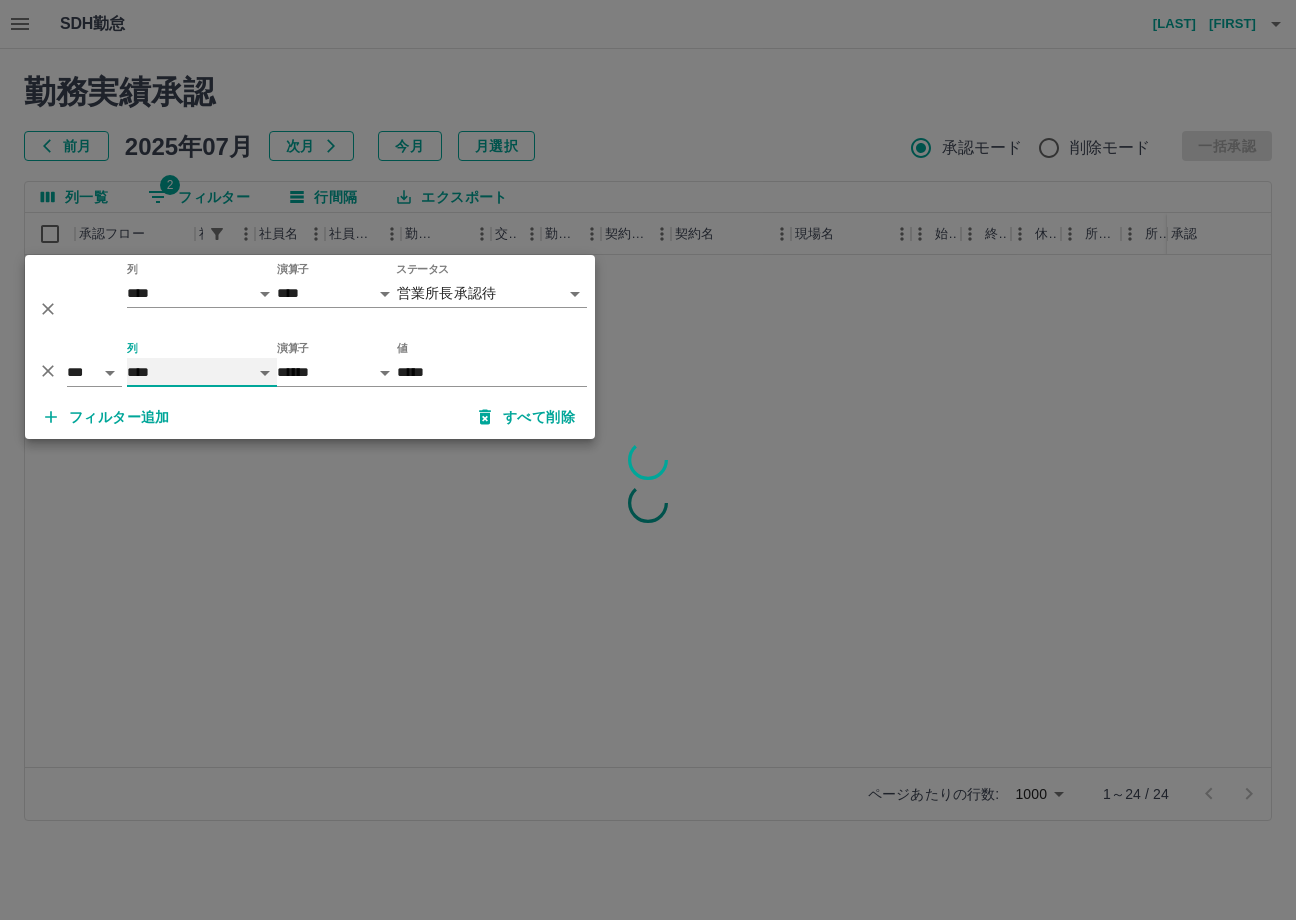 click on "**** *** **** *** *** **** ***** *** *** ** ** ** **** **** **** ** ** *** **** *****" at bounding box center [202, 372] 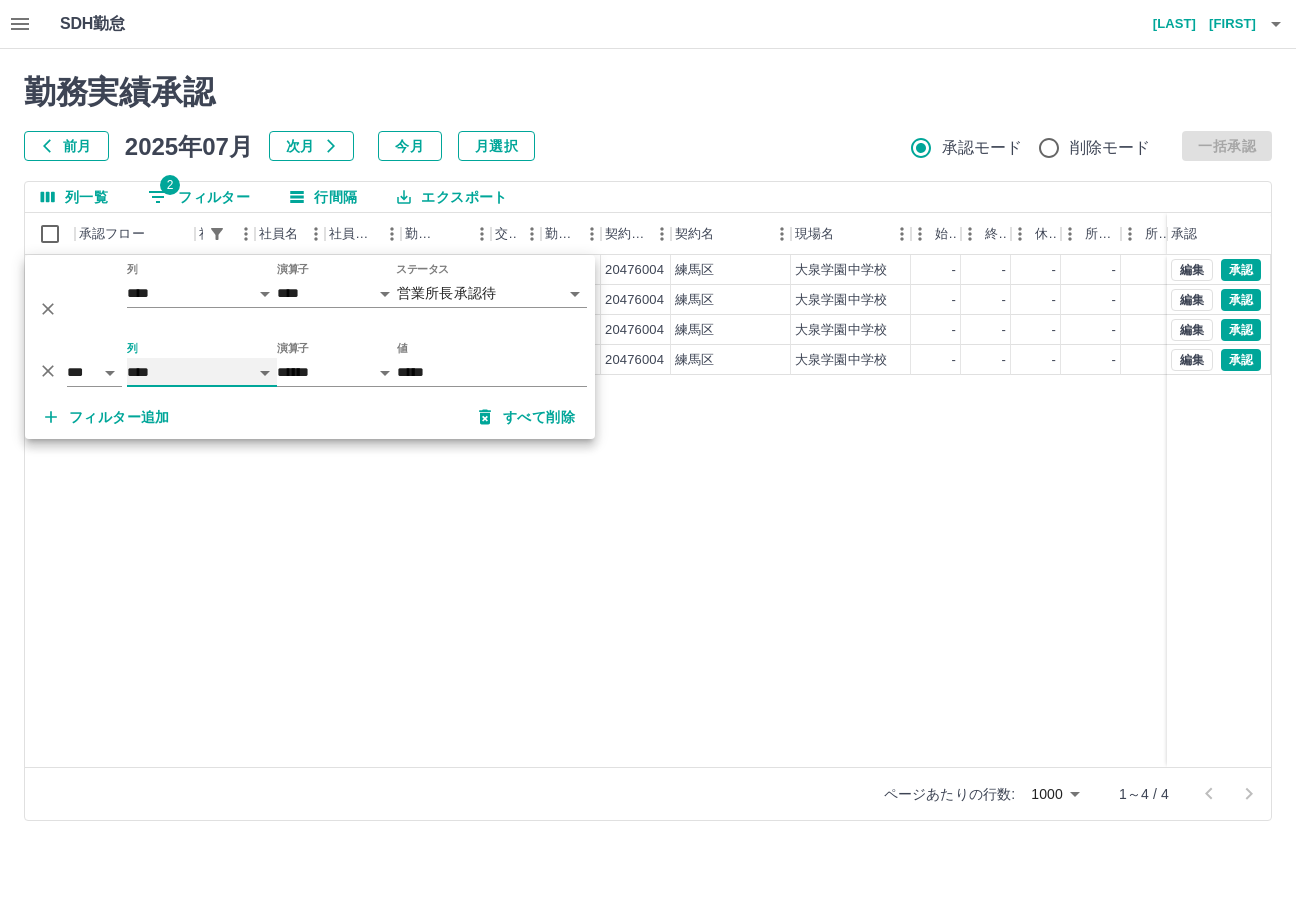 click on "**** *** **** *** *** **** ***** *** *** ** ** ** **** **** **** ** ** *** **** *****" at bounding box center [202, 372] 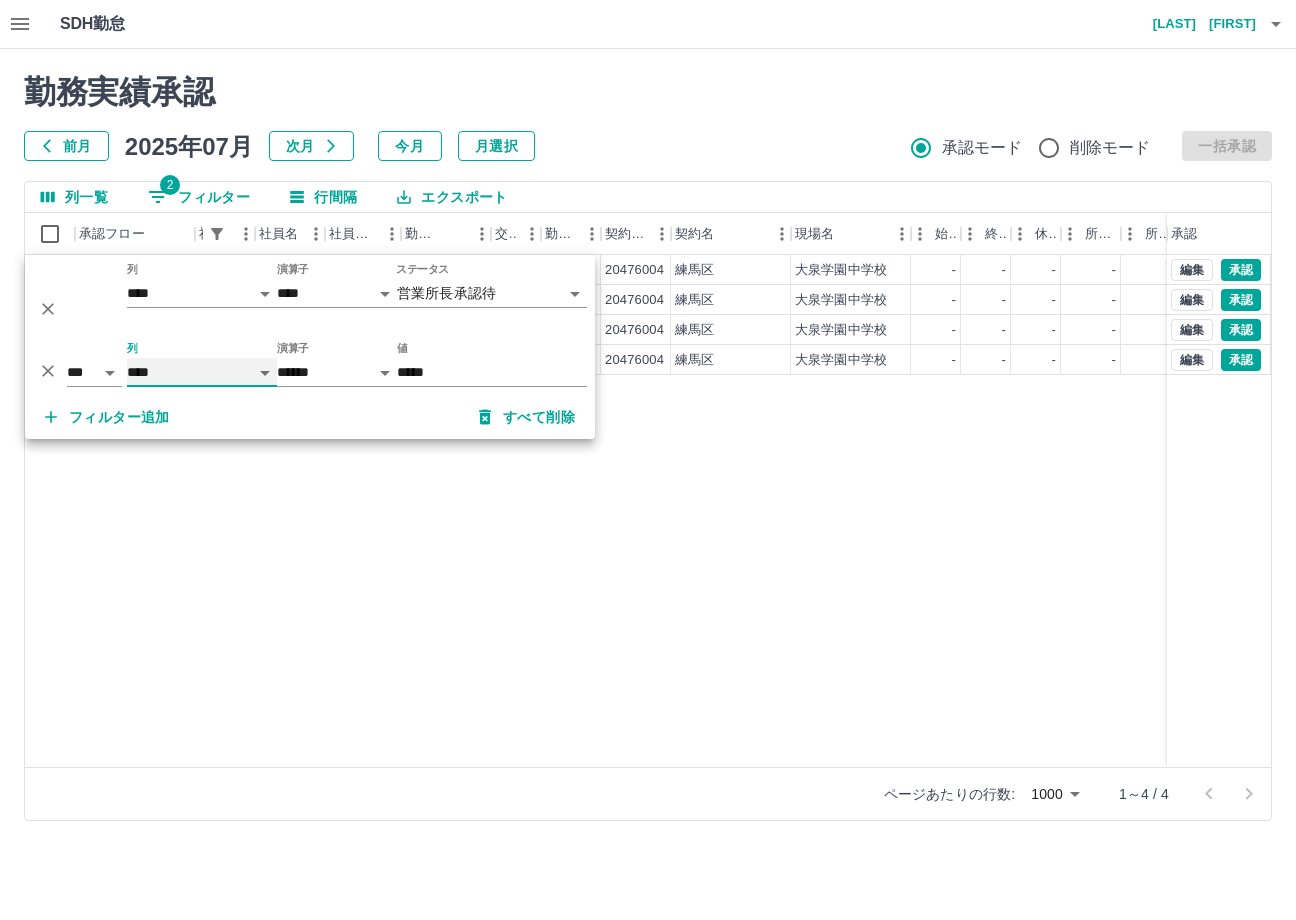 click on "**** *** **** *** *** **** ***** *** *** ** ** ** **** **** **** ** ** *** **** *****" at bounding box center (202, 372) 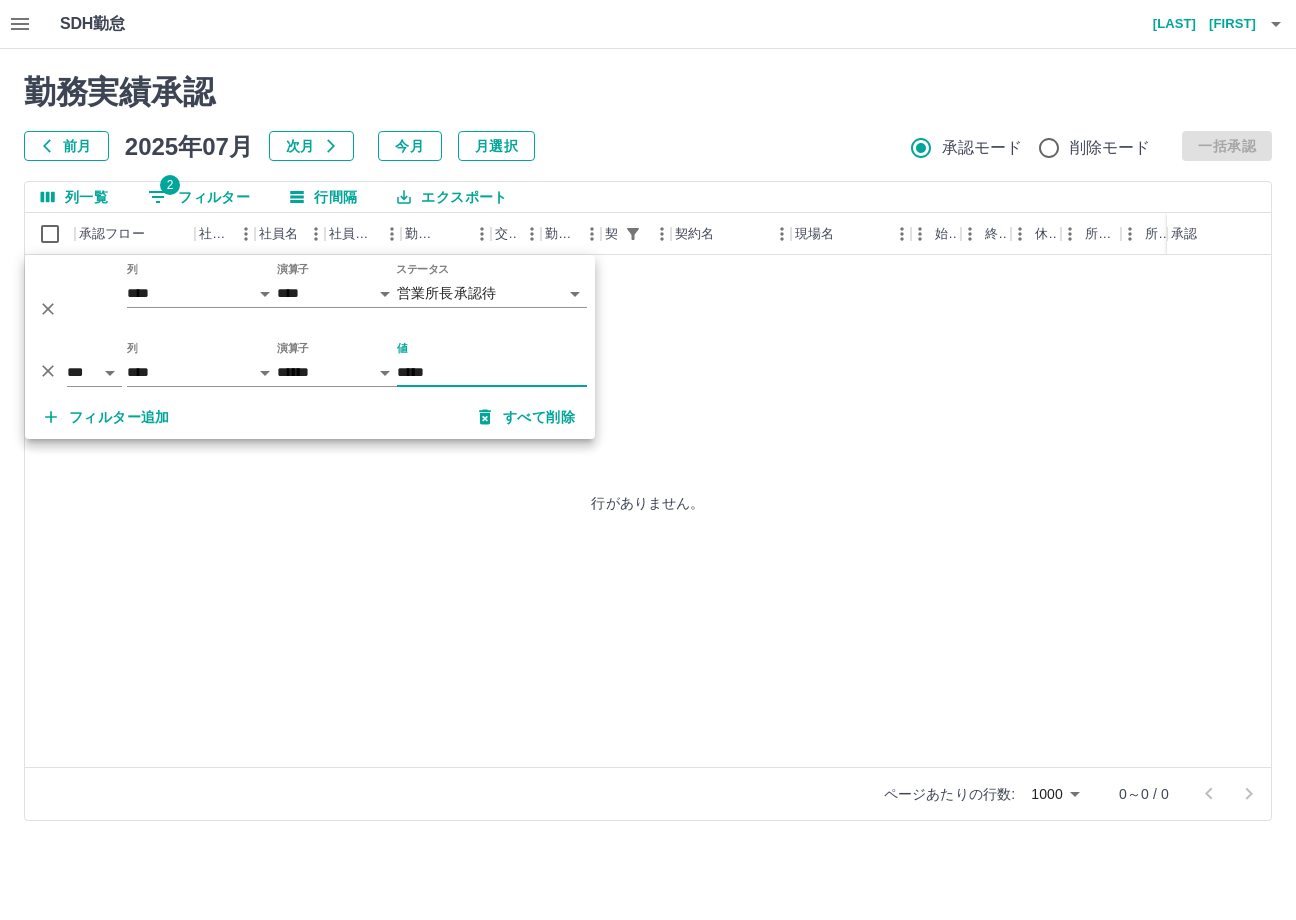 drag, startPoint x: 465, startPoint y: 374, endPoint x: 156, endPoint y: 442, distance: 316.39374 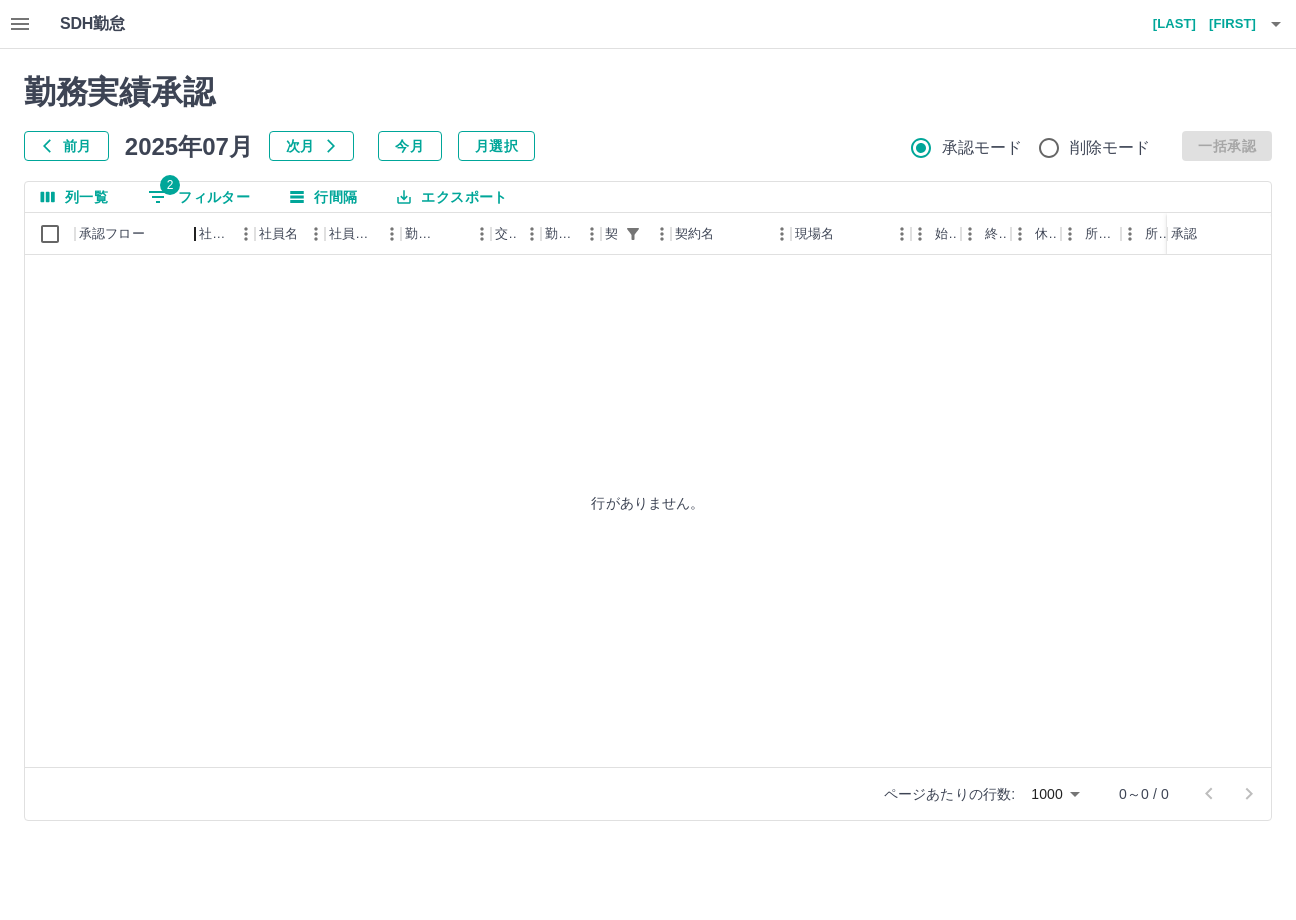 click at bounding box center (195, 234) 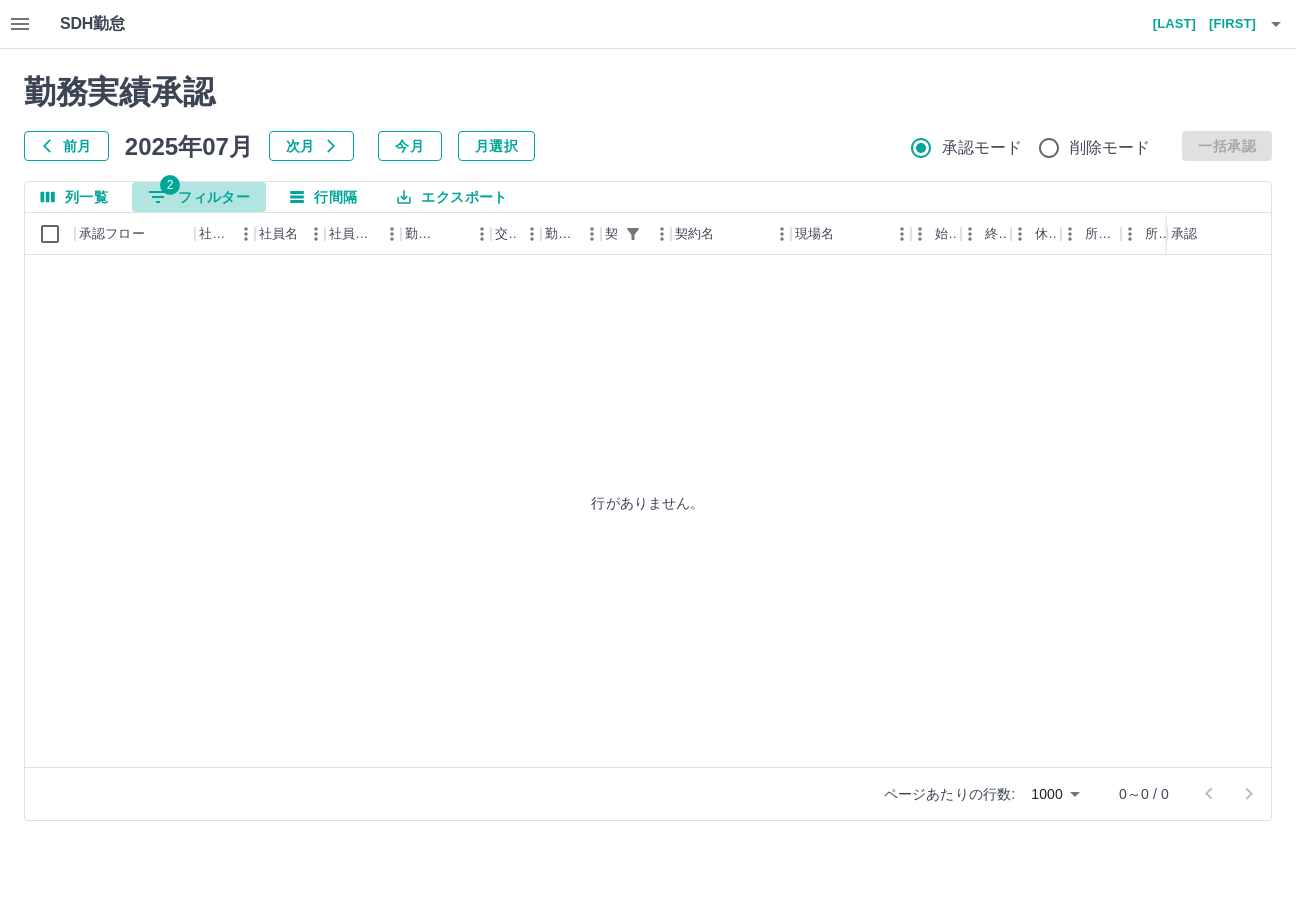 click on "2 フィルター" at bounding box center [199, 197] 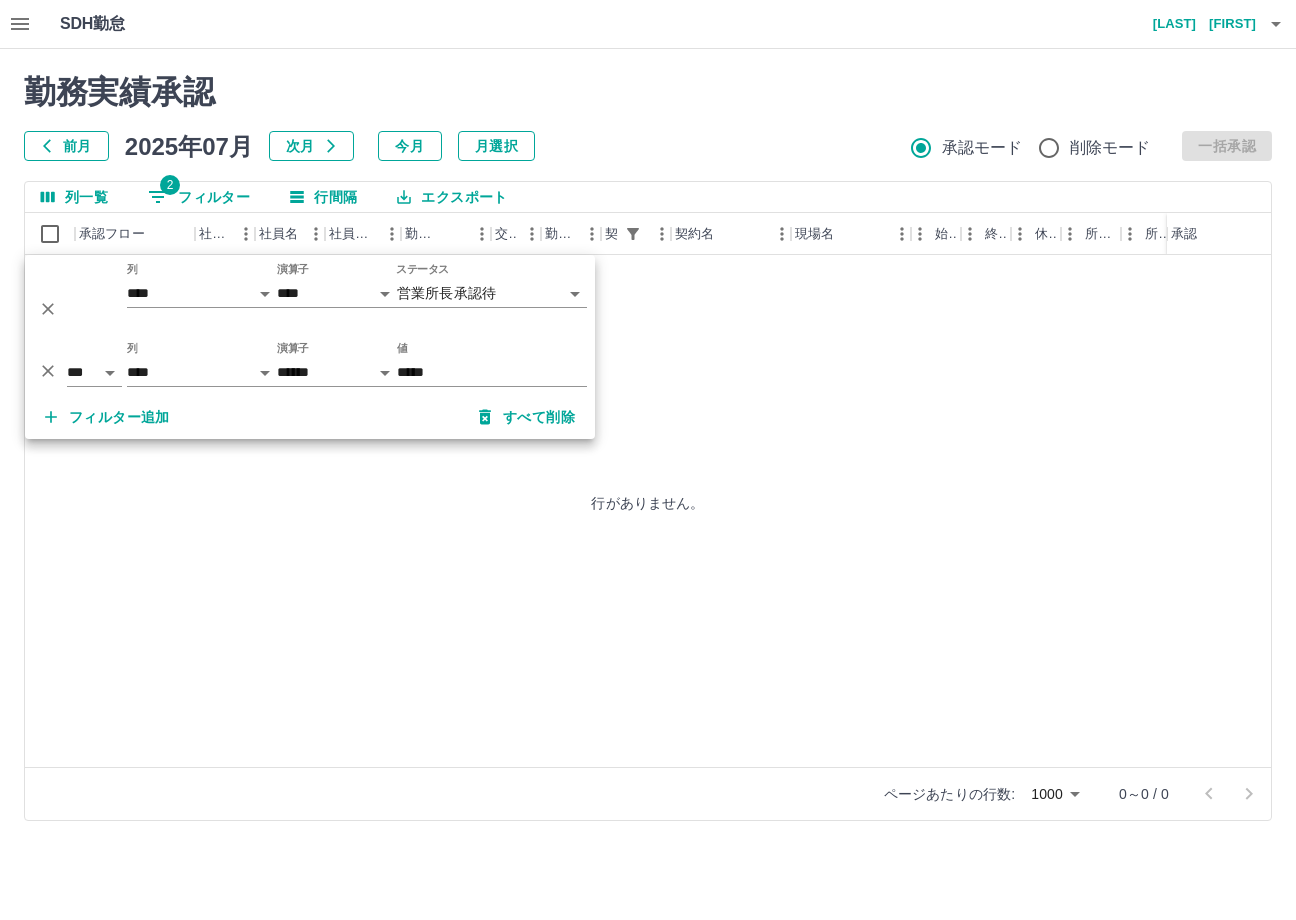 drag, startPoint x: 467, startPoint y: 357, endPoint x: 306, endPoint y: 393, distance: 164.97575 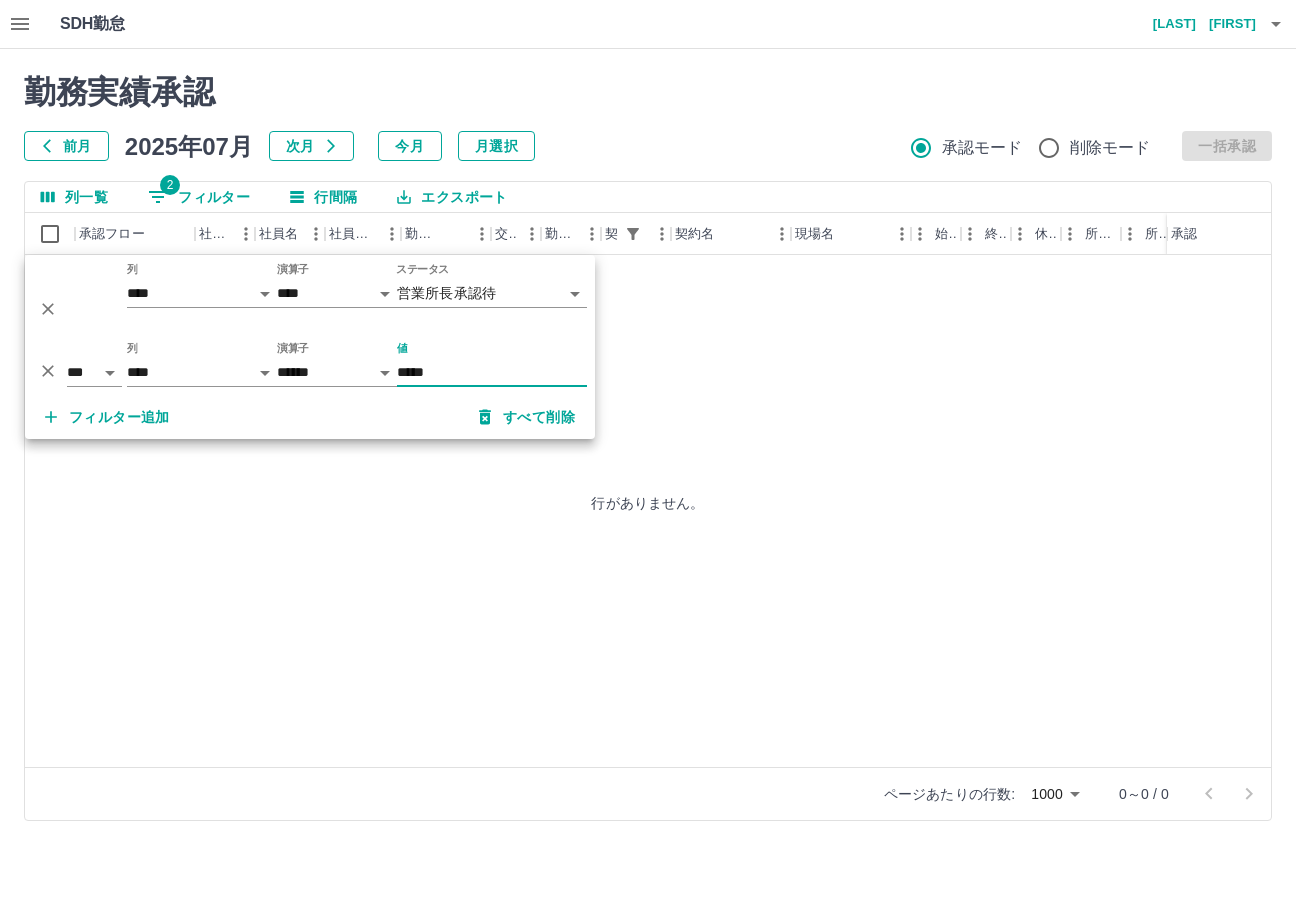 click on "*****" at bounding box center (492, 372) 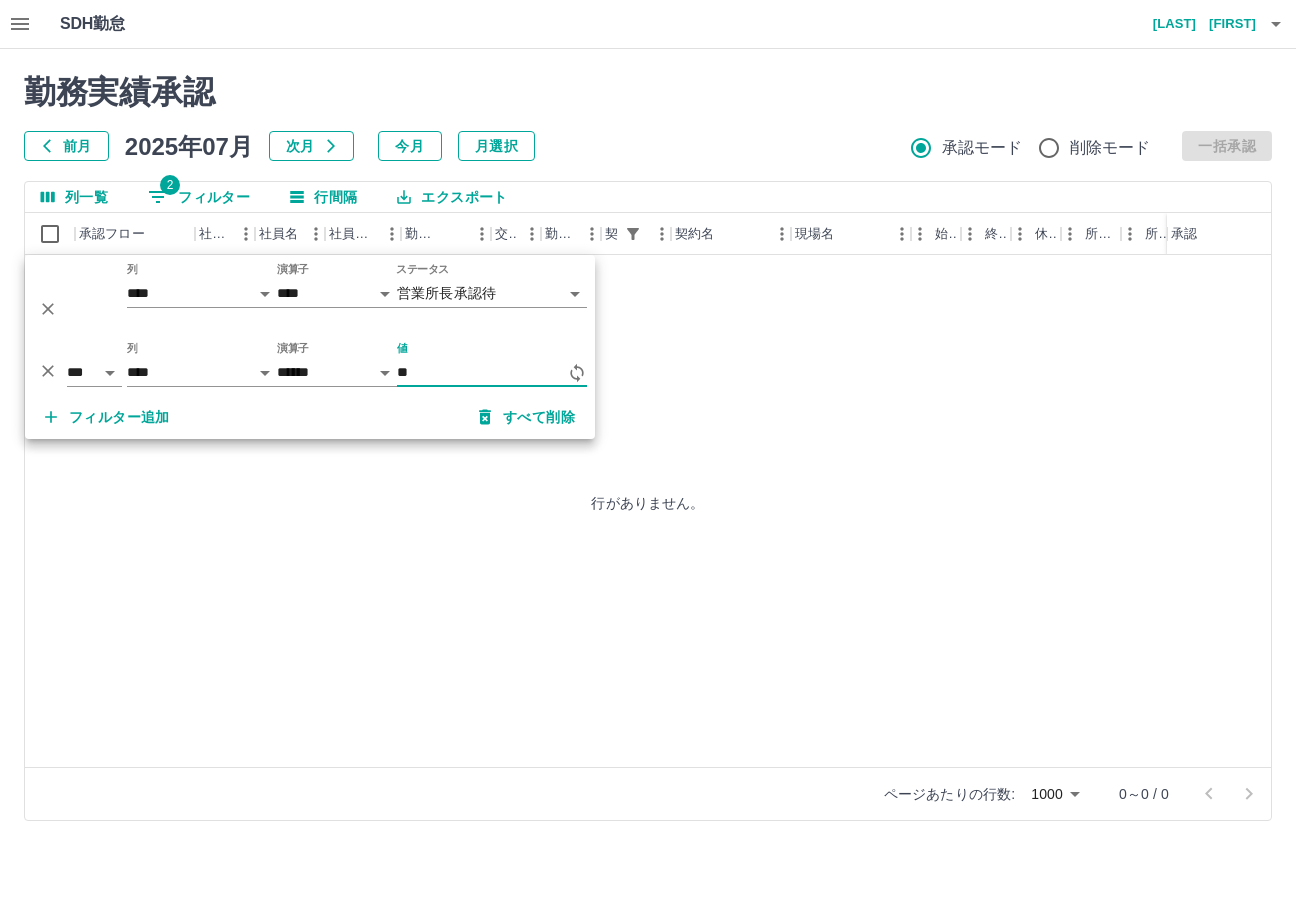 type on "*" 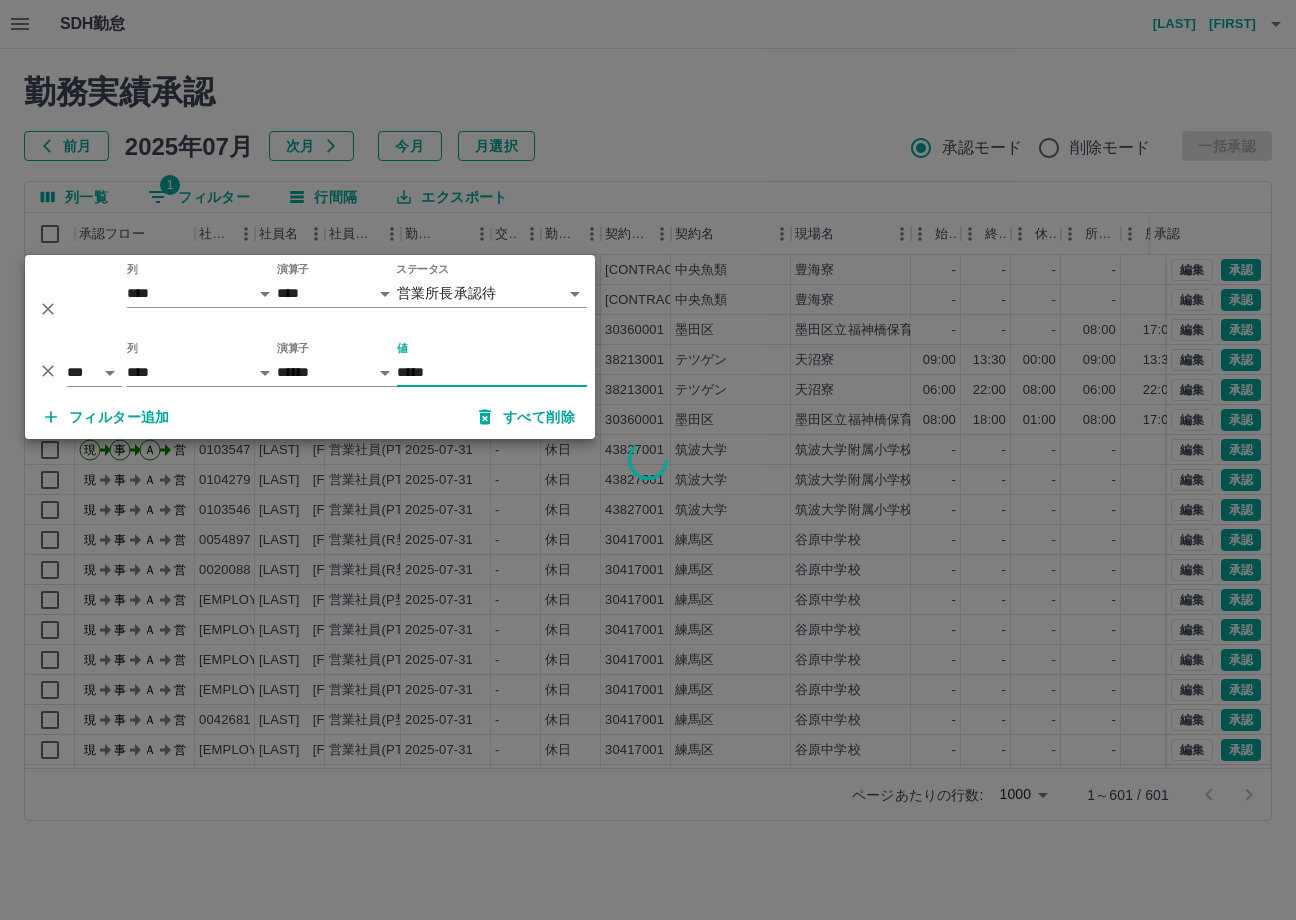 click on "*****" at bounding box center [492, 372] 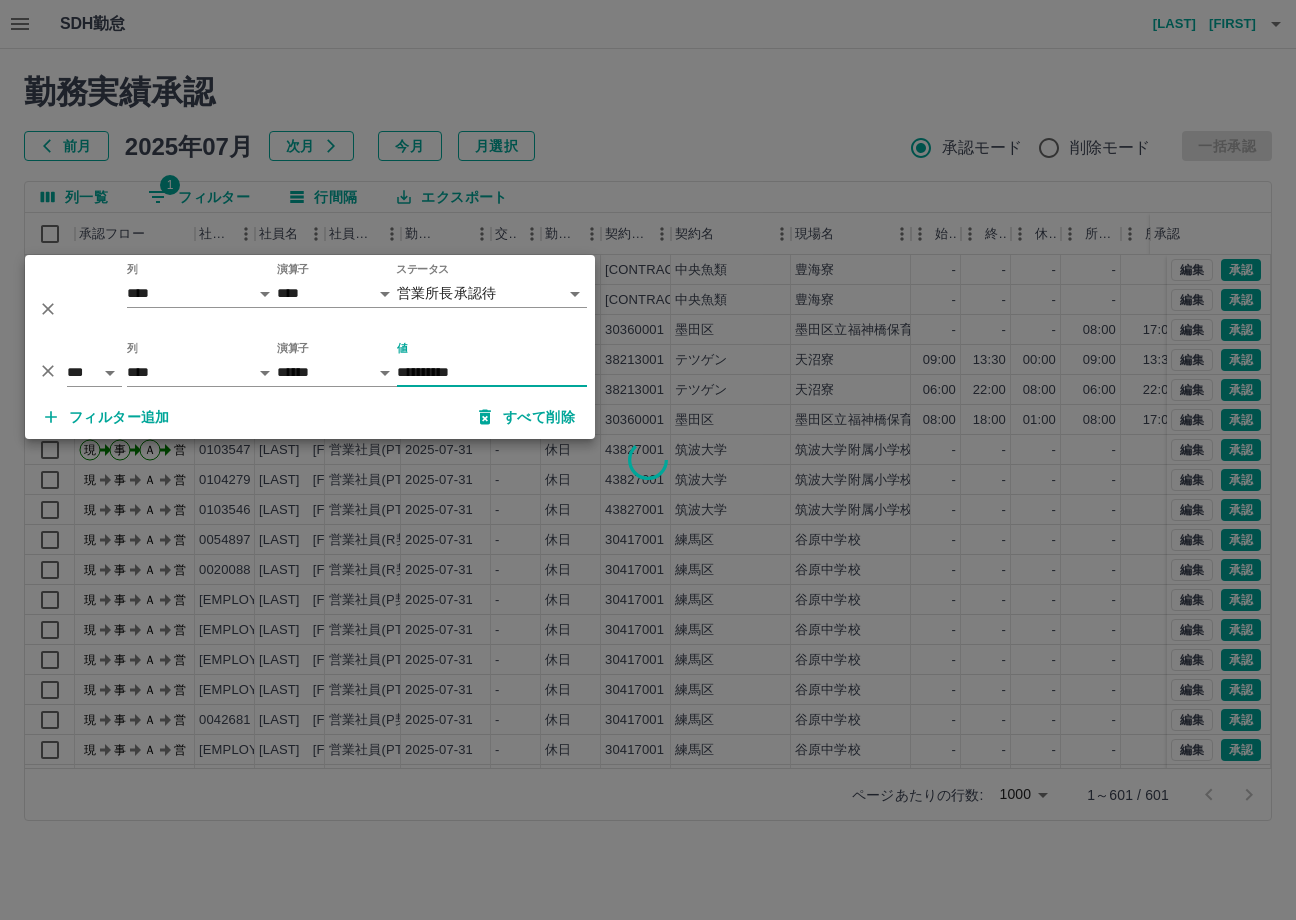 click on "**********" at bounding box center [492, 372] 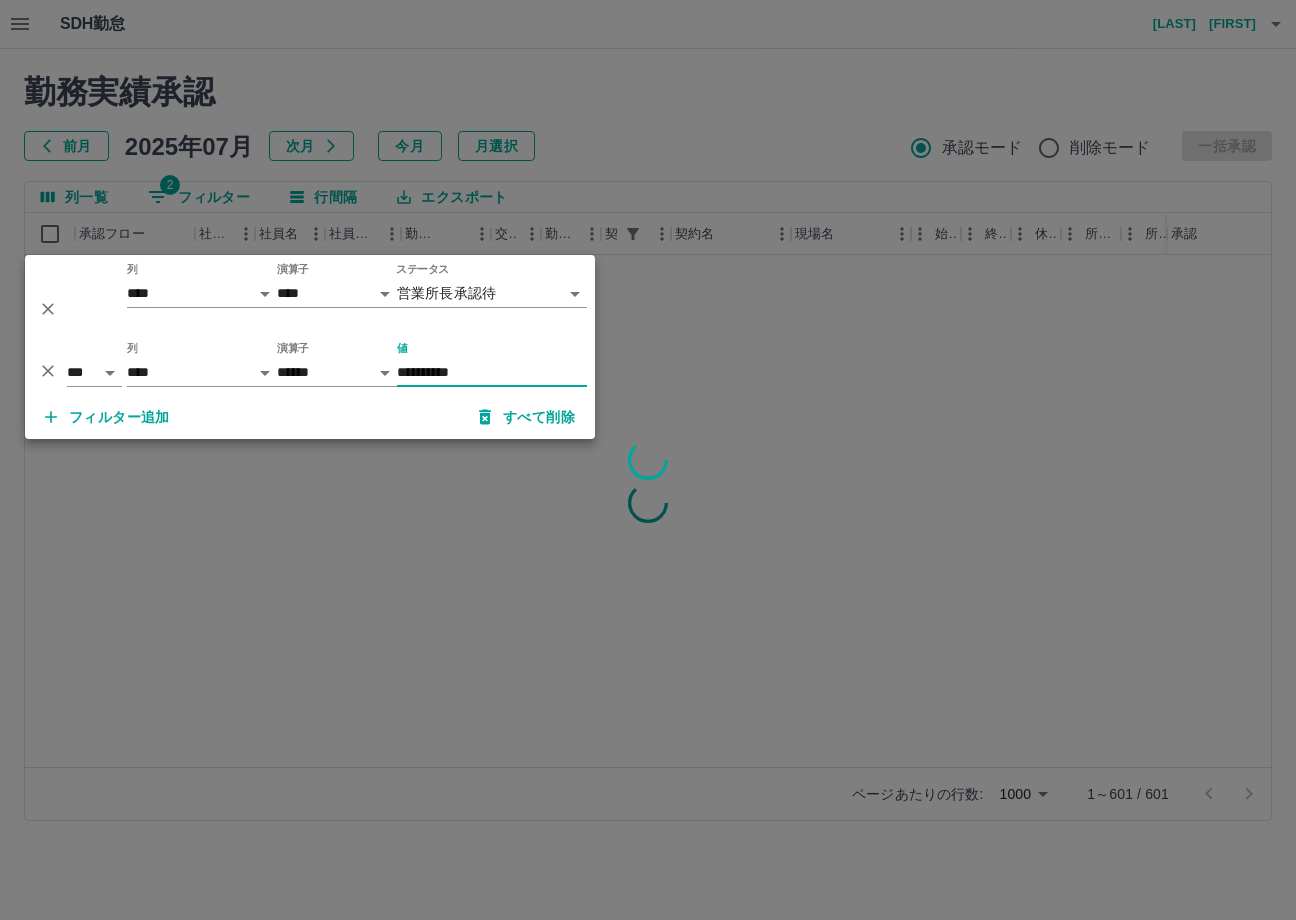 click on "**********" at bounding box center (492, 372) 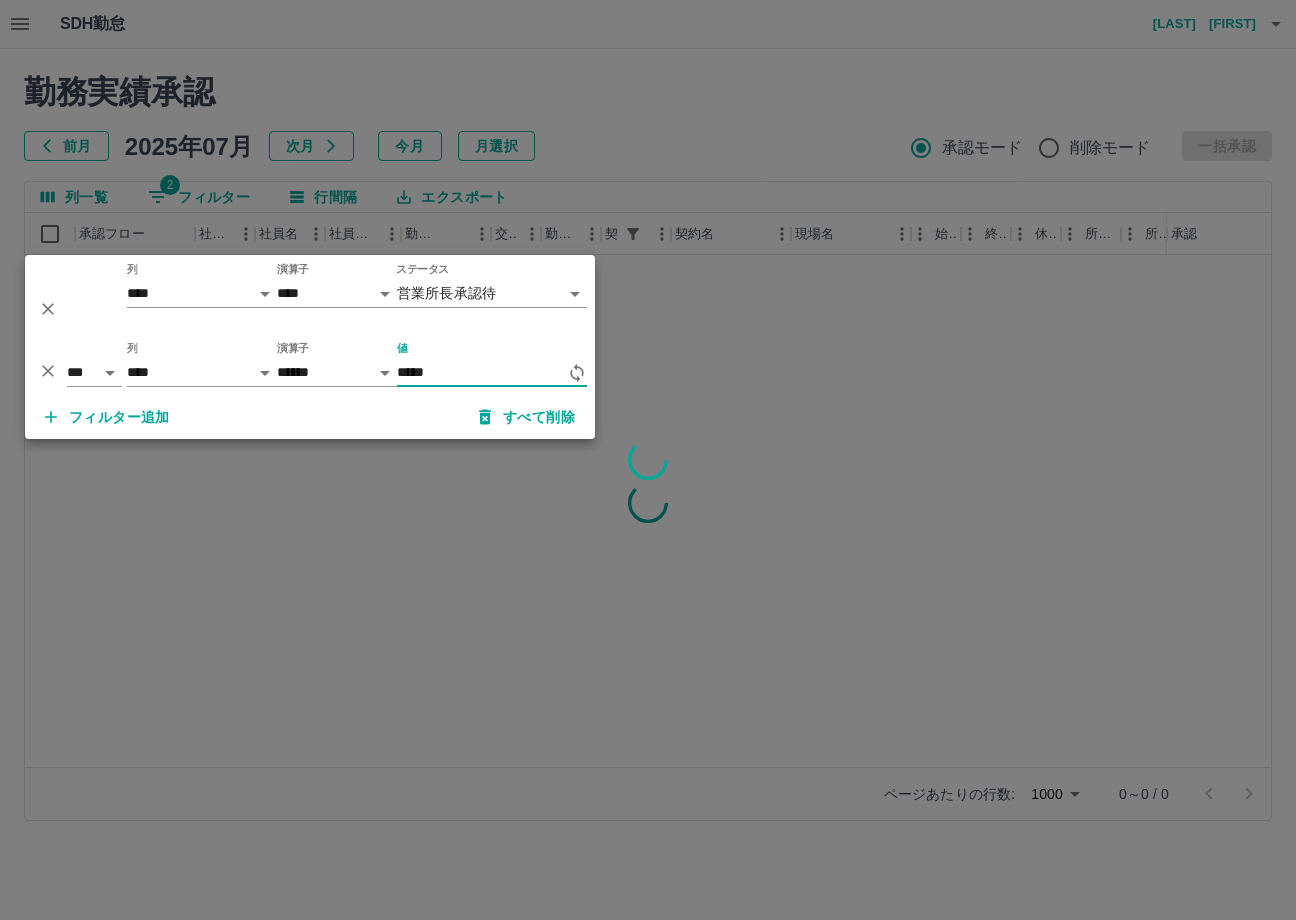 type on "*****" 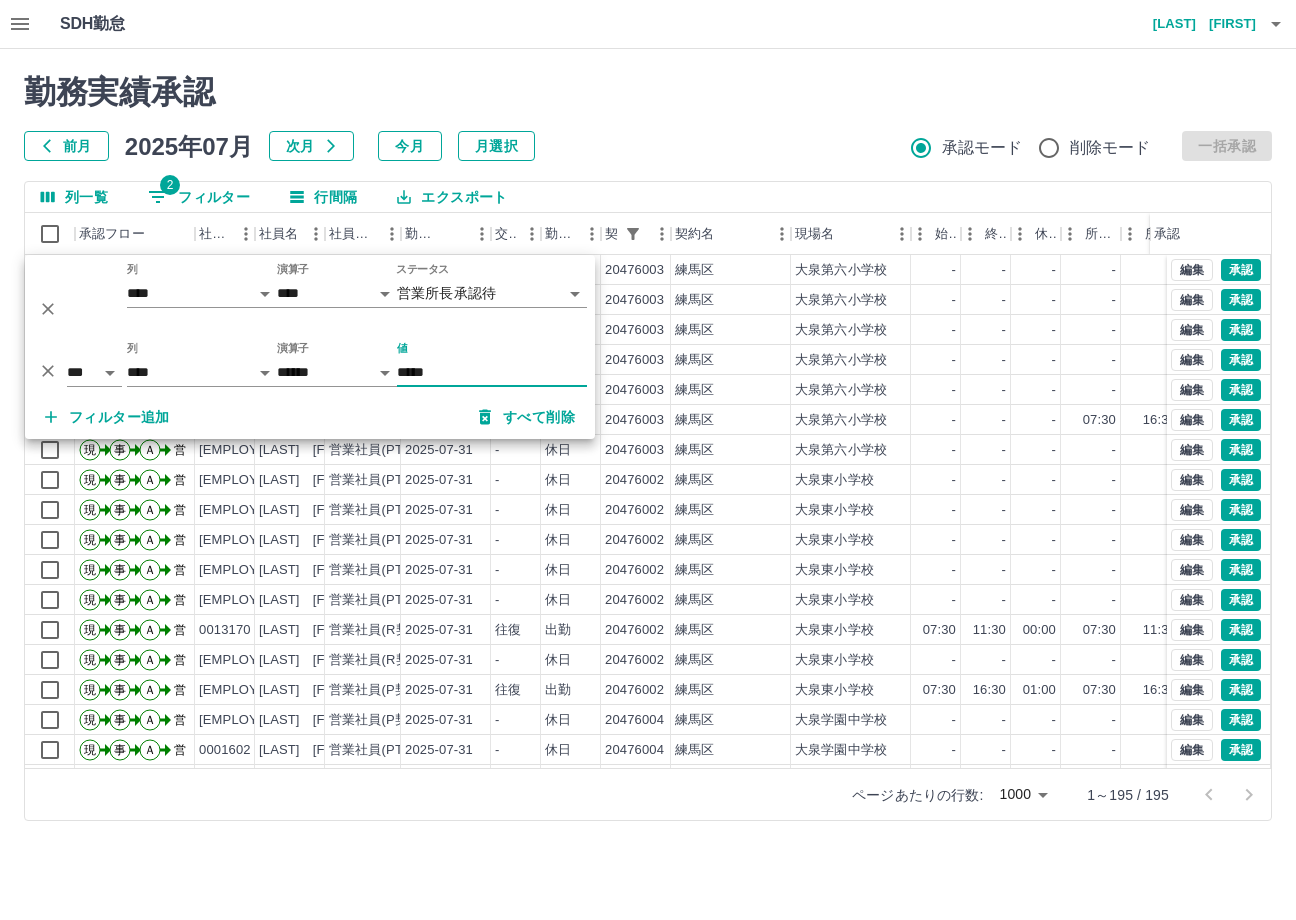 click on "勤務実績承認 前月 2025年07月 次月 今月 月選択 承認モード 削除モード 一括承認 列一覧 2 フィルター 行間隔 エクスポート 承認フロー 社員番号 社員名 社員区分 勤務日 交通費 勤務区分 契約コード 契約名 現場名 始業 終業 休憩 所定開始 所定終業 所定休憩 拘束 勤務 遅刻等 コメント 承認 現 事 Ａ 営 0047966 小古間　恭子 営業社員(PT契約) 2025-07-31  -  休日 20476003 練馬区 大泉第六小学校 - - - - - - 00:00 00:00 00:00 現 事 Ａ 営 0040451 髙井　和子 営業社員(PT契約) 2025-07-31  -  休日 20476003 練馬区 大泉第六小学校 - - - - - - 00:00 00:00 00:00 現 事 Ａ 営 0030910 久保　千春 営業社員(PT契約) 2025-07-31  -  休日 20476003 練馬区 大泉第六小学校 - - - - - - 00:00 00:00 00:00 現 事 Ａ 営 0077112 佐藤　葵 営業社員(P契約) 2025-07-31  -  休日 20476003 練馬区 大泉第六小学校 - - - - - - 00:00 00:00 00:00 現 事 Ａ" at bounding box center (648, 447) 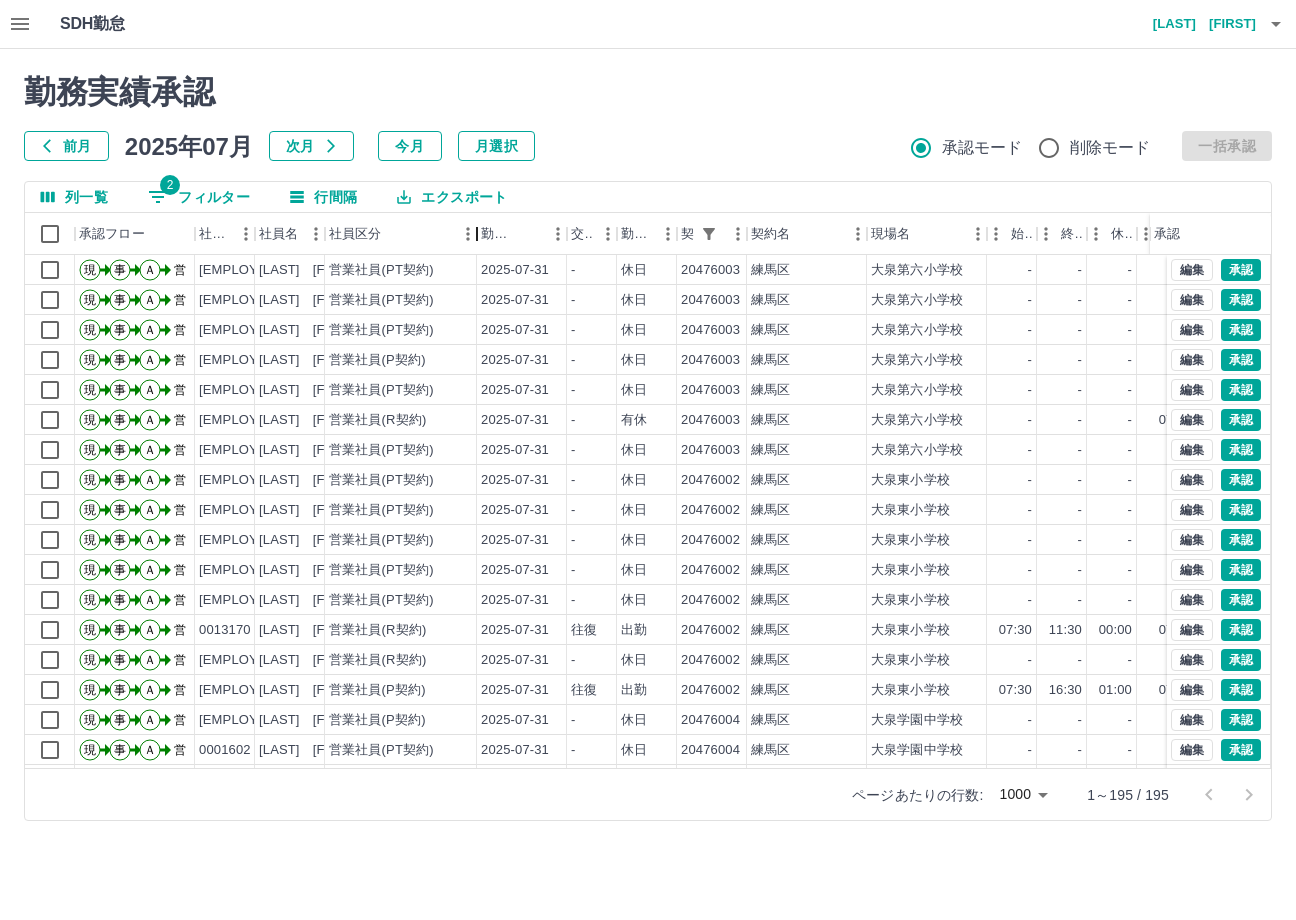 drag, startPoint x: 407, startPoint y: 245, endPoint x: 481, endPoint y: 240, distance: 74.168724 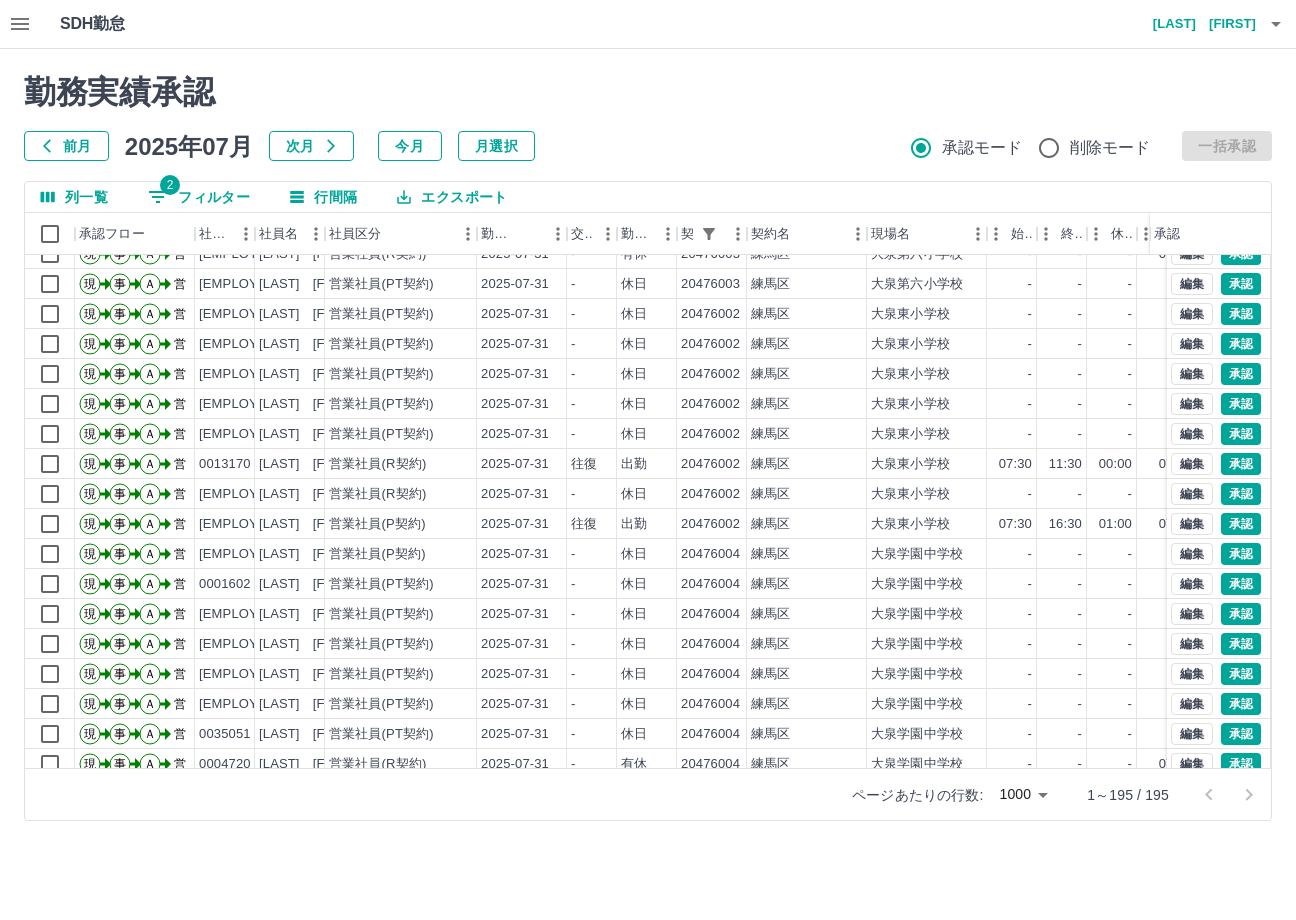 scroll, scrollTop: 200, scrollLeft: 0, axis: vertical 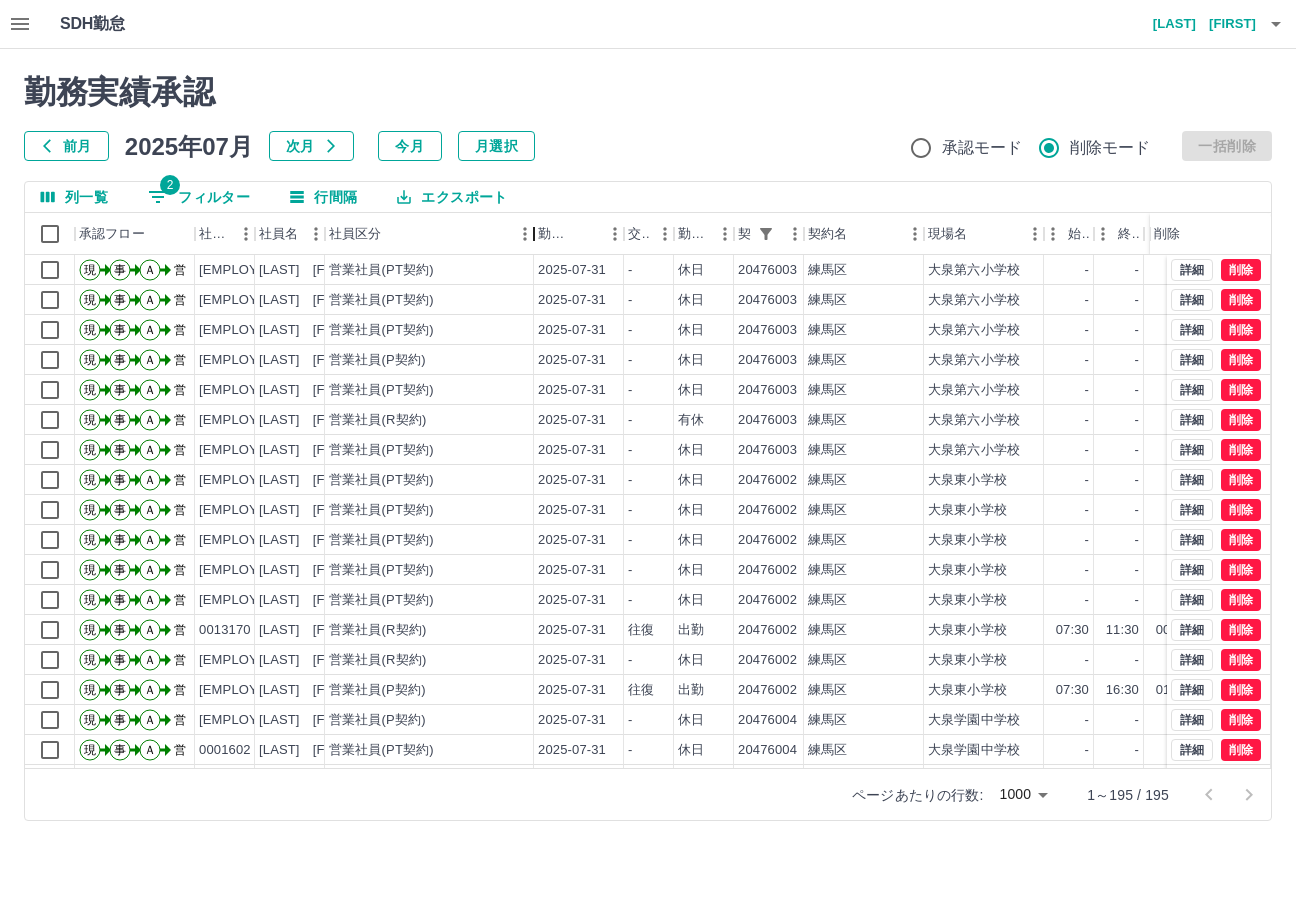 drag, startPoint x: 404, startPoint y: 233, endPoint x: 537, endPoint y: 238, distance: 133.09395 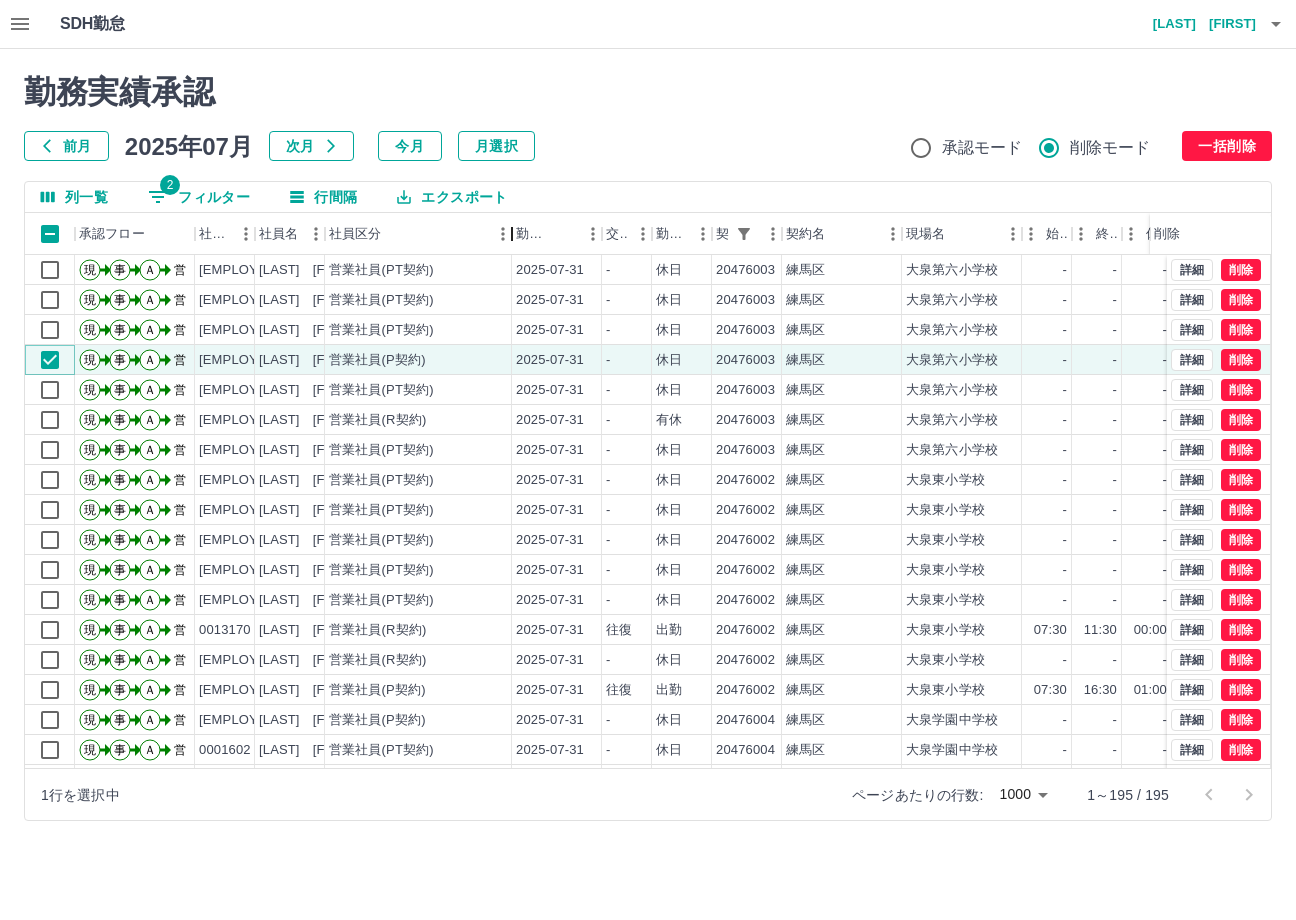 drag, startPoint x: 401, startPoint y: 230, endPoint x: 514, endPoint y: 239, distance: 113.35784 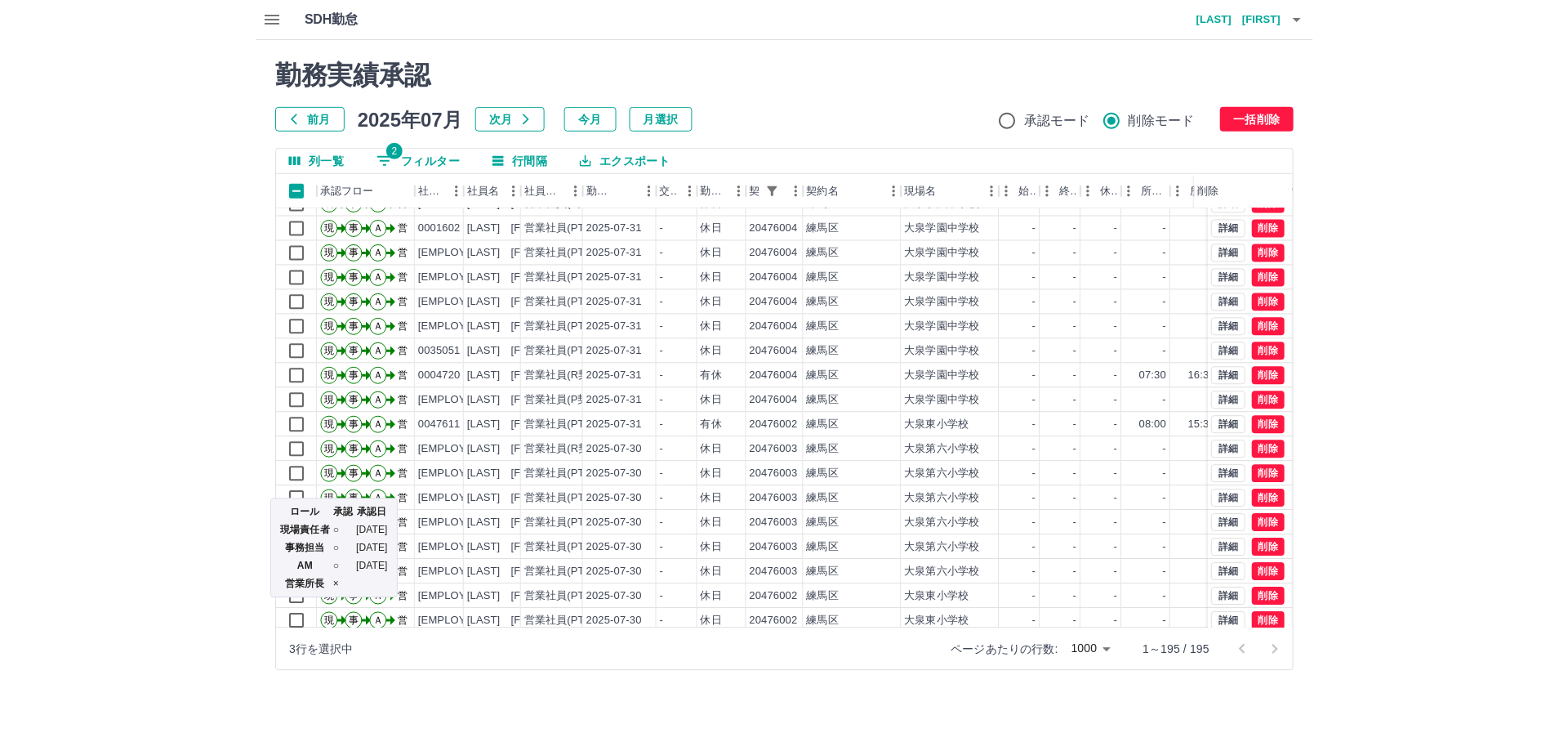 scroll, scrollTop: 302, scrollLeft: 0, axis: vertical 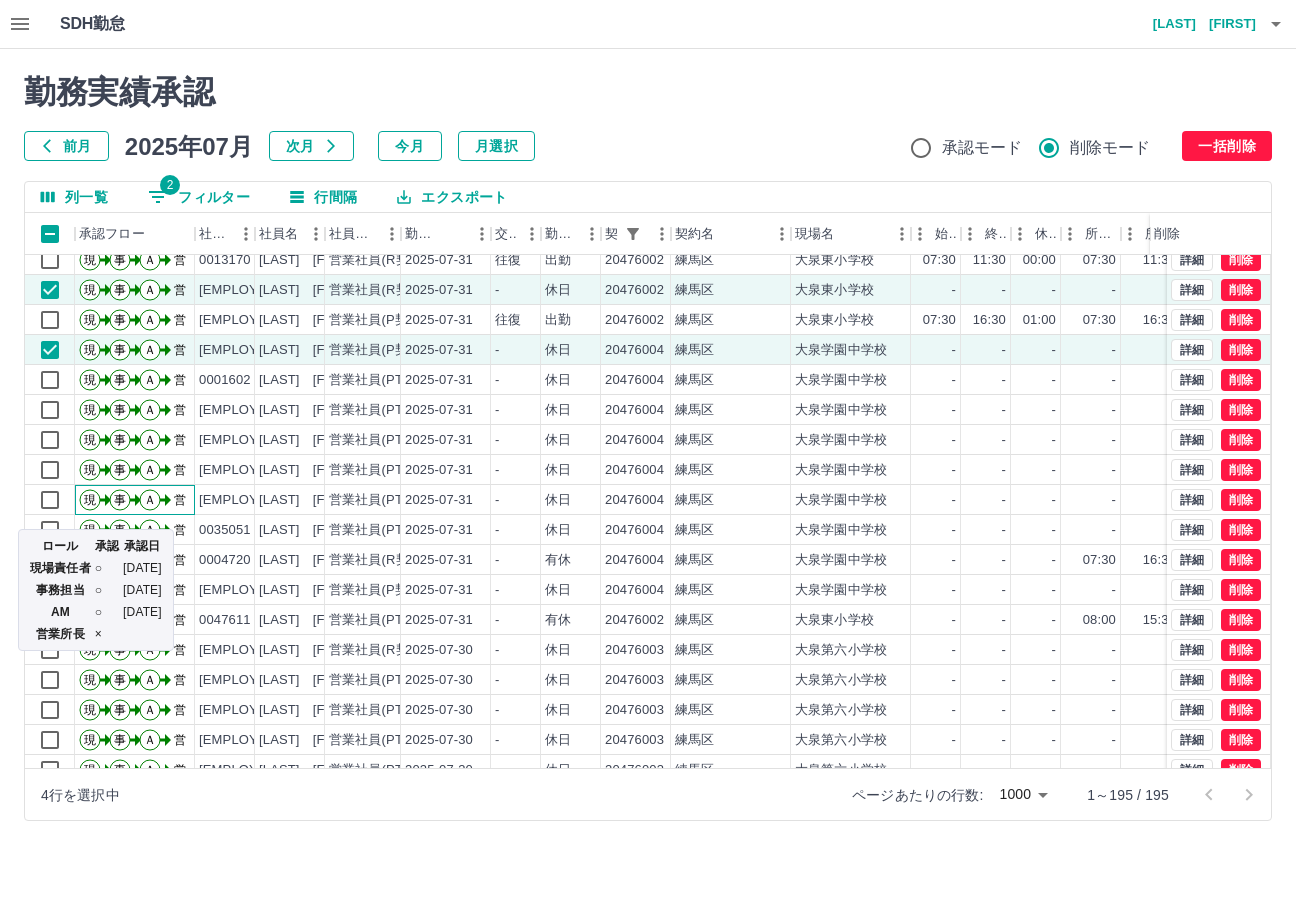 click on "ロール 承認 承認日 現場責任者 ○ 2025-07-31T08:02:50Z 事務担当 ○ 2025-08-01T01:38:24Z AM ○ 2025-08-04T01:10:37Z 営業所長 ×" at bounding box center [96, 590] 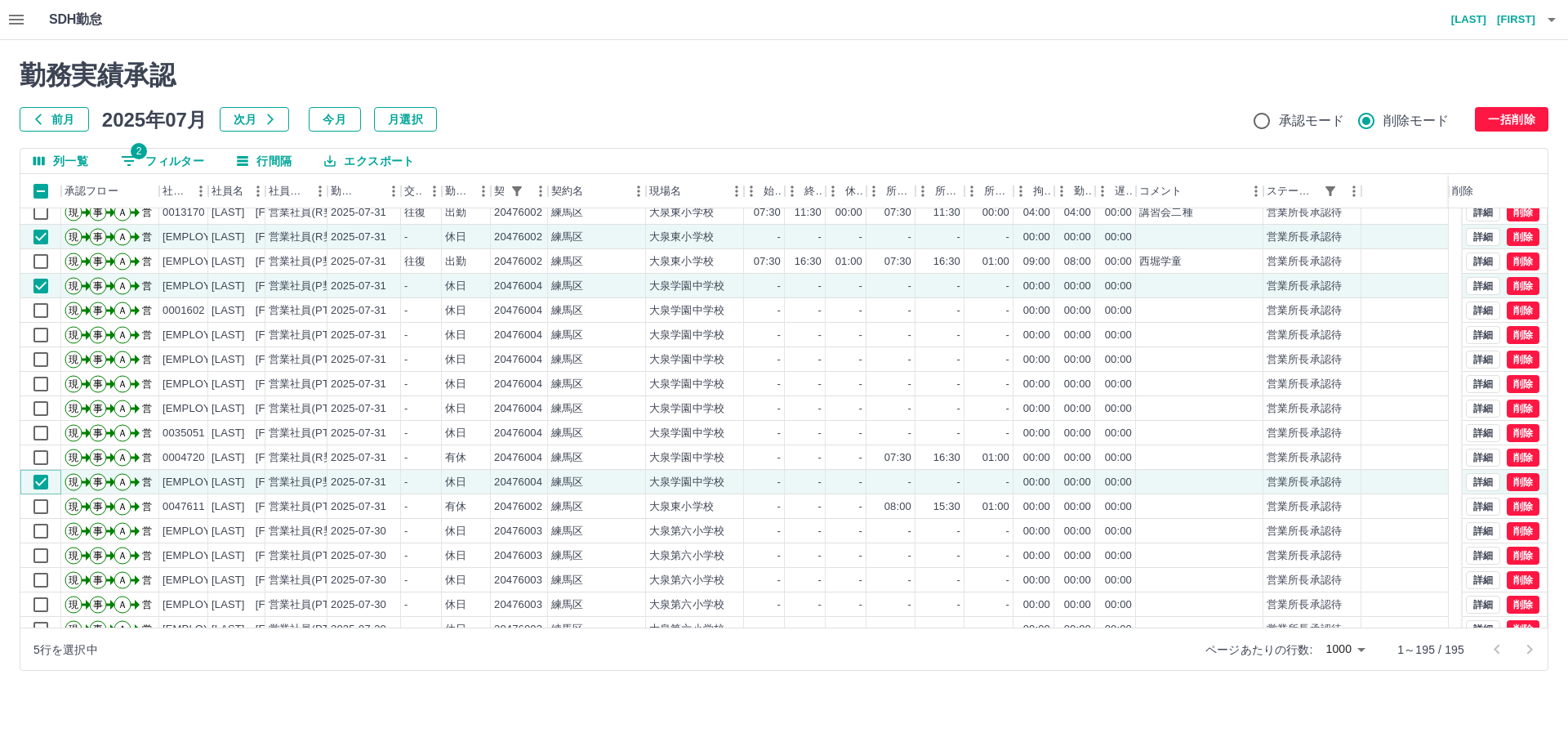 scroll, scrollTop: 384, scrollLeft: 0, axis: vertical 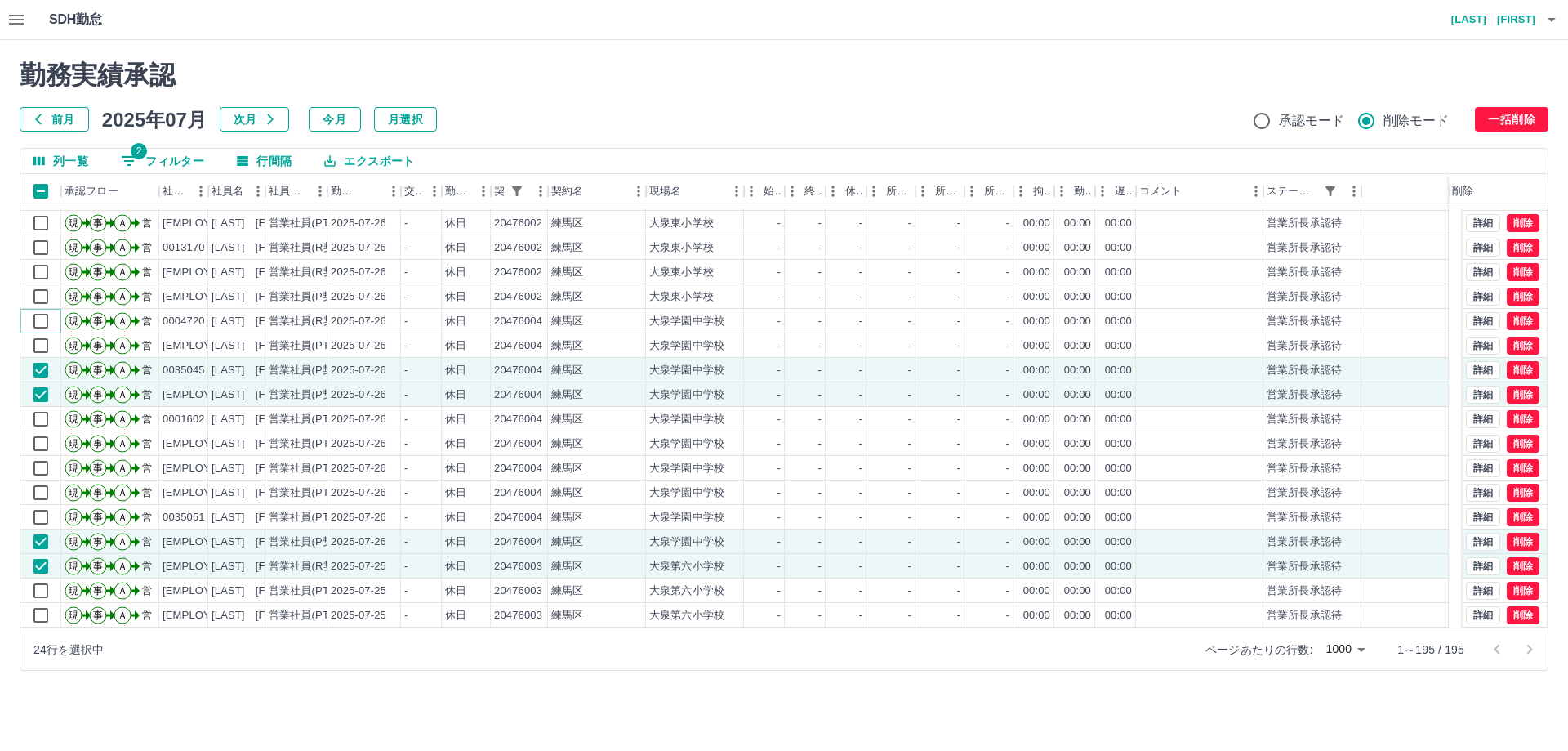 click at bounding box center (41, 321) 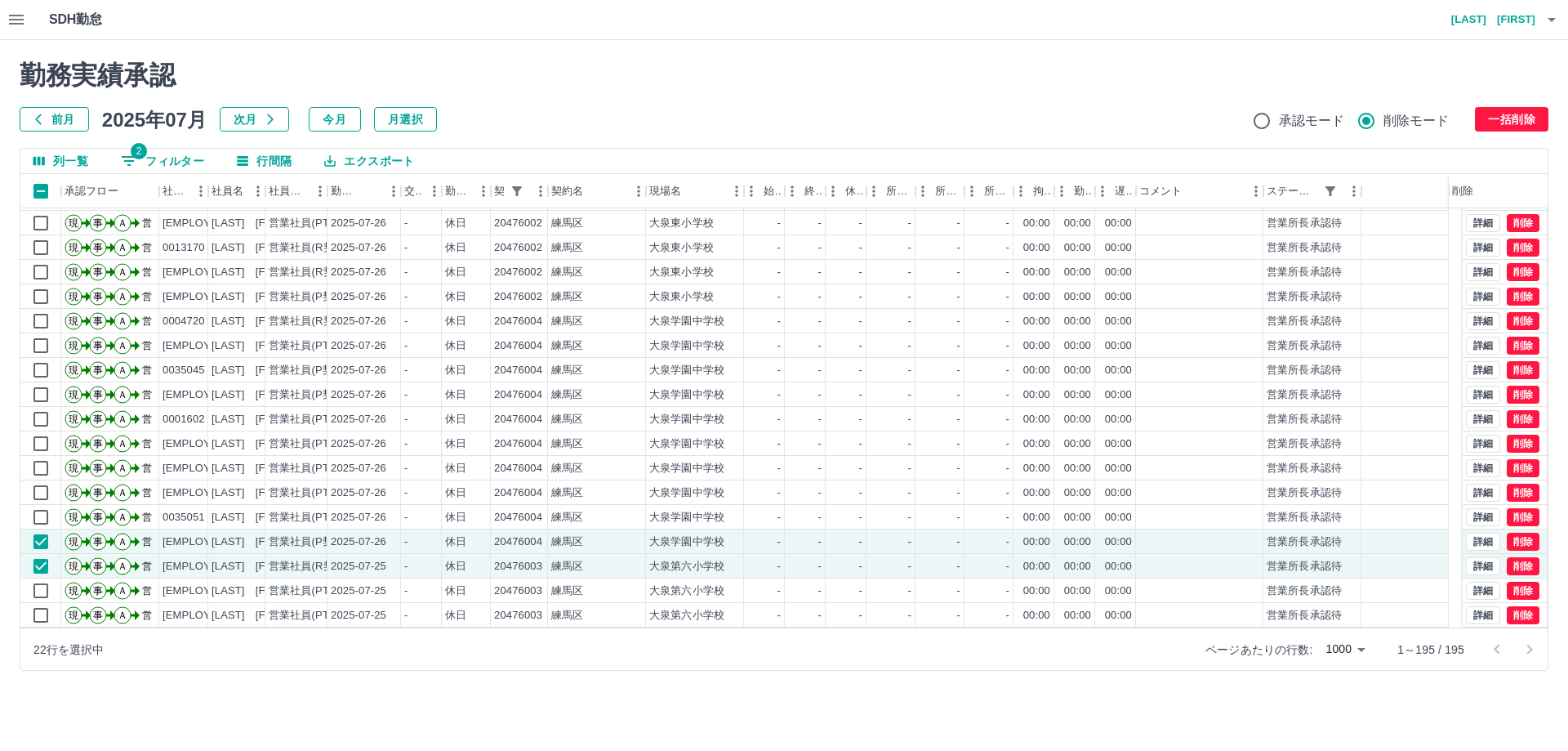 click on "前月 2025年07月 次月 今月 月選択 承認モード 削除モード 一括削除" at bounding box center [784, 119] 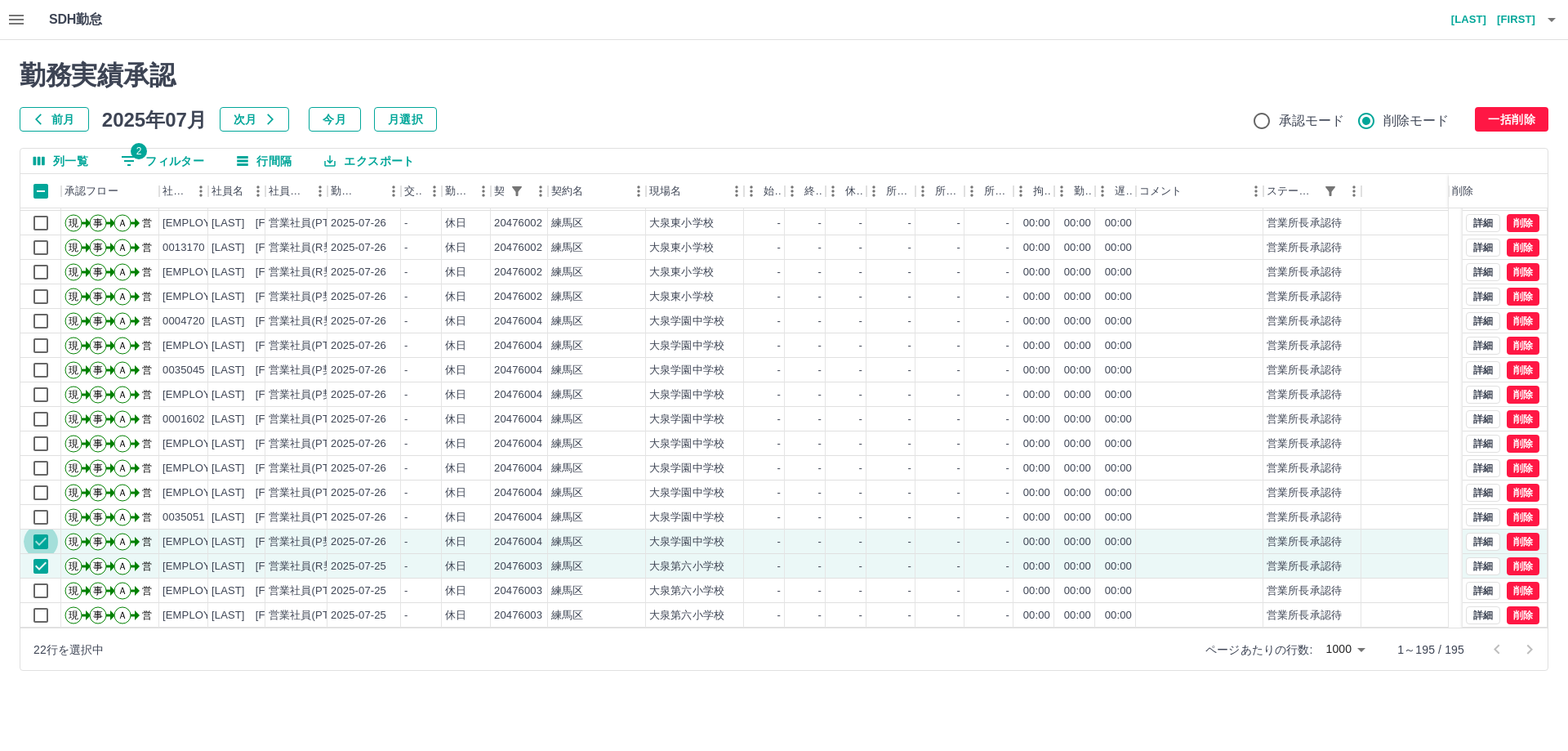 click on "勤務実績承認" at bounding box center [784, 75] 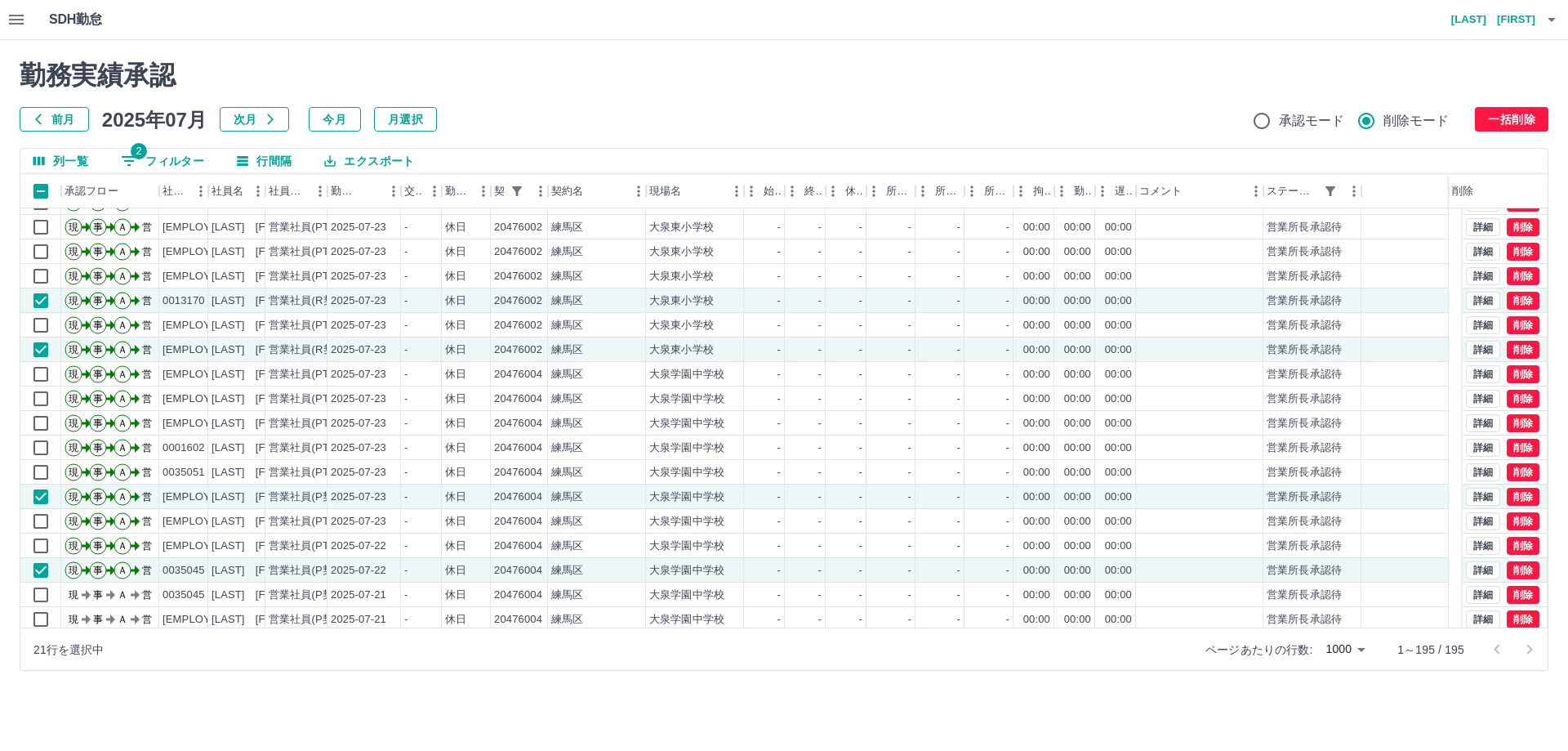 scroll, scrollTop: 4034, scrollLeft: 0, axis: vertical 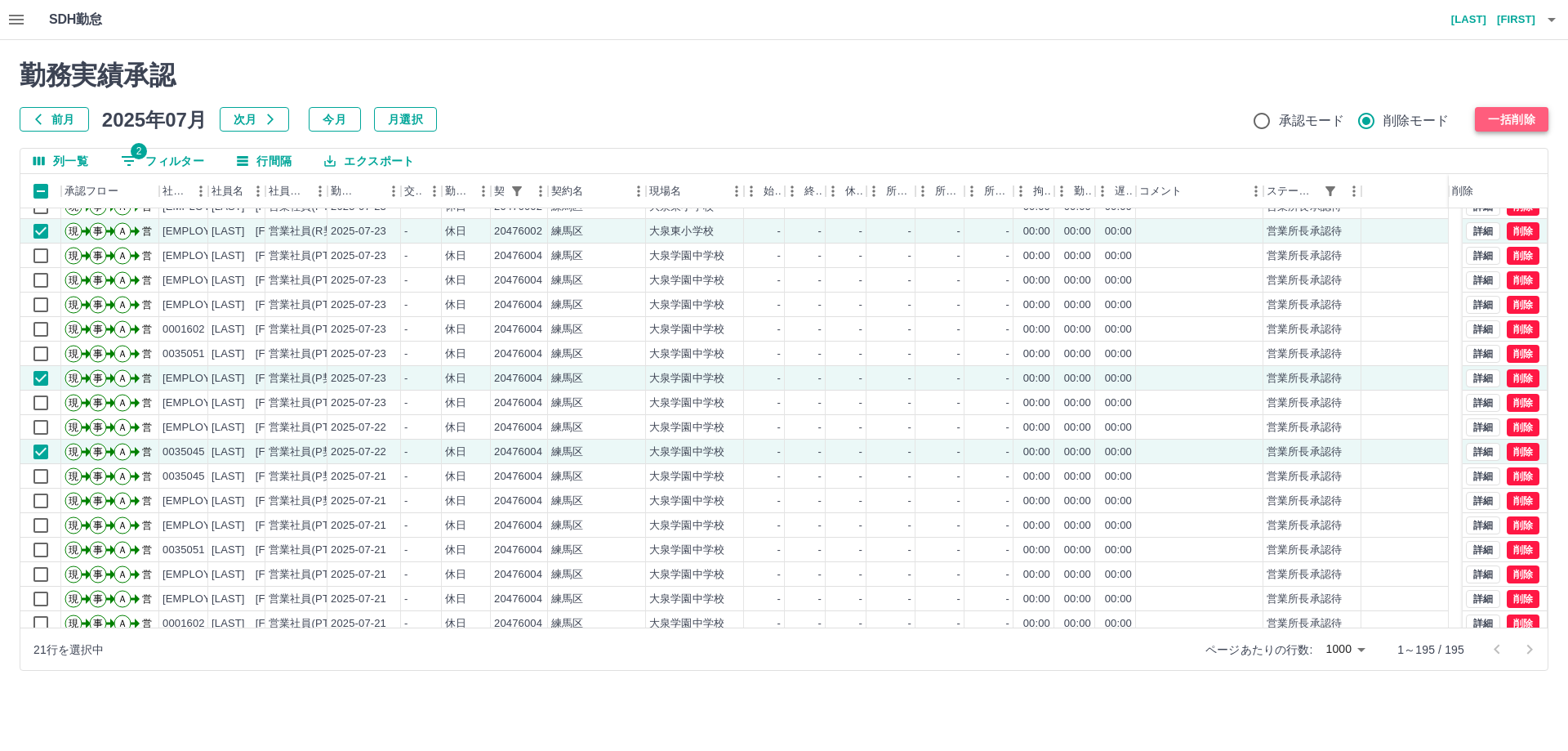 click on "一括削除" at bounding box center (1512, 119) 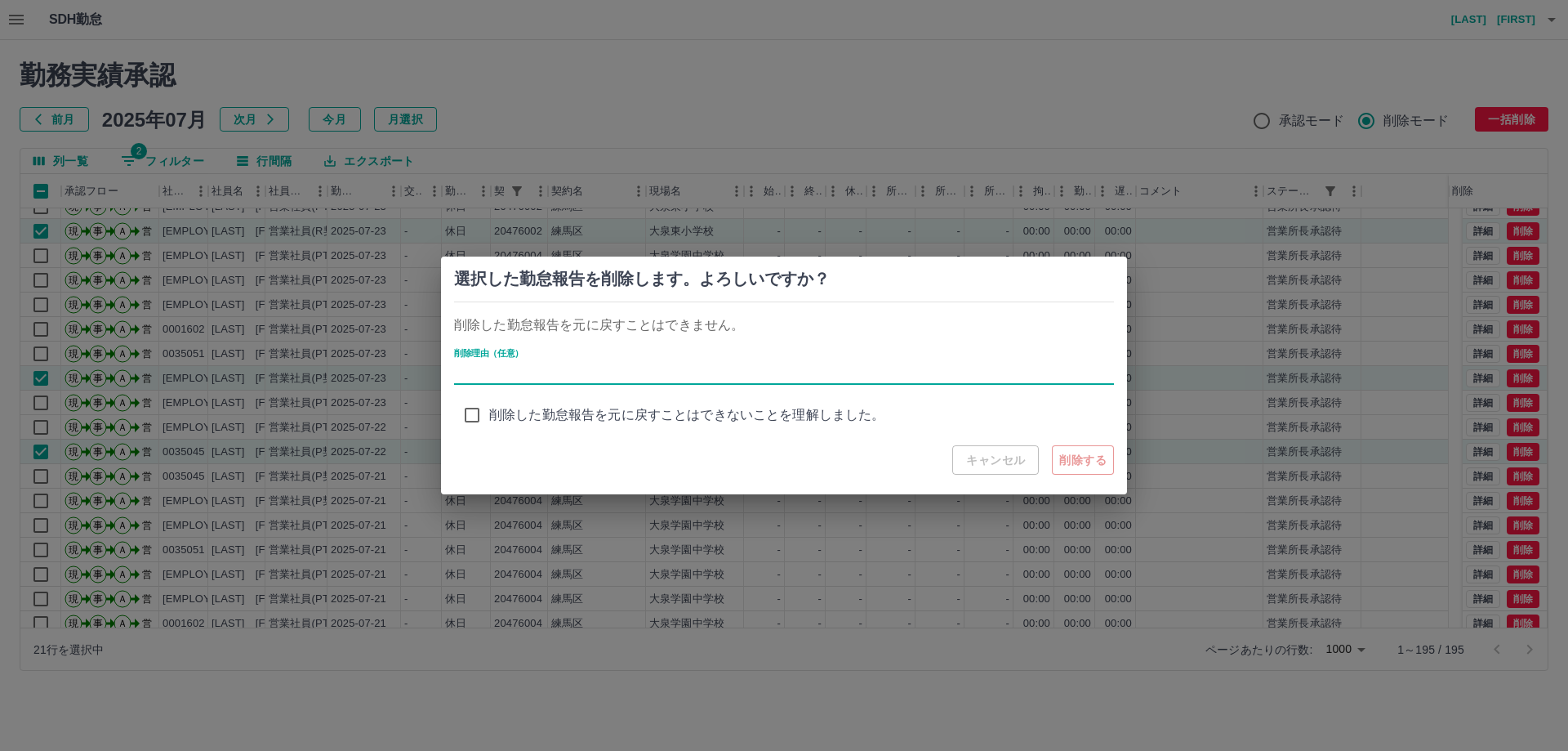 type on "**********" 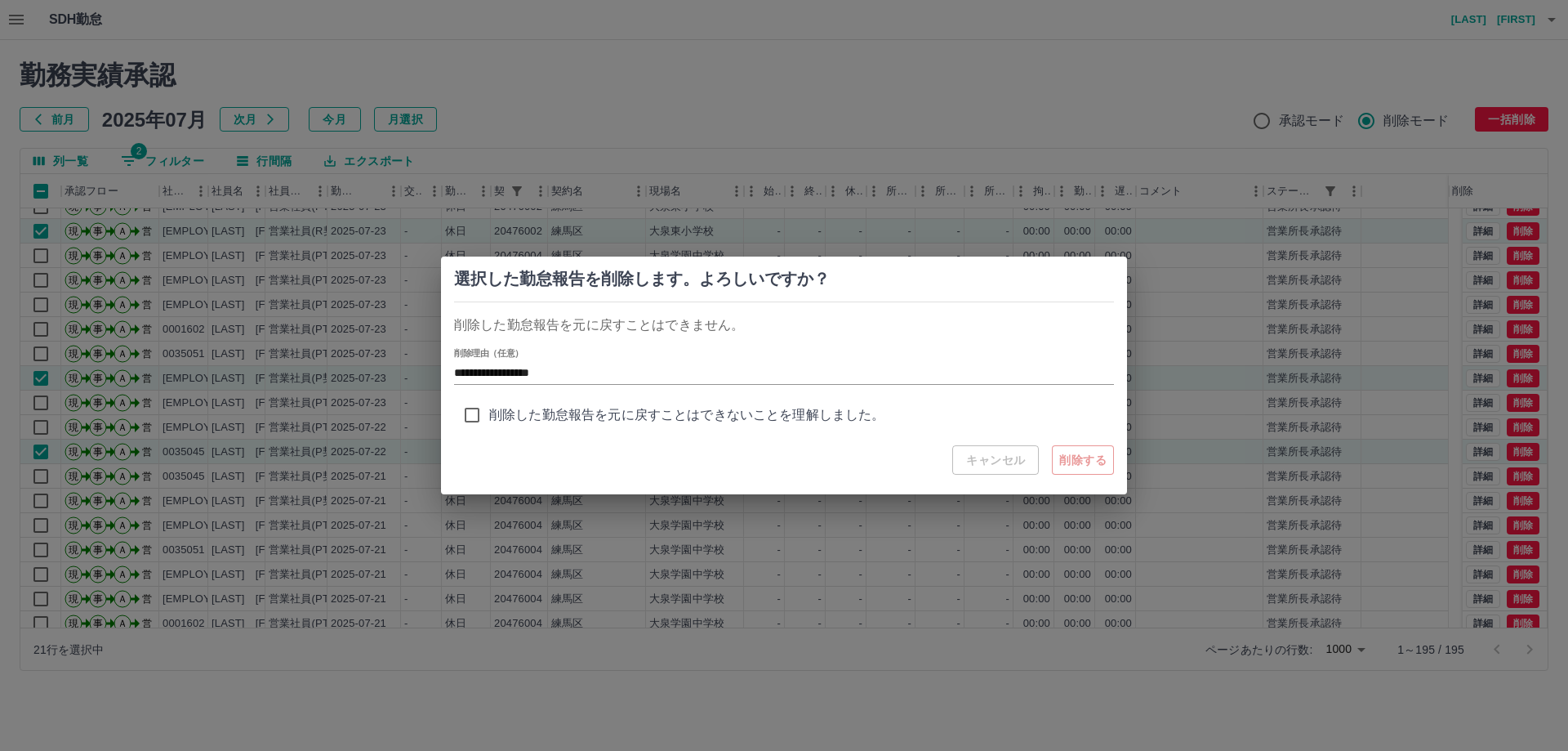 click on "削除した勤怠報告を元に戻すことはできないことを理解しました。" at bounding box center [687, 415] 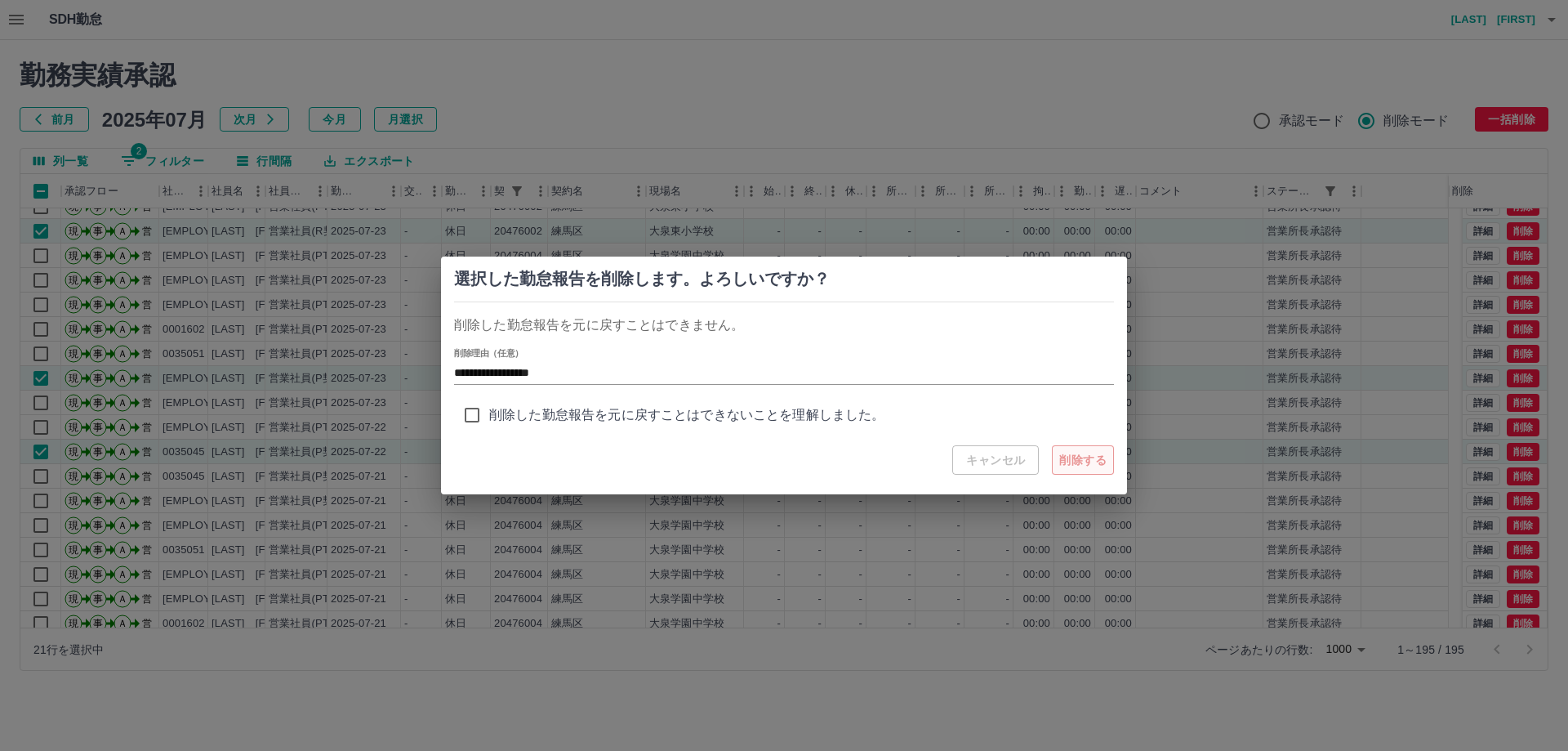 click on "削除する" at bounding box center (1083, 460) 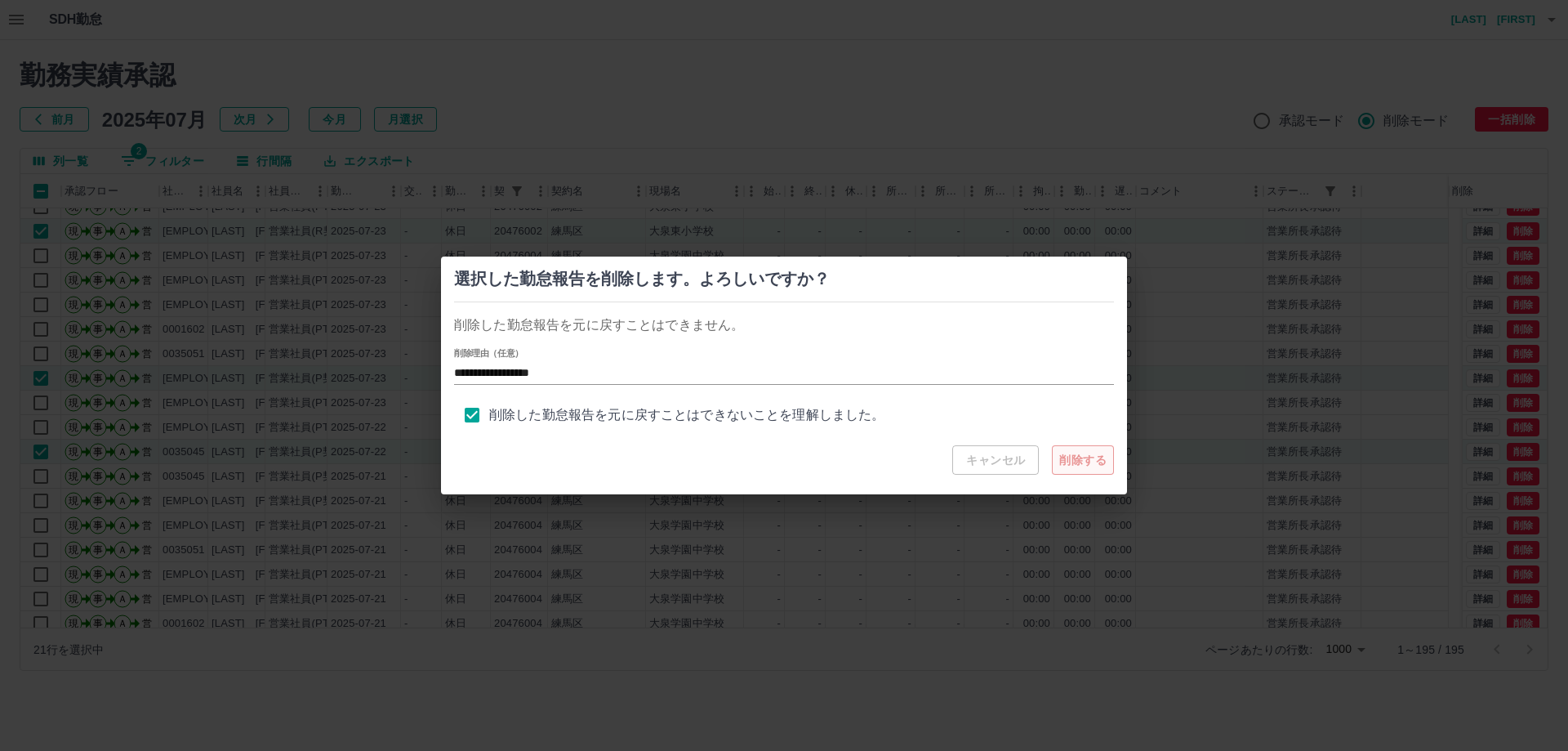 scroll, scrollTop: 7, scrollLeft: 0, axis: vertical 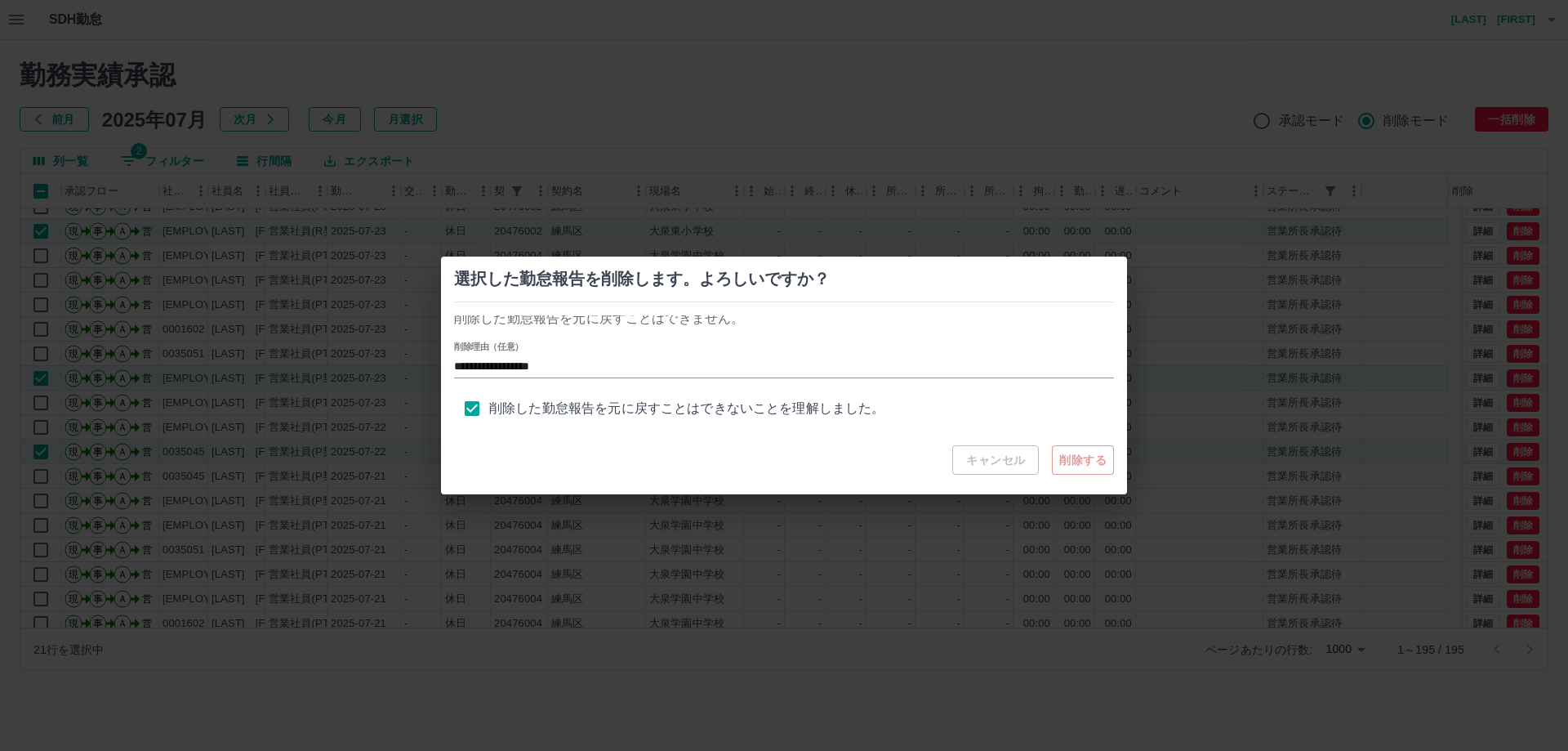 click on "キャンセル 削除する" at bounding box center [1033, 460] 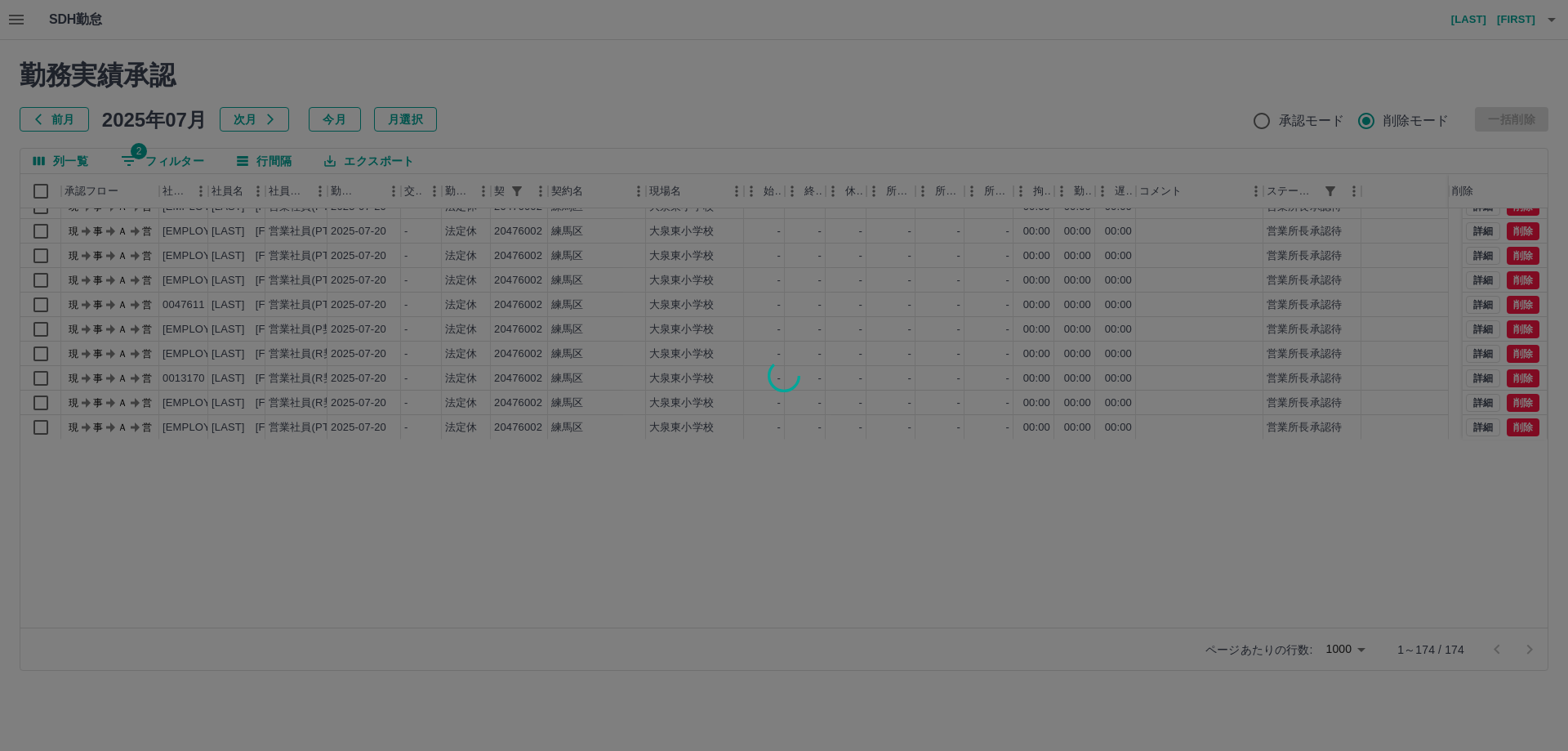 type 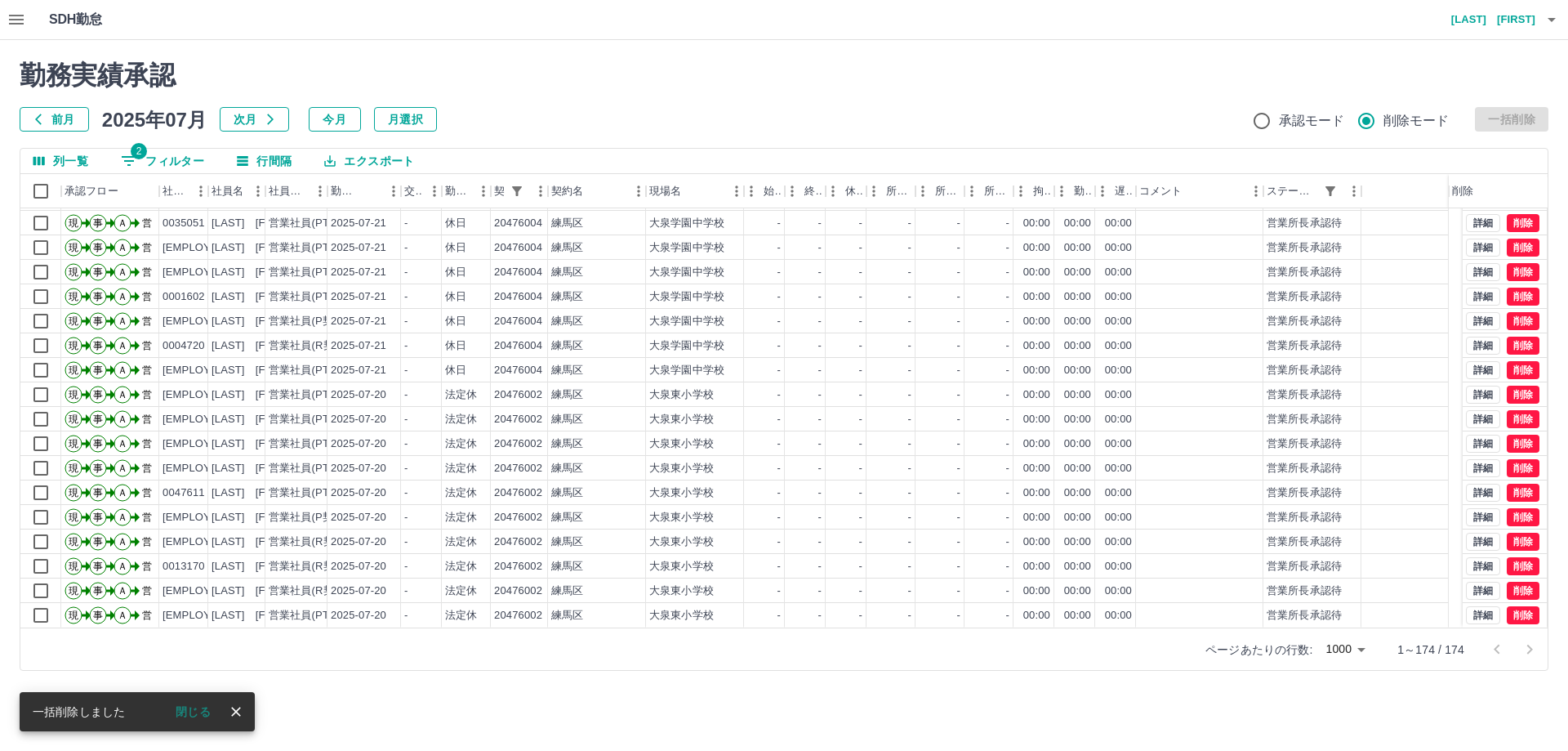 scroll, scrollTop: 3847, scrollLeft: 0, axis: vertical 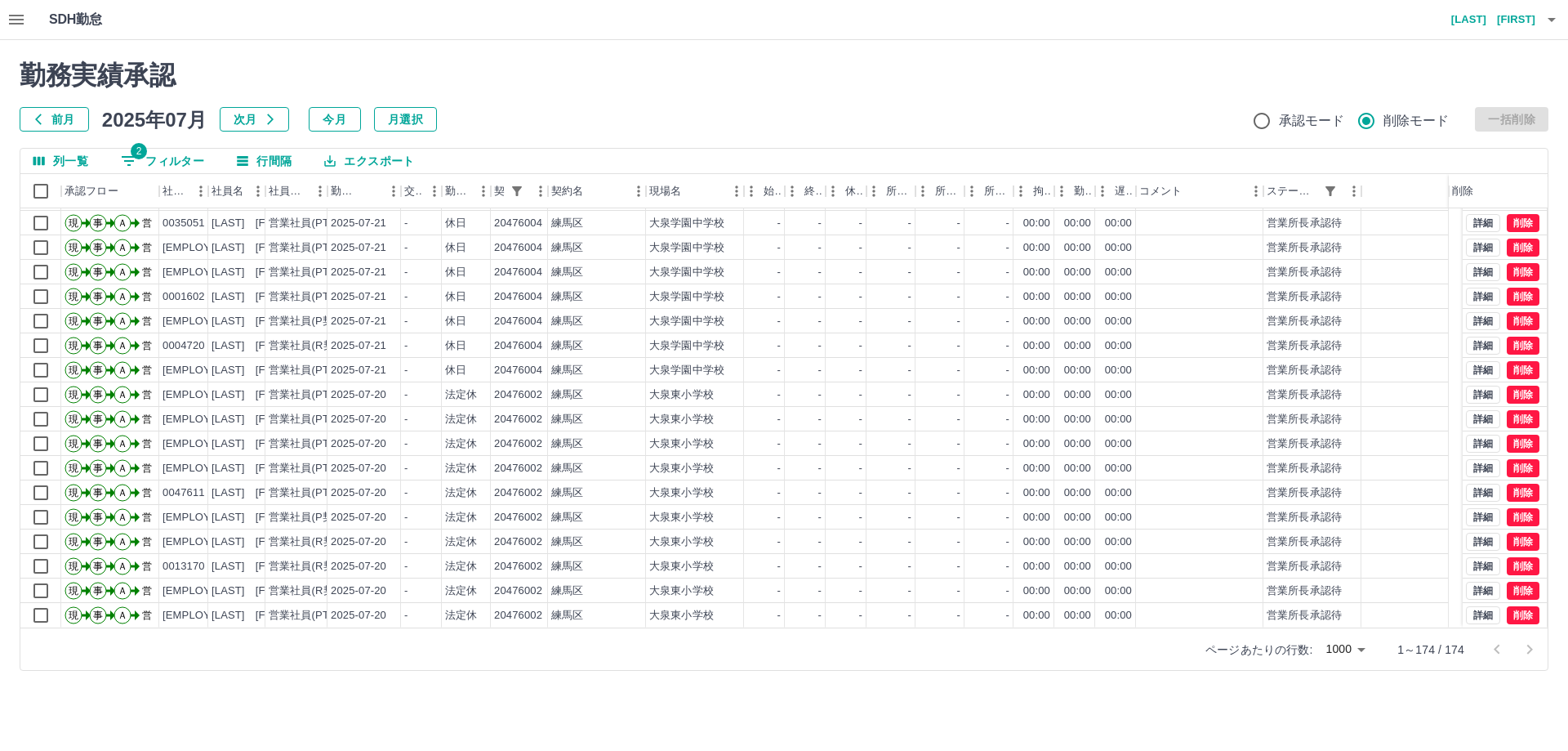 click at bounding box center (784, 375) 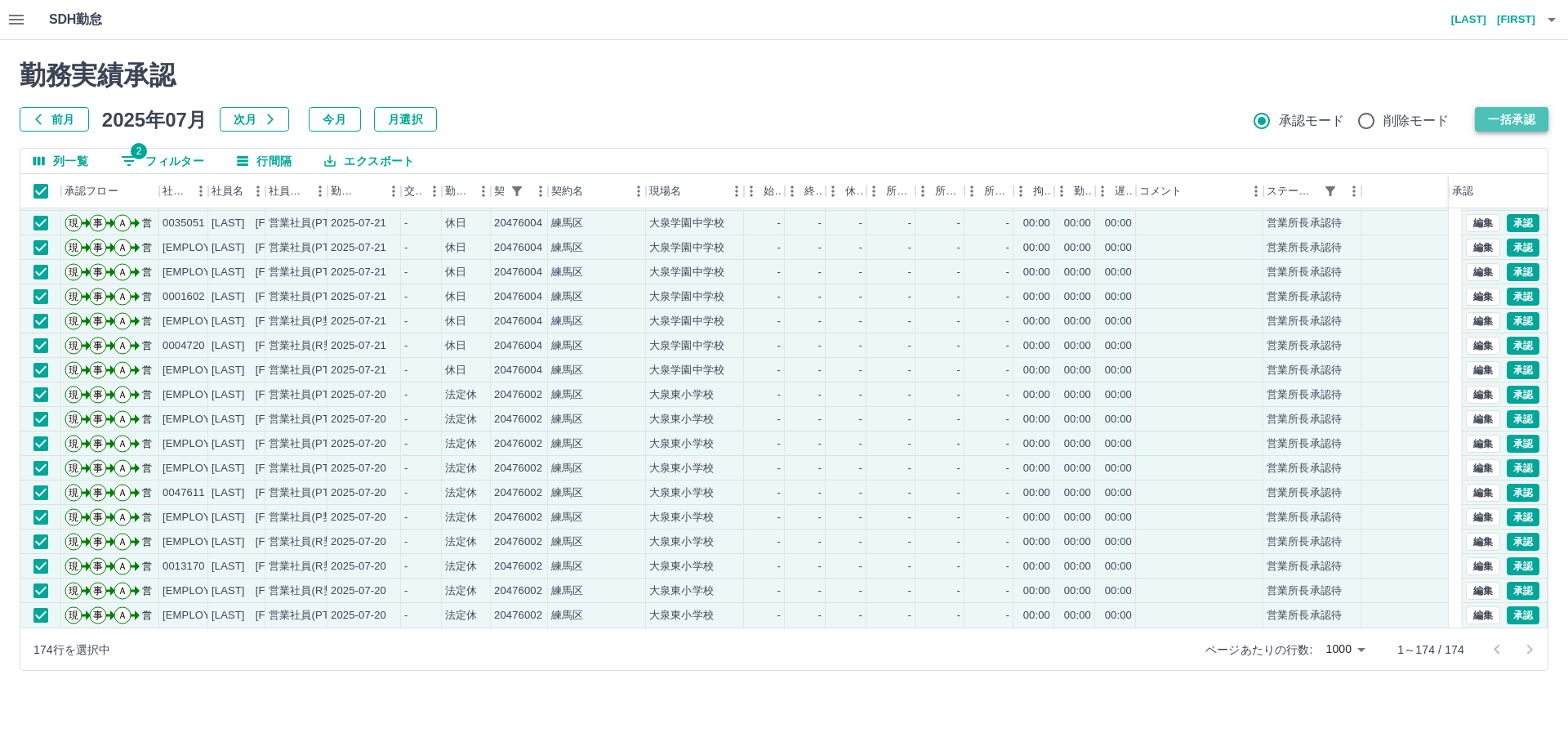 click on "一括承認" at bounding box center (1512, 119) 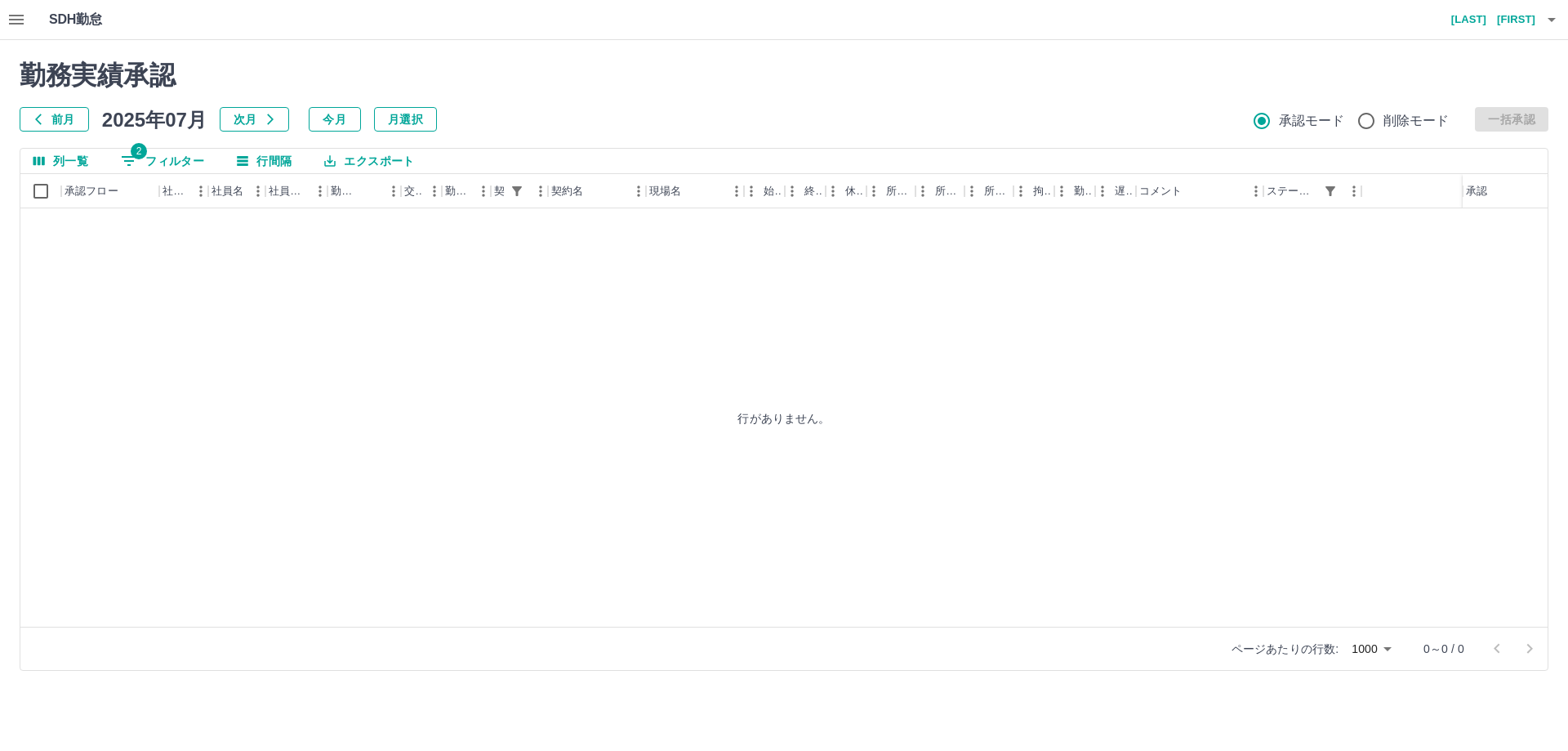 scroll, scrollTop: 0, scrollLeft: 0, axis: both 